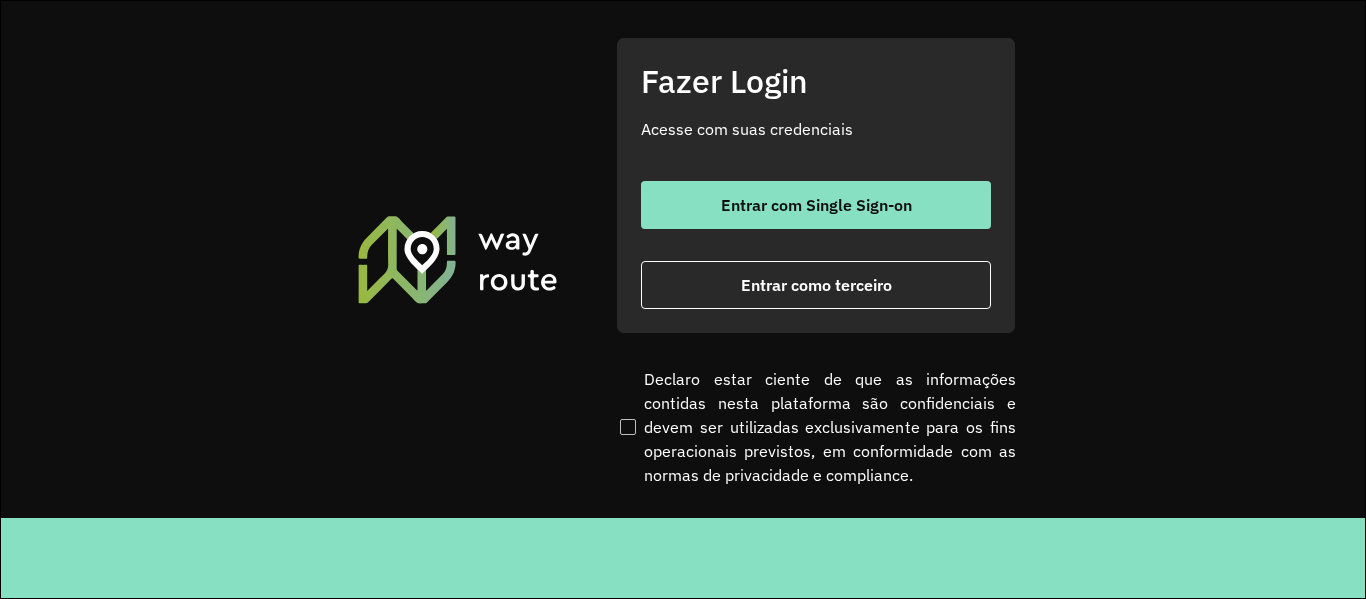 scroll, scrollTop: 0, scrollLeft: 0, axis: both 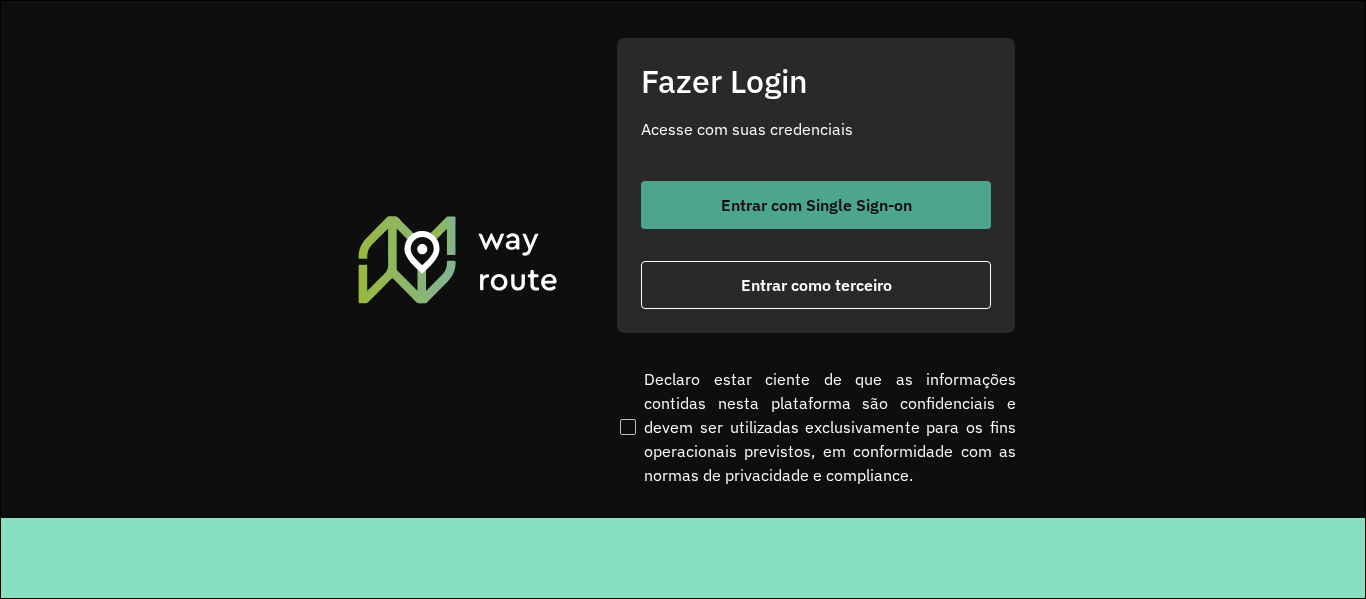 click on "Entrar com Single Sign-on" at bounding box center (816, 205) 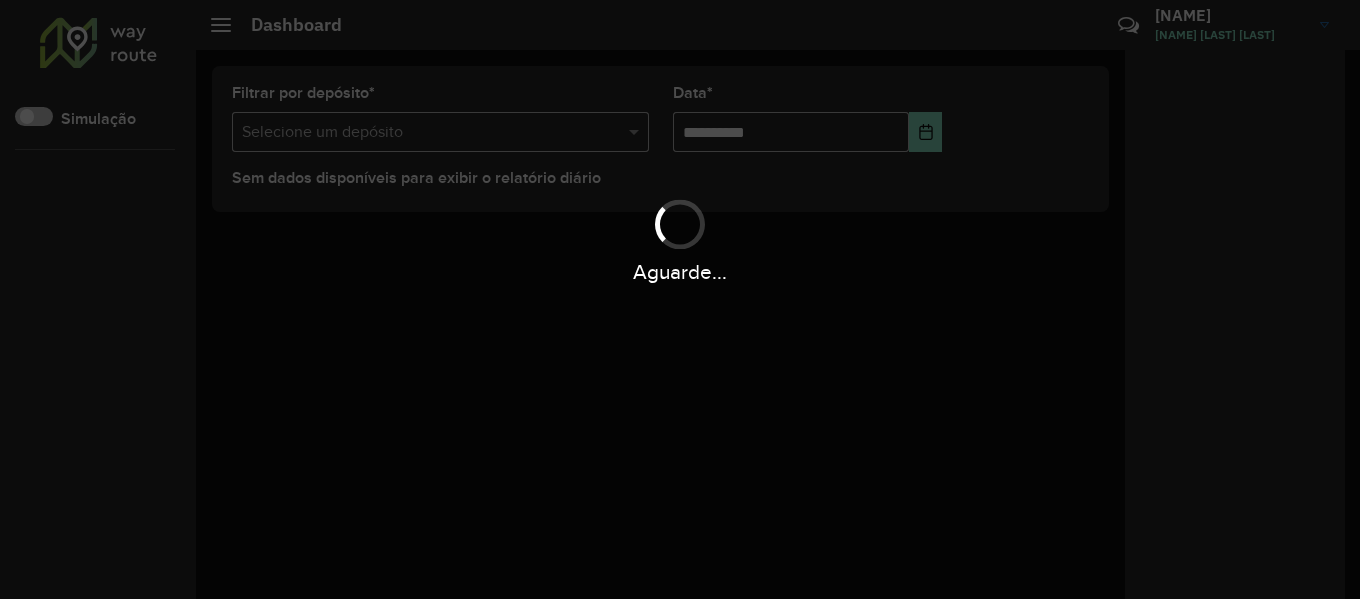 scroll, scrollTop: 0, scrollLeft: 0, axis: both 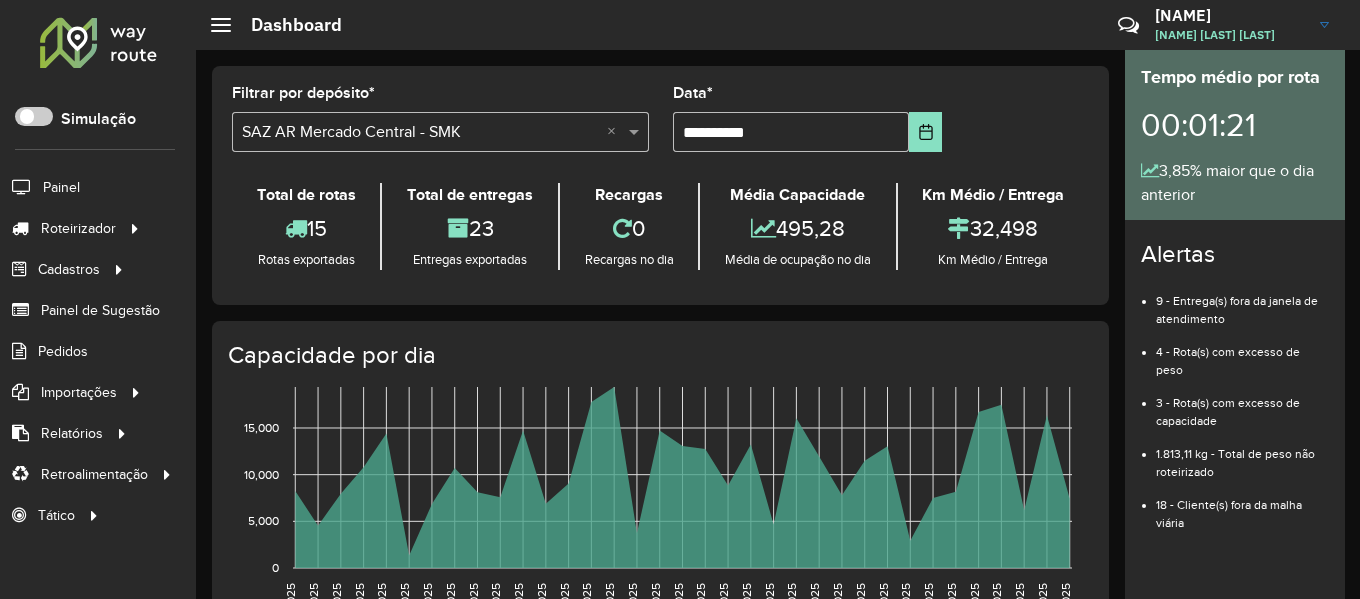click 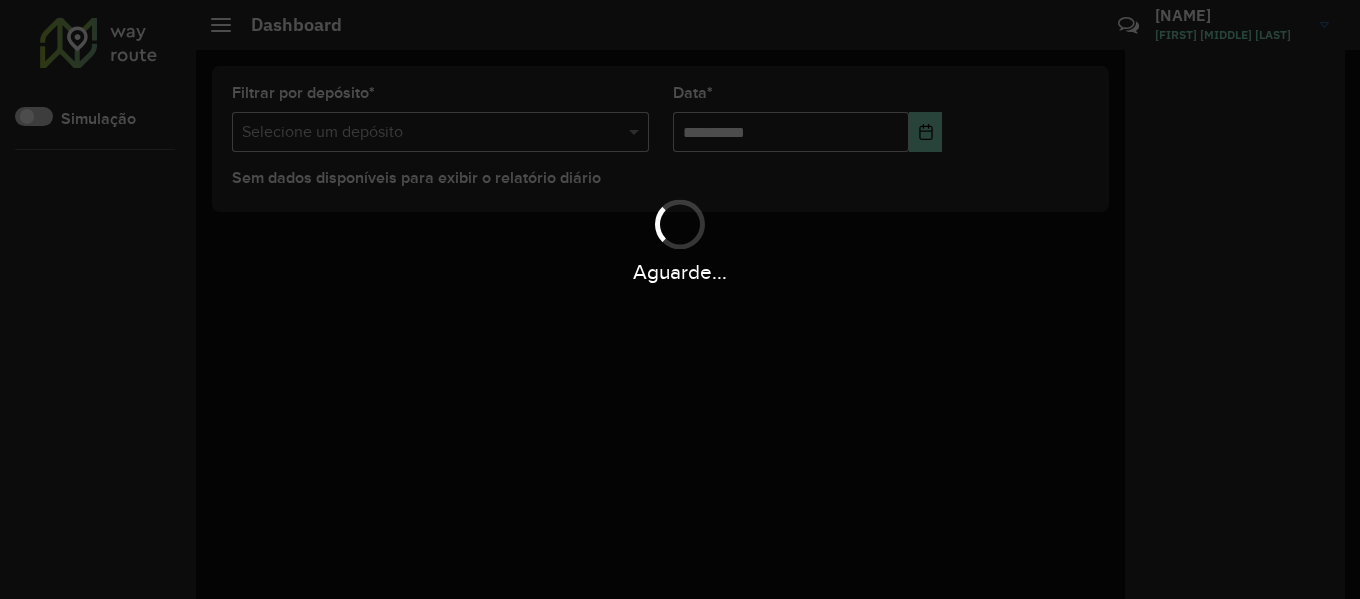 scroll, scrollTop: 0, scrollLeft: 0, axis: both 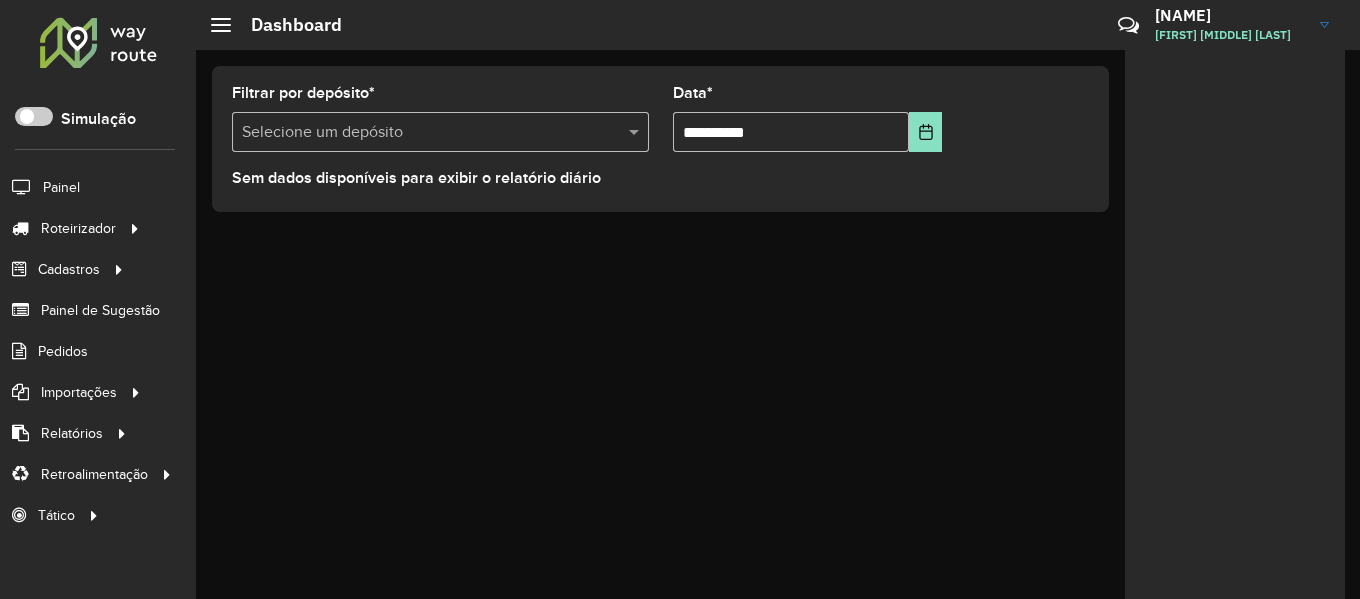 click 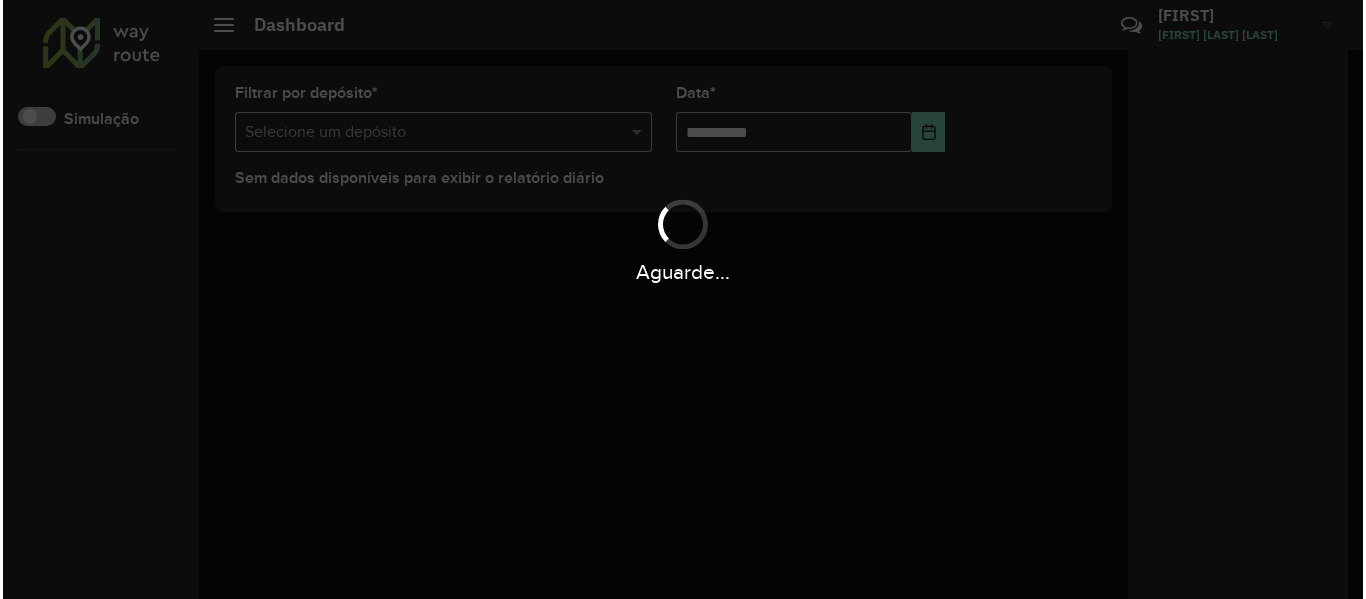 scroll, scrollTop: 0, scrollLeft: 0, axis: both 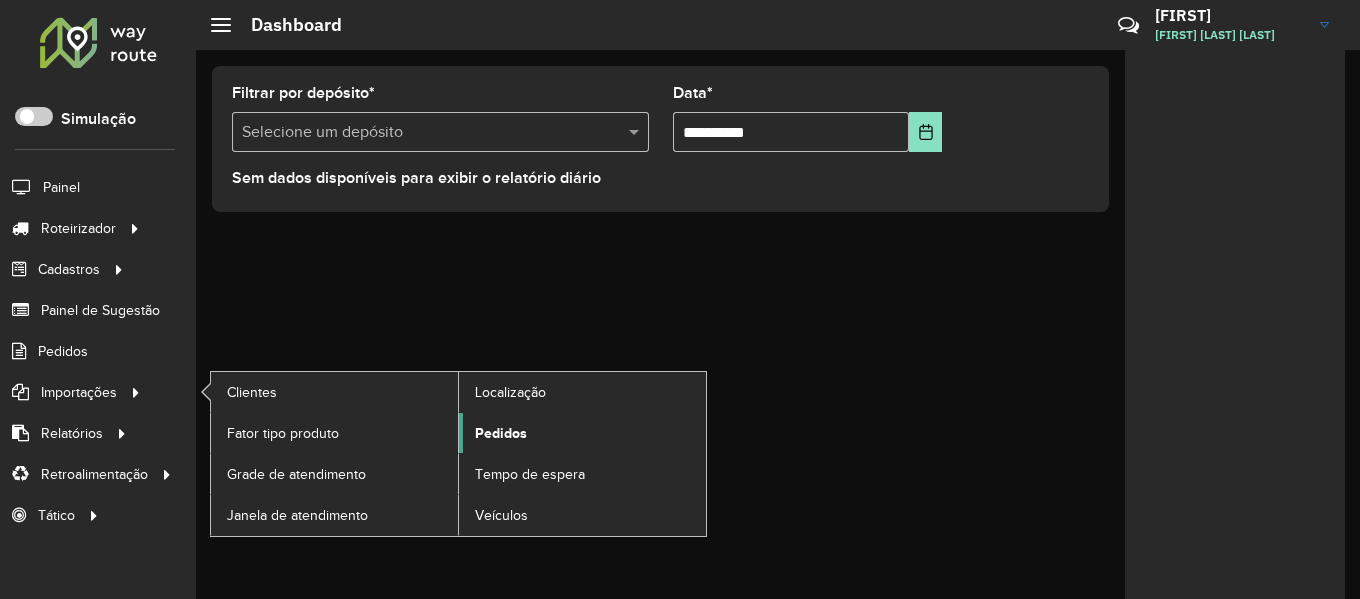 click on "Pedidos" 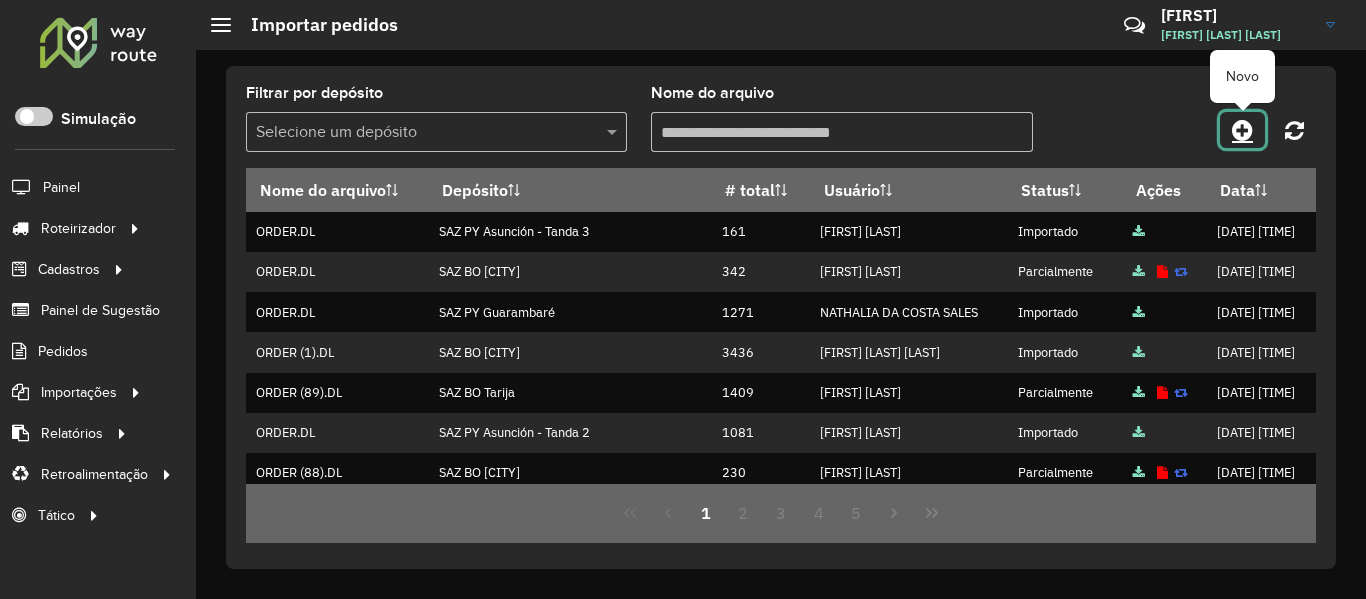 click 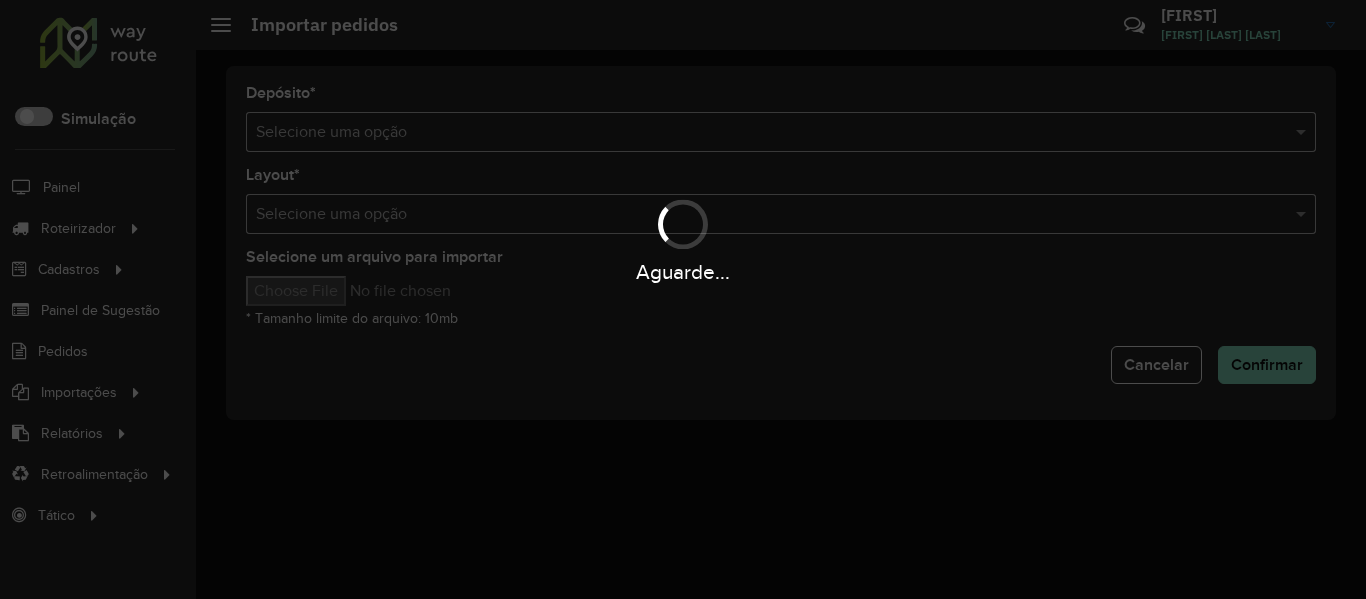 click on "Aguarde..." at bounding box center (683, 299) 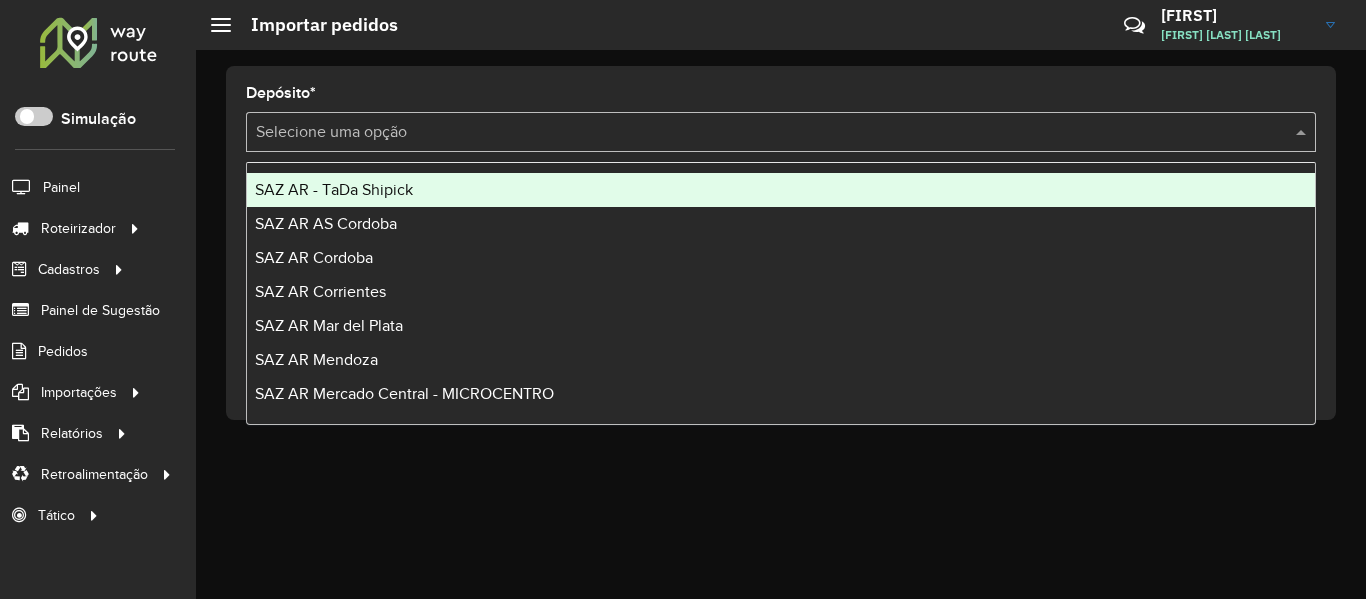 click at bounding box center (761, 133) 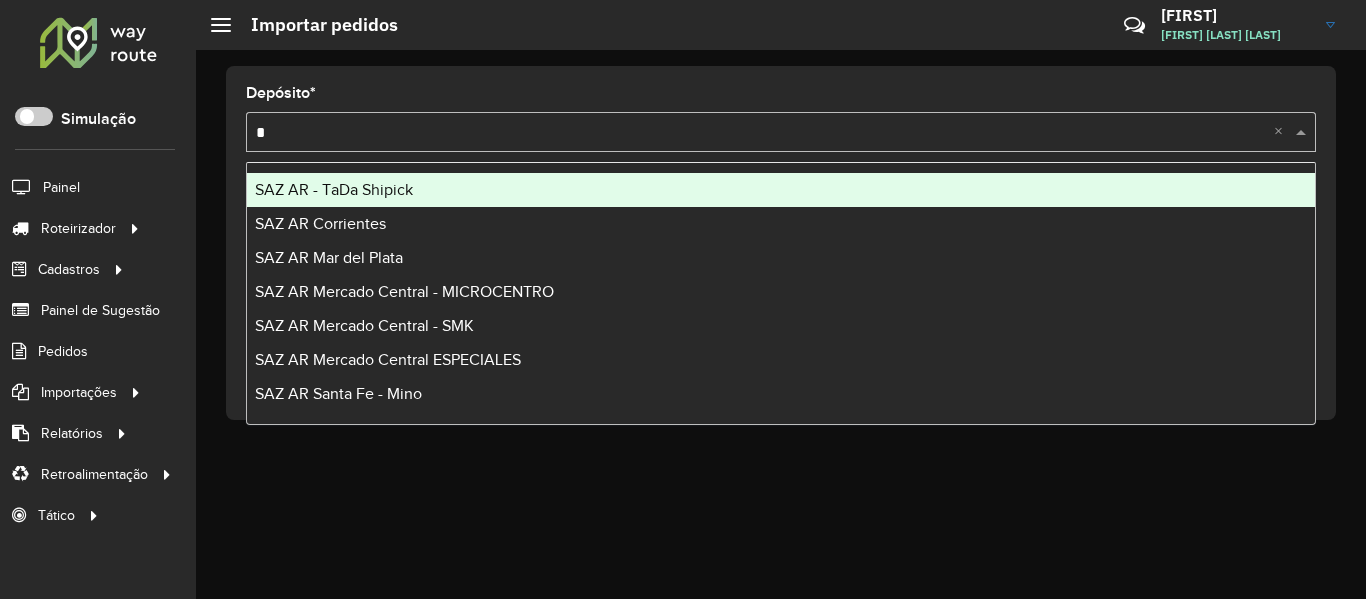 type on "**" 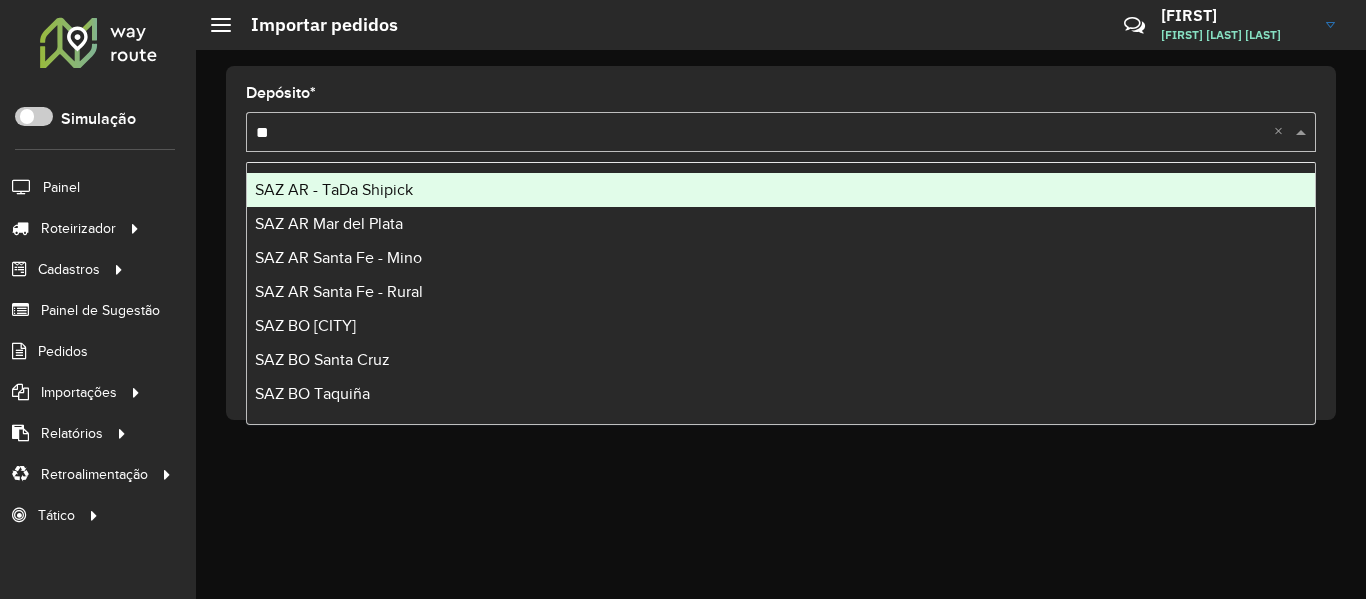 click on "SAZ AR - TaDa Shipick" at bounding box center [781, 190] 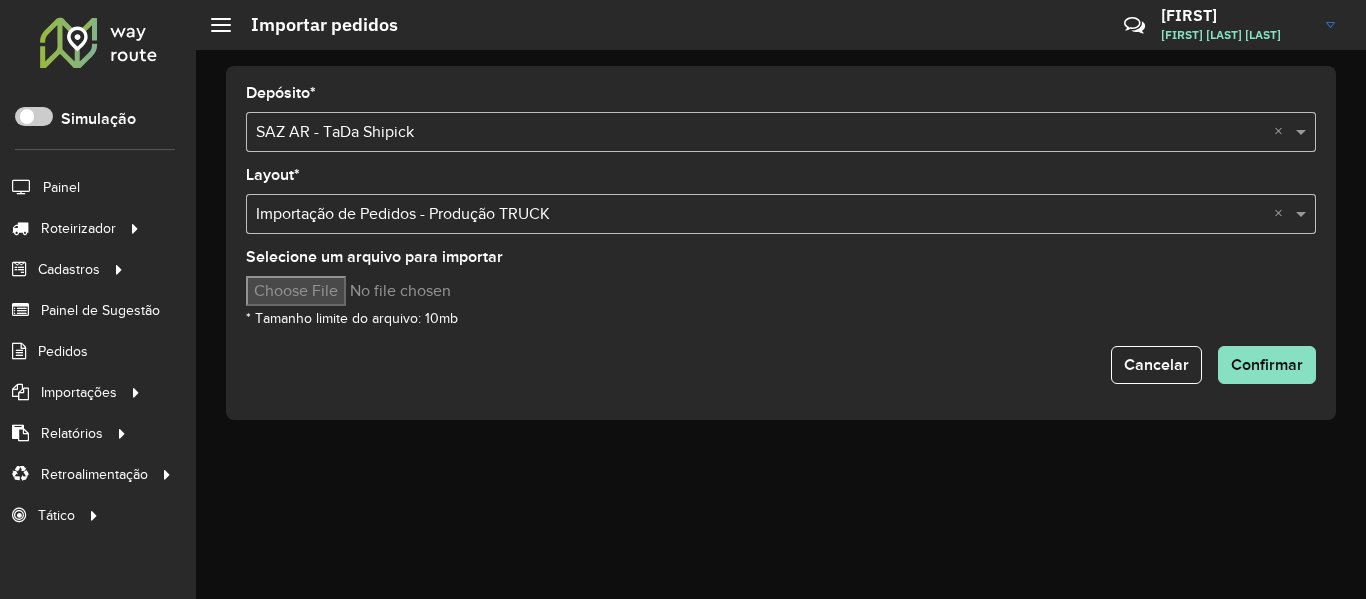 click on "Selecione um arquivo para importar" at bounding box center [416, 291] 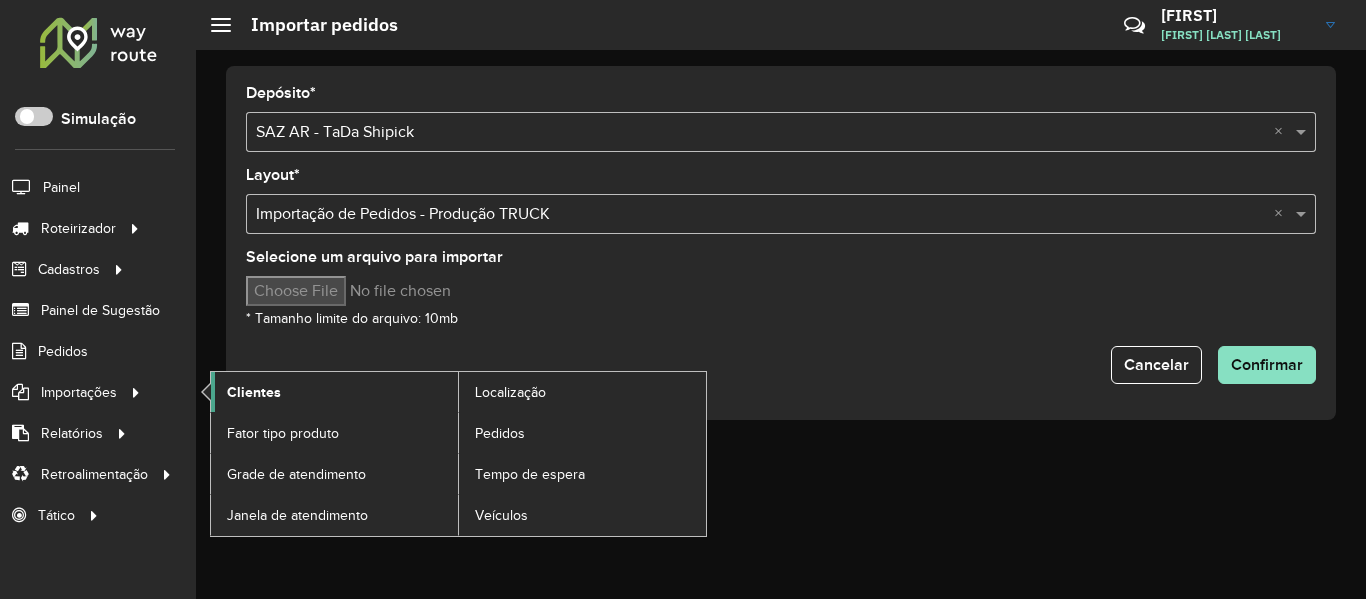 click on "Clientes" 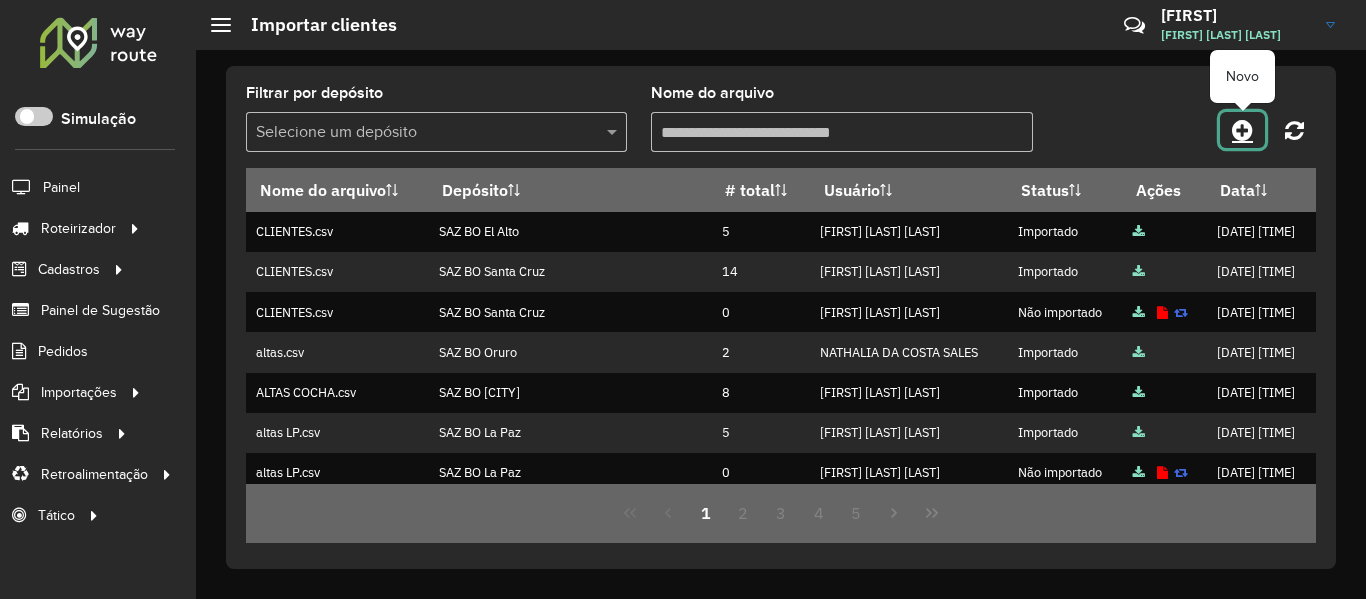 click 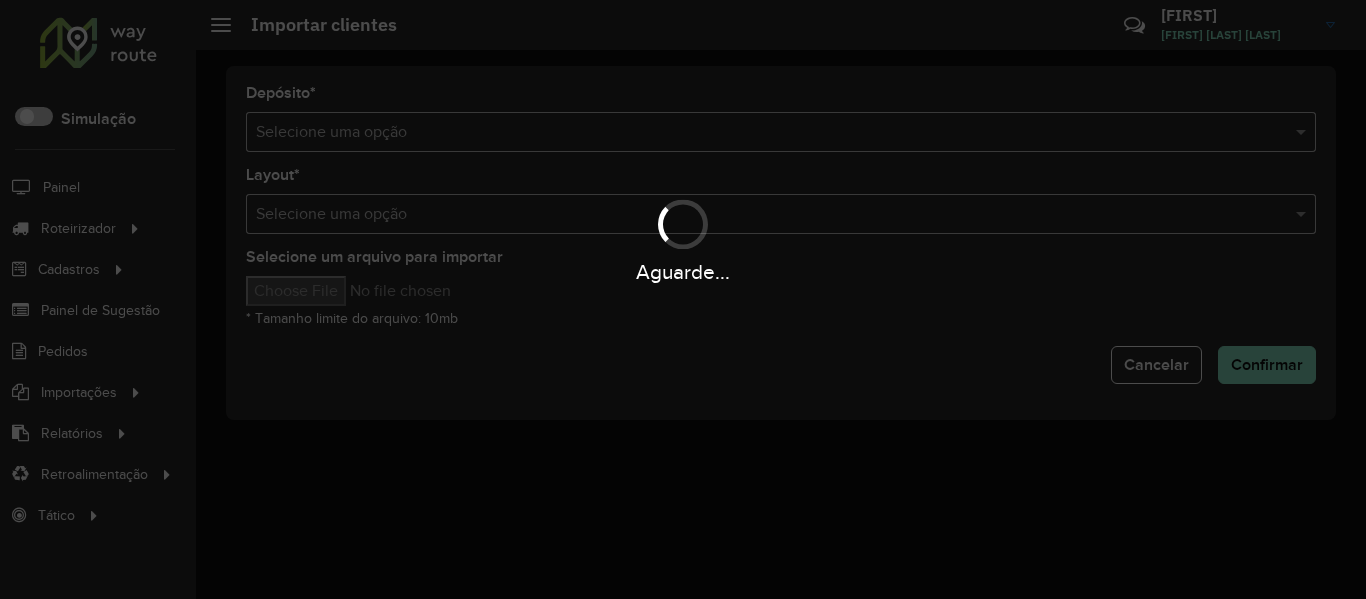 click on "Aguarde...  Pop-up bloqueado!  Seu navegador bloqueou automáticamente a abertura de uma nova janela.   Acesse as configurações e adicione o endereço do sistema a lista de permissão.   Fechar  Roteirizador AmbevTech Simulação Painel Roteirizador Entregas Cadastros Checkpoint Cliente Consulta de setores Depósito Disponibilidade de veículos Fator tipo de produto Grupo Rota Fator Tipo Produto Grupo de rotas exclusiva Grupo de setores Layout integração Modelo Parada Pedágio Ponto de apoio FAD Produto Rodízio de placa Rota exclusiva FAD Rótulo Setor Tipo de cliente Tipo de veículo Transportadora Veículo Painel de Sugestão Pedidos Importações Clientes Fator tipo produto Grade de atendimento Janela de atendimento Localização Pedidos Tempo de espera Veículos Relatórios Ações da sessão Clientes Clientes fora malha Exclusão pedido Fator tipo de produto Filtros da sessão Indicadores roteirização Integração automática Pedidos agrupados Pedidos não Roteirizados Romaneio Roteirização * *" at bounding box center [683, 299] 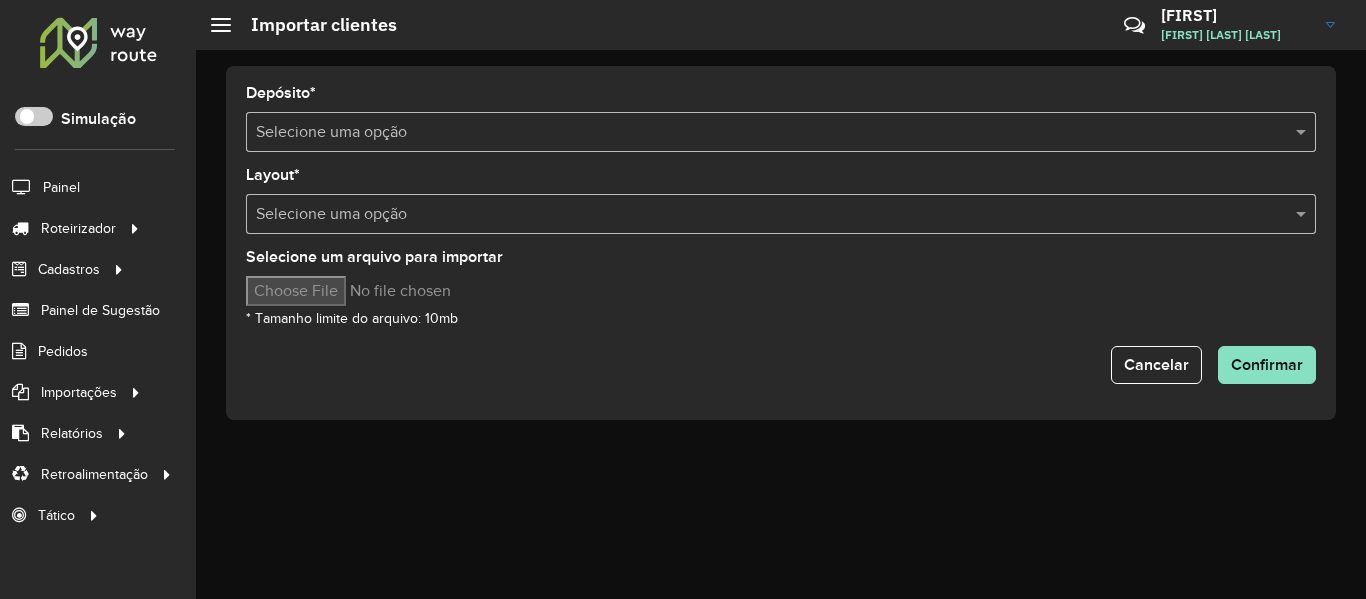 click at bounding box center [761, 133] 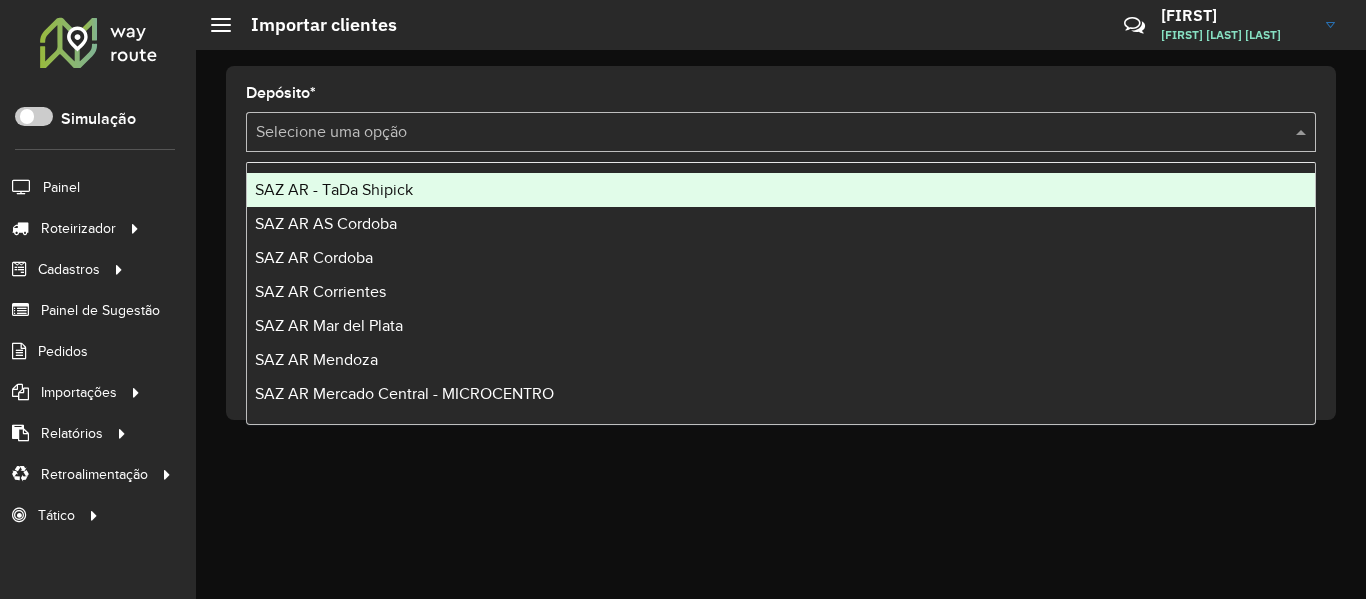 click on "SAZ AR - TaDa Shipick" at bounding box center [781, 190] 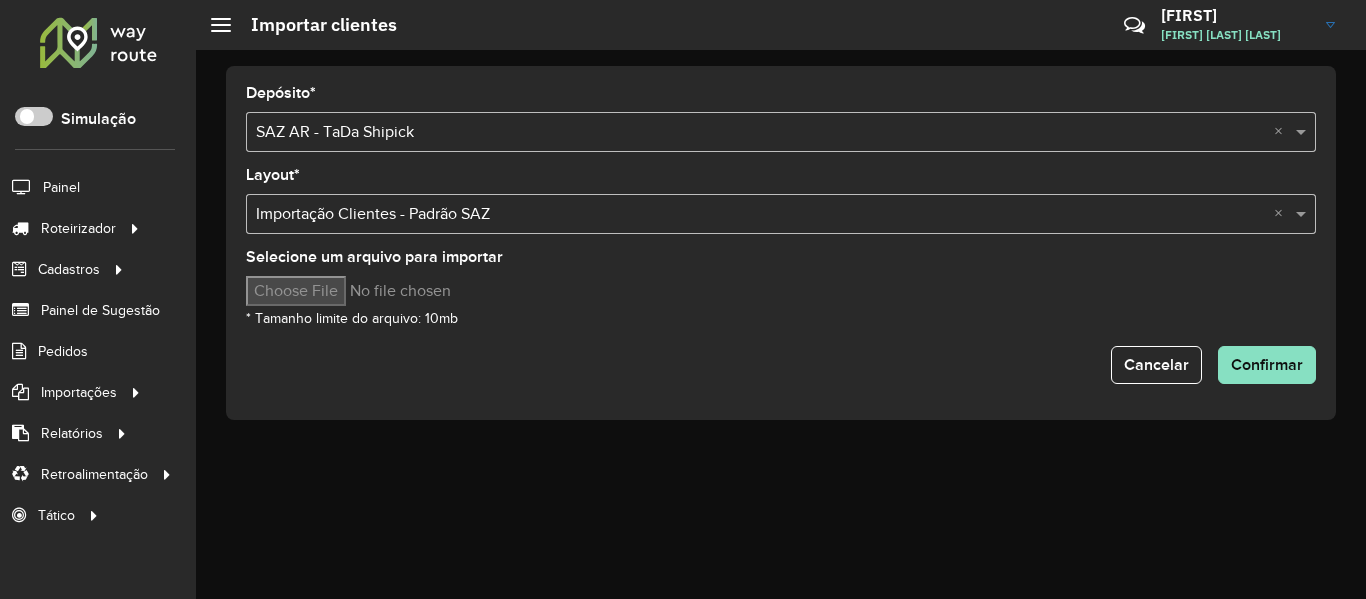 click on "Selecione um arquivo para importar" at bounding box center [416, 291] 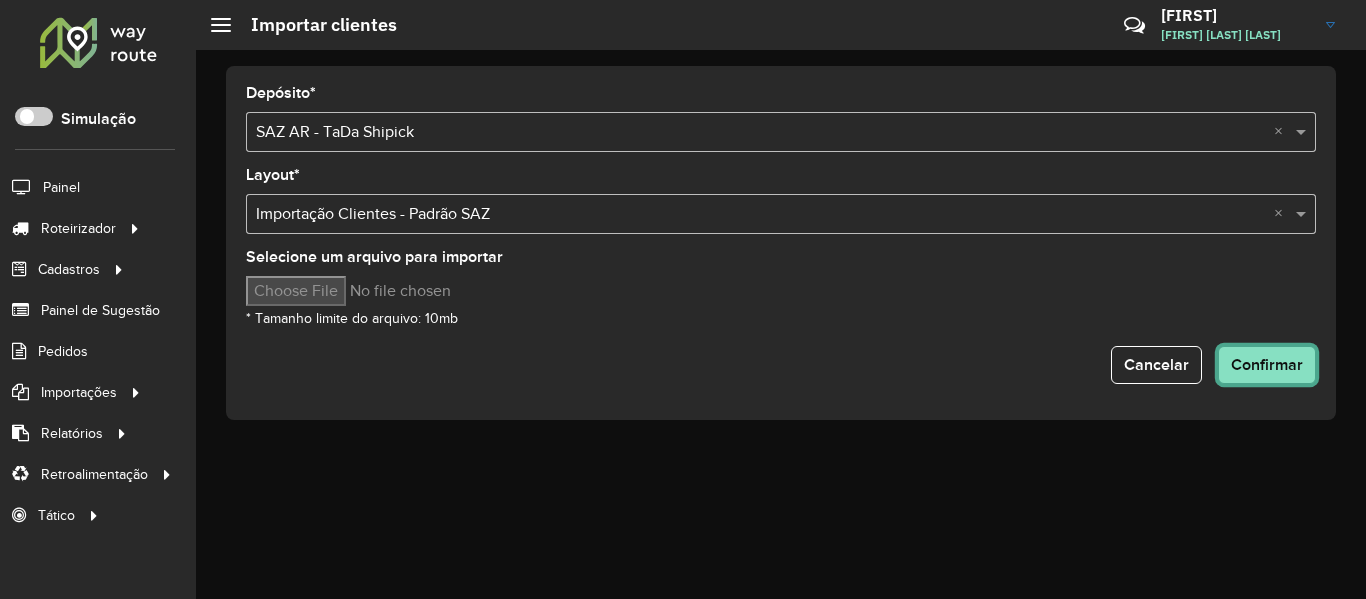 click on "Confirmar" 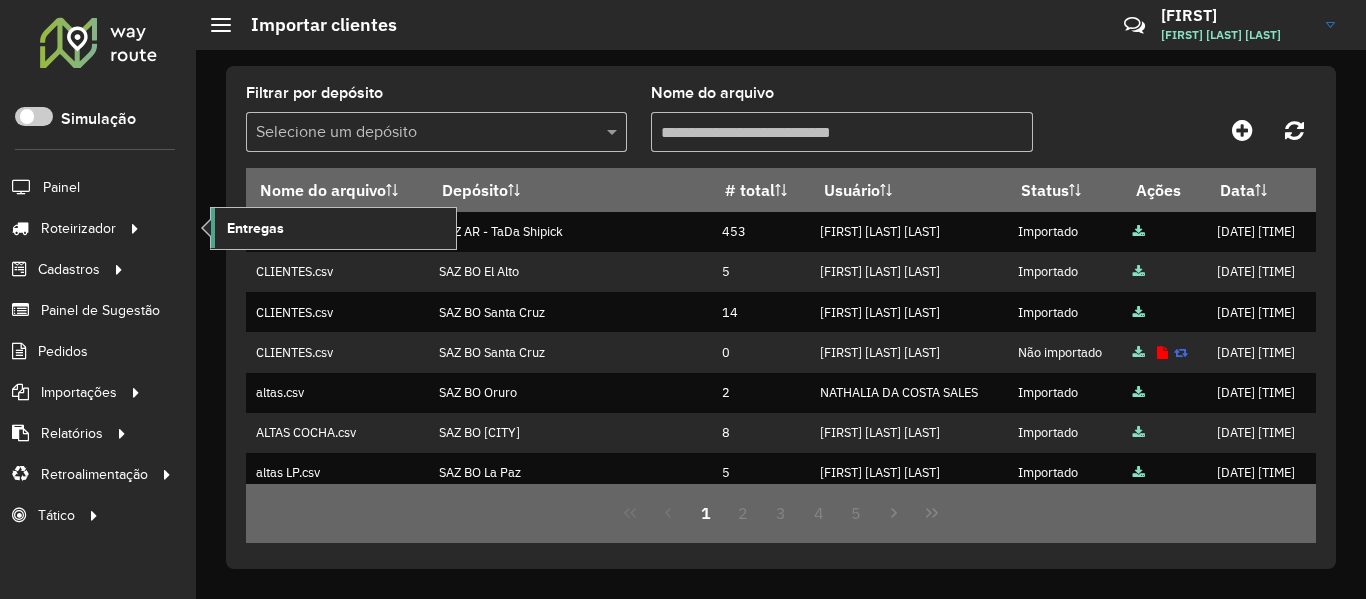 click on "Entregas" 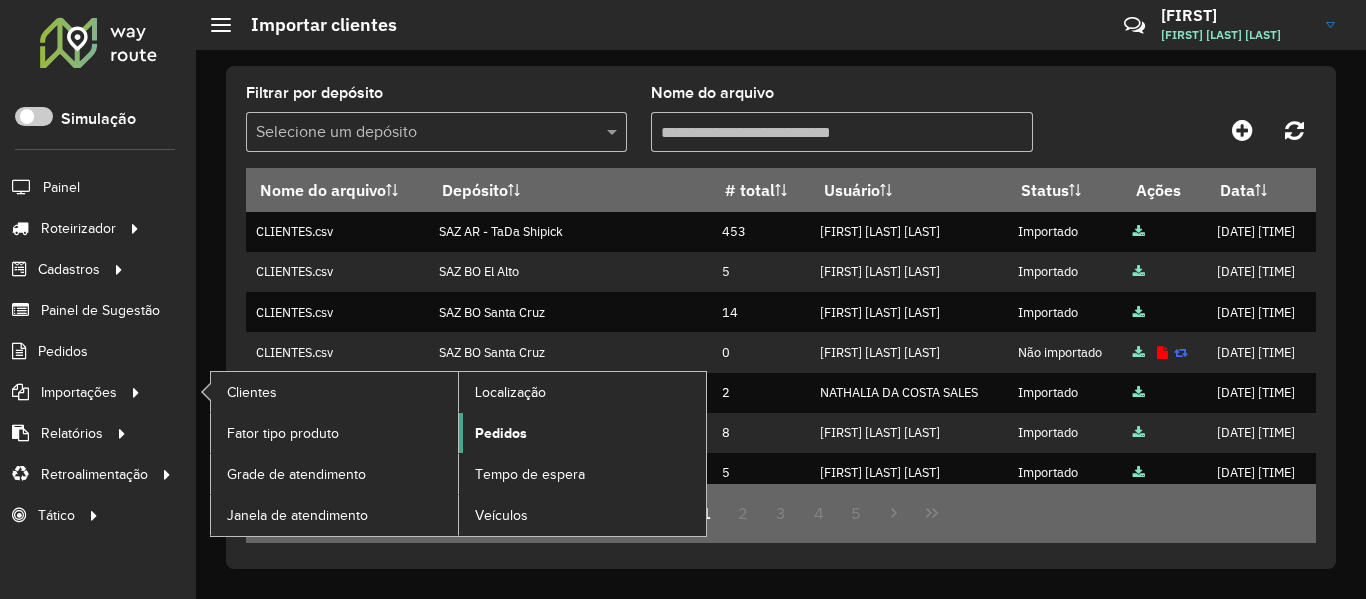 click on "Pedidos" 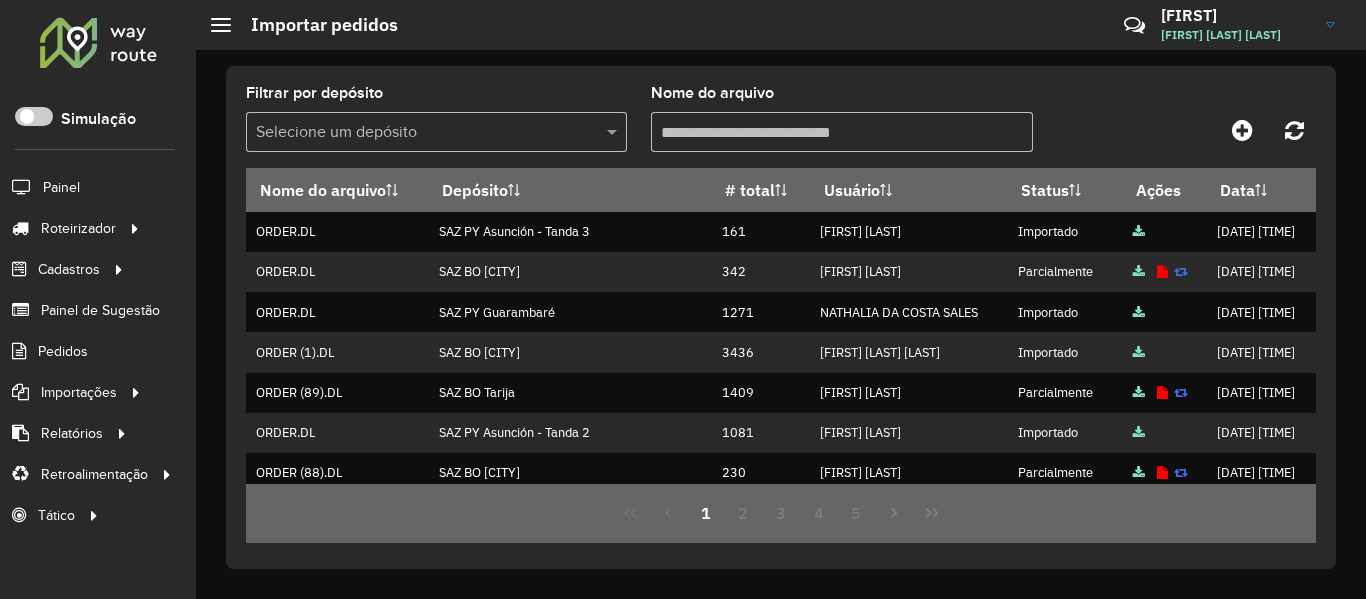 click 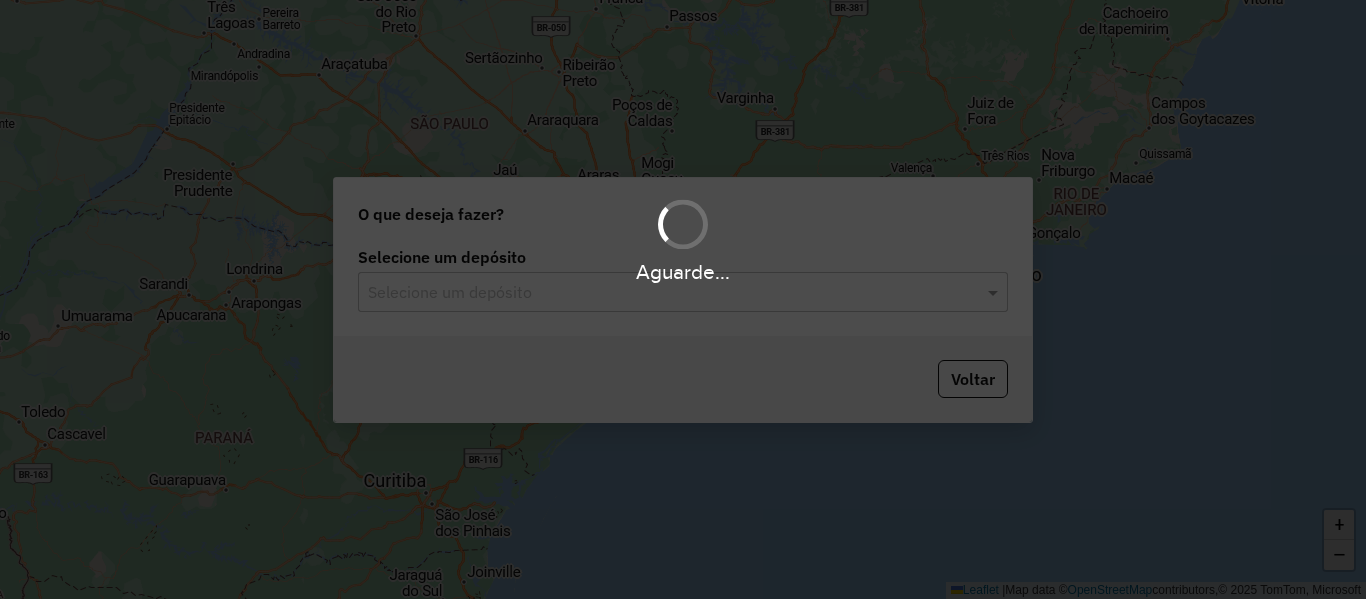 scroll, scrollTop: 0, scrollLeft: 0, axis: both 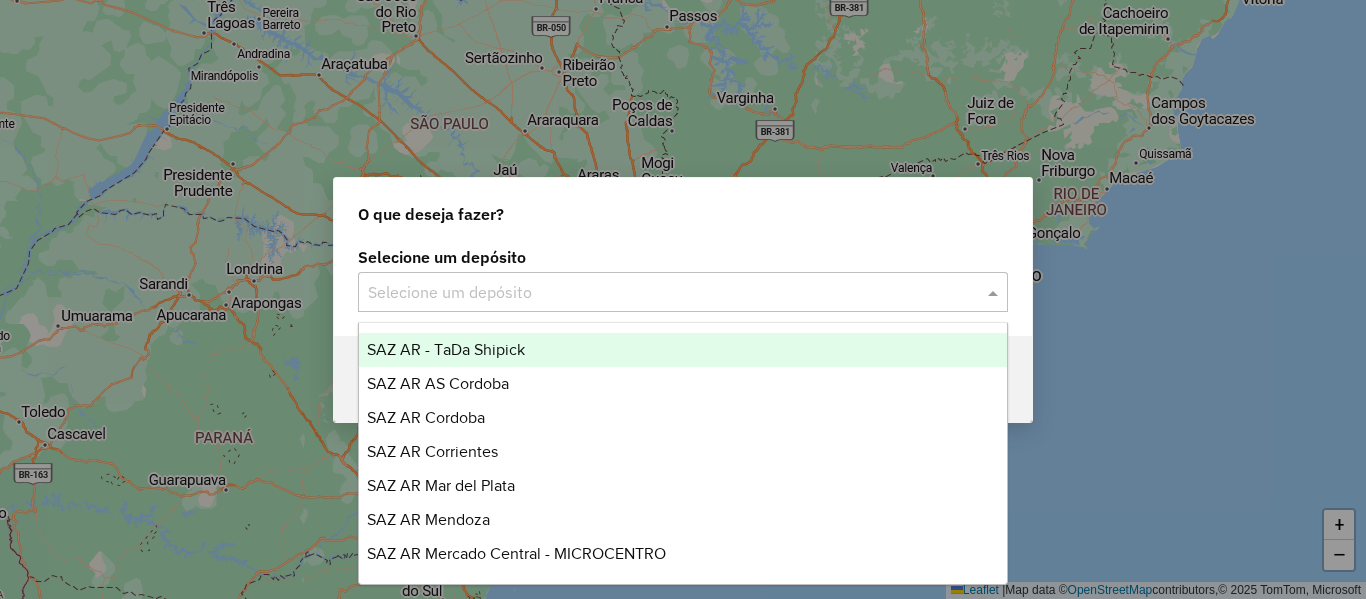 click on "Selecione um depósito" 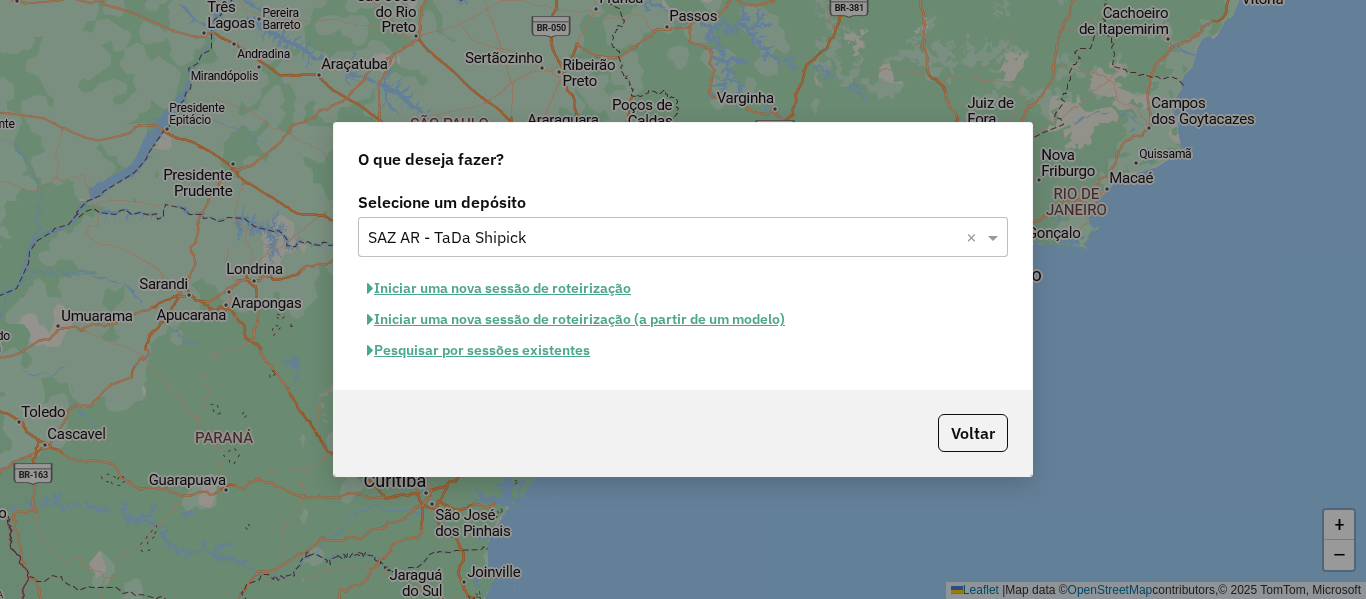 click on "Pesquisar por sessões existentes" 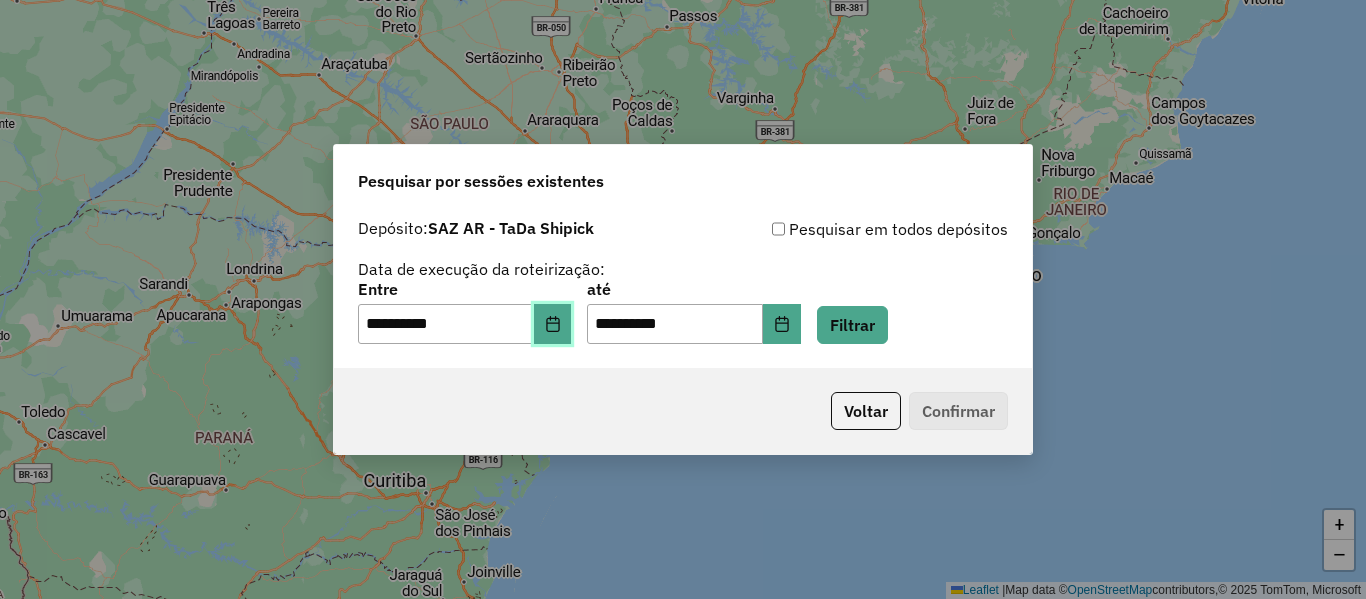 click 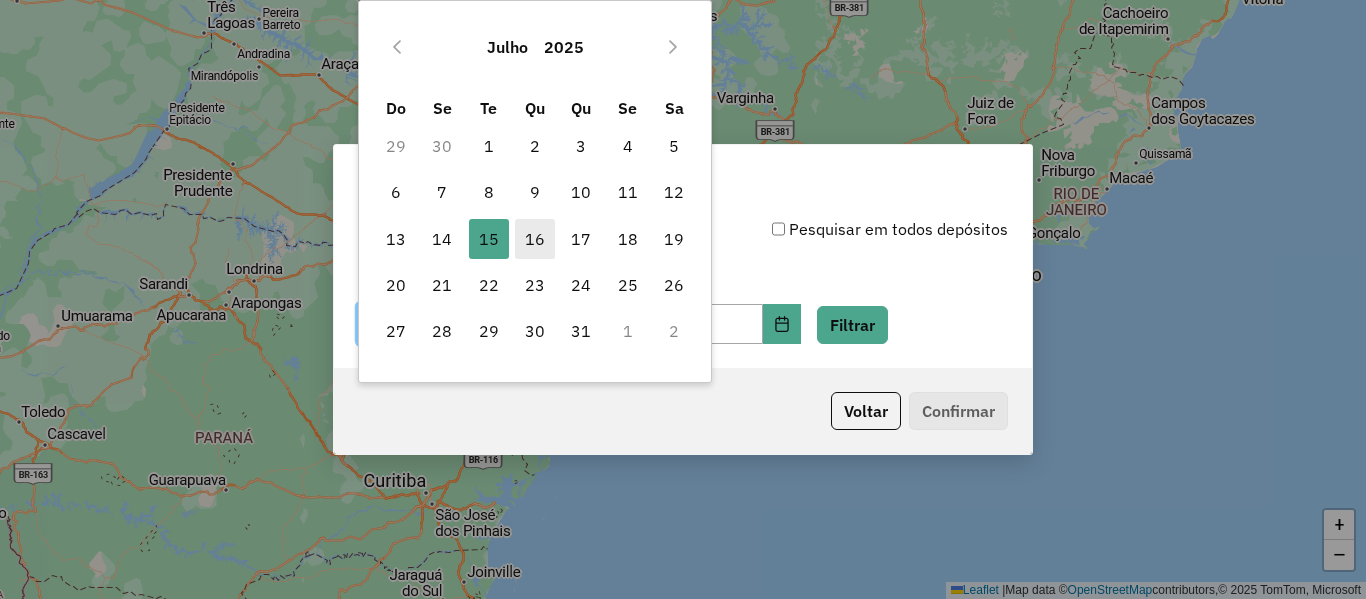 click on "16" at bounding box center (535, 239) 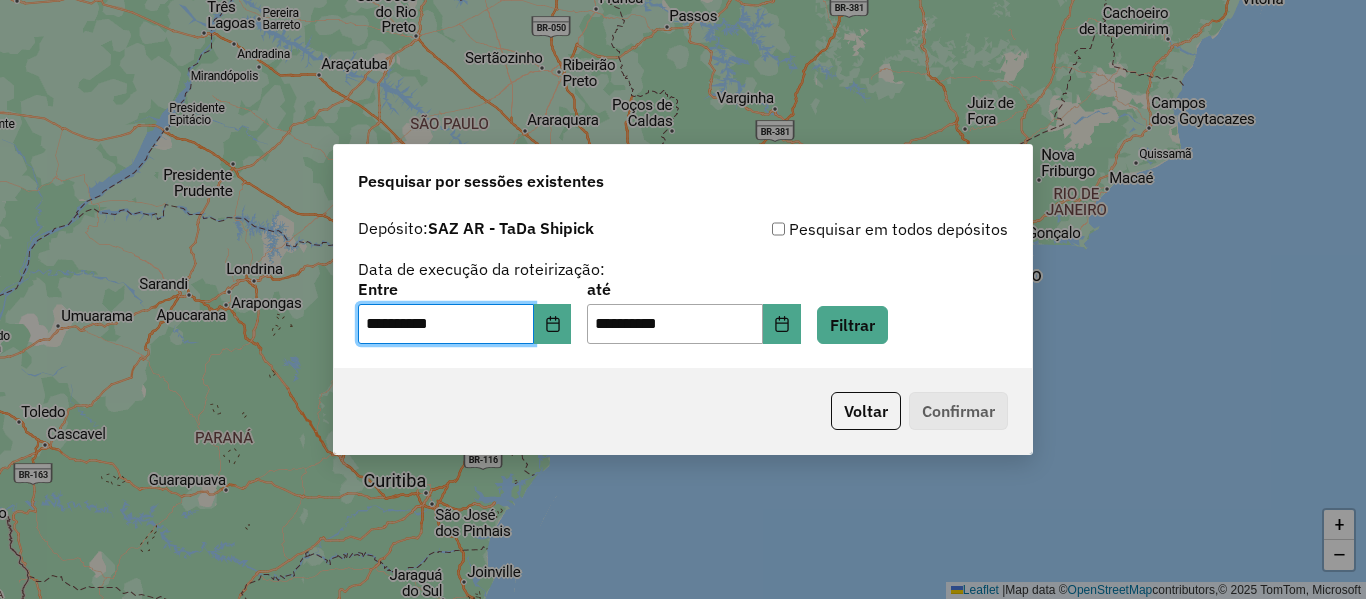 click on "Voltar   Confirmar" 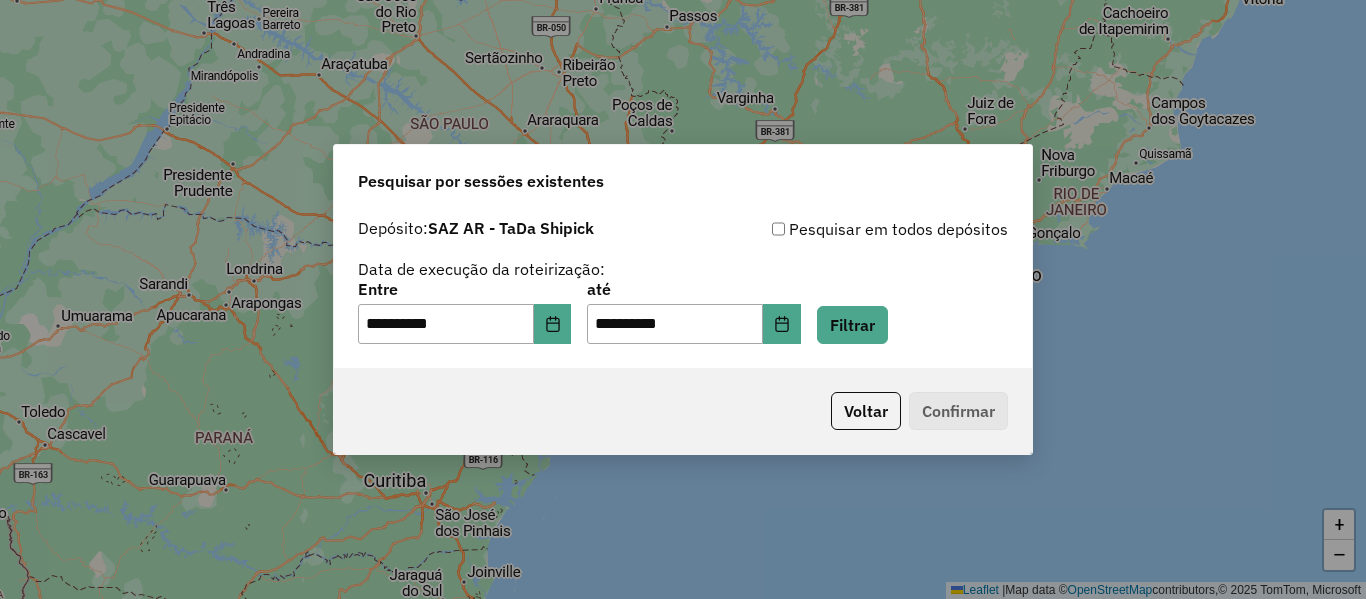 click on "Voltar   Confirmar" 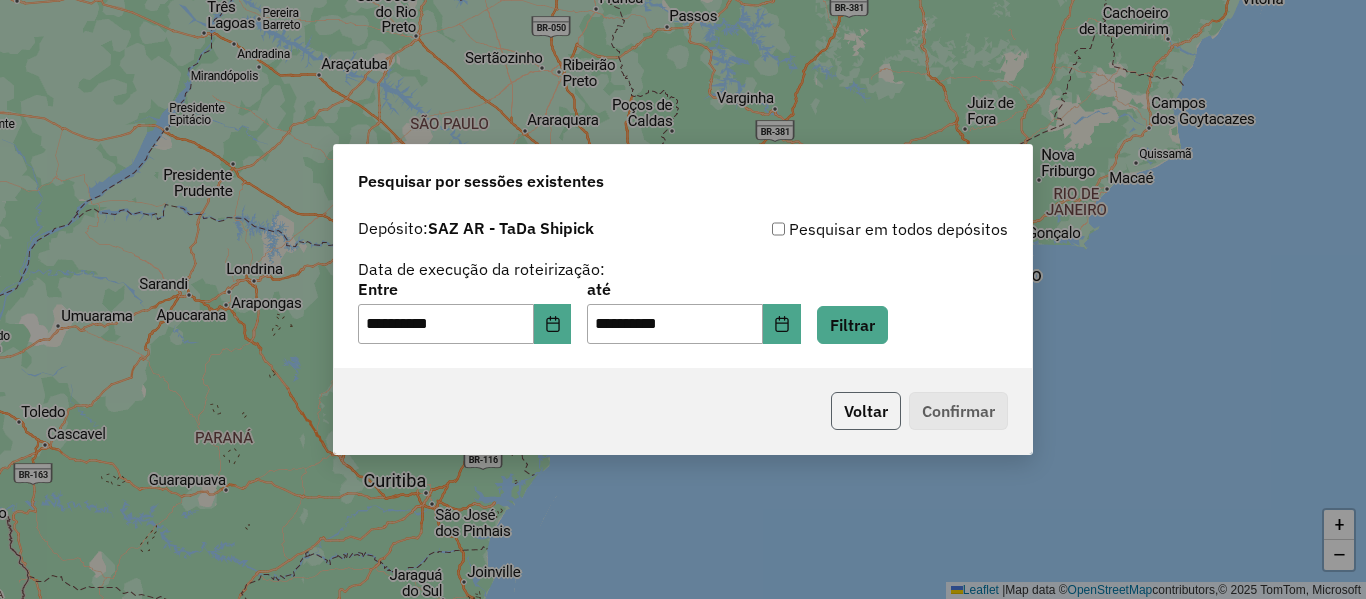 click on "Voltar" 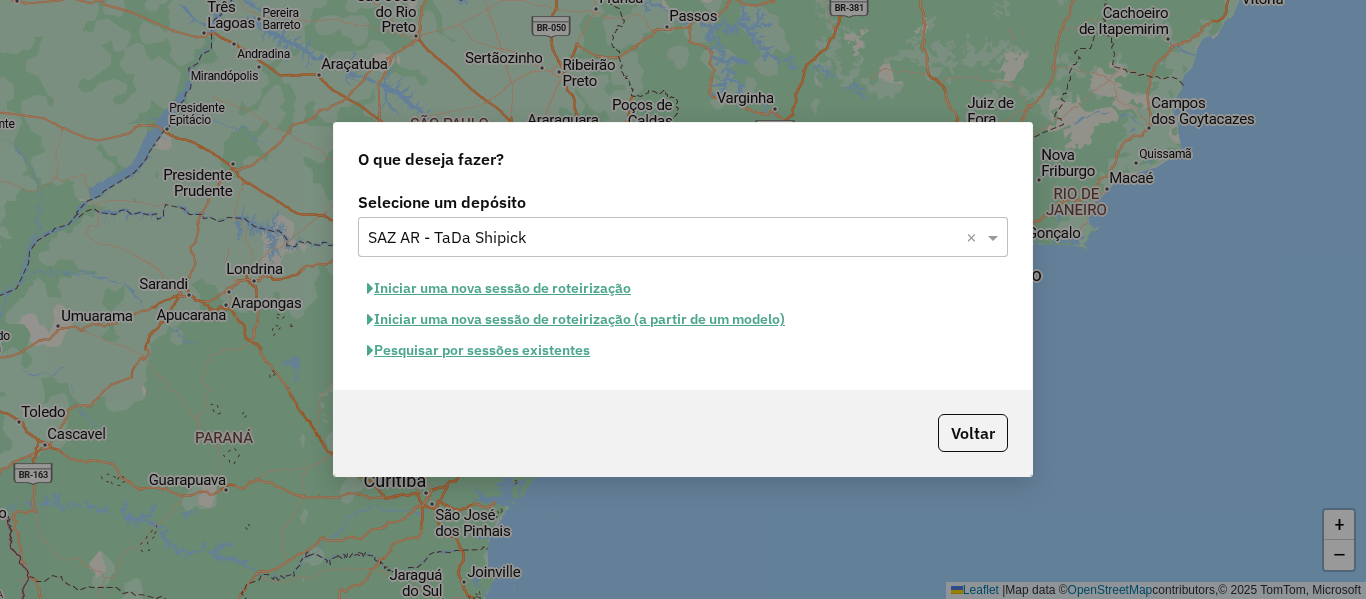 click on "Iniciar uma nova sessão de roteirização" 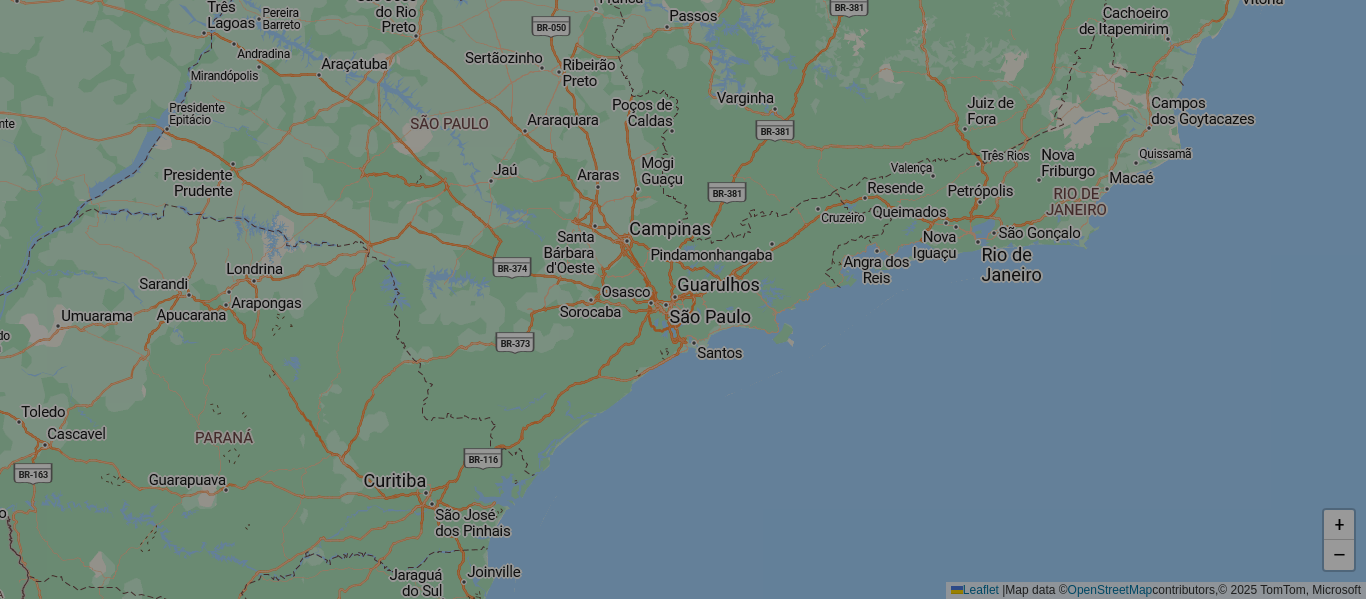 select on "*" 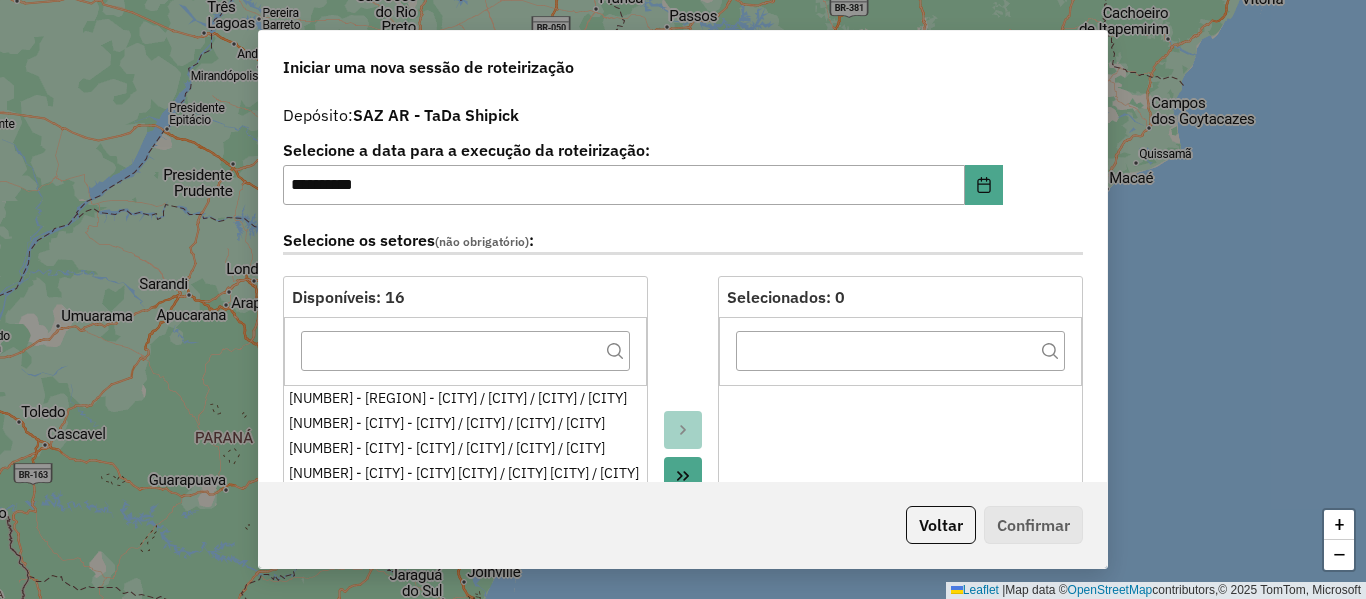click on "Selecione os setores  (não obrigatório) :" 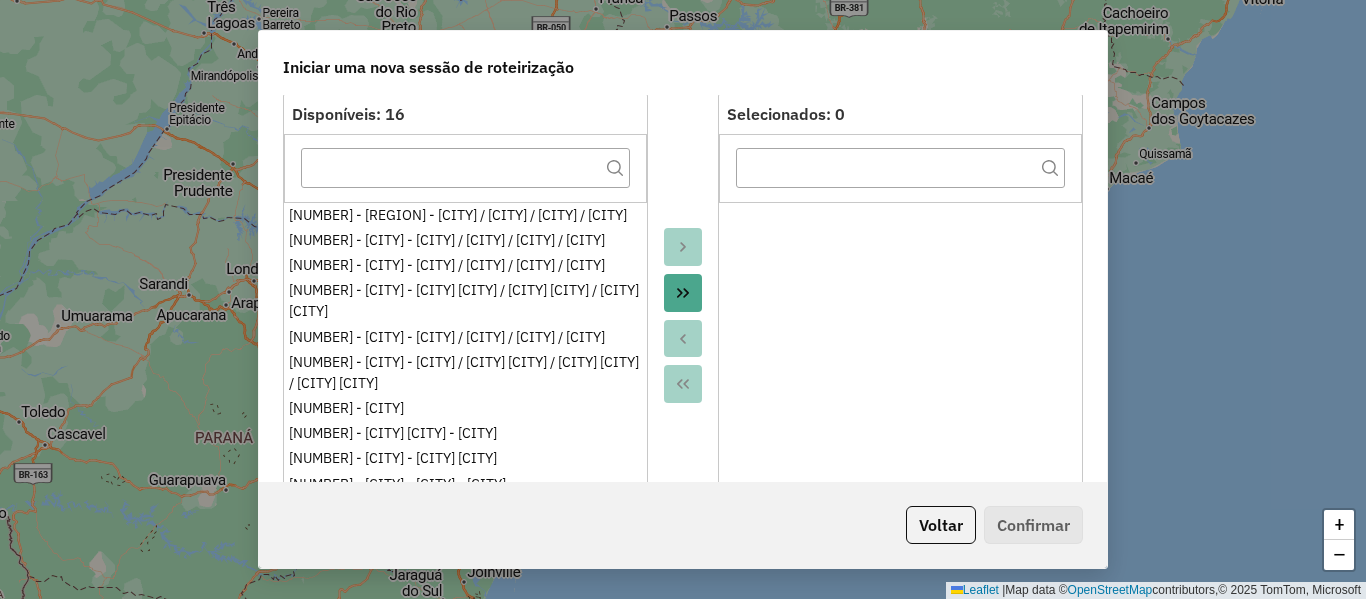 scroll, scrollTop: 500, scrollLeft: 0, axis: vertical 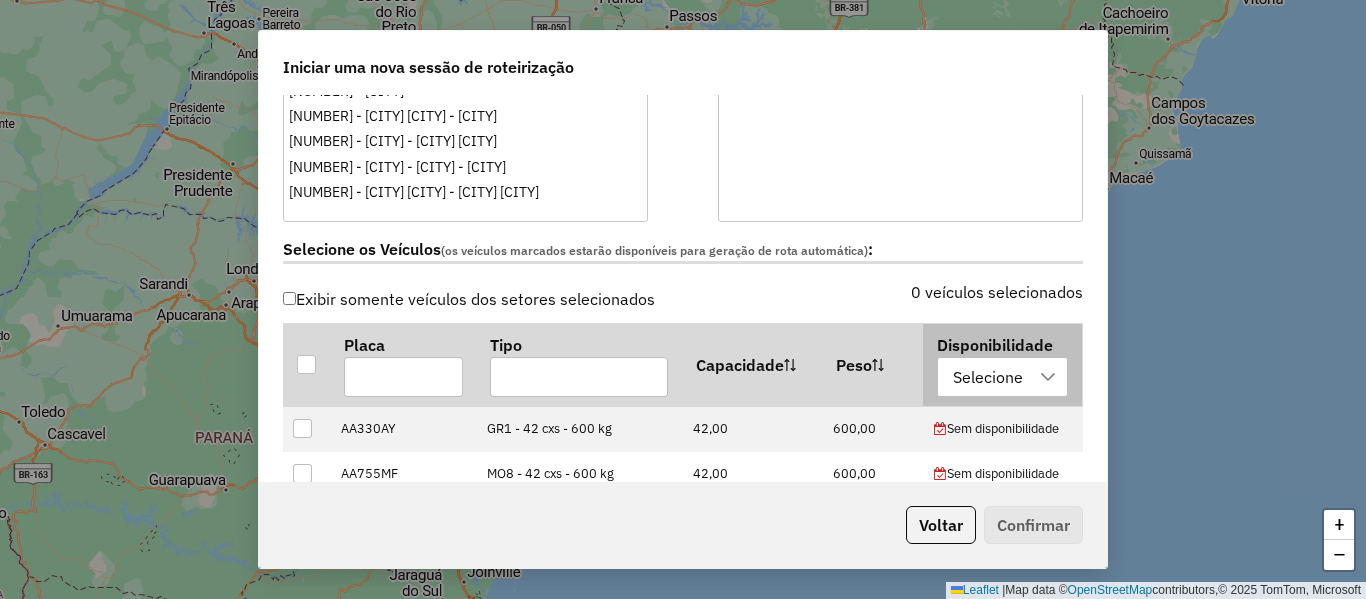click on "Selecione" at bounding box center [988, 377] 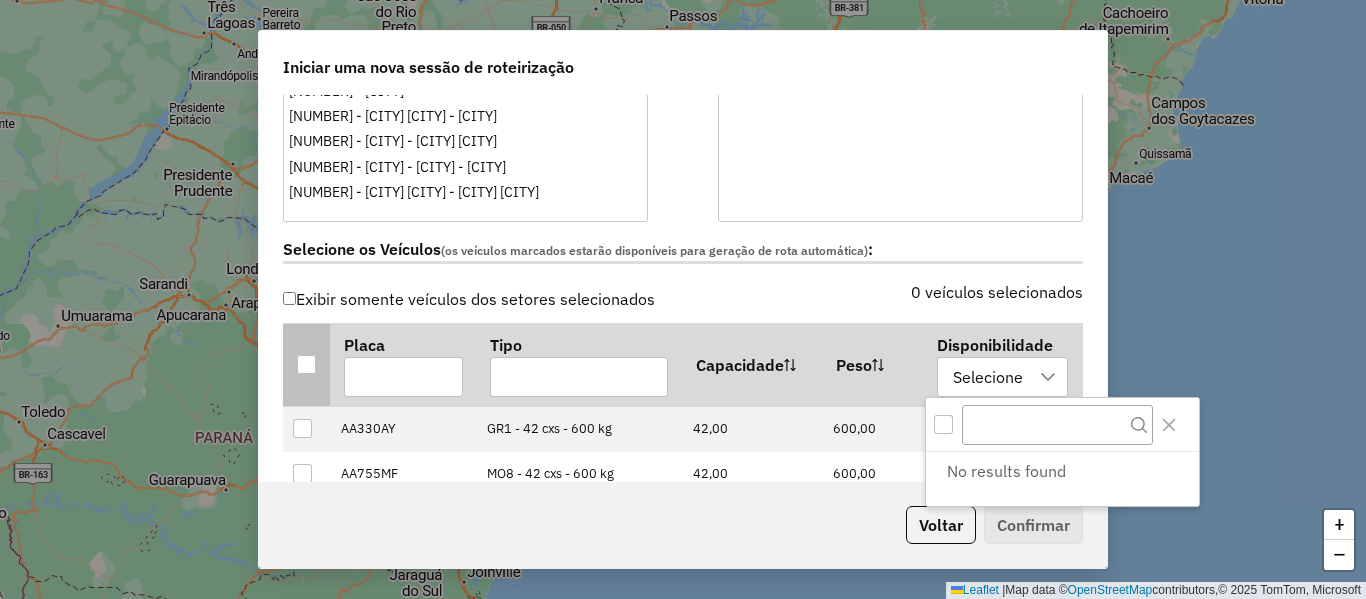 click at bounding box center (306, 364) 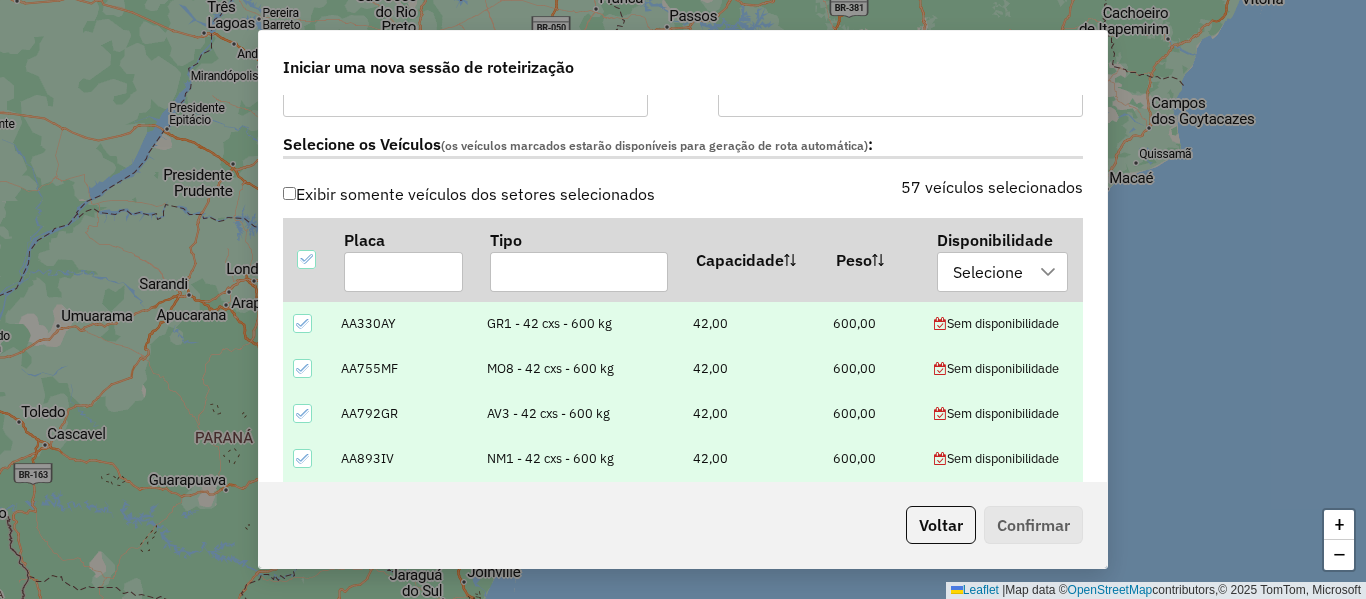 scroll, scrollTop: 600, scrollLeft: 0, axis: vertical 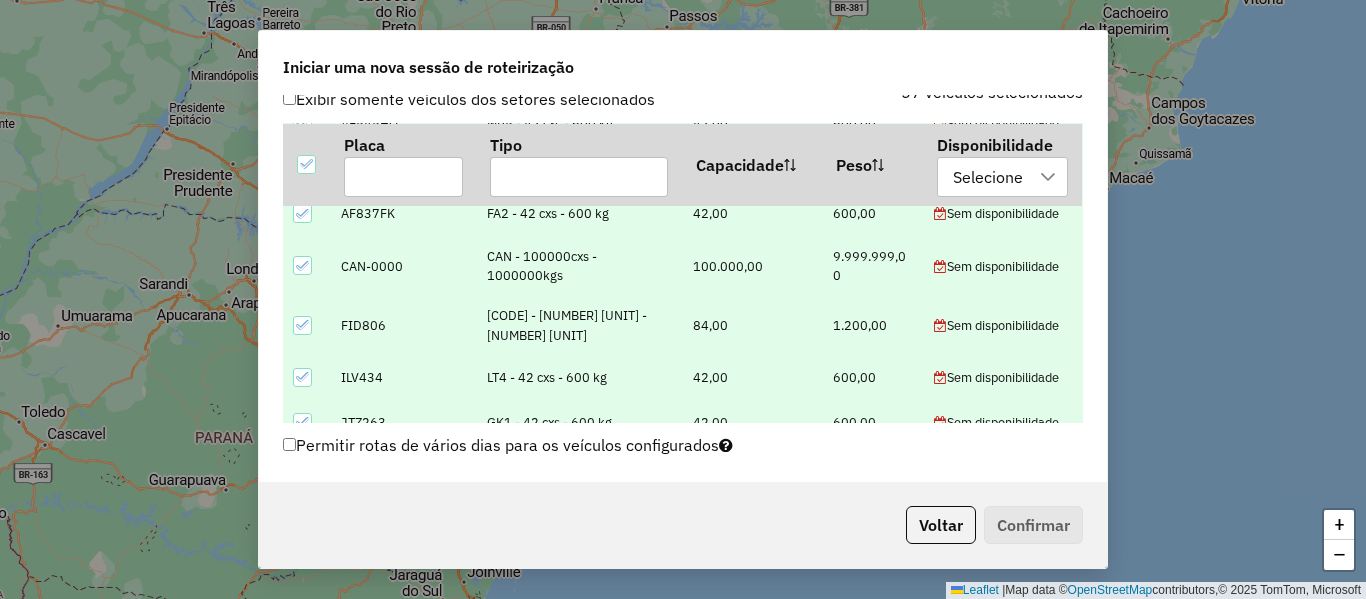 click on "CAN - 100000cxs - 1000000kgs" at bounding box center [579, 266] 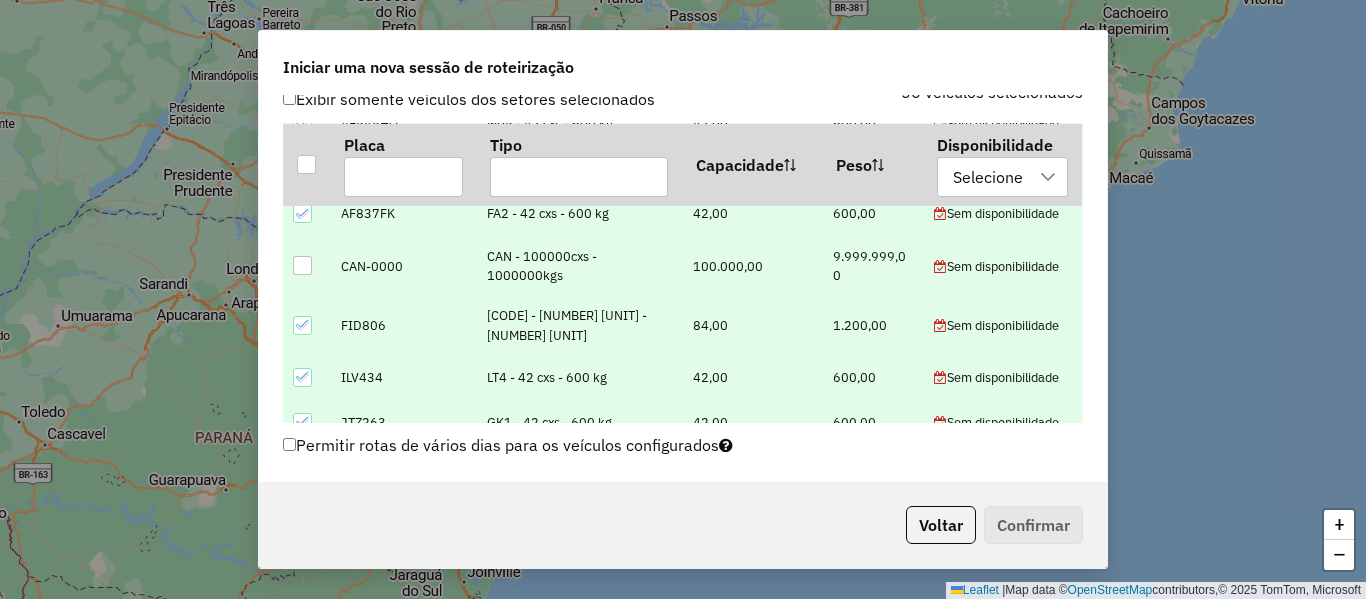click 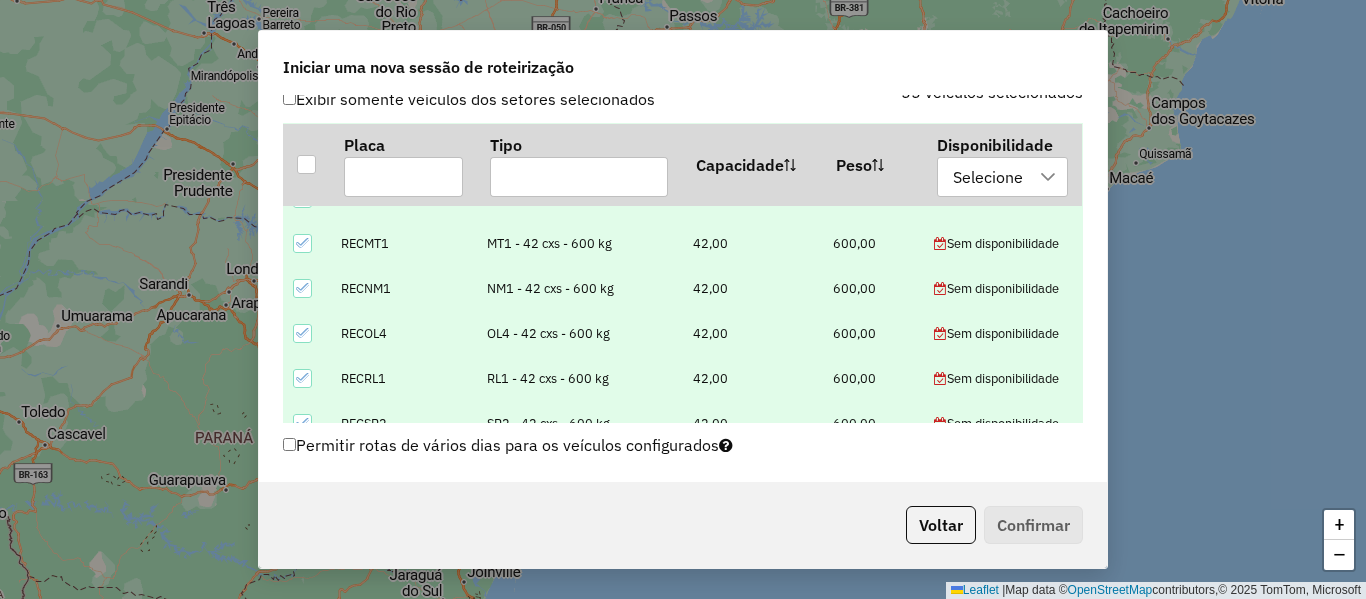 scroll, scrollTop: 2363, scrollLeft: 0, axis: vertical 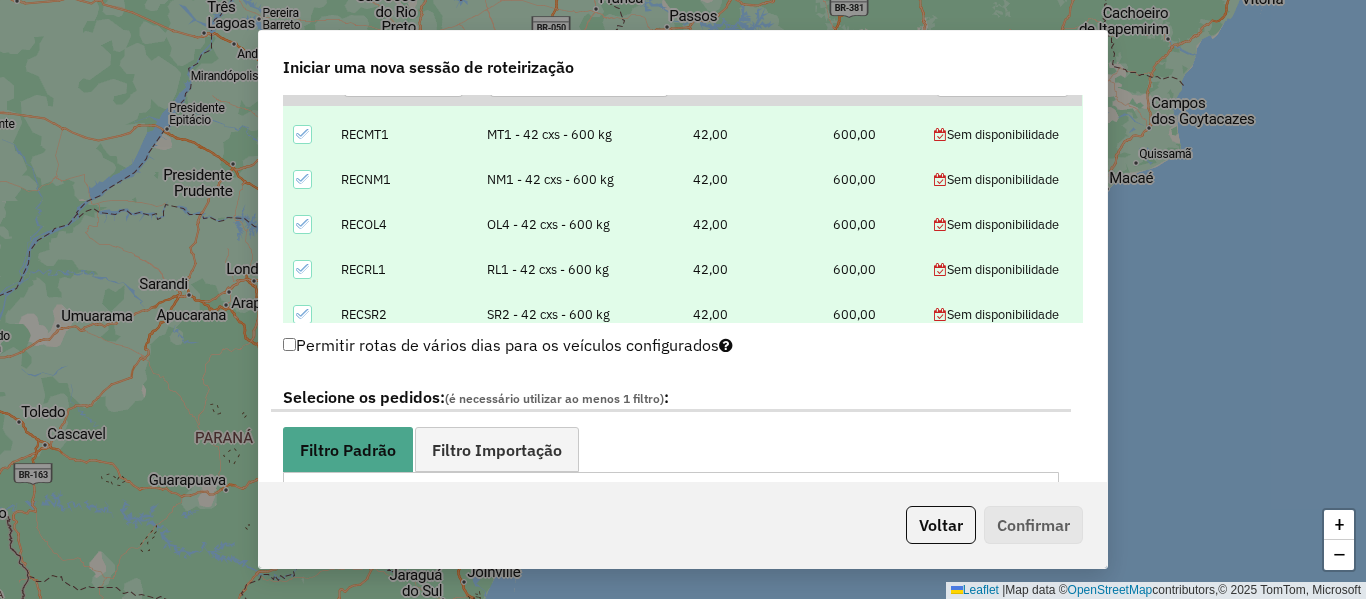 click at bounding box center [306, 314] 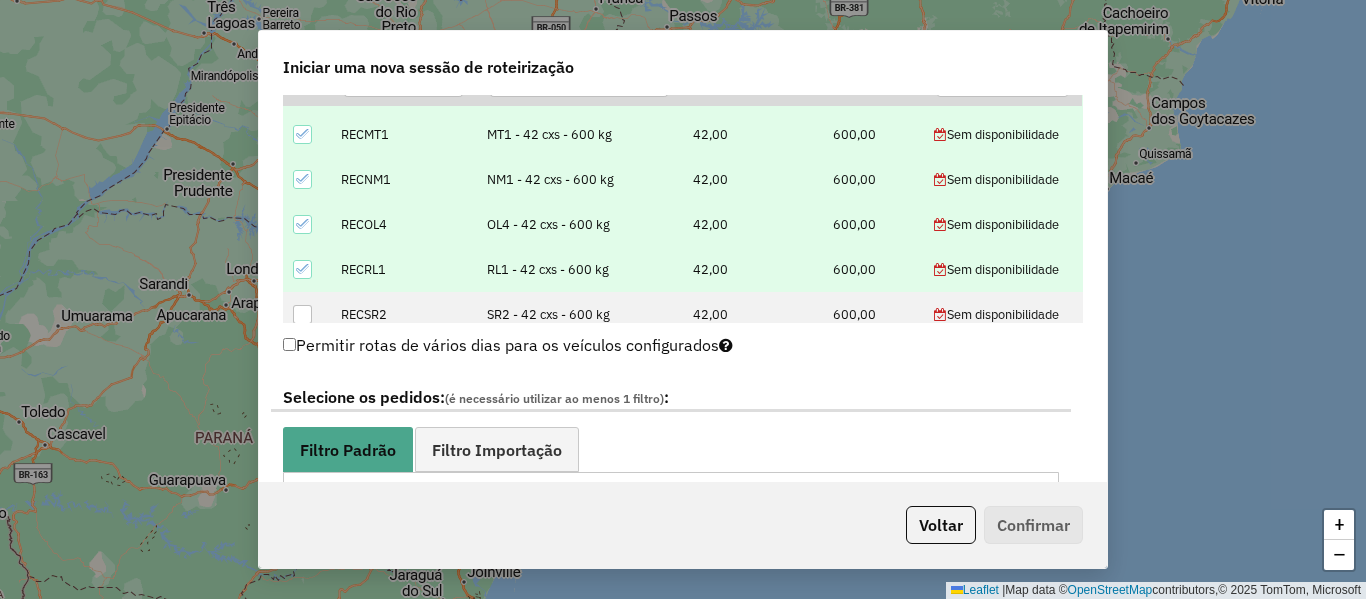 click 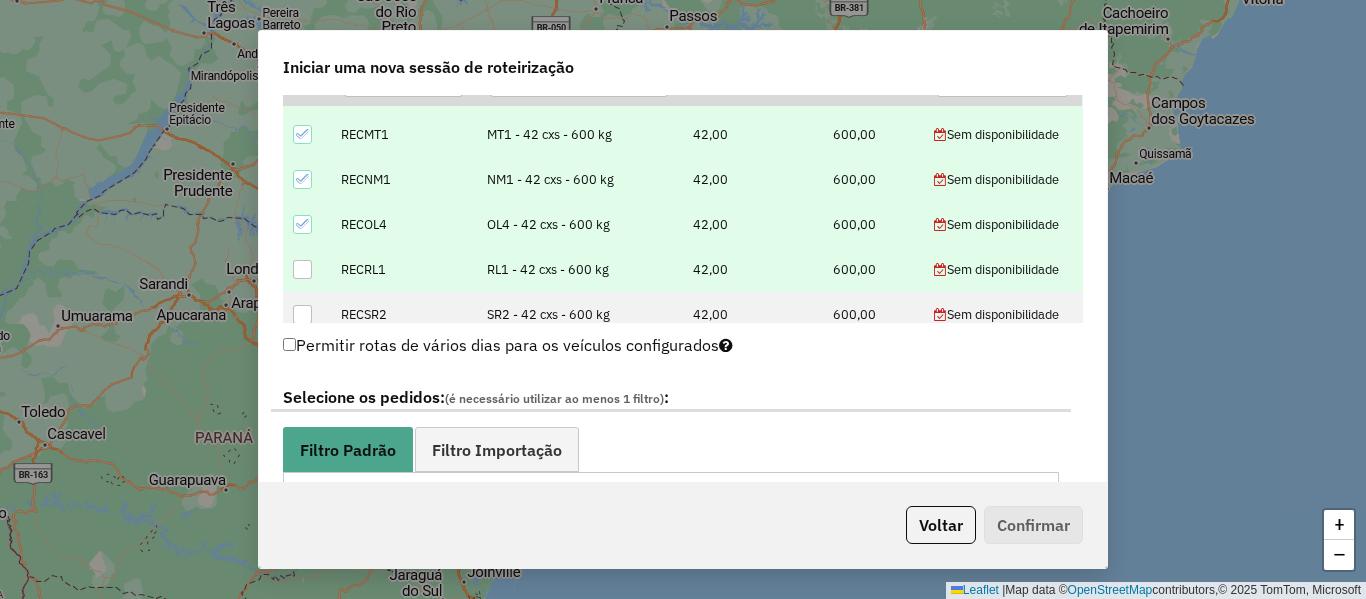 click at bounding box center [302, 224] 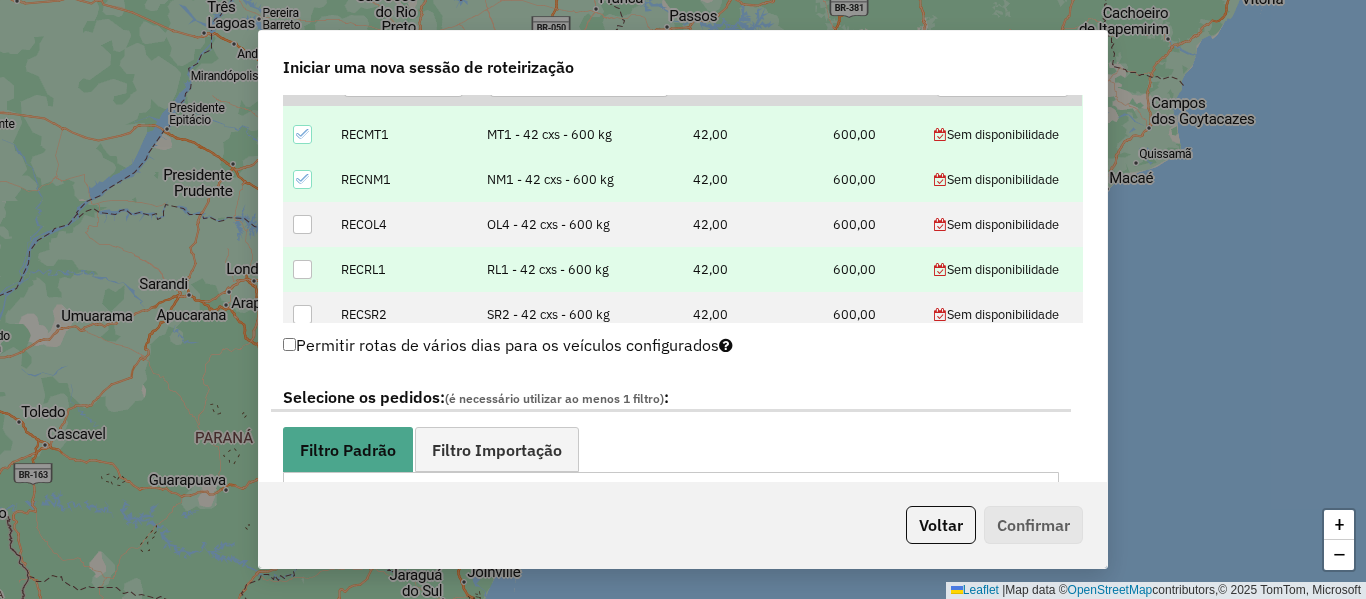 click 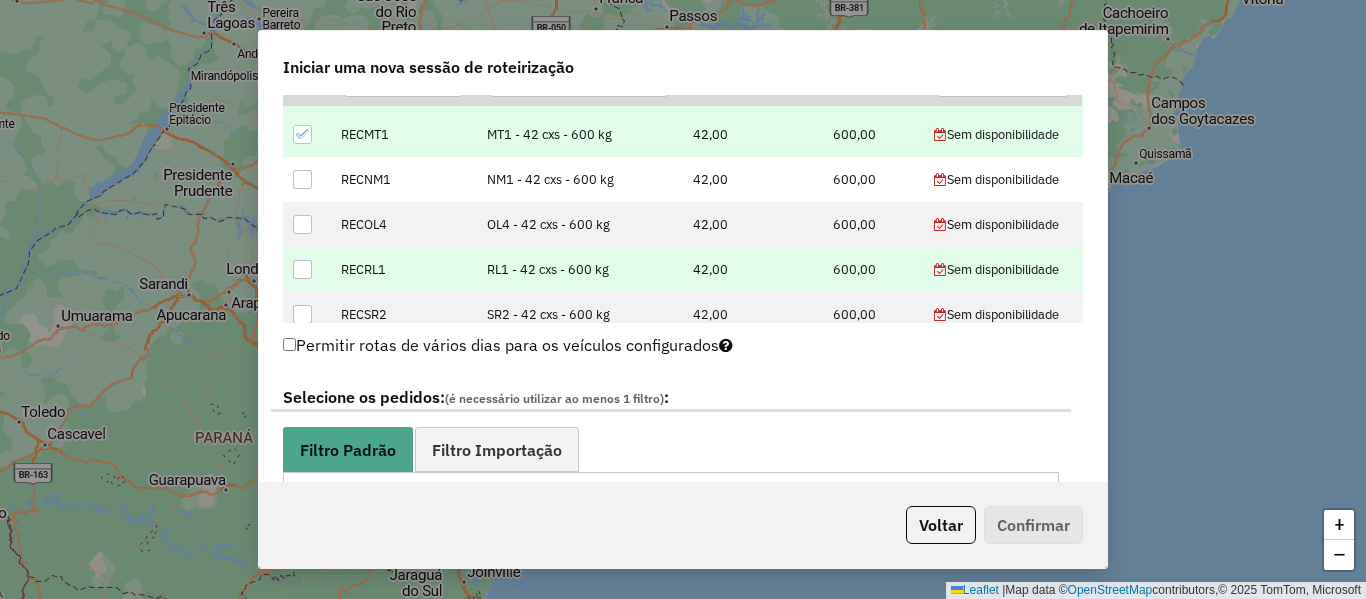 click 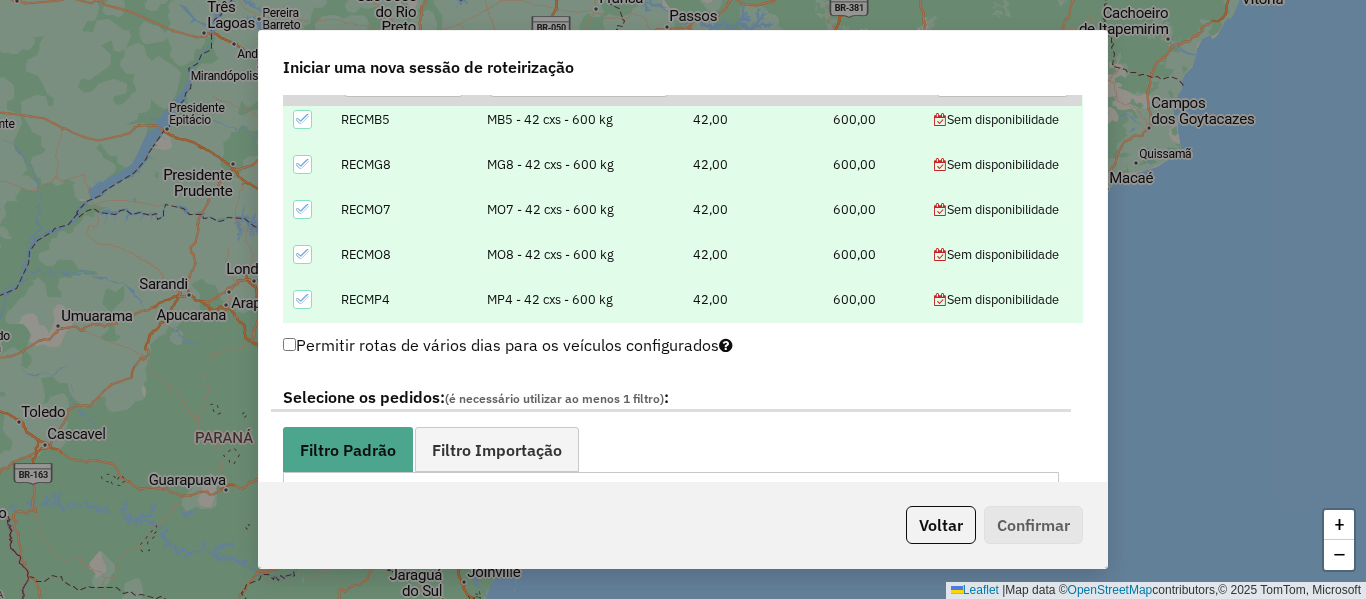 scroll, scrollTop: 2163, scrollLeft: 0, axis: vertical 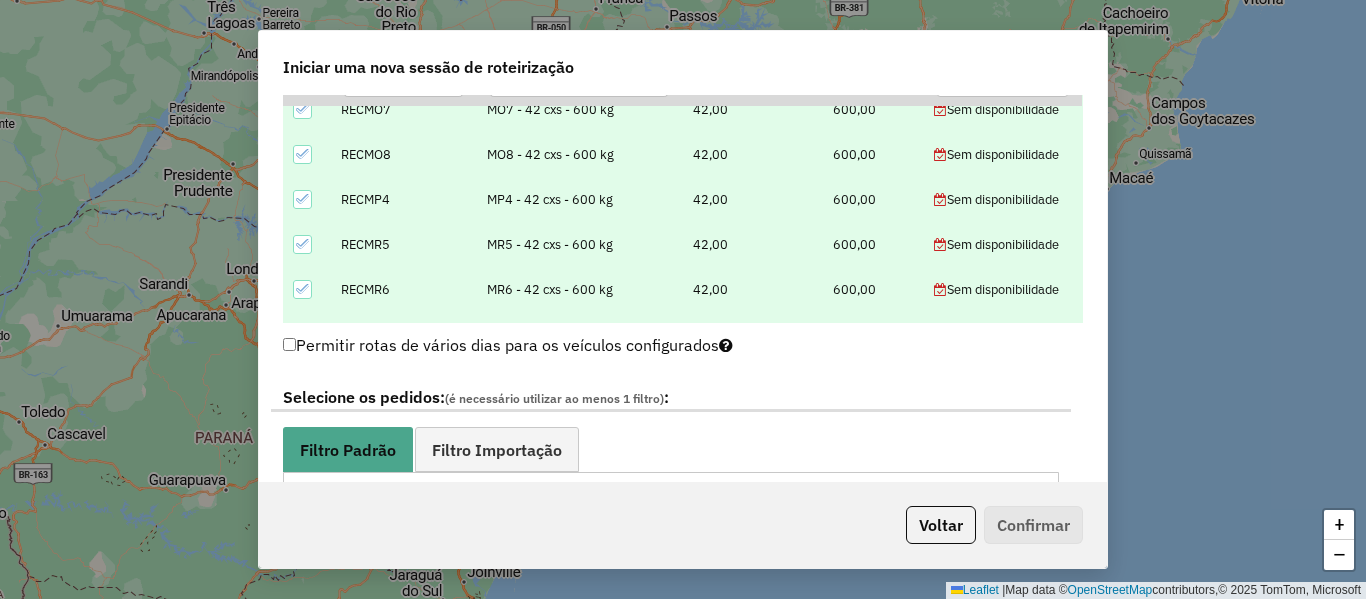 click 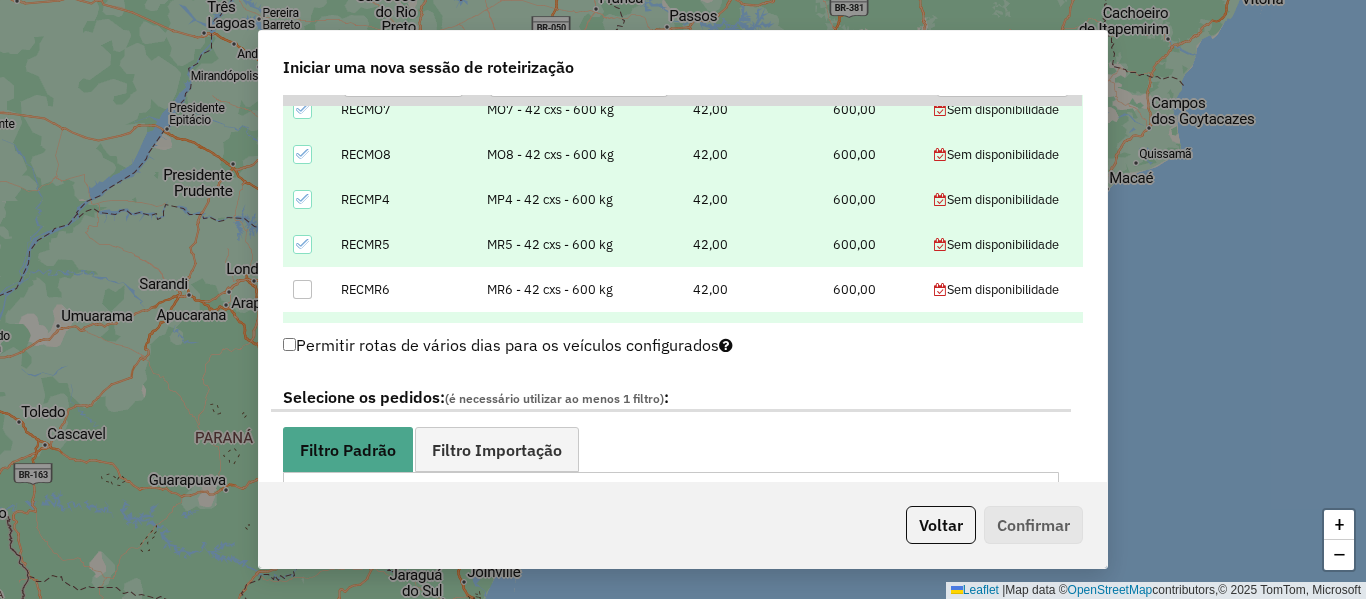 click at bounding box center (302, 244) 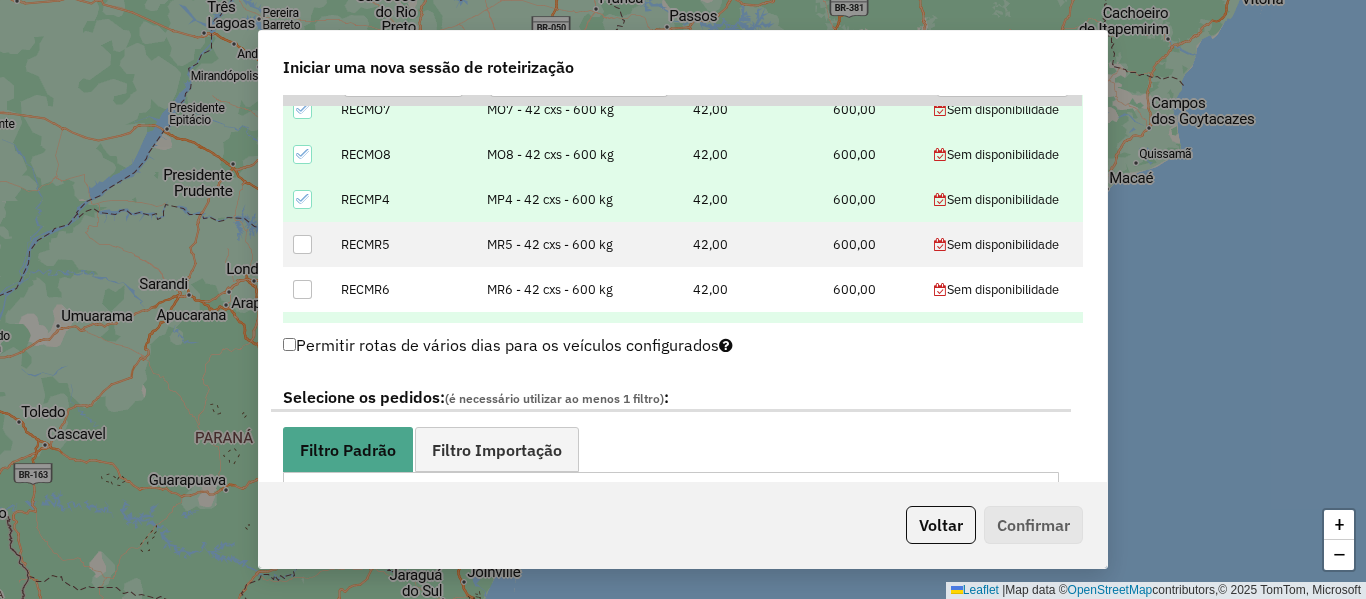 drag, startPoint x: 306, startPoint y: 178, endPoint x: 305, endPoint y: 159, distance: 19.026299 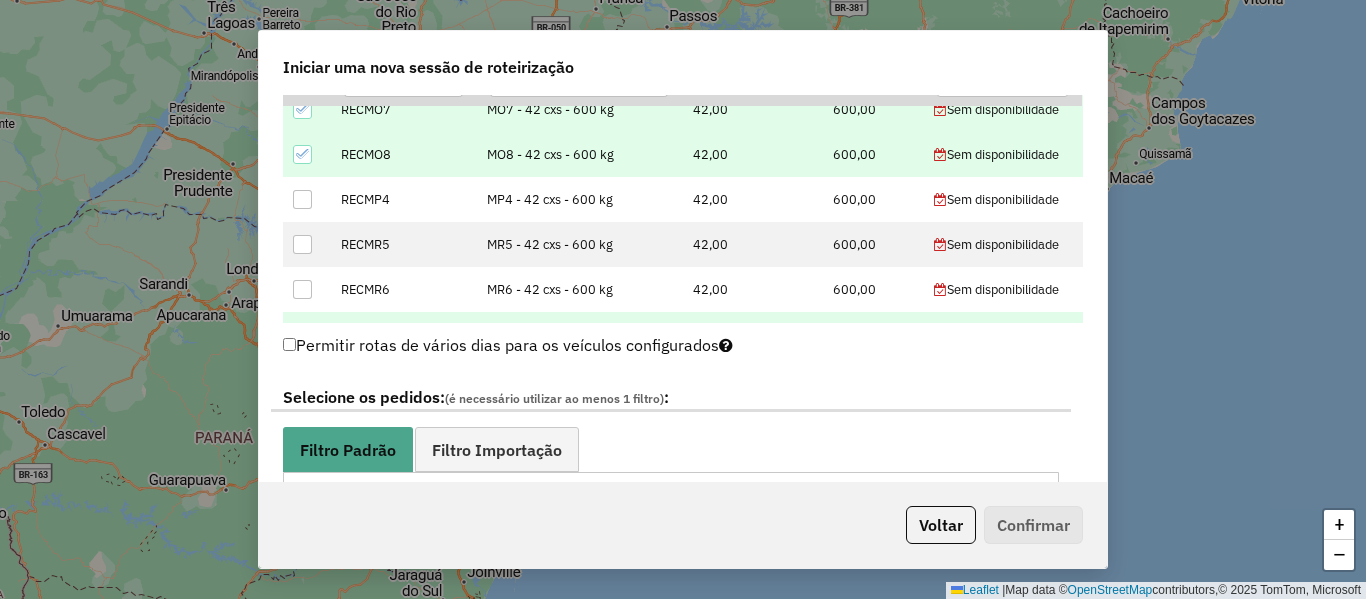 click 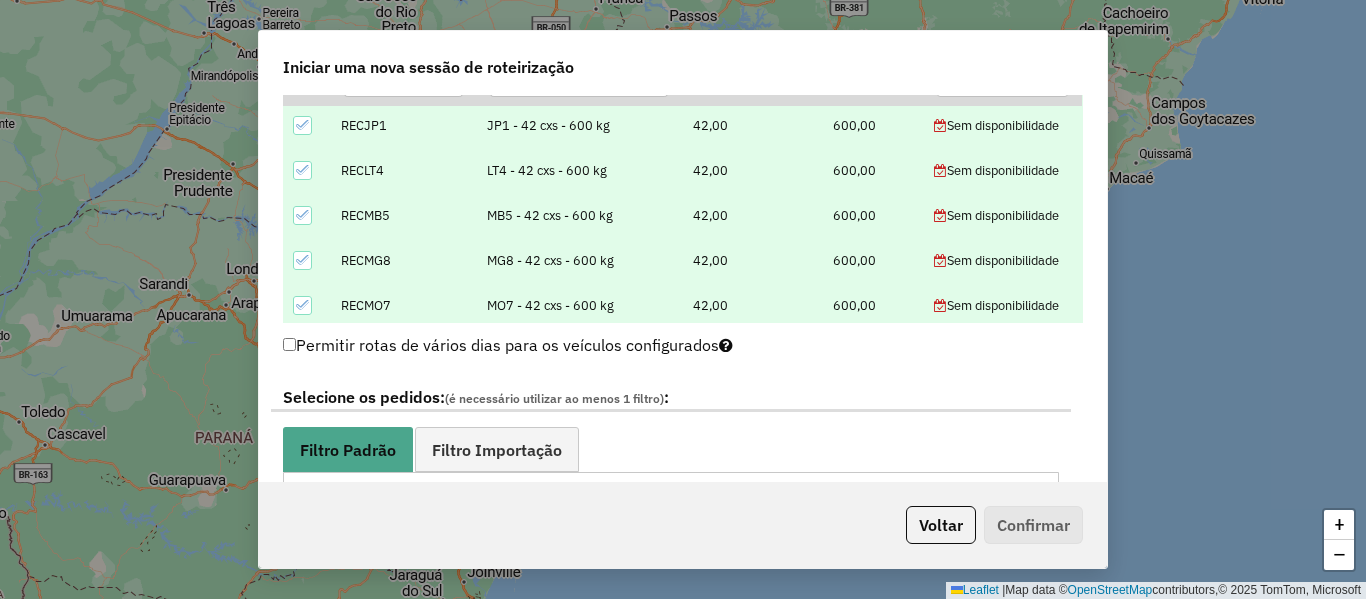 scroll, scrollTop: 1963, scrollLeft: 0, axis: vertical 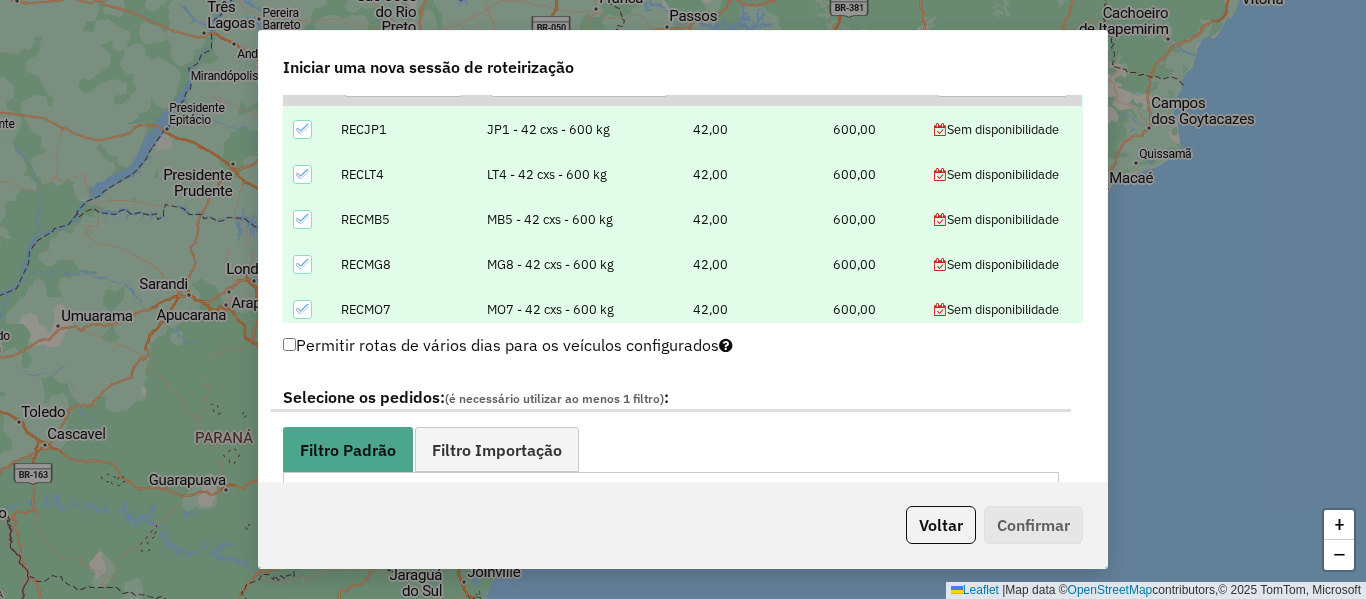 click 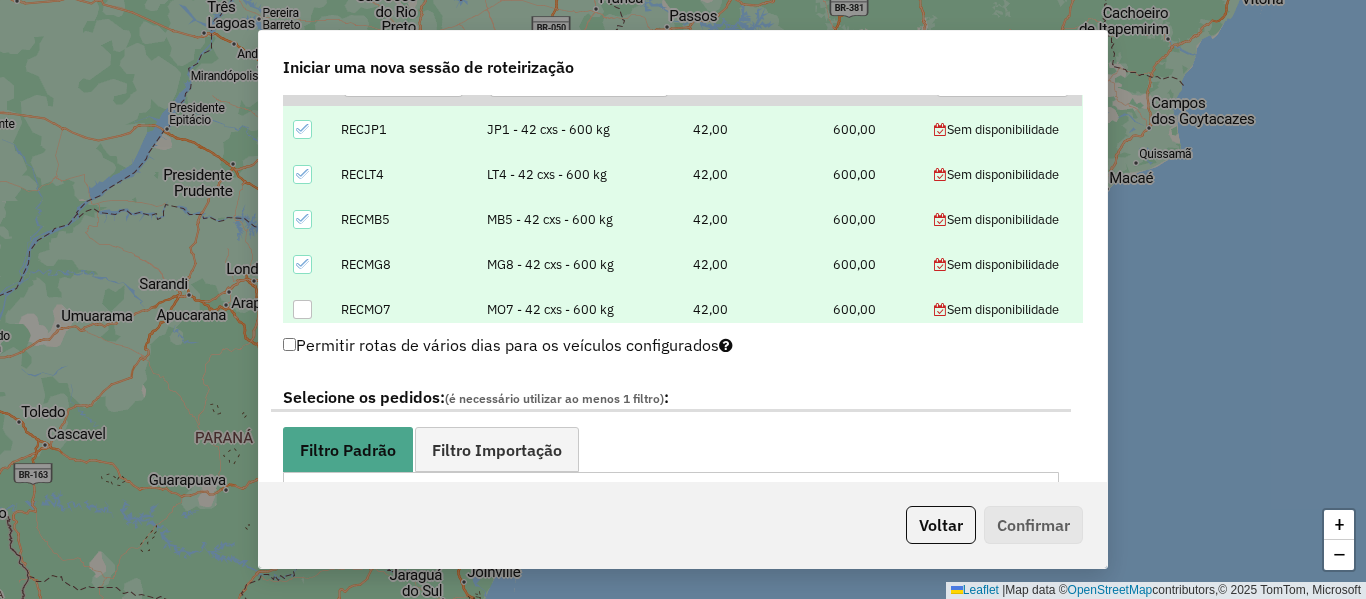 click 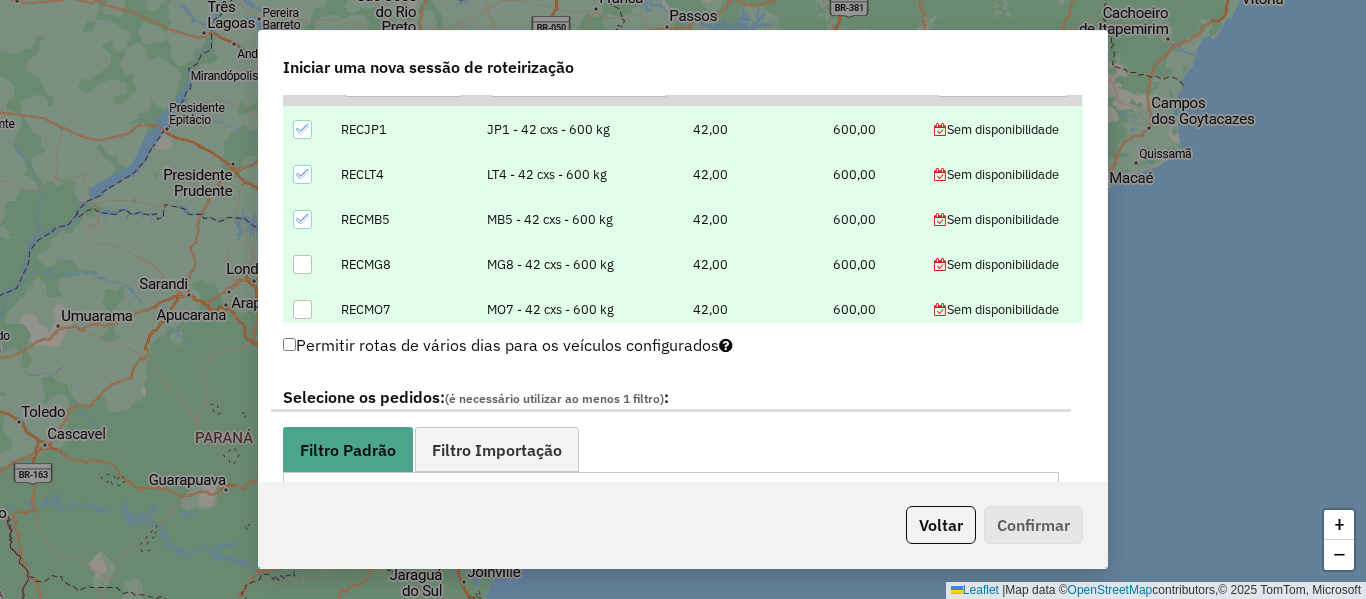 click 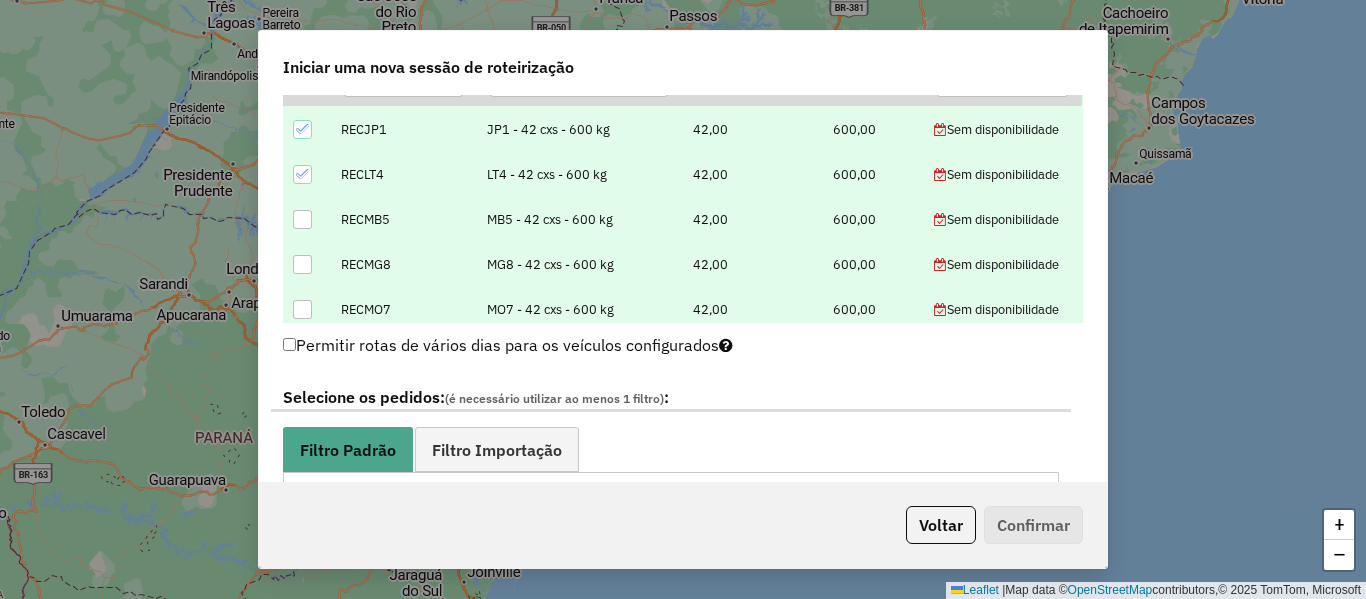 click 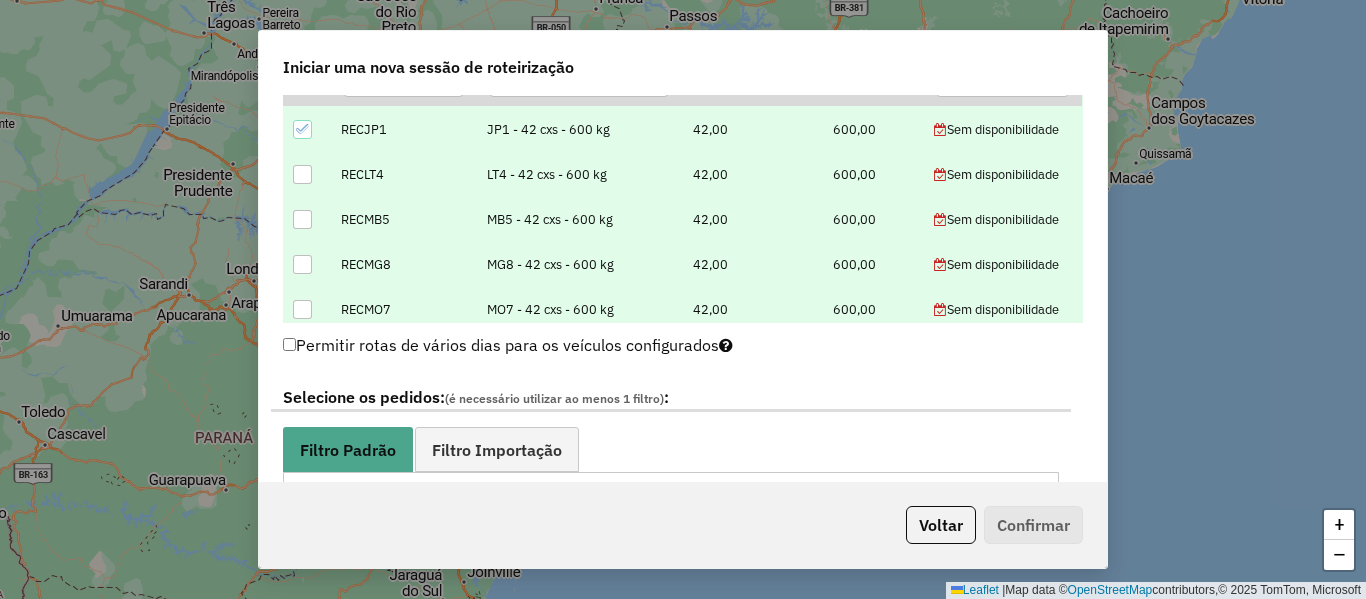 click 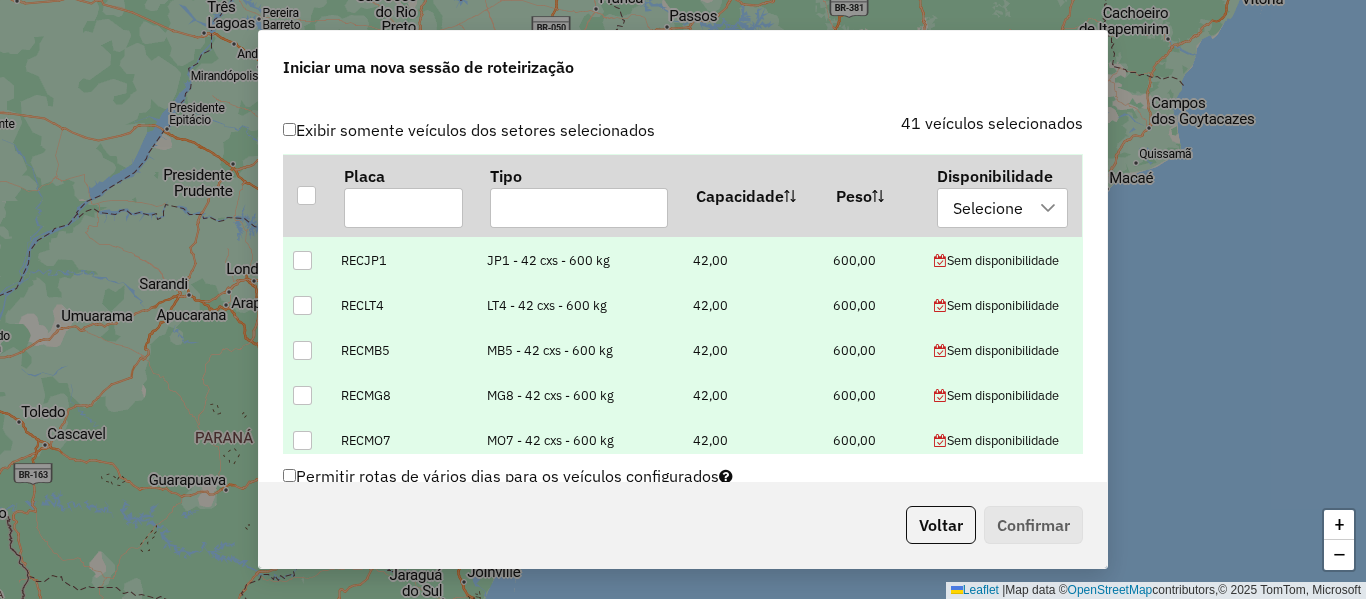 scroll, scrollTop: 661, scrollLeft: 0, axis: vertical 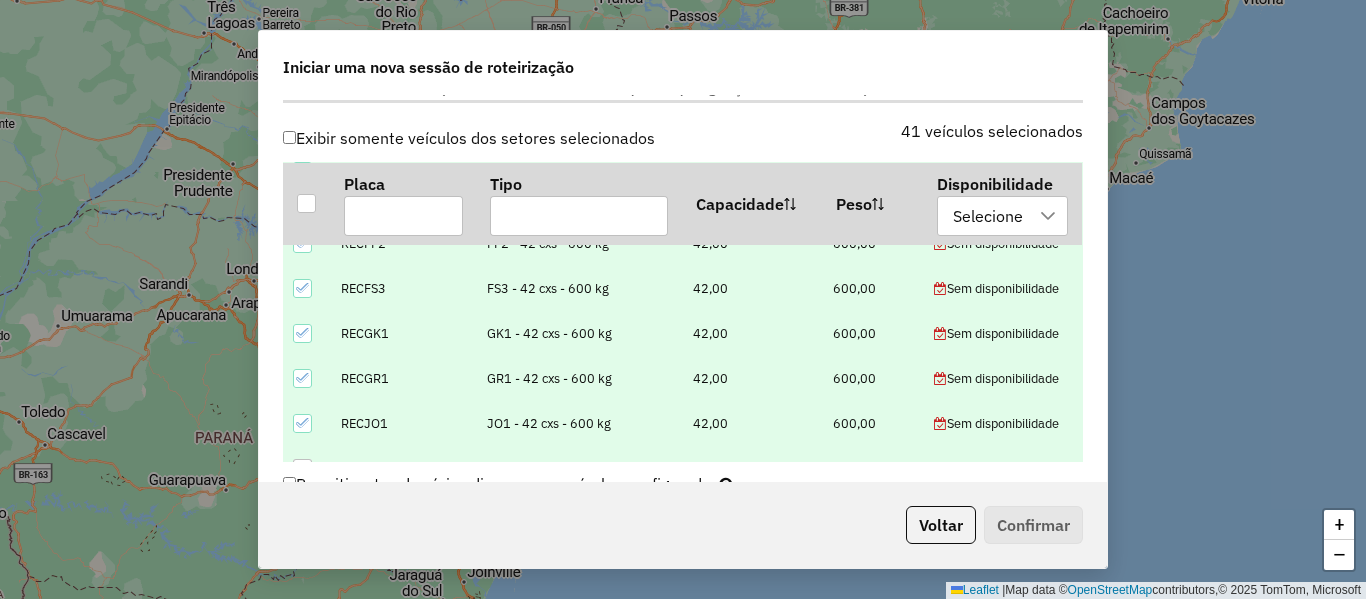click 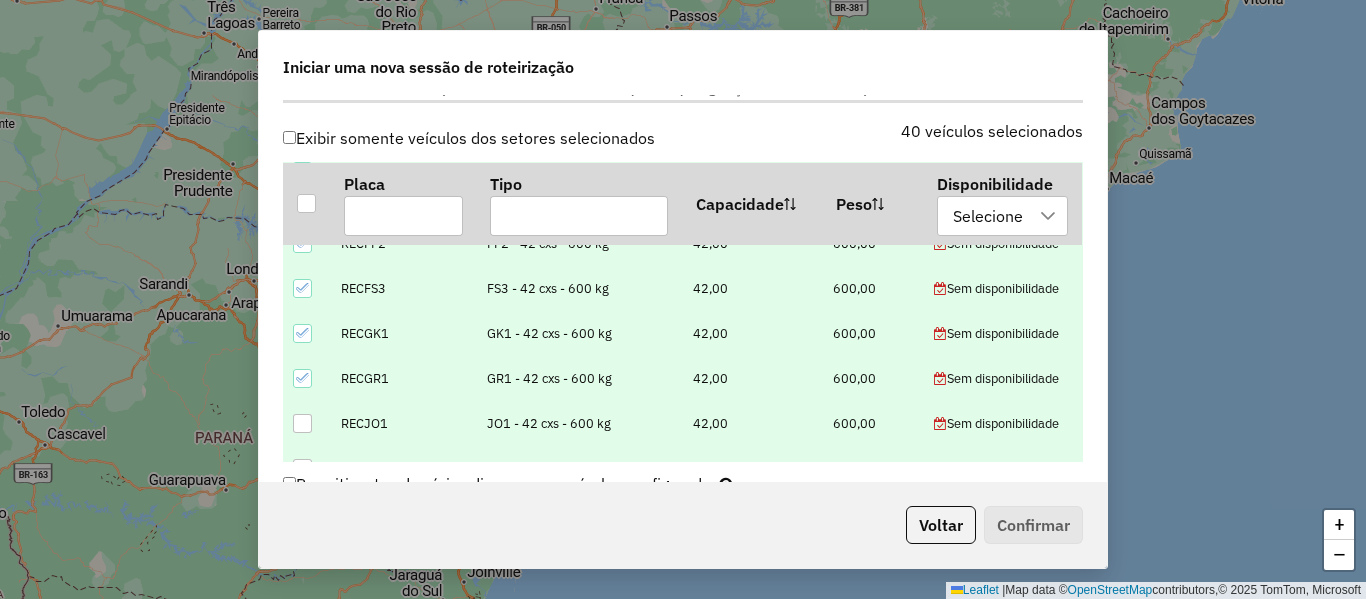 click 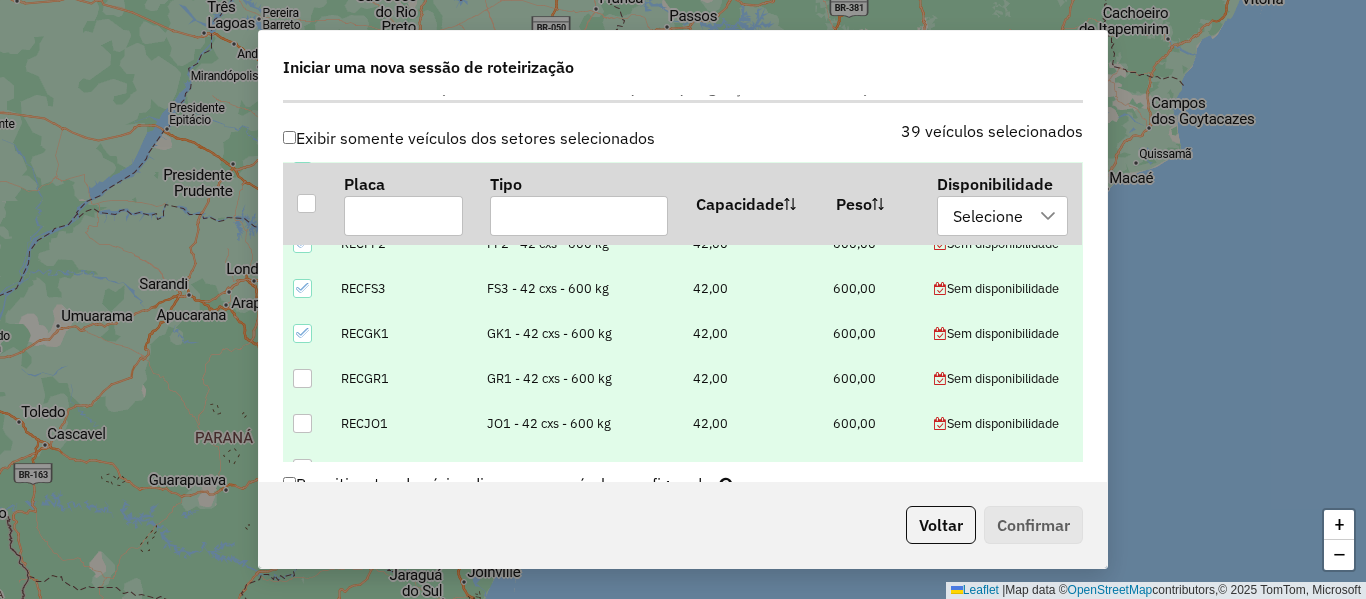 drag, startPoint x: 309, startPoint y: 320, endPoint x: 310, endPoint y: 288, distance: 32.01562 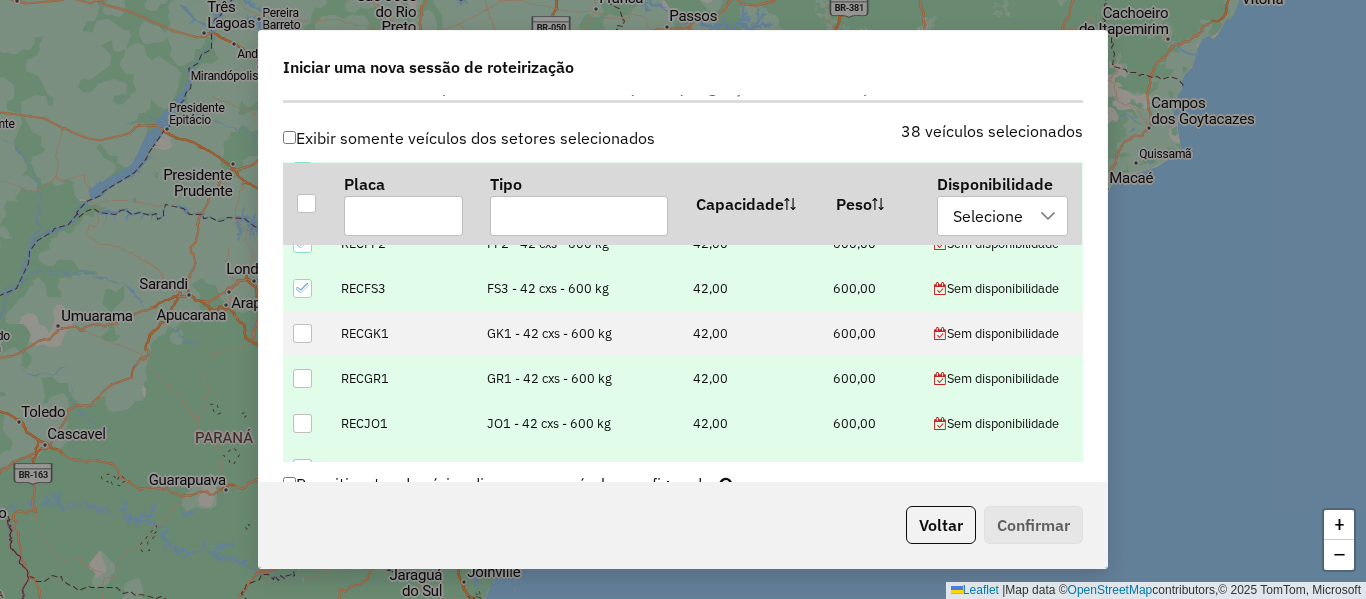 click at bounding box center (302, 288) 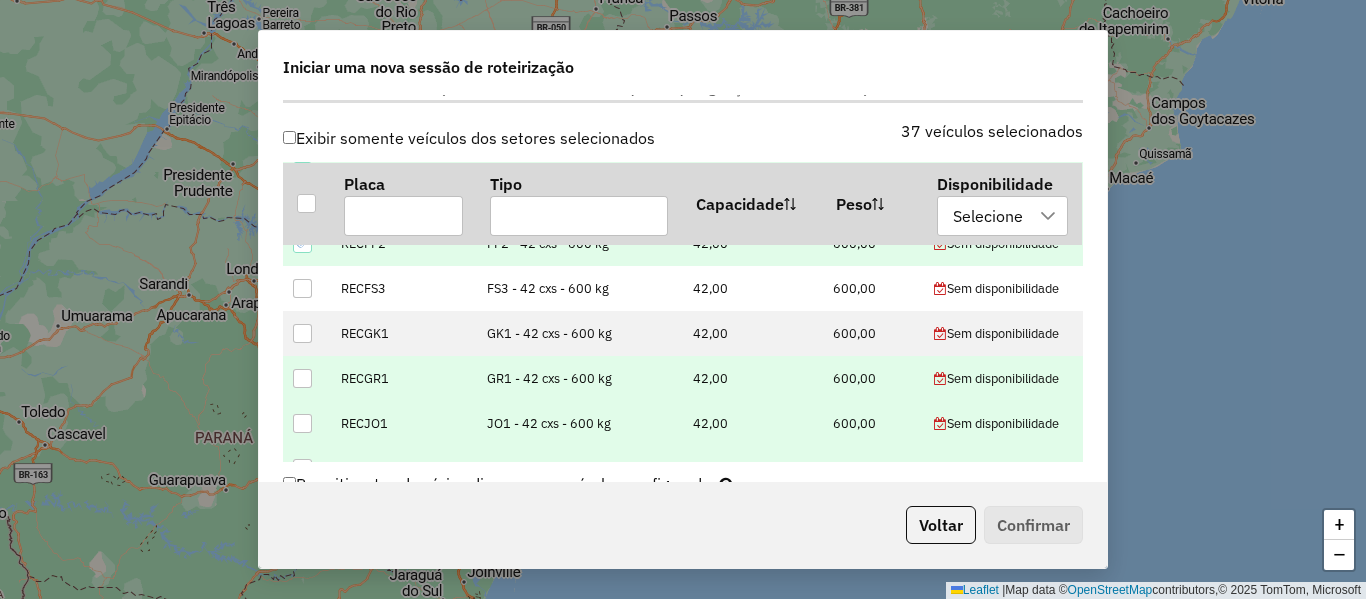 scroll, scrollTop: 1563, scrollLeft: 0, axis: vertical 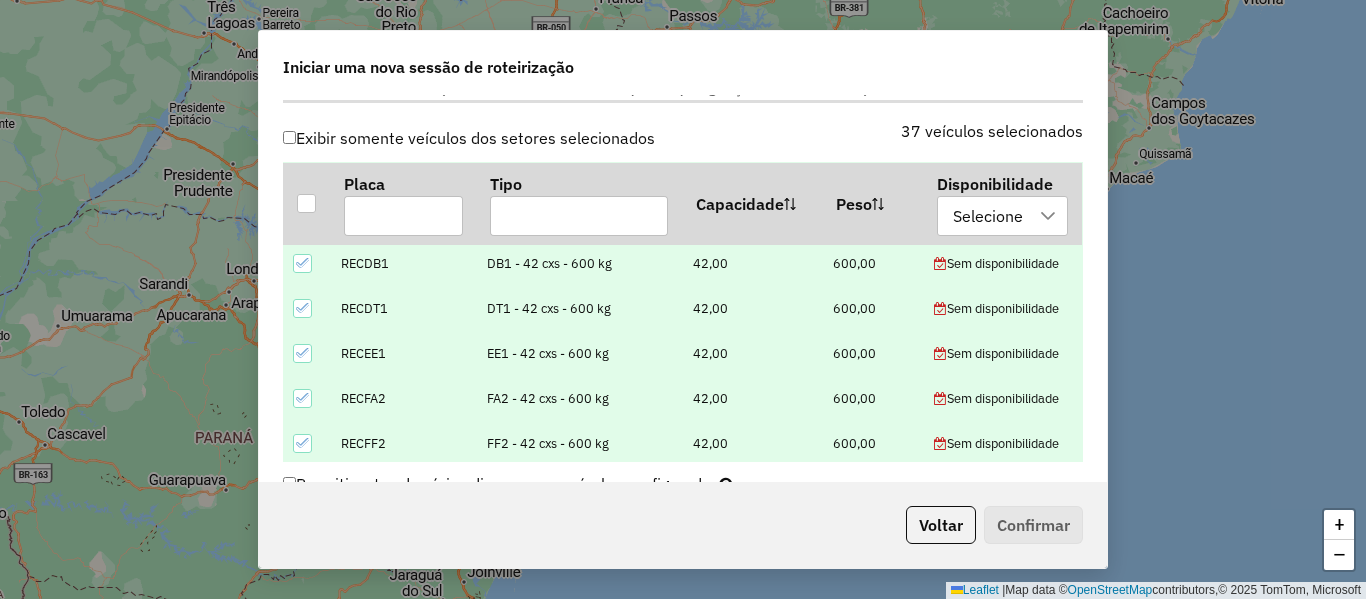 click 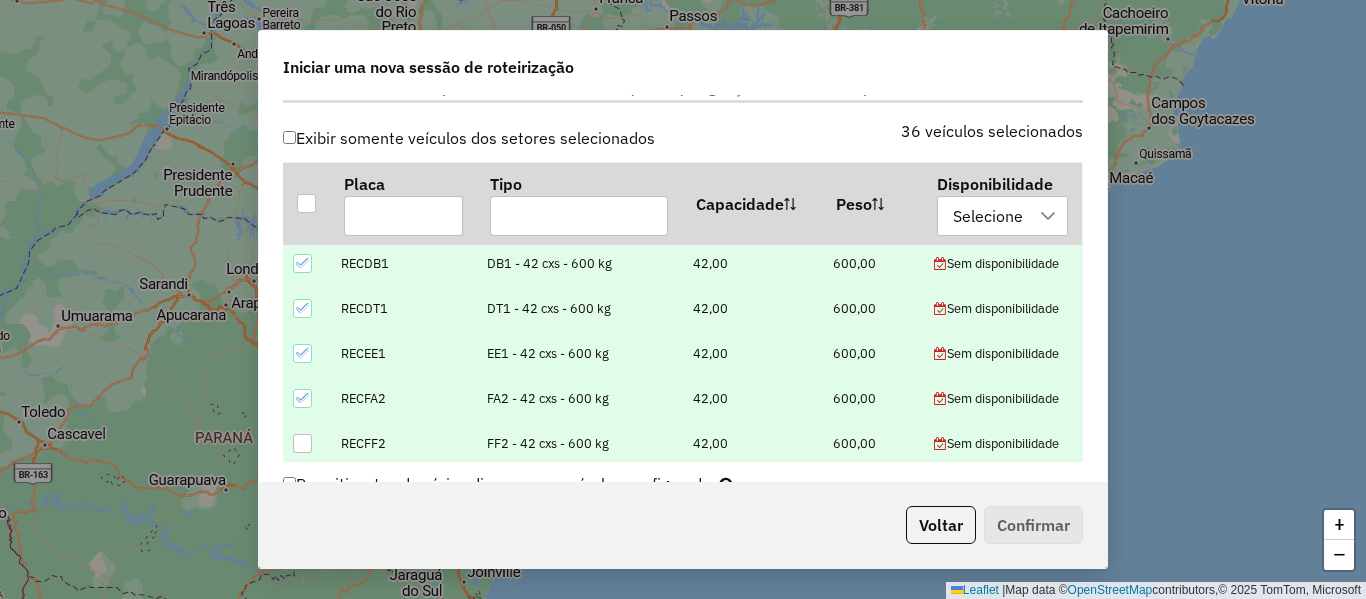 click 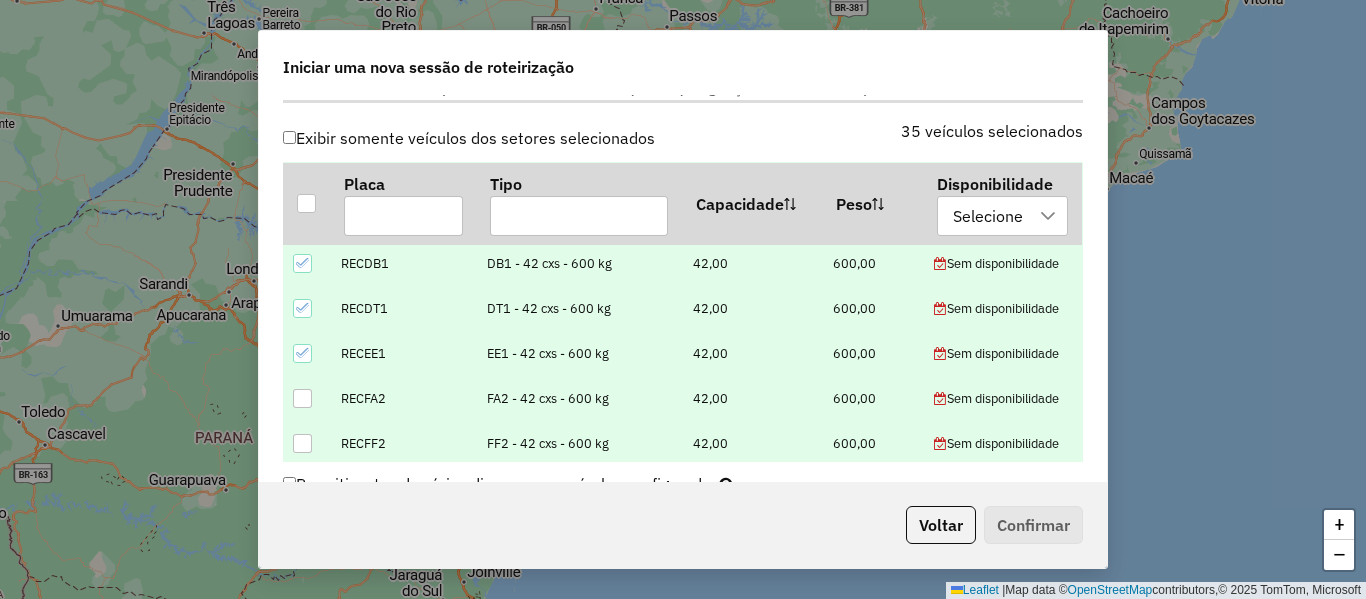 click 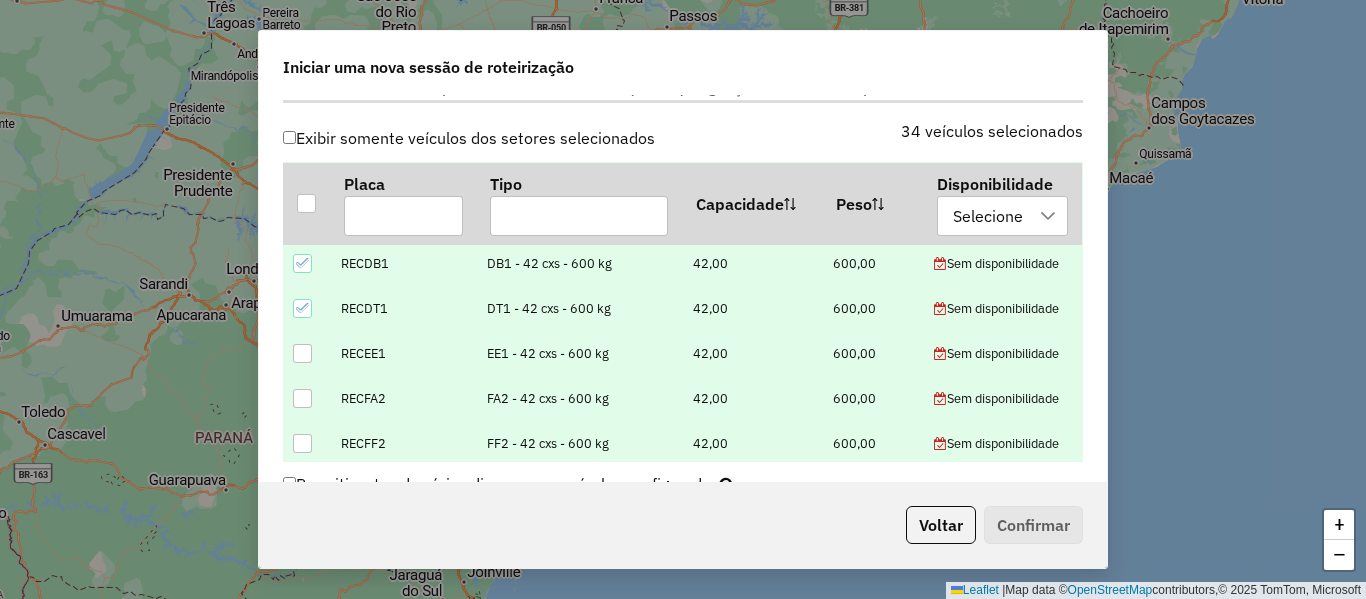click at bounding box center [306, 308] 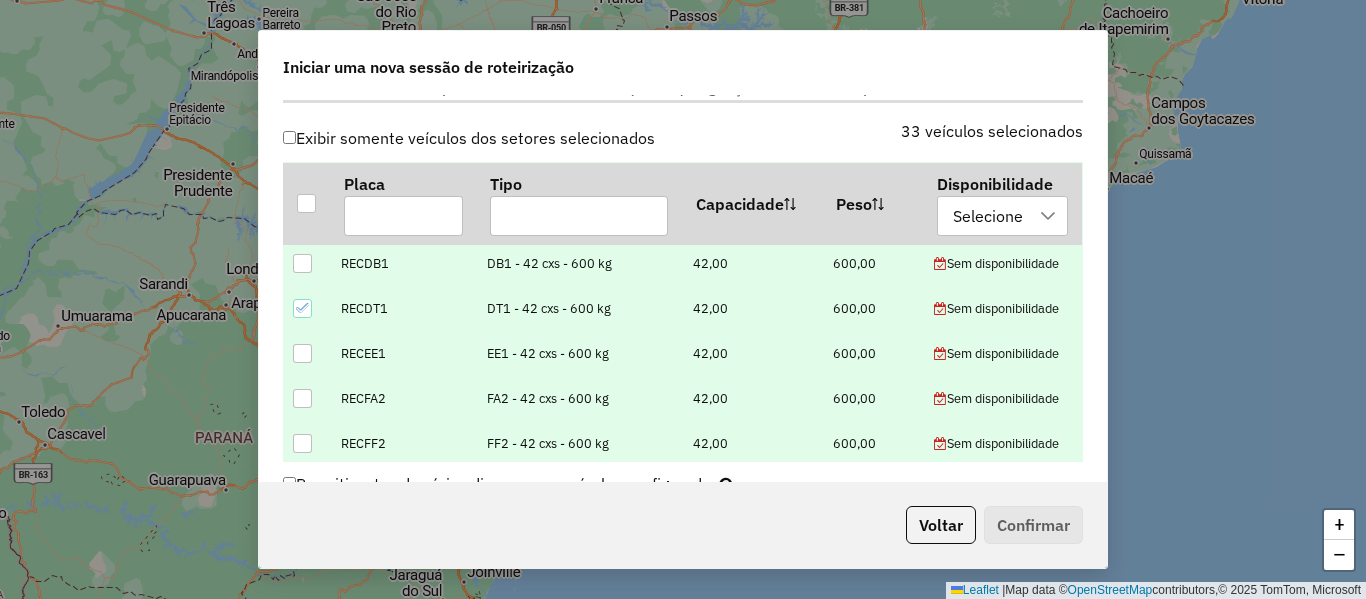 click 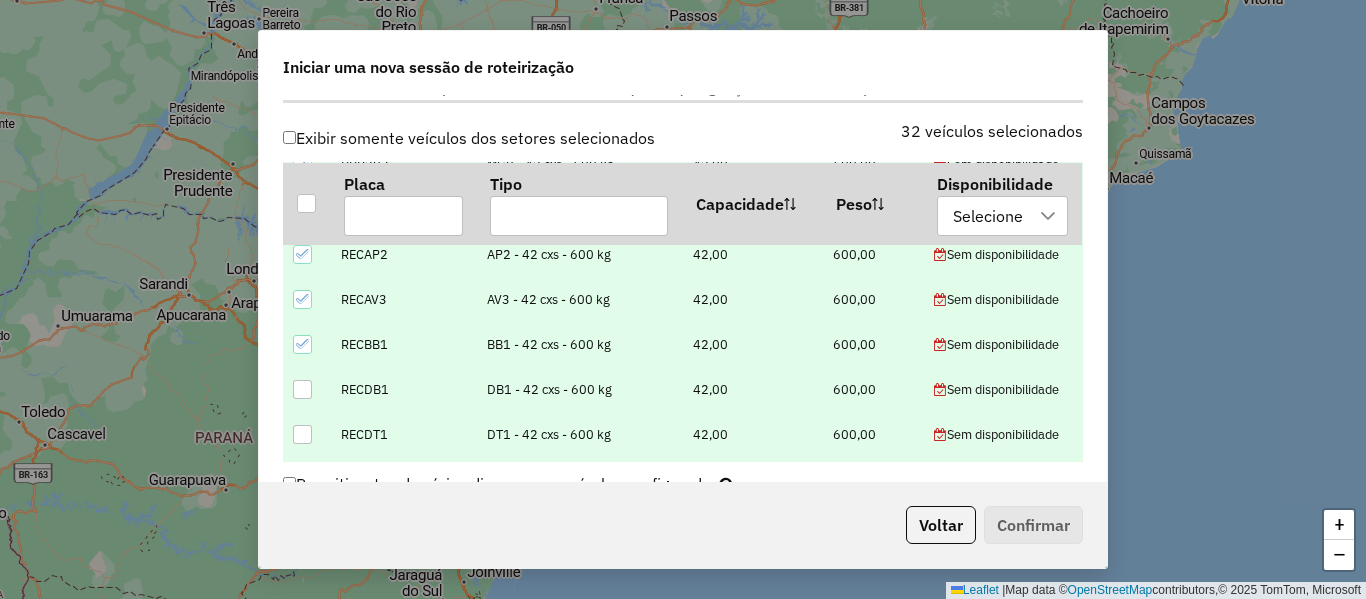 scroll, scrollTop: 1463, scrollLeft: 0, axis: vertical 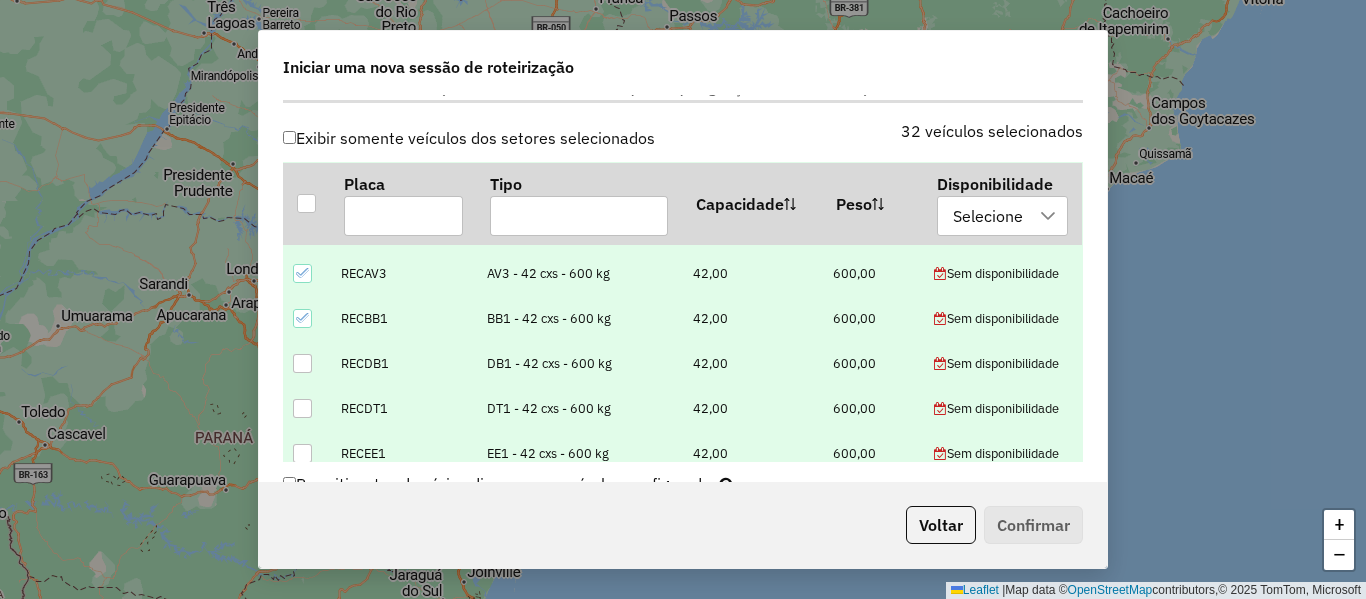 click at bounding box center [302, 363] 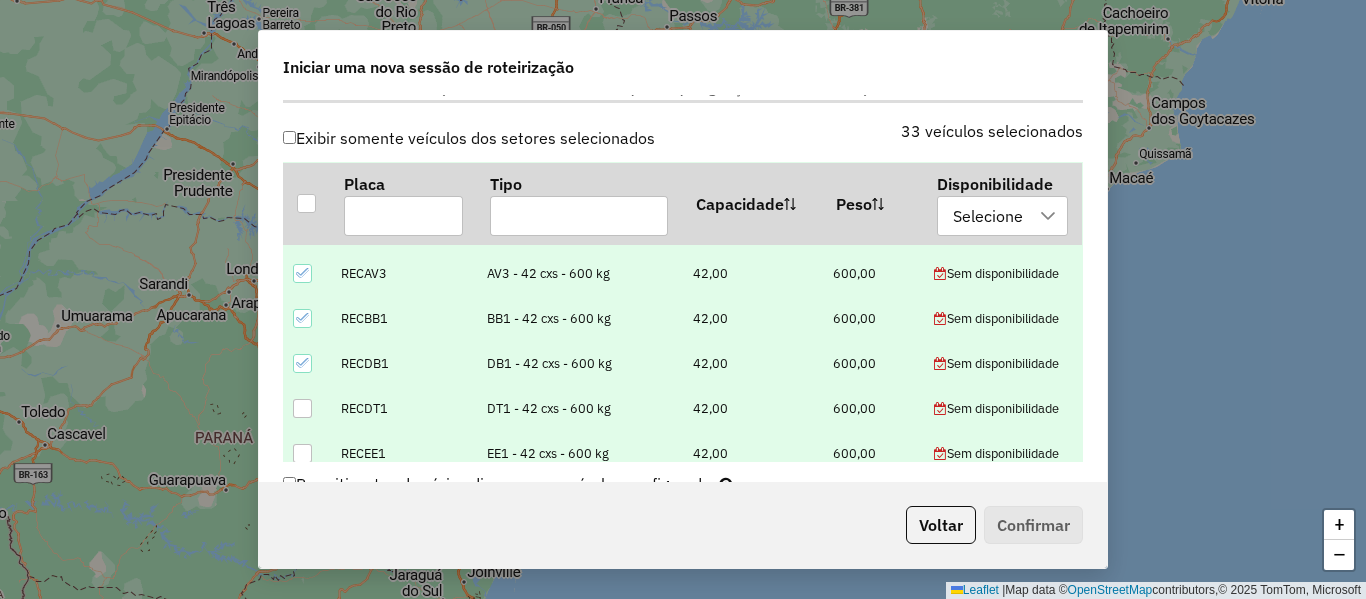 click at bounding box center [302, 408] 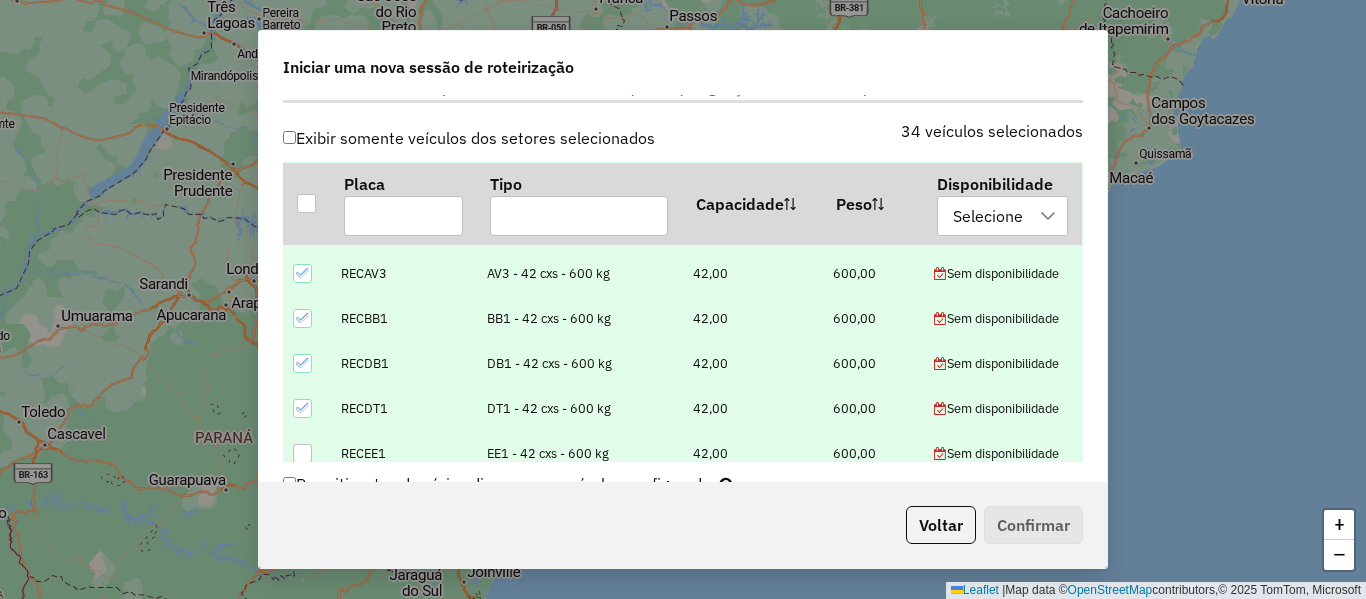click at bounding box center (302, 453) 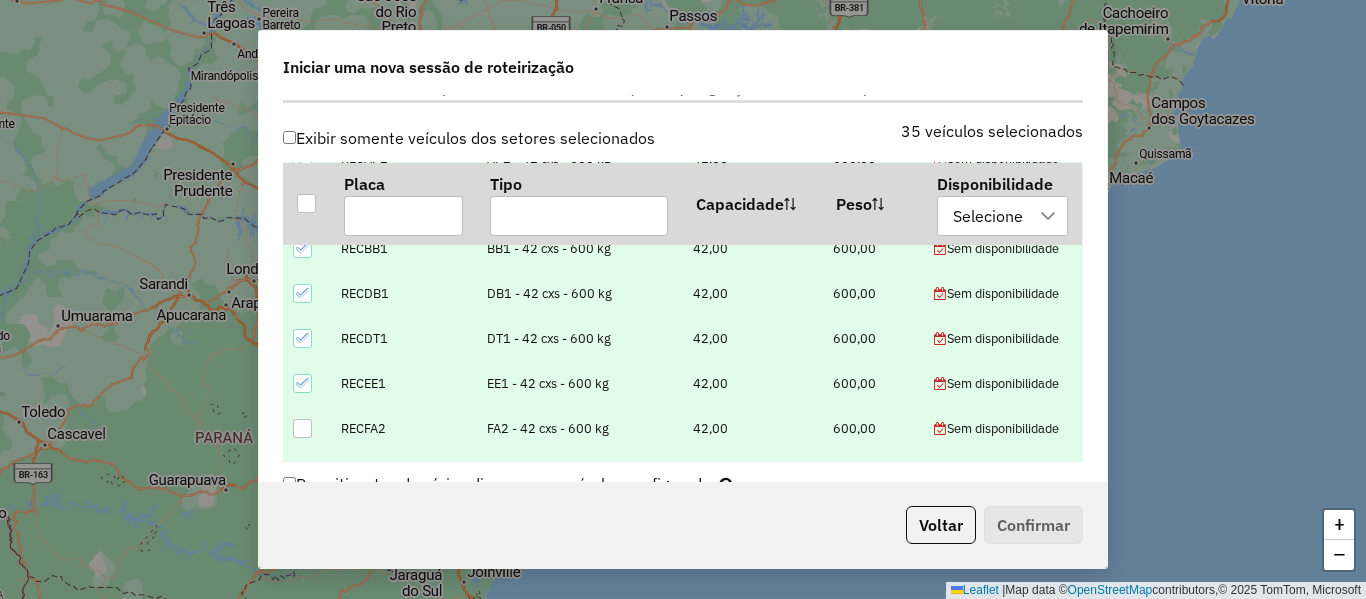scroll, scrollTop: 1563, scrollLeft: 0, axis: vertical 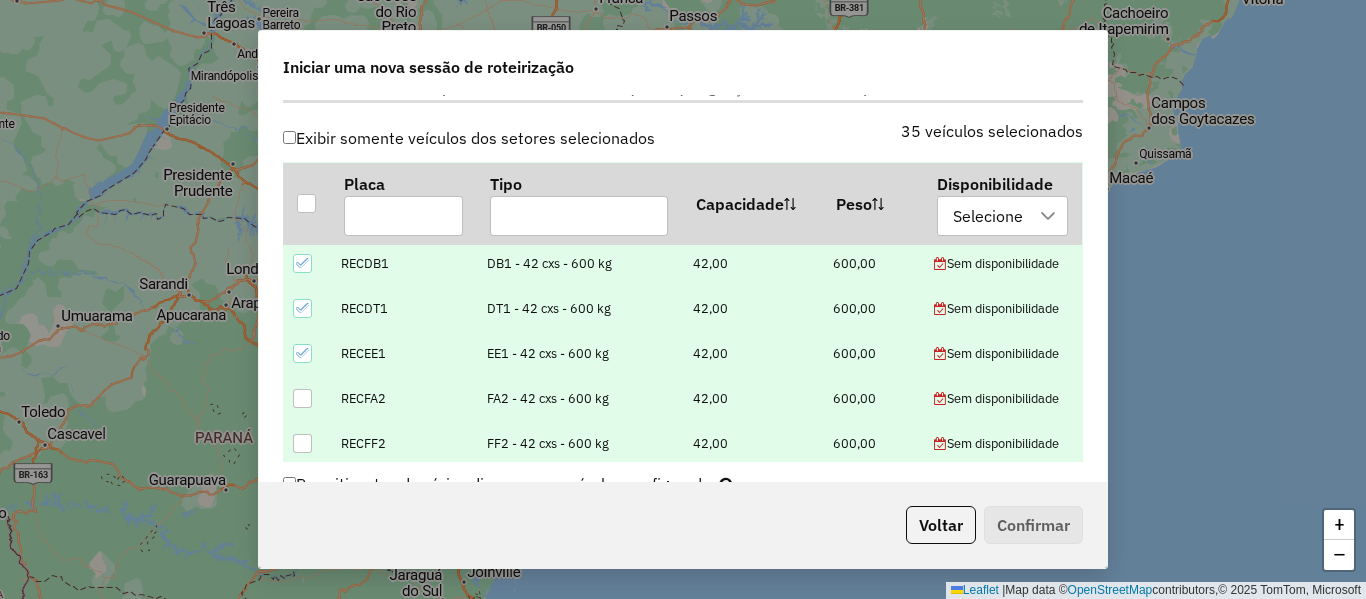click at bounding box center (302, 398) 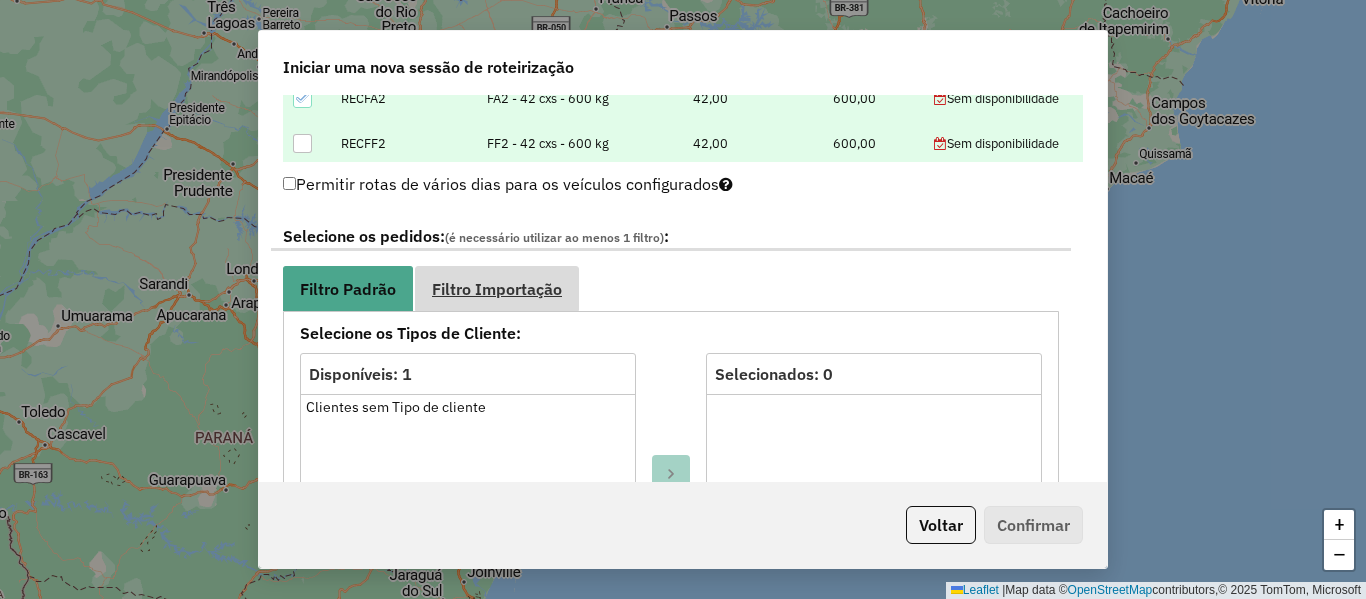 click on "Filtro Importação" at bounding box center (497, 288) 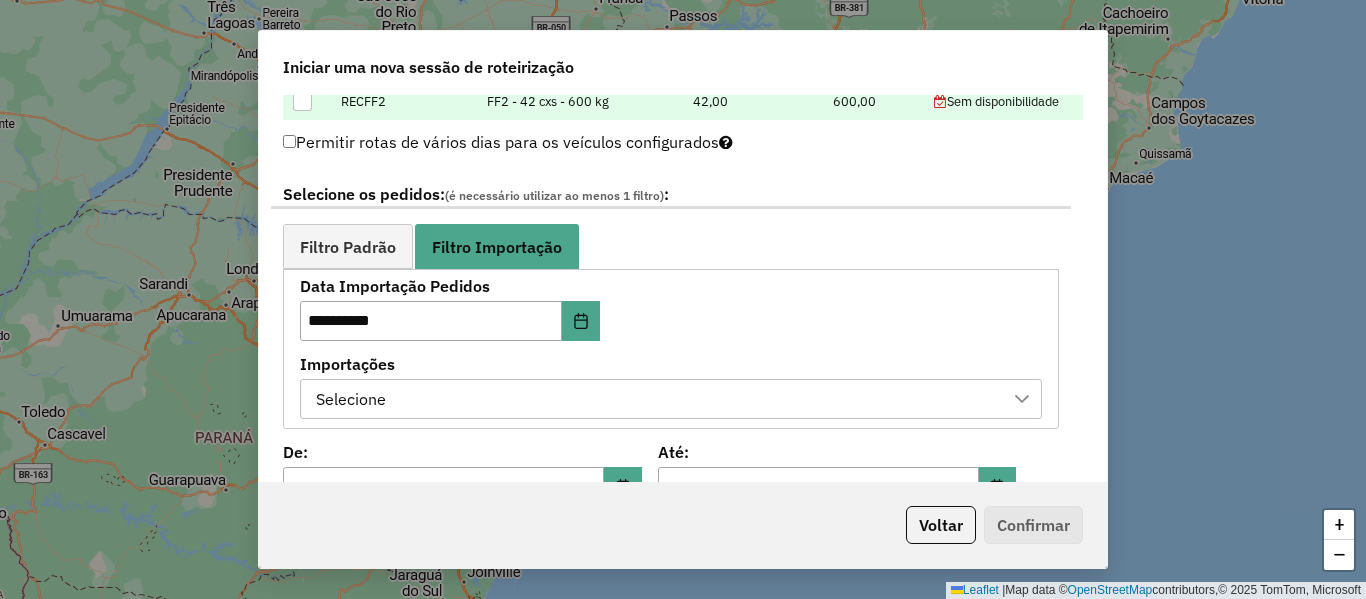 scroll, scrollTop: 1061, scrollLeft: 0, axis: vertical 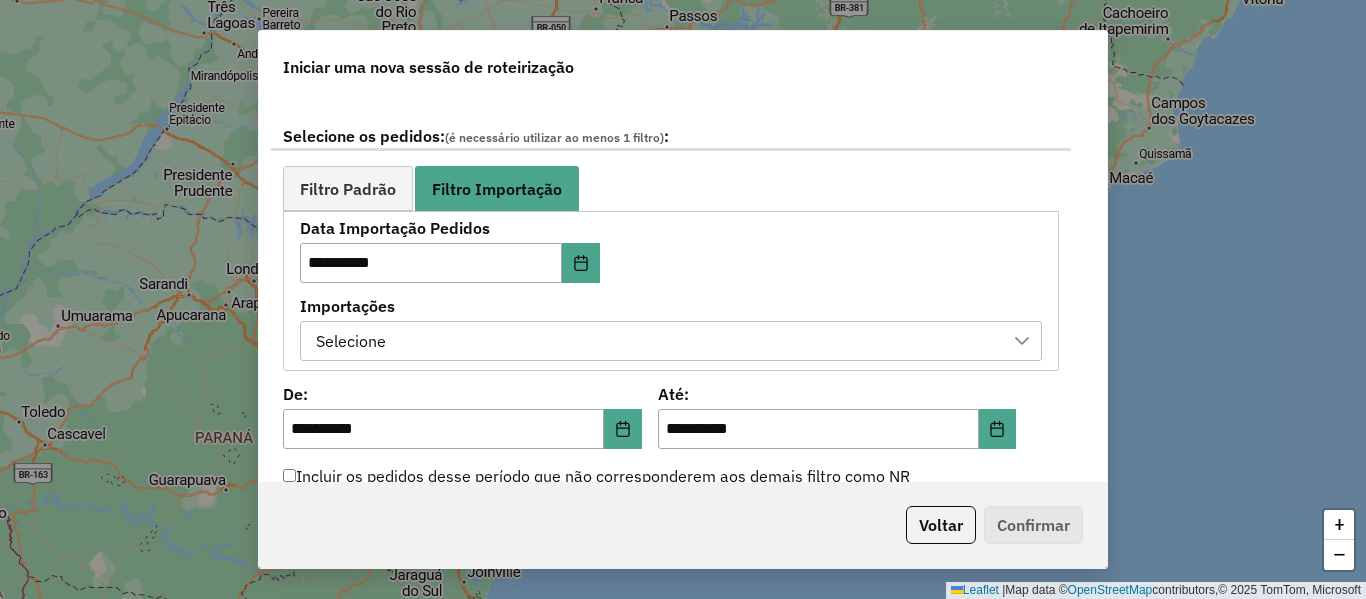 click on "Importações" at bounding box center [671, 306] 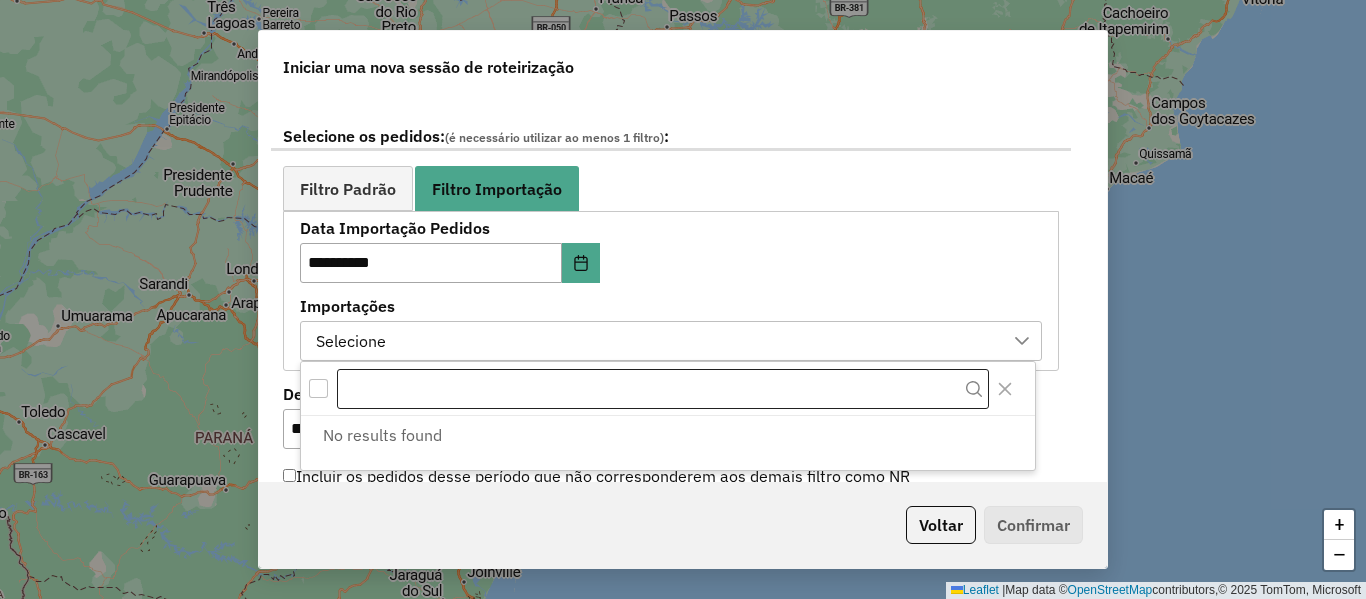 scroll, scrollTop: 15, scrollLeft: 91, axis: both 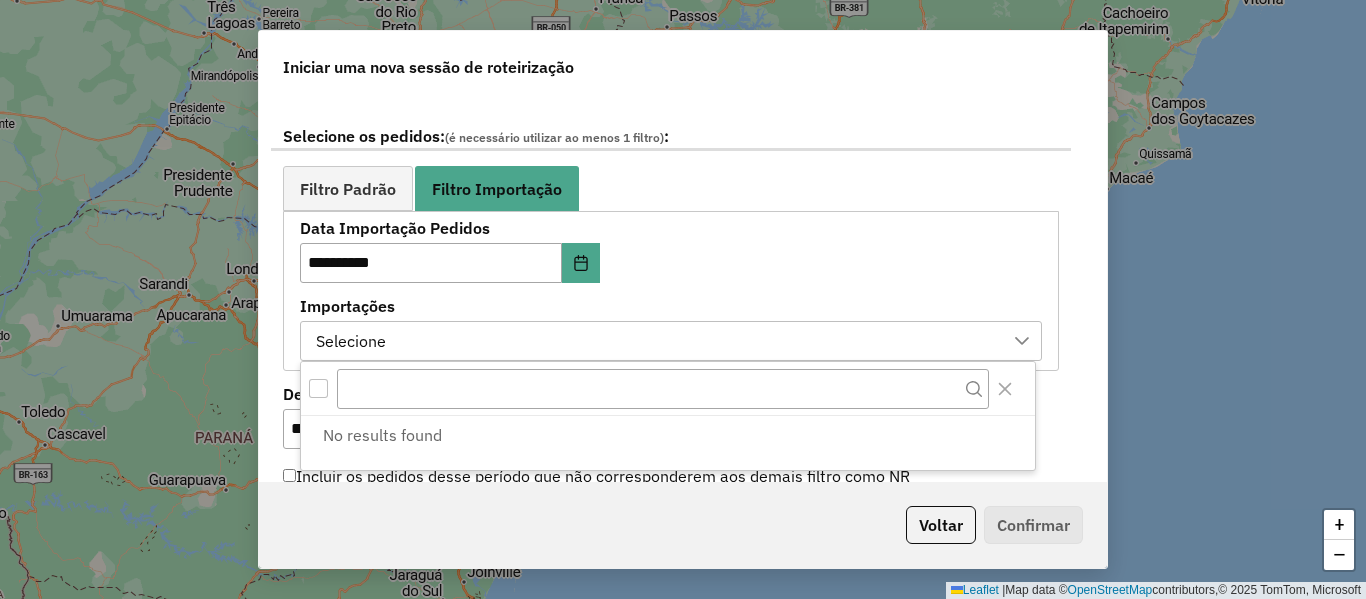 click on "No results found" at bounding box center [672, 435] 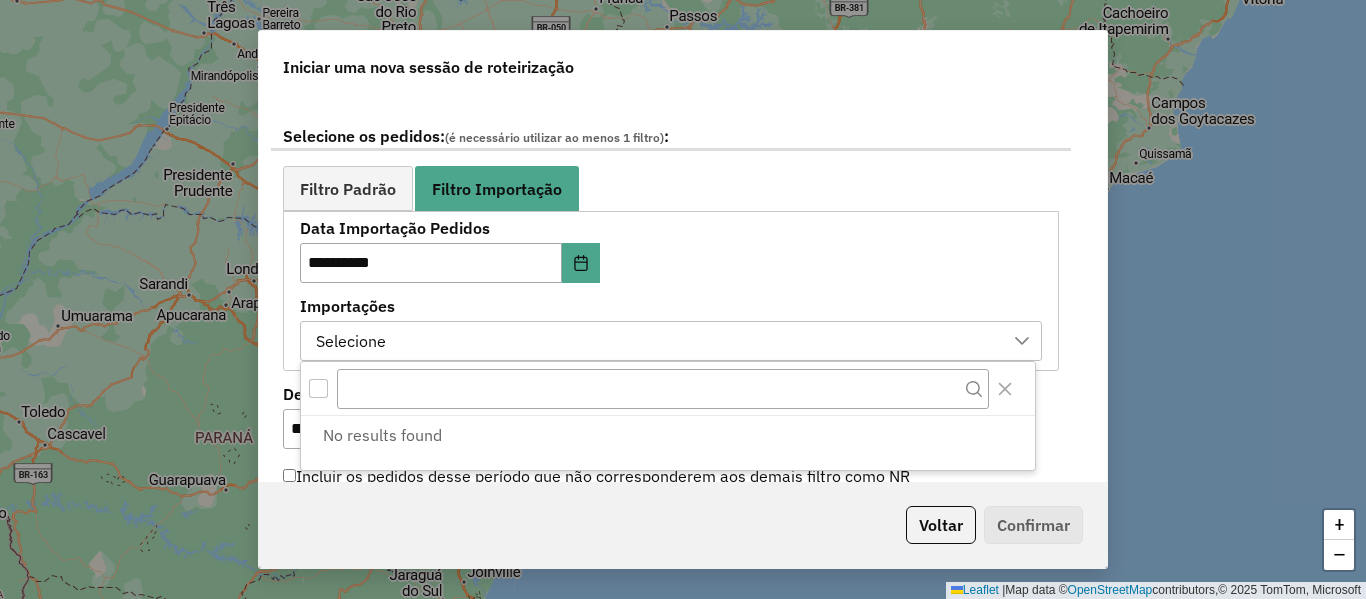 click on "**********" at bounding box center (671, 290) 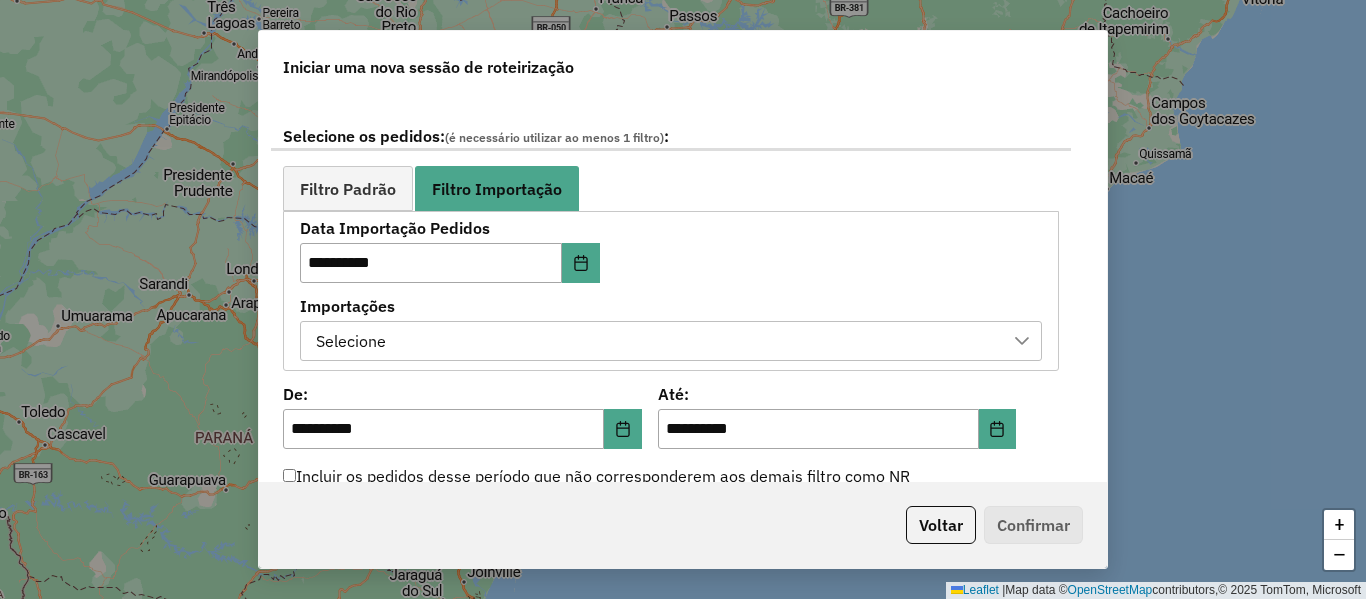 click on "Importações" at bounding box center [671, 306] 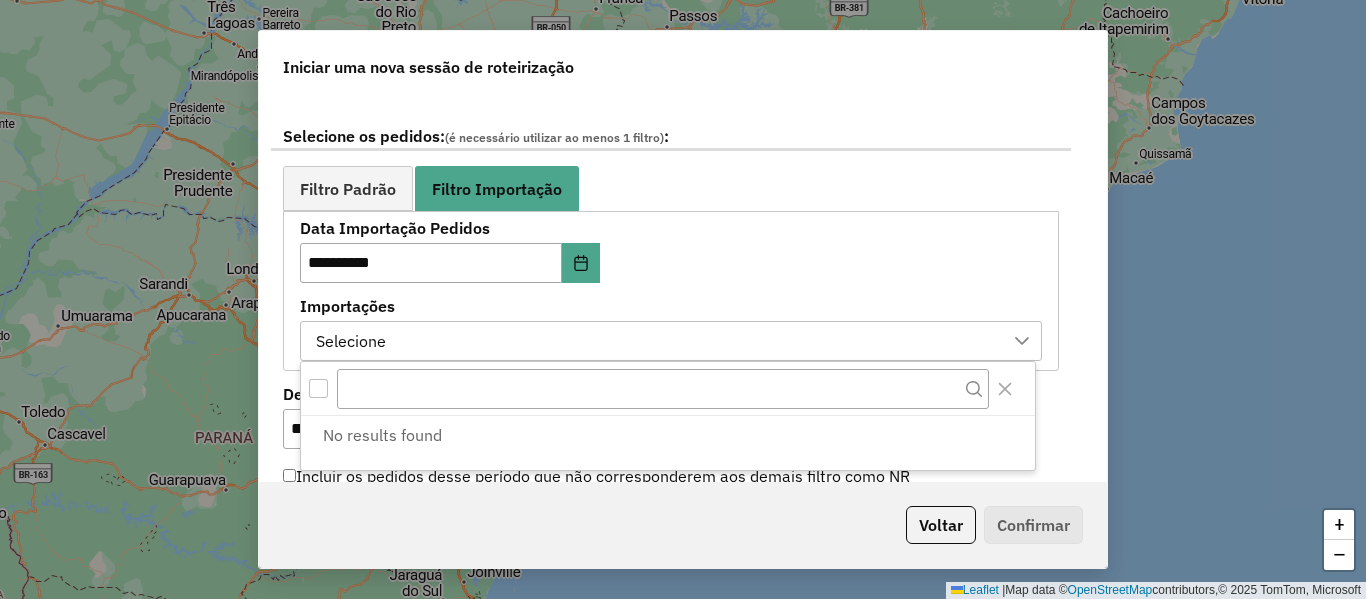 click on "**********" at bounding box center [671, 290] 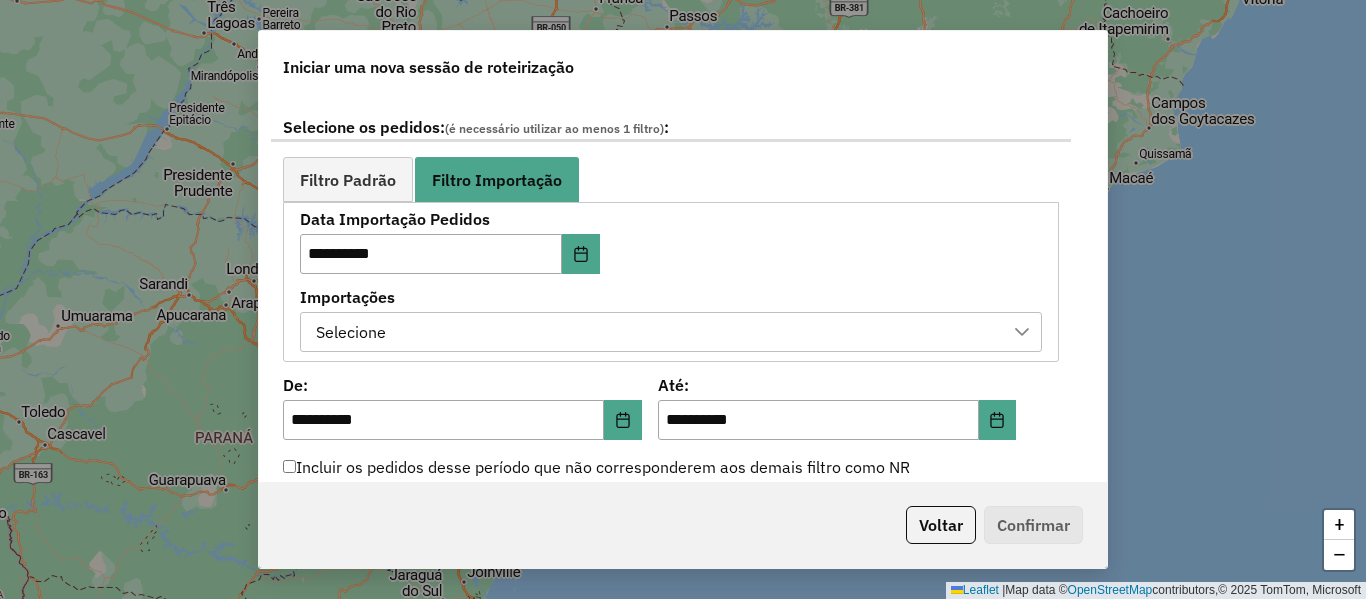 scroll, scrollTop: 1261, scrollLeft: 0, axis: vertical 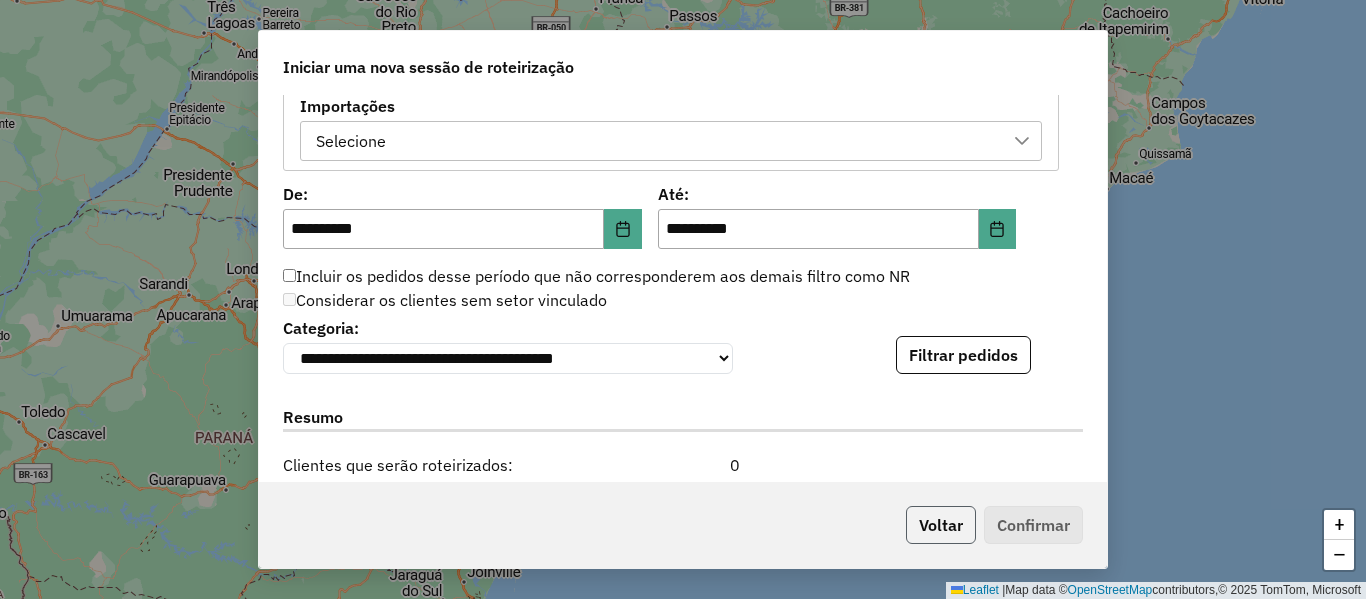 click on "Voltar" 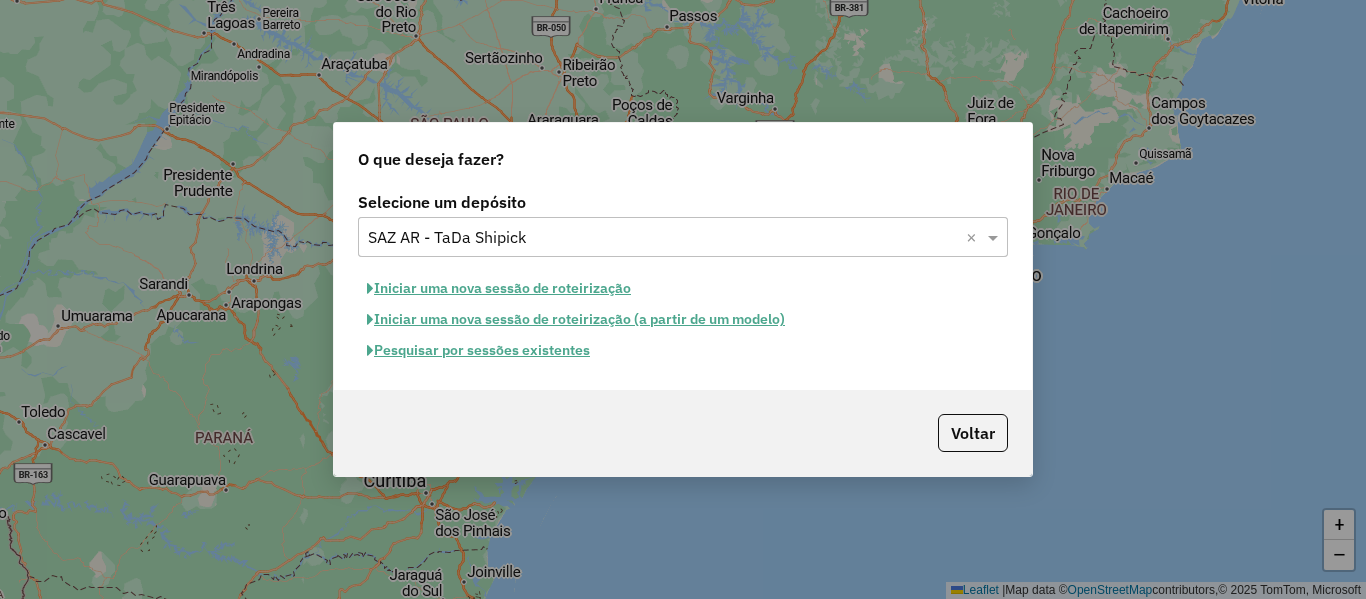 click on "Iniciar uma nova sessão de roteirização" 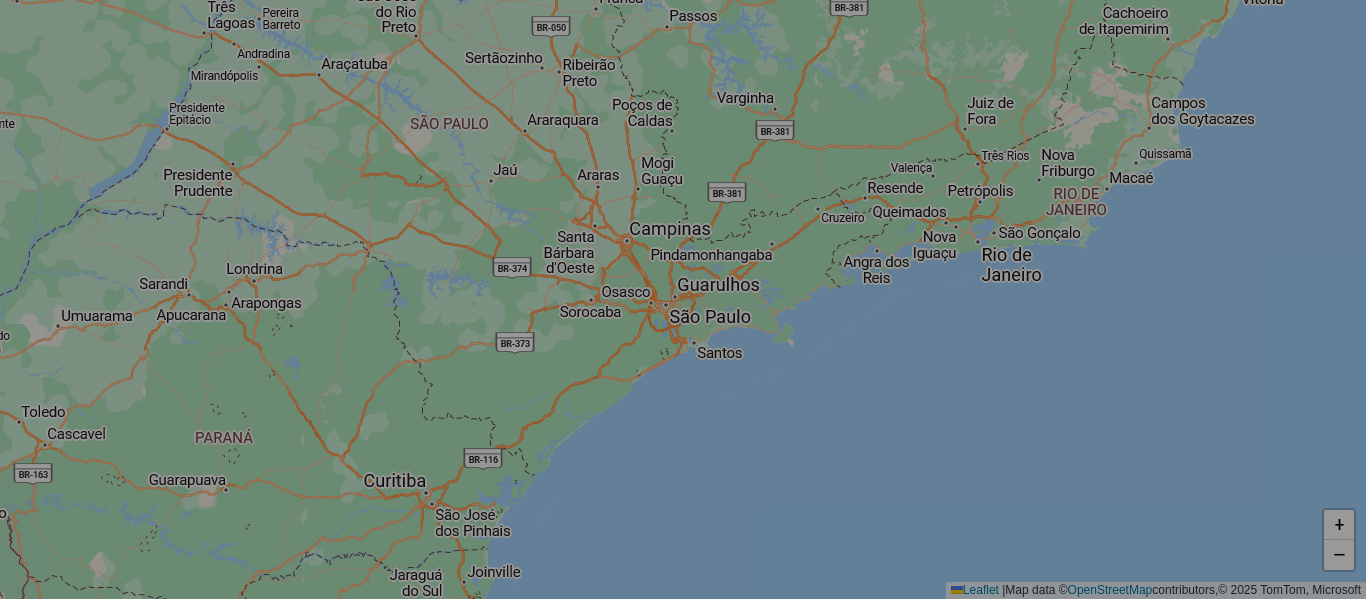 select on "*" 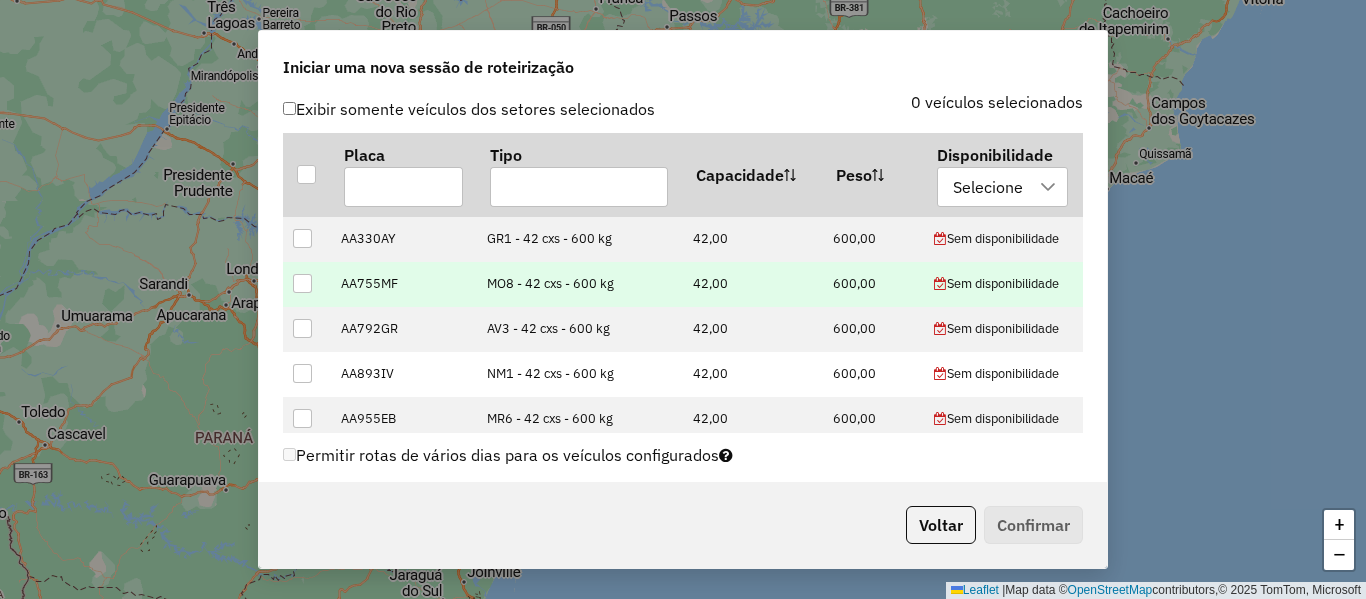scroll, scrollTop: 700, scrollLeft: 0, axis: vertical 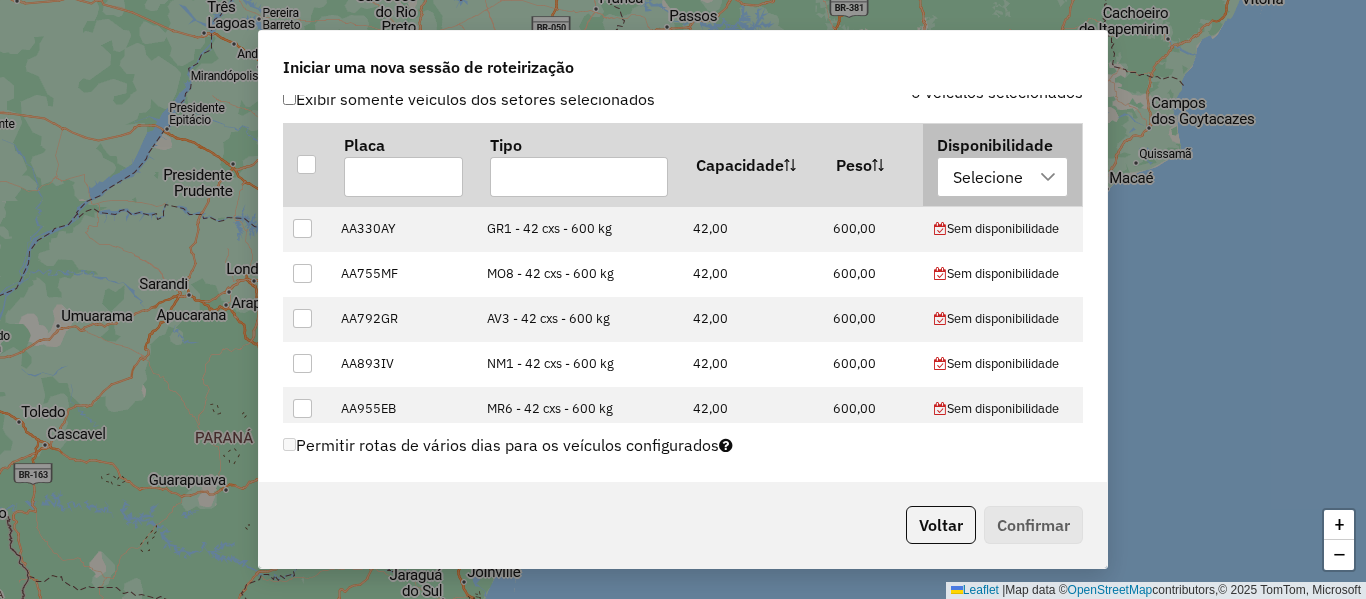 click on "Selecione" at bounding box center (988, 177) 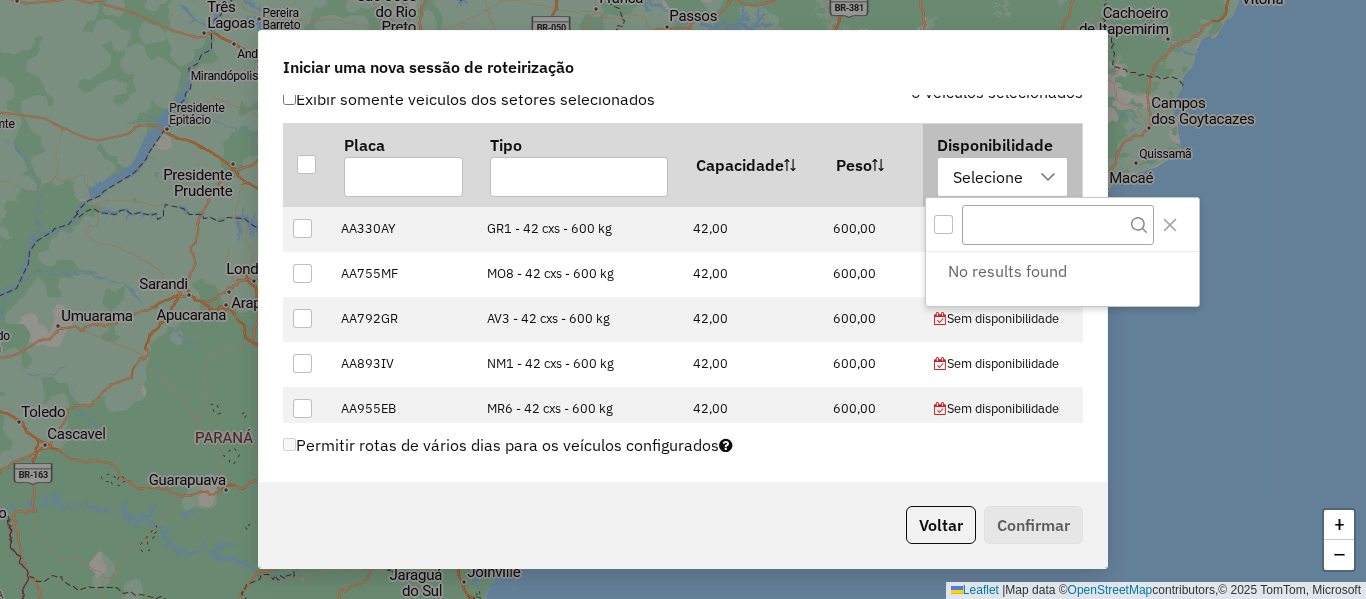 scroll, scrollTop: 15, scrollLeft: 91, axis: both 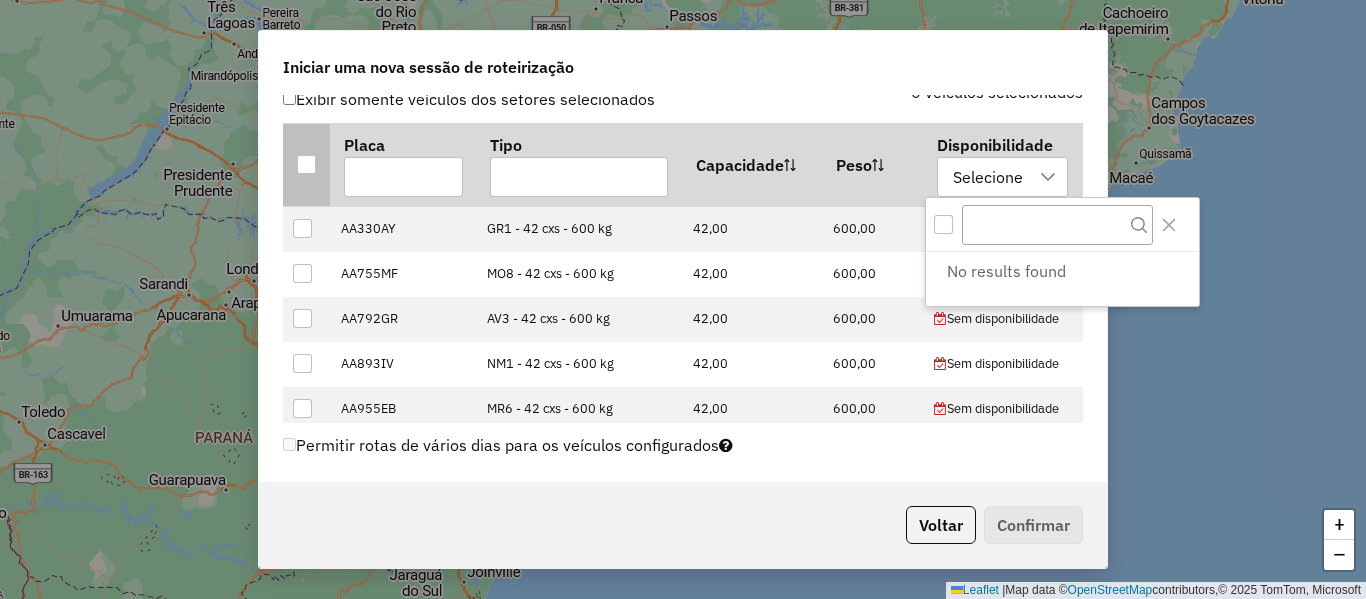 click at bounding box center (306, 164) 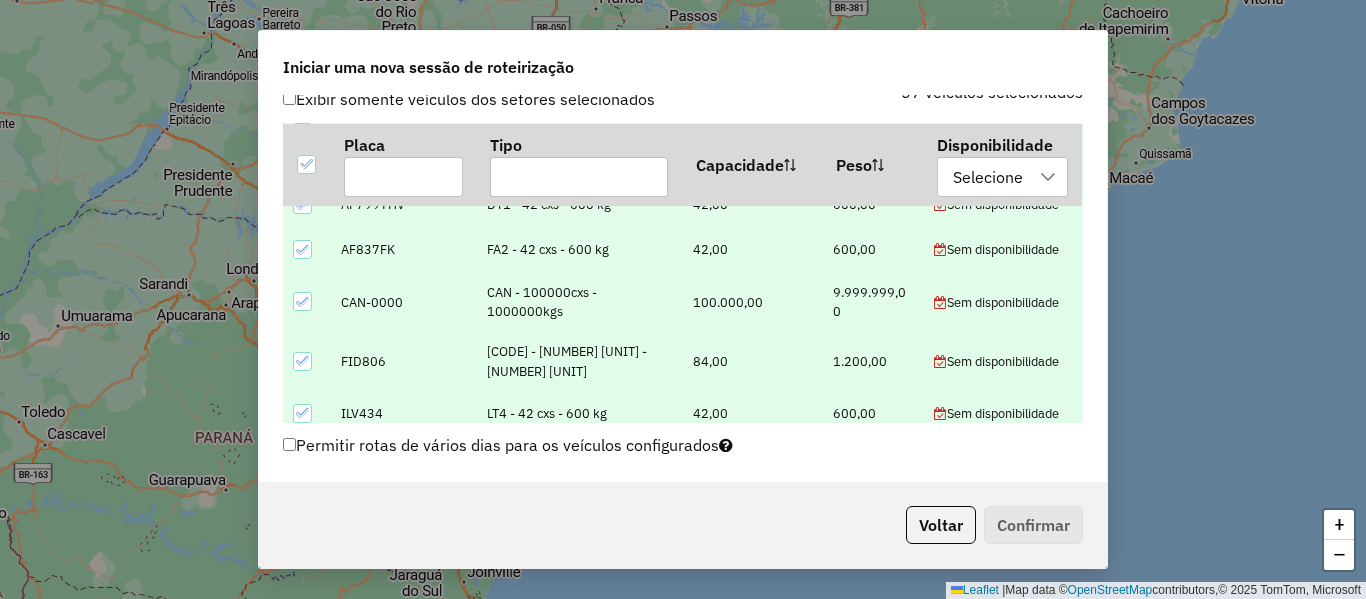 scroll, scrollTop: 600, scrollLeft: 0, axis: vertical 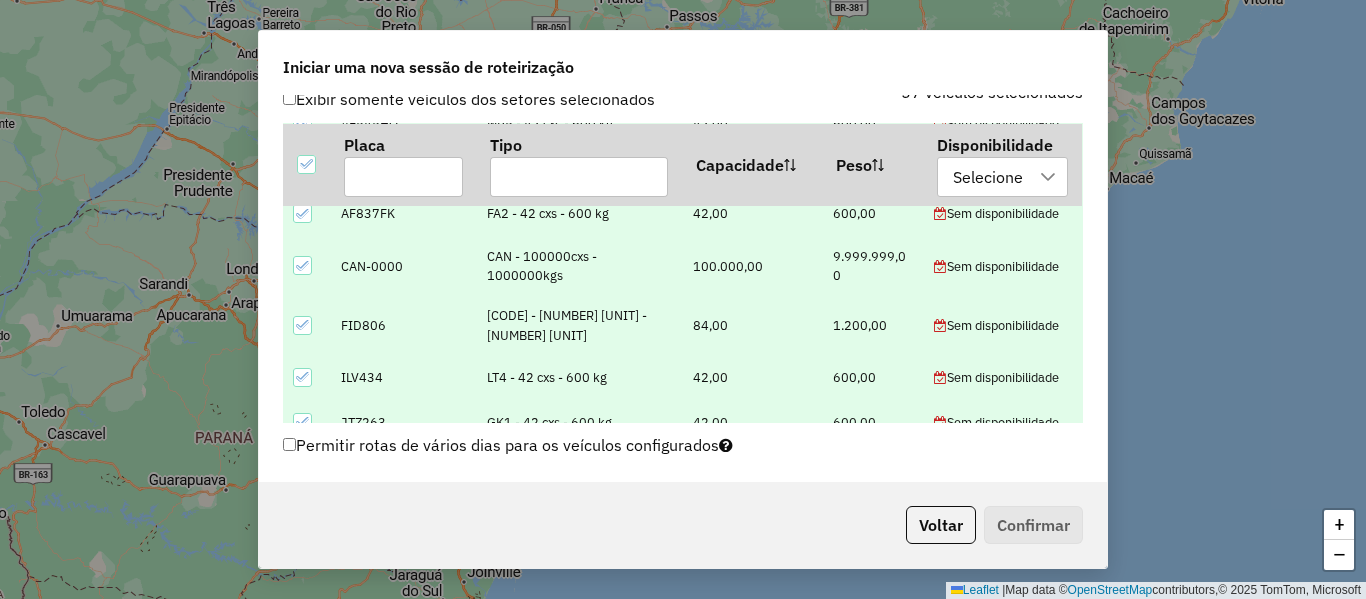 click 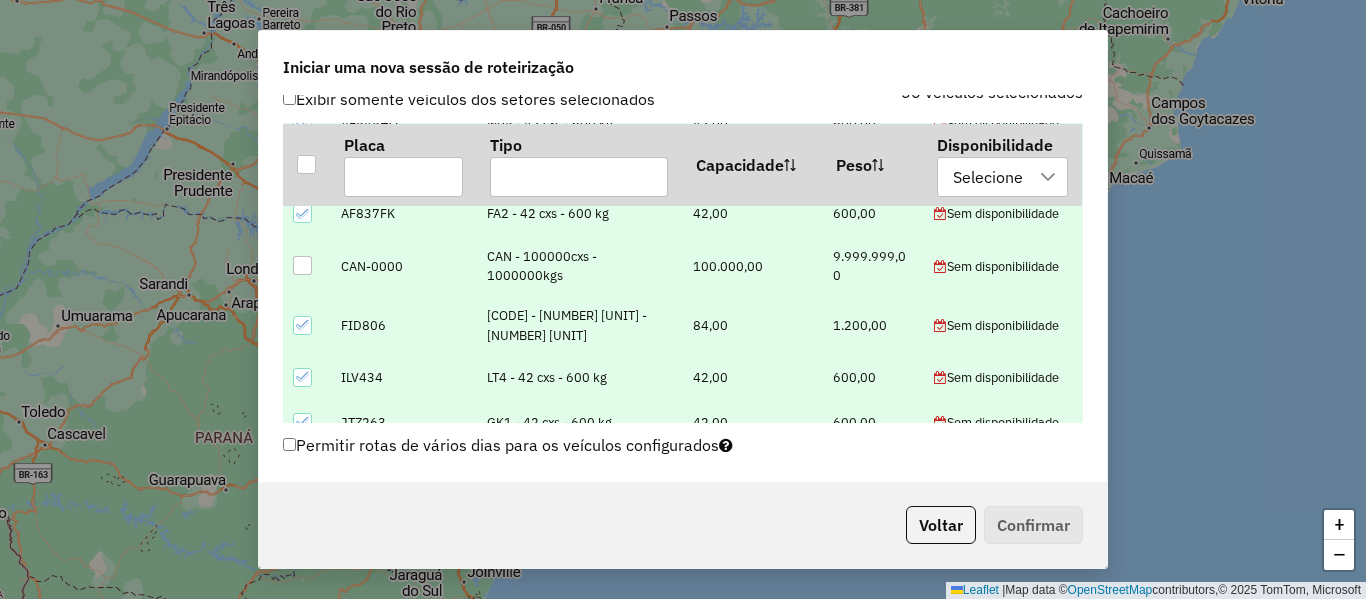 click 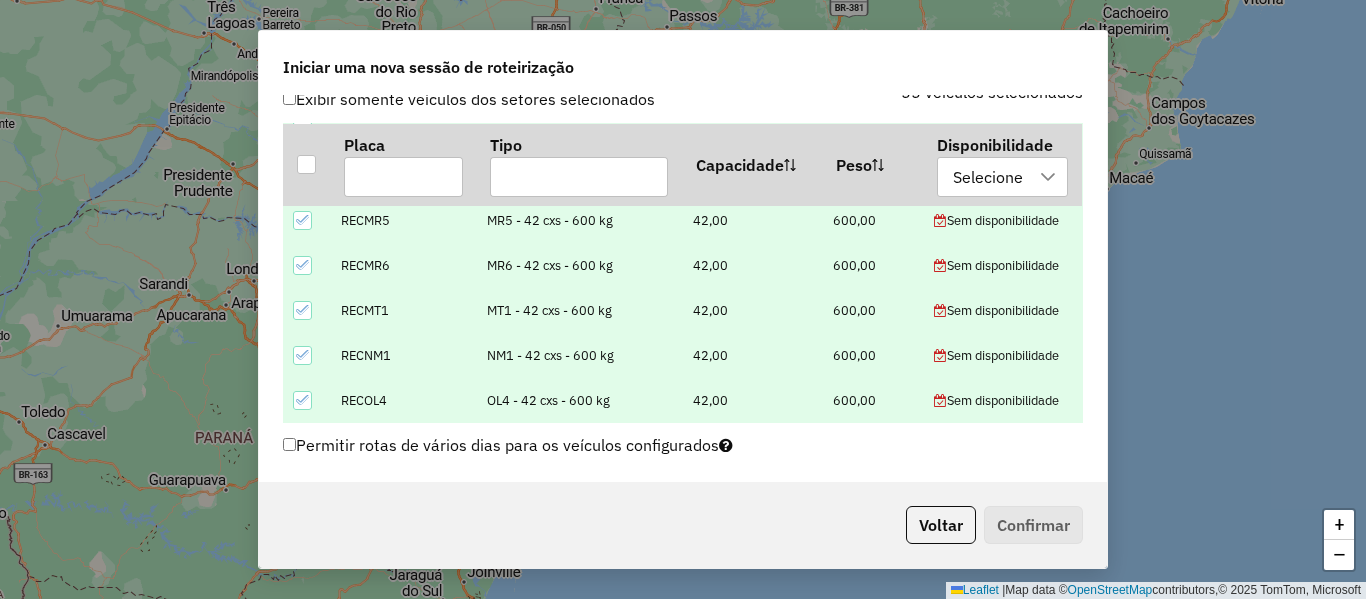 scroll, scrollTop: 2363, scrollLeft: 0, axis: vertical 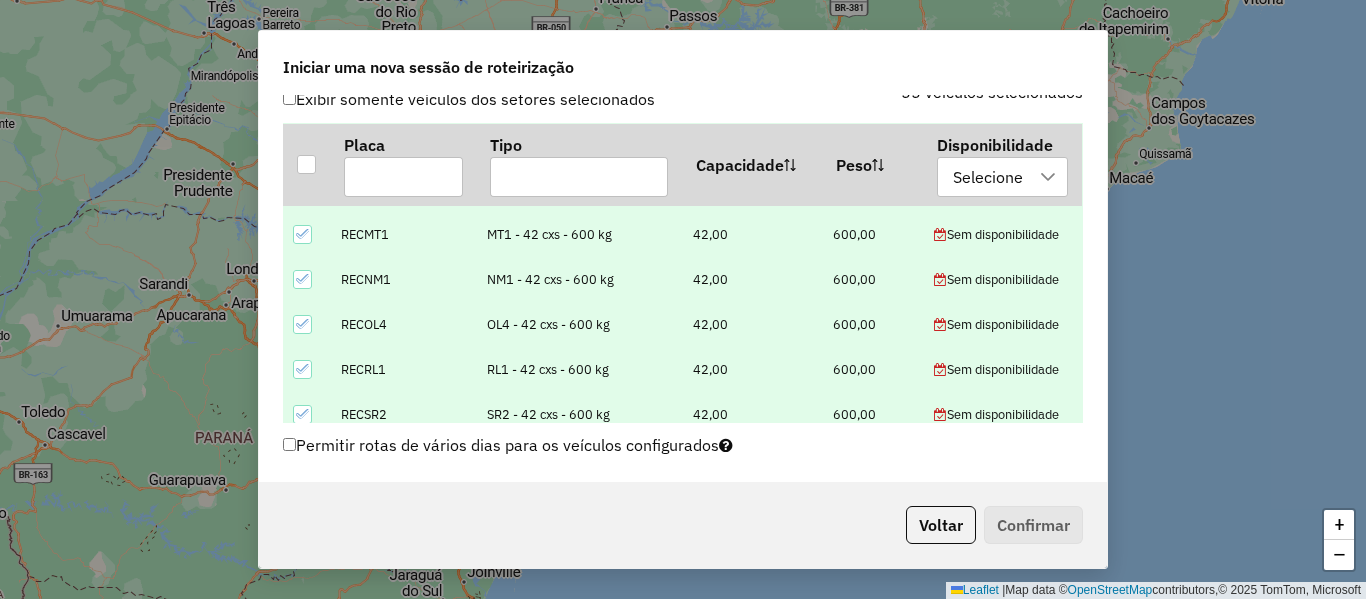 drag, startPoint x: 296, startPoint y: 401, endPoint x: 284, endPoint y: 352, distance: 50.447994 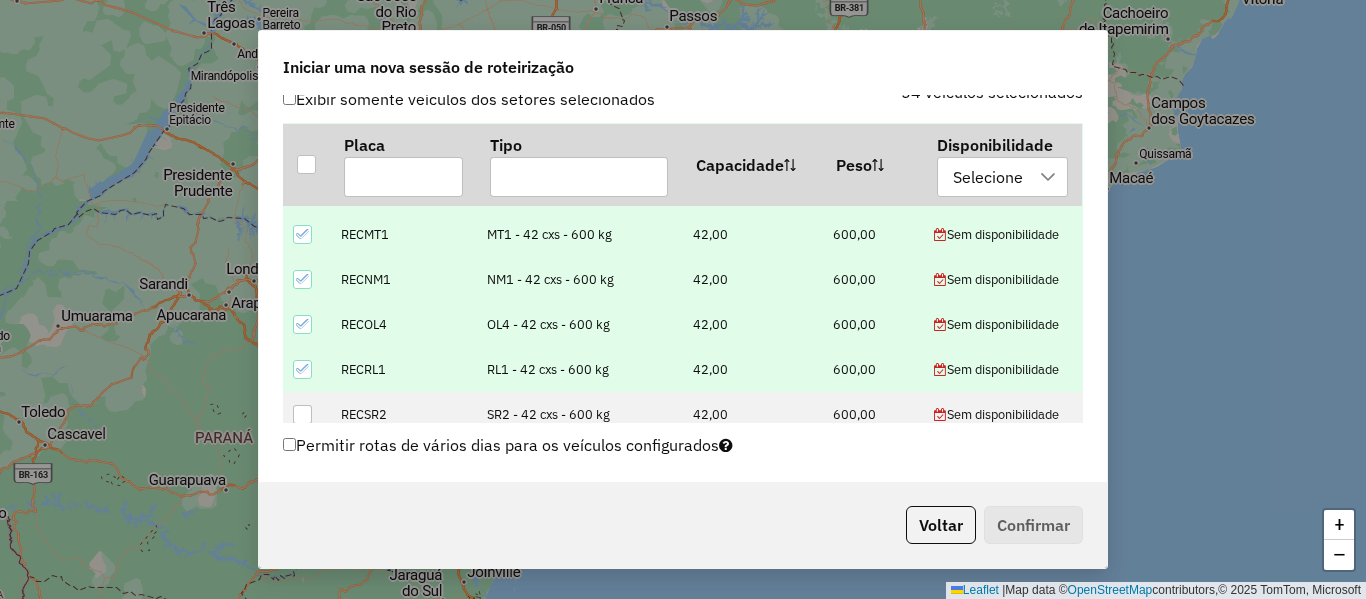 click at bounding box center (306, 369) 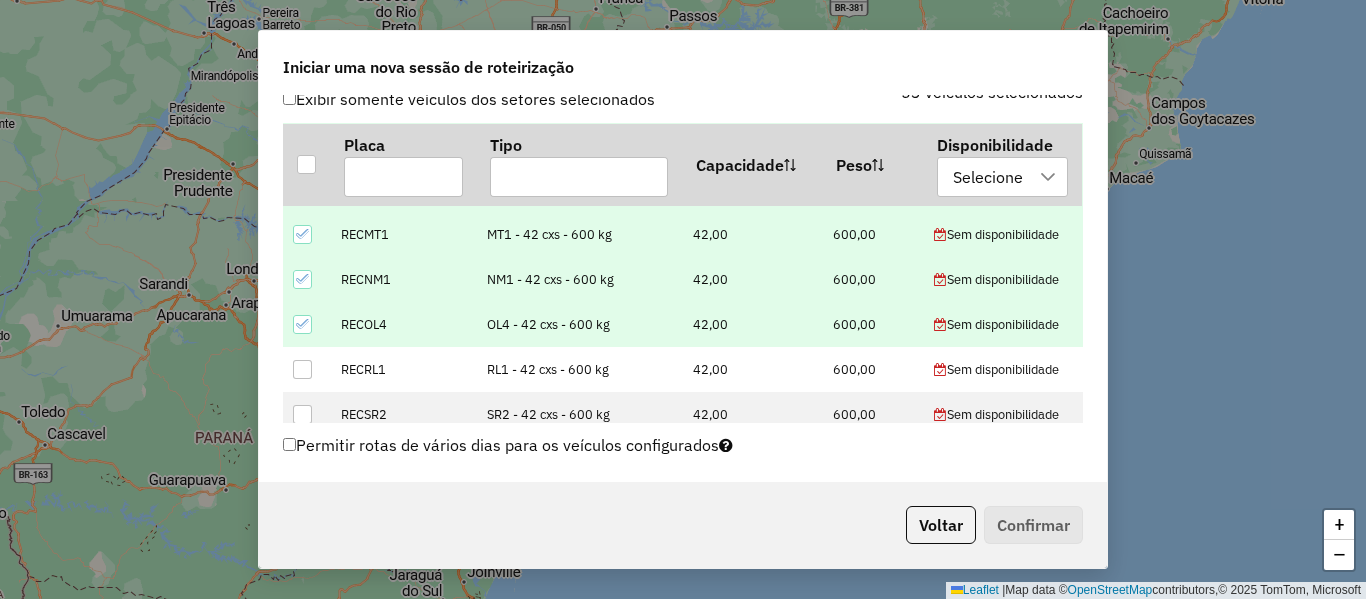 click at bounding box center [302, 324] 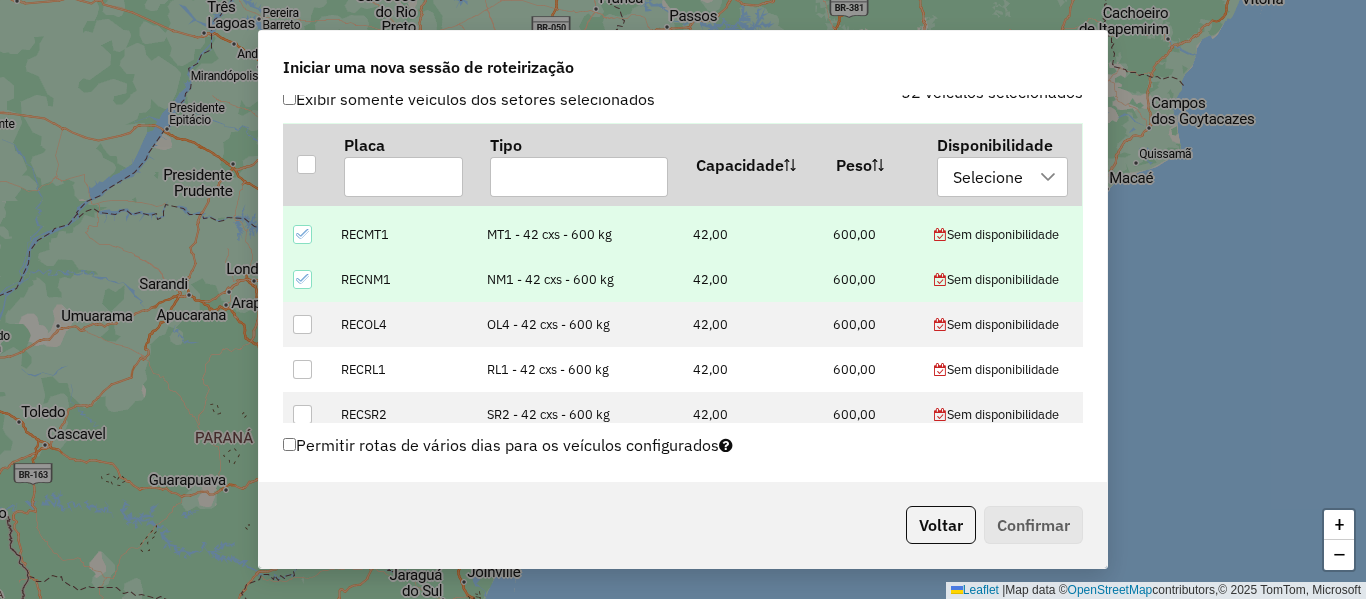 drag, startPoint x: 305, startPoint y: 260, endPoint x: 305, endPoint y: 220, distance: 40 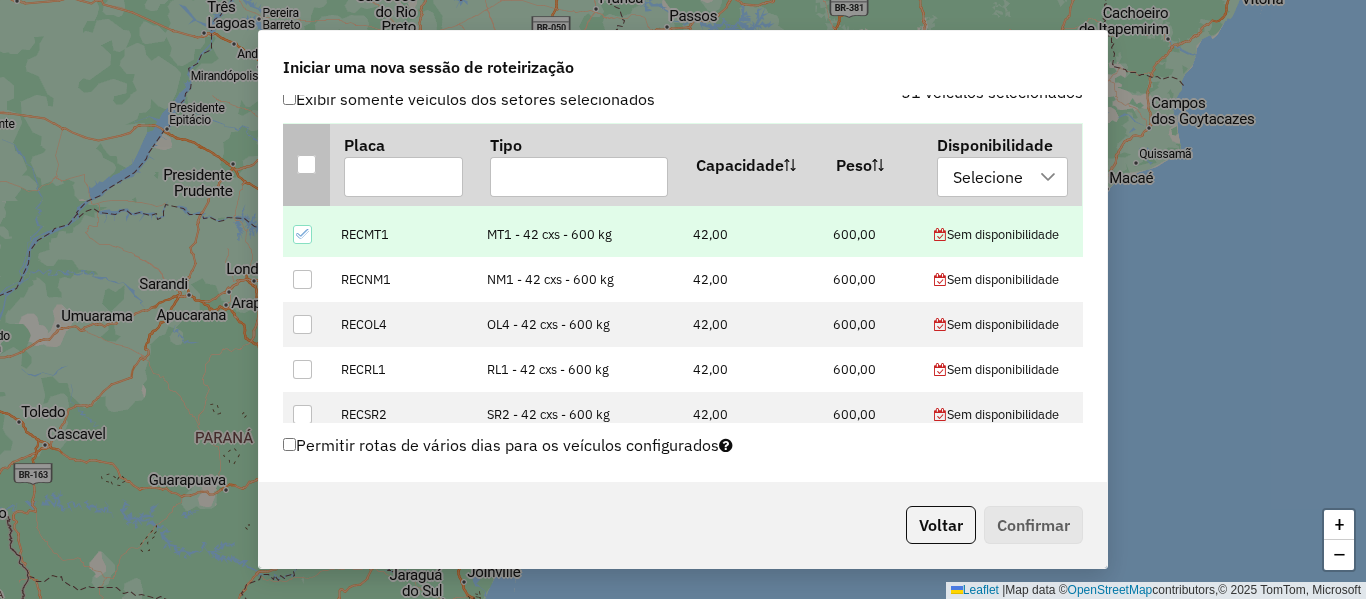 click at bounding box center [306, 164] 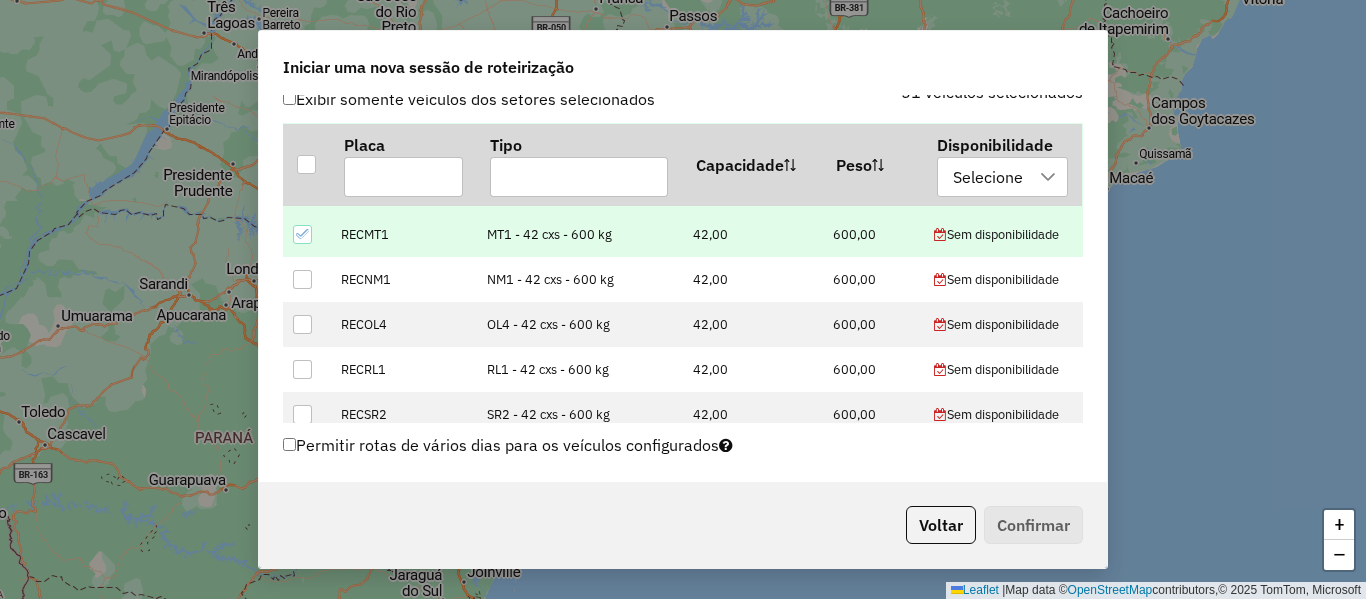 click 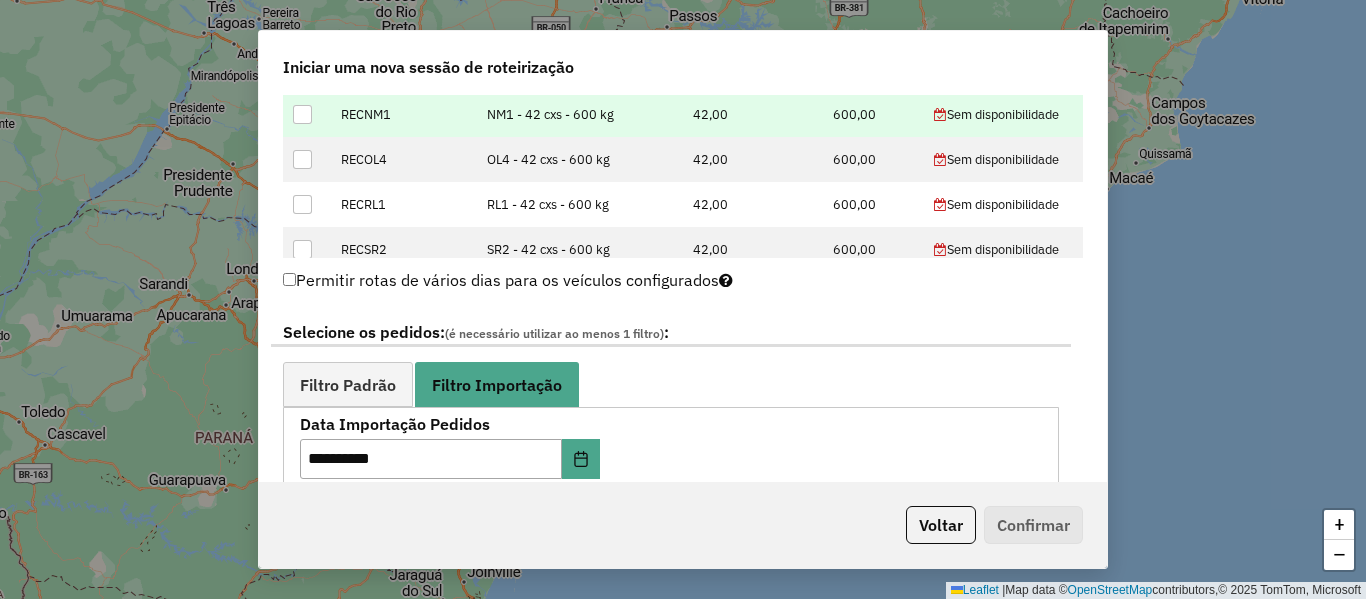 scroll, scrollTop: 1100, scrollLeft: 0, axis: vertical 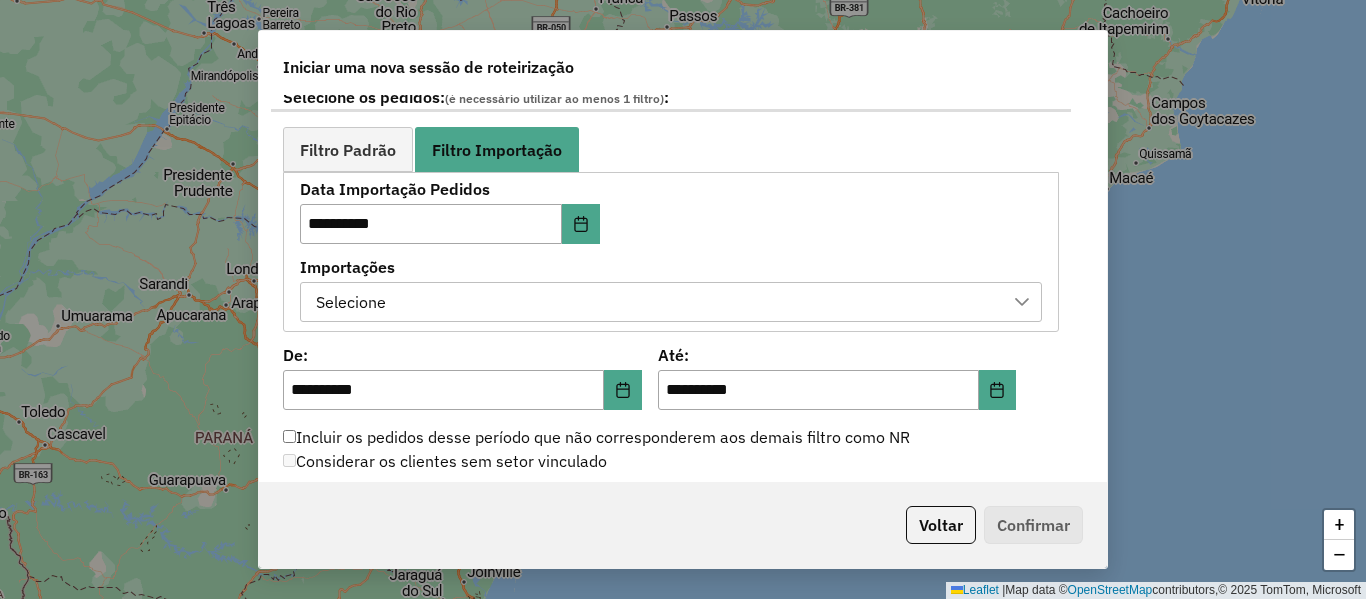 click on "Selecione" at bounding box center [656, 302] 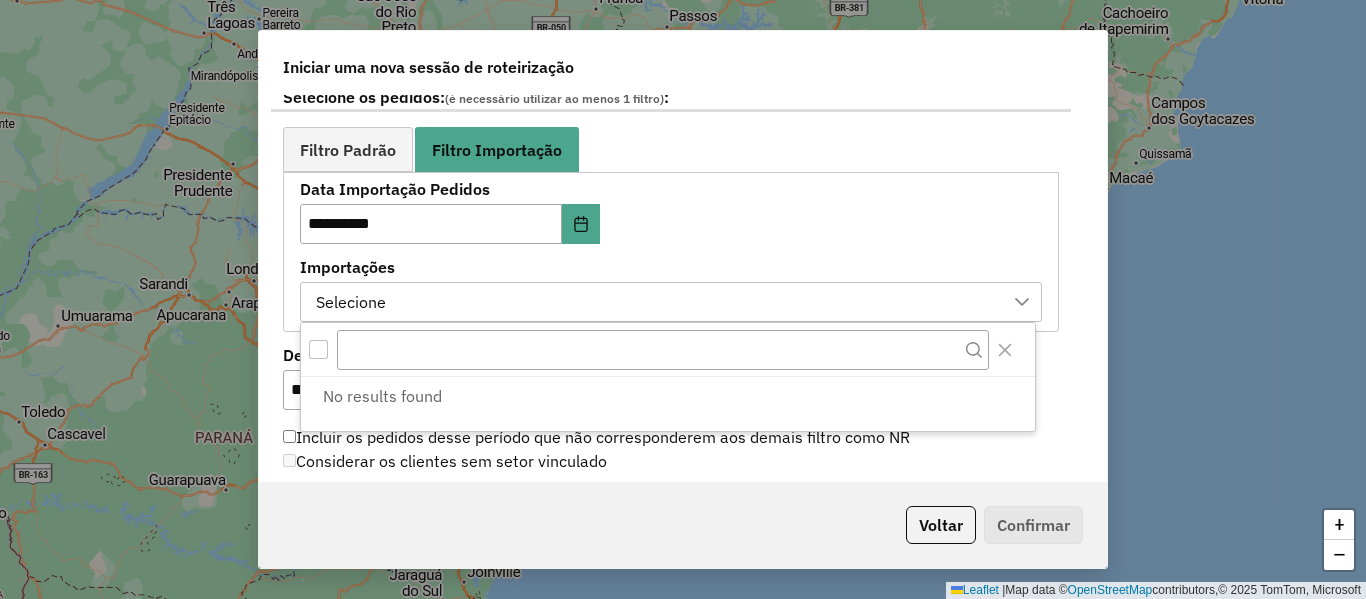 scroll, scrollTop: 15, scrollLeft: 91, axis: both 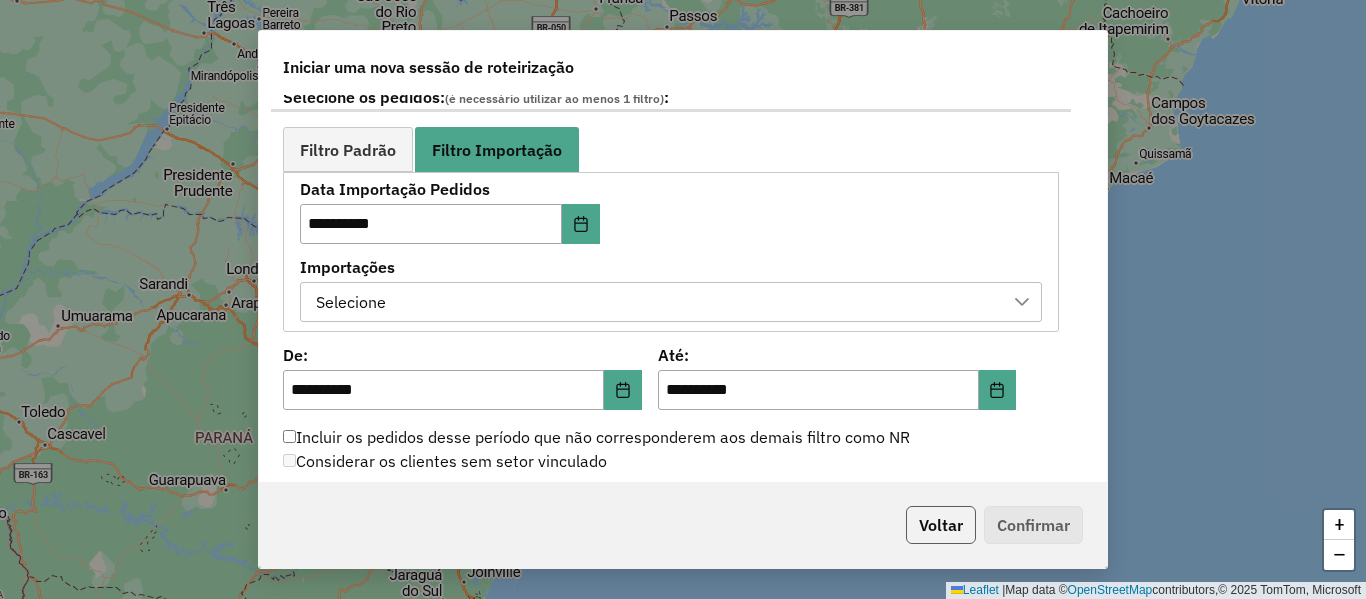 click on "Voltar" 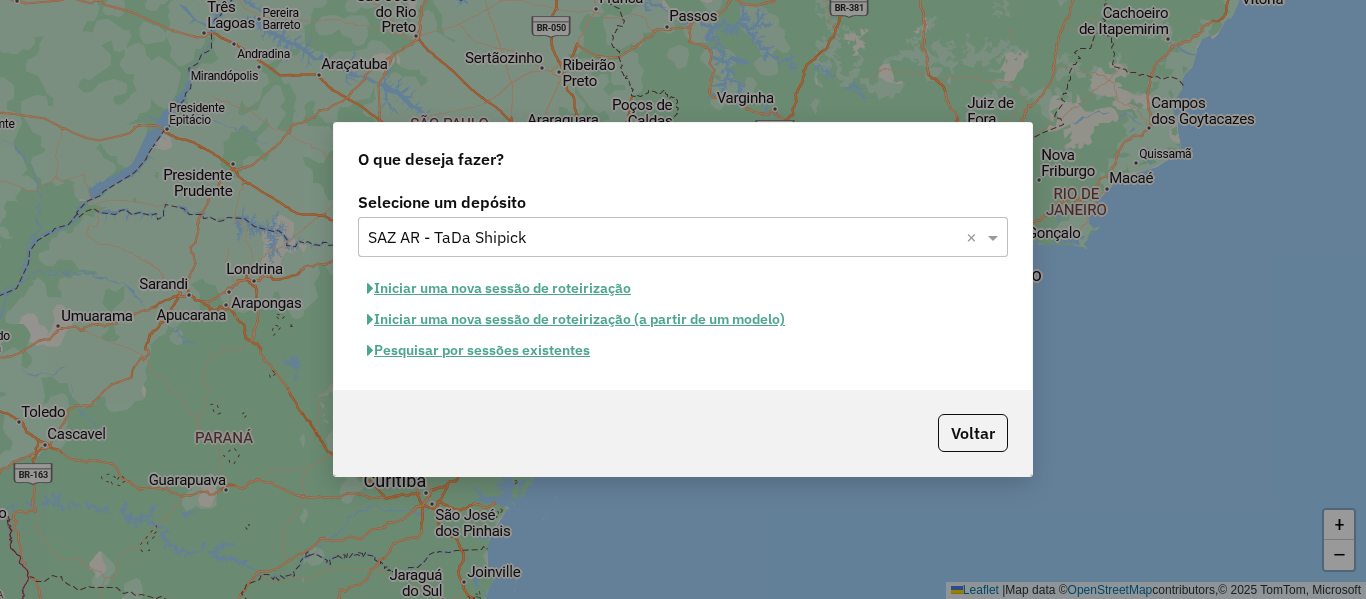 click on "Pesquisar por sessões existentes" 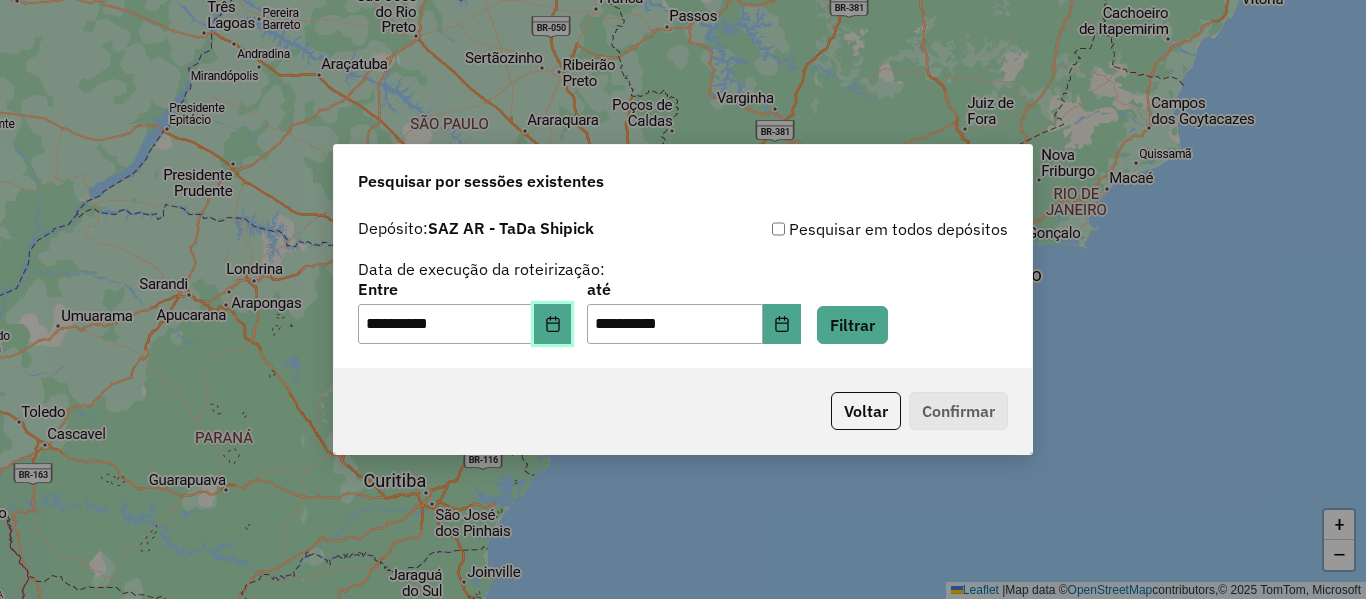 click at bounding box center (553, 324) 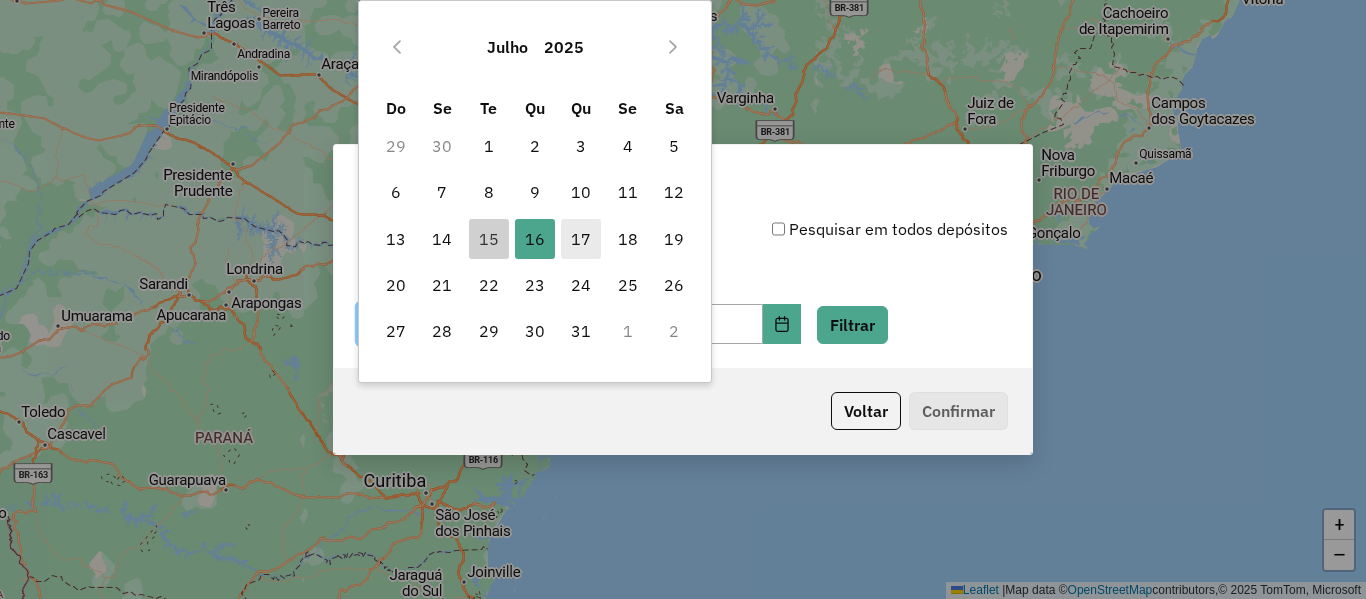 click on "17" at bounding box center [581, 239] 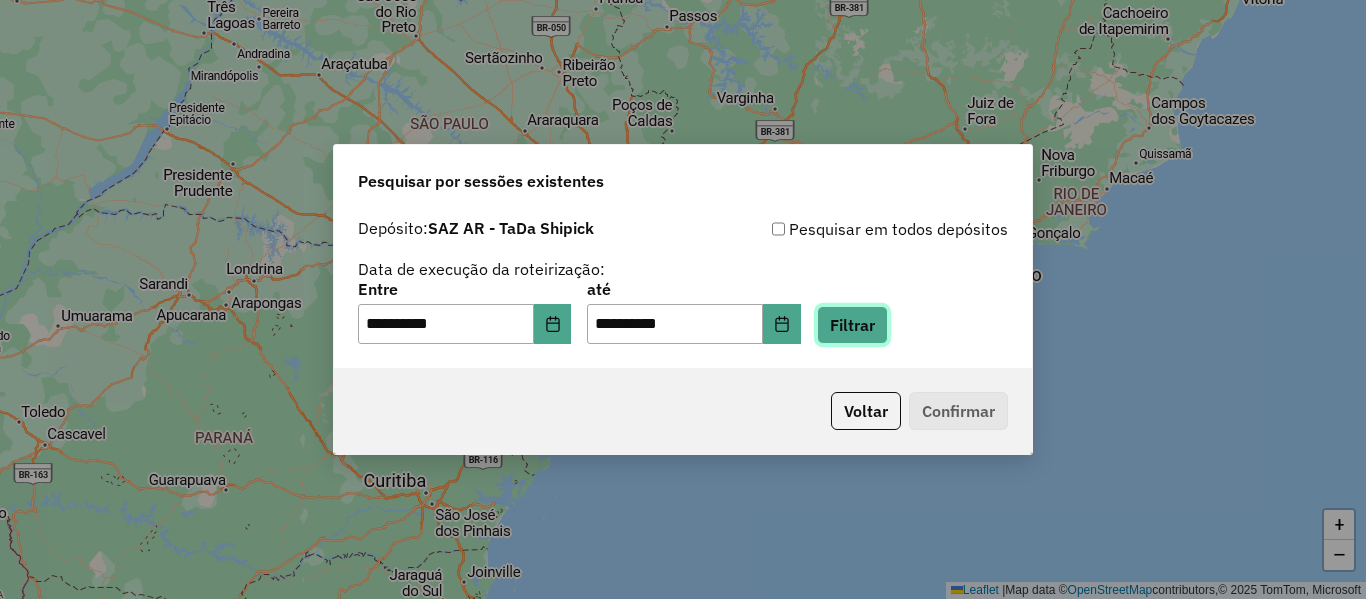 click on "Filtrar" 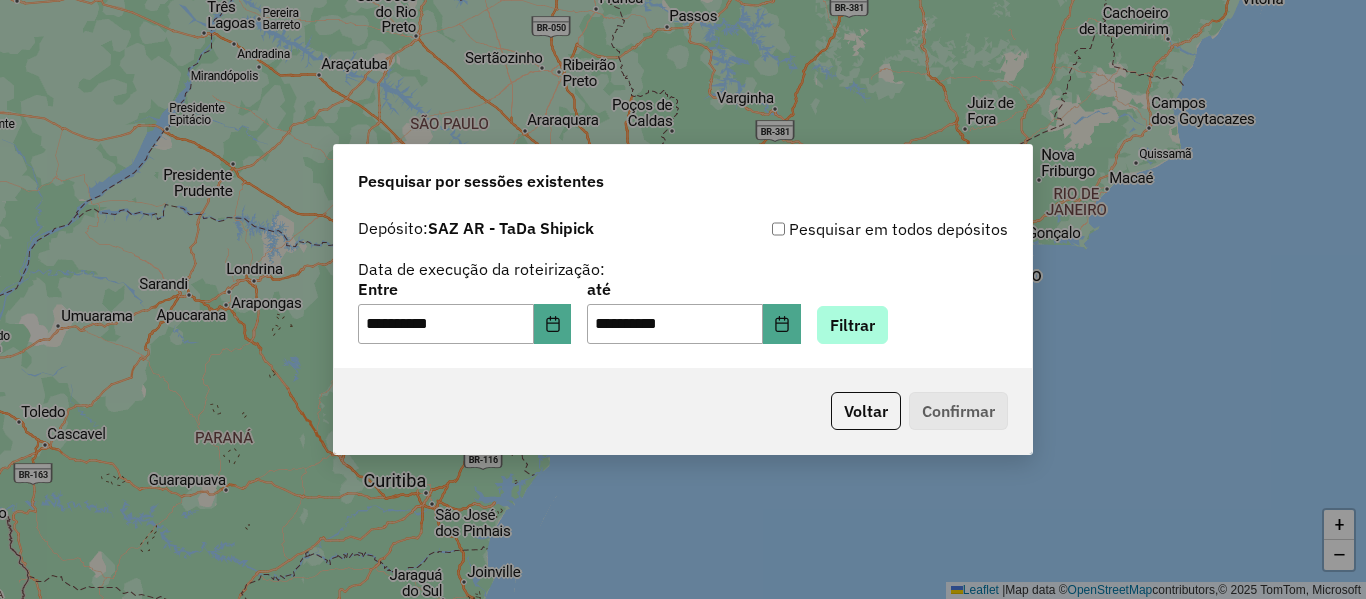 click on "Aguarde..." at bounding box center [0, 0] 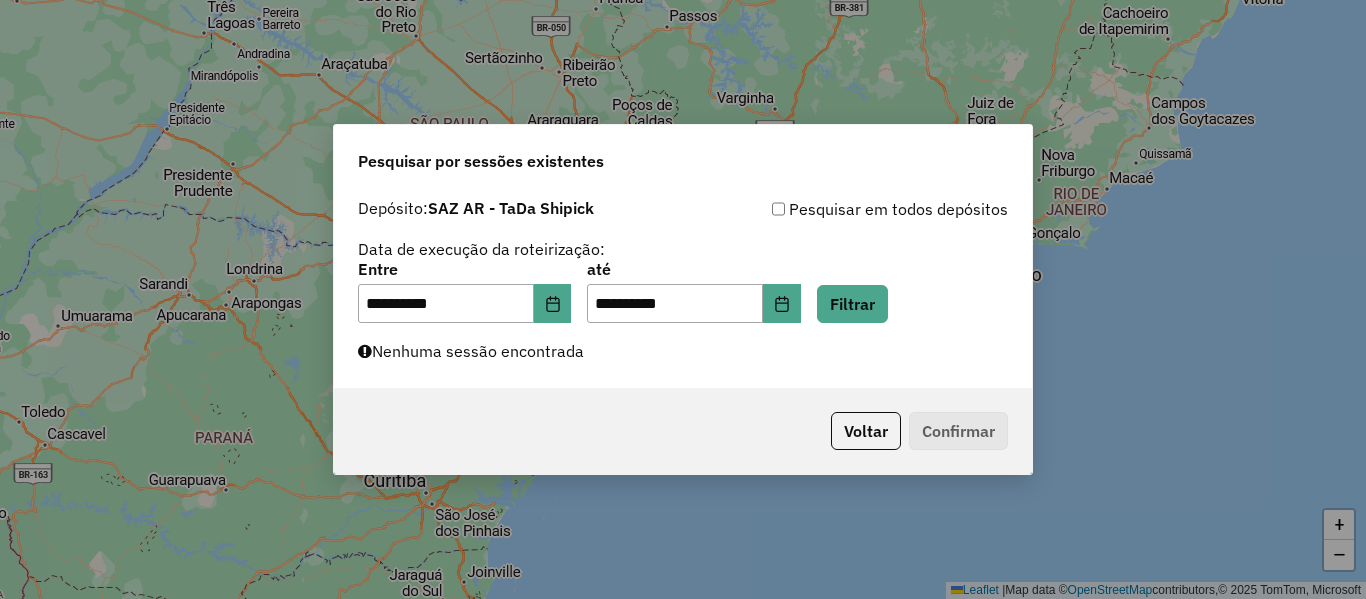 click on "**********" 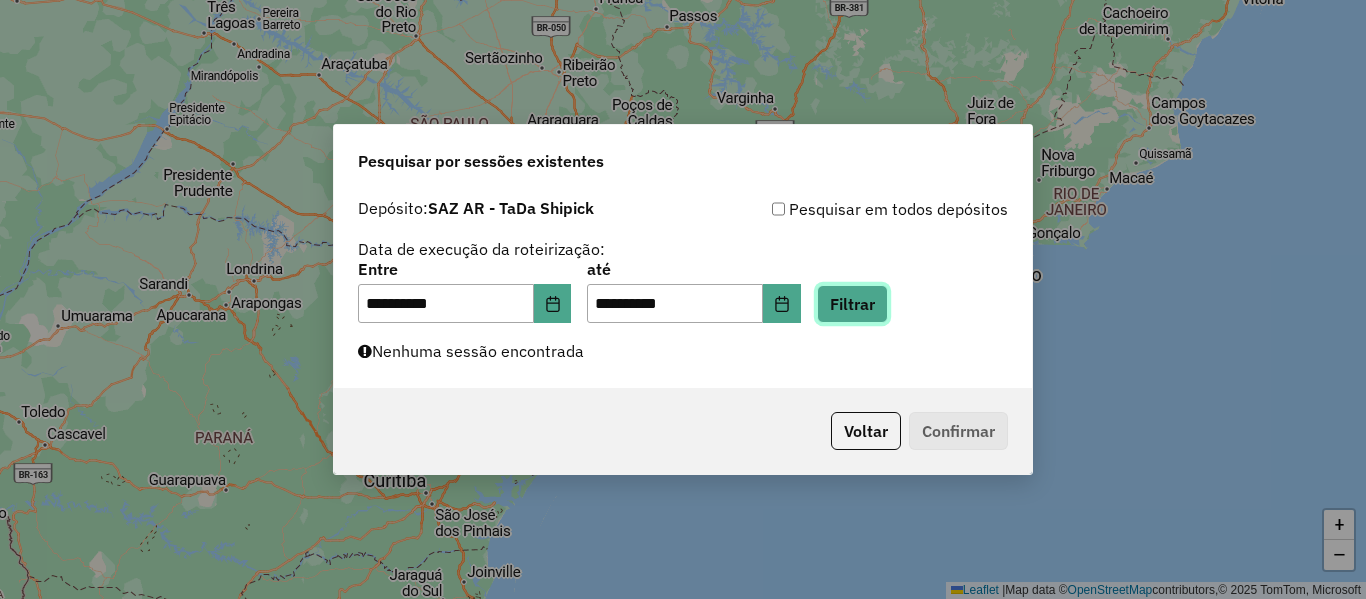 click on "Filtrar" 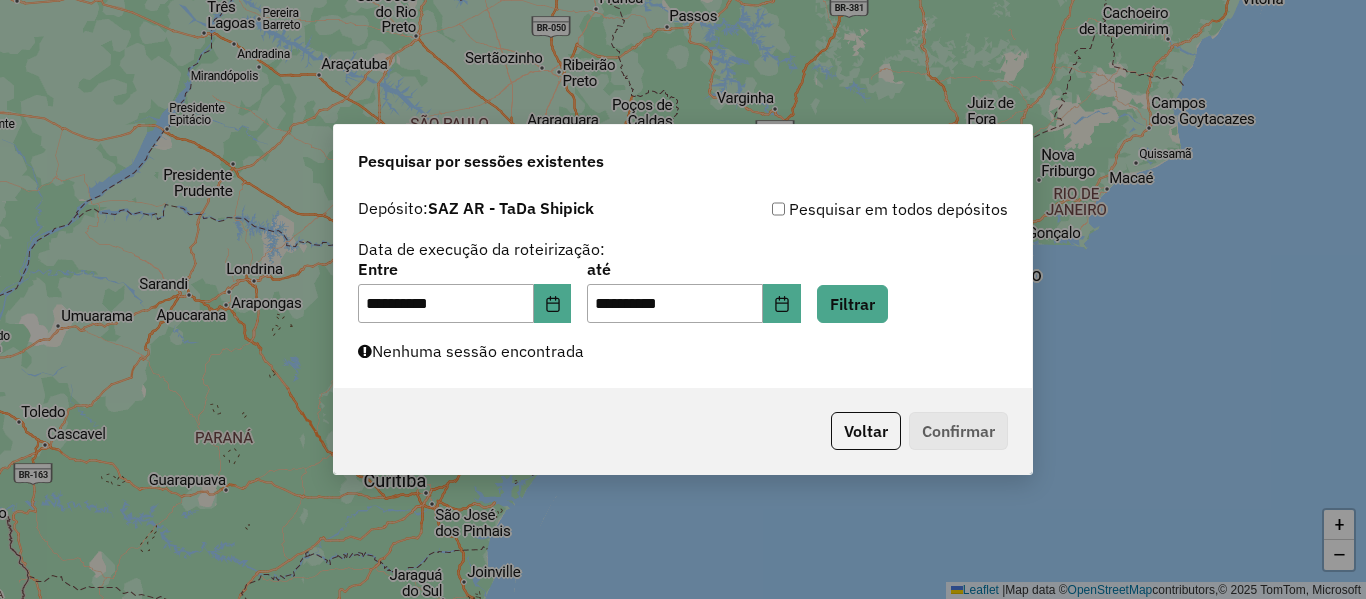 click on "**********" 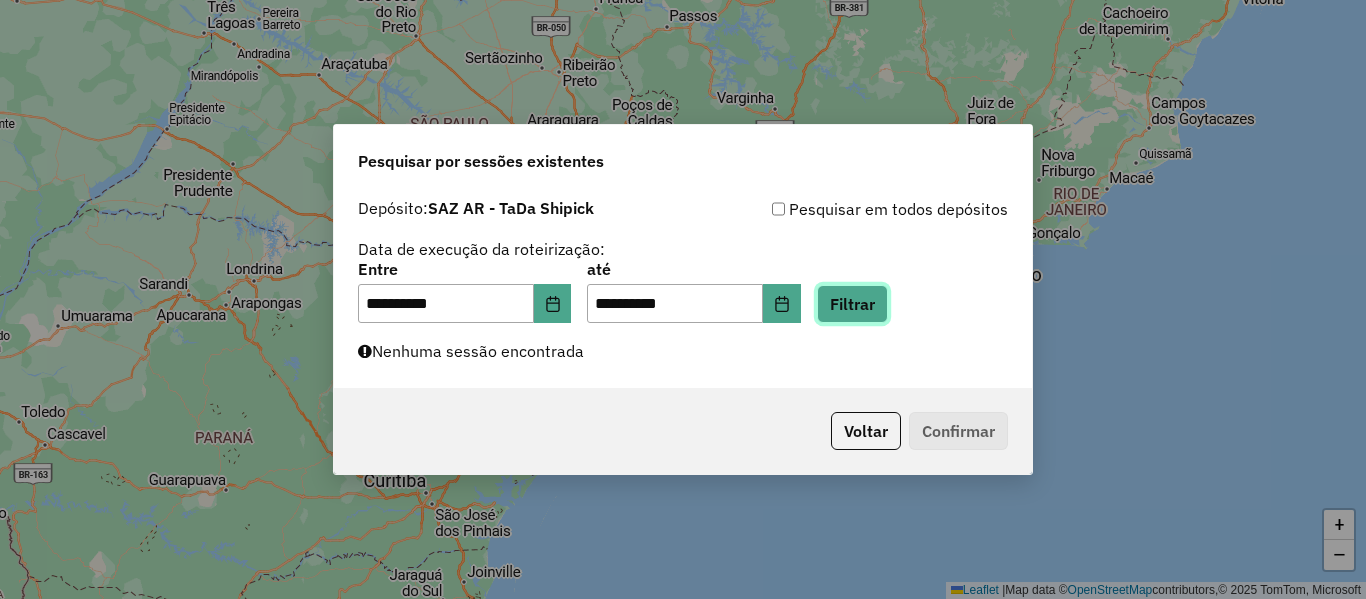 click on "Filtrar" 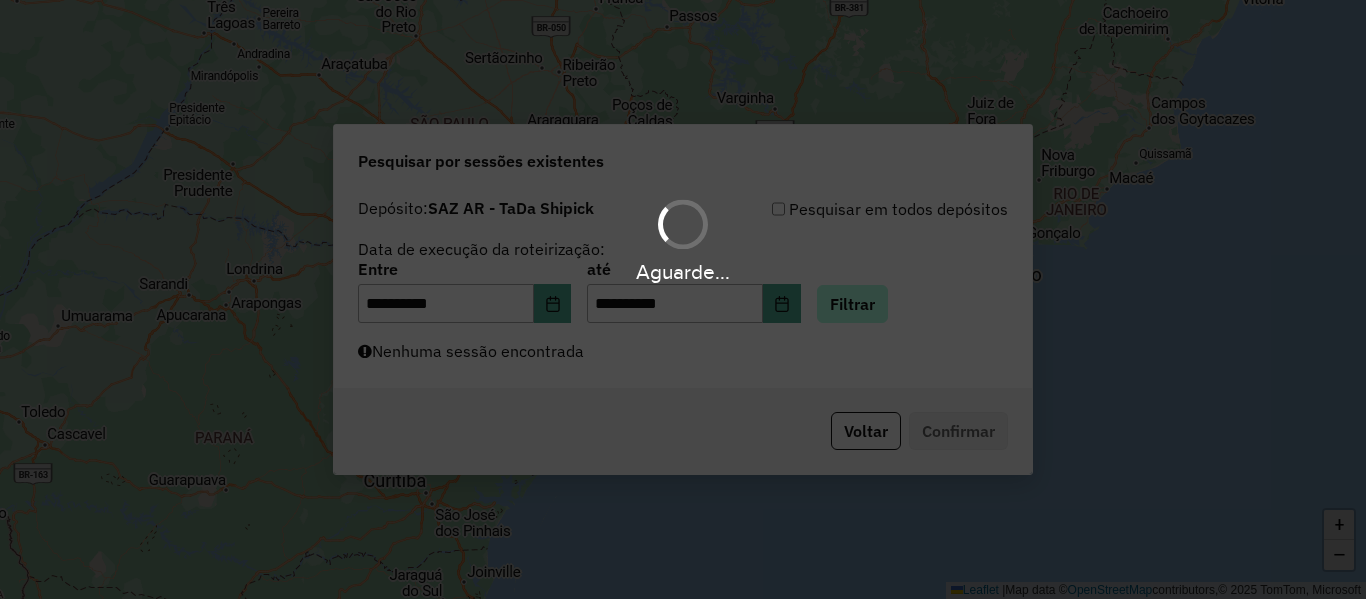 click on "Aguarde..." at bounding box center [683, 299] 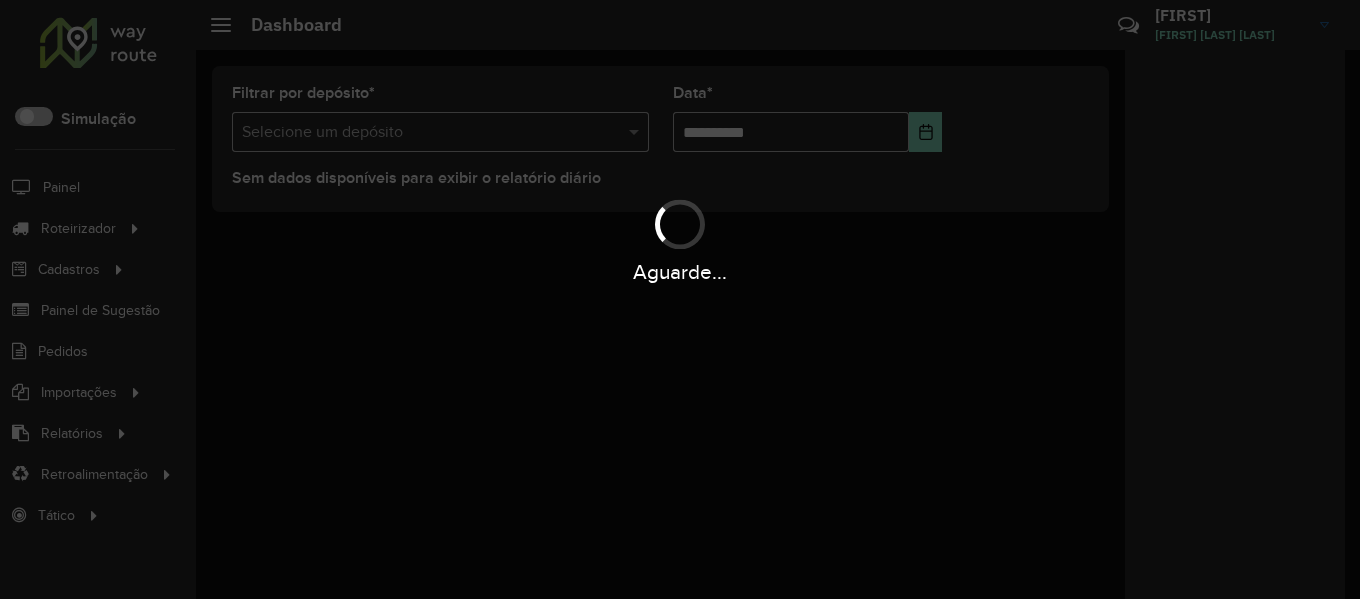 scroll, scrollTop: 0, scrollLeft: 0, axis: both 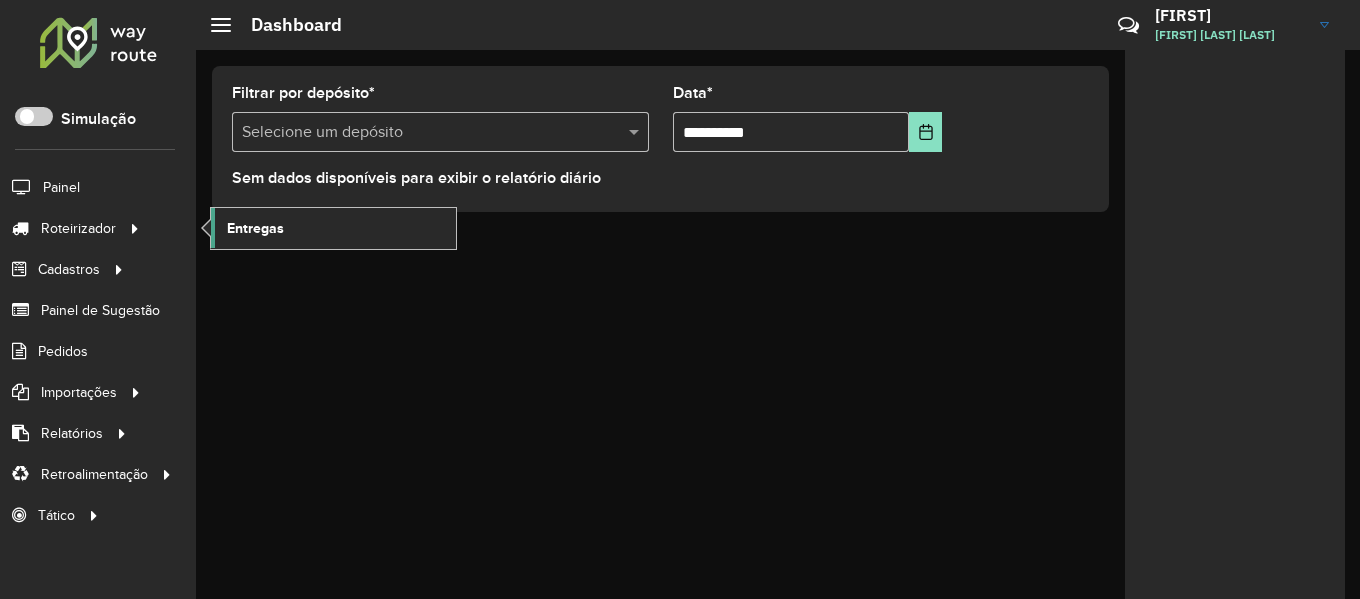 click on "Entregas" 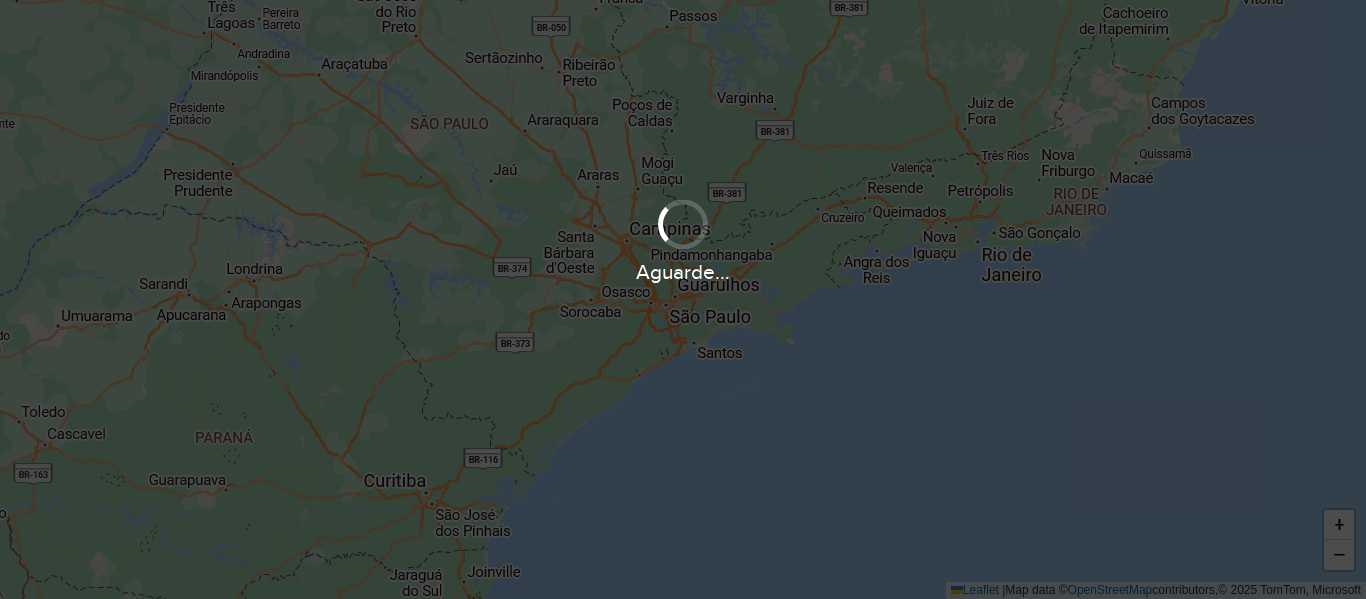 scroll, scrollTop: 0, scrollLeft: 0, axis: both 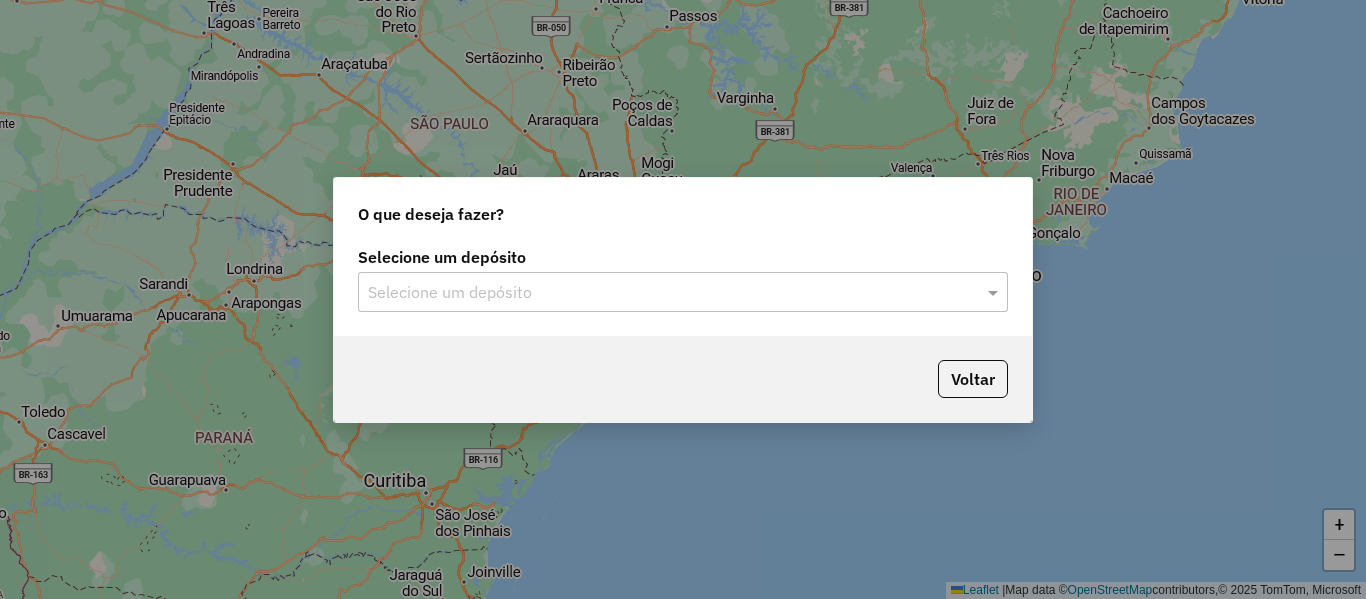 click 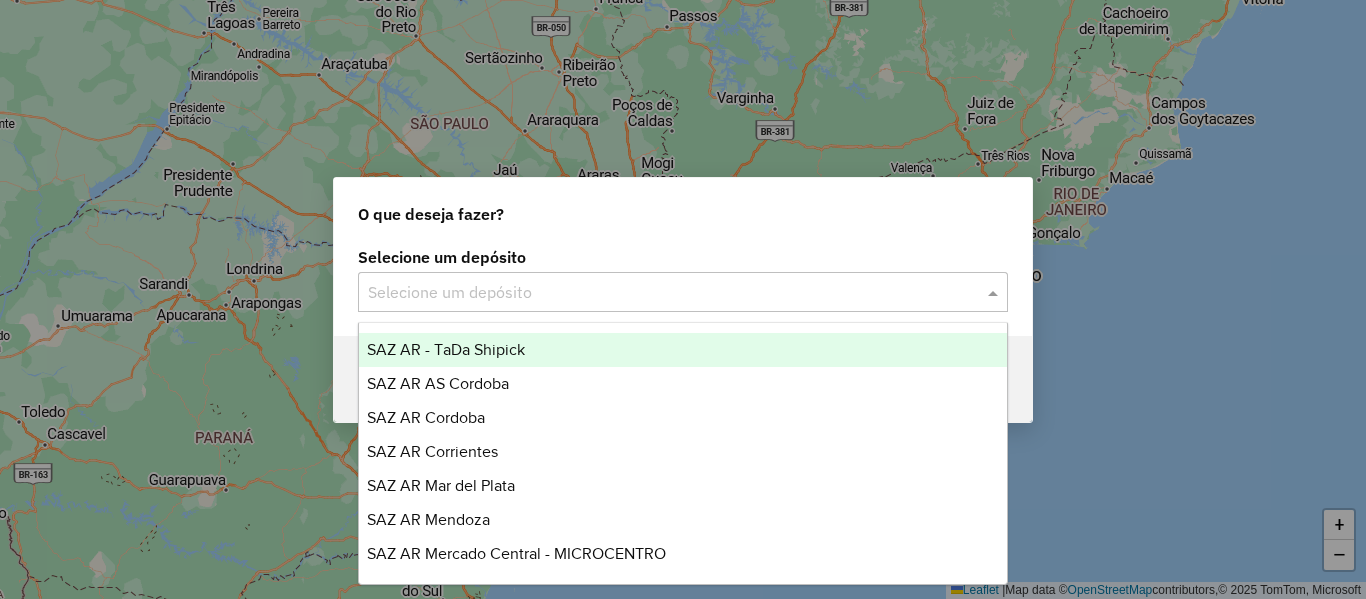 click on "SAZ AR - TaDa Shipick" at bounding box center (446, 349) 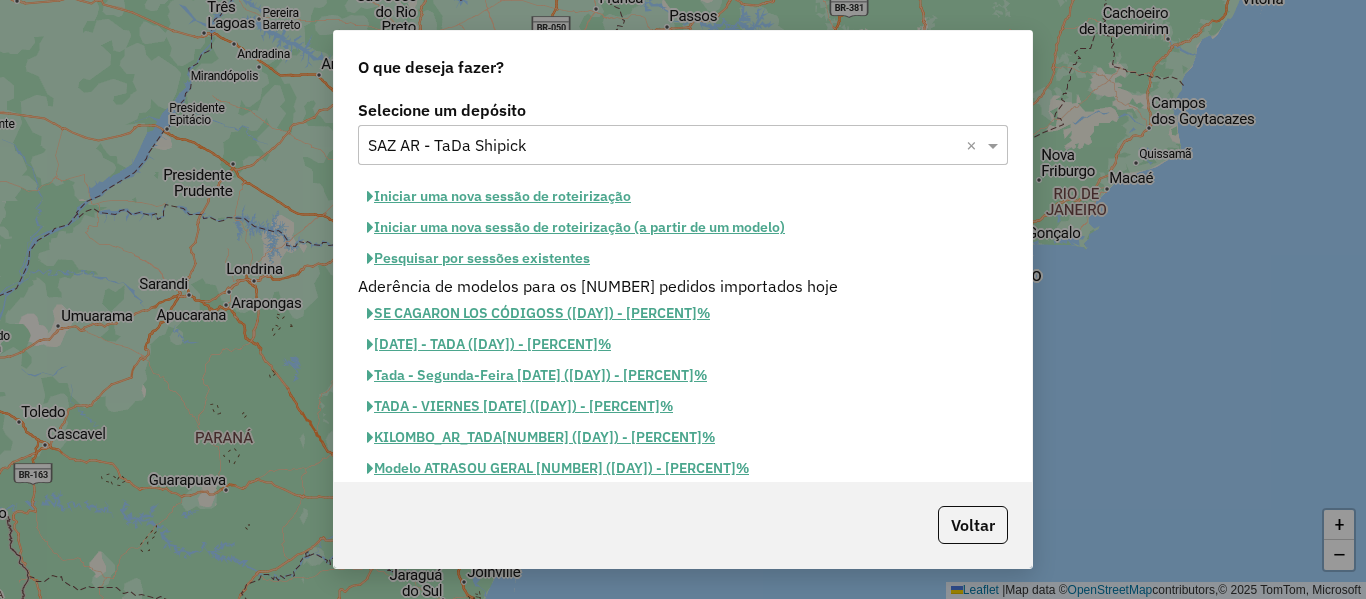 click on "Pesquisar por sessões existentes" 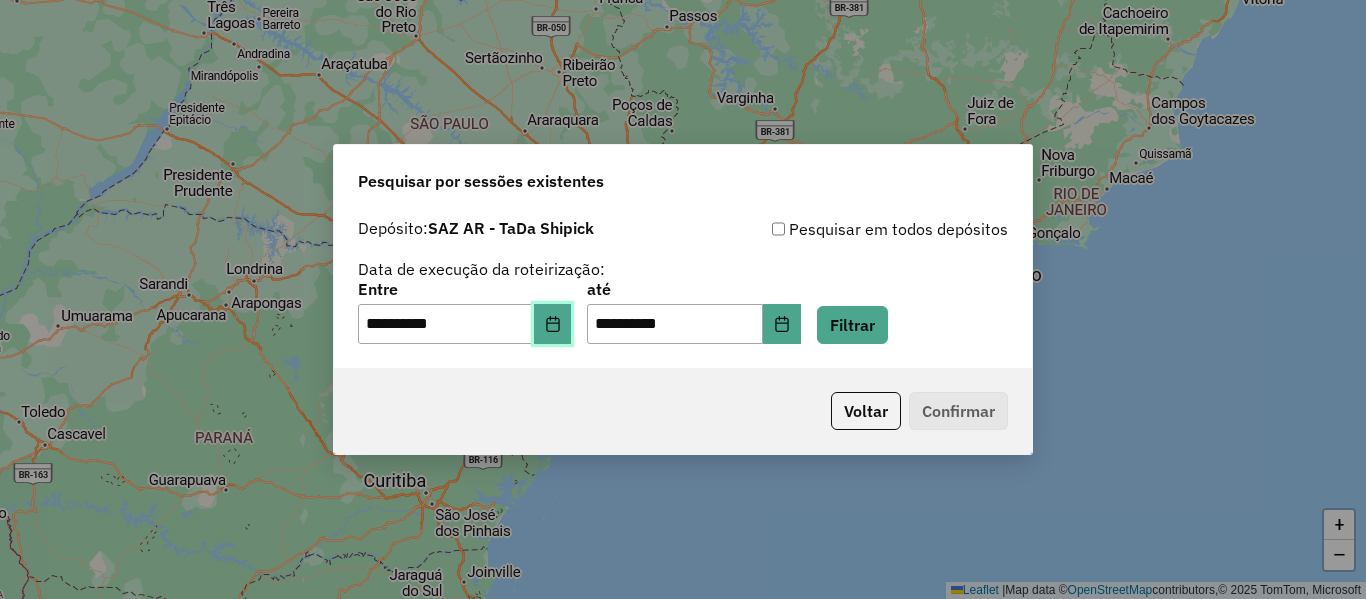 click 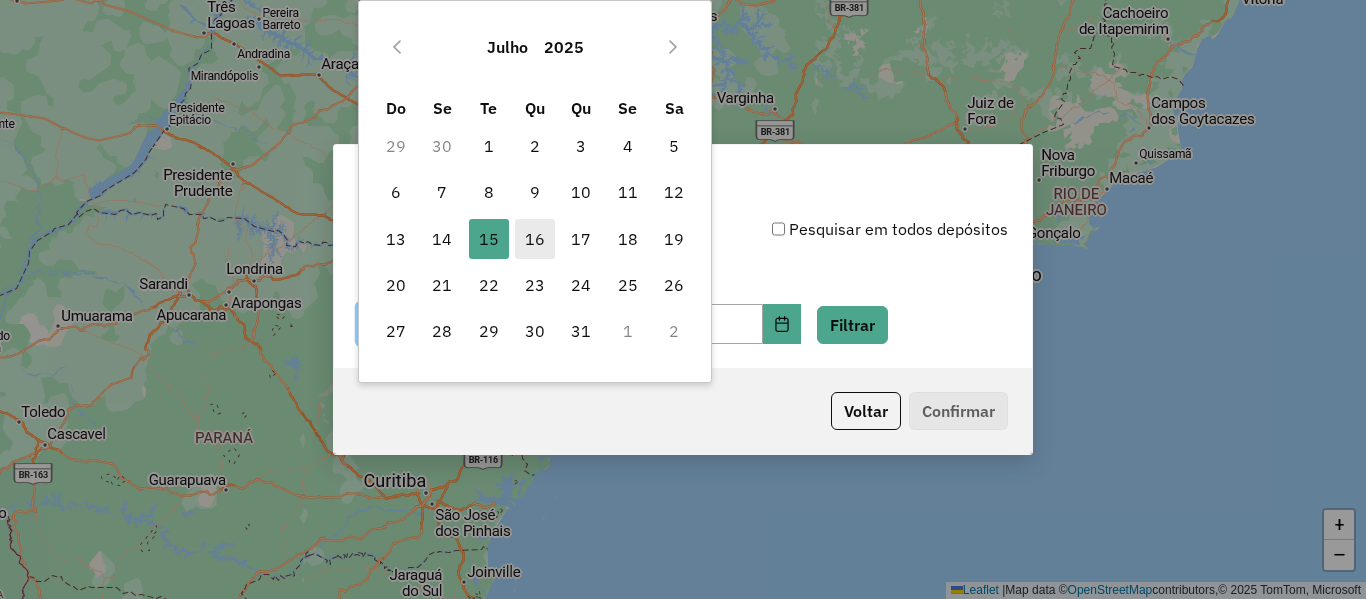 click on "16" at bounding box center (535, 239) 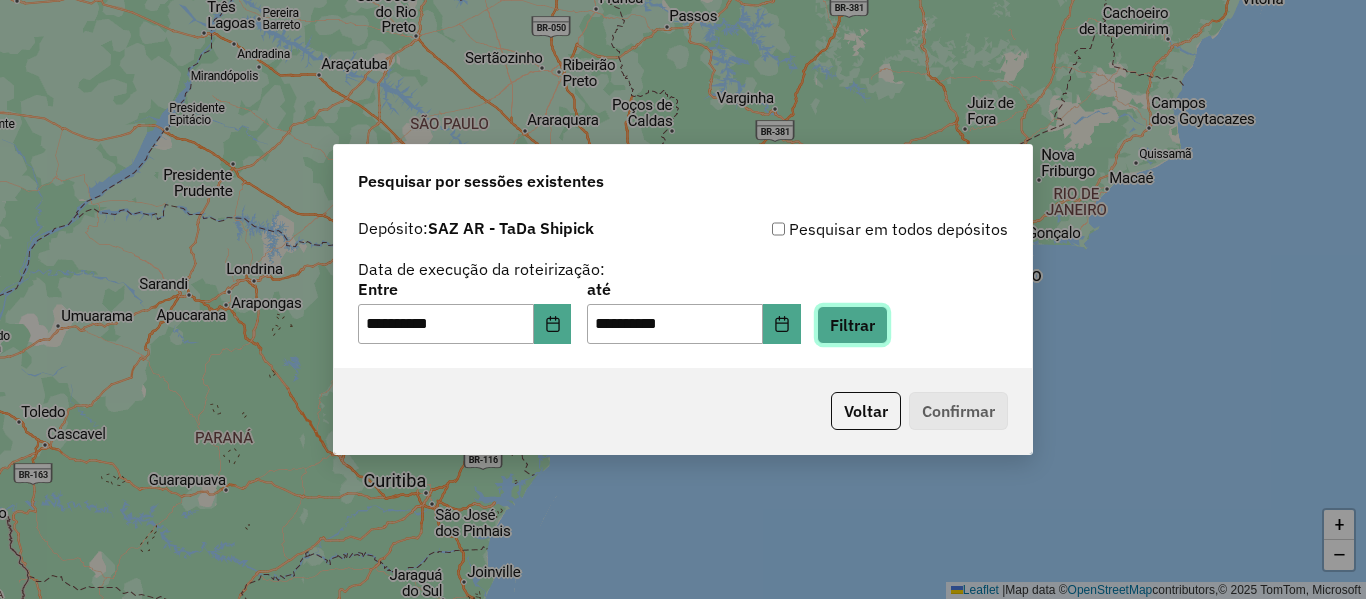 click on "Filtrar" 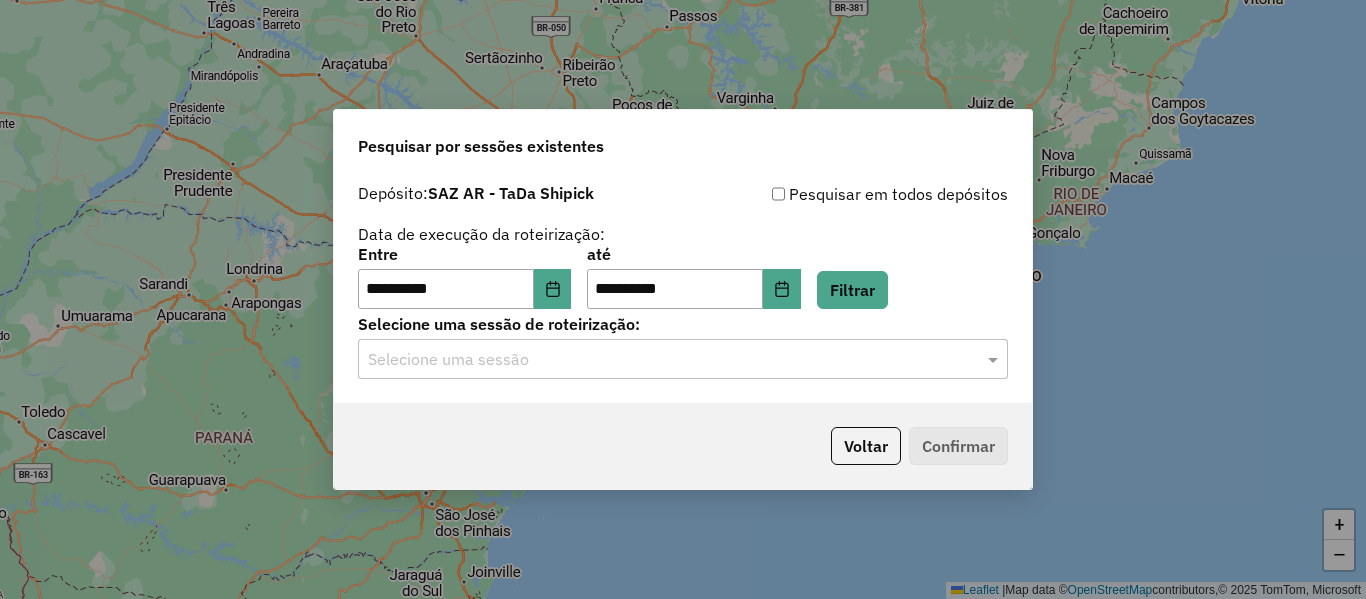 click 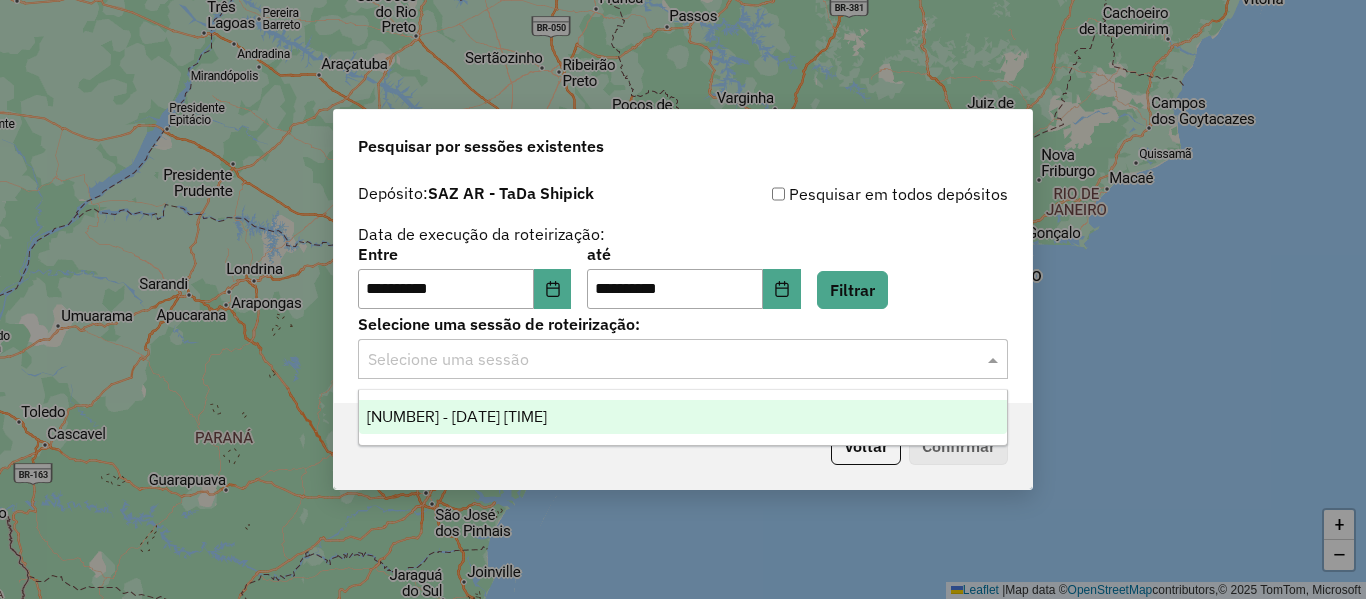 click on "[NUMBER] - [DATE] [TIME]" at bounding box center [683, 417] 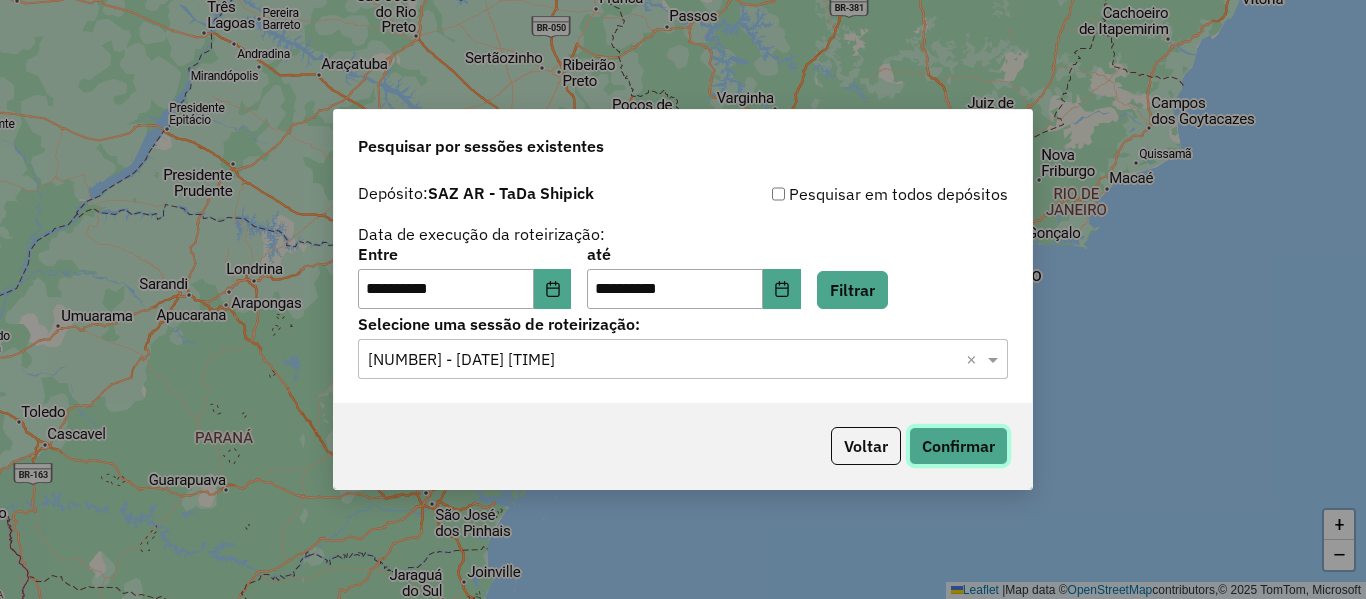 click on "Confirmar" 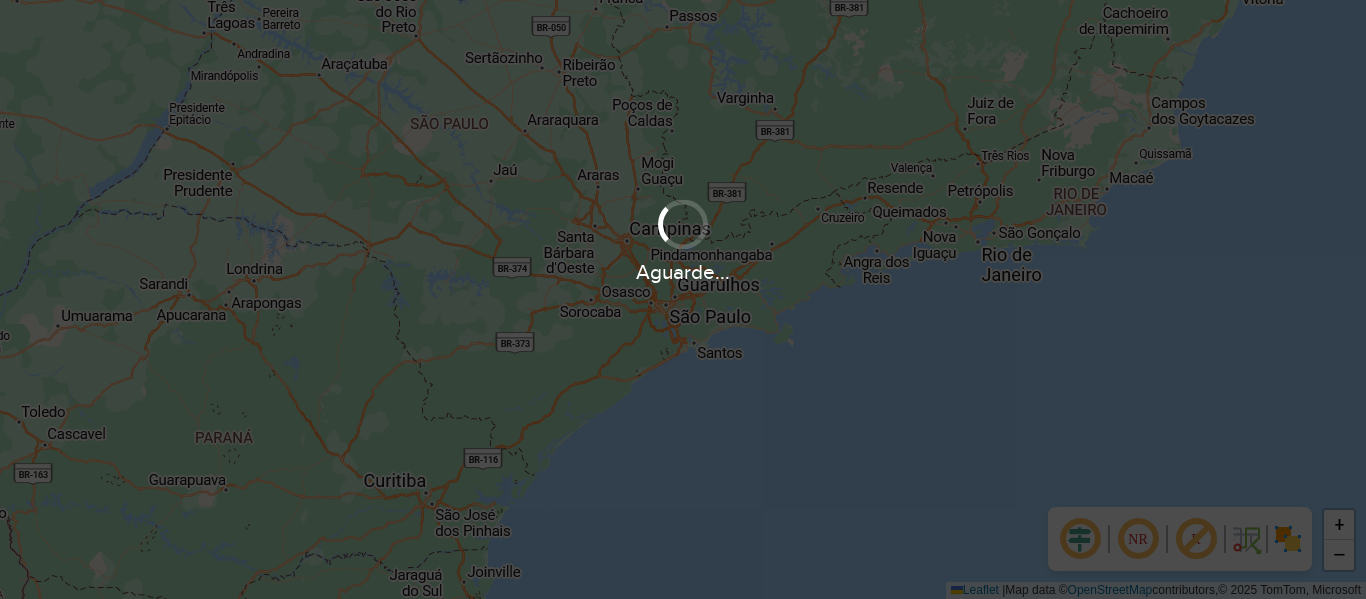 scroll, scrollTop: 0, scrollLeft: 0, axis: both 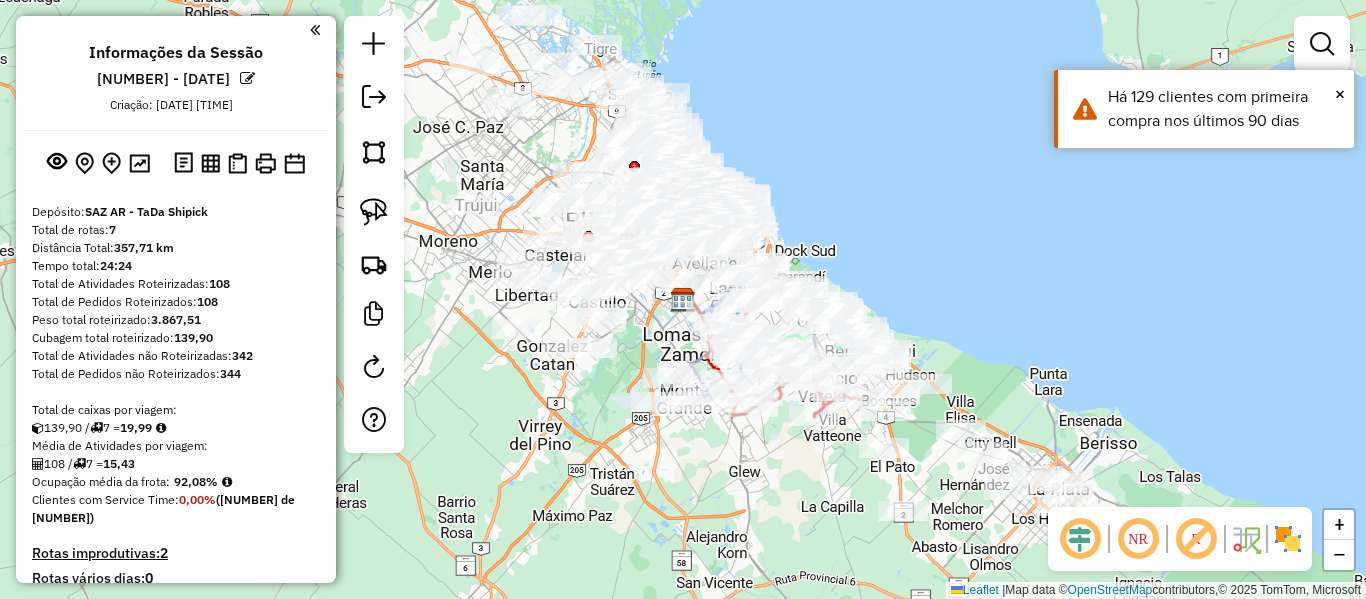 click on "Janela de atendimento Grade de atendimento Capacidade Transportadoras Veículos Cliente Pedidos  Rotas Selecione os dias de semana para filtrar as janelas de atendimento  Seg   Ter   Qua   Qui   Sex   Sáb   Dom  Informe o período da janela de atendimento: De: Até:  Filtrar exatamente a janela do cliente  Considerar janela de atendimento padrão  Selecione os dias de semana para filtrar as grades de atendimento  Seg   Ter   Qua   Qui   Sex   Sáb   Dom   Considerar clientes sem dia de atendimento cadastrado  Clientes fora do dia de atendimento selecionado Filtrar as atividades entre os valores definidos abaixo:  Peso mínimo:   Peso máximo:   Cubagem mínima:   Cubagem máxima:   De:   Até:  Filtrar as atividades entre o tempo de atendimento definido abaixo:  De:   Até:   Considerar capacidade total dos clientes não roteirizados Transportadora: Selecione um ou mais itens Tipo de veículo: Selecione um ou mais itens Veículo: Selecione um ou mais itens Motorista: Selecione um ou mais itens Nome: Rótulo:" 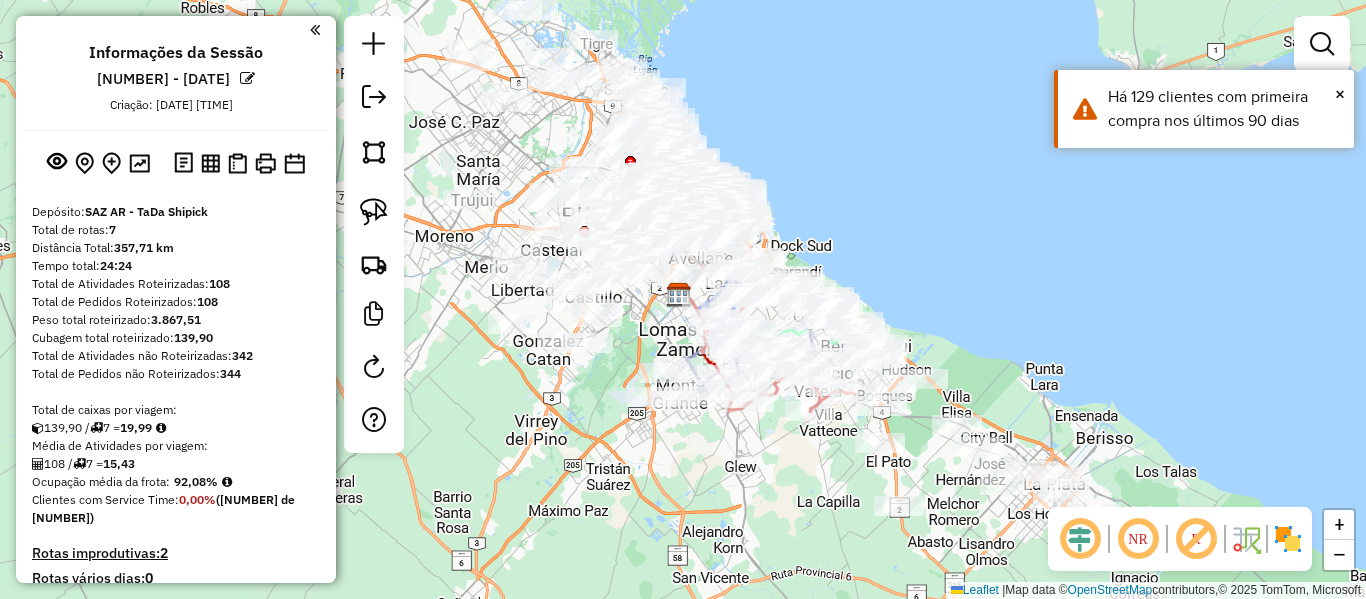drag, startPoint x: 1102, startPoint y: 384, endPoint x: 997, endPoint y: 254, distance: 167.10774 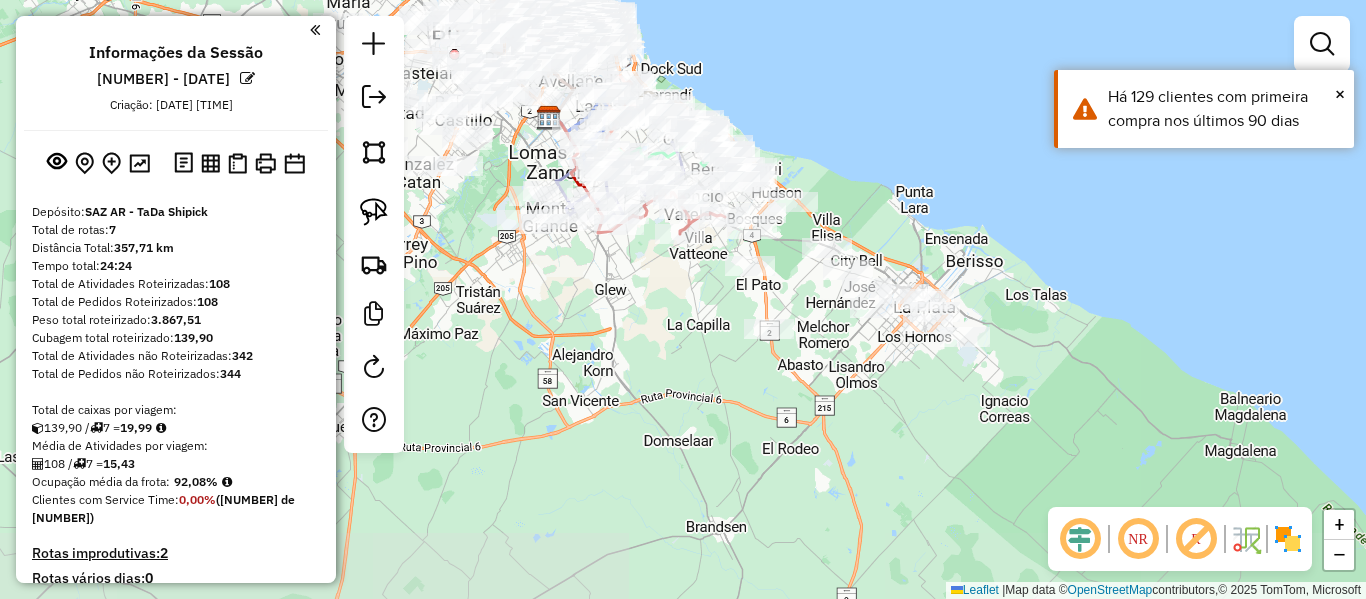 click 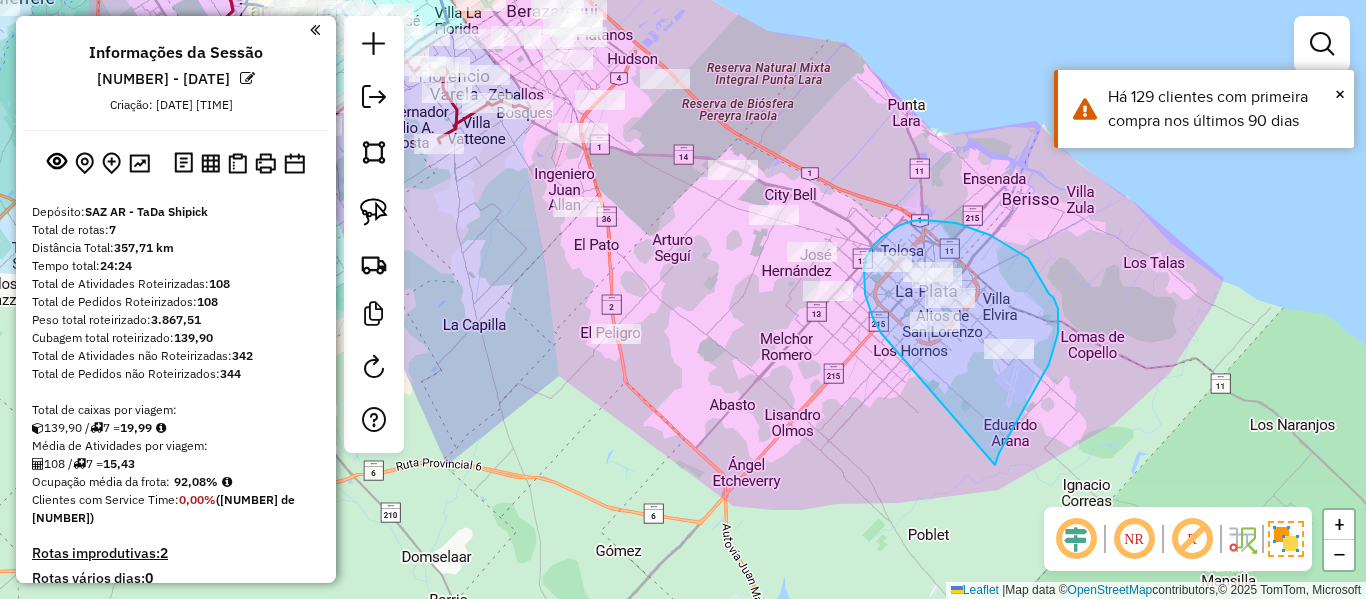 drag, startPoint x: 1029, startPoint y: 400, endPoint x: 894, endPoint y: 352, distance: 143.27945 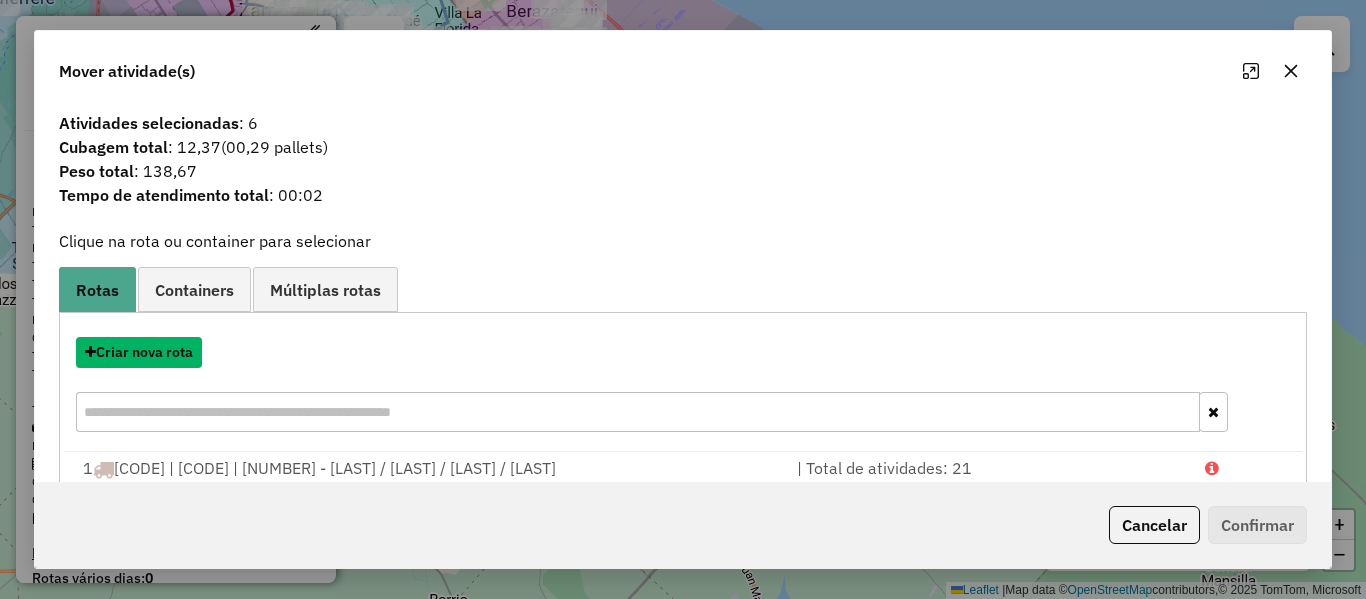 click on "Criar nova rota" at bounding box center [139, 352] 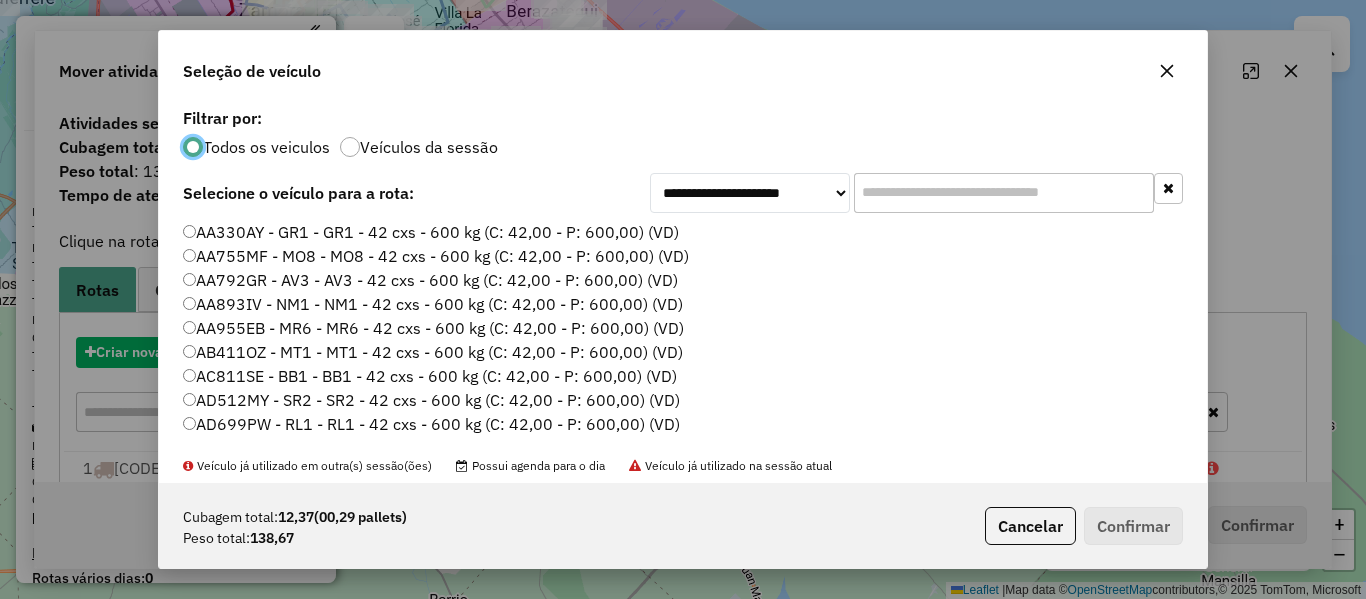 scroll, scrollTop: 11, scrollLeft: 6, axis: both 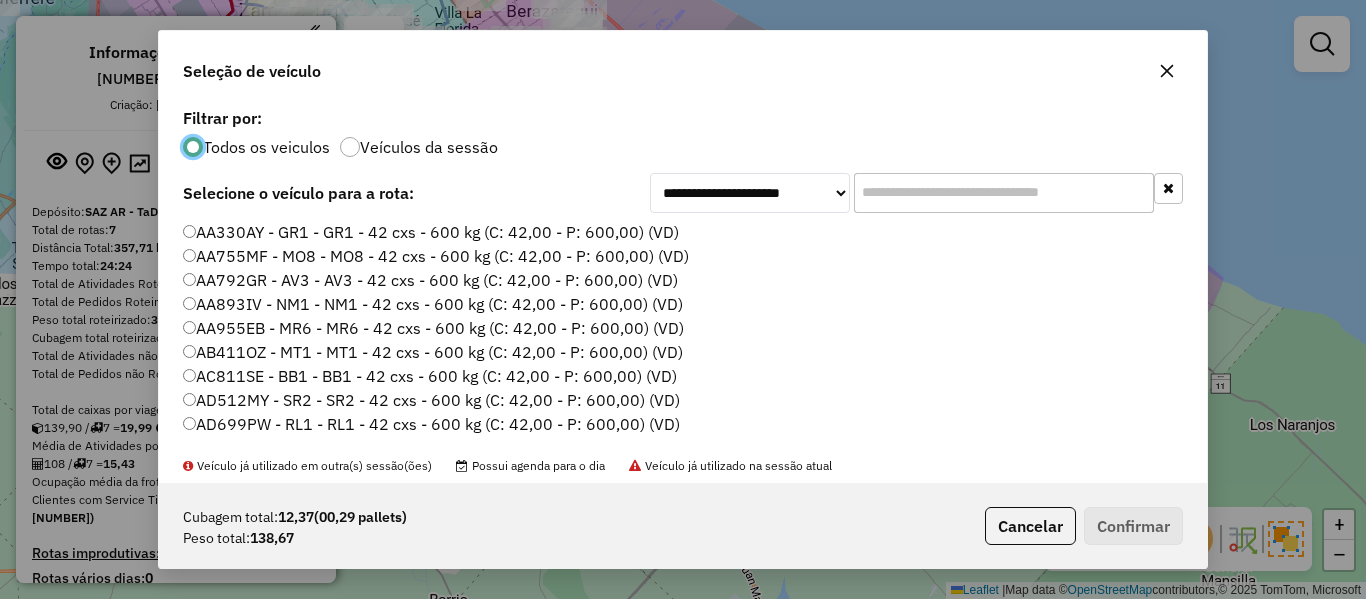 click on "Veículos da sessão" 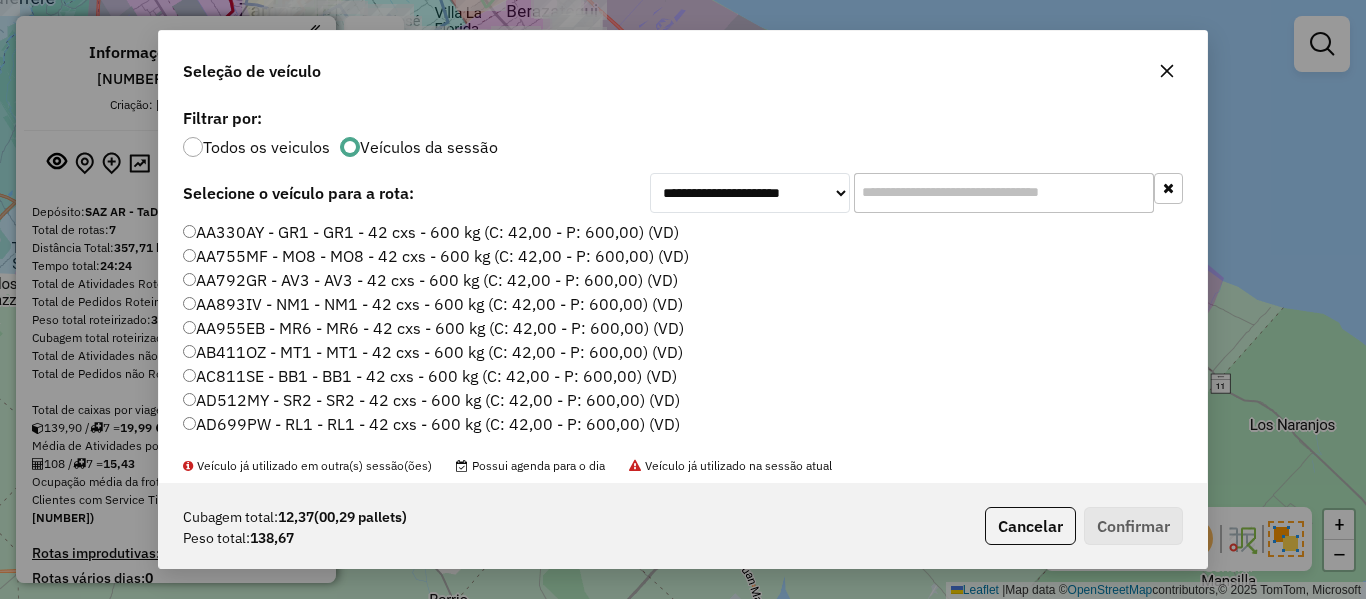 click on "AA330AY - GR1 - GR1 - 42 cxs - 600 kg (C: 42,00 - P: 600,00) (VD)" 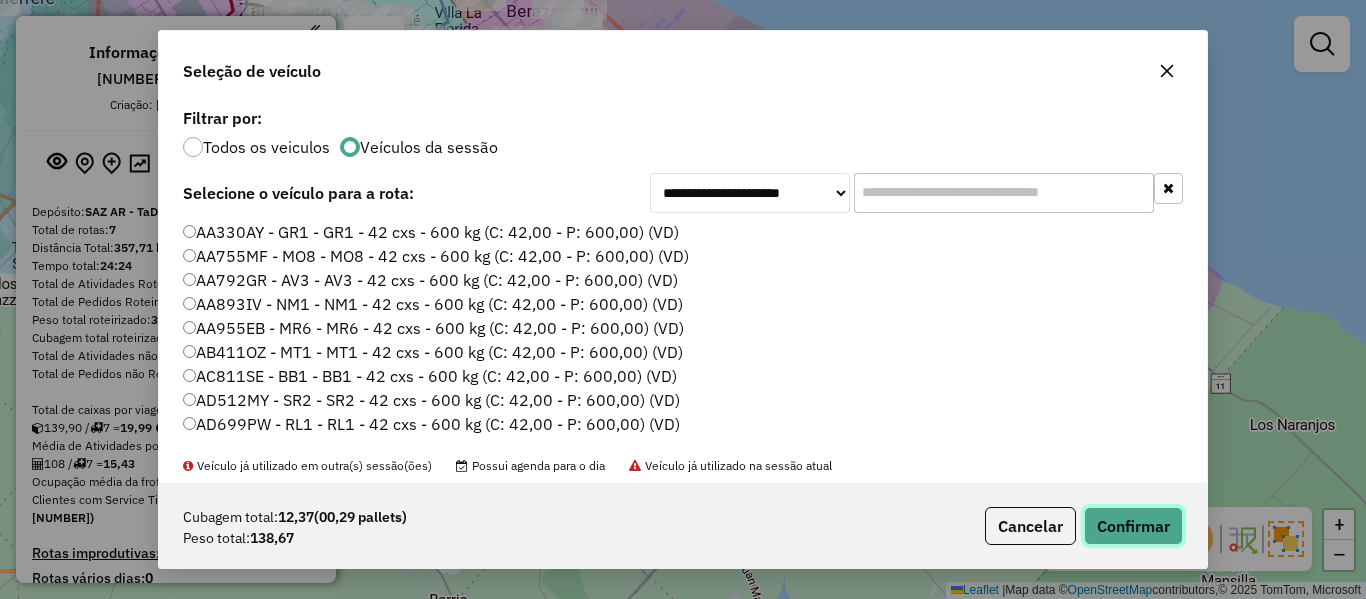 click on "Confirmar" 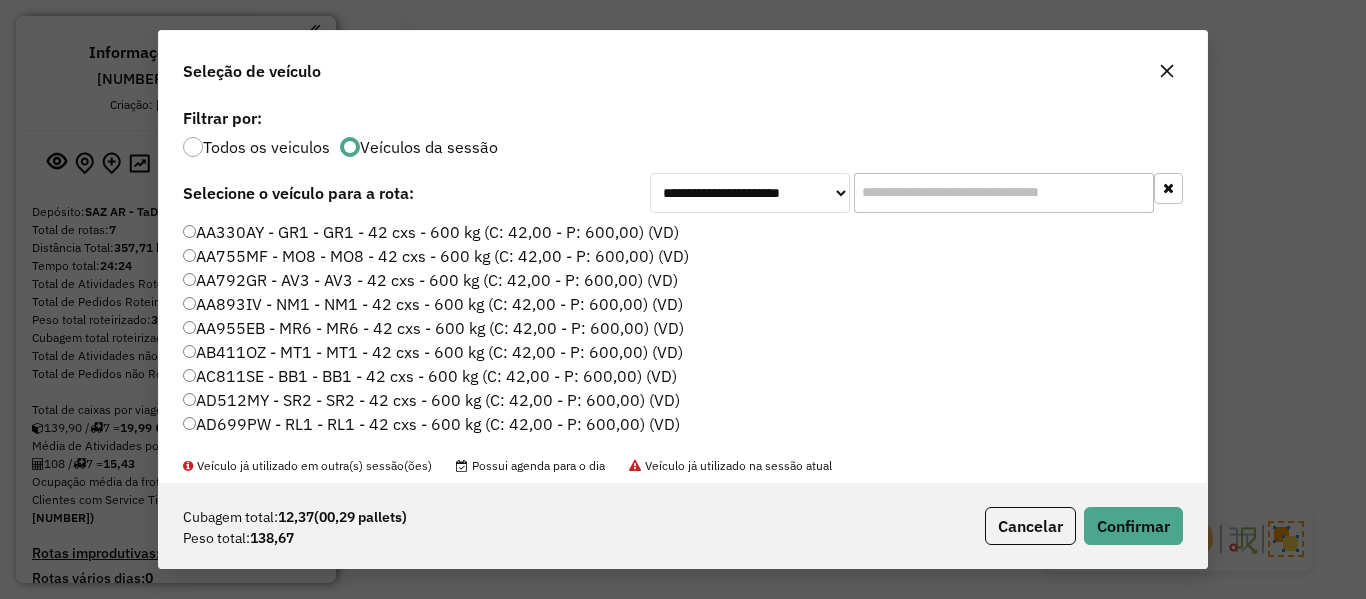 click on "AA955EB - MR6 - MR6 - 42 cxs - 600 kg (C: 42,00 - P: 600,00) (VD)" 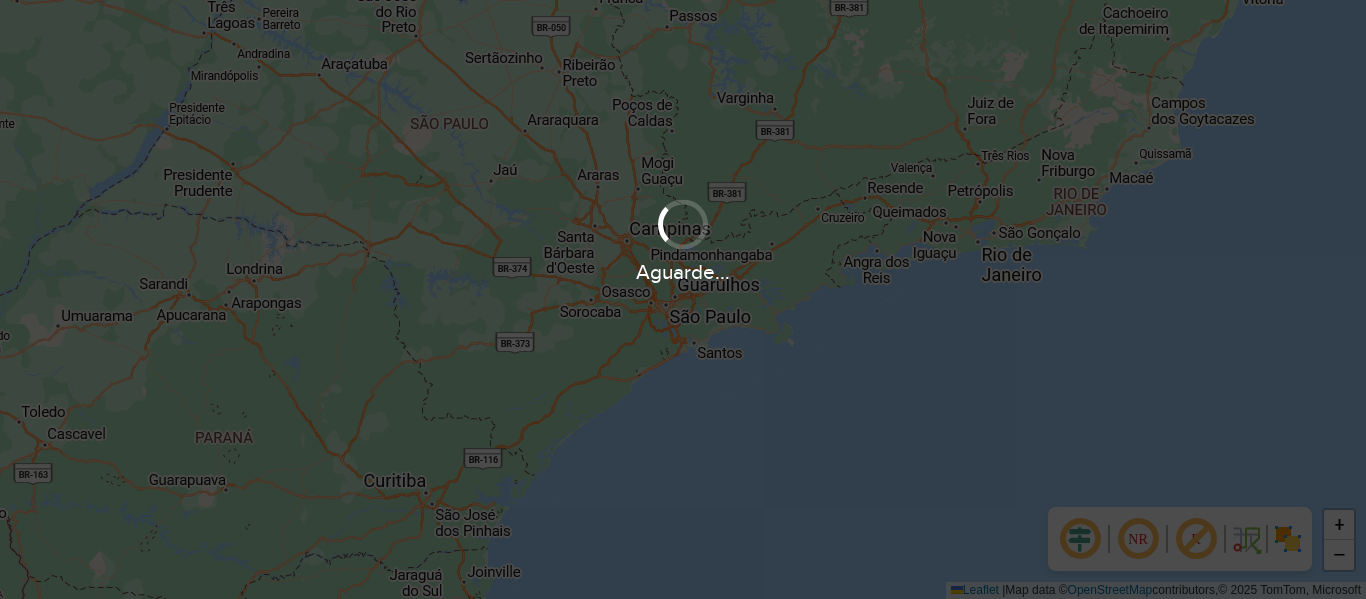 scroll, scrollTop: 0, scrollLeft: 0, axis: both 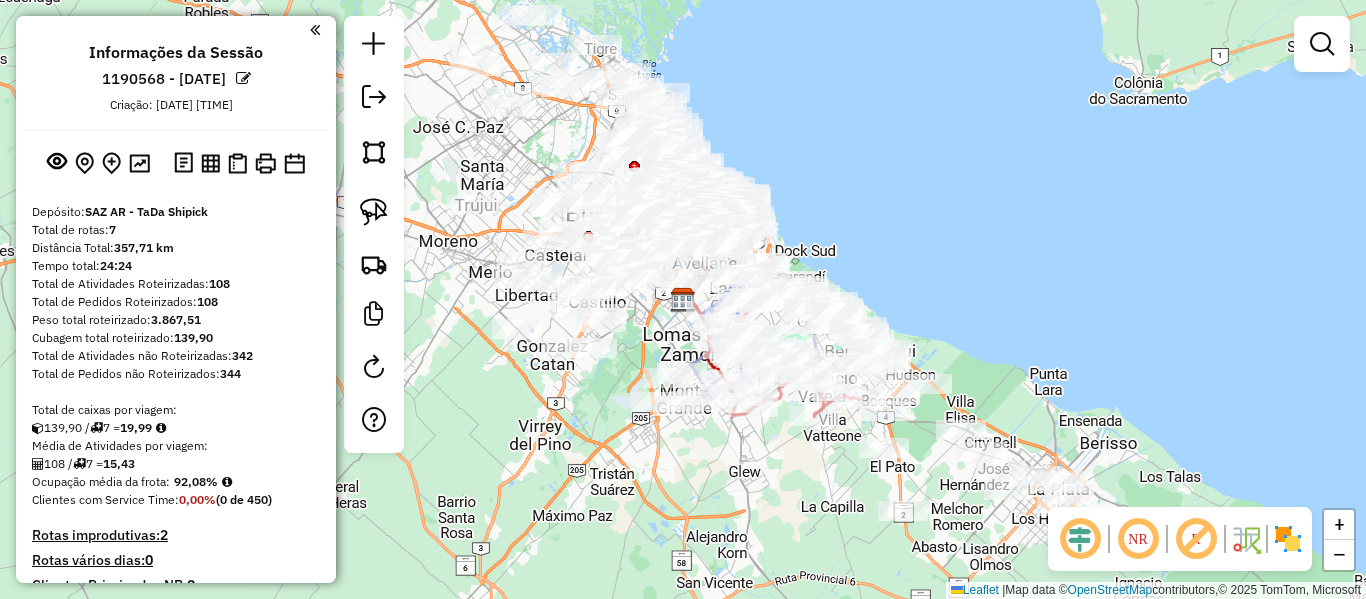 click on "Rota 5 - Placa RECDT1  547423 - Nerea barbosa Janela de atendimento Grade de atendimento Capacidade Transportadoras Veículos Cliente Pedidos  Rotas Selecione os dias de semana para filtrar as janelas de atendimento  Seg   Ter   Qua   Qui   Sex   Sáb   Dom  Informe o período da janela de atendimento: De: Até:  Filtrar exatamente a janela do cliente  Considerar janela de atendimento padrão  Selecione os dias de semana para filtrar as grades de atendimento  Seg   Ter   Qua   Qui   Sex   Sáb   Dom   Considerar clientes sem dia de atendimento cadastrado  Clientes fora do dia de atendimento selecionado Filtrar as atividades entre os valores definidos abaixo:  Peso mínimo:   Peso máximo:   Cubagem mínima:   Cubagem máxima:   De:   Até:  Filtrar as atividades entre o tempo de atendimento definido abaixo:  De:   Até:   Considerar capacidade total dos clientes não roteirizados Transportadora: Selecione um ou mais itens Tipo de veículo: Selecione um ou mais itens Veículo: Selecione um ou mais itens Nome:" 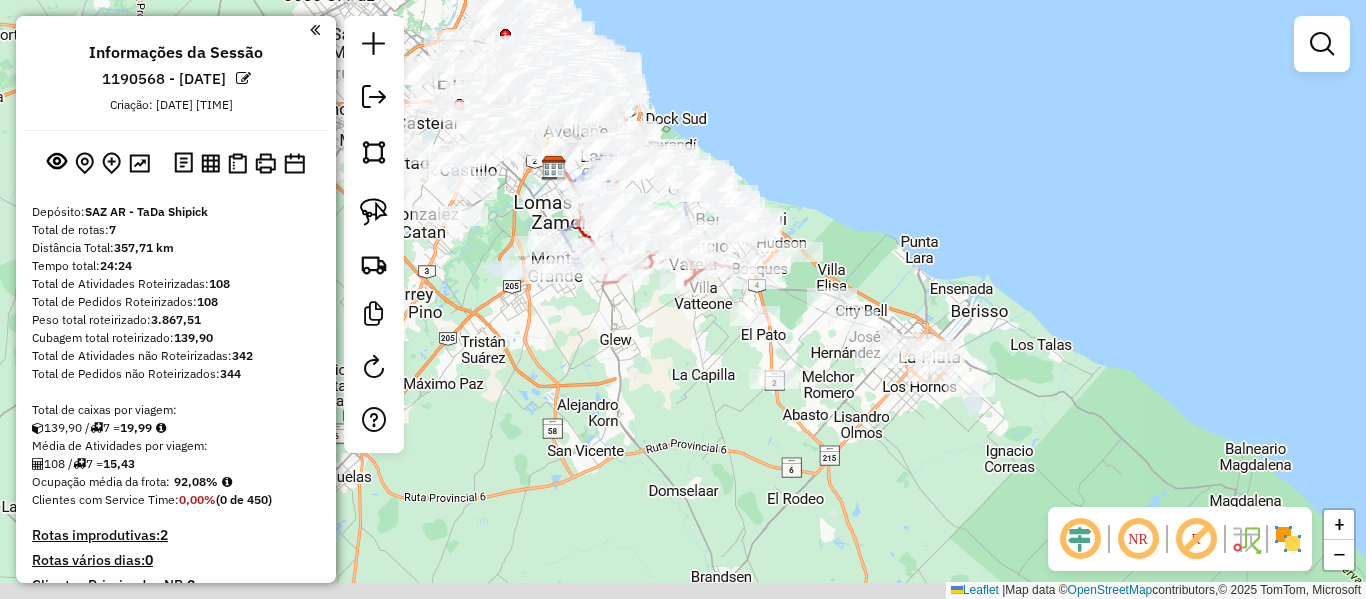 drag, startPoint x: 940, startPoint y: 243, endPoint x: 907, endPoint y: 217, distance: 42.0119 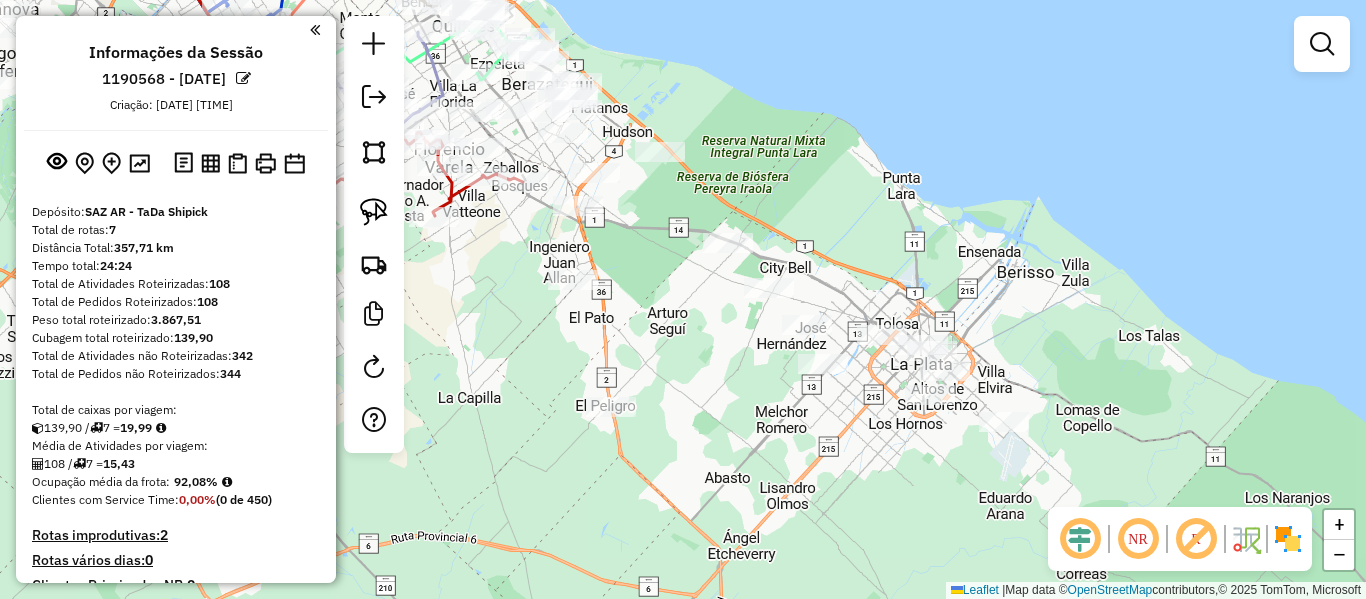 click 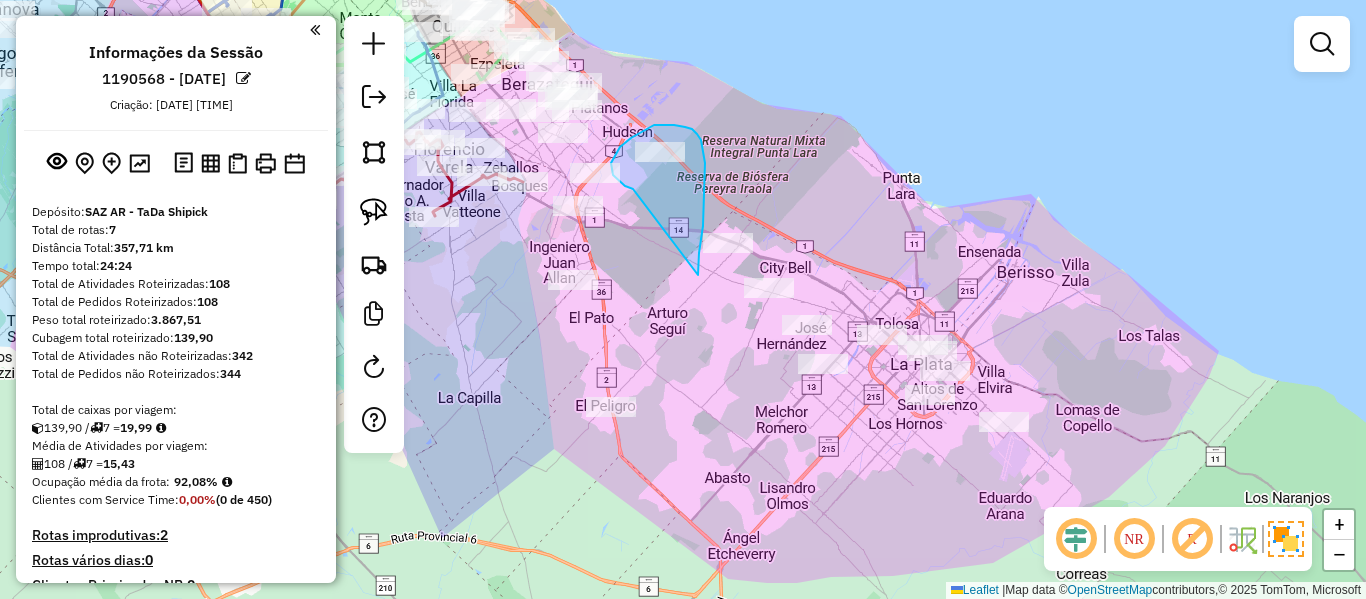 drag, startPoint x: 698, startPoint y: 275, endPoint x: 641, endPoint y: 192, distance: 100.68764 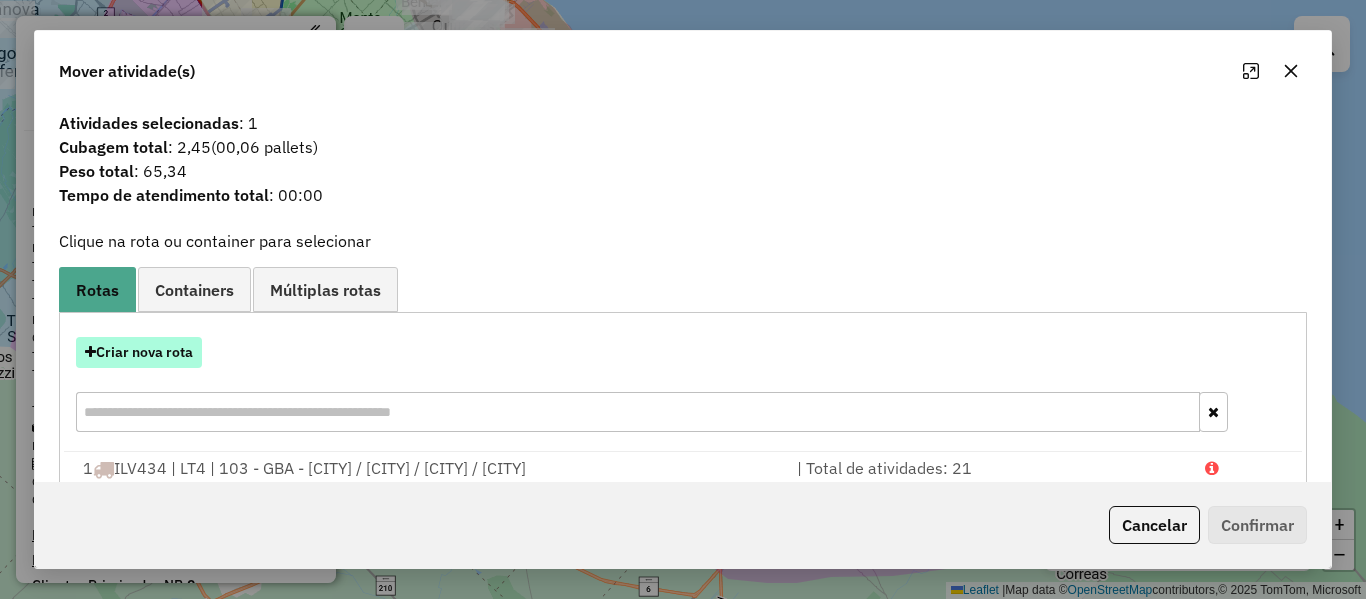 click on "Criar nova rota" at bounding box center (139, 352) 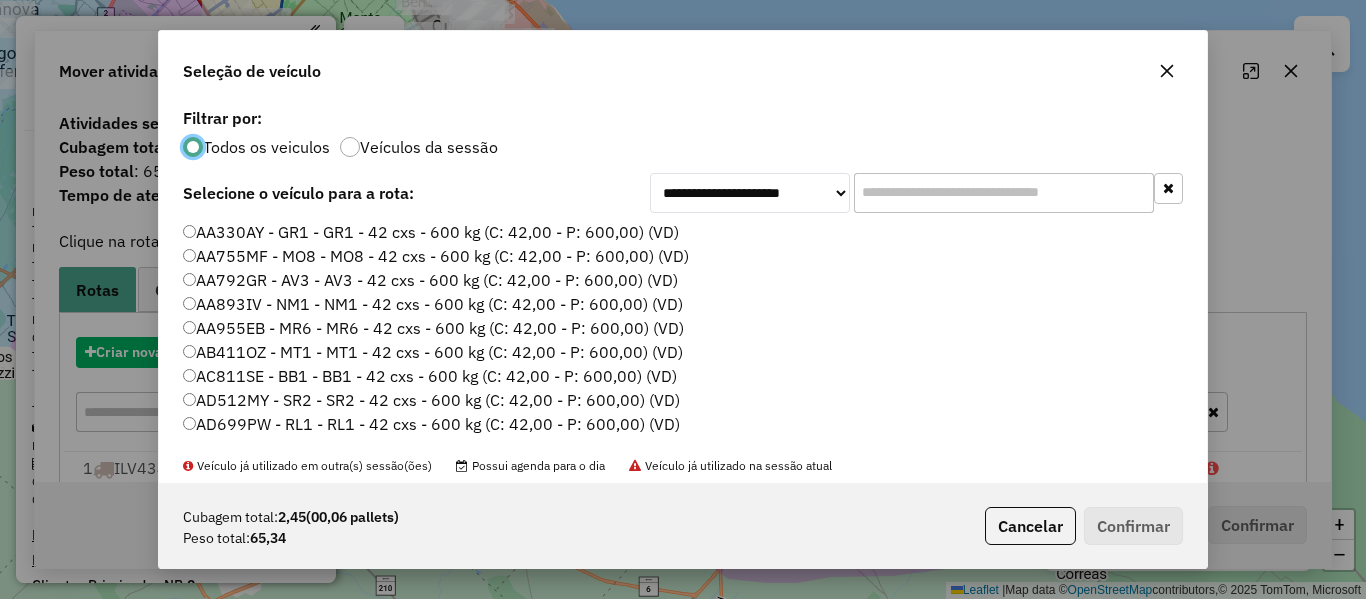scroll, scrollTop: 11, scrollLeft: 6, axis: both 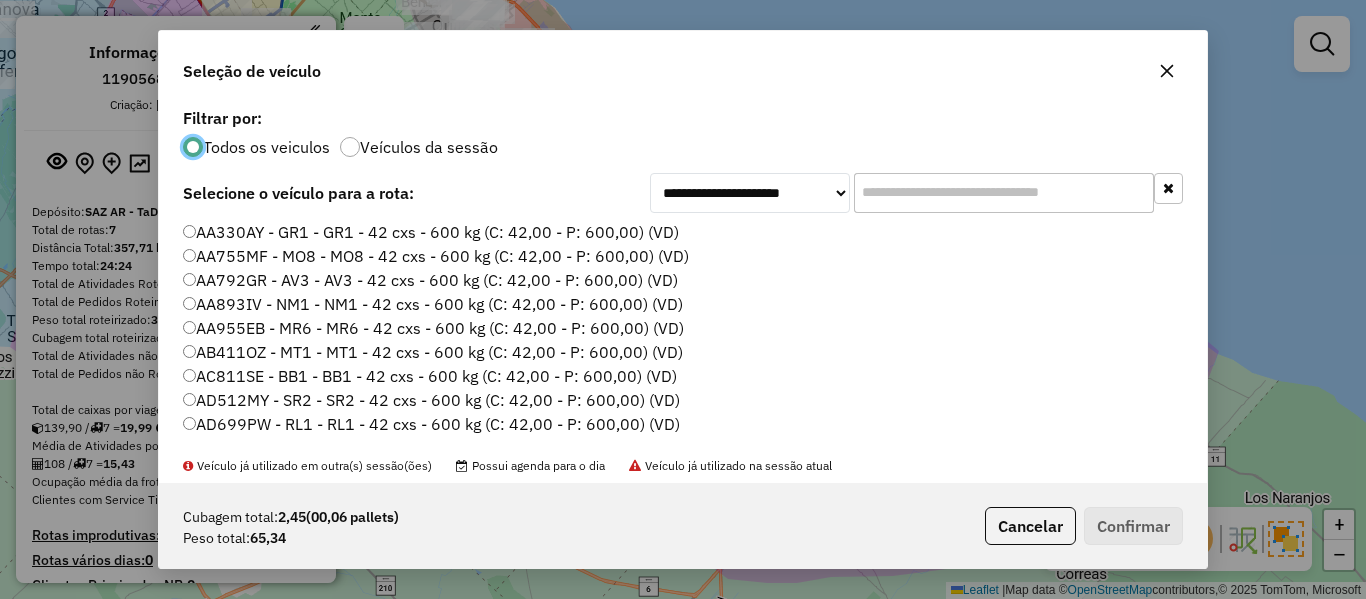 click on "AA755MF - MO8 - MO8 - 42 cxs - 600 kg (C: 42,00 - P: 600,00) (VD)" 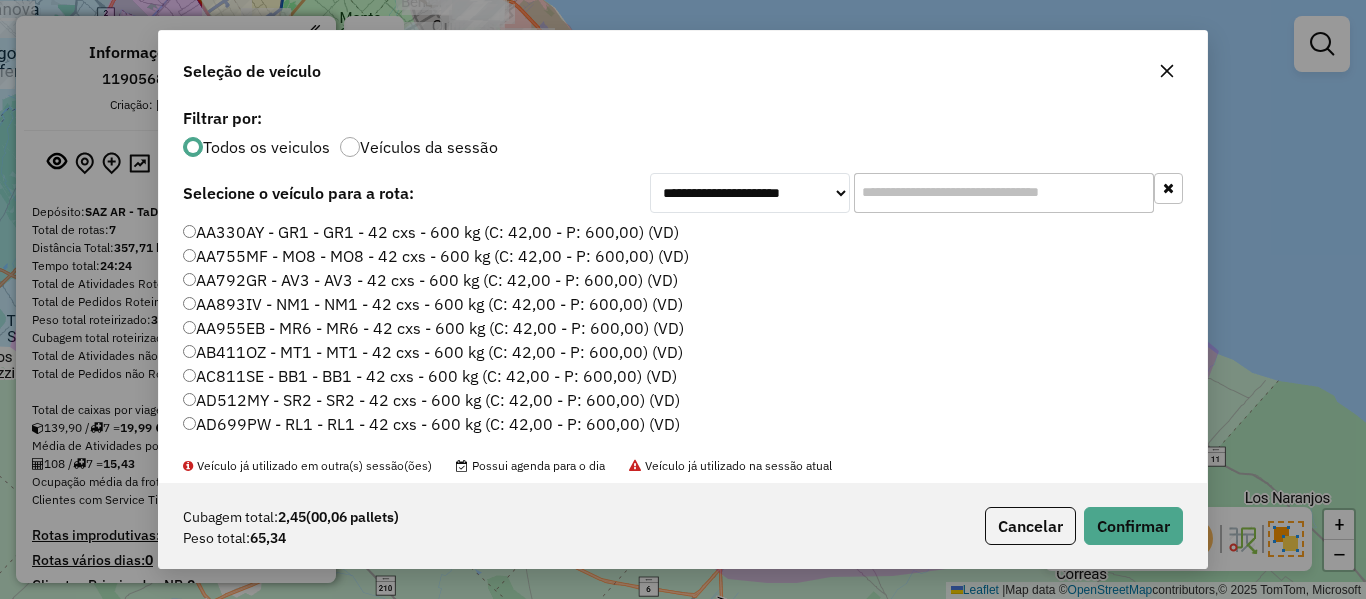 click on "AA330AY - GR1 - GR1 - 42 cxs - 600 kg (C: 42,00 - P: 600,00) (VD)" 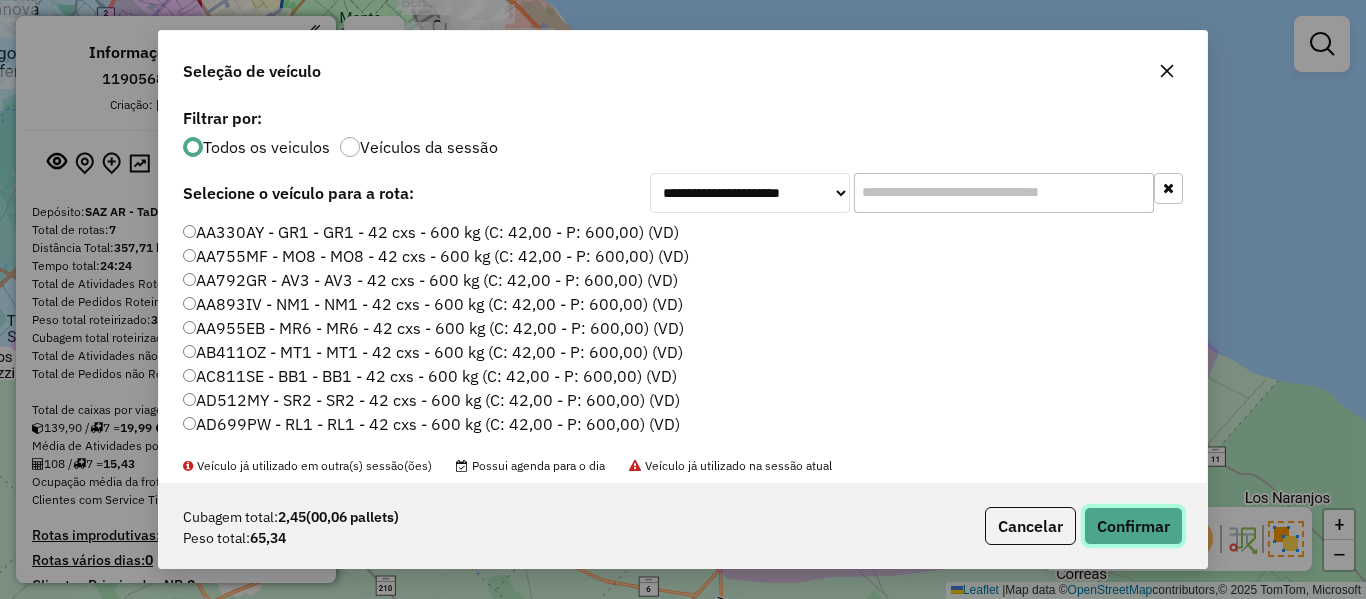 click on "Confirmar" 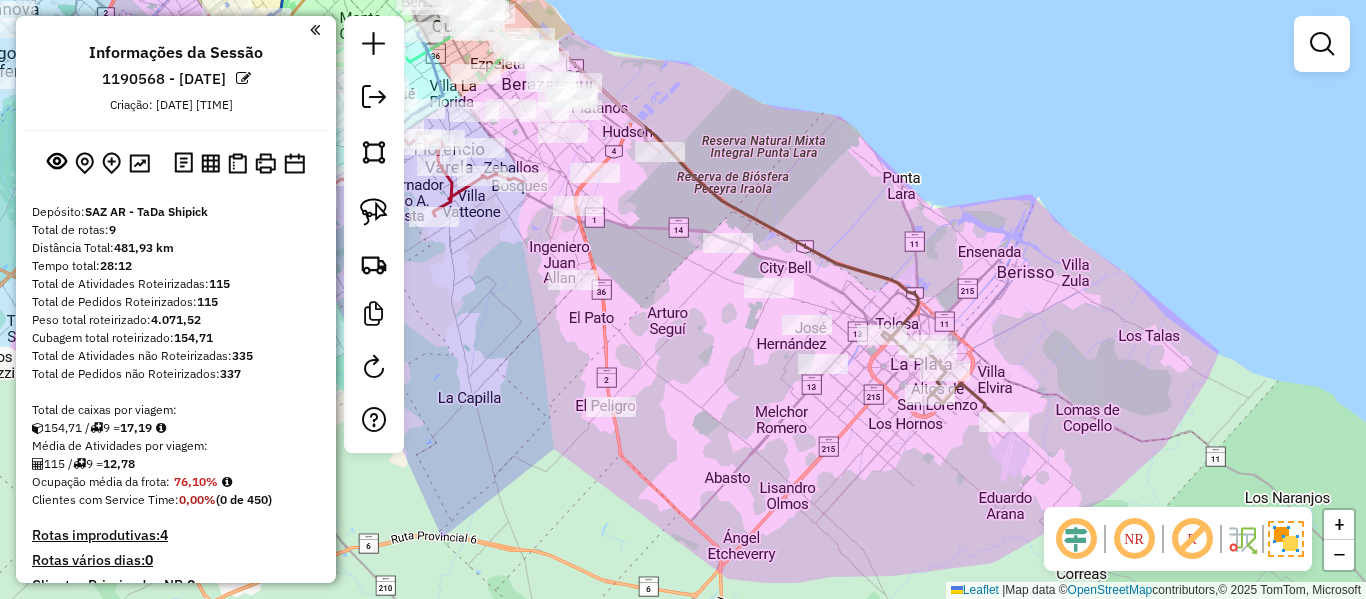click 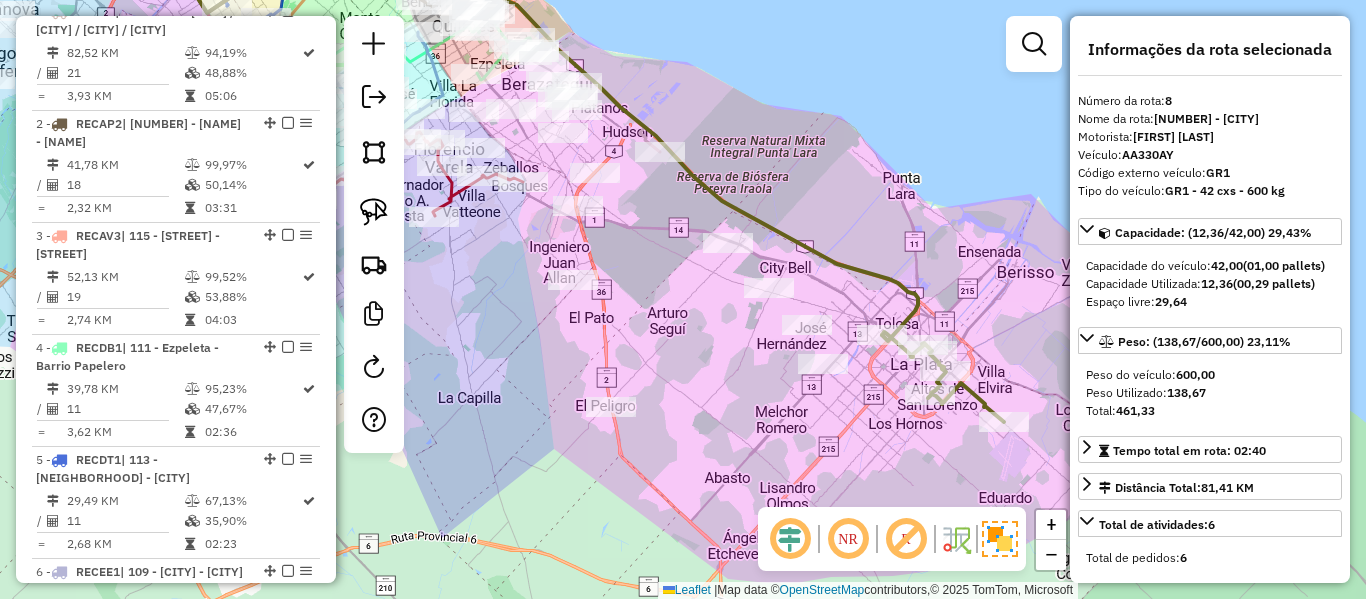 scroll, scrollTop: 1565, scrollLeft: 0, axis: vertical 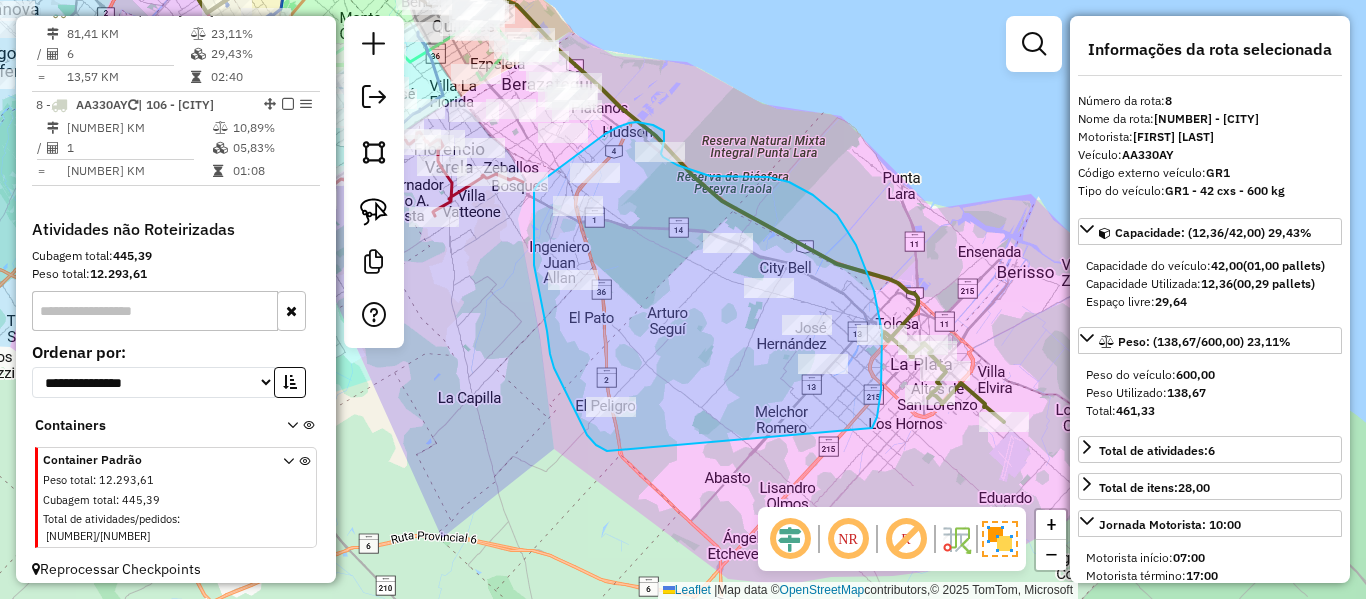 drag, startPoint x: 872, startPoint y: 428, endPoint x: 639, endPoint y: 451, distance: 234.13245 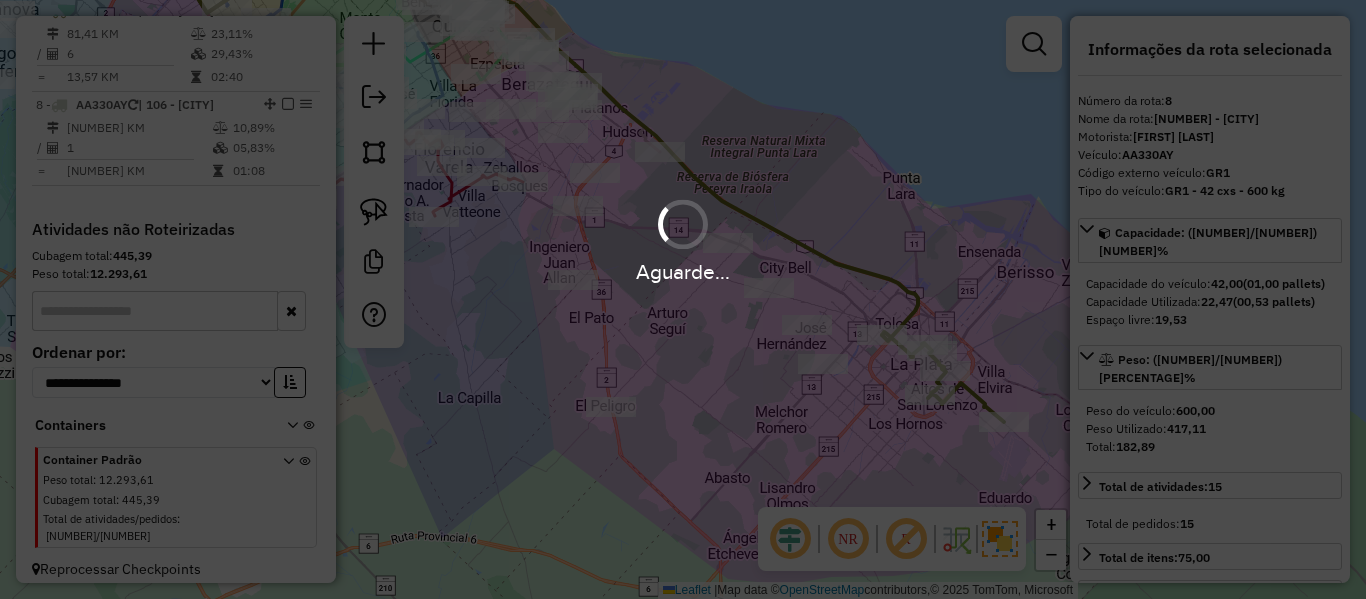 select on "**********" 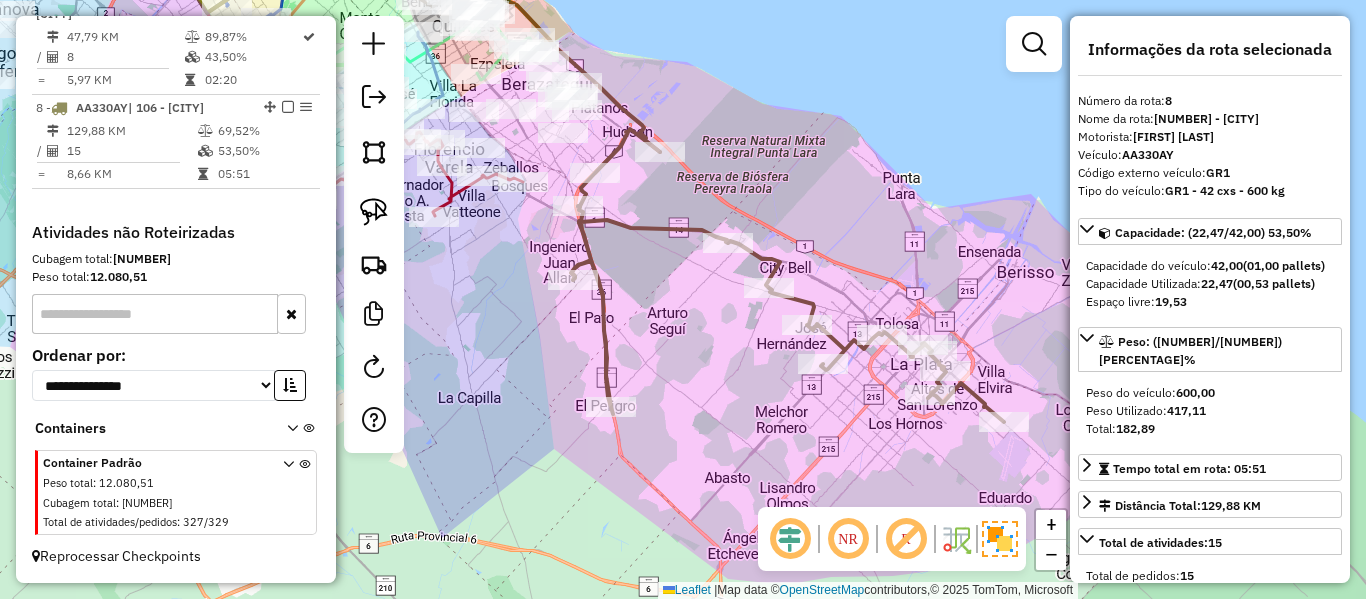 scroll, scrollTop: 1486, scrollLeft: 0, axis: vertical 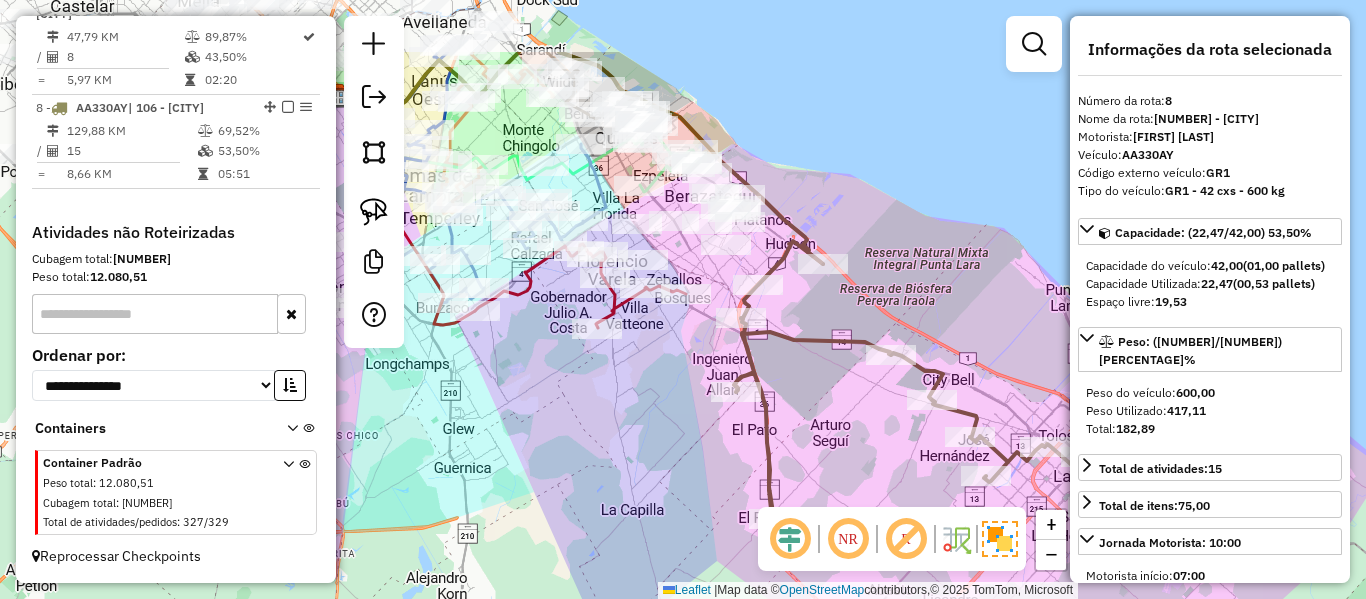 drag, startPoint x: 714, startPoint y: 243, endPoint x: 820, endPoint y: 297, distance: 118.96218 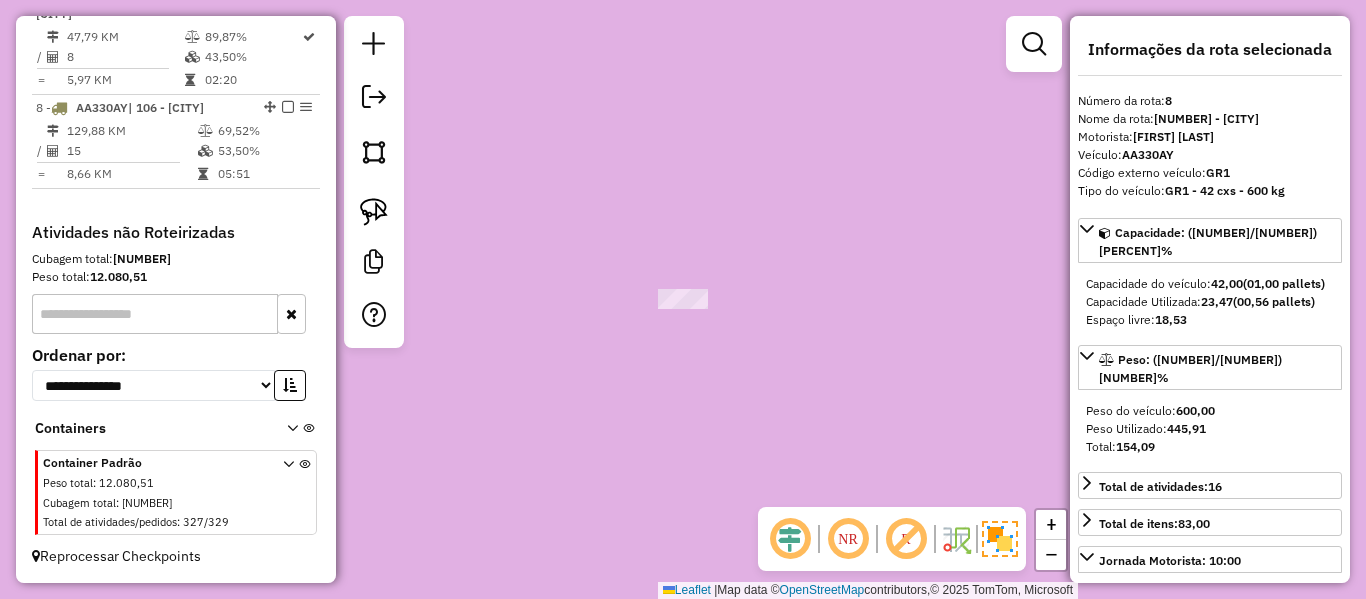 drag, startPoint x: 952, startPoint y: 389, endPoint x: 749, endPoint y: 265, distance: 237.87602 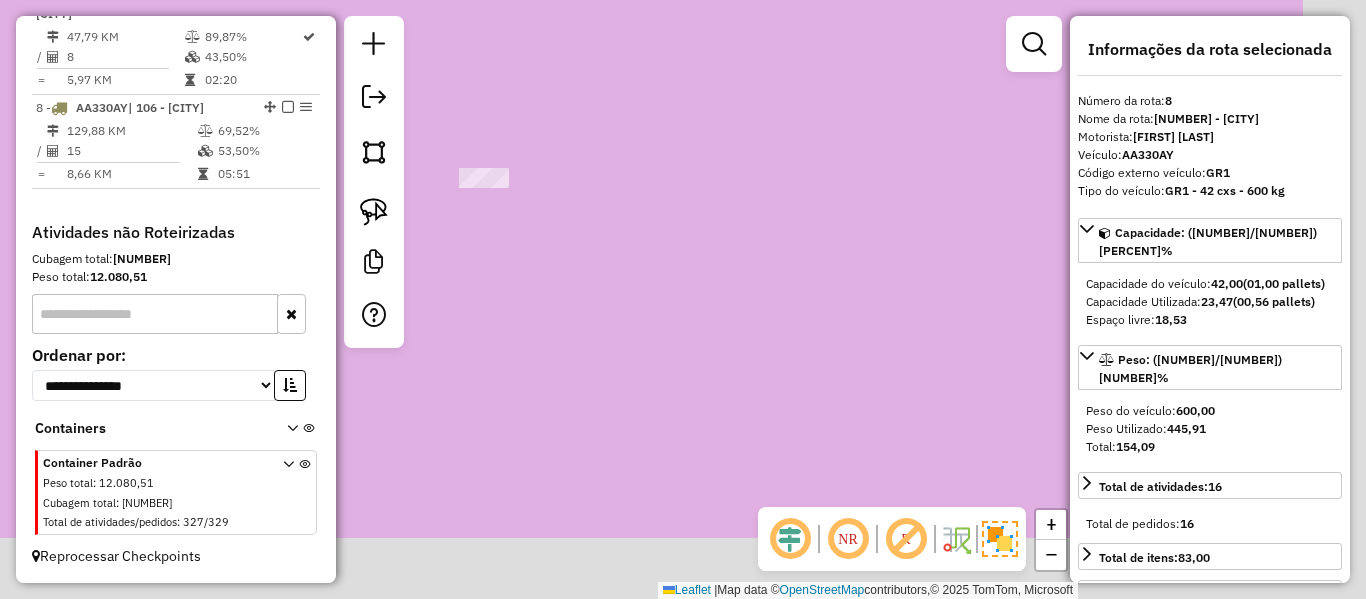 select on "**********" 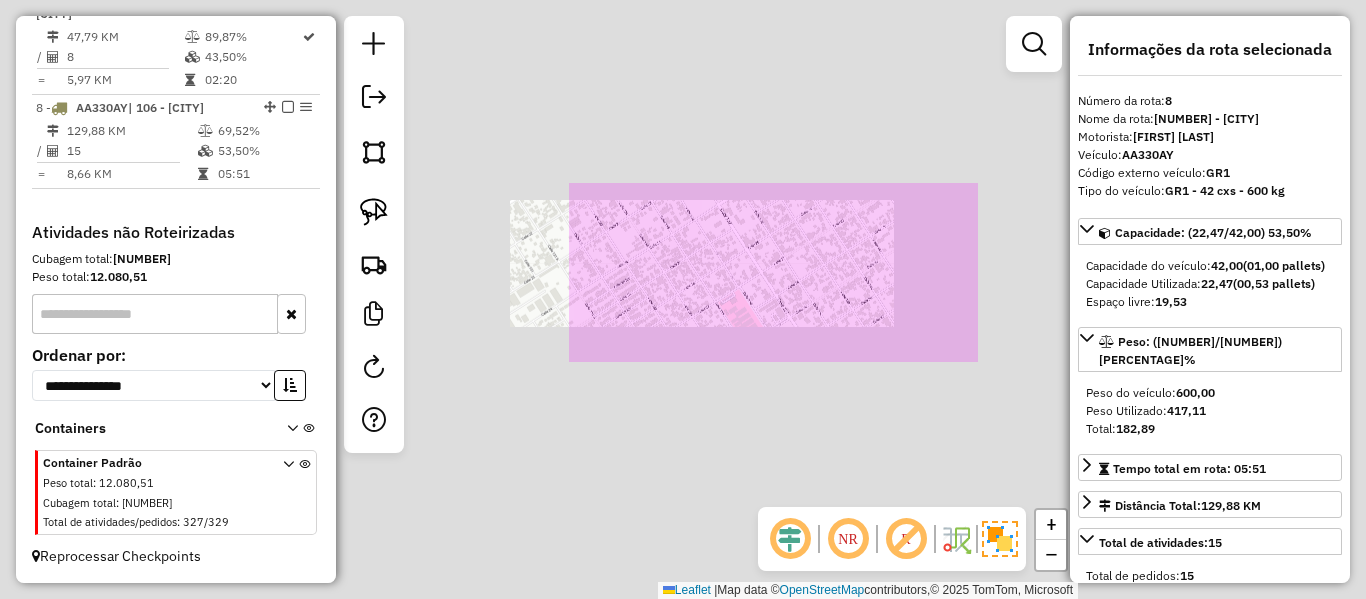 click on "Janela de atendimento Grade de atendimento Capacidade Transportadoras Veículos Cliente Pedidos  Rotas Selecione os dias de semana para filtrar as janelas de atendimento  Seg   Ter   Qua   Qui   Sex   Sáb   Dom  Informe o período da janela de atendimento: De: Até:  Filtrar exatamente a janela do cliente  Considerar janela de atendimento padrão  Selecione os dias de semana para filtrar as grades de atendimento  Seg   Ter   Qua   Qui   Sex   Sáb   Dom   Considerar clientes sem dia de atendimento cadastrado  Clientes fora do dia de atendimento selecionado Filtrar as atividades entre os valores definidos abaixo:  Peso mínimo:   Peso máximo:   Cubagem mínima:   Cubagem máxima:   De:   Até:  Filtrar as atividades entre o tempo de atendimento definido abaixo:  De:   Até:   Considerar capacidade total dos clientes não roteirizados Transportadora: Selecione um ou mais itens Tipo de veículo: Selecione um ou mais itens Veículo: Selecione um ou mais itens Motorista: Selecione um ou mais itens Nome: Rótulo:" 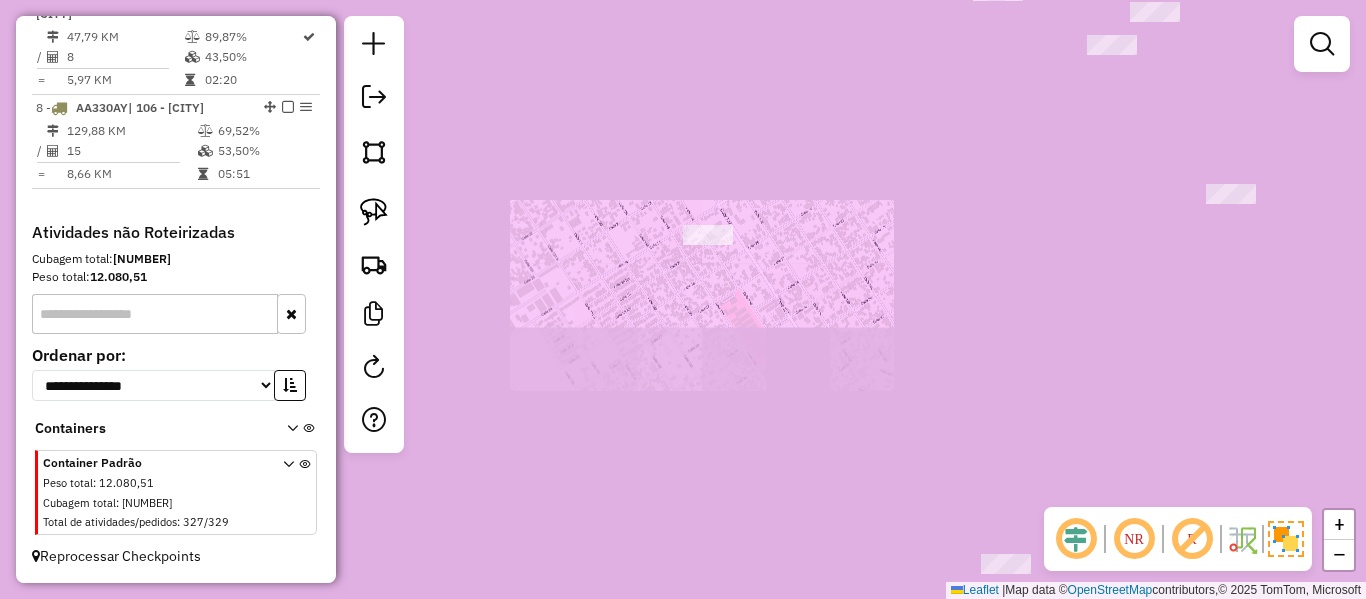 click on "Janela de atendimento Grade de atendimento Capacidade Transportadoras Veículos Cliente Pedidos  Rotas Selecione os dias de semana para filtrar as janelas de atendimento  Seg   Ter   Qua   Qui   Sex   Sáb   Dom  Informe o período da janela de atendimento: De: Até:  Filtrar exatamente a janela do cliente  Considerar janela de atendimento padrão  Selecione os dias de semana para filtrar as grades de atendimento  Seg   Ter   Qua   Qui   Sex   Sáb   Dom   Considerar clientes sem dia de atendimento cadastrado  Clientes fora do dia de atendimento selecionado Filtrar as atividades entre os valores definidos abaixo:  Peso mínimo:   Peso máximo:   Cubagem mínima:   Cubagem máxima:   De:   Até:  Filtrar as atividades entre o tempo de atendimento definido abaixo:  De:   Até:   Considerar capacidade total dos clientes não roteirizados Transportadora: Selecione um ou mais itens Tipo de veículo: Selecione um ou mais itens Veículo: Selecione um ou mais itens Motorista: Selecione um ou mais itens Nome: Rótulo:" 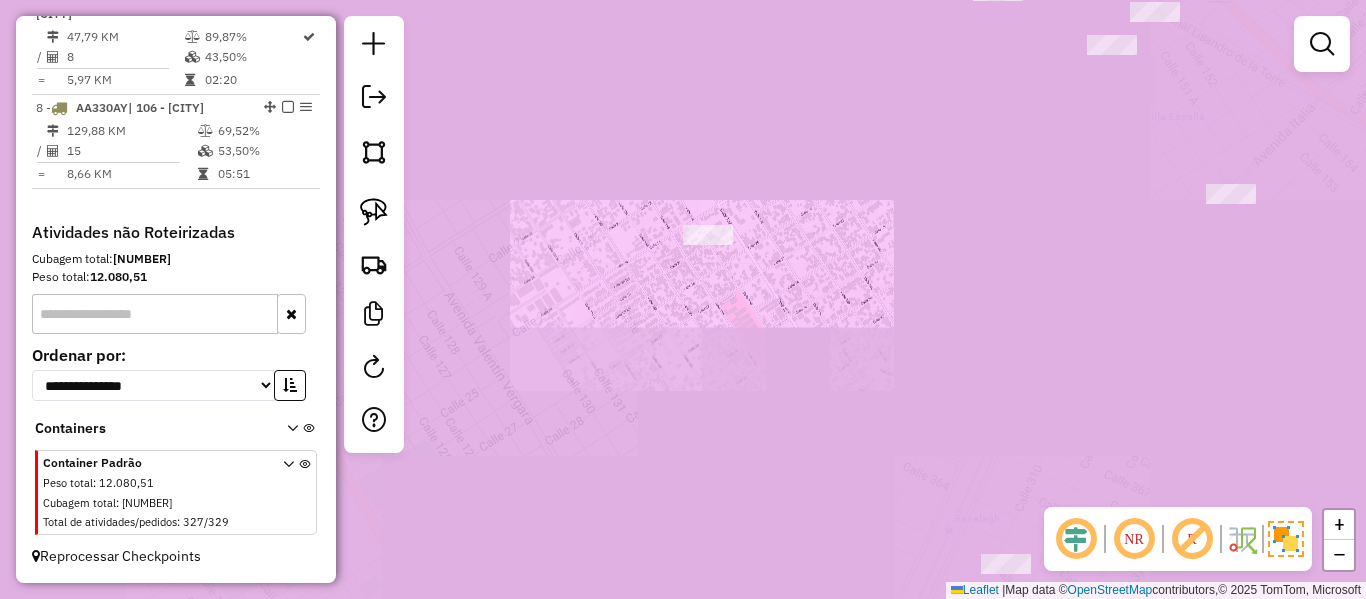 drag, startPoint x: 1005, startPoint y: 390, endPoint x: 716, endPoint y: 202, distance: 344.76804 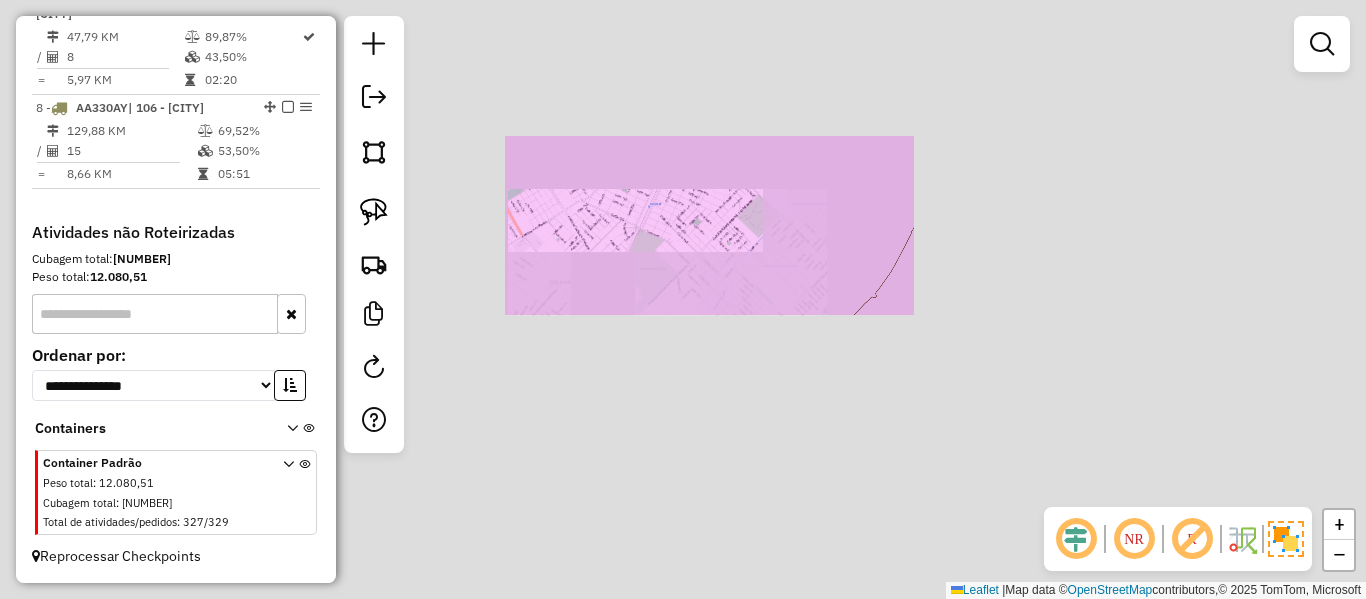 drag, startPoint x: 838, startPoint y: 213, endPoint x: 885, endPoint y: 269, distance: 73.109505 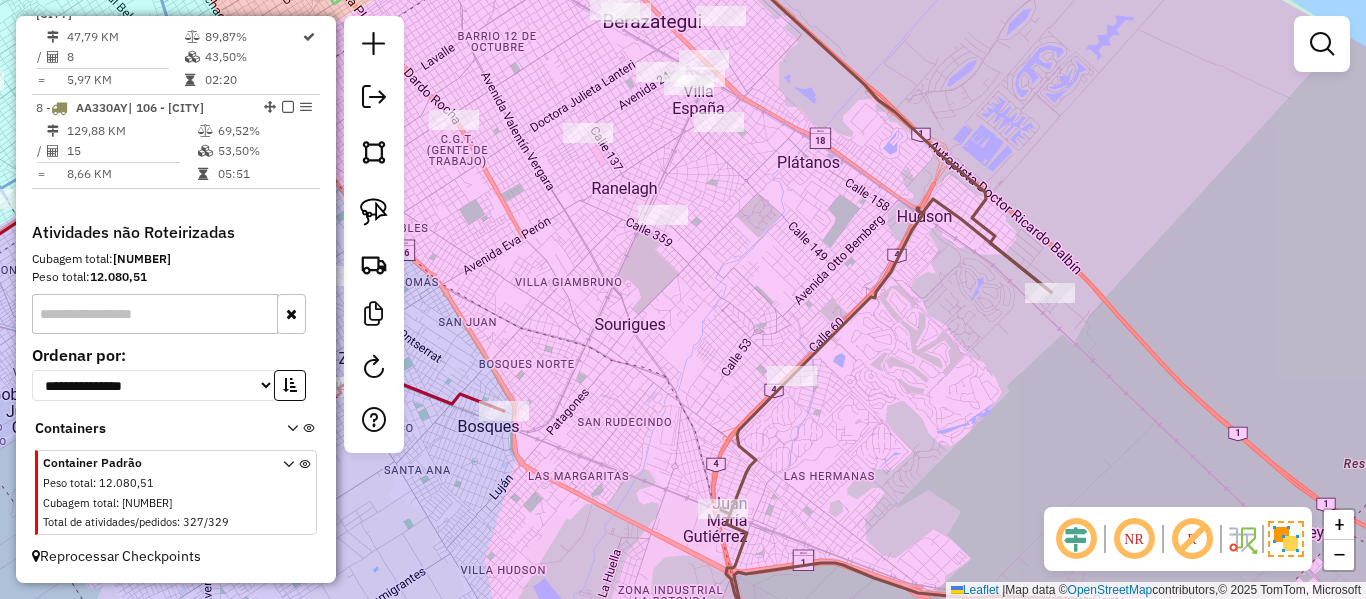 click 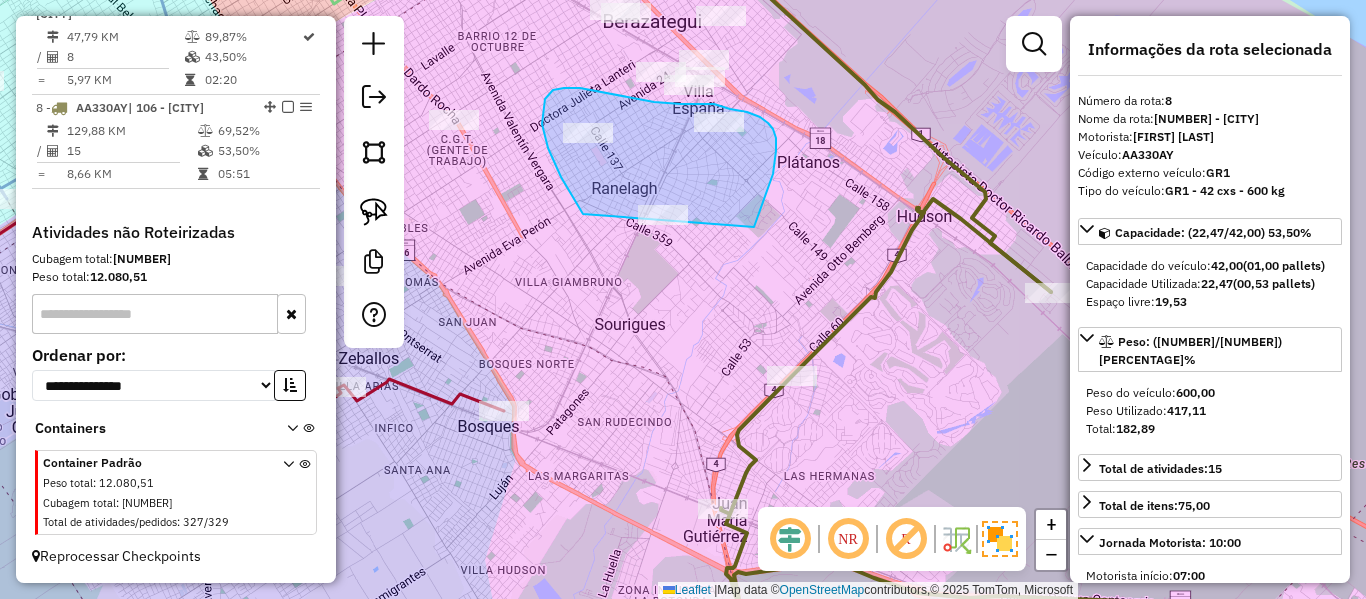 drag, startPoint x: 754, startPoint y: 227, endPoint x: 724, endPoint y: 303, distance: 81.706795 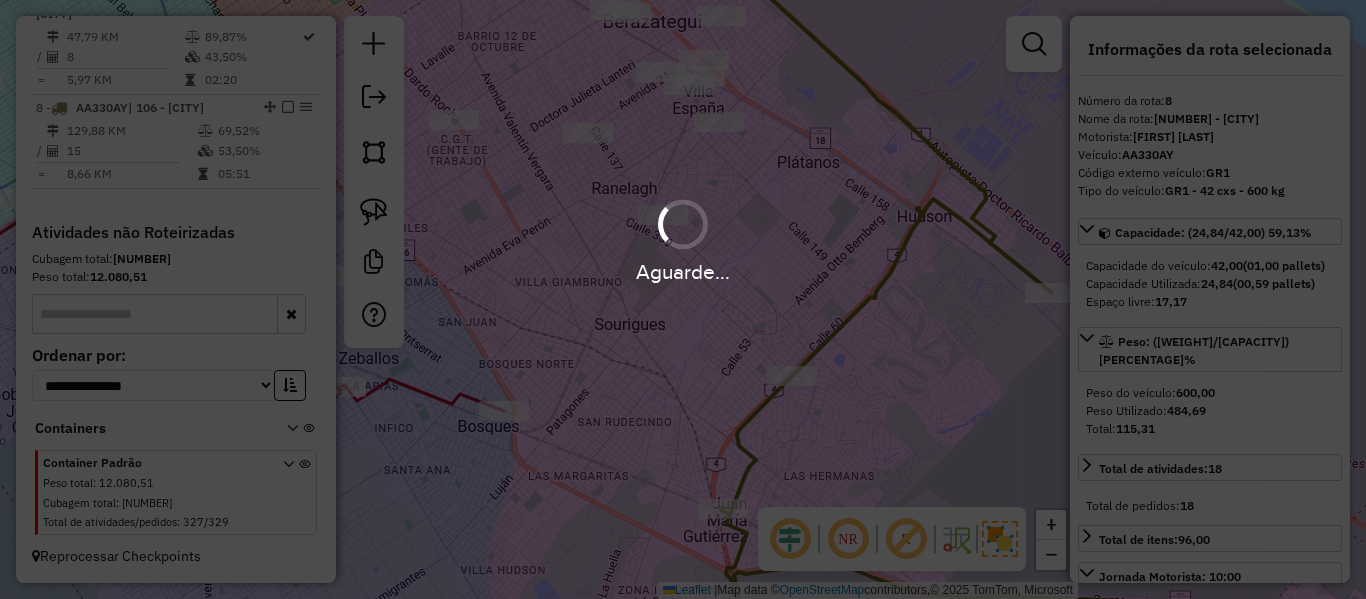 select on "**********" 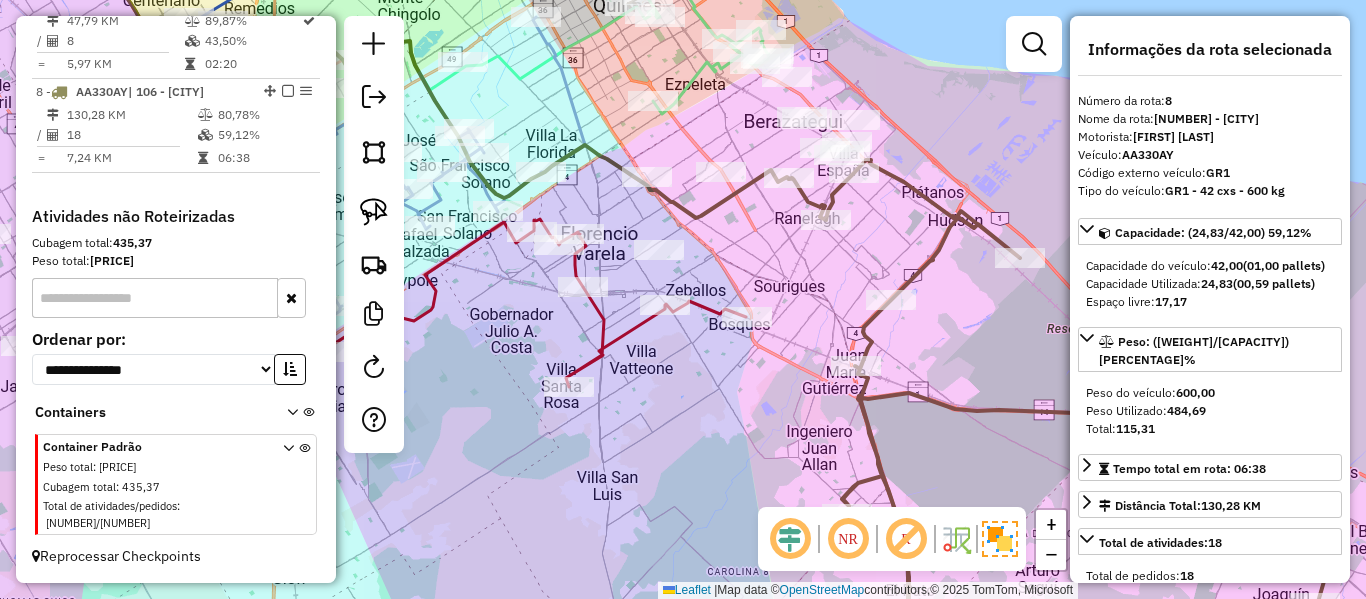 click 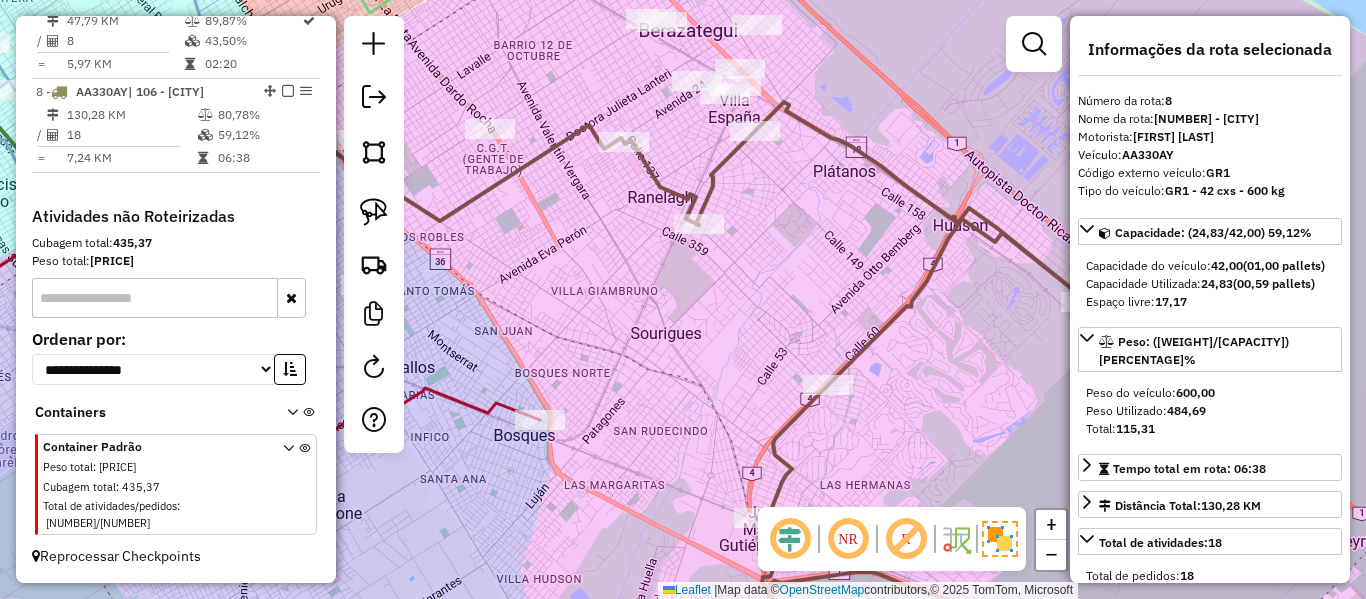 click 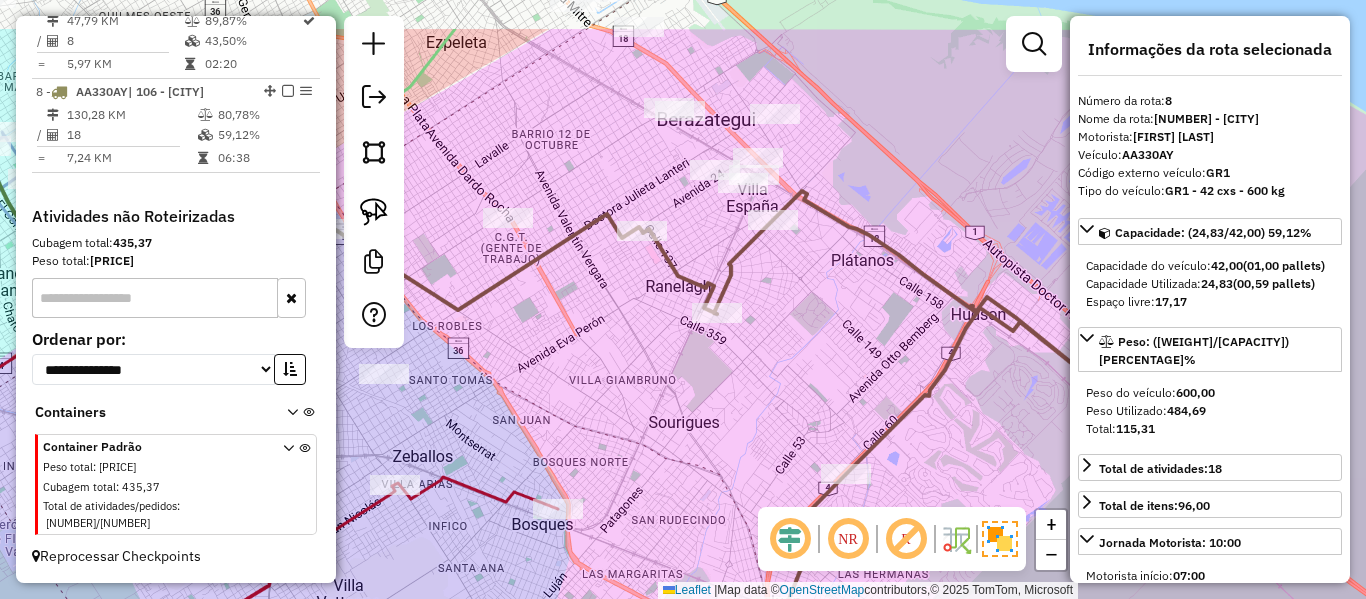 drag, startPoint x: 880, startPoint y: 248, endPoint x: 837, endPoint y: 228, distance: 47.423622 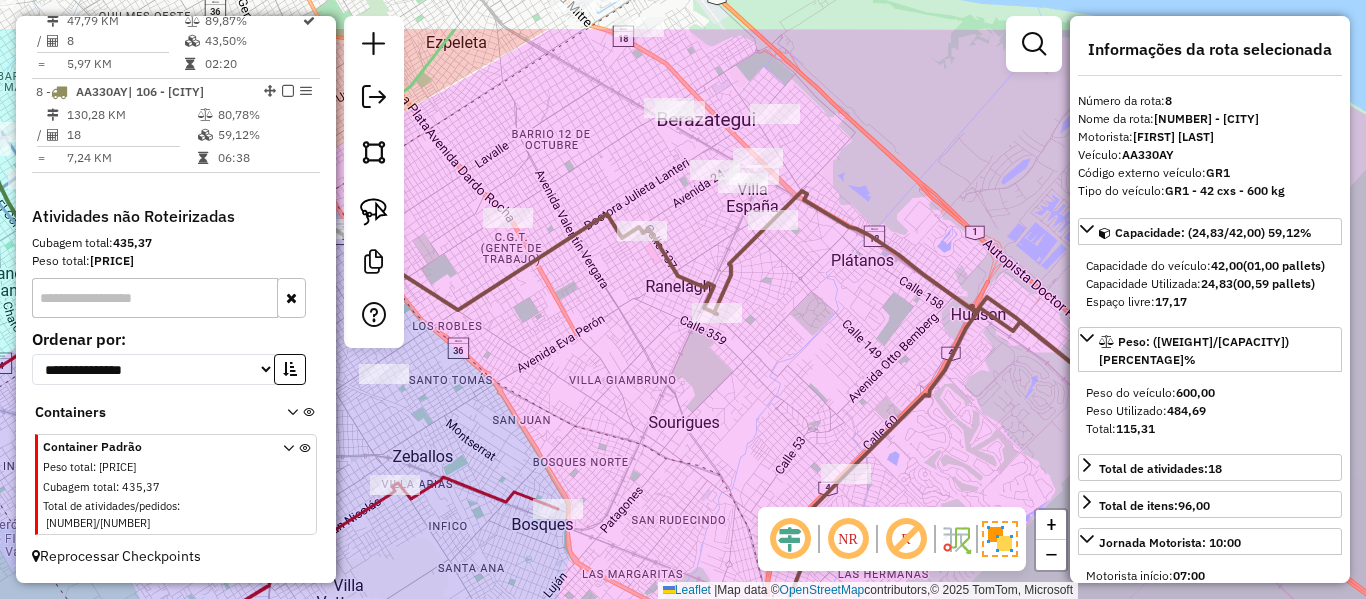 click 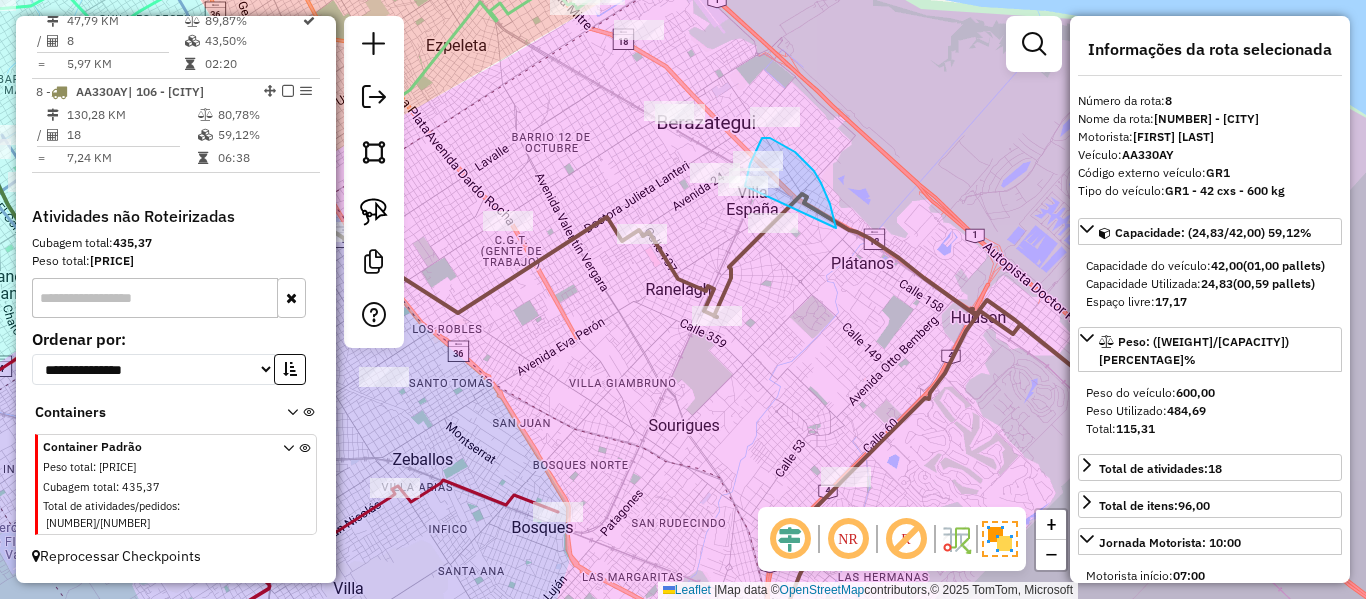 drag, startPoint x: 836, startPoint y: 228, endPoint x: 748, endPoint y: 212, distance: 89.44272 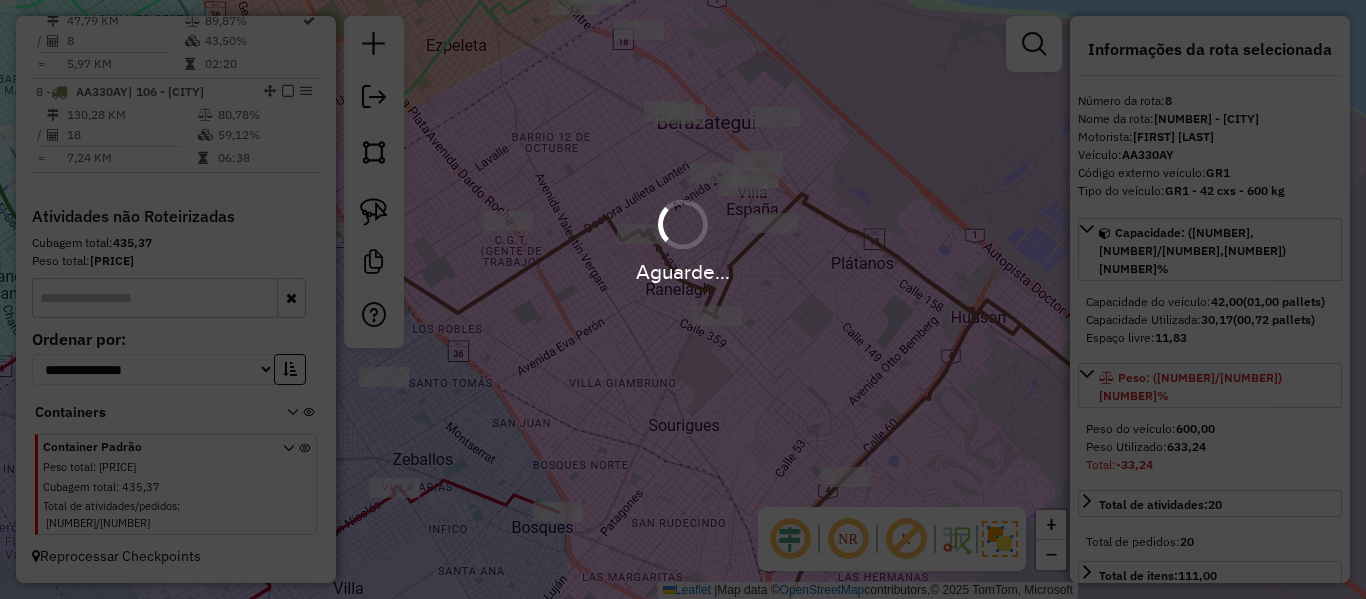 select on "**********" 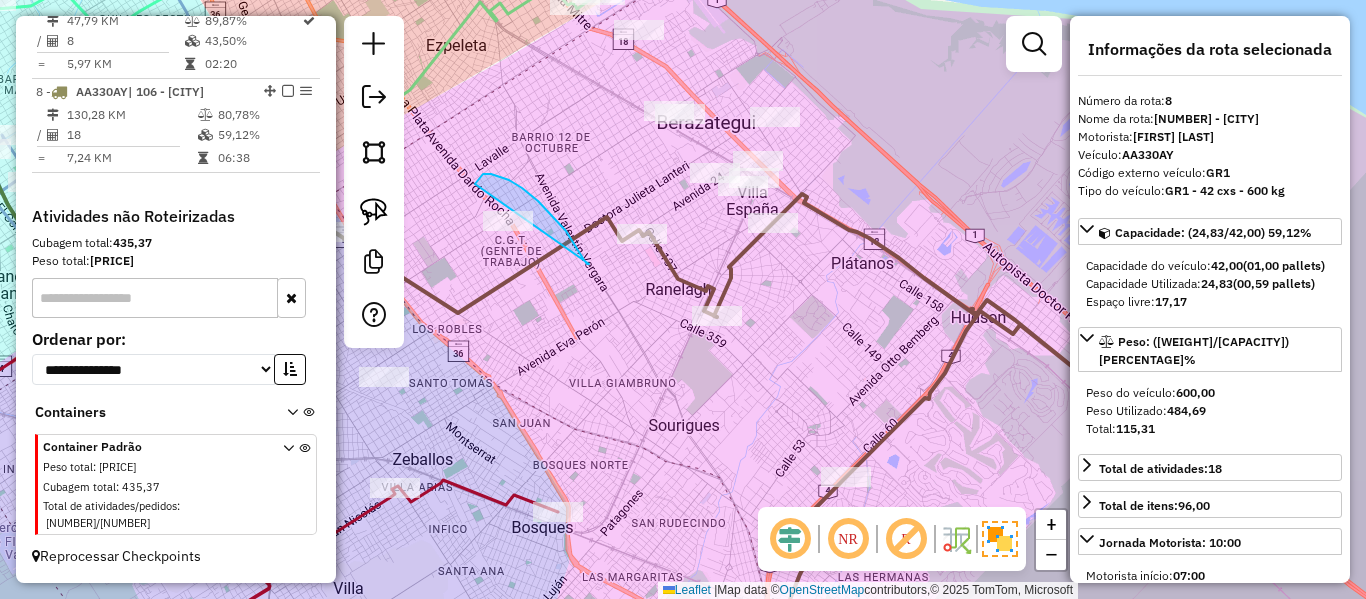 drag, startPoint x: 584, startPoint y: 260, endPoint x: 515, endPoint y: 278, distance: 71.30919 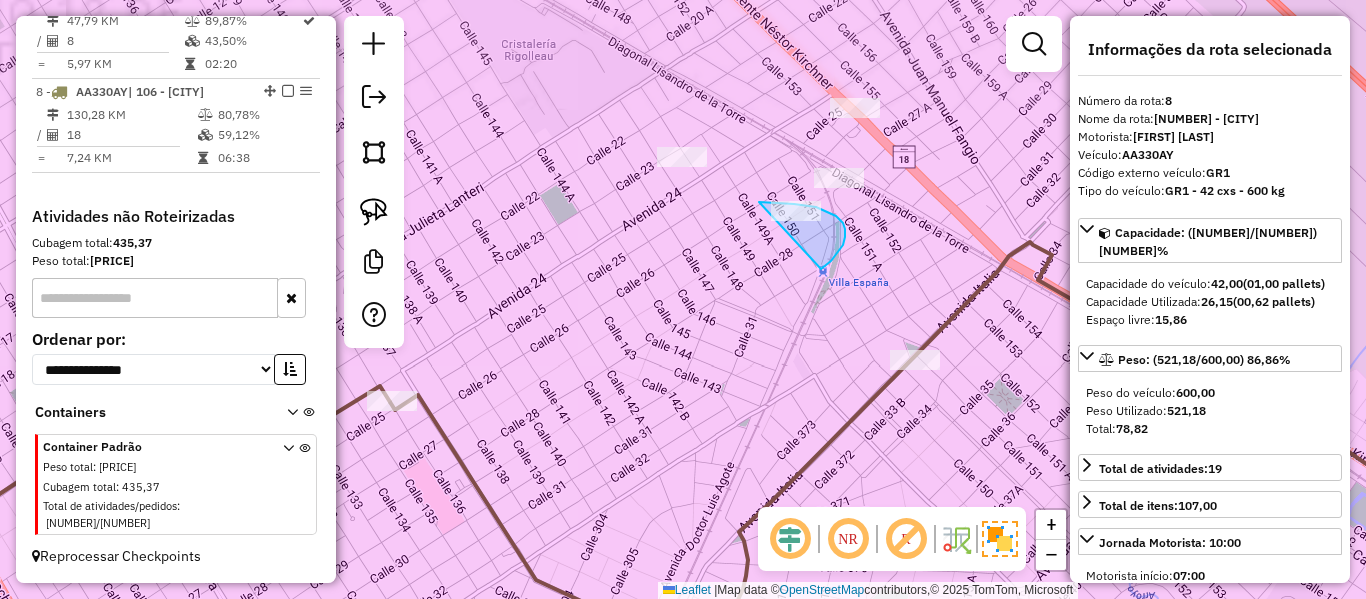 drag, startPoint x: 821, startPoint y: 269, endPoint x: 733, endPoint y: 225, distance: 98.38699 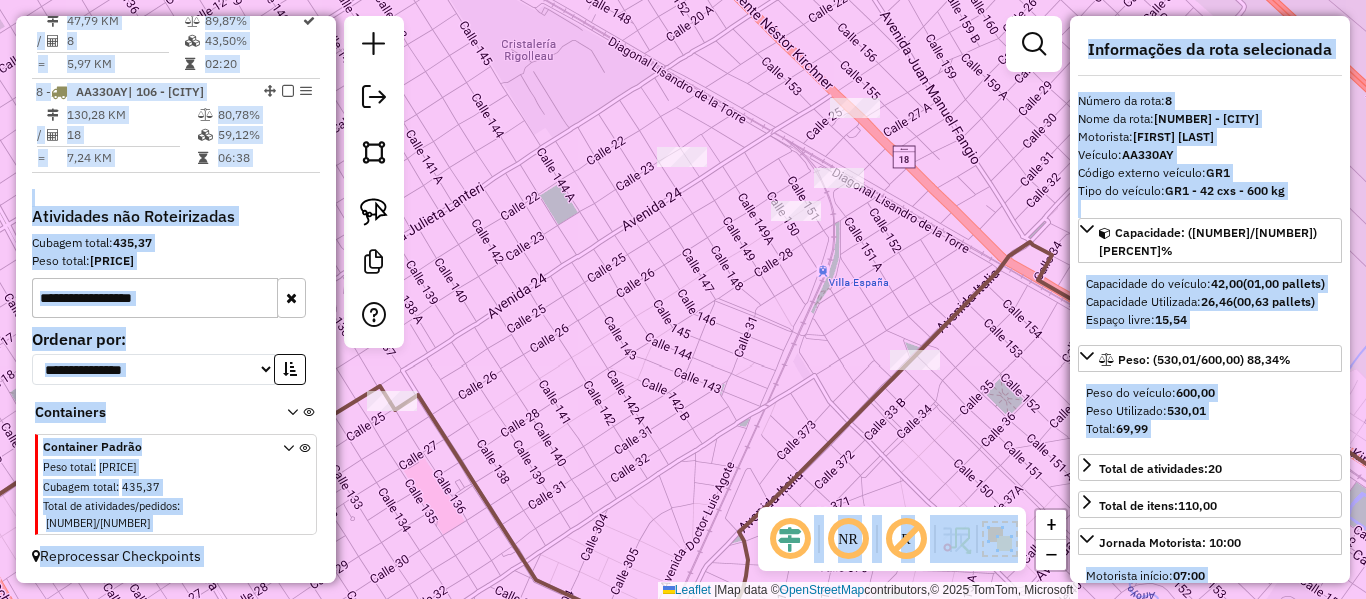 drag, startPoint x: 723, startPoint y: 207, endPoint x: 679, endPoint y: 134, distance: 85.23497 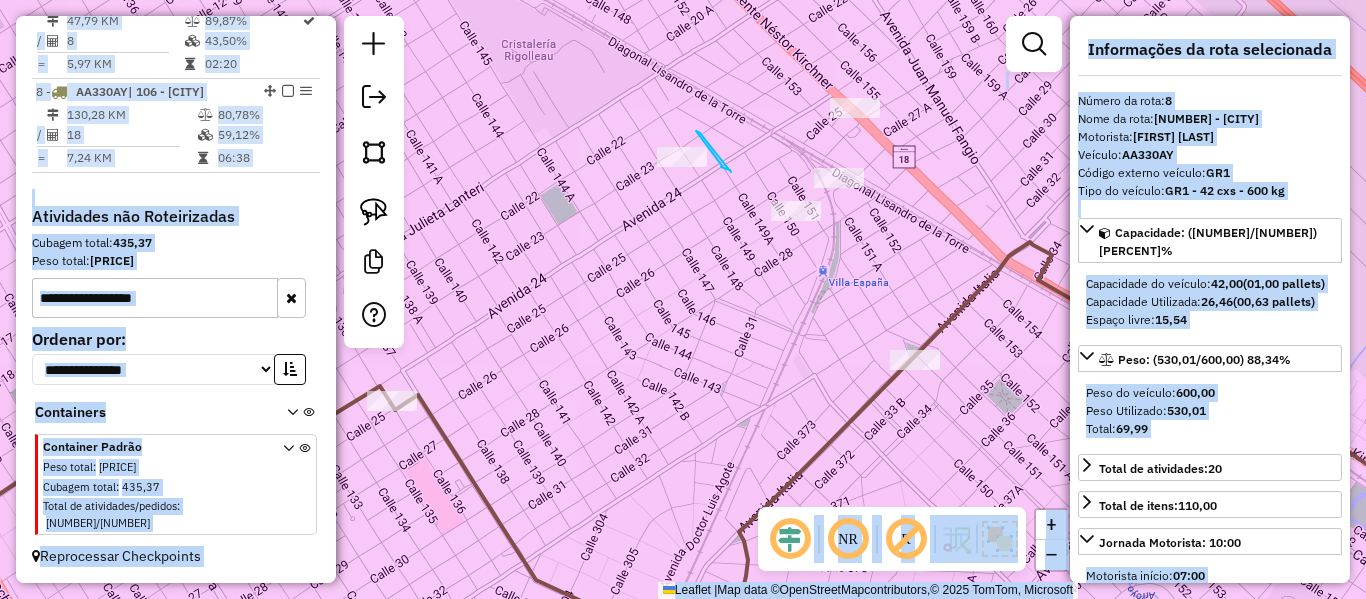 click on "Janela de atendimento Grade de atendimento Capacidade Transportadoras Veículos Cliente Pedidos  Rotas Selecione os dias de semana para filtrar as janelas de atendimento  Seg   Ter   Qua   Qui   Sex   Sáb   Dom  Informe o período da janela de atendimento: De: Até:  Filtrar exatamente a janela do cliente  Considerar janela de atendimento padrão  Selecione os dias de semana para filtrar as grades de atendimento  Seg   Ter   Qua   Qui   Sex   Sáb   Dom   Considerar clientes sem dia de atendimento cadastrado  Clientes fora do dia de atendimento selecionado Filtrar as atividades entre os valores definidos abaixo:  Peso mínimo:   Peso máximo:   Cubagem mínima:   Cubagem máxima:   De:   Até:  Filtrar as atividades entre o tempo de atendimento definido abaixo:  De:   Até:   Considerar capacidade total dos clientes não roteirizados Transportadora: Selecione um ou mais itens Tipo de veículo: Selecione um ou mais itens Veículo: Selecione um ou mais itens Motorista: Selecione um ou mais itens Nome: Rótulo:" 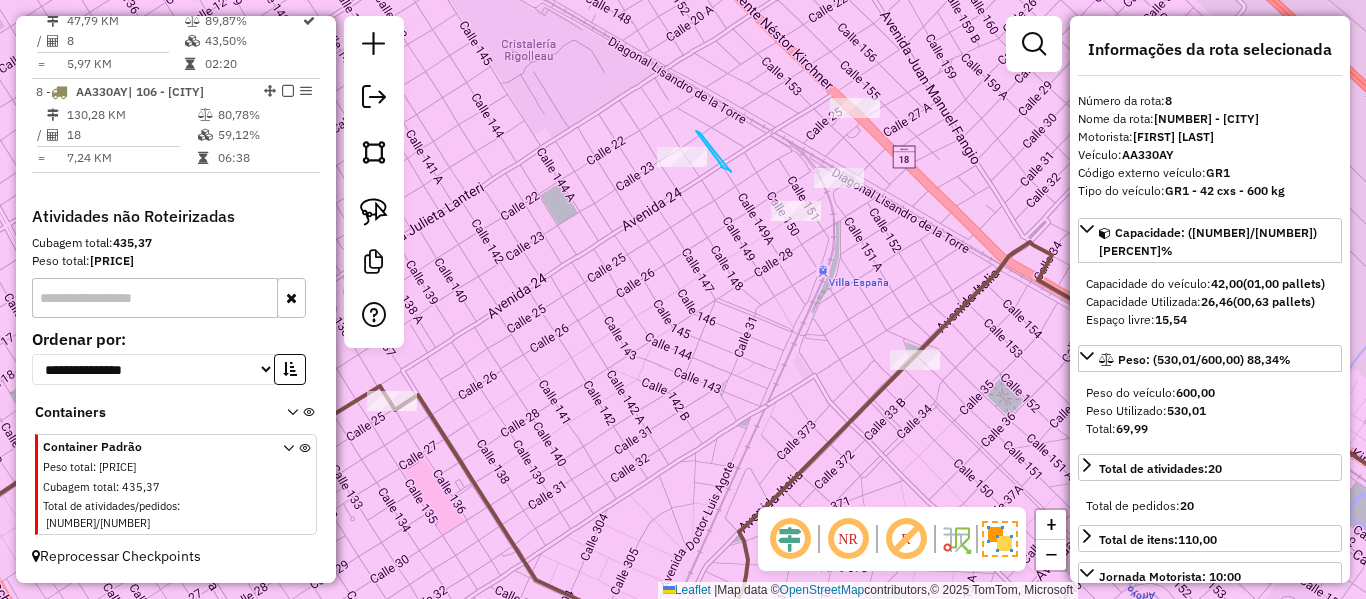 select on "**********" 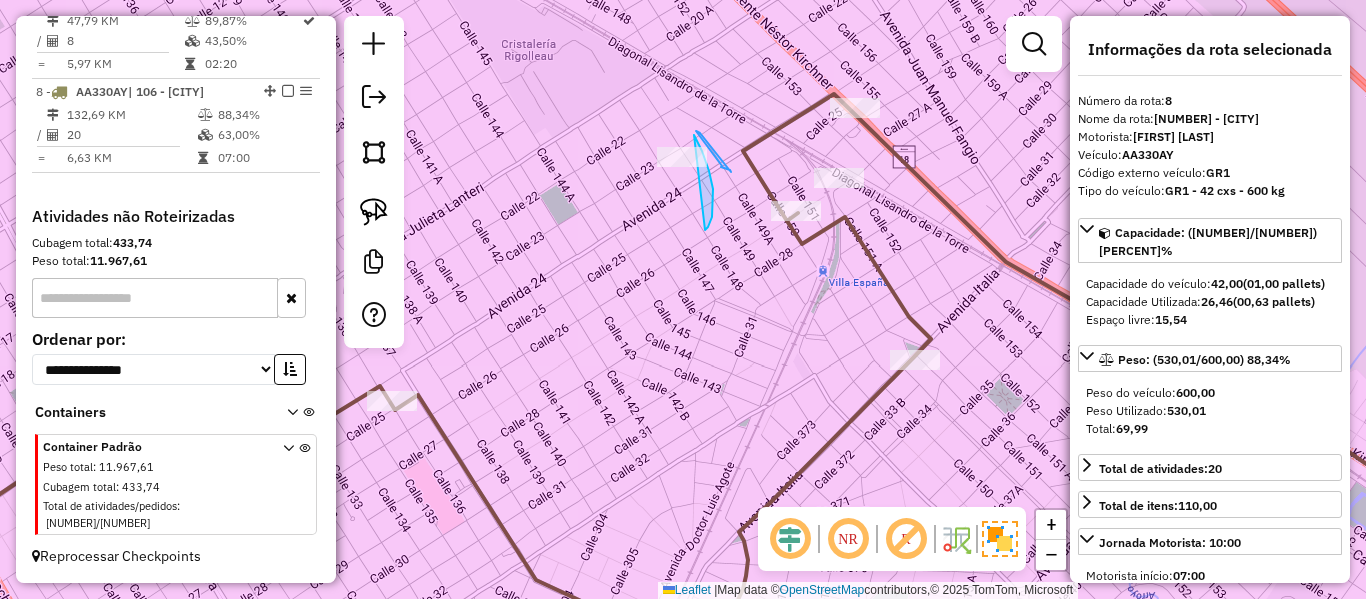 drag, startPoint x: 713, startPoint y: 189, endPoint x: 628, endPoint y: 224, distance: 91.92388 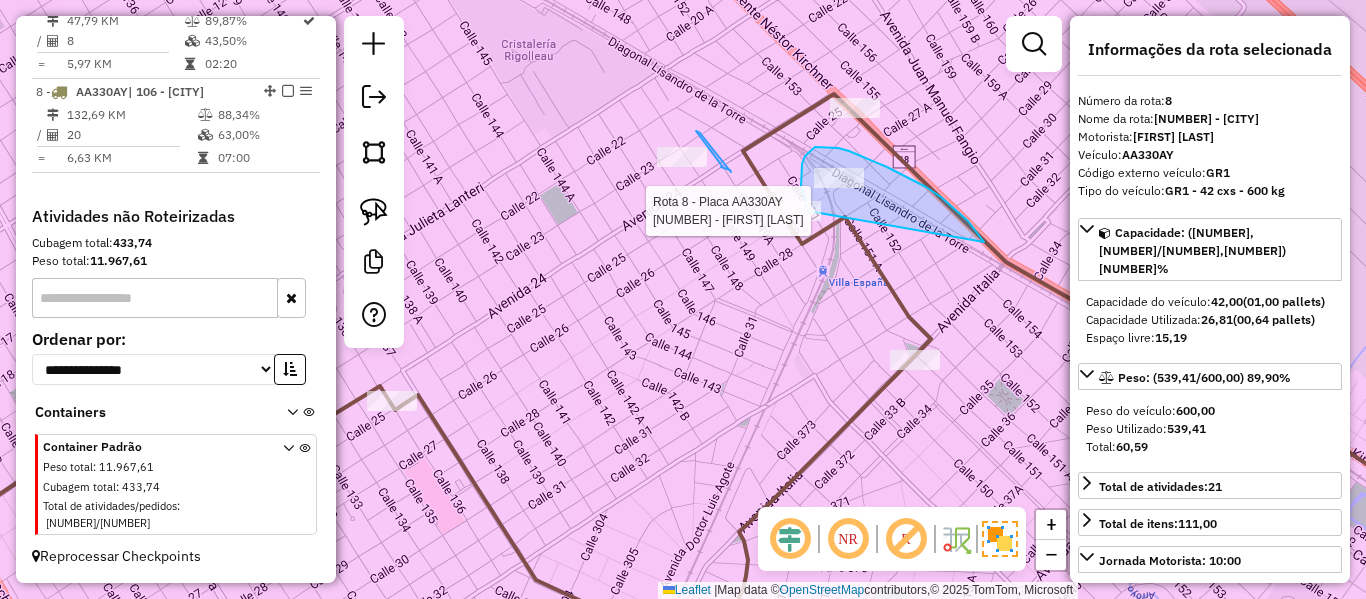 click on "Rota 8 - Placa AA330AY  485650 - Javier Alonso" 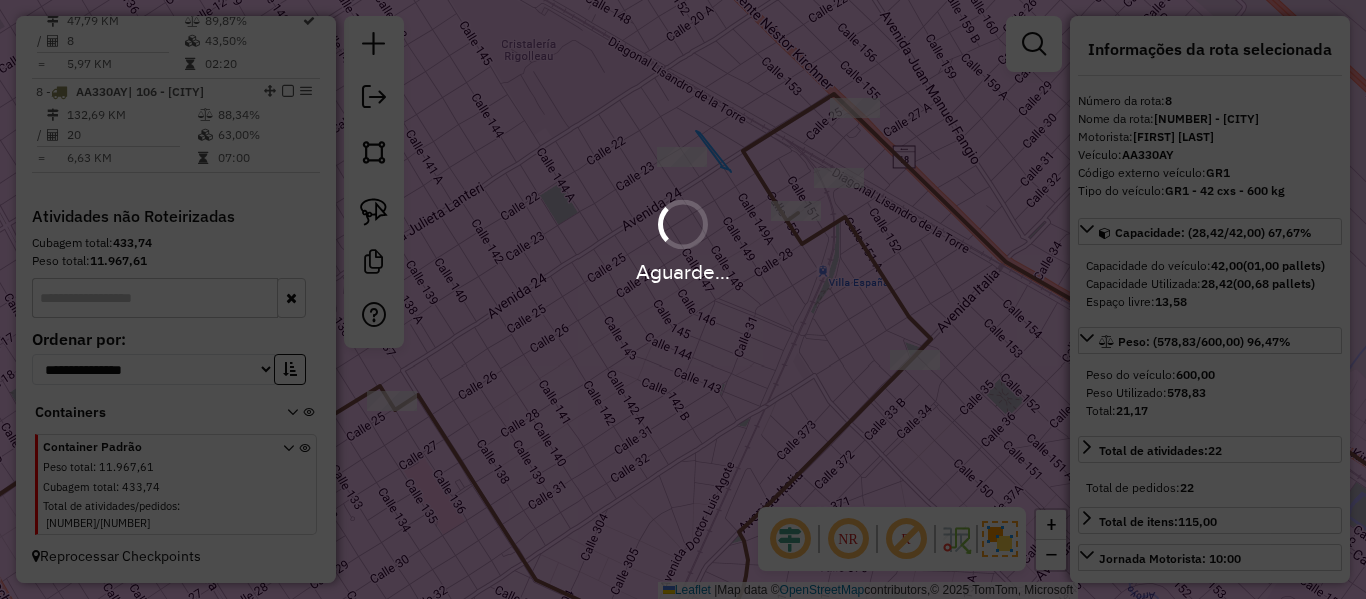 select on "**********" 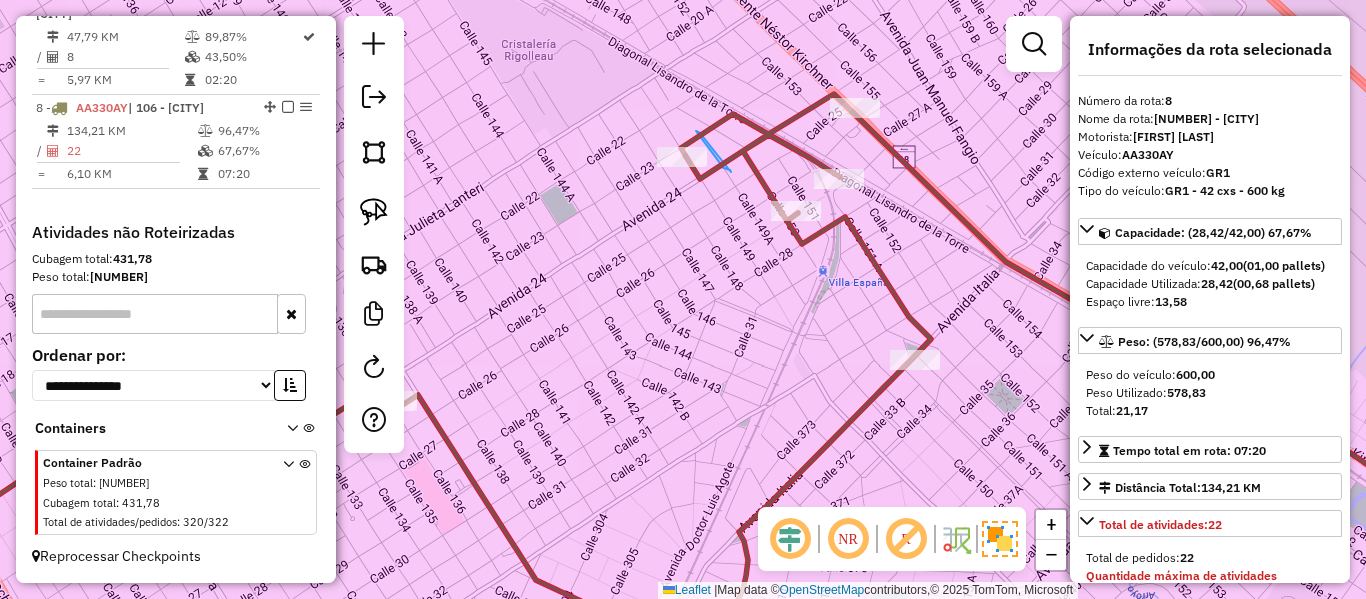 click 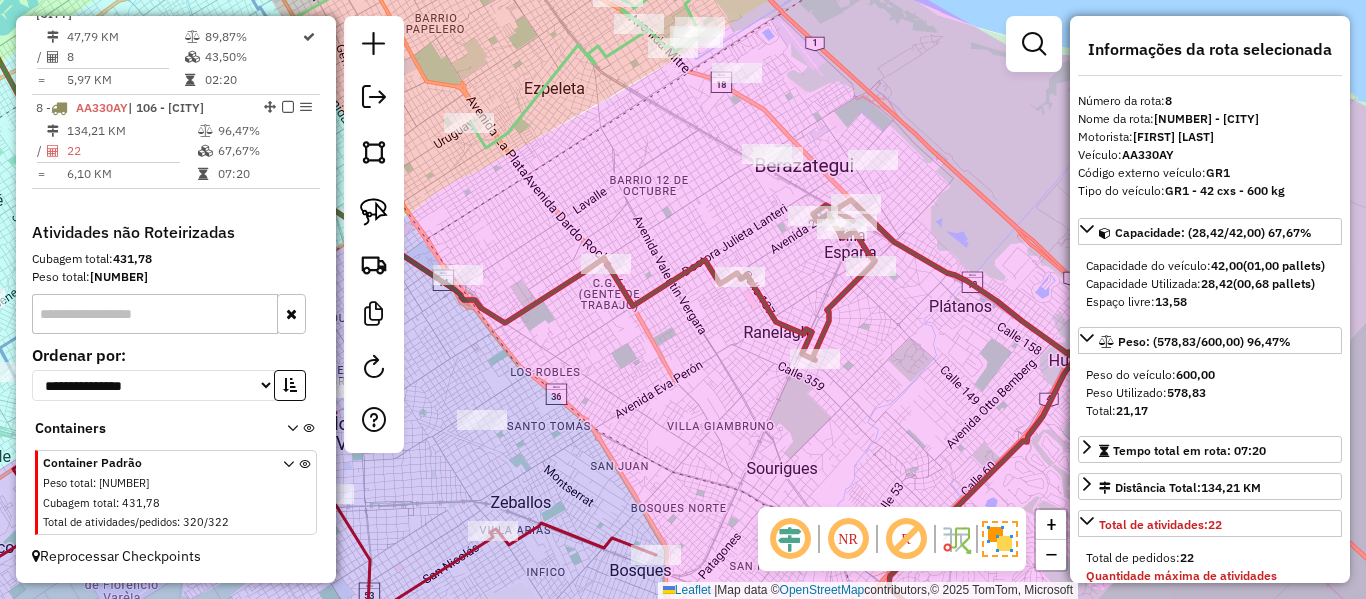 drag, startPoint x: 873, startPoint y: 350, endPoint x: 823, endPoint y: 276, distance: 89.30846 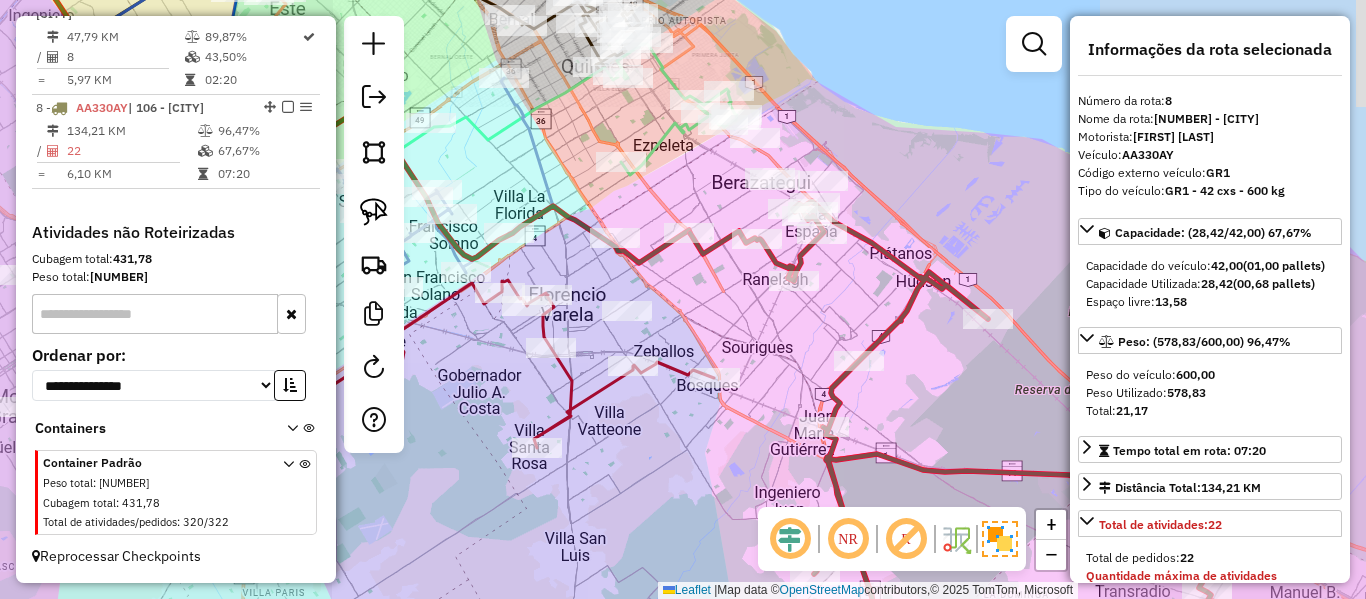 click 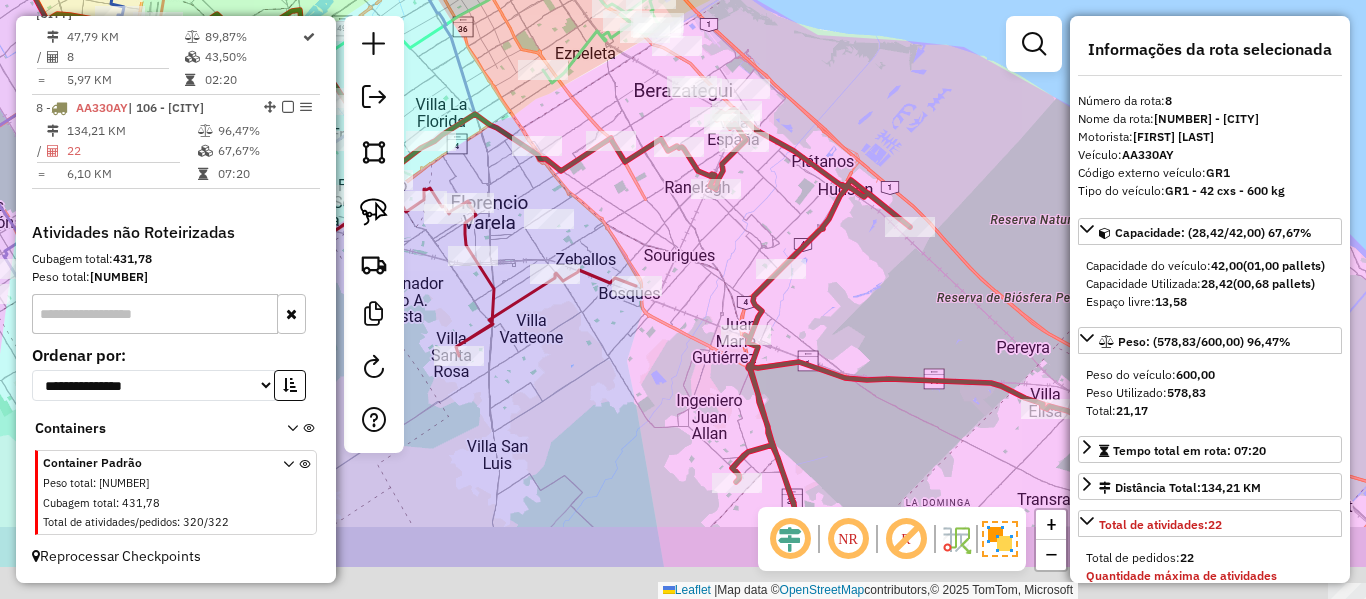 drag, startPoint x: 929, startPoint y: 378, endPoint x: 846, endPoint y: 269, distance: 137.00365 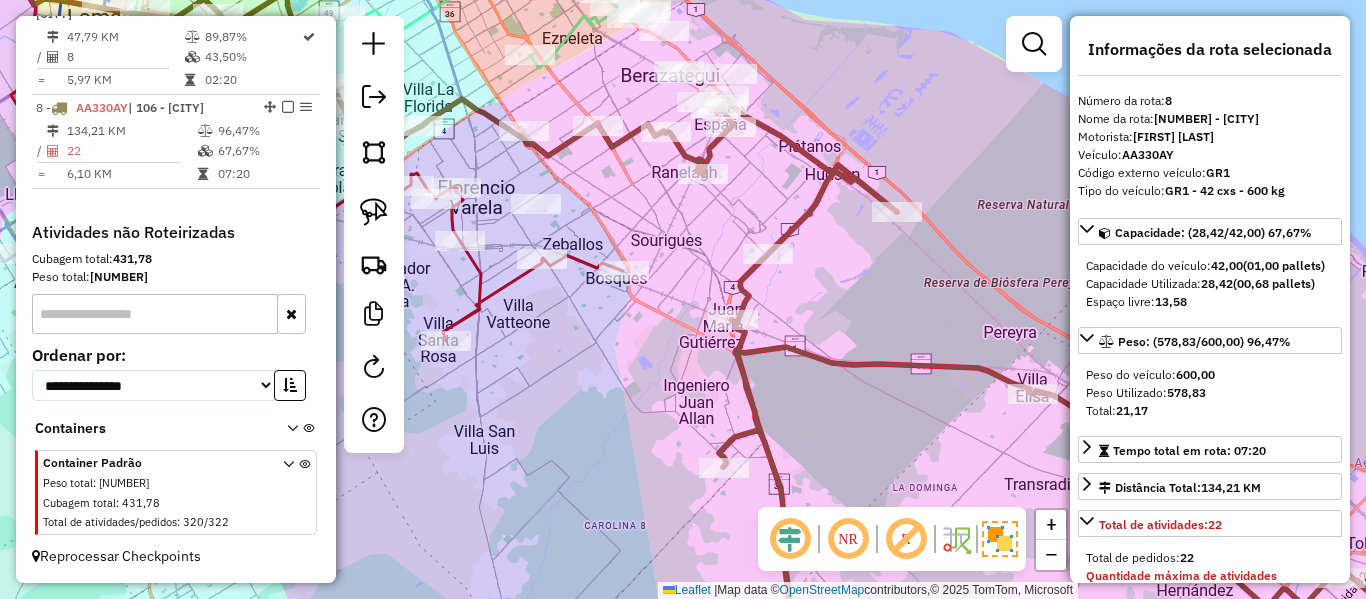 drag, startPoint x: 627, startPoint y: 205, endPoint x: 699, endPoint y: 258, distance: 89.40358 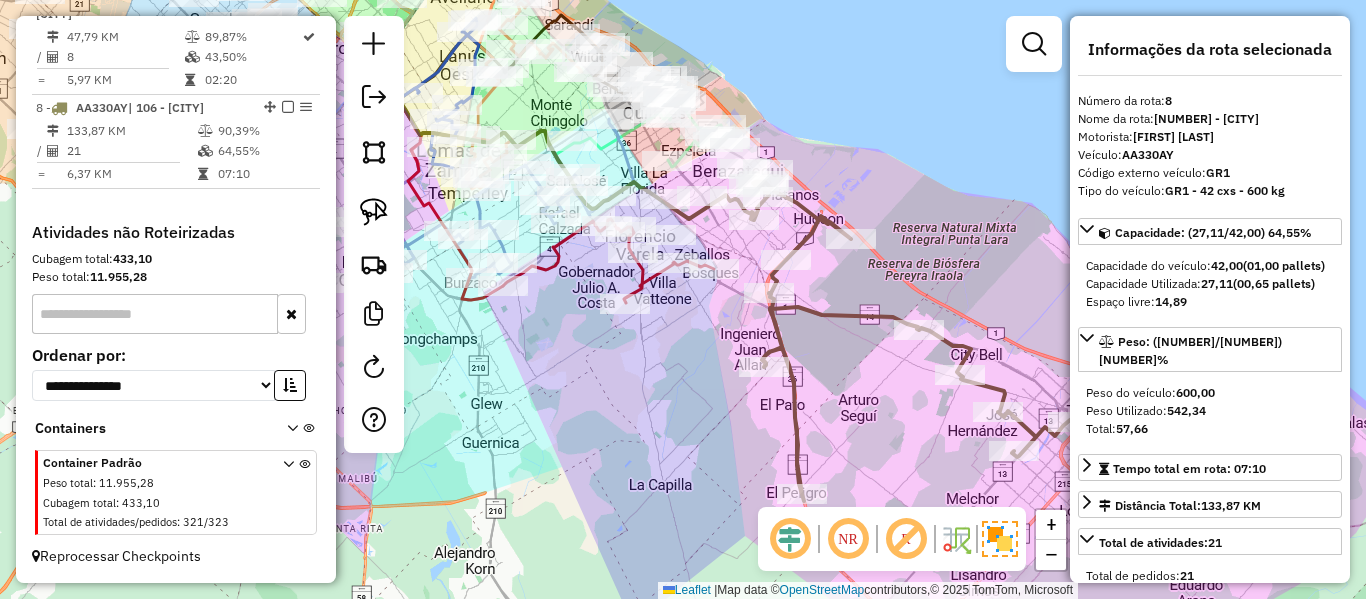 click 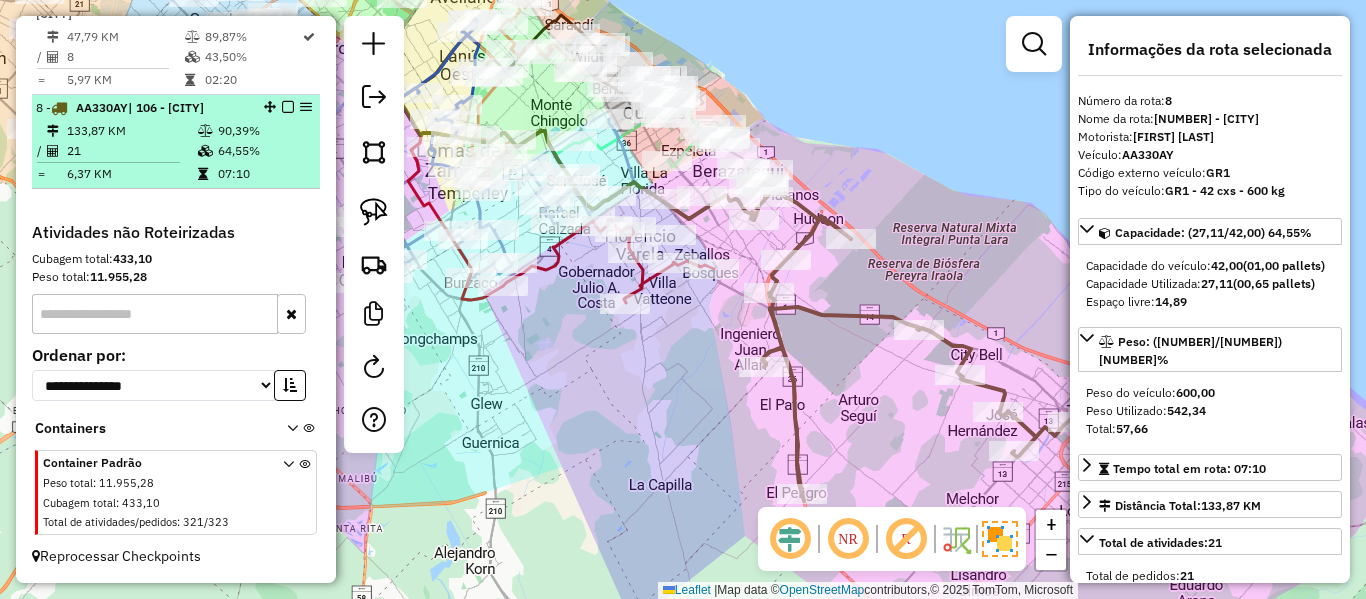 click at bounding box center (288, 107) 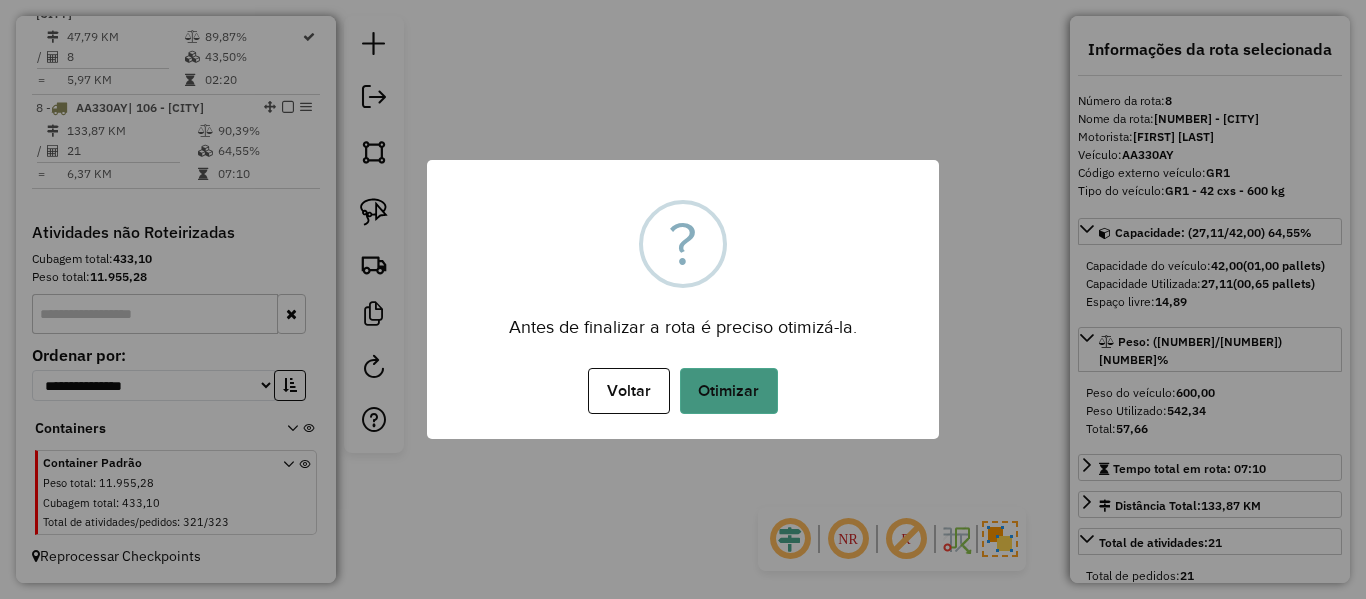 click on "Otimizar" at bounding box center (729, 391) 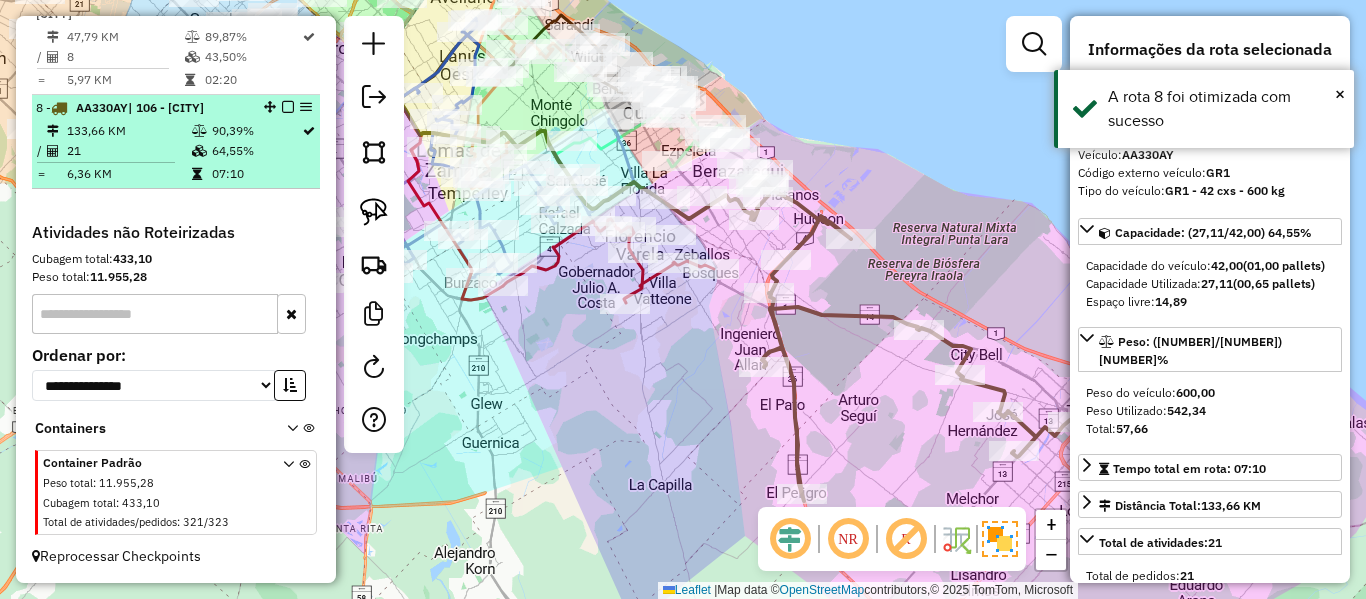 click at bounding box center [288, 107] 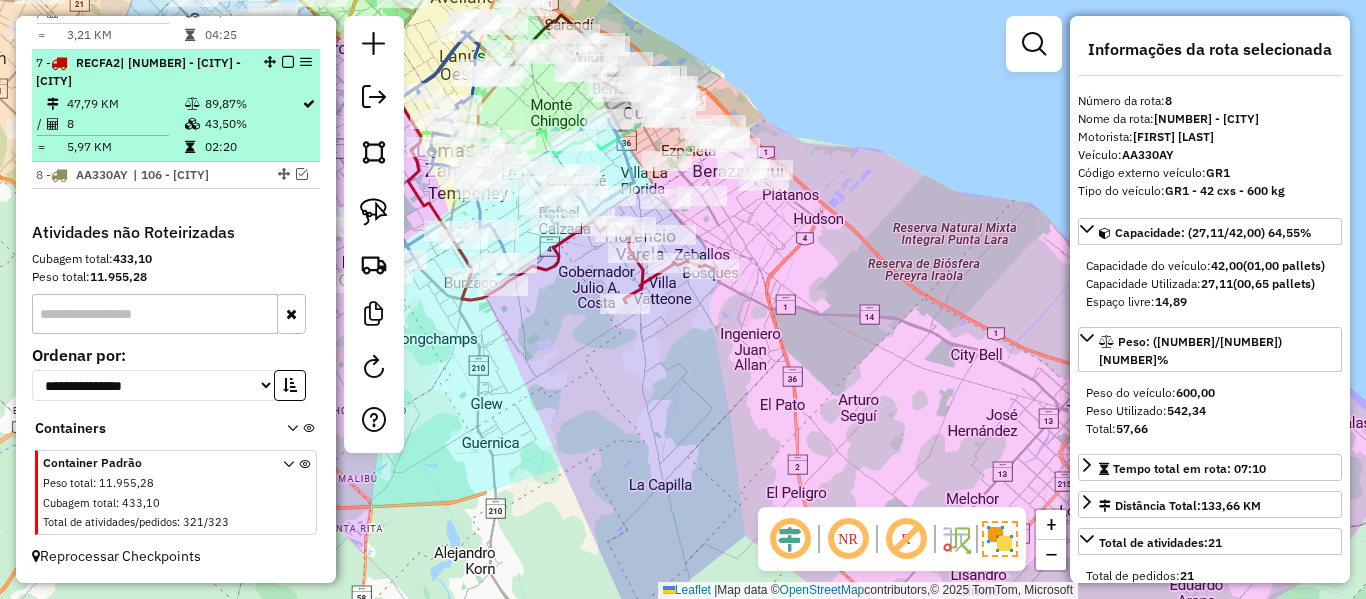 scroll, scrollTop: 1419, scrollLeft: 0, axis: vertical 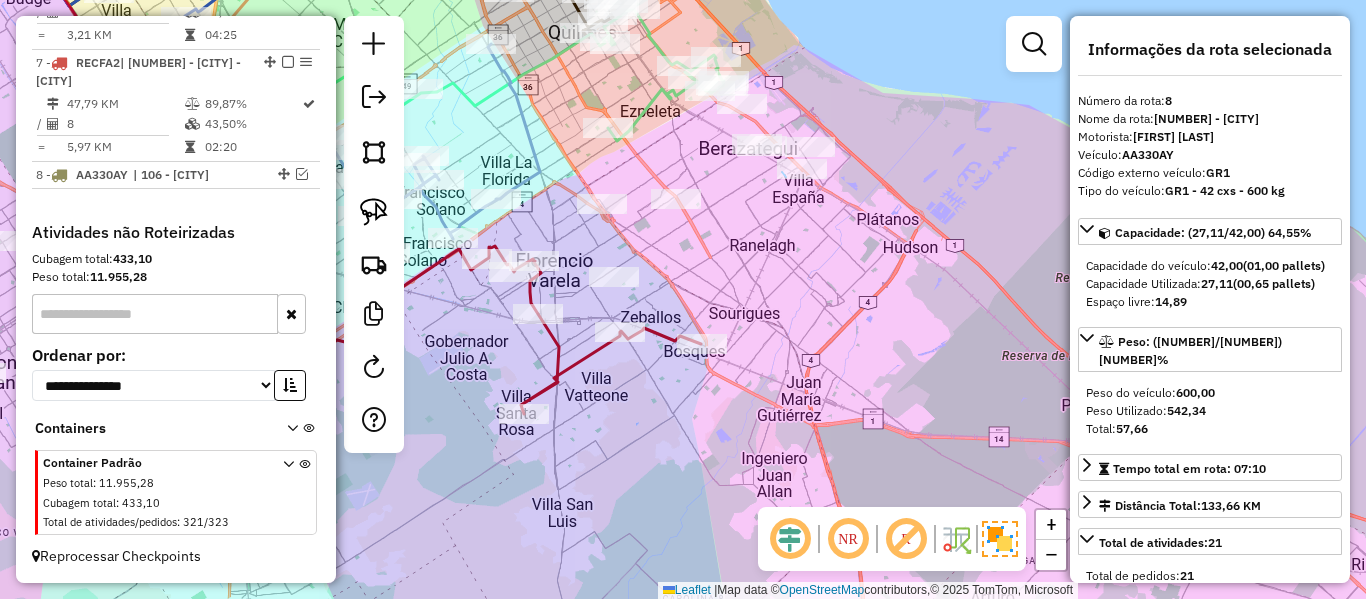 click 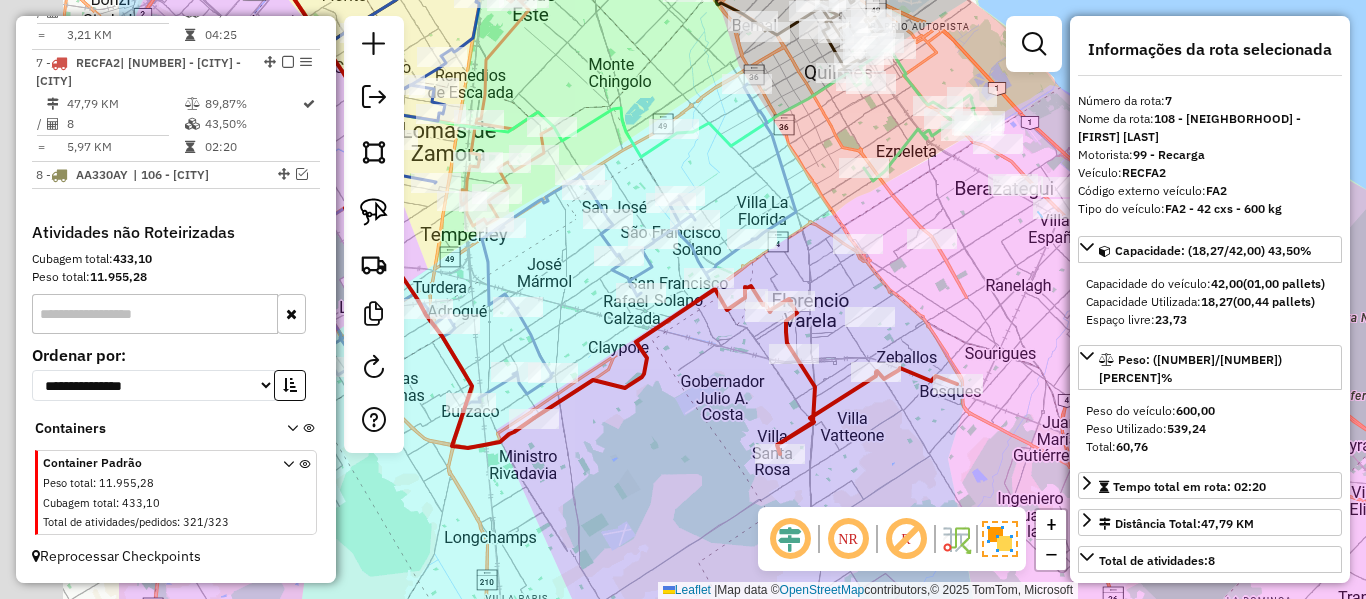 drag, startPoint x: 773, startPoint y: 417, endPoint x: 921, endPoint y: 430, distance: 148.56985 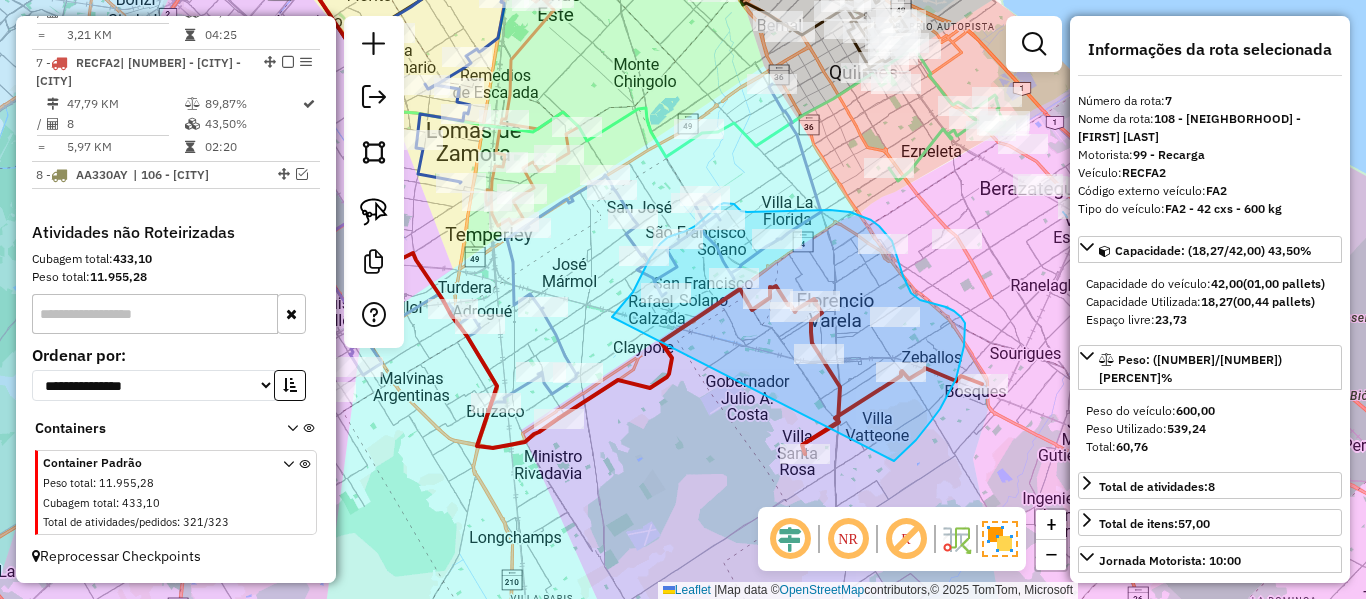 drag, startPoint x: 931, startPoint y: 421, endPoint x: 641, endPoint y: 394, distance: 291.25418 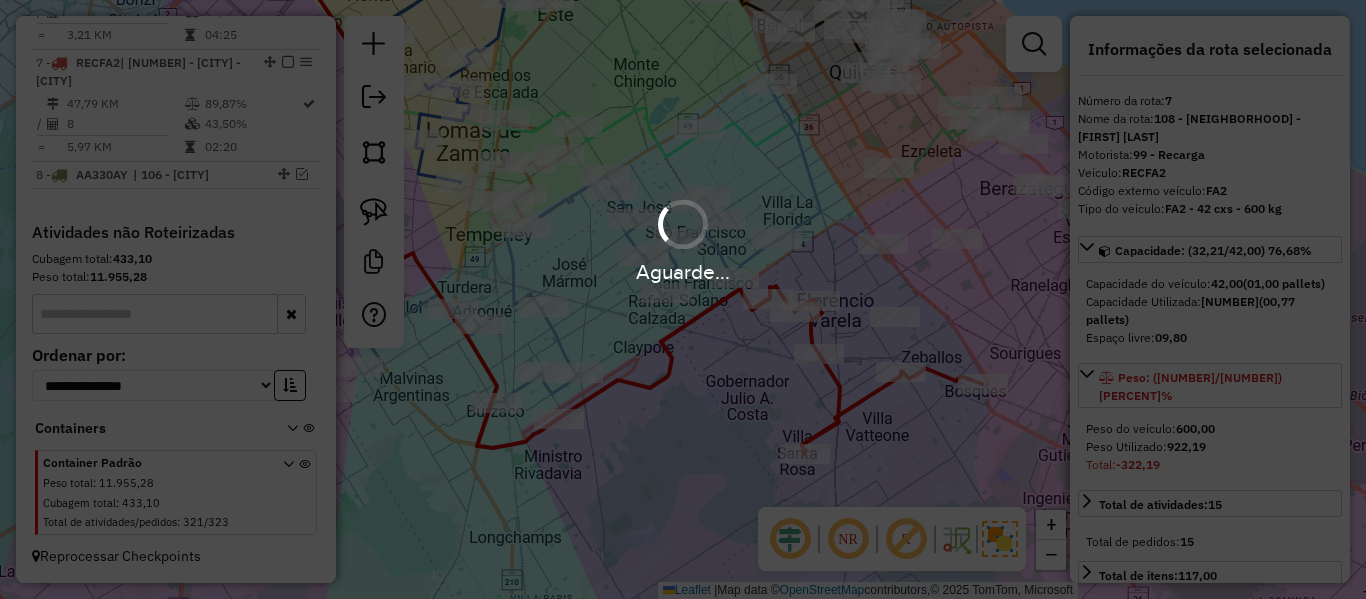 select on "**********" 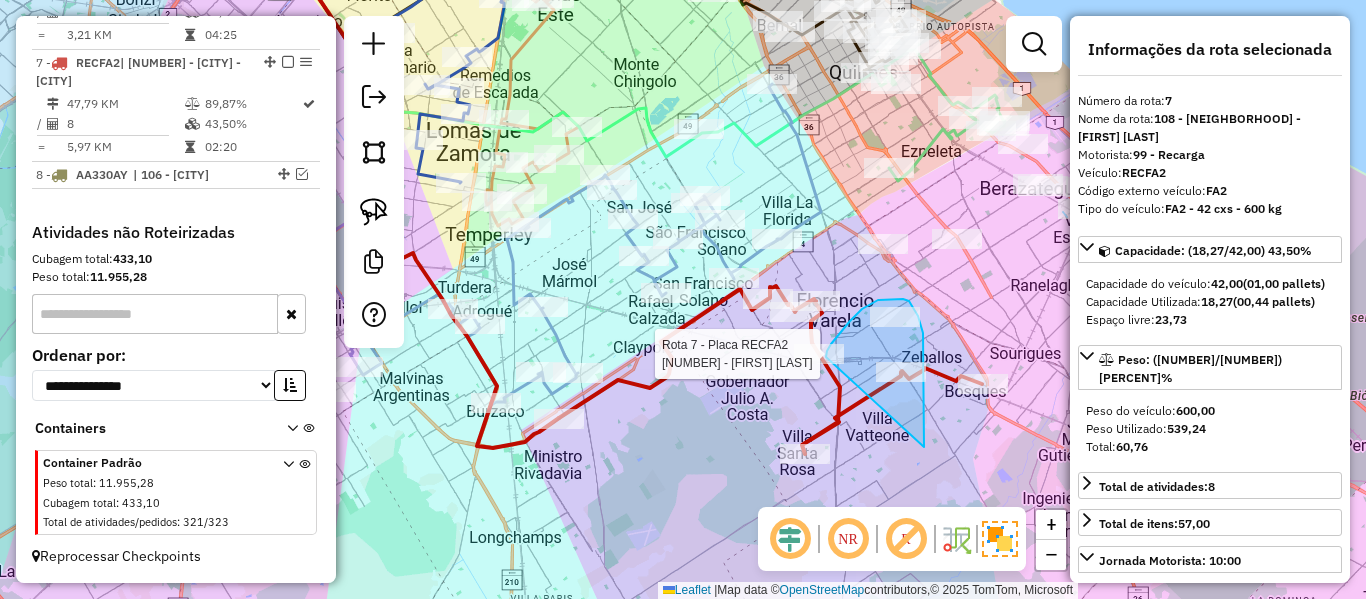 click on "Rota 7 - Placa RECFA2  483133 - Mirta Teresa Diaz Janela de atendimento Grade de atendimento Capacidade Transportadoras Veículos Cliente Pedidos  Rotas Selecione os dias de semana para filtrar as janelas de atendimento  Seg   Ter   Qua   Qui   Sex   Sáb   Dom  Informe o período da janela de atendimento: De: Até:  Filtrar exatamente a janela do cliente  Considerar janela de atendimento padrão  Selecione os dias de semana para filtrar as grades de atendimento  Seg   Ter   Qua   Qui   Sex   Sáb   Dom   Considerar clientes sem dia de atendimento cadastrado  Clientes fora do dia de atendimento selecionado Filtrar as atividades entre os valores definidos abaixo:  Peso mínimo:   Peso máximo:   Cubagem mínima:   Cubagem máxima:   De:   Até:  Filtrar as atividades entre o tempo de atendimento definido abaixo:  De:   Até:   Considerar capacidade total dos clientes não roteirizados Transportadora: Selecione um ou mais itens Tipo de veículo: Selecione um ou mais itens Veículo: Selecione um ou mais itens +" 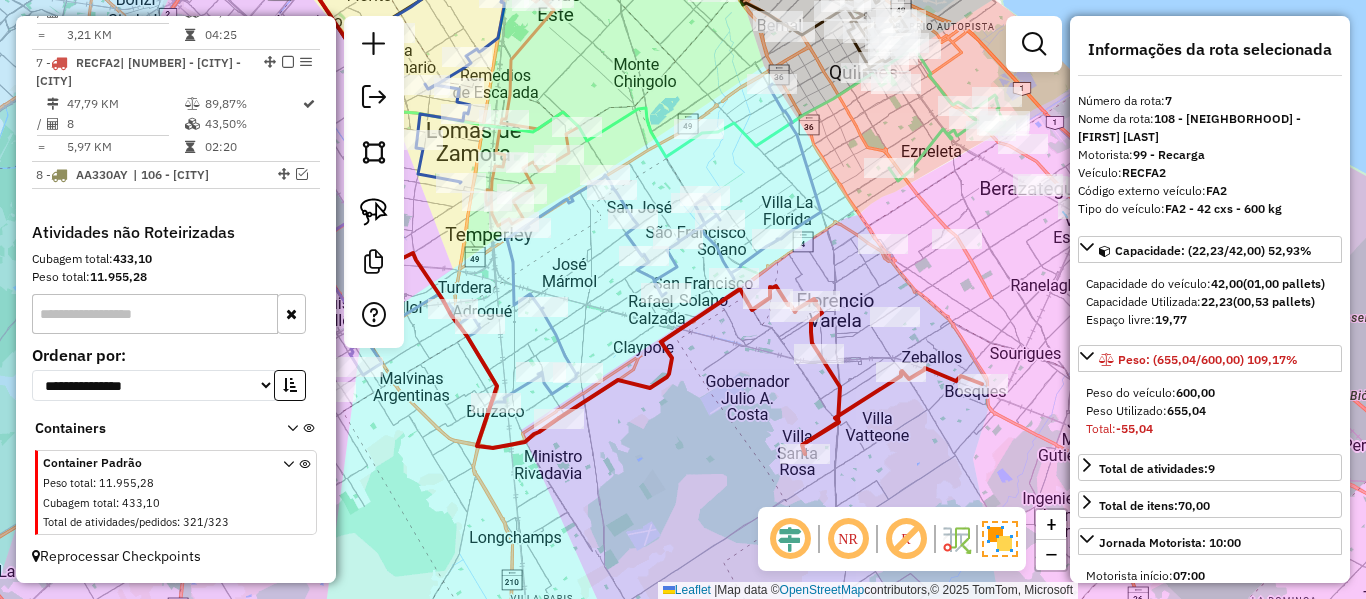 click on "Janela de atendimento Grade de atendimento Capacidade Transportadoras Veículos Cliente Pedidos  Rotas Selecione os dias de semana para filtrar as janelas de atendimento  Seg   Ter   Qua   Qui   Sex   Sáb   Dom  Informe o período da janela de atendimento: De: Até:  Filtrar exatamente a janela do cliente  Considerar janela de atendimento padrão  Selecione os dias de semana para filtrar as grades de atendimento  Seg   Ter   Qua   Qui   Sex   Sáb   Dom   Considerar clientes sem dia de atendimento cadastrado  Clientes fora do dia de atendimento selecionado Filtrar as atividades entre os valores definidos abaixo:  Peso mínimo:   Peso máximo:   Cubagem mínima:   Cubagem máxima:   De:   Até:  Filtrar as atividades entre o tempo de atendimento definido abaixo:  De:   Até:   Considerar capacidade total dos clientes não roteirizados Transportadora: Selecione um ou mais itens Tipo de veículo: Selecione um ou mais itens Veículo: Selecione um ou mais itens Motorista: Selecione um ou mais itens Nome: Rótulo:" 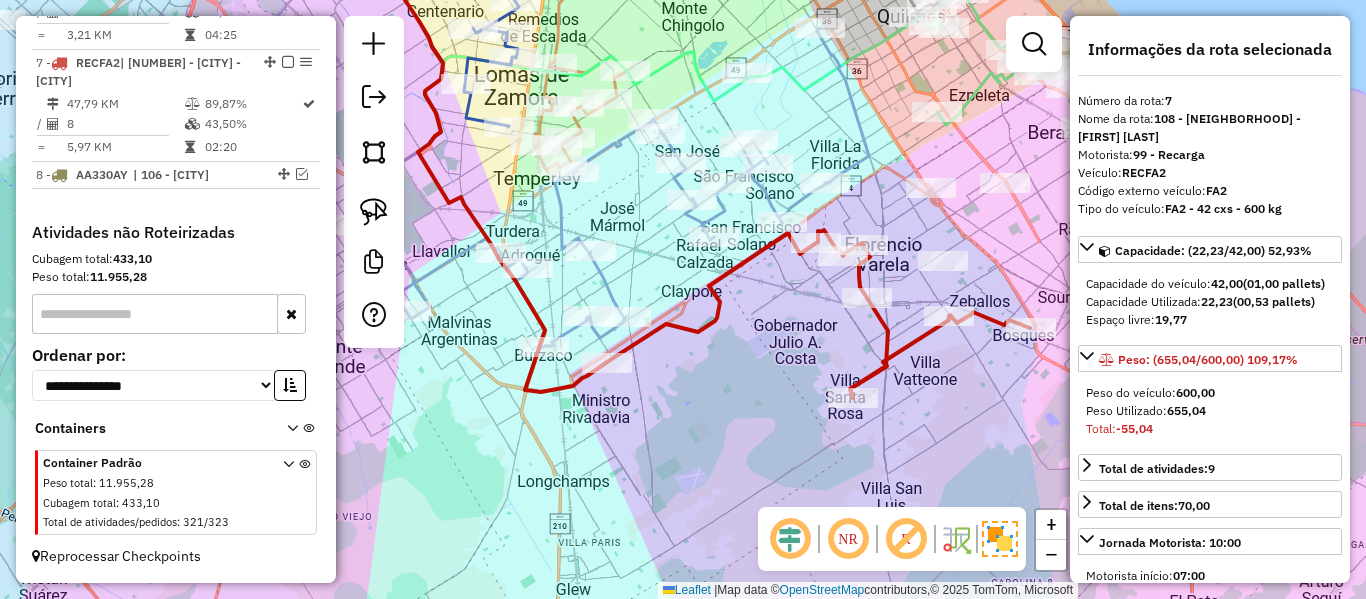 click on "Janela de atendimento Grade de atendimento Capacidade Transportadoras Veículos Cliente Pedidos  Rotas Selecione os dias de semana para filtrar as janelas de atendimento  Seg   Ter   Qua   Qui   Sex   Sáb   Dom  Informe o período da janela de atendimento: De: Até:  Filtrar exatamente a janela do cliente  Considerar janela de atendimento padrão  Selecione os dias de semana para filtrar as grades de atendimento  Seg   Ter   Qua   Qui   Sex   Sáb   Dom   Considerar clientes sem dia de atendimento cadastrado  Clientes fora do dia de atendimento selecionado Filtrar as atividades entre os valores definidos abaixo:  Peso mínimo:   Peso máximo:   Cubagem mínima:   Cubagem máxima:   De:   Até:  Filtrar as atividades entre o tempo de atendimento definido abaixo:  De:   Até:   Considerar capacidade total dos clientes não roteirizados Transportadora: Selecione um ou mais itens Tipo de veículo: Selecione um ou mais itens Veículo: Selecione um ou mais itens Motorista: Selecione um ou mais itens Nome: Rótulo:" 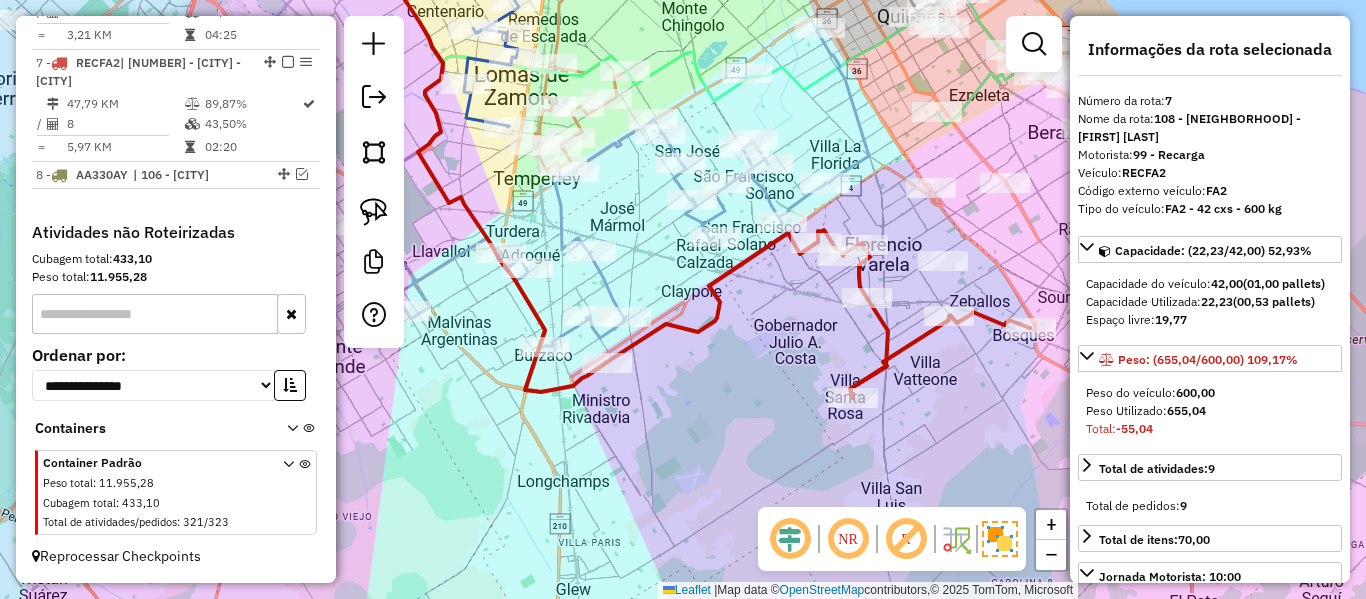 select on "**********" 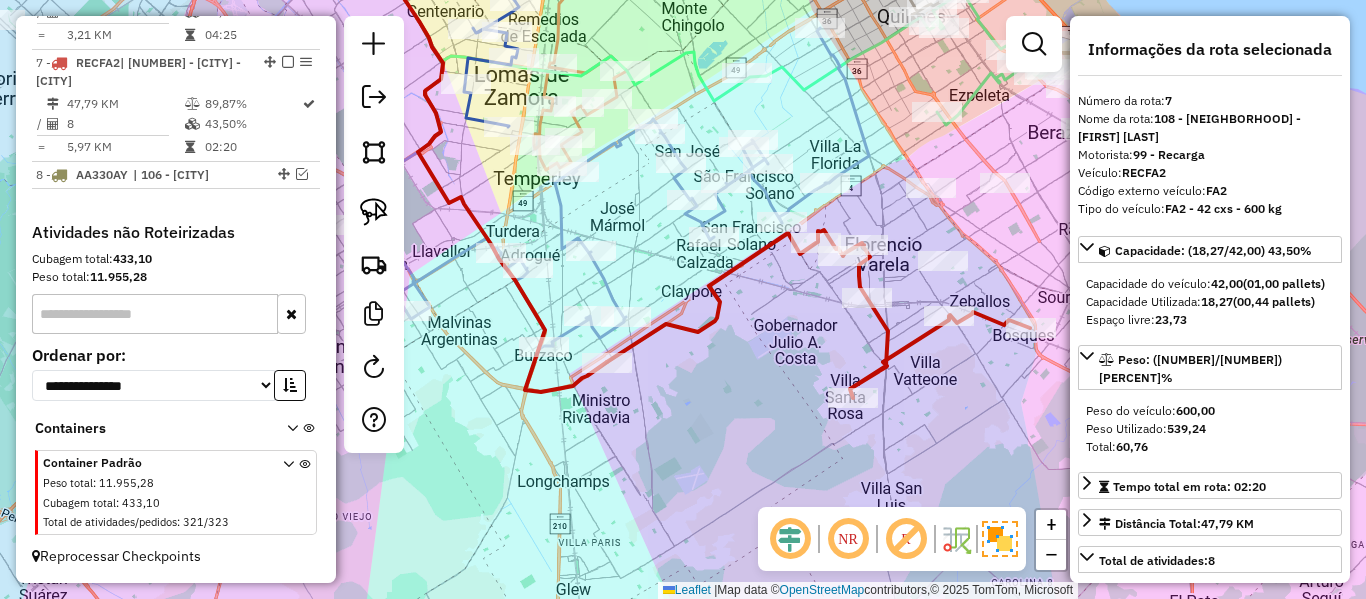 click on "Janela de atendimento Grade de atendimento Capacidade Transportadoras Veículos Cliente Pedidos  Rotas Selecione os dias de semana para filtrar as janelas de atendimento  Seg   Ter   Qua   Qui   Sex   Sáb   Dom  Informe o período da janela de atendimento: De: Até:  Filtrar exatamente a janela do cliente  Considerar janela de atendimento padrão  Selecione os dias de semana para filtrar as grades de atendimento  Seg   Ter   Qua   Qui   Sex   Sáb   Dom   Considerar clientes sem dia de atendimento cadastrado  Clientes fora do dia de atendimento selecionado Filtrar as atividades entre os valores definidos abaixo:  Peso mínimo:   Peso máximo:   Cubagem mínima:   Cubagem máxima:   De:   Até:  Filtrar as atividades entre o tempo de atendimento definido abaixo:  De:   Até:   Considerar capacidade total dos clientes não roteirizados Transportadora: Selecione um ou mais itens Tipo de veículo: Selecione um ou mais itens Veículo: Selecione um ou mais itens Motorista: Selecione um ou mais itens Nome: Rótulo:" 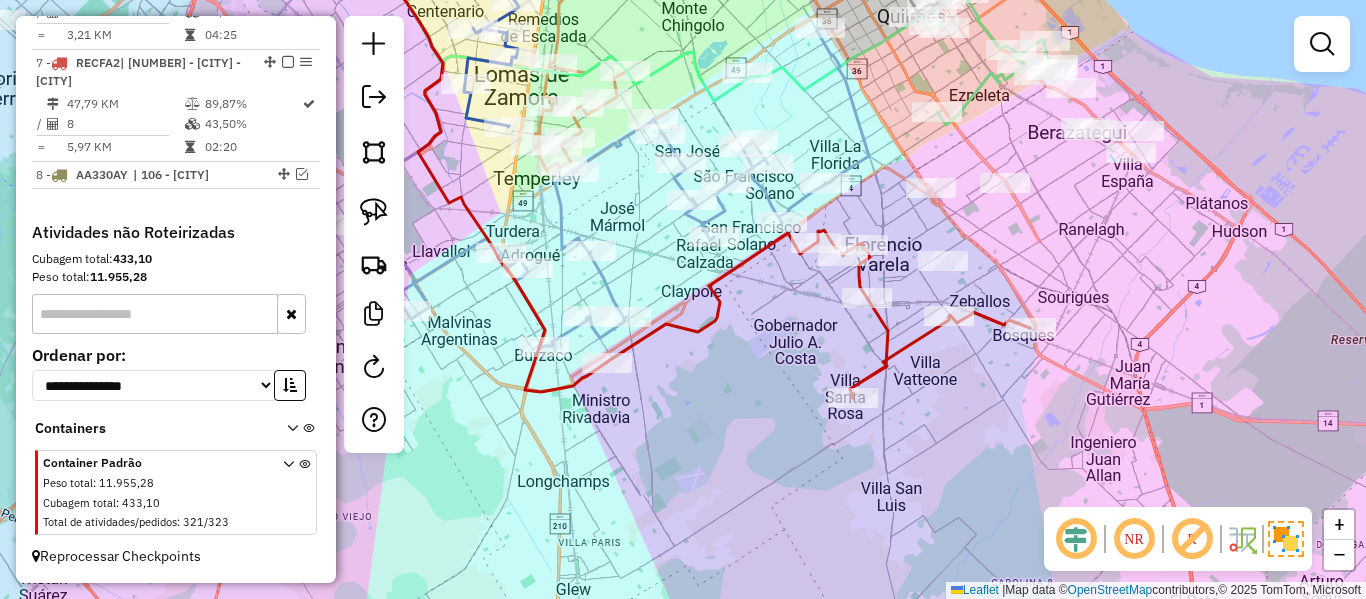 drag, startPoint x: 874, startPoint y: 401, endPoint x: 738, endPoint y: 406, distance: 136.09187 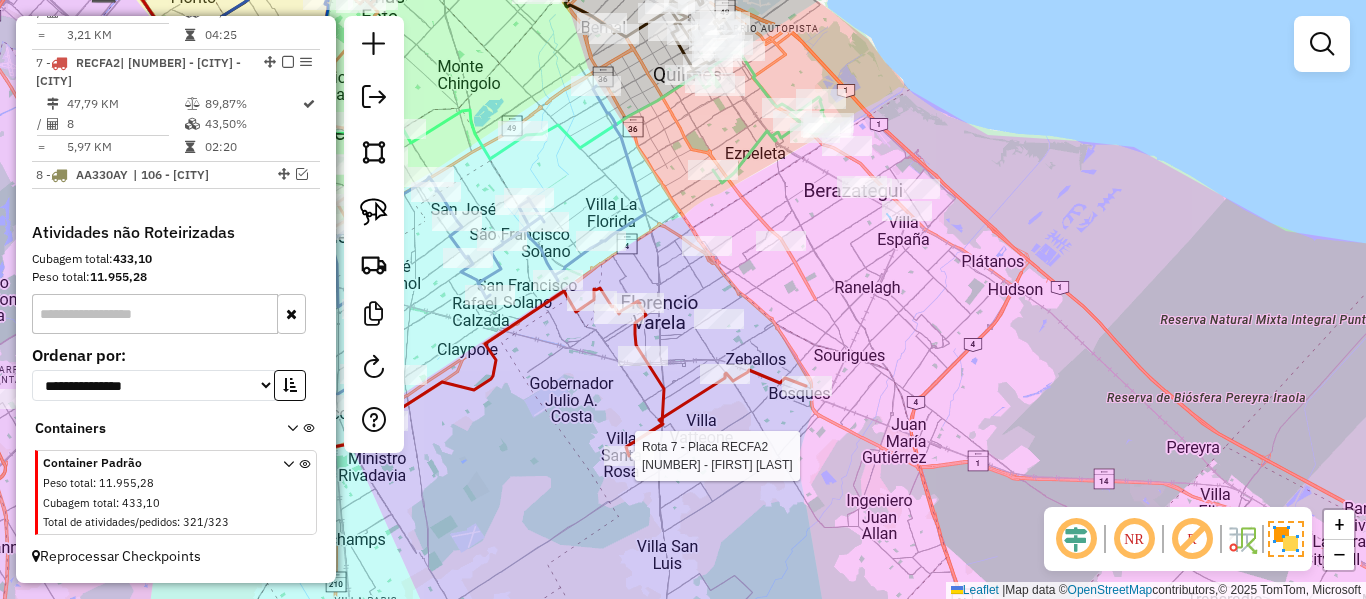 drag, startPoint x: 953, startPoint y: 257, endPoint x: 864, endPoint y: 391, distance: 160.8633 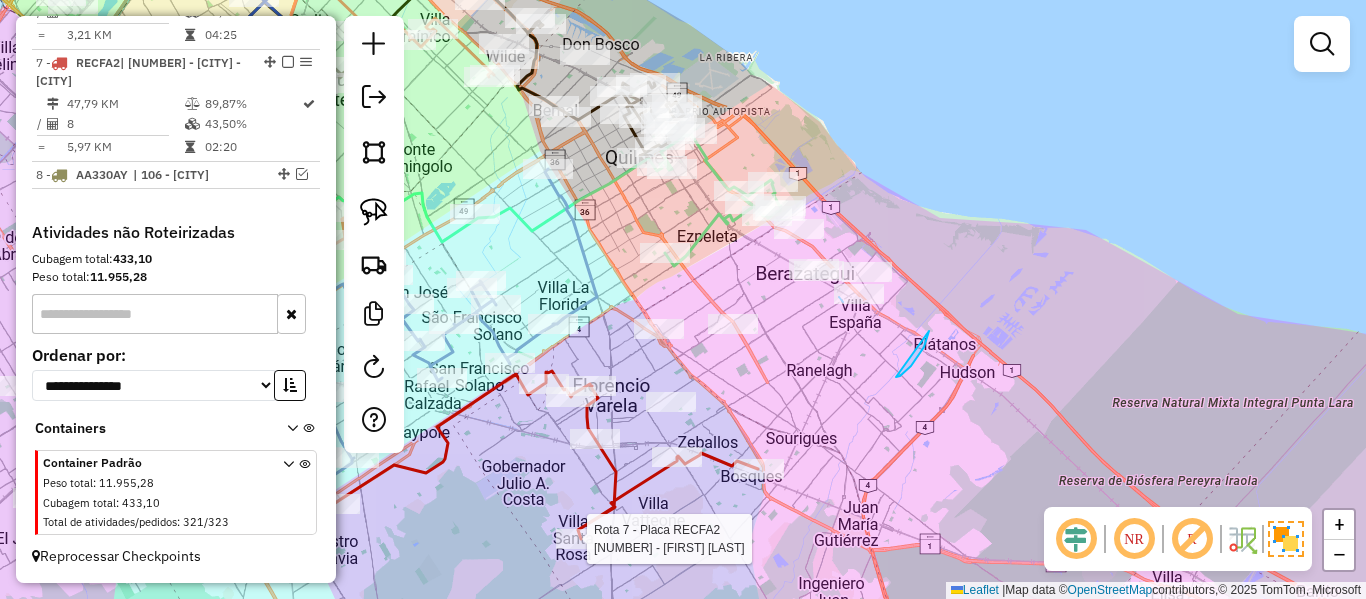 drag, startPoint x: 929, startPoint y: 331, endPoint x: 913, endPoint y: 208, distance: 124.036285 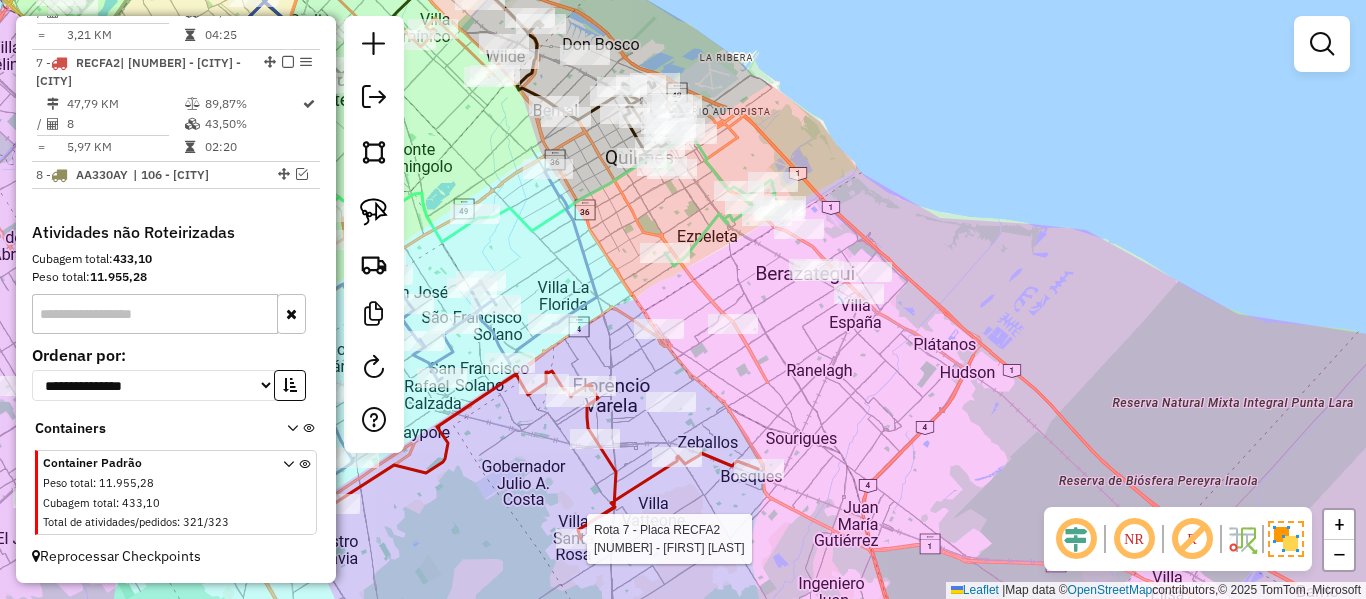 click 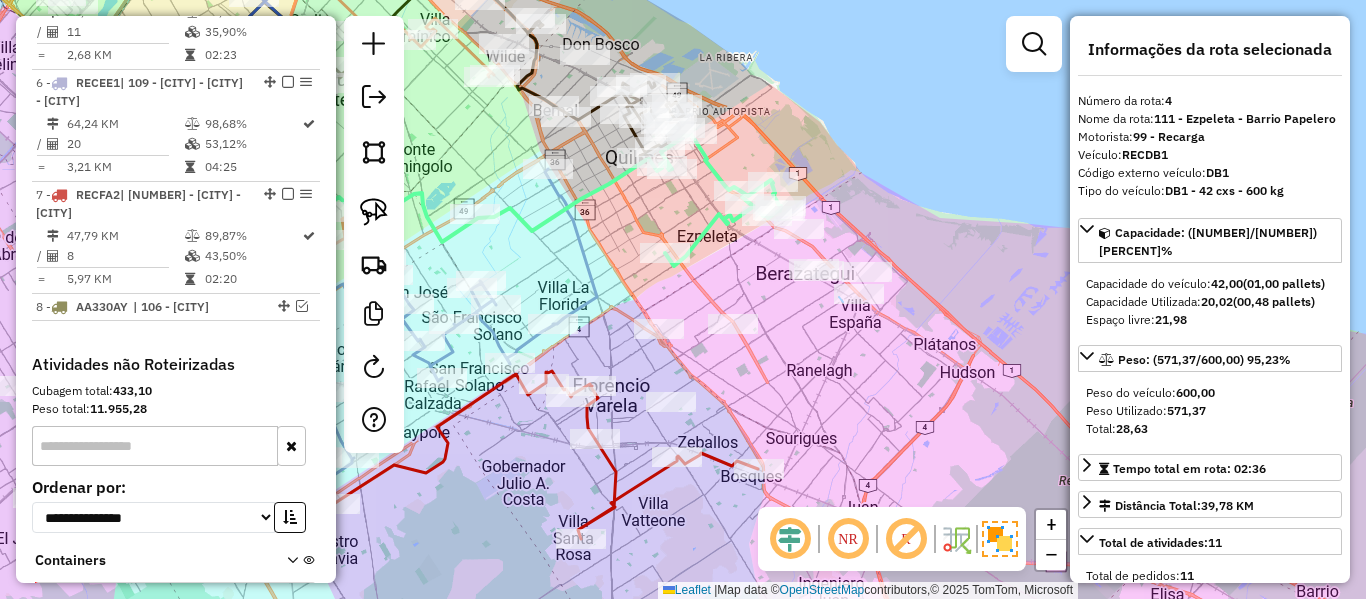 scroll, scrollTop: 1117, scrollLeft: 0, axis: vertical 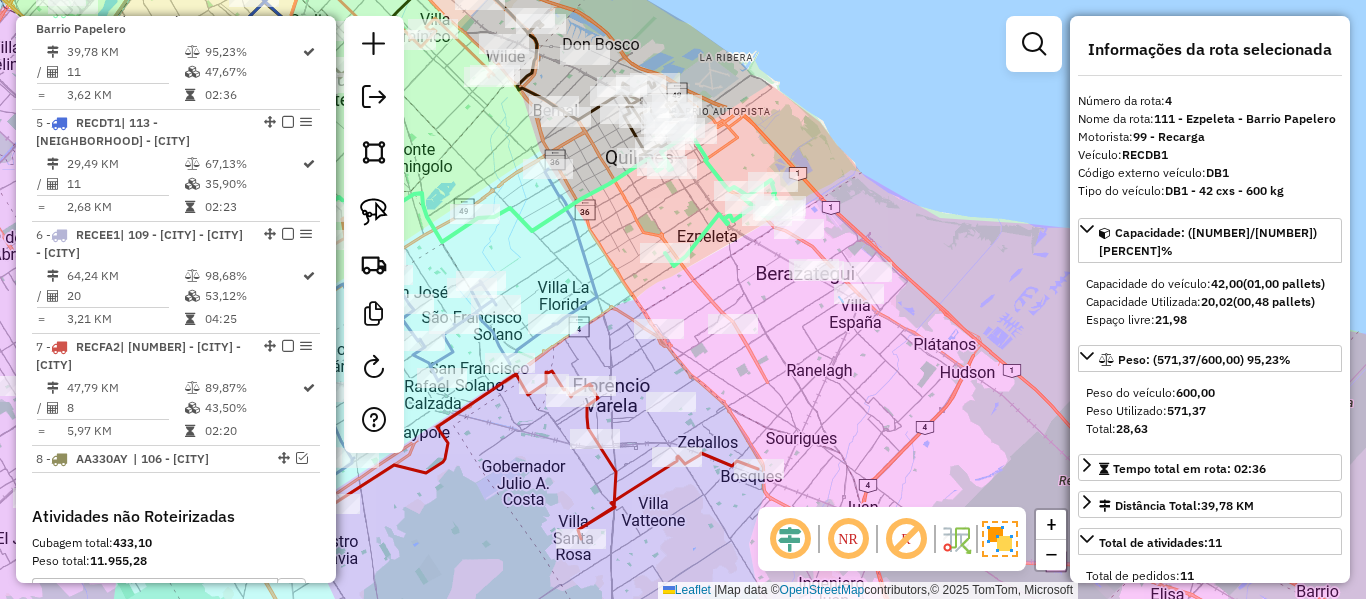 click on "Janela de atendimento Grade de atendimento Capacidade Transportadoras Veículos Cliente Pedidos  Rotas Selecione os dias de semana para filtrar as janelas de atendimento  Seg   Ter   Qua   Qui   Sex   Sáb   Dom  Informe o período da janela de atendimento: De: Até:  Filtrar exatamente a janela do cliente  Considerar janela de atendimento padrão  Selecione os dias de semana para filtrar as grades de atendimento  Seg   Ter   Qua   Qui   Sex   Sáb   Dom   Considerar clientes sem dia de atendimento cadastrado  Clientes fora do dia de atendimento selecionado Filtrar as atividades entre os valores definidos abaixo:  Peso mínimo:   Peso máximo:   Cubagem mínima:   Cubagem máxima:   De:   Até:  Filtrar as atividades entre o tempo de atendimento definido abaixo:  De:   Até:   Considerar capacidade total dos clientes não roteirizados Transportadora: Selecione um ou mais itens Tipo de veículo: Selecione um ou mais itens Veículo: Selecione um ou mais itens Motorista: Selecione um ou mais itens Nome: Rótulo:" 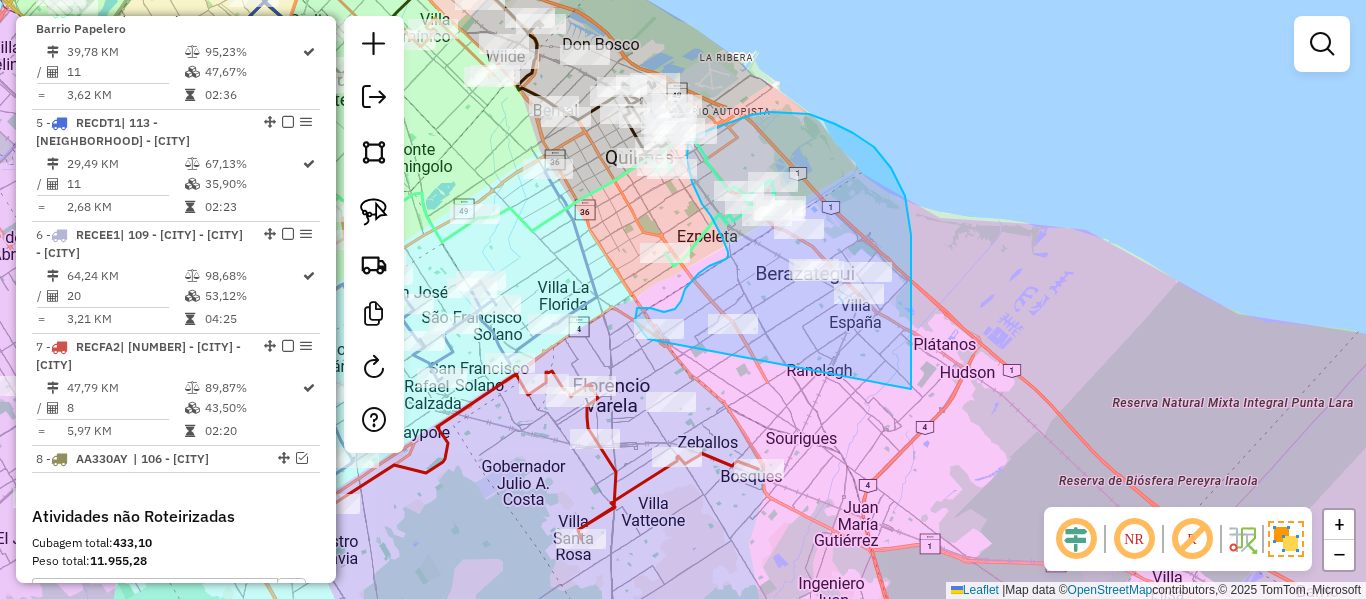 drag, startPoint x: 911, startPoint y: 389, endPoint x: 667, endPoint y: 349, distance: 247.25696 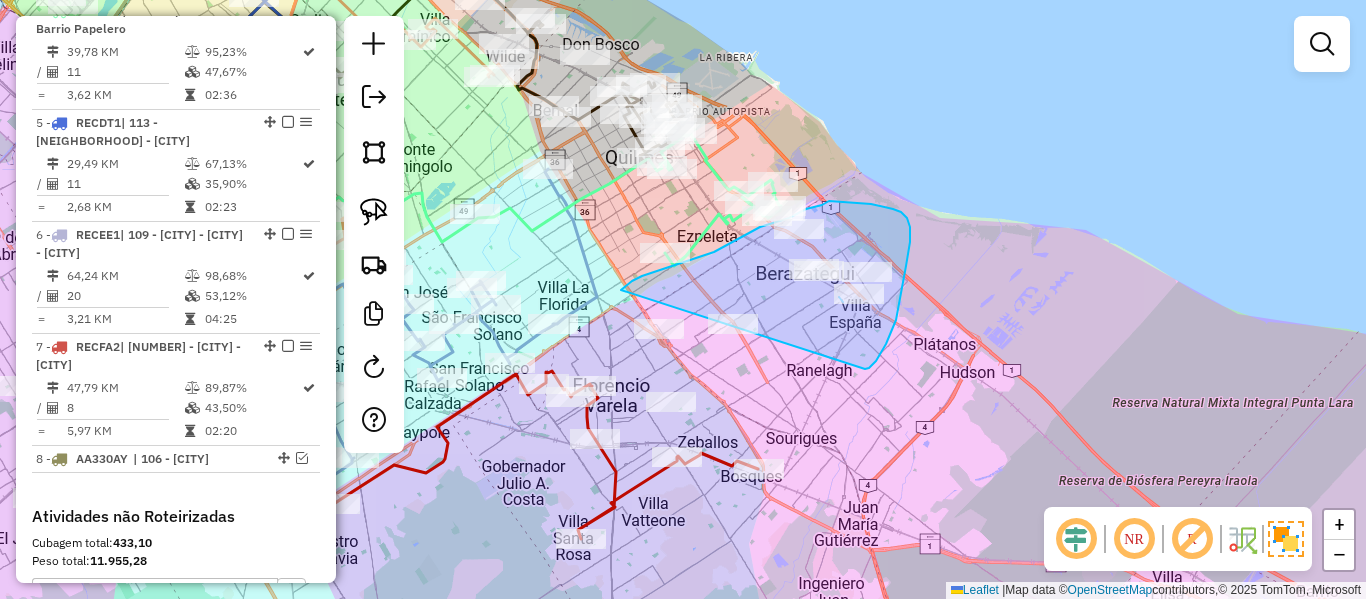 drag, startPoint x: 865, startPoint y: 369, endPoint x: 637, endPoint y: 359, distance: 228.2192 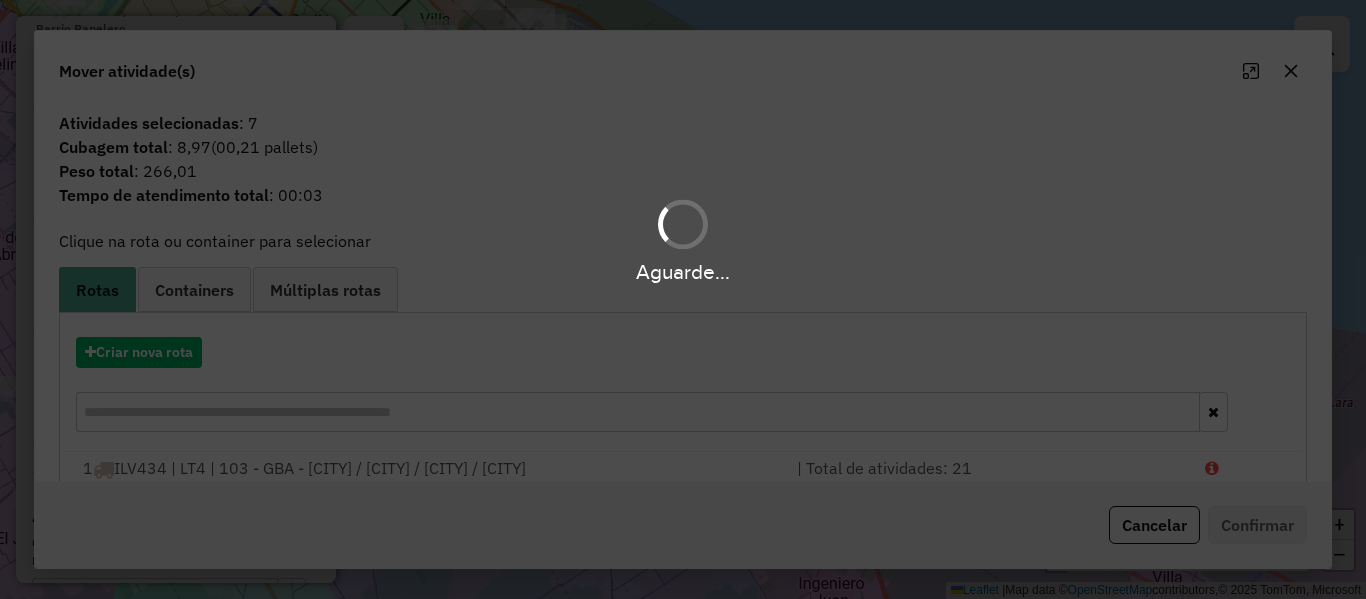 click on "Aguarde...  Pop-up bloqueado!  Seu navegador bloqueou automáticamente a abertura de uma nova janela.   Acesse as configurações e adicione o endereço do sistema a lista de permissão.   Fechar  Informações da Sessão 1190568 - 16/07/2025     Criação: 15/07/2025 13:10   Depósito:  SAZ AR - TaDa Shipick   Total de rotas:  8  Distância Total:  491,37 km  Tempo total:  31:34  Total de Atividades Roteirizadas:  129  Total de Pedidos Roteirizados:  129  Peso total roteirizado:  4.409,85  Cubagem total roteirizado:  167,01  Total de Atividades não Roteirizadas:  321  Total de Pedidos não Roteirizados:  323 Total de caixas por viagem:  167,01 /   8 =  20,88 Média de Atividades por viagem:  129 /   8 =  16,13 Ocupação média da frota:  91,87%  Clientes com Service Time:  0,00%   (0 de 450)   Rotas improdutivas:  2  Rotas vários dias:  0  Clientes Priorizados NR:  0  Transportadoras  Rotas  Recargas: 0   Ver rotas   Ver veículos  Finalizar todas as rotas   1 -       ILV434   82,52 KM   94,19%  /  21" at bounding box center [683, 299] 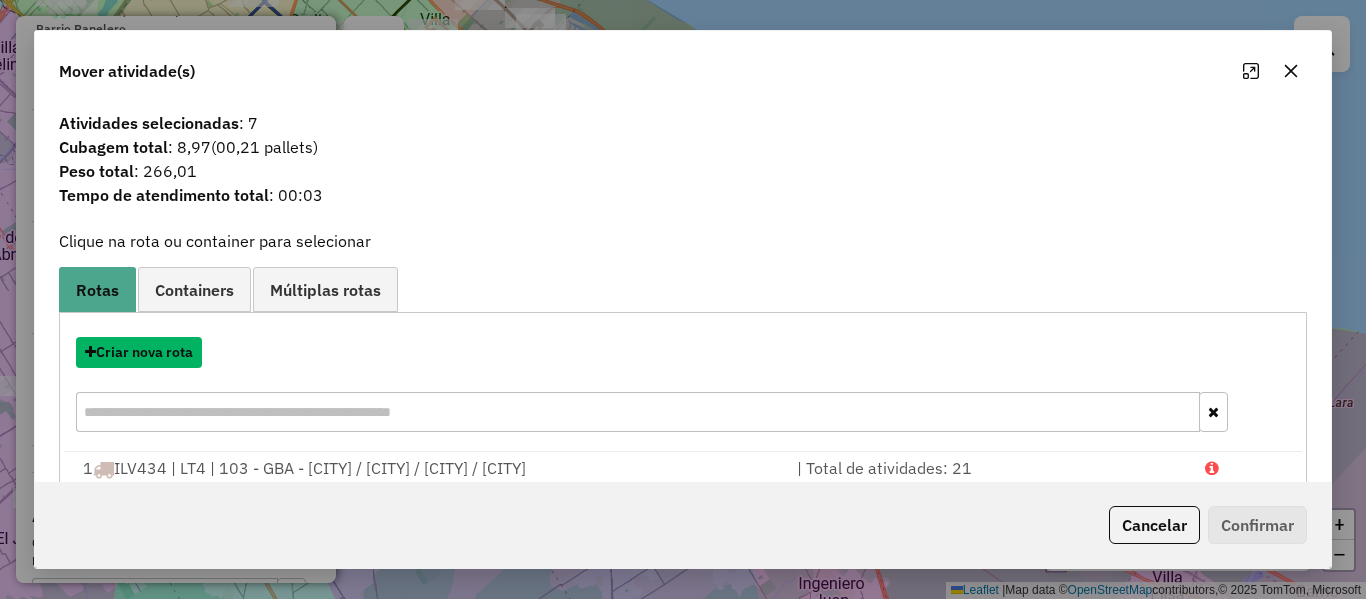click on "Criar nova rota" at bounding box center [139, 352] 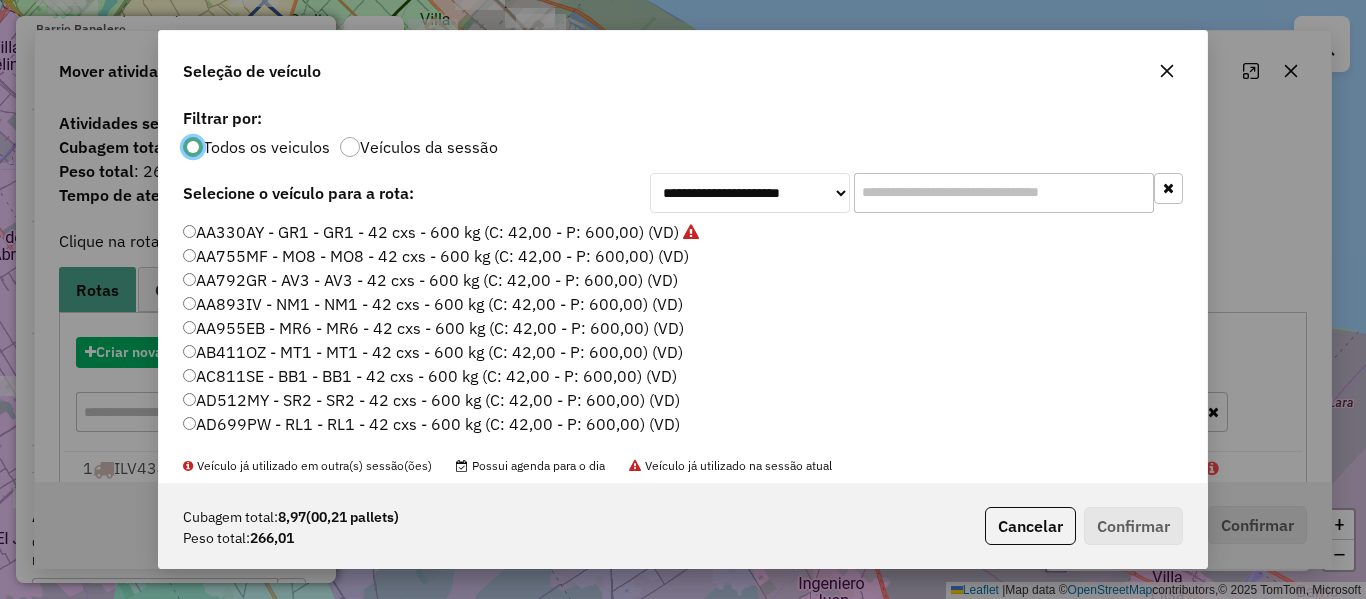 scroll, scrollTop: 11, scrollLeft: 6, axis: both 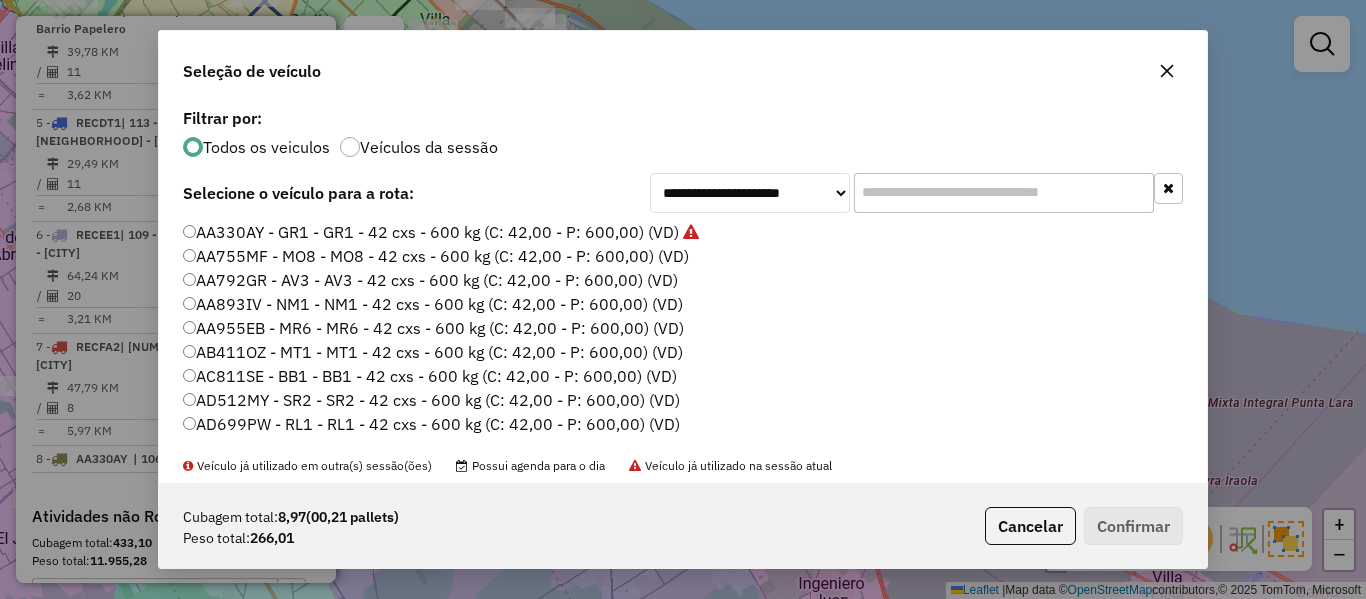 click on "AA755MF - MO8 - MO8 - 42 cxs - 600 kg (C: 42,00 - P: 600,00) (VD)" 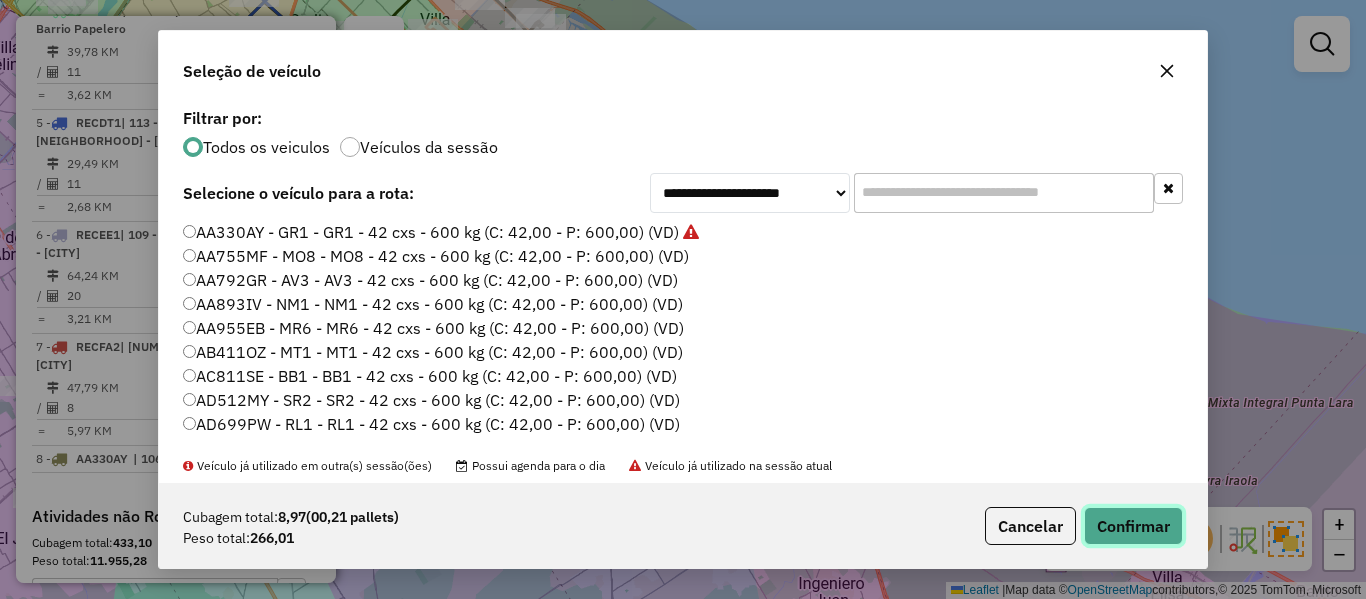 click on "Confirmar" 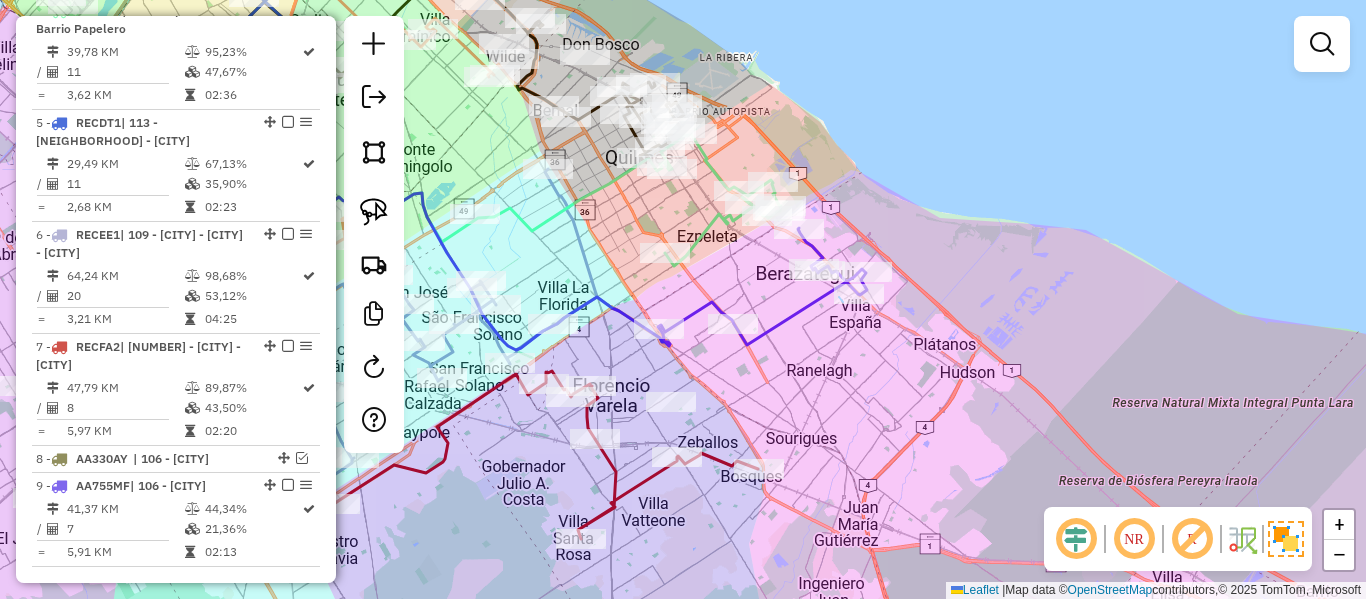 click 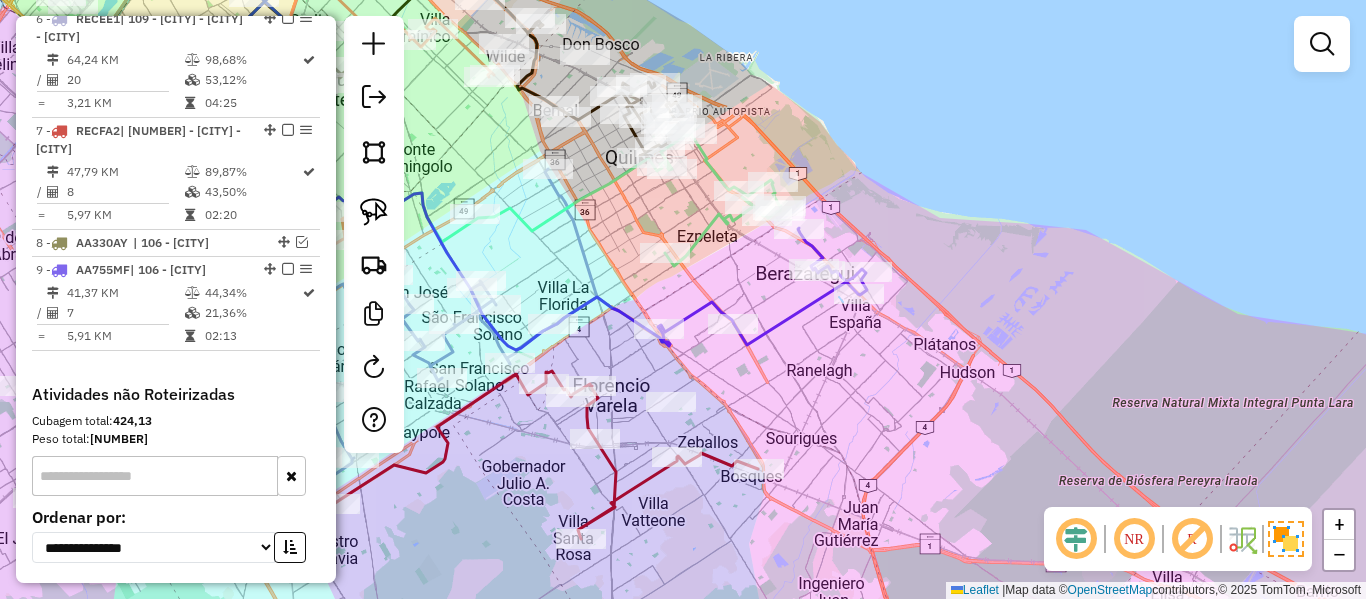 select on "**********" 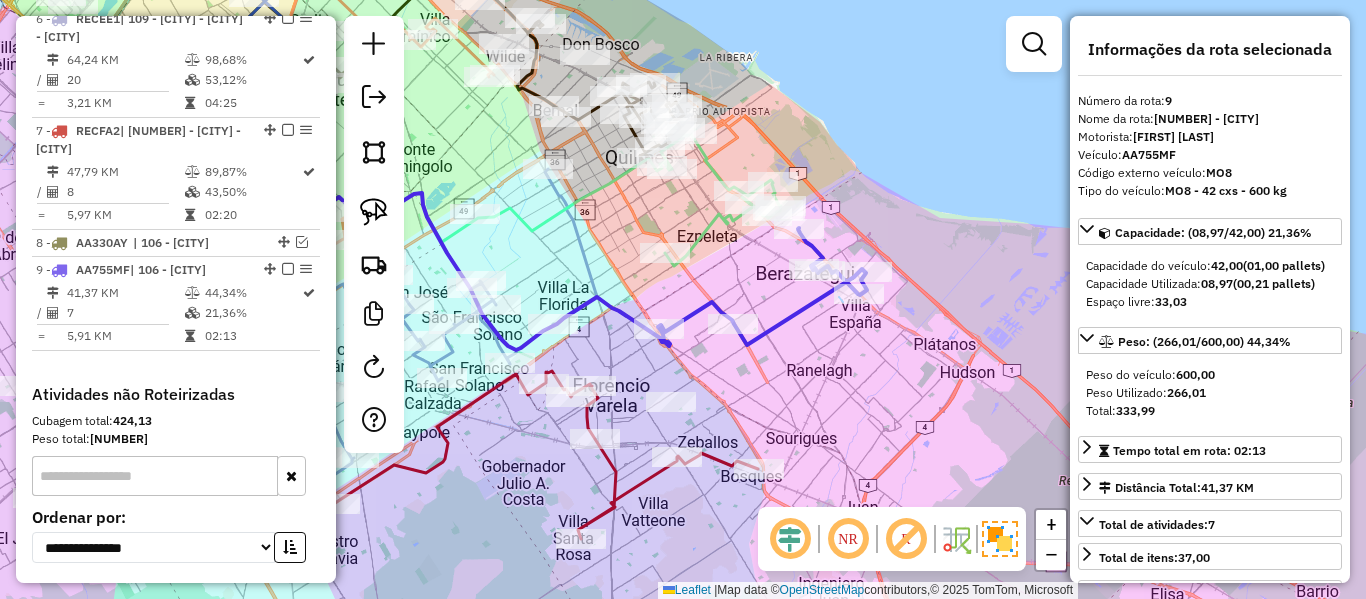scroll, scrollTop: 1513, scrollLeft: 0, axis: vertical 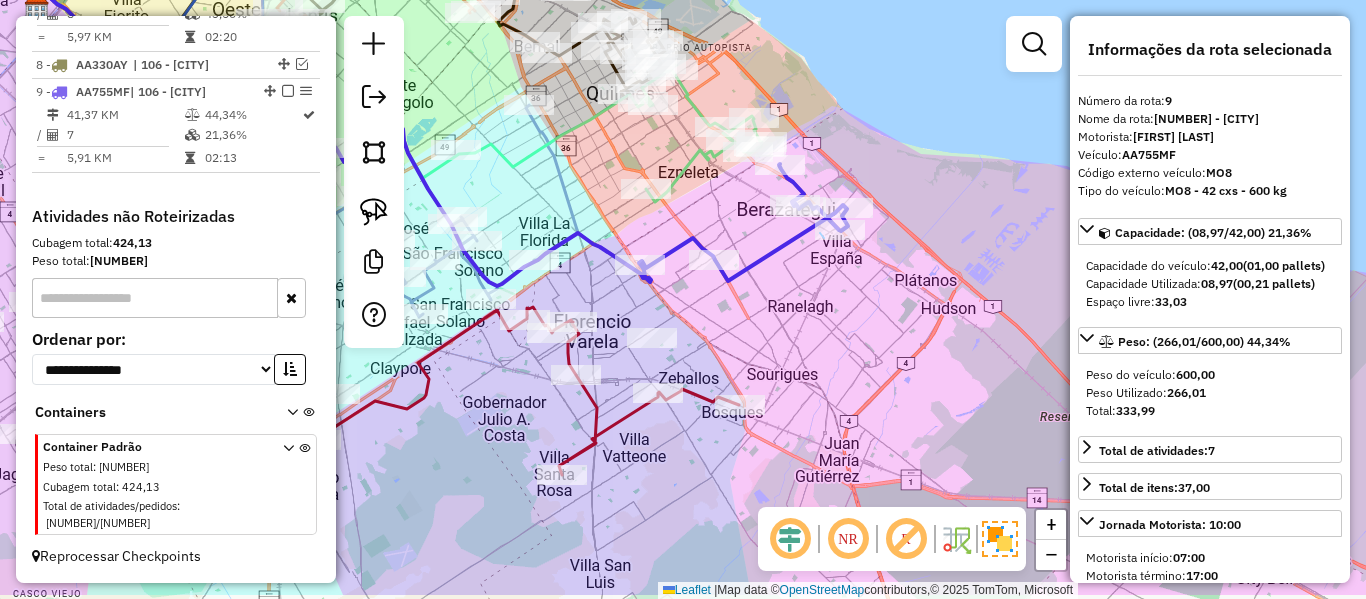 drag, startPoint x: 809, startPoint y: 375, endPoint x: 772, endPoint y: 331, distance: 57.48913 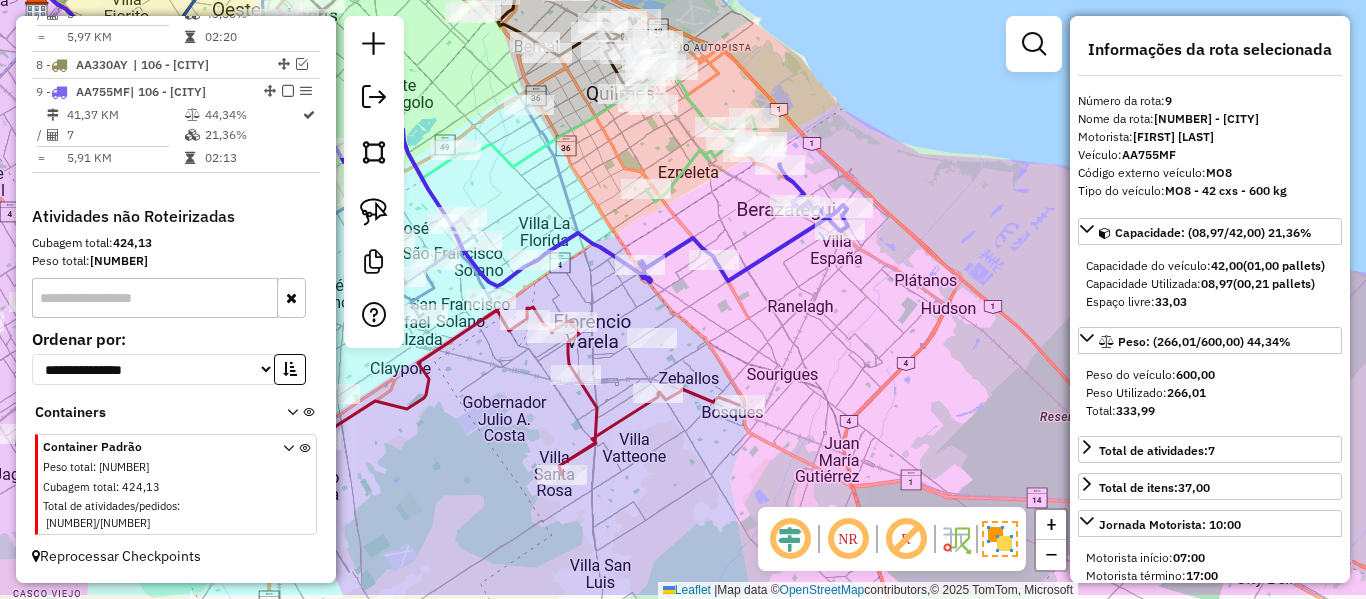 click on "Janela de atendimento Grade de atendimento Capacidade Transportadoras Veículos Cliente Pedidos  Rotas Selecione os dias de semana para filtrar as janelas de atendimento  Seg   Ter   Qua   Qui   Sex   Sáb   Dom  Informe o período da janela de atendimento: De: Até:  Filtrar exatamente a janela do cliente  Considerar janela de atendimento padrão  Selecione os dias de semana para filtrar as grades de atendimento  Seg   Ter   Qua   Qui   Sex   Sáb   Dom   Considerar clientes sem dia de atendimento cadastrado  Clientes fora do dia de atendimento selecionado Filtrar as atividades entre os valores definidos abaixo:  Peso mínimo:   Peso máximo:   Cubagem mínima:   Cubagem máxima:   De:   Até:  Filtrar as atividades entre o tempo de atendimento definido abaixo:  De:   Até:   Considerar capacidade total dos clientes não roteirizados Transportadora: Selecione um ou mais itens Tipo de veículo: Selecione um ou mais itens Veículo: Selecione um ou mais itens Motorista: Selecione um ou mais itens Nome: Rótulo:" 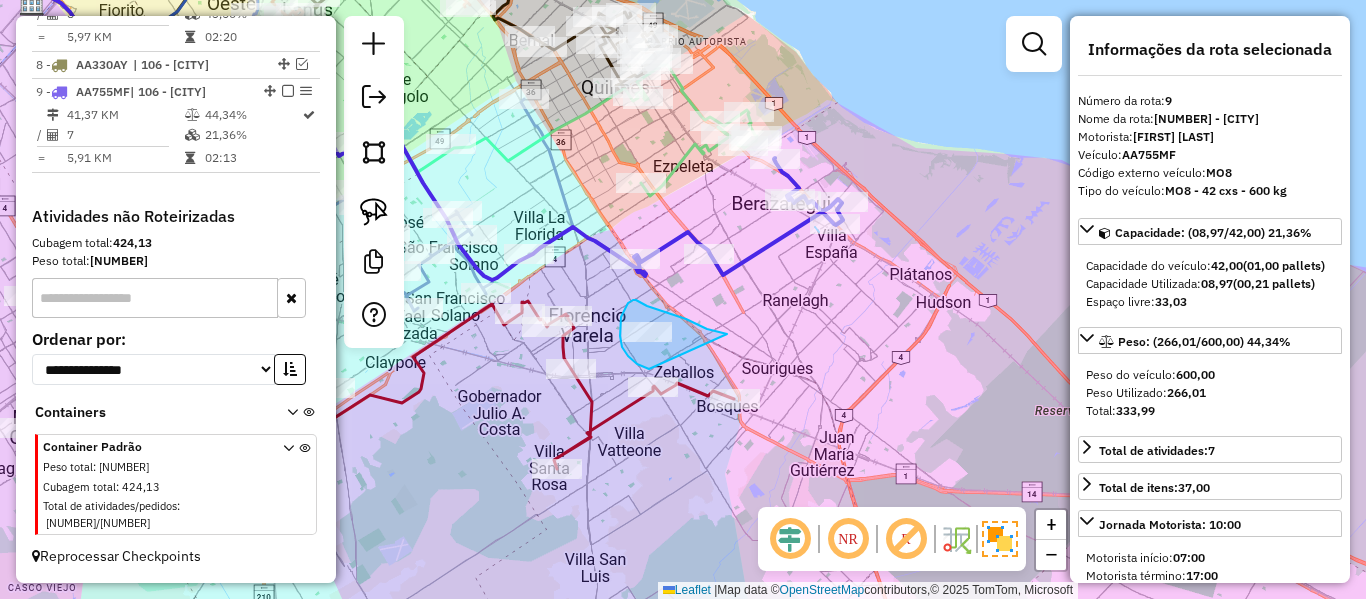 drag, startPoint x: 663, startPoint y: 311, endPoint x: 666, endPoint y: 365, distance: 54.08327 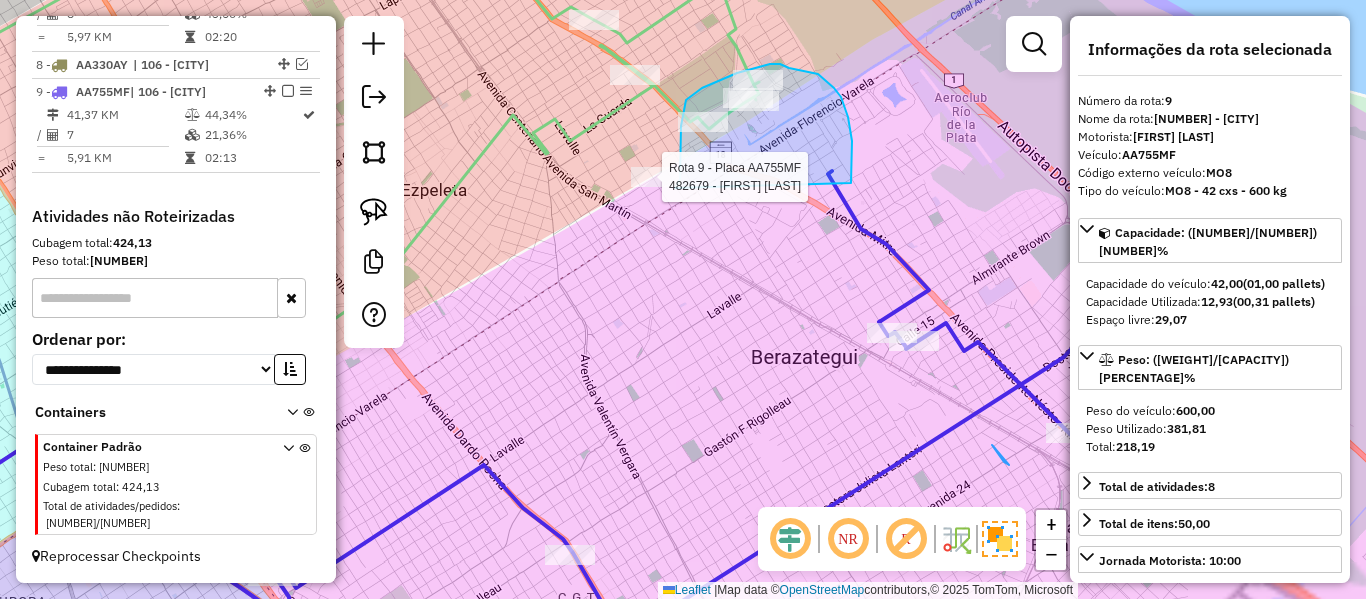 drag, startPoint x: 848, startPoint y: 117, endPoint x: 678, endPoint y: 192, distance: 185.80904 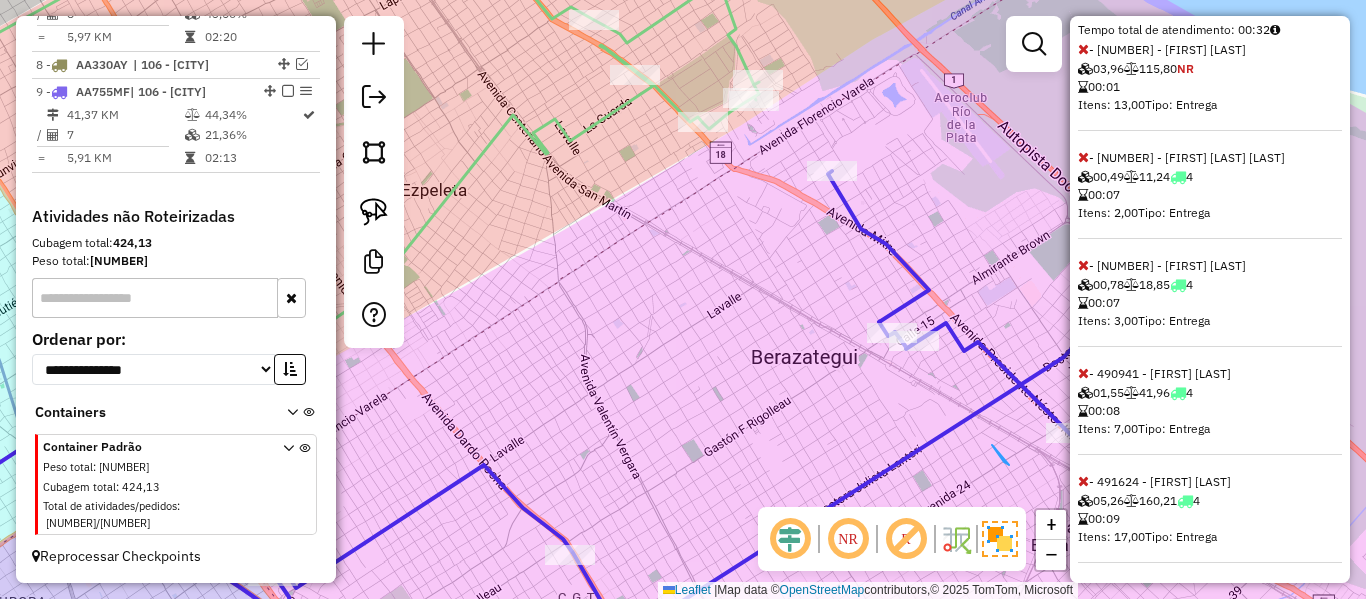 scroll, scrollTop: 659, scrollLeft: 0, axis: vertical 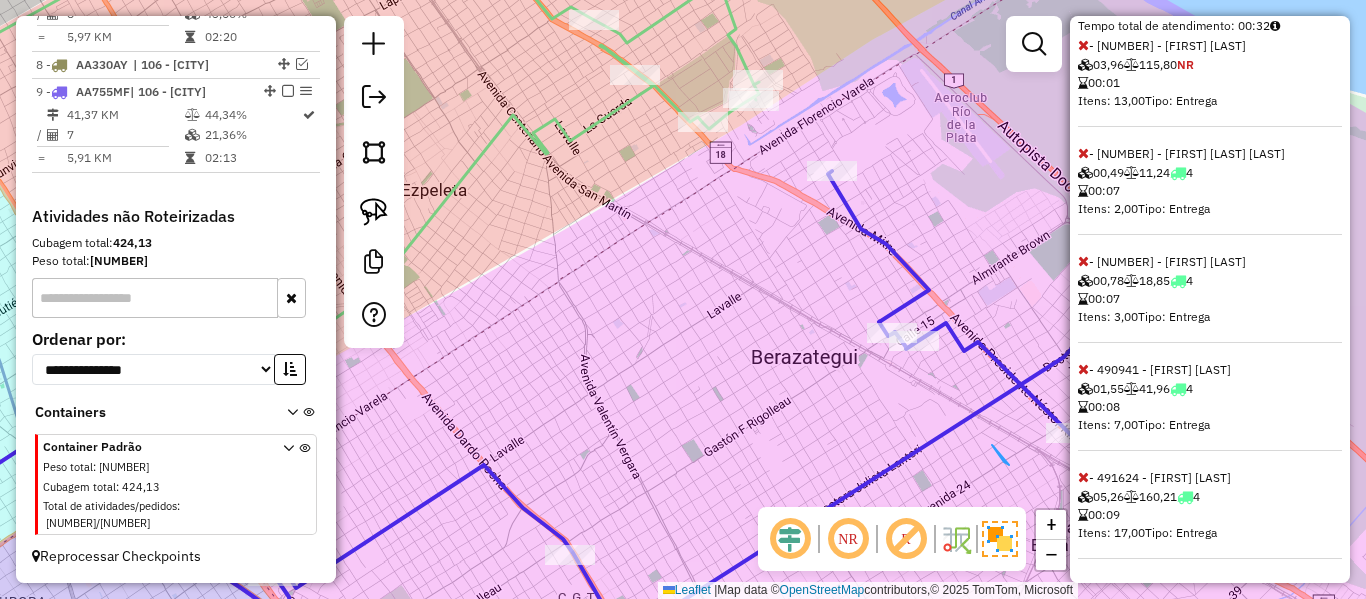 click at bounding box center (1083, 477) 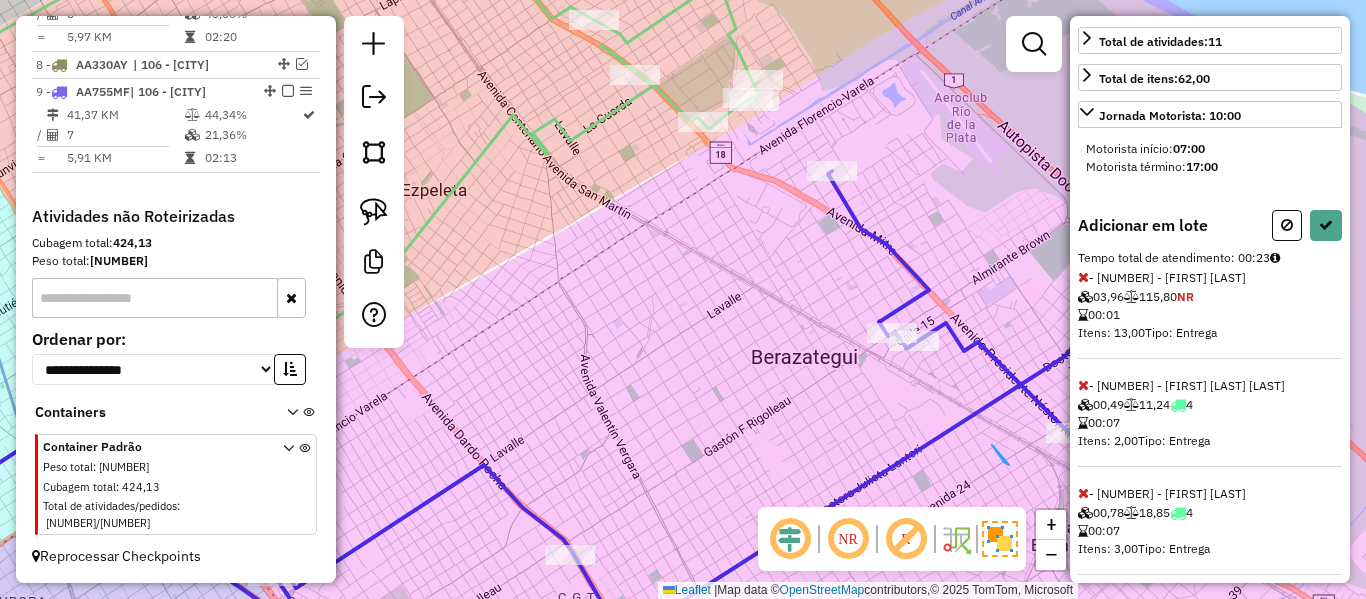 scroll, scrollTop: 0, scrollLeft: 0, axis: both 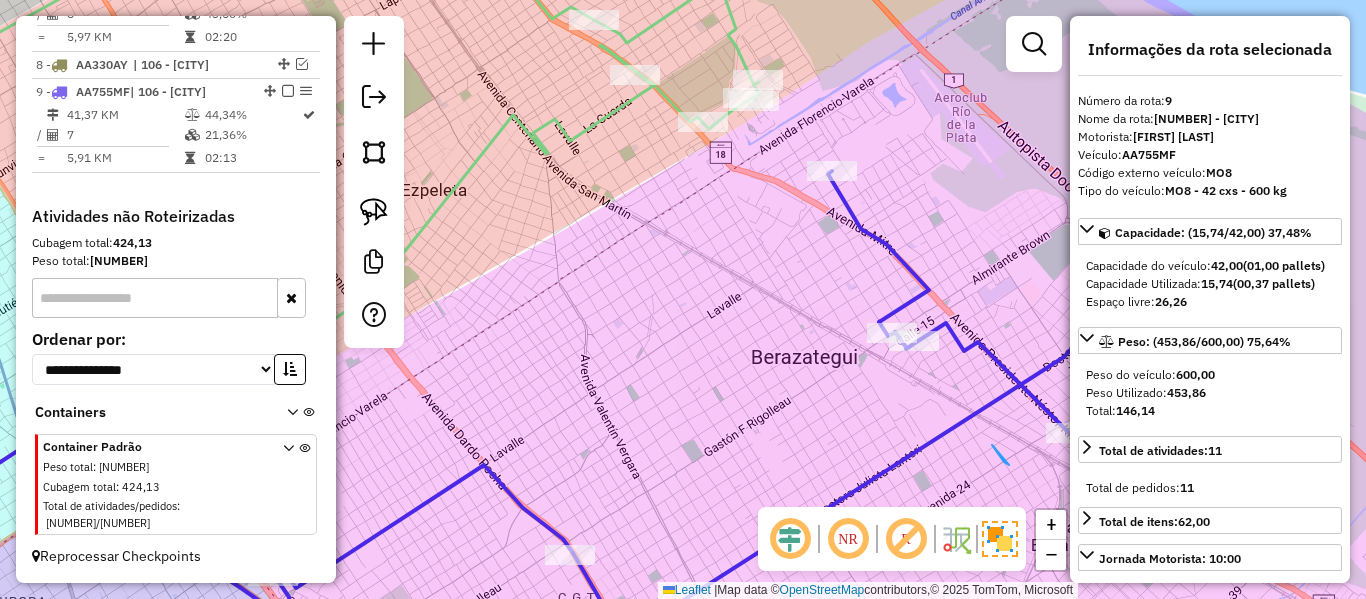 select on "**********" 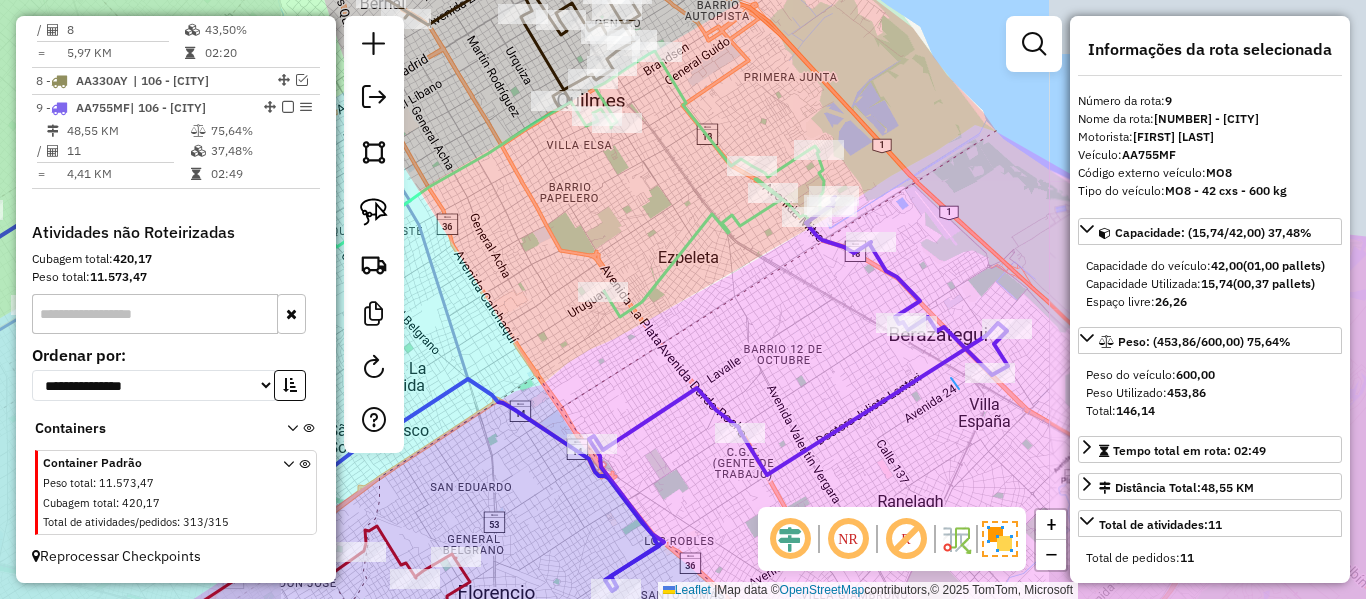 click 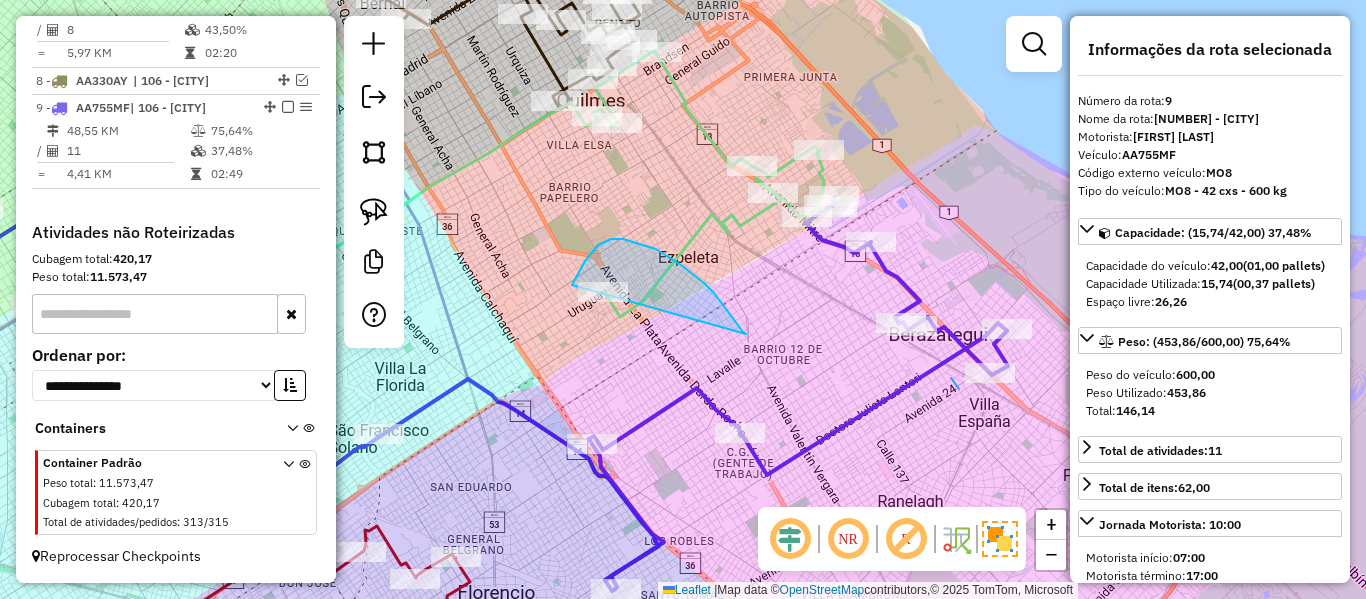 drag, startPoint x: 611, startPoint y: 239, endPoint x: 618, endPoint y: 347, distance: 108.226616 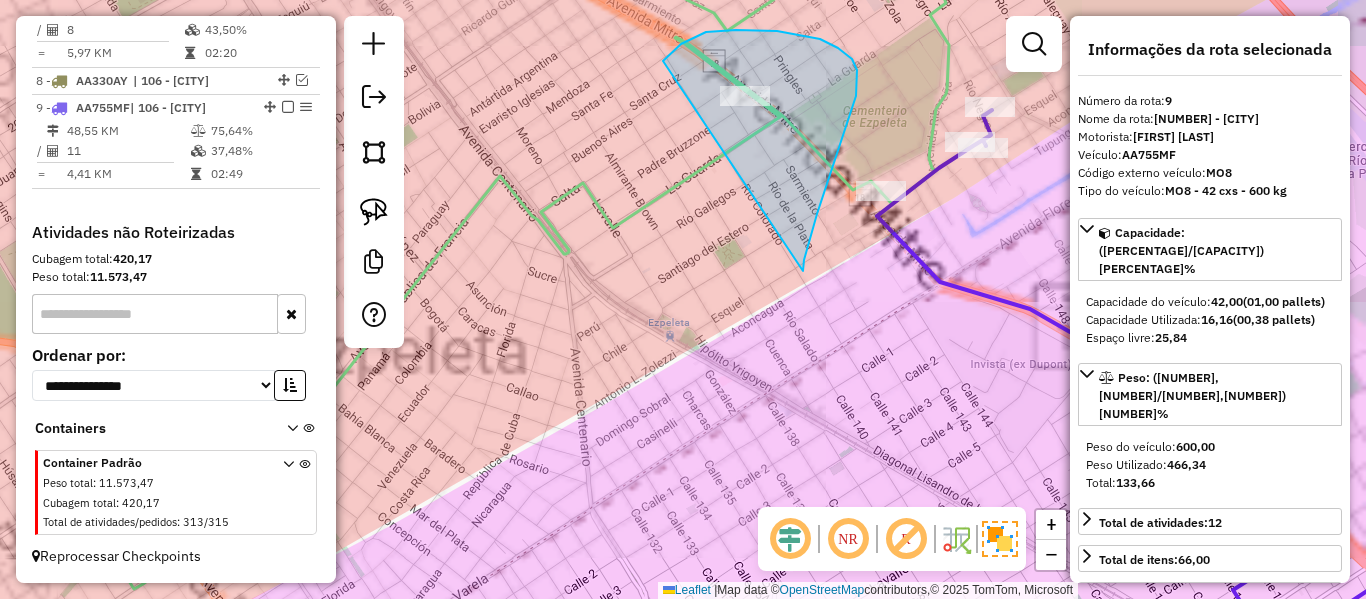 drag, startPoint x: 803, startPoint y: 268, endPoint x: 733, endPoint y: 292, distance: 74 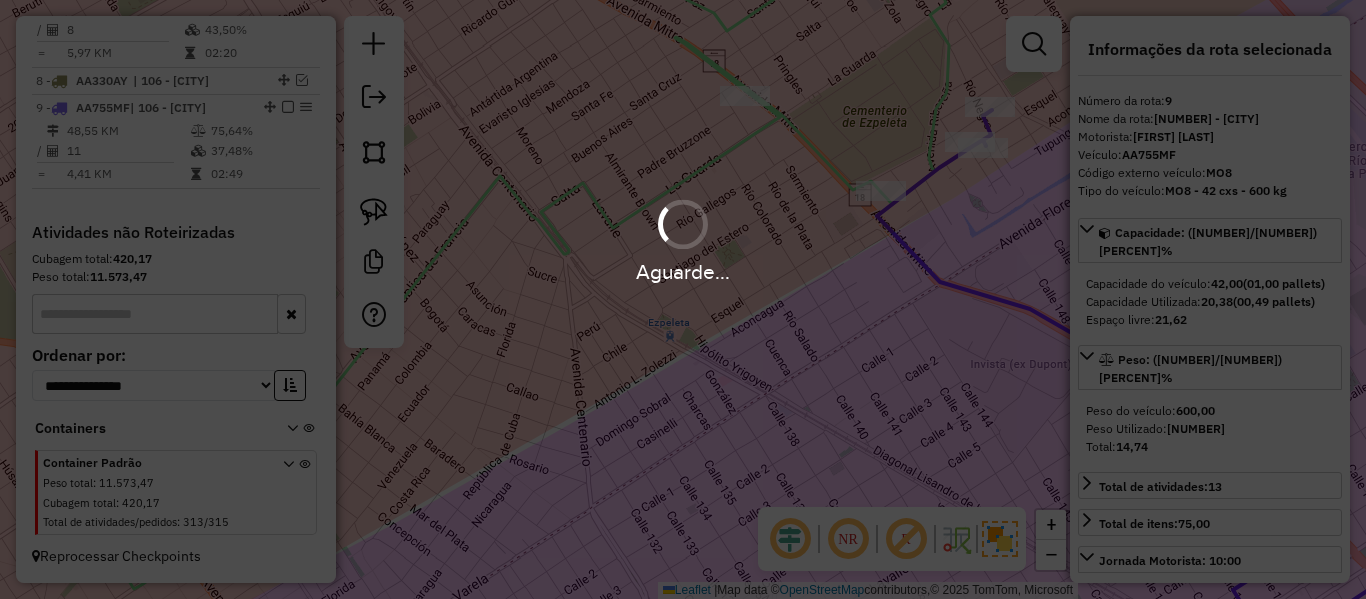 drag, startPoint x: 862, startPoint y: 357, endPoint x: 859, endPoint y: 435, distance: 78.05767 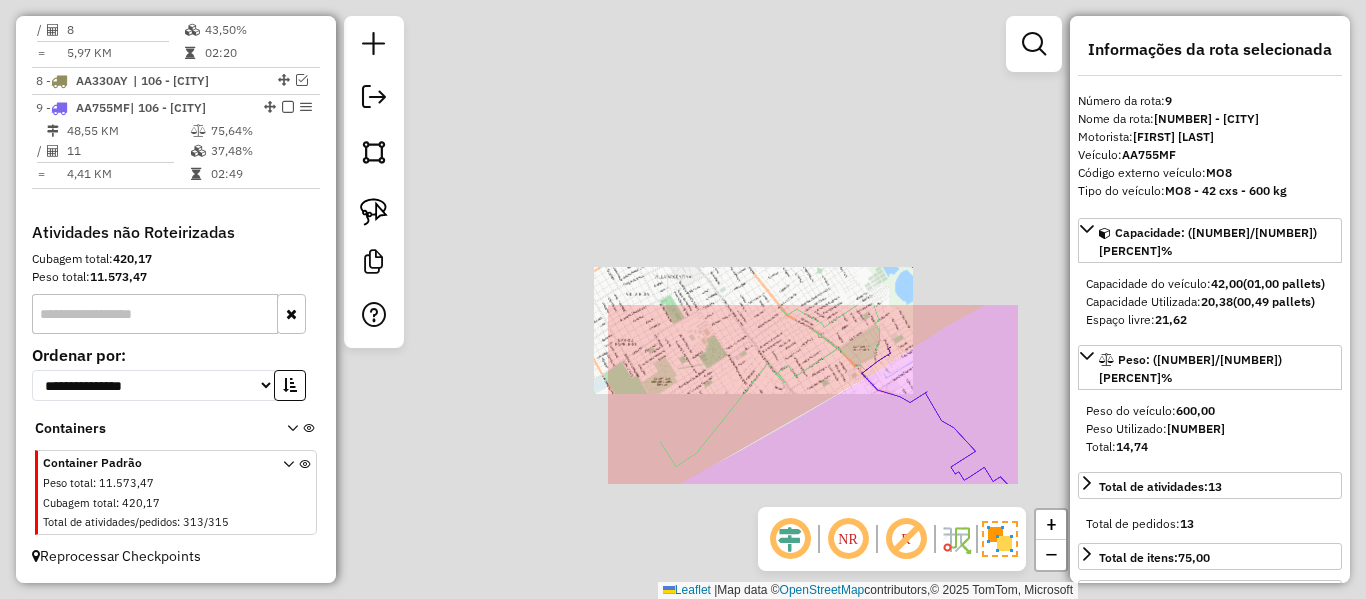 select on "**********" 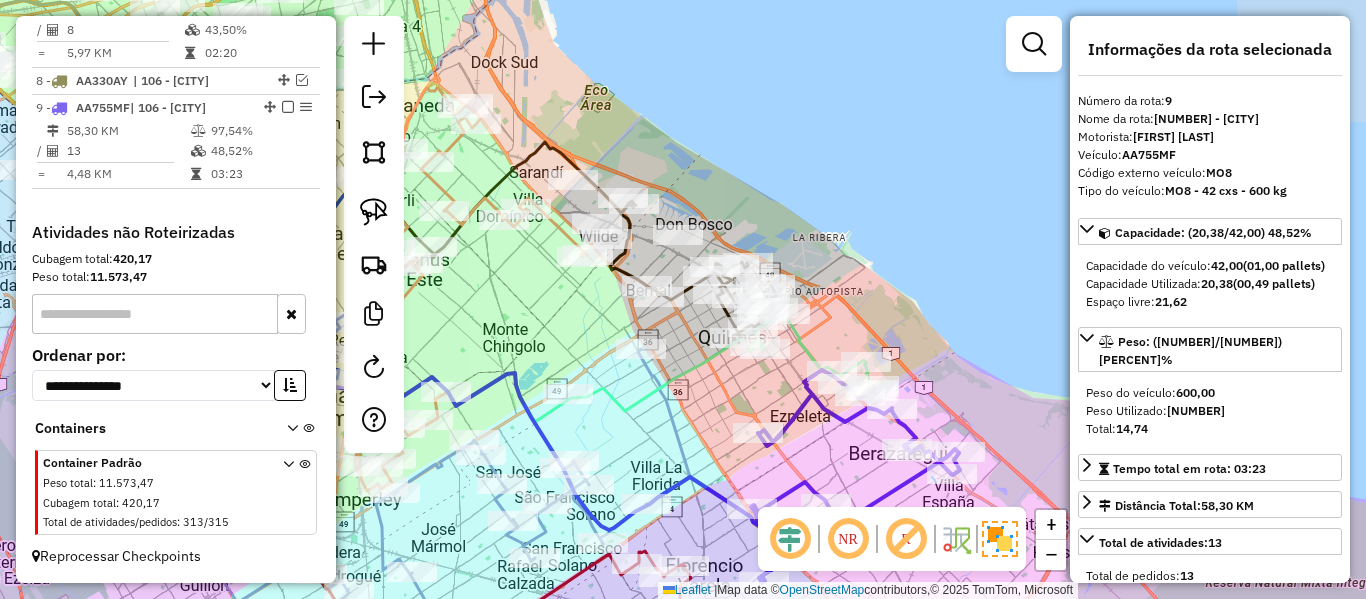drag, startPoint x: 837, startPoint y: 429, endPoint x: 777, endPoint y: 346, distance: 102.41582 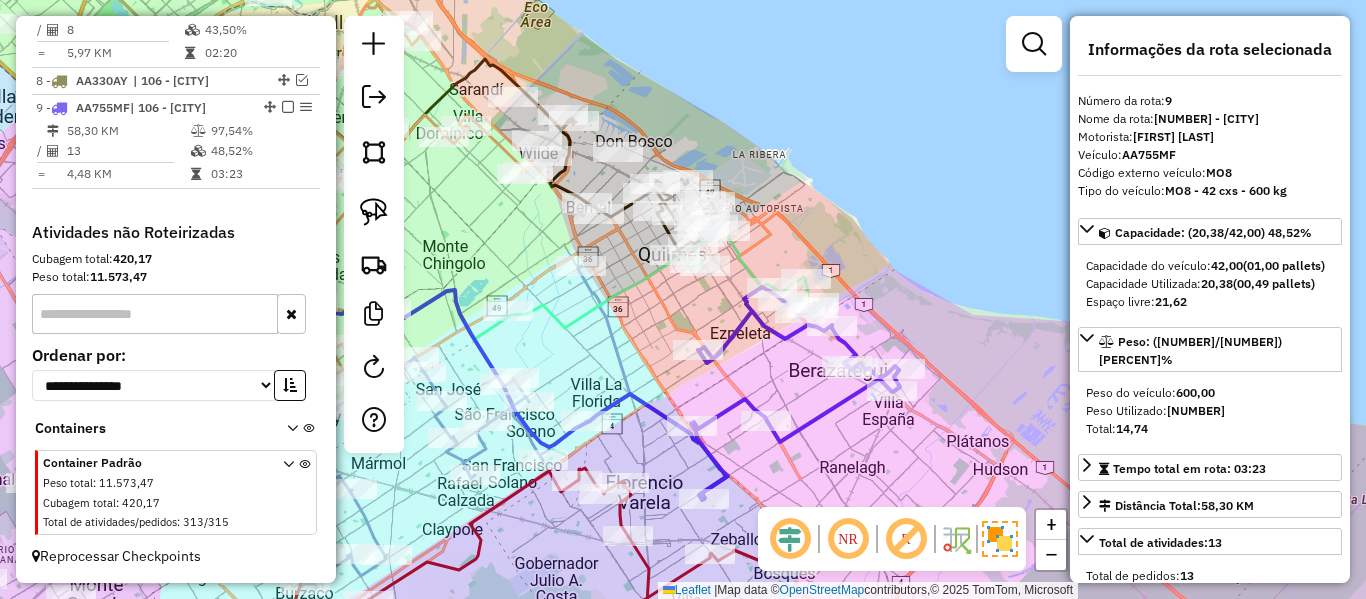 click 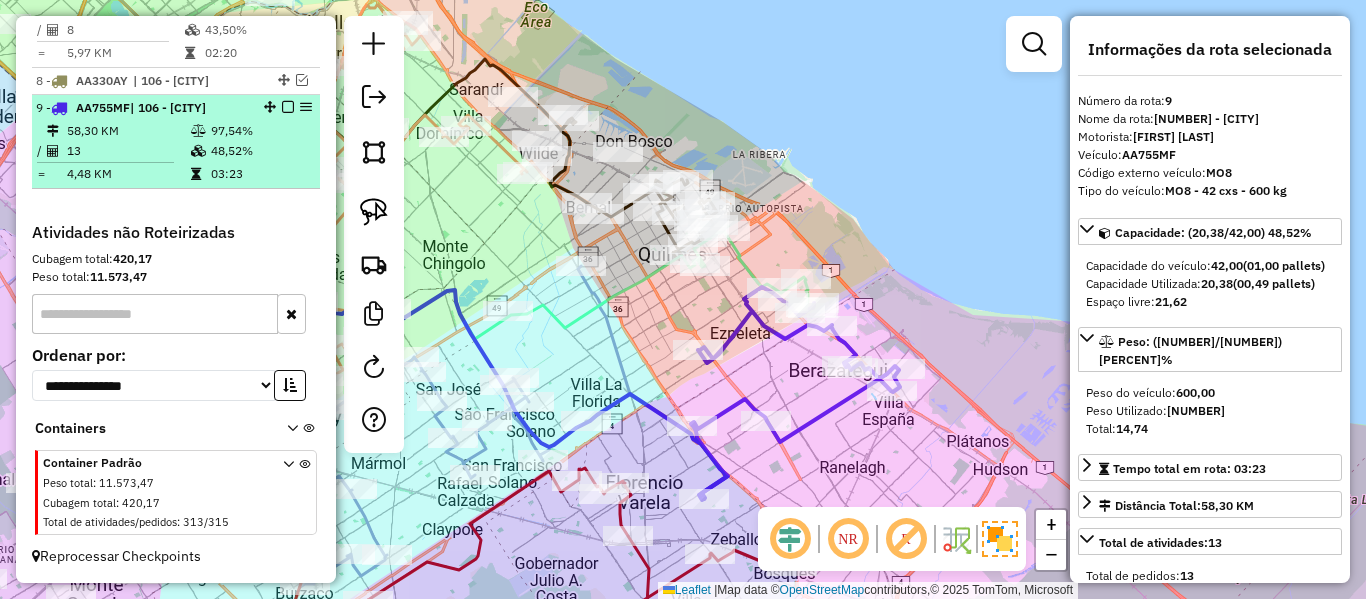click at bounding box center (288, 107) 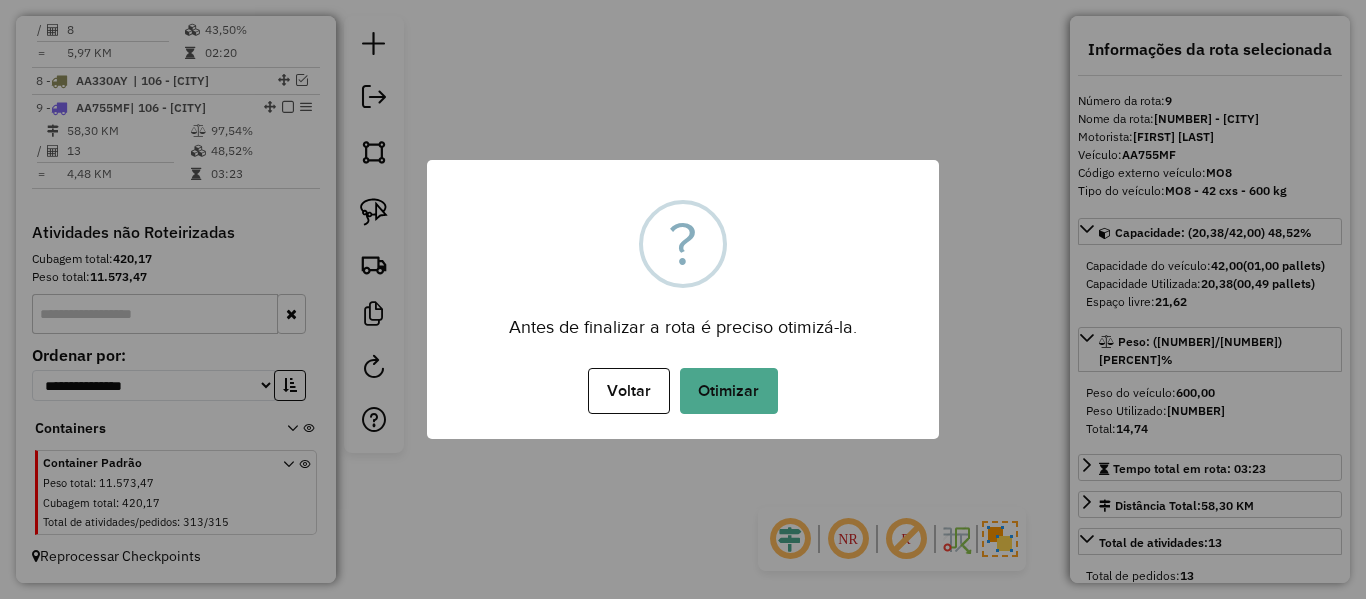 click on "Otimizar" at bounding box center (729, 391) 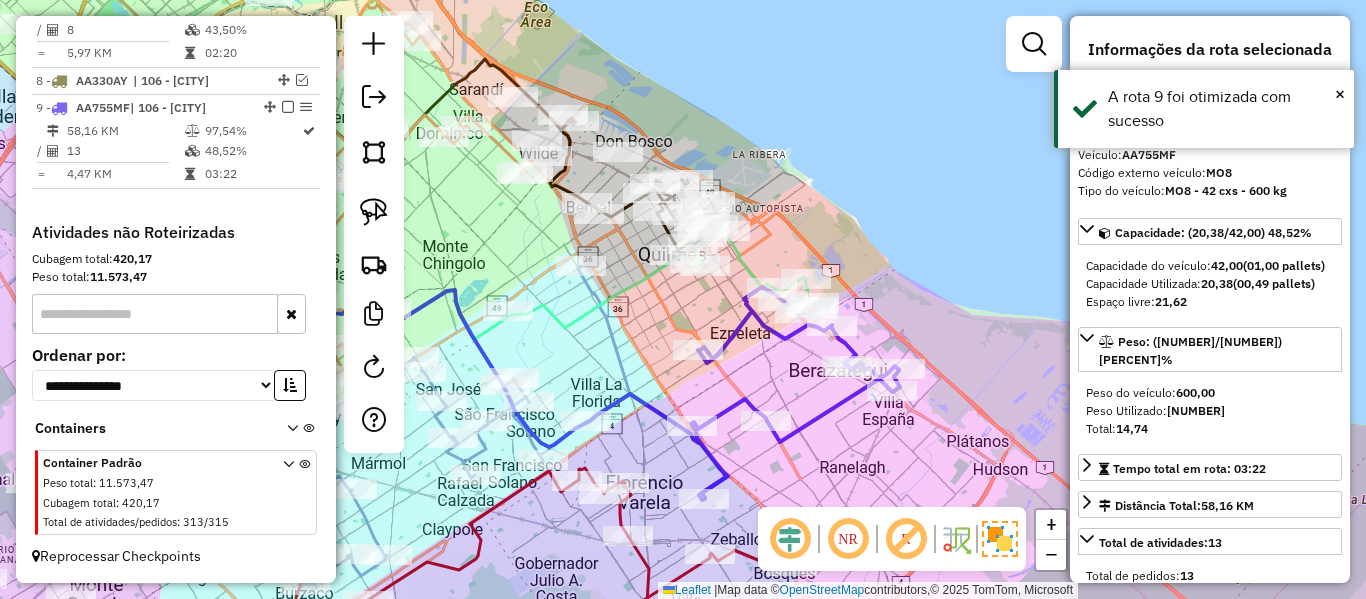 click 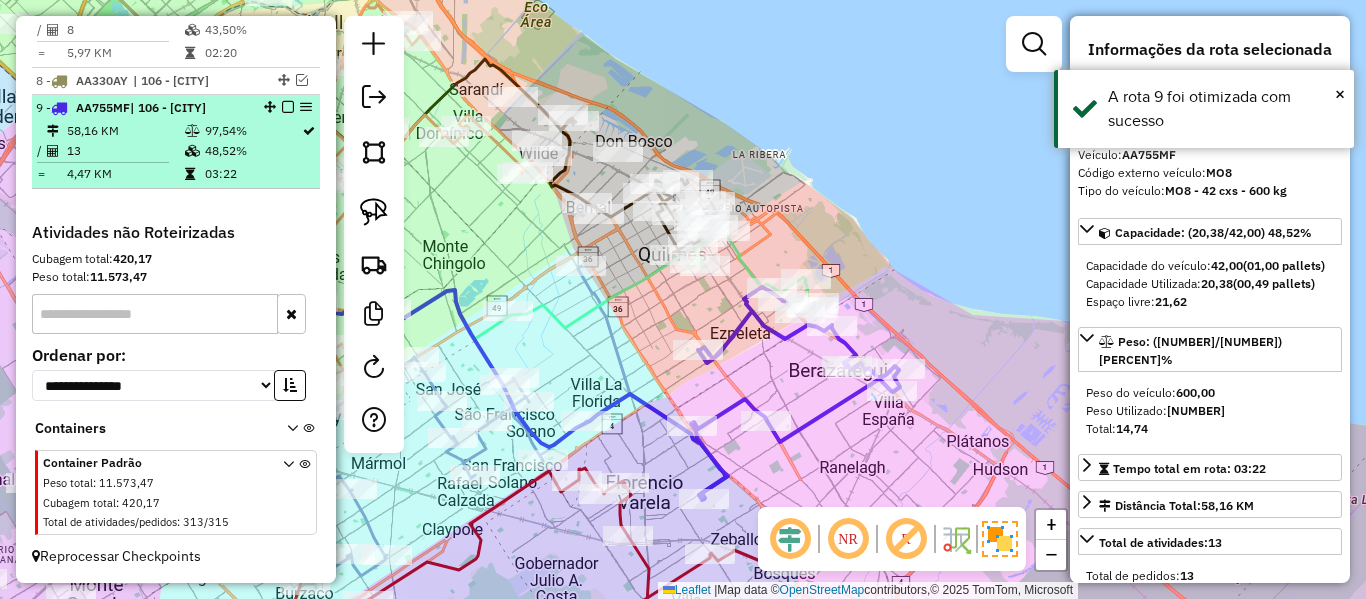 click at bounding box center [288, 107] 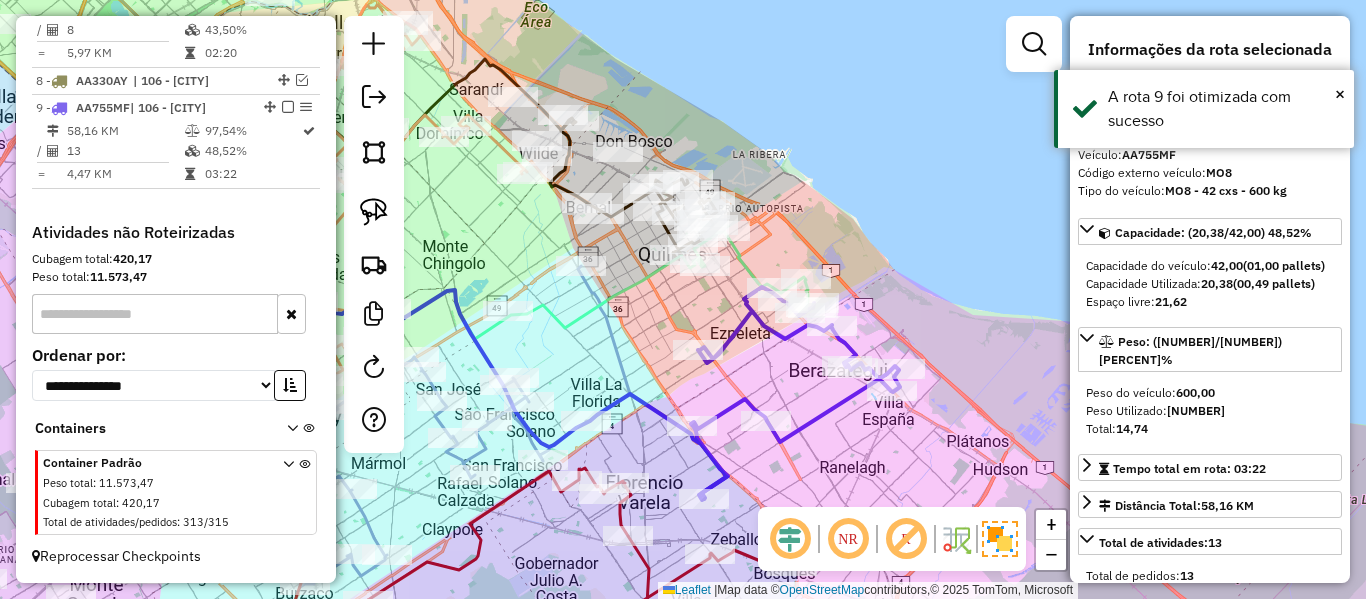 scroll, scrollTop: 1446, scrollLeft: 0, axis: vertical 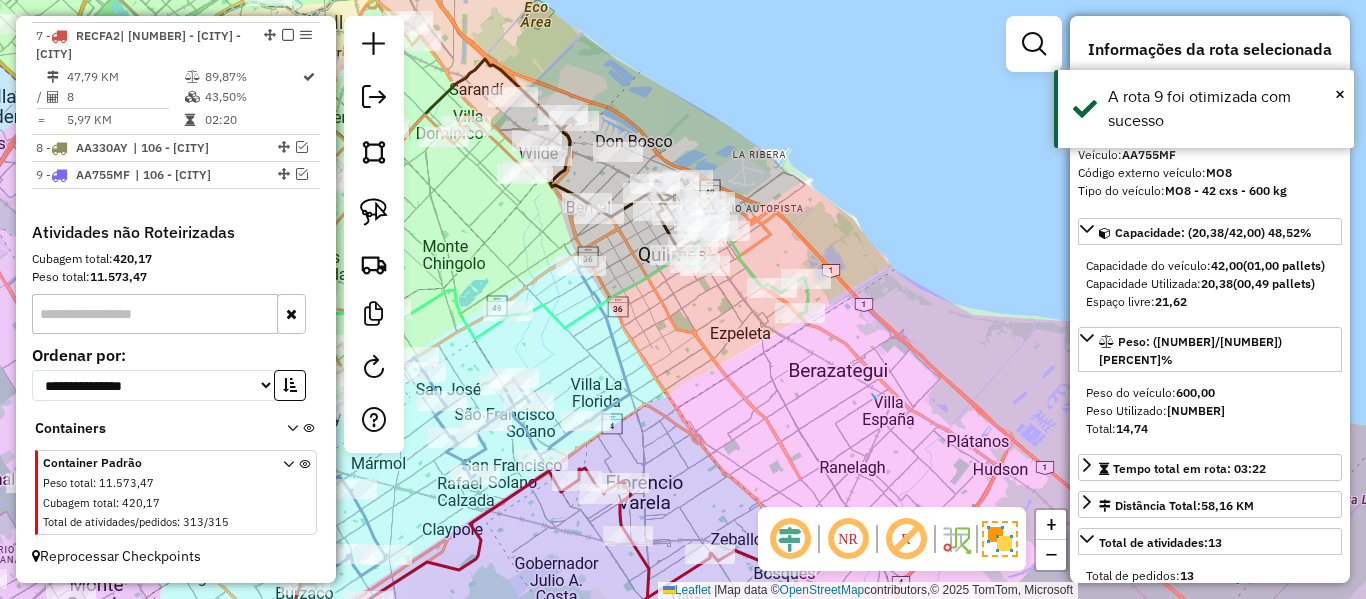 click on "Janela de atendimento Grade de atendimento Capacidade Transportadoras Veículos Cliente Pedidos  Rotas Selecione os dias de semana para filtrar as janelas de atendimento  Seg   Ter   Qua   Qui   Sex   Sáb   Dom  Informe o período da janela de atendimento: De: Até:  Filtrar exatamente a janela do cliente  Considerar janela de atendimento padrão  Selecione os dias de semana para filtrar as grades de atendimento  Seg   Ter   Qua   Qui   Sex   Sáb   Dom   Considerar clientes sem dia de atendimento cadastrado  Clientes fora do dia de atendimento selecionado Filtrar as atividades entre os valores definidos abaixo:  Peso mínimo:   Peso máximo:   Cubagem mínima:   Cubagem máxima:   De:   Até:  Filtrar as atividades entre o tempo de atendimento definido abaixo:  De:   Até:   Considerar capacidade total dos clientes não roteirizados Transportadora: Selecione um ou mais itens Tipo de veículo: Selecione um ou mais itens Veículo: Selecione um ou mais itens Motorista: Selecione um ou mais itens Nome: Rótulo:" 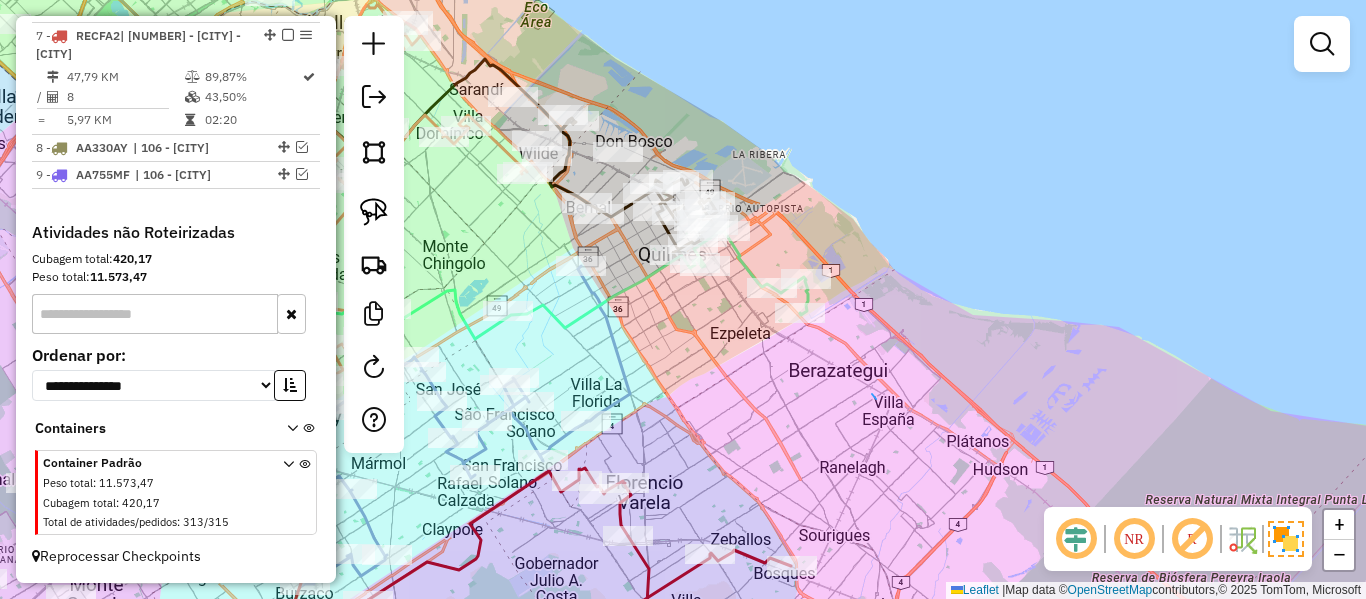 drag, startPoint x: 787, startPoint y: 470, endPoint x: 842, endPoint y: 217, distance: 258.90924 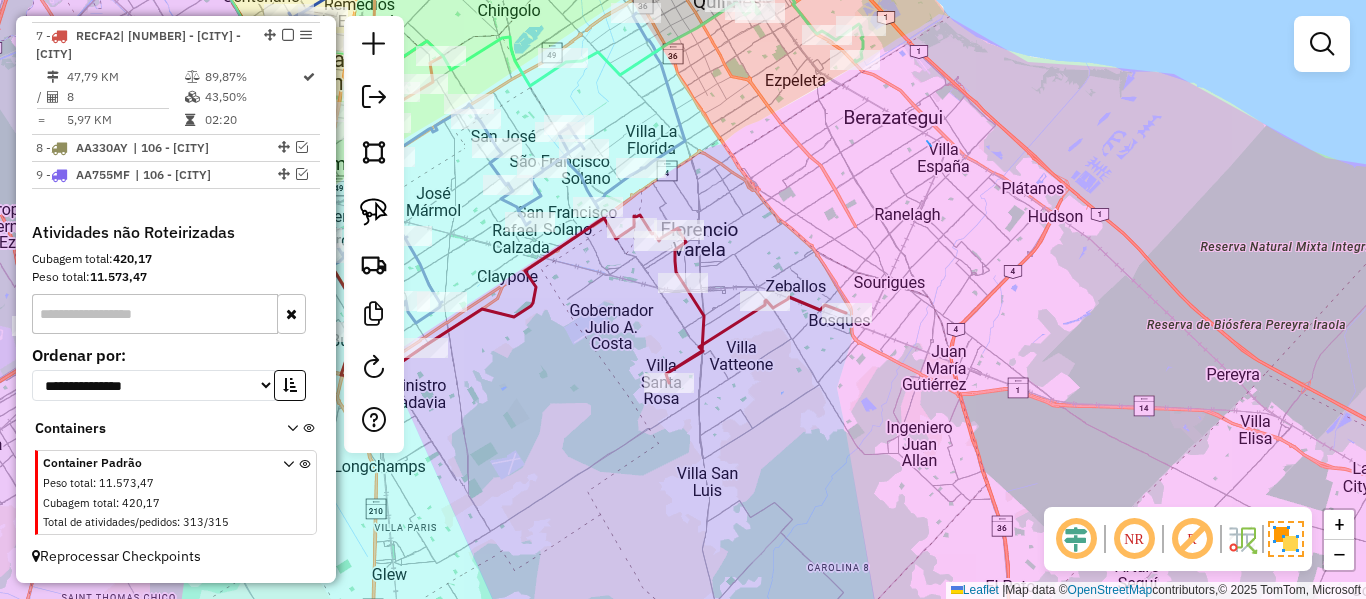 click 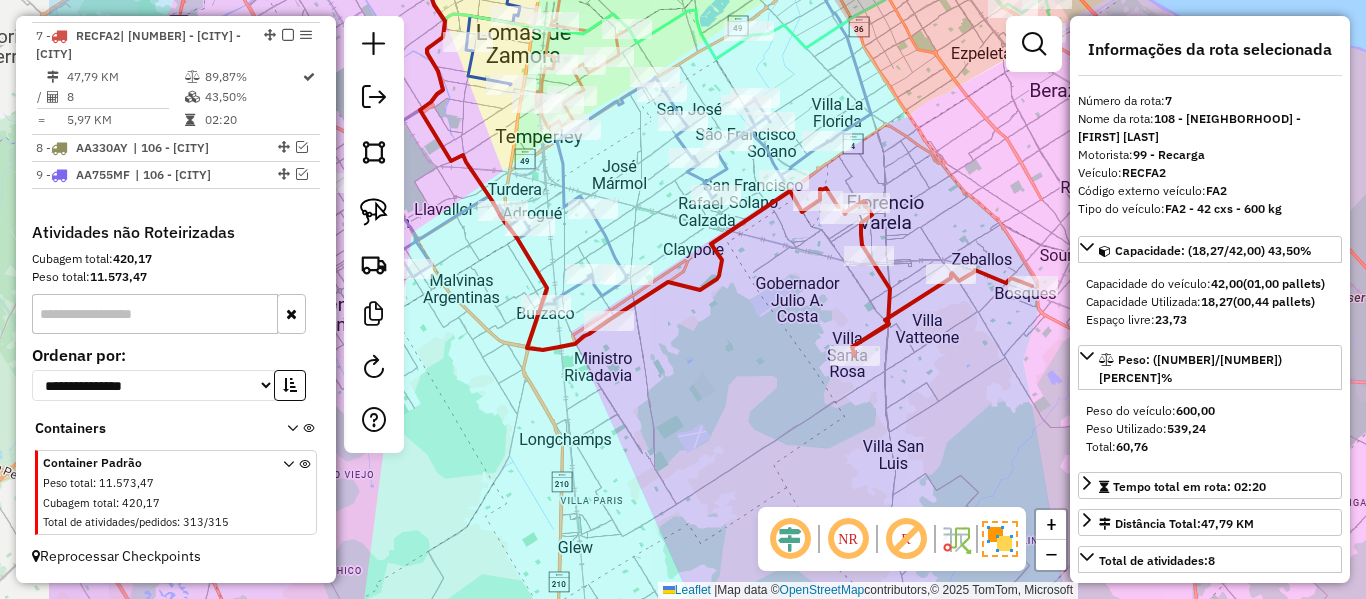 drag, startPoint x: 723, startPoint y: 372, endPoint x: 903, endPoint y: 344, distance: 182.16476 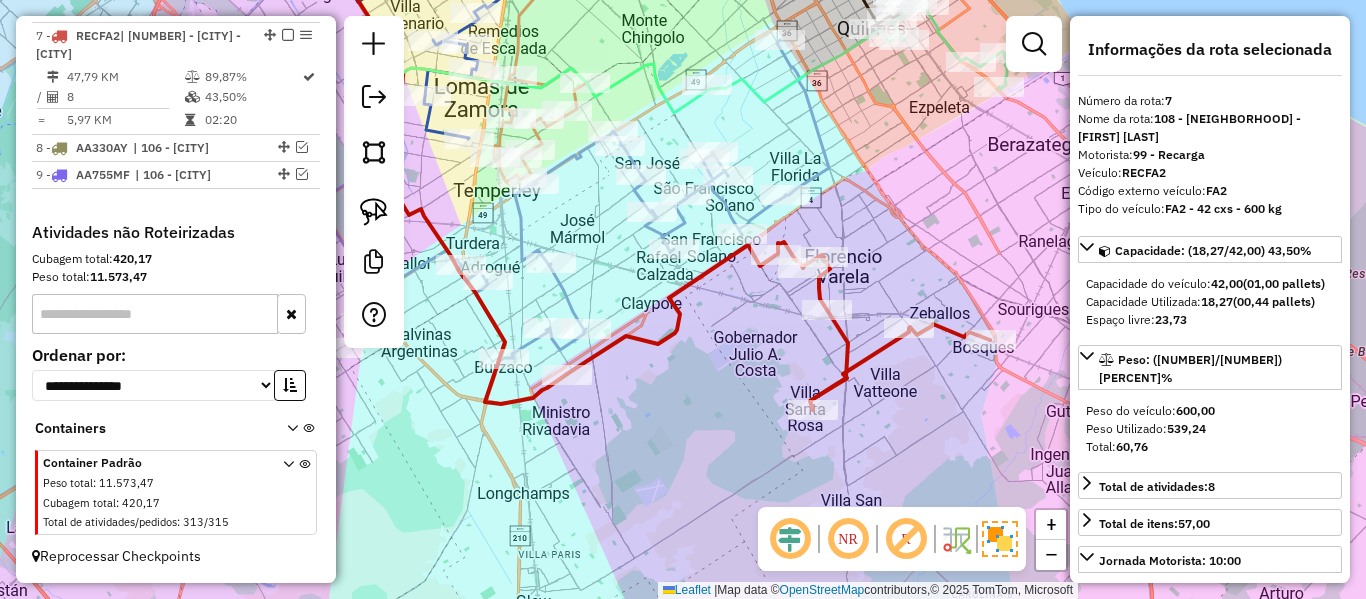 click on "Janela de atendimento Grade de atendimento Capacidade Transportadoras Veículos Cliente Pedidos  Rotas Selecione os dias de semana para filtrar as janelas de atendimento  Seg   Ter   Qua   Qui   Sex   Sáb   Dom  Informe o período da janela de atendimento: De: Até:  Filtrar exatamente a janela do cliente  Considerar janela de atendimento padrão  Selecione os dias de semana para filtrar as grades de atendimento  Seg   Ter   Qua   Qui   Sex   Sáb   Dom   Considerar clientes sem dia de atendimento cadastrado  Clientes fora do dia de atendimento selecionado Filtrar as atividades entre os valores definidos abaixo:  Peso mínimo:   Peso máximo:   Cubagem mínima:   Cubagem máxima:   De:   Até:  Filtrar as atividades entre o tempo de atendimento definido abaixo:  De:   Até:   Considerar capacidade total dos clientes não roteirizados Transportadora: Selecione um ou mais itens Tipo de veículo: Selecione um ou mais itens Veículo: Selecione um ou mais itens Motorista: Selecione um ou mais itens Nome: Rótulo:" 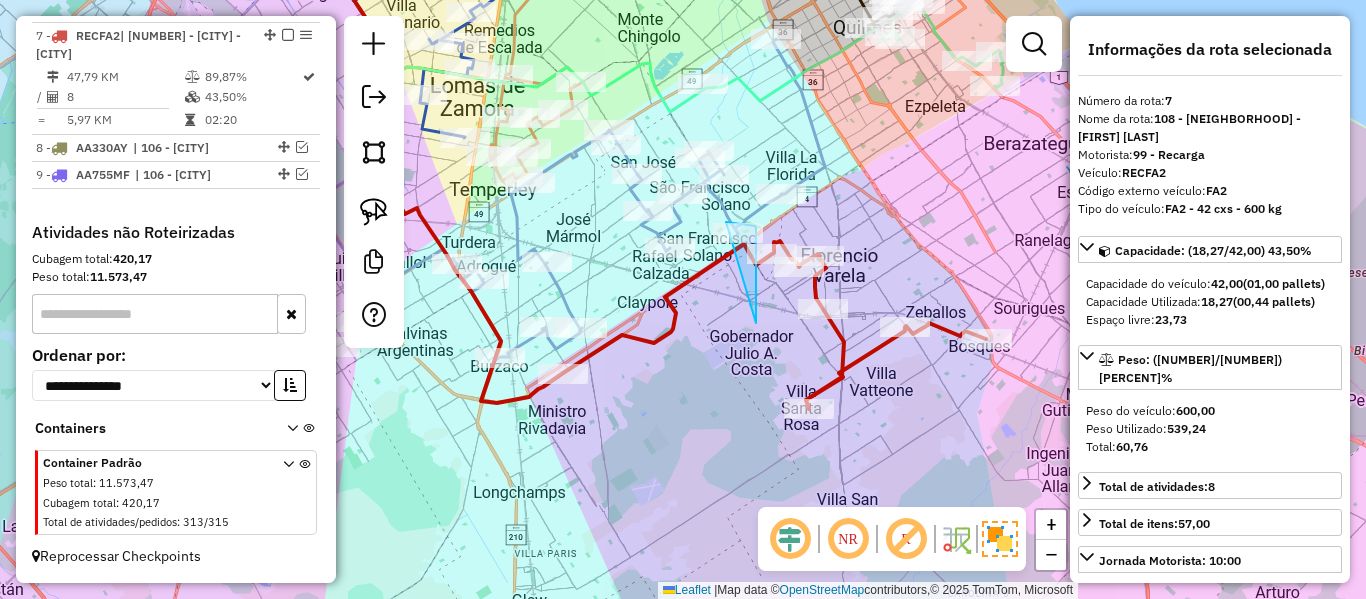 drag, startPoint x: 756, startPoint y: 312, endPoint x: 718, endPoint y: 252, distance: 71.021126 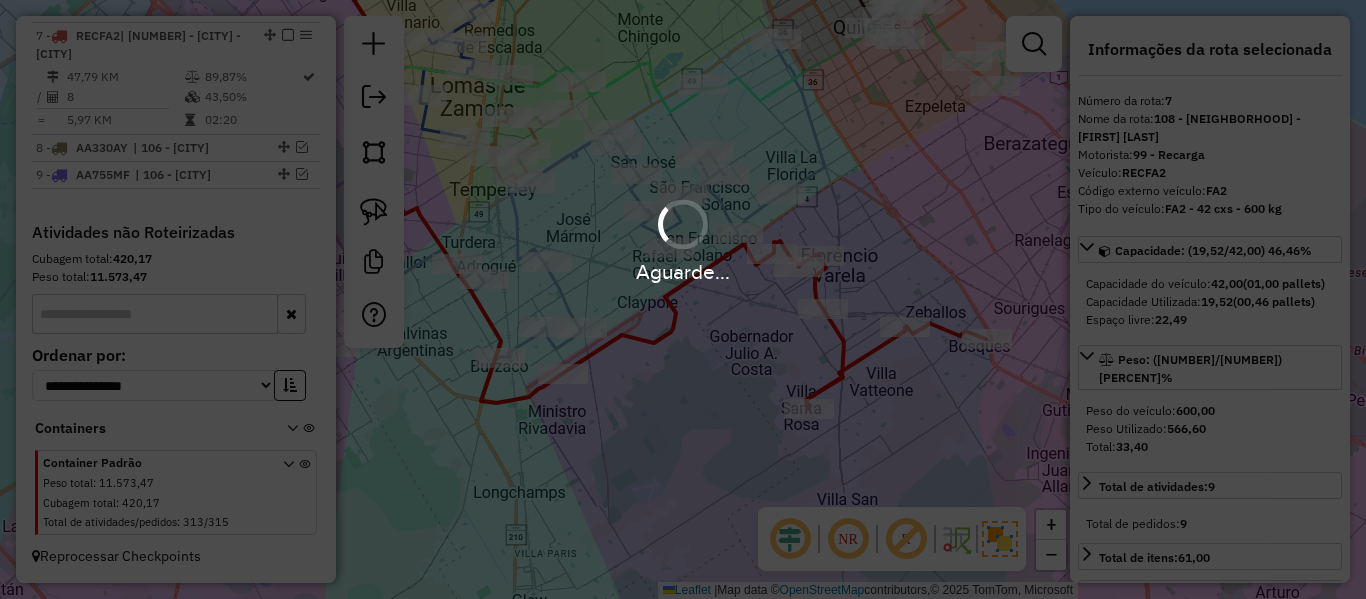 select on "**********" 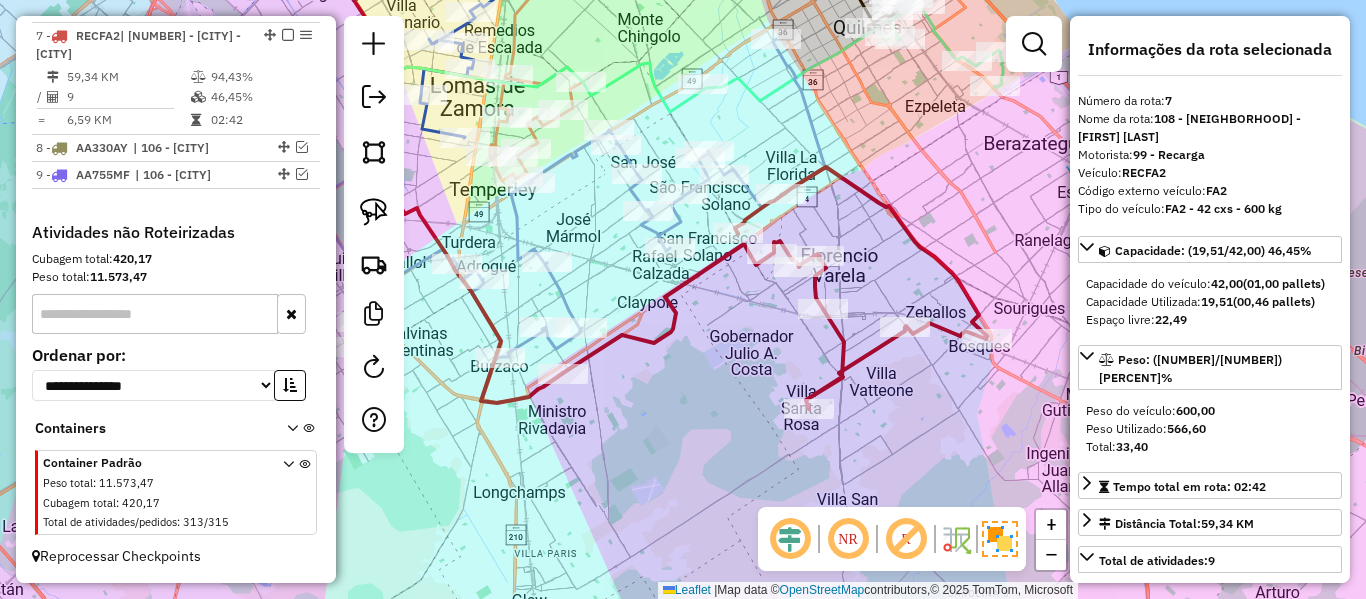 click 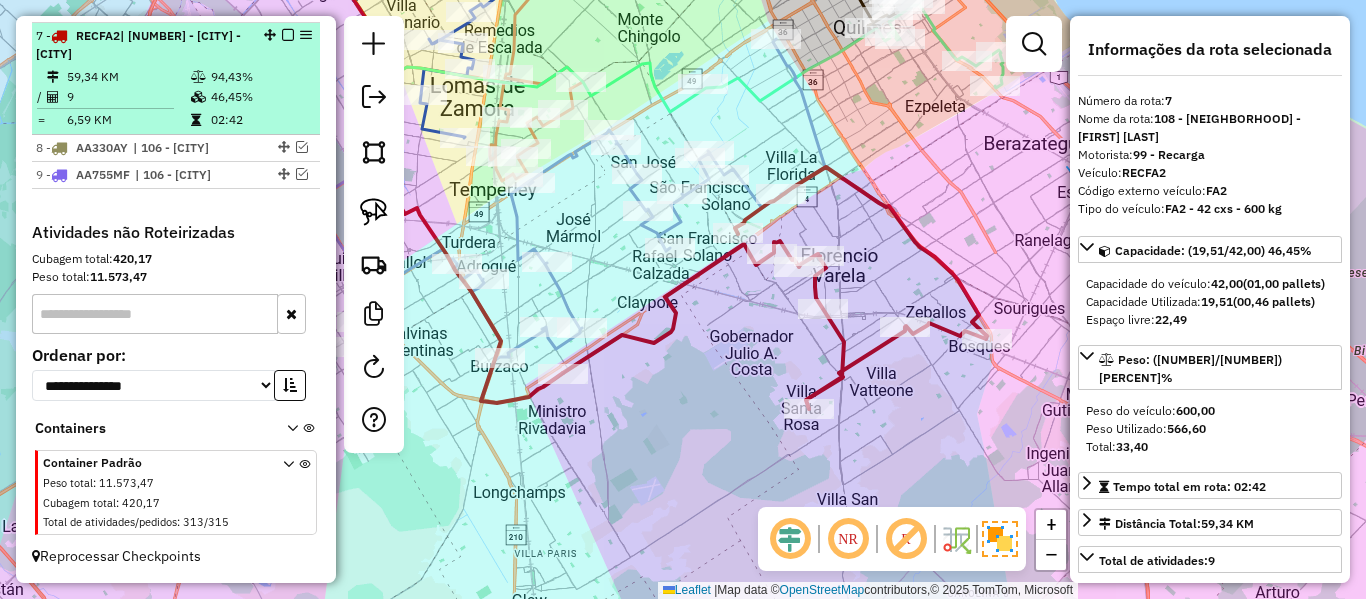 click at bounding box center (288, 35) 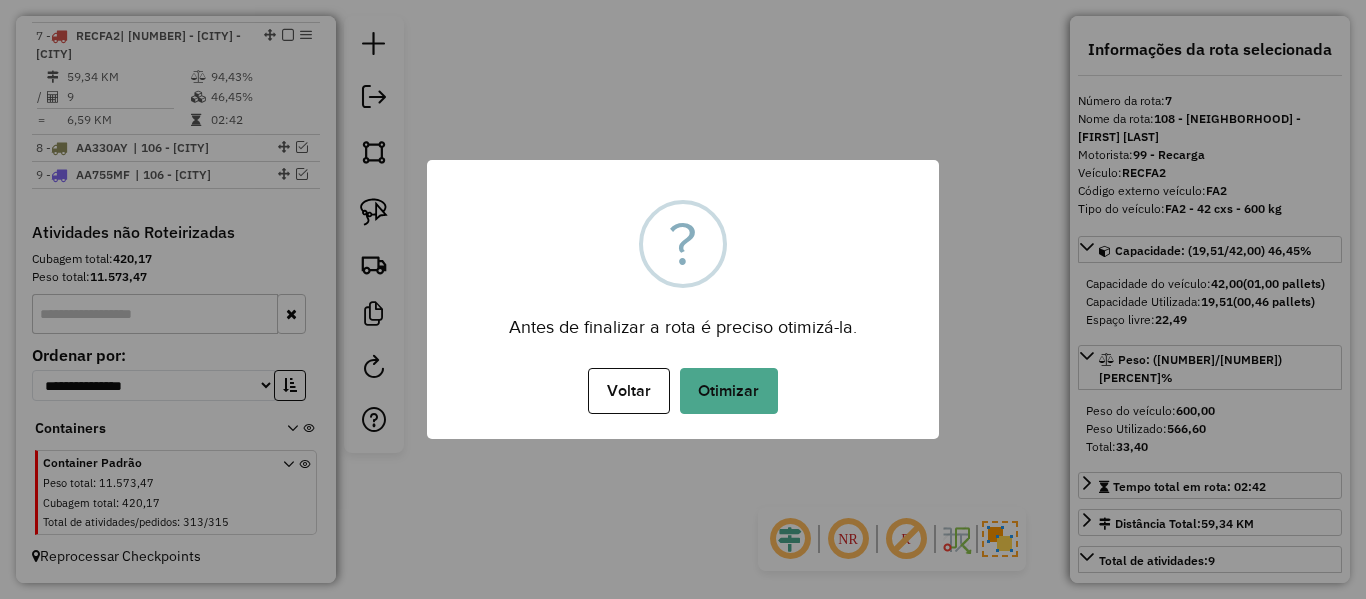 click on "Otimizar" at bounding box center [729, 391] 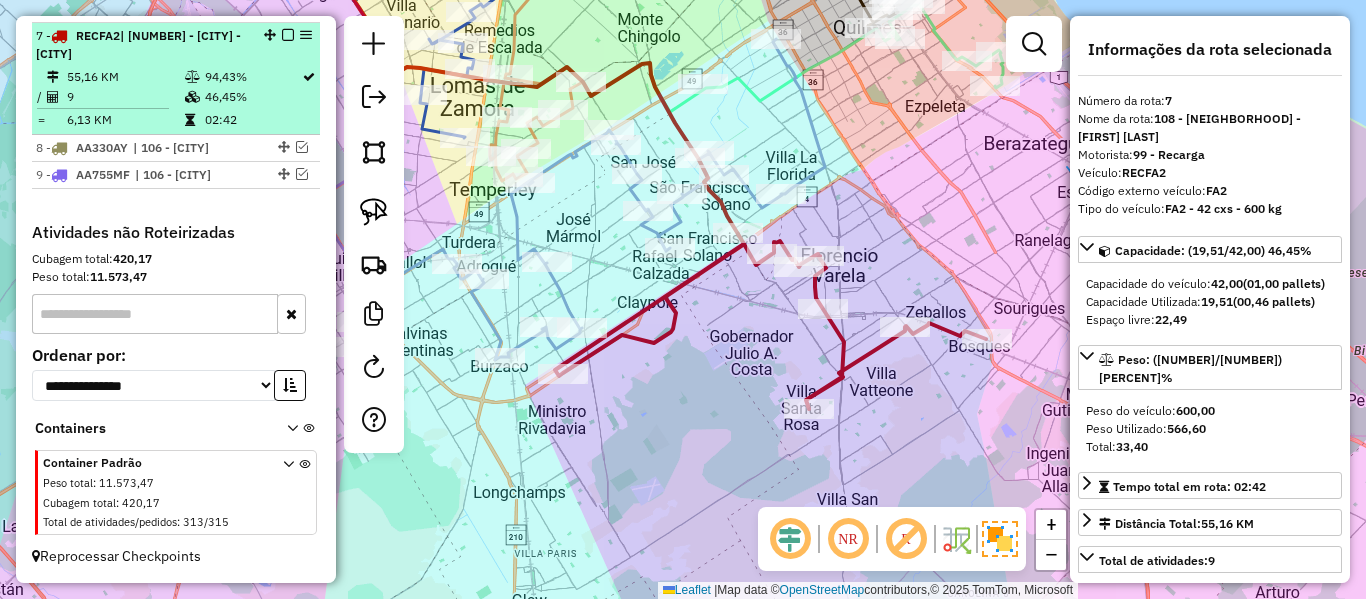 click at bounding box center (288, 35) 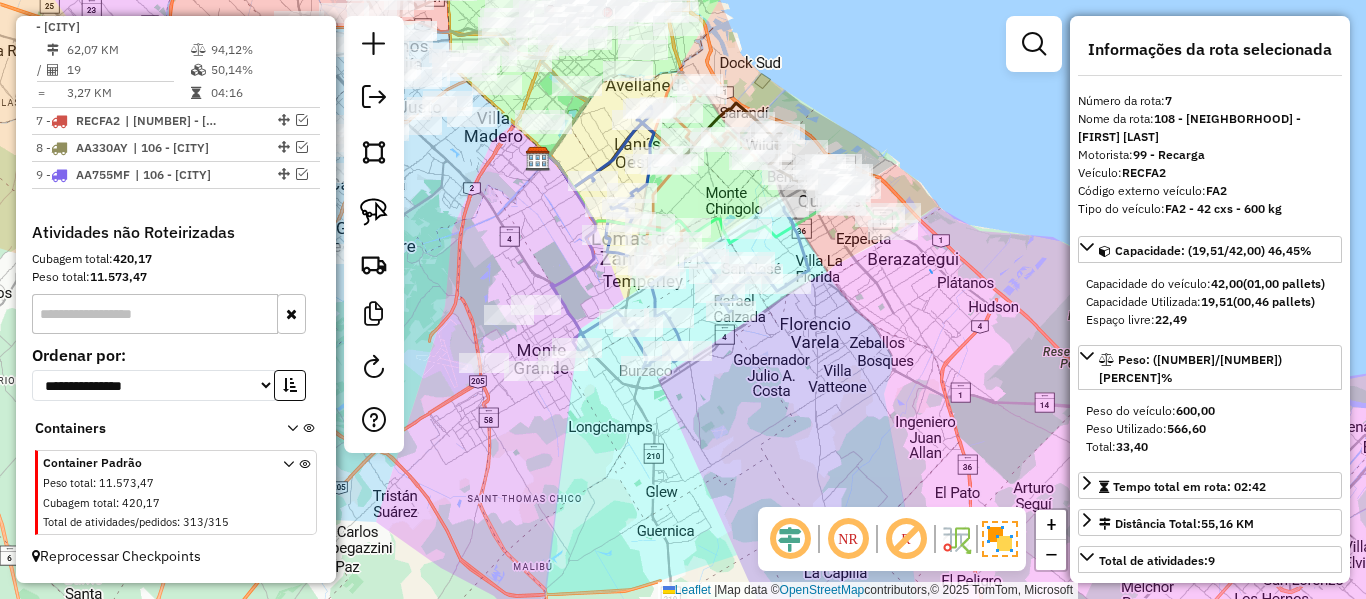 drag, startPoint x: 868, startPoint y: 324, endPoint x: 867, endPoint y: 356, distance: 32.01562 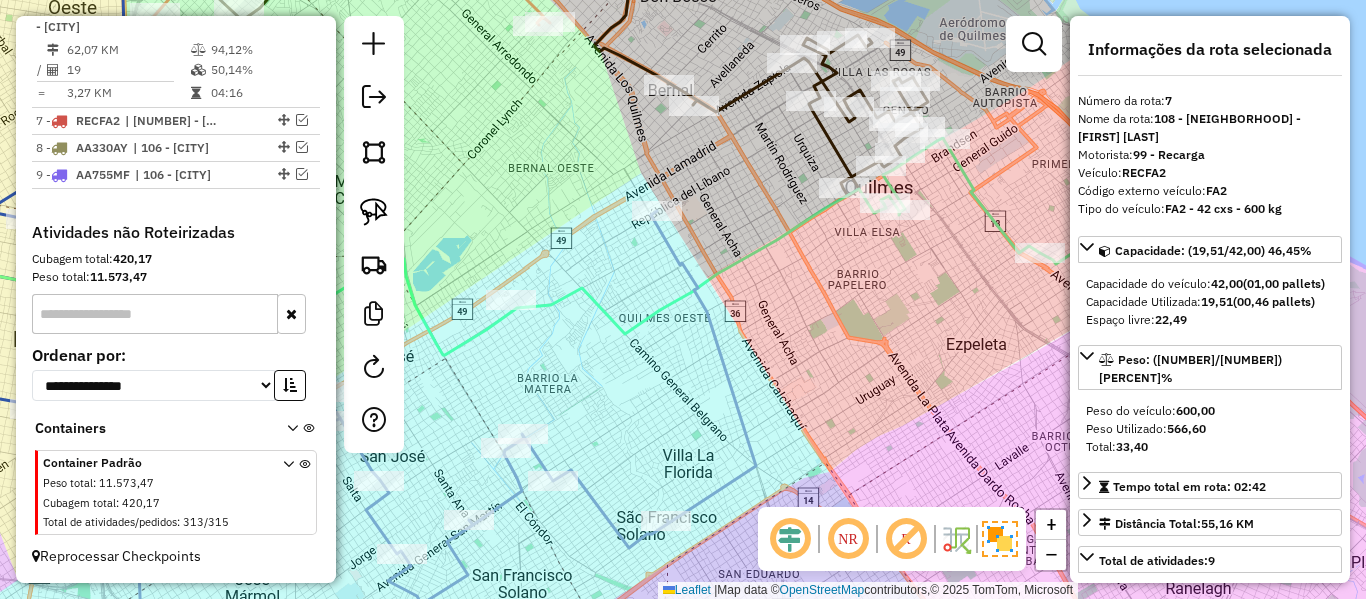 click 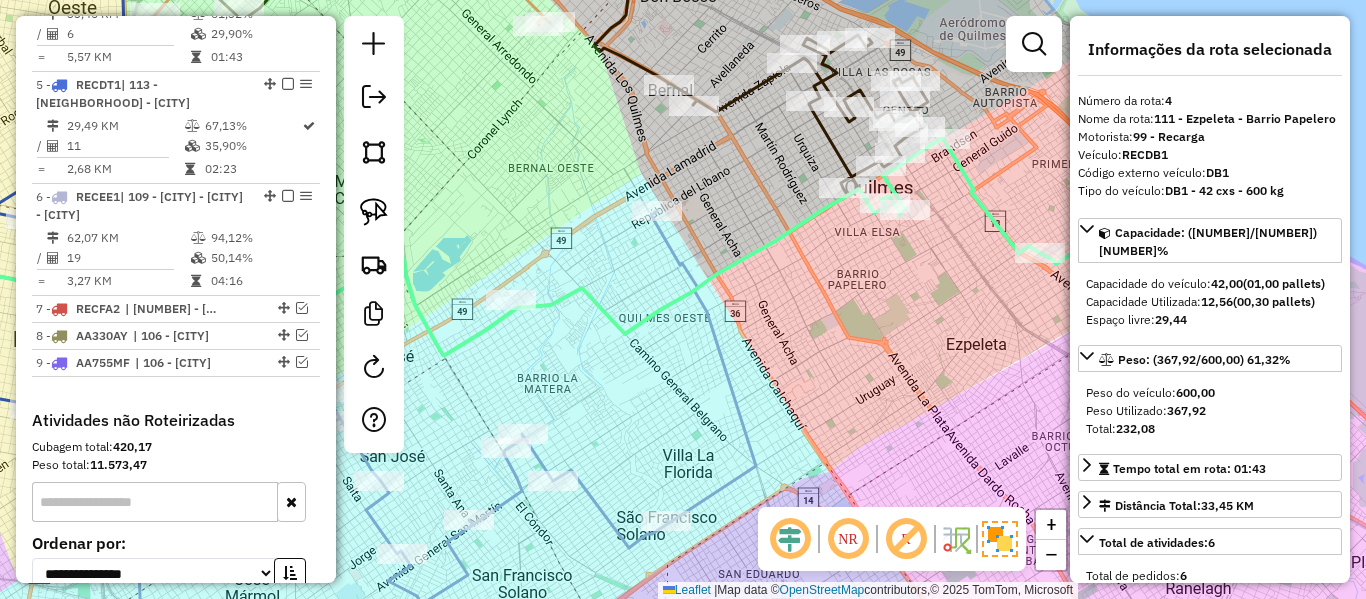 scroll, scrollTop: 1117, scrollLeft: 0, axis: vertical 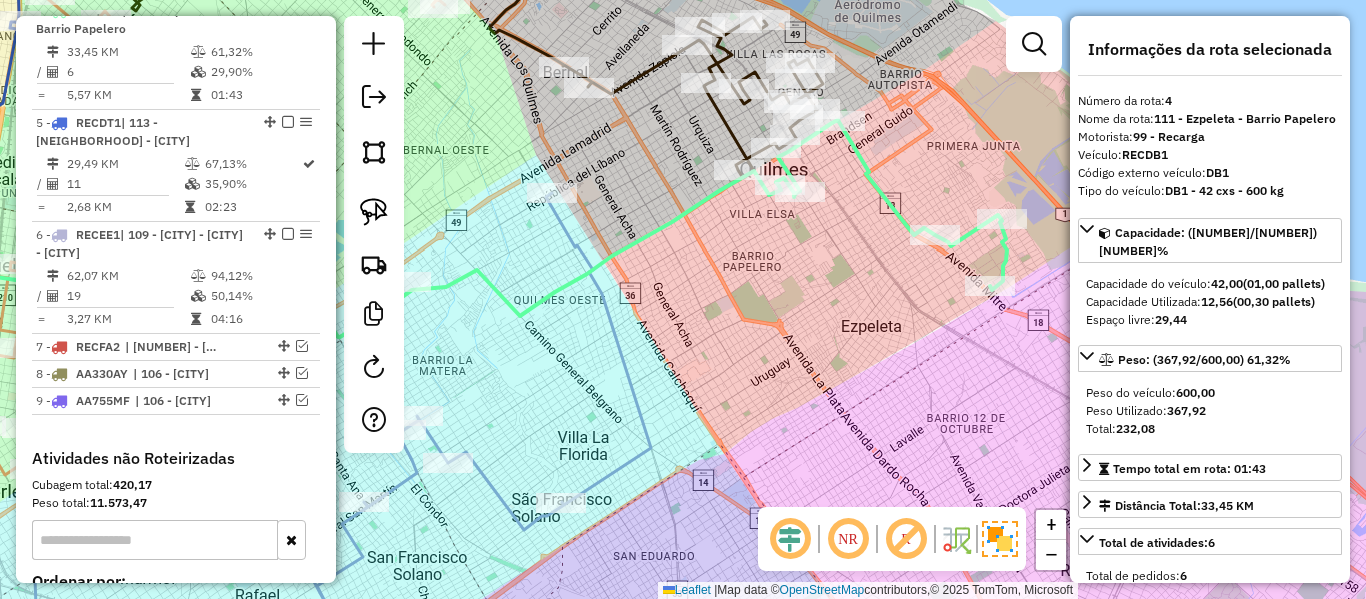 click on "Janela de atendimento Grade de atendimento Capacidade Transportadoras Veículos Cliente Pedidos  Rotas Selecione os dias de semana para filtrar as janelas de atendimento  Seg   Ter   Qua   Qui   Sex   Sáb   Dom  Informe o período da janela de atendimento: De: Até:  Filtrar exatamente a janela do cliente  Considerar janela de atendimento padrão  Selecione os dias de semana para filtrar as grades de atendimento  Seg   Ter   Qua   Qui   Sex   Sáb   Dom   Considerar clientes sem dia de atendimento cadastrado  Clientes fora do dia de atendimento selecionado Filtrar as atividades entre os valores definidos abaixo:  Peso mínimo:   Peso máximo:   Cubagem mínima:   Cubagem máxima:   De:   Até:  Filtrar as atividades entre o tempo de atendimento definido abaixo:  De:   Até:   Considerar capacidade total dos clientes não roteirizados Transportadora: Selecione um ou mais itens Tipo de veículo: Selecione um ou mais itens Veículo: Selecione um ou mais itens Motorista: Selecione um ou mais itens Nome: Rótulo:" 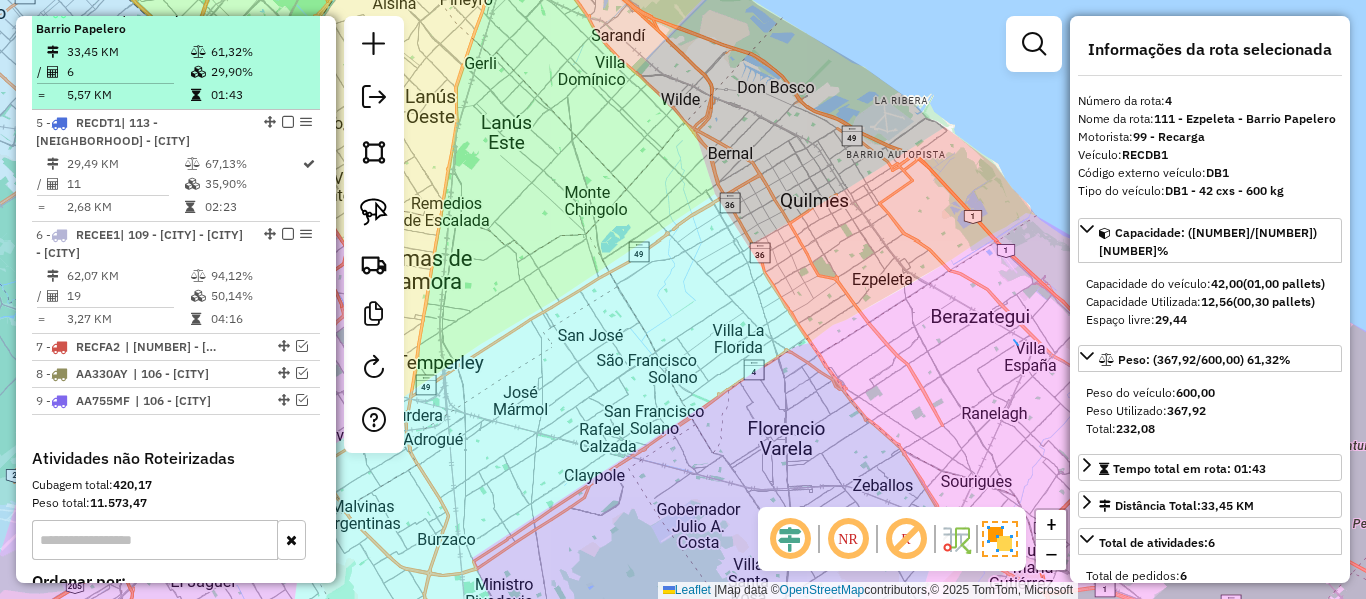 click on "61,32%" at bounding box center [260, 52] 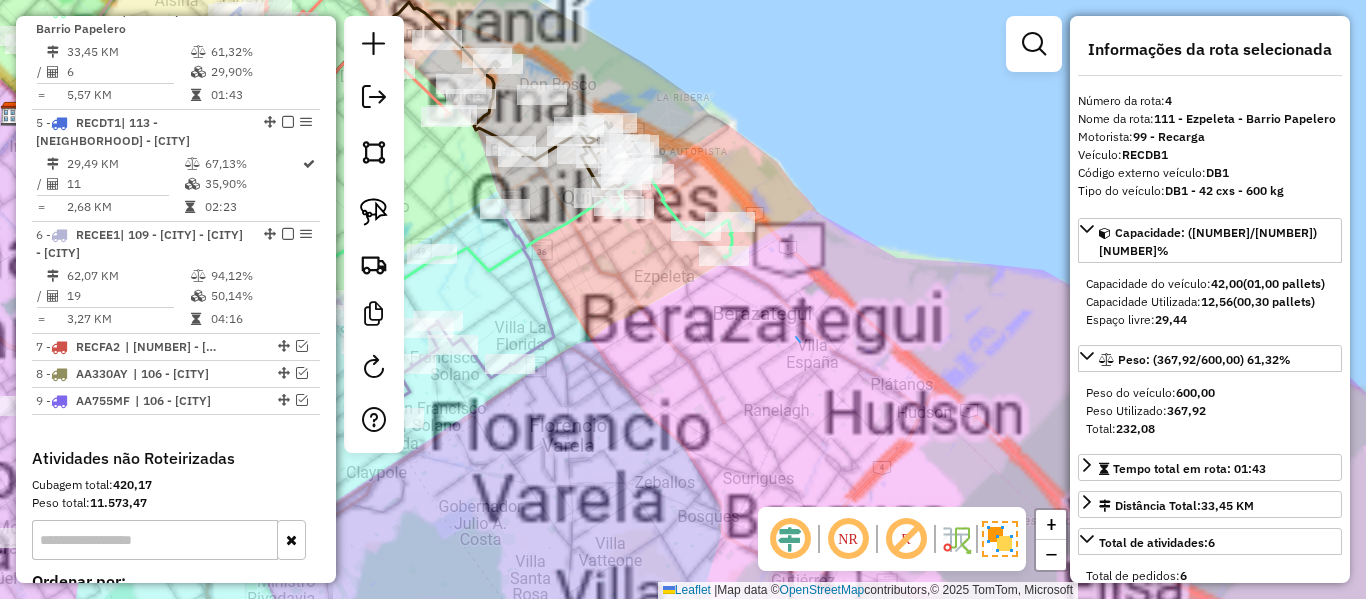 scroll, scrollTop: 1361, scrollLeft: 0, axis: vertical 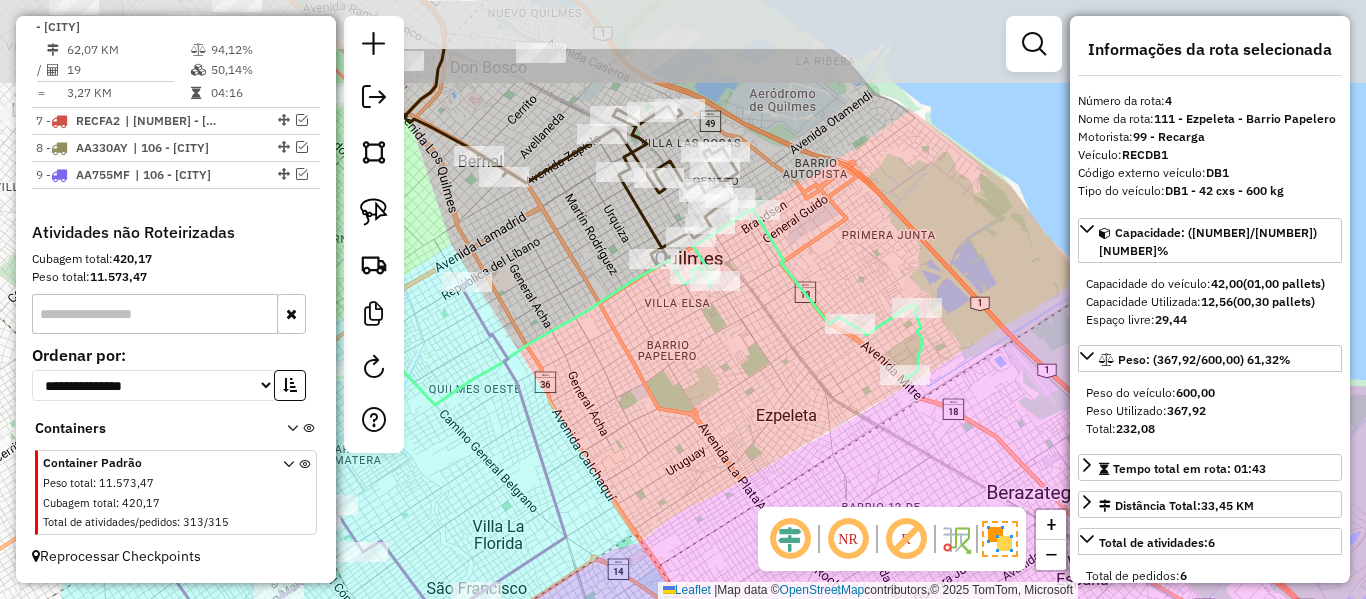 drag, startPoint x: 778, startPoint y: 152, endPoint x: 827, endPoint y: 258, distance: 116.777565 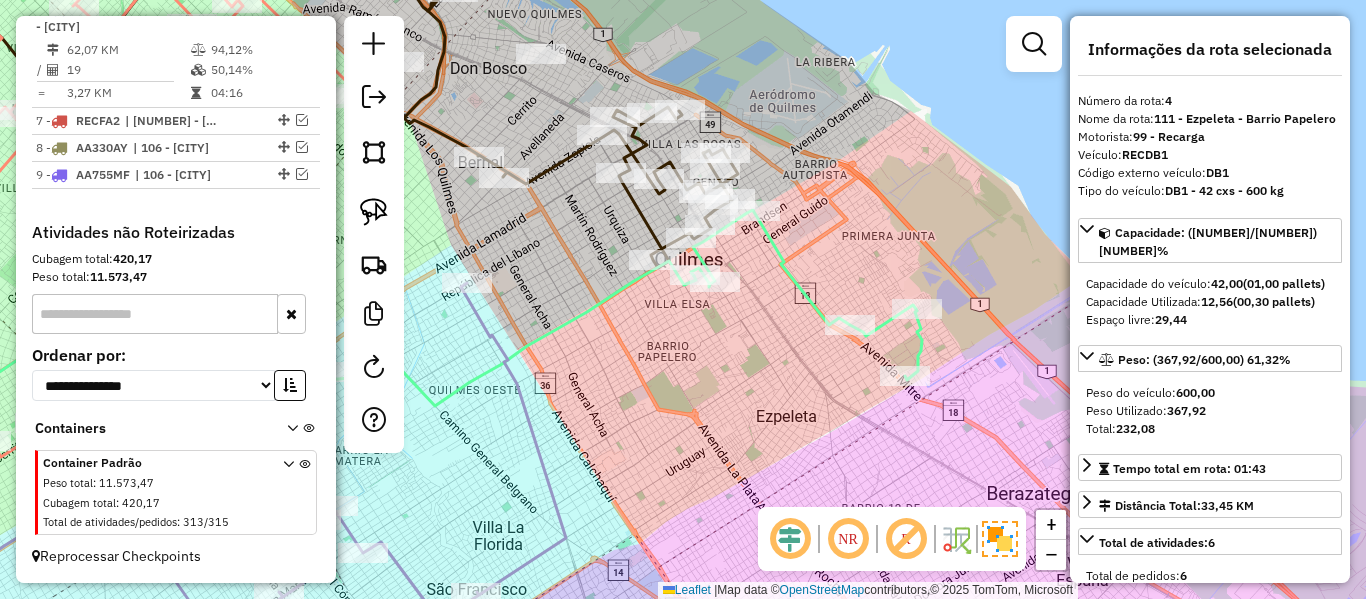 click 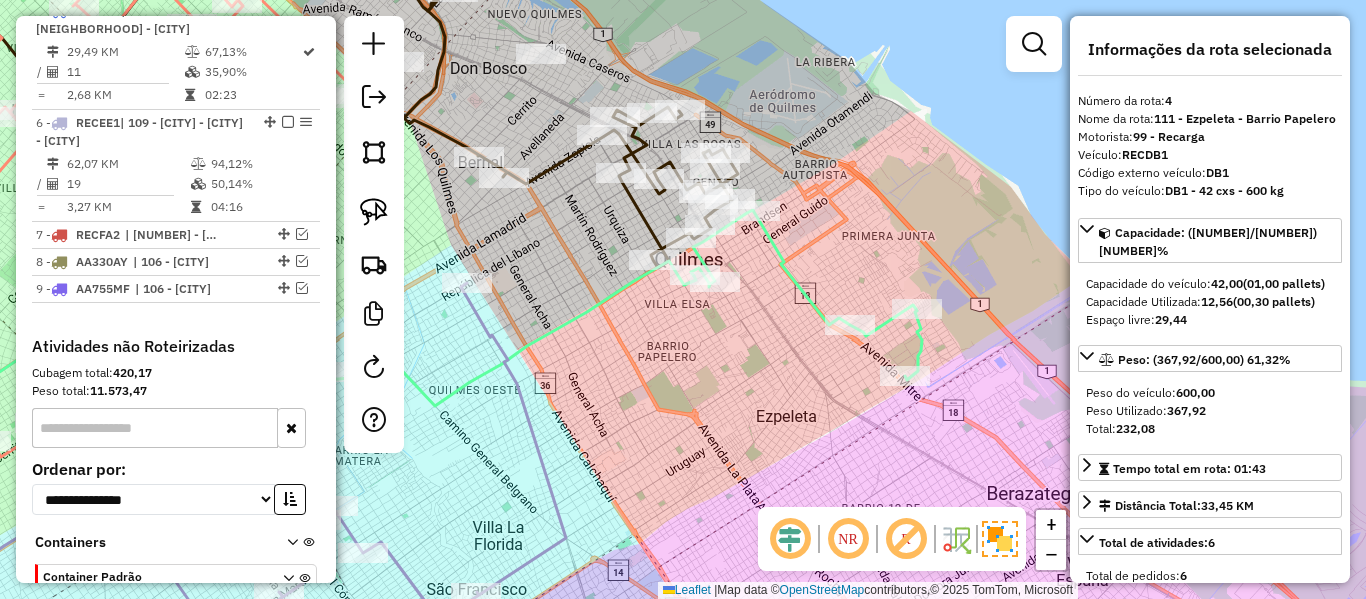 scroll, scrollTop: 1117, scrollLeft: 0, axis: vertical 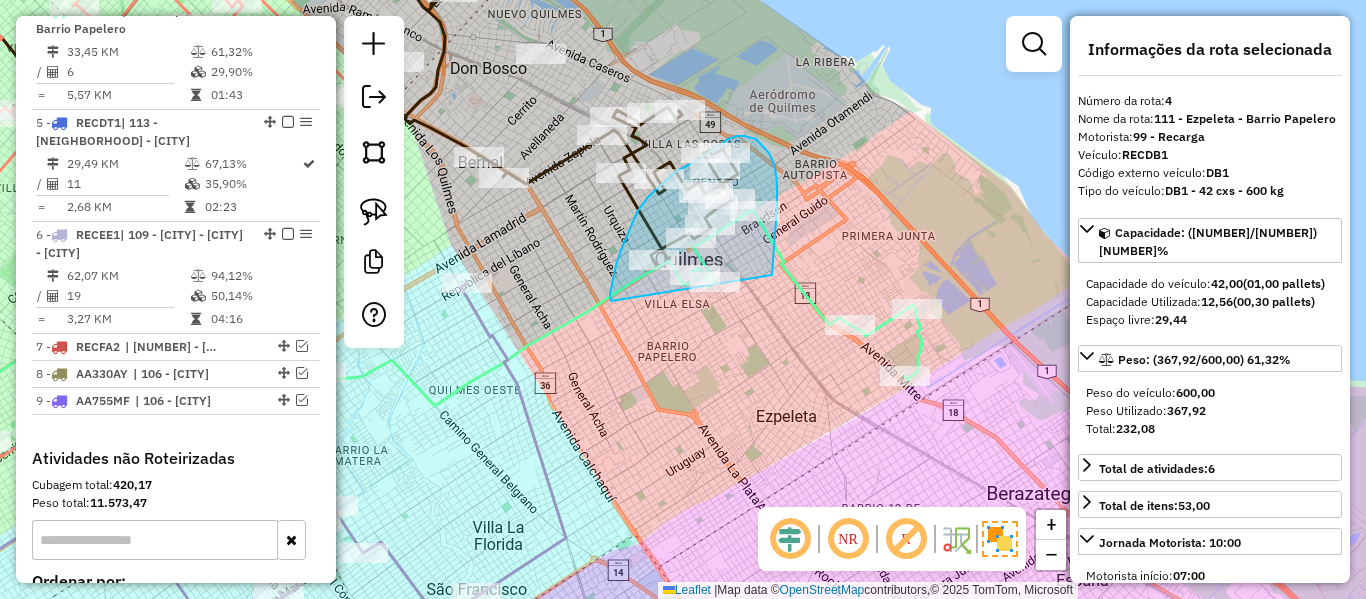 drag, startPoint x: 772, startPoint y: 275, endPoint x: 616, endPoint y: 305, distance: 158.85843 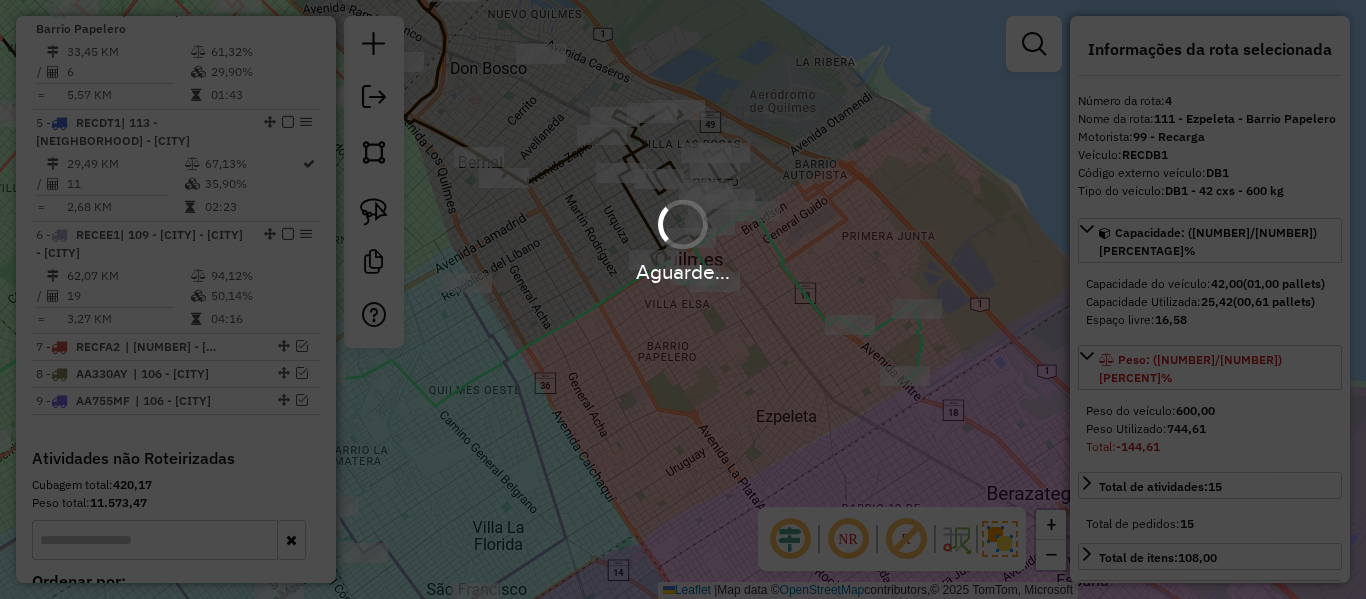 select on "**********" 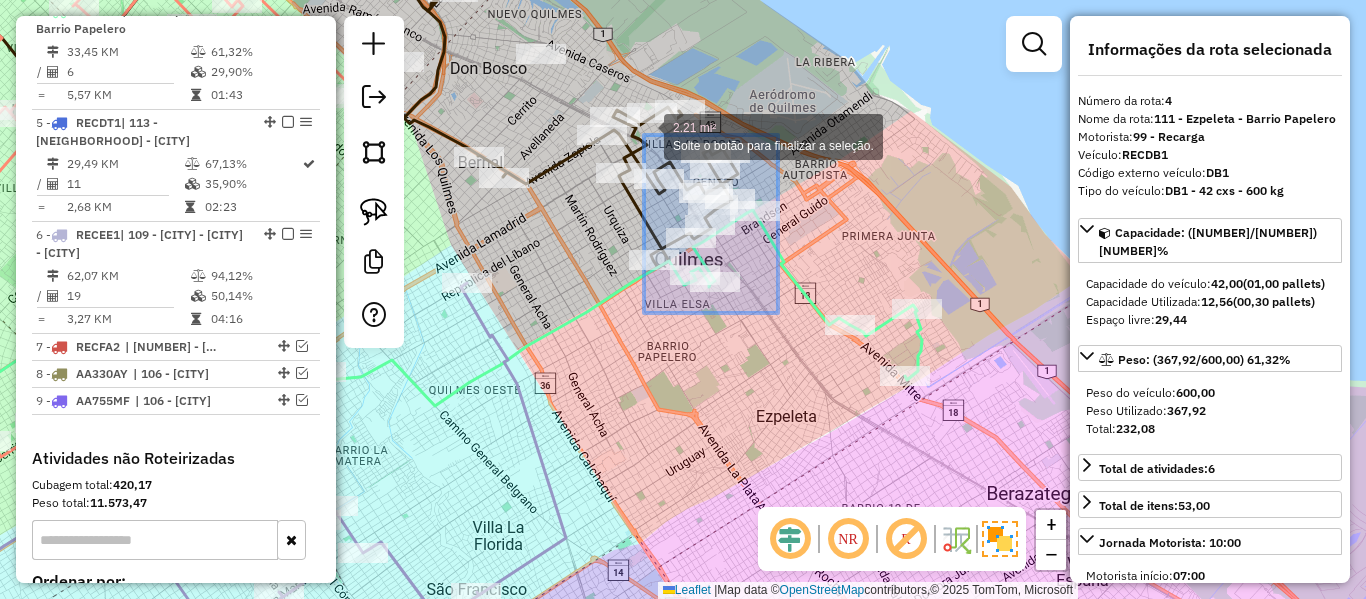 drag, startPoint x: 778, startPoint y: 313, endPoint x: 643, endPoint y: 137, distance: 221.81299 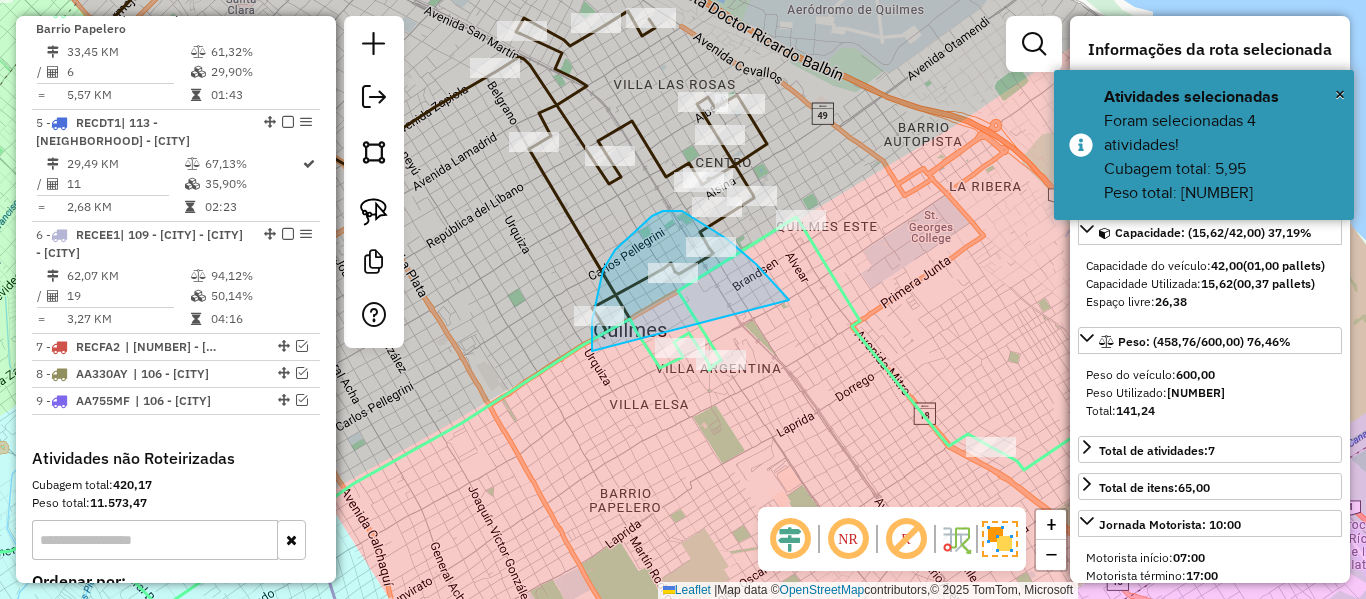 drag, startPoint x: 756, startPoint y: 264, endPoint x: 592, endPoint y: 351, distance: 185.64752 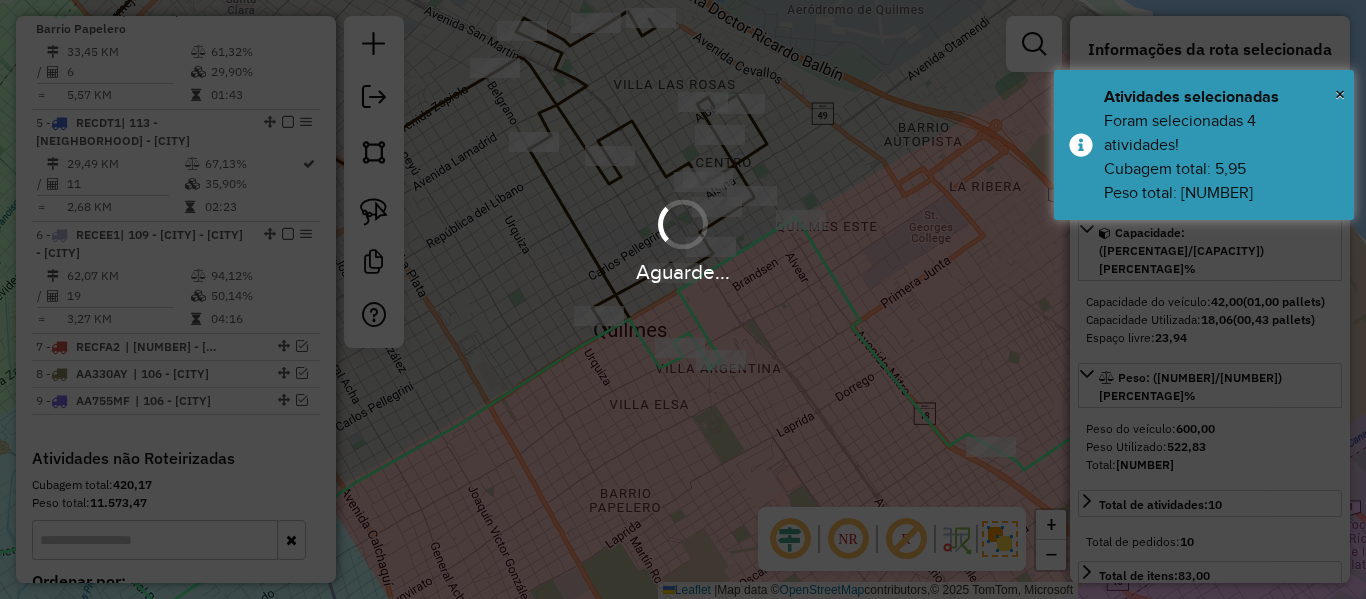 select on "**********" 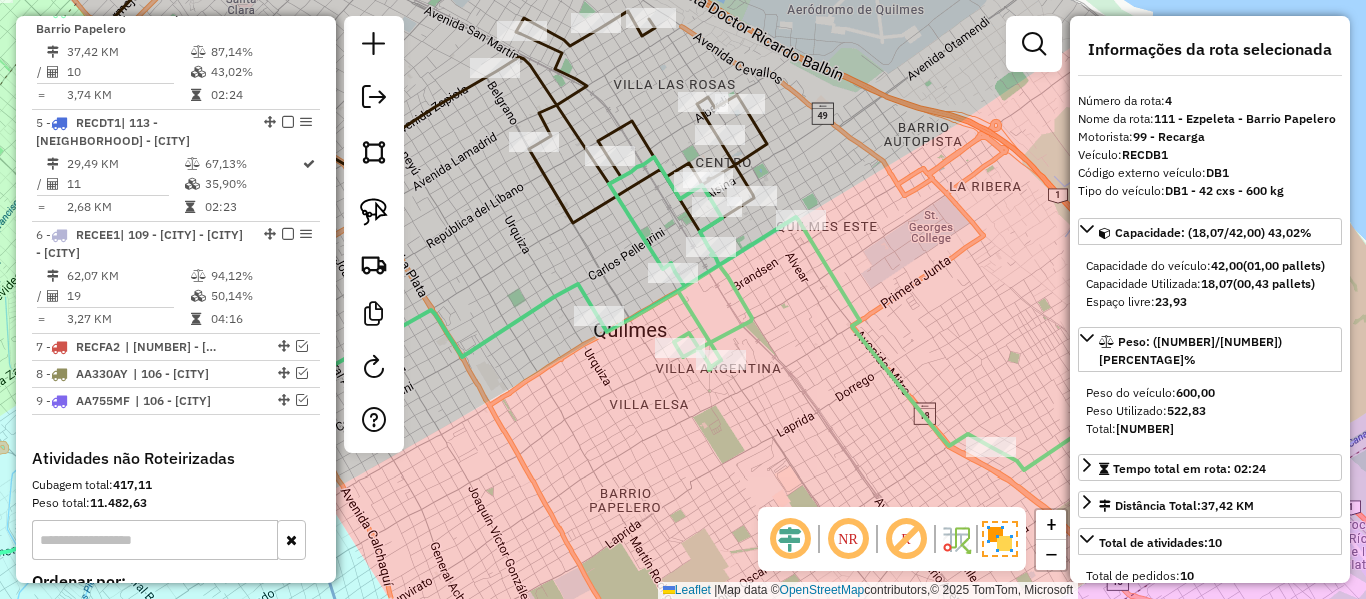 click 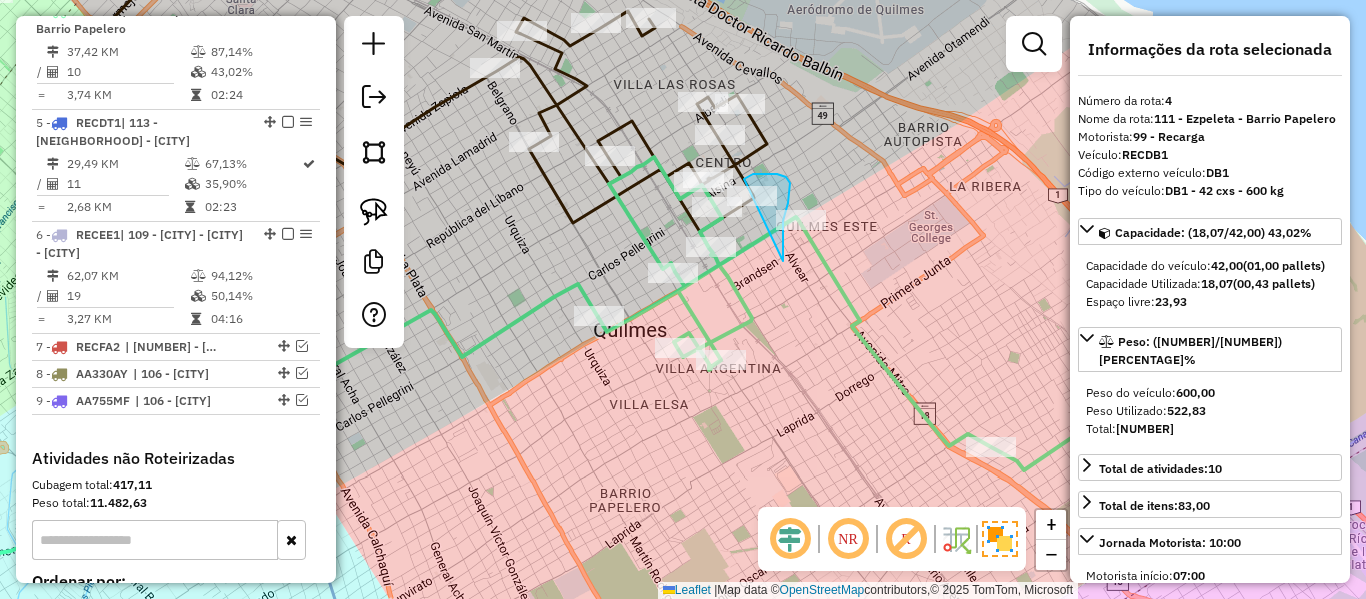 click on "Janela de atendimento Grade de atendimento Capacidade Transportadoras Veículos Cliente Pedidos  Rotas Selecione os dias de semana para filtrar as janelas de atendimento  Seg   Ter   Qua   Qui   Sex   Sáb   Dom  Informe o período da janela de atendimento: De: Até:  Filtrar exatamente a janela do cliente  Considerar janela de atendimento padrão  Selecione os dias de semana para filtrar as grades de atendimento  Seg   Ter   Qua   Qui   Sex   Sáb   Dom   Considerar clientes sem dia de atendimento cadastrado  Clientes fora do dia de atendimento selecionado Filtrar as atividades entre os valores definidos abaixo:  Peso mínimo:   Peso máximo:   Cubagem mínima:   Cubagem máxima:   De:   Até:  Filtrar as atividades entre o tempo de atendimento definido abaixo:  De:   Até:   Considerar capacidade total dos clientes não roteirizados Transportadora: Selecione um ou mais itens Tipo de veículo: Selecione um ou mais itens Veículo: Selecione um ou mais itens Motorista: Selecione um ou mais itens Nome: Rótulo:" 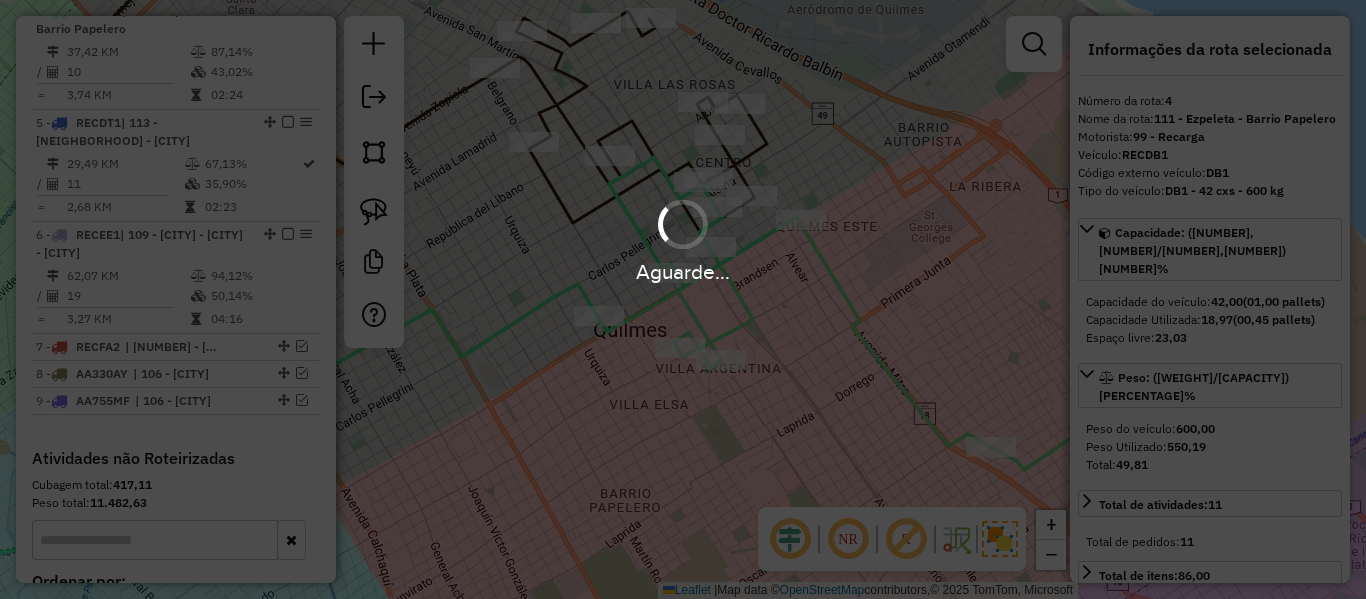 select on "**********" 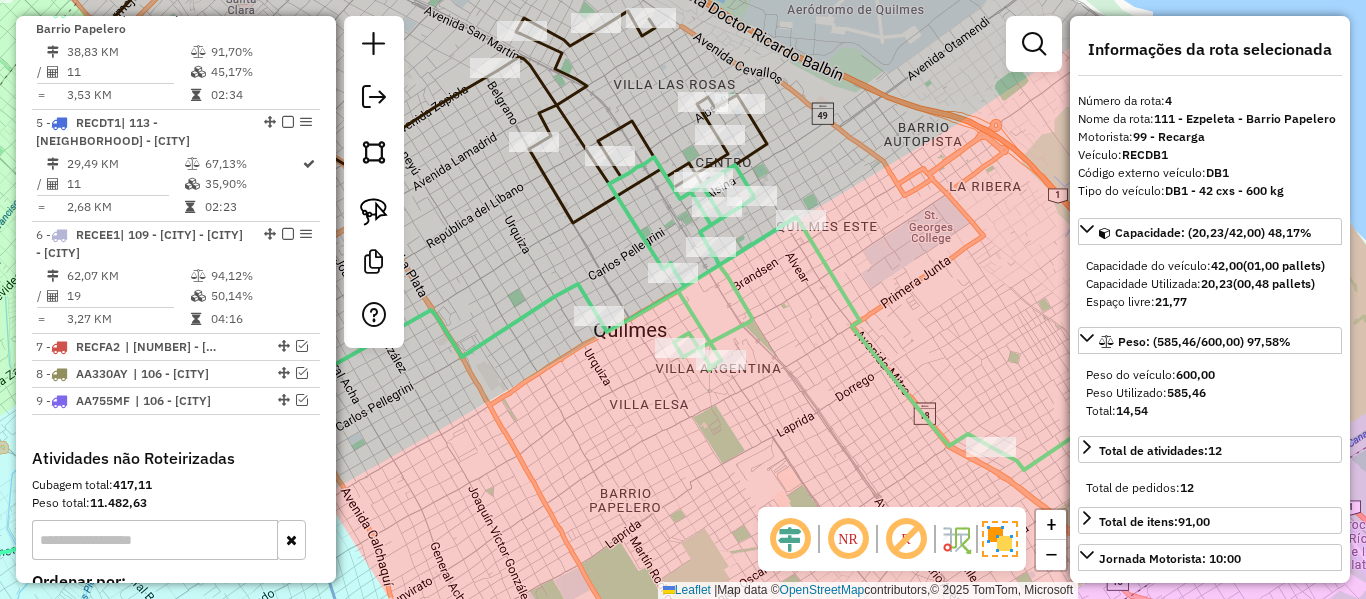 select on "**********" 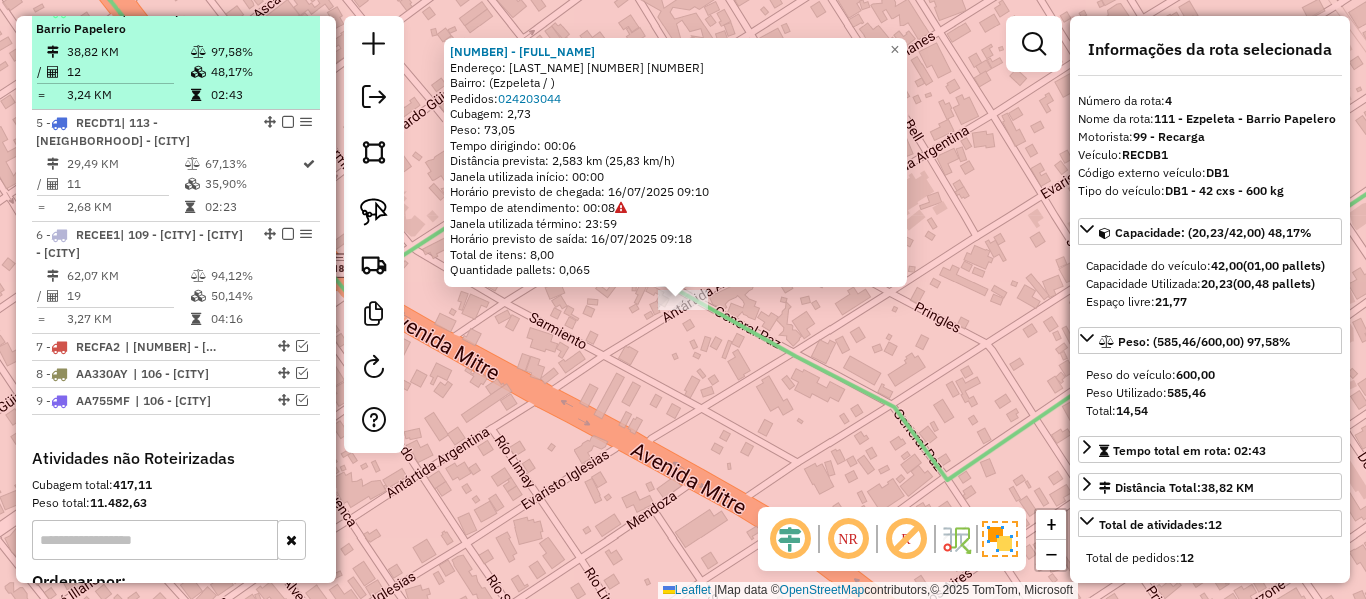click at bounding box center (288, 10) 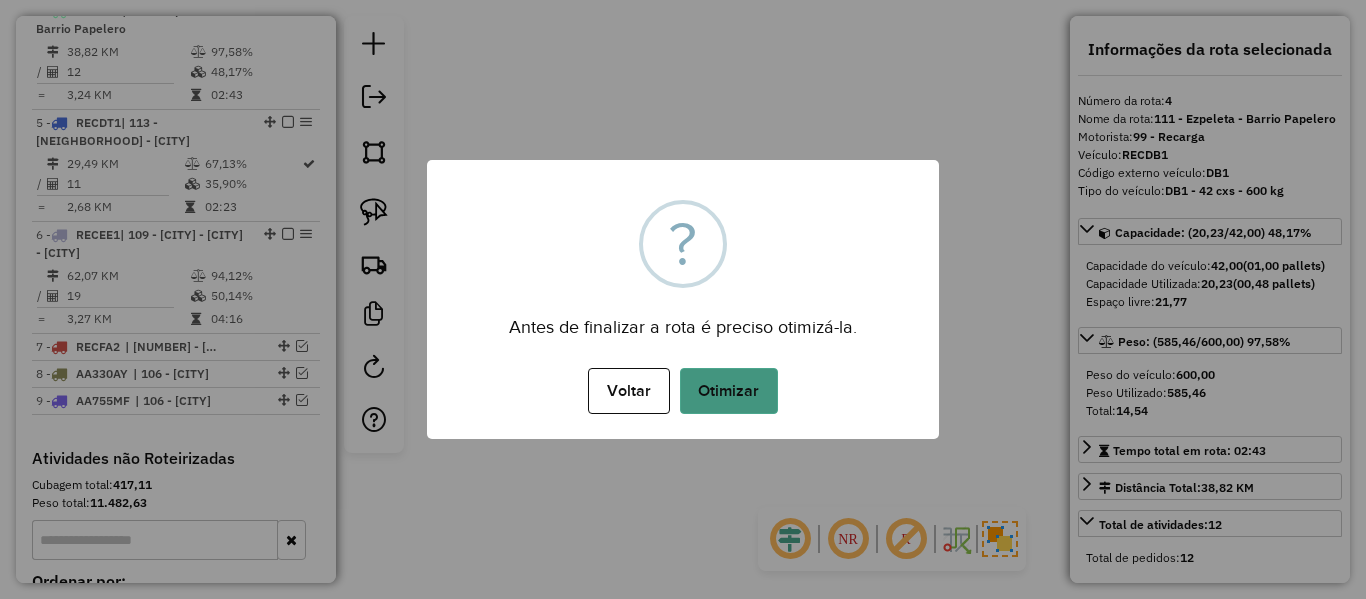 click on "Otimizar" at bounding box center (729, 391) 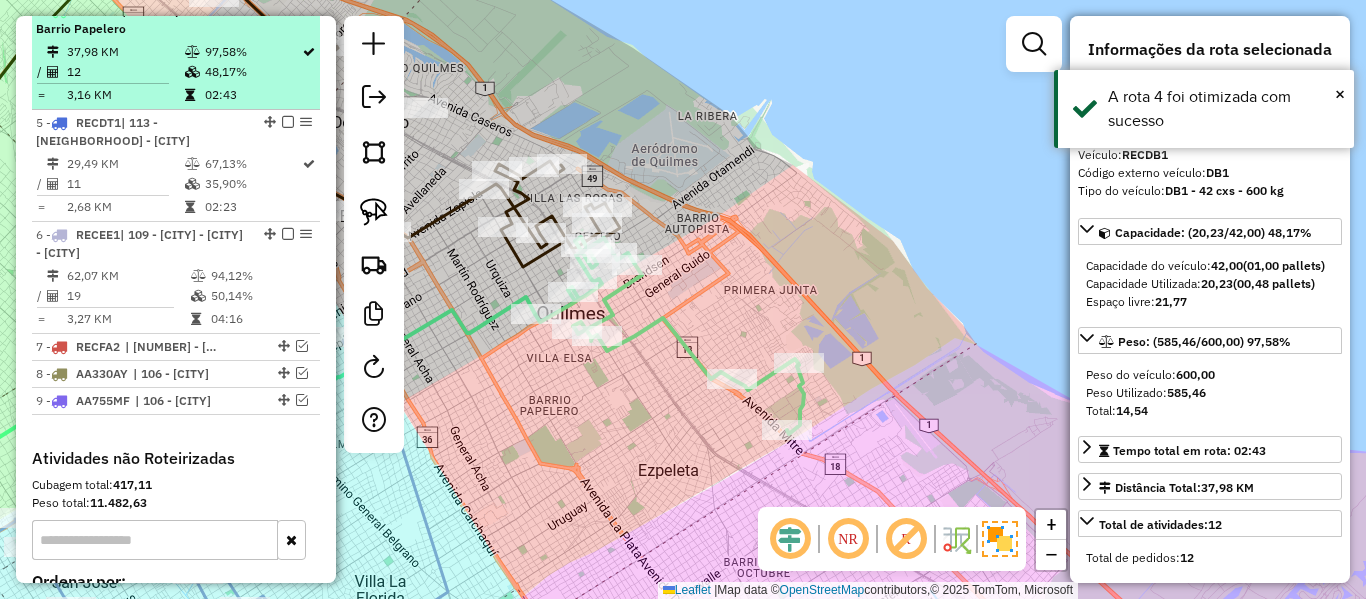 click at bounding box center [288, 10] 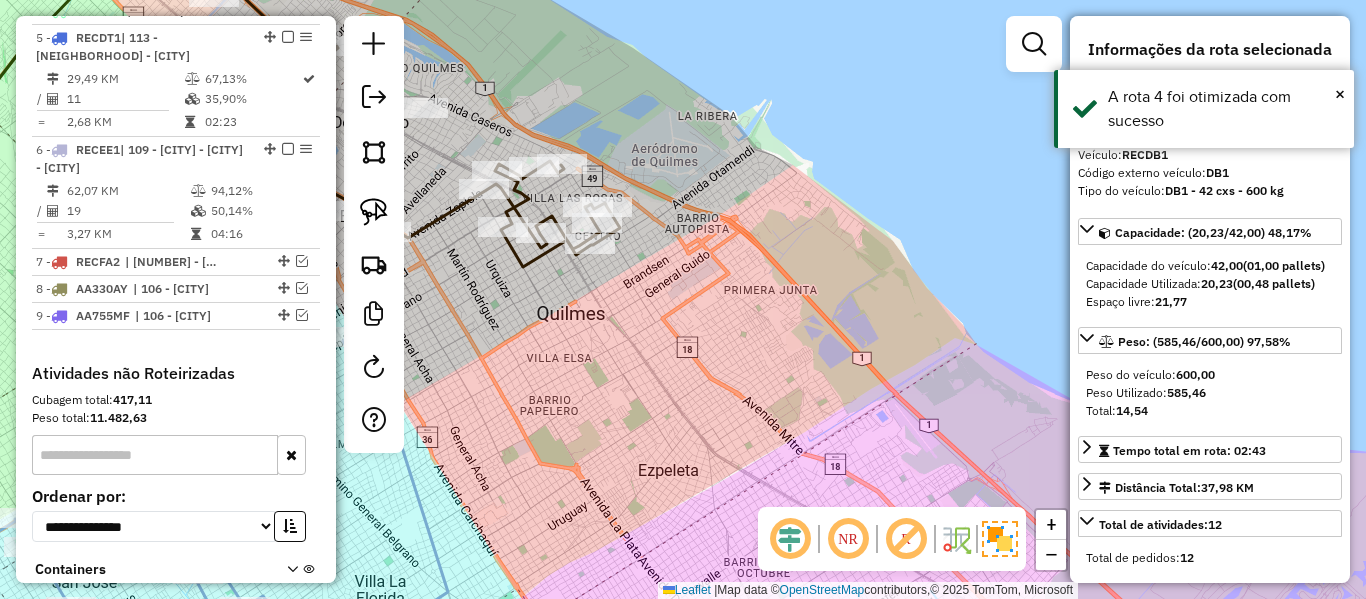 drag, startPoint x: 583, startPoint y: 314, endPoint x: 561, endPoint y: 342, distance: 35.608986 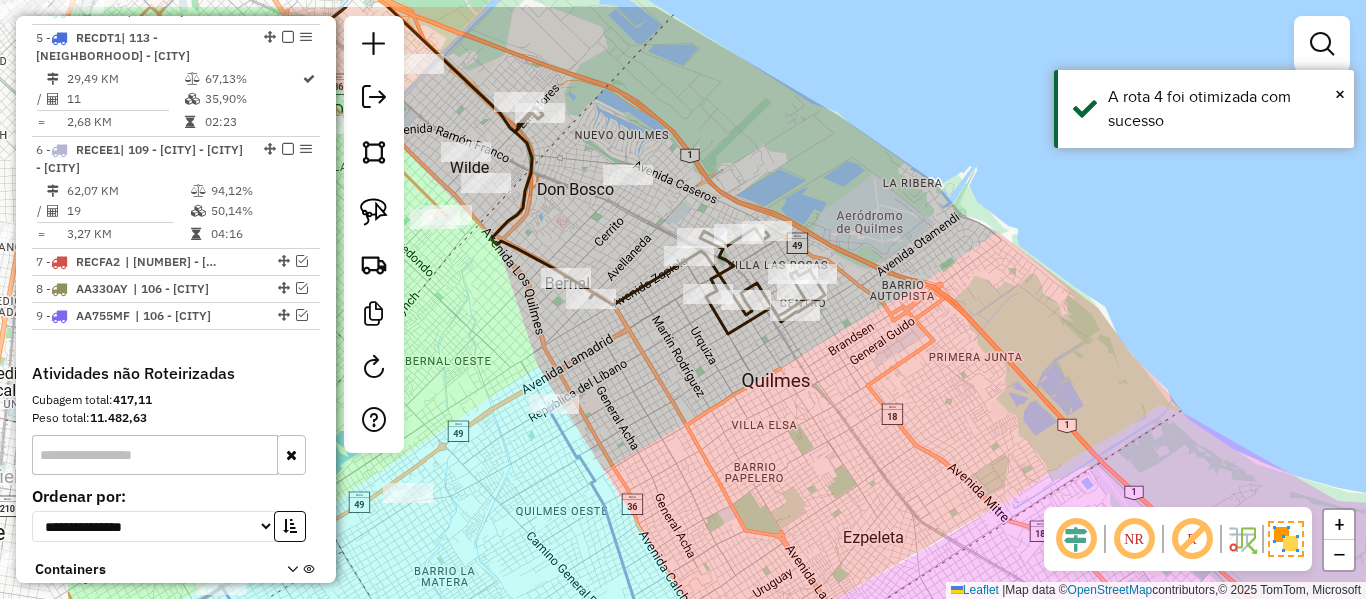 click on "Janela de atendimento Grade de atendimento Capacidade Transportadoras Veículos Cliente Pedidos  Rotas Selecione os dias de semana para filtrar as janelas de atendimento  Seg   Ter   Qua   Qui   Sex   Sáb   Dom  Informe o período da janela de atendimento: De: Até:  Filtrar exatamente a janela do cliente  Considerar janela de atendimento padrão  Selecione os dias de semana para filtrar as grades de atendimento  Seg   Ter   Qua   Qui   Sex   Sáb   Dom   Considerar clientes sem dia de atendimento cadastrado  Clientes fora do dia de atendimento selecionado Filtrar as atividades entre os valores definidos abaixo:  Peso mínimo:   Peso máximo:   Cubagem mínima:   Cubagem máxima:   De:   Até:  Filtrar as atividades entre o tempo de atendimento definido abaixo:  De:   Até:   Considerar capacidade total dos clientes não roteirizados Transportadora: Selecione um ou mais itens Tipo de veículo: Selecione um ou mais itens Veículo: Selecione um ou mais itens Motorista: Selecione um ou mais itens Nome: Rótulo:" 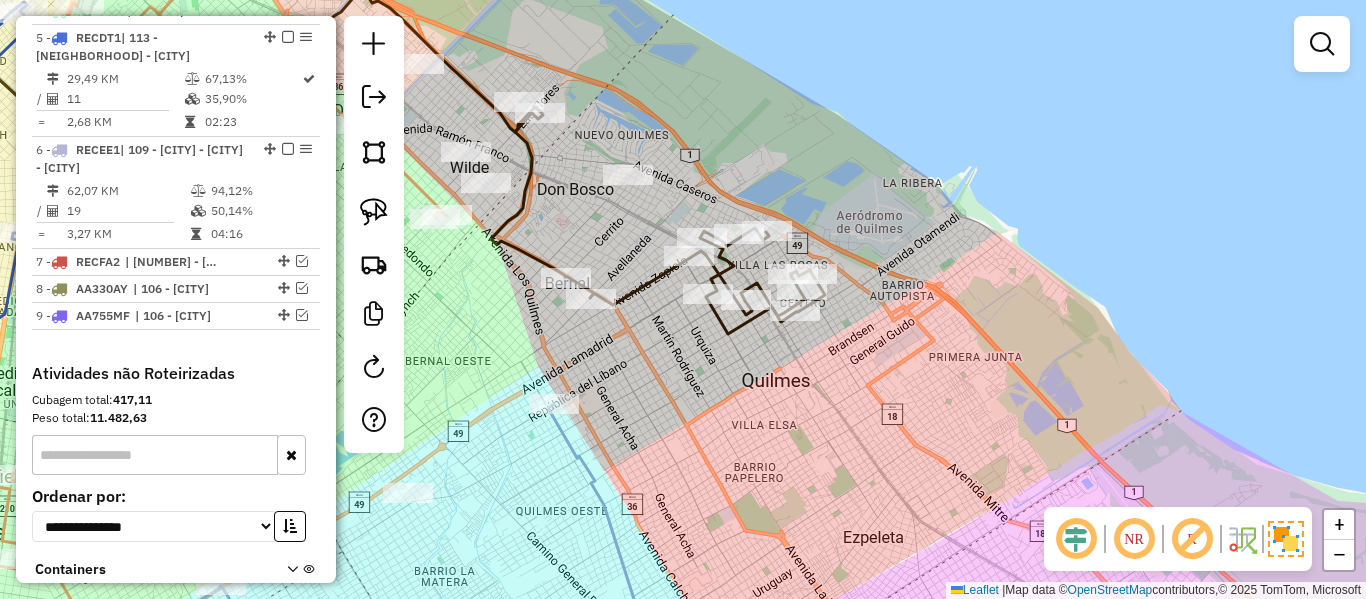 click on "Janela de atendimento Grade de atendimento Capacidade Transportadoras Veículos Cliente Pedidos  Rotas Selecione os dias de semana para filtrar as janelas de atendimento  Seg   Ter   Qua   Qui   Sex   Sáb   Dom  Informe o período da janela de atendimento: De: Até:  Filtrar exatamente a janela do cliente  Considerar janela de atendimento padrão  Selecione os dias de semana para filtrar as grades de atendimento  Seg   Ter   Qua   Qui   Sex   Sáb   Dom   Considerar clientes sem dia de atendimento cadastrado  Clientes fora do dia de atendimento selecionado Filtrar as atividades entre os valores definidos abaixo:  Peso mínimo:   Peso máximo:   Cubagem mínima:   Cubagem máxima:   De:   Até:  Filtrar as atividades entre o tempo de atendimento definido abaixo:  De:   Até:   Considerar capacidade total dos clientes não roteirizados Transportadora: Selecione um ou mais itens Tipo de veículo: Selecione um ou mais itens Veículo: Selecione um ou mais itens Motorista: Selecione um ou mais itens Nome: Rótulo:" 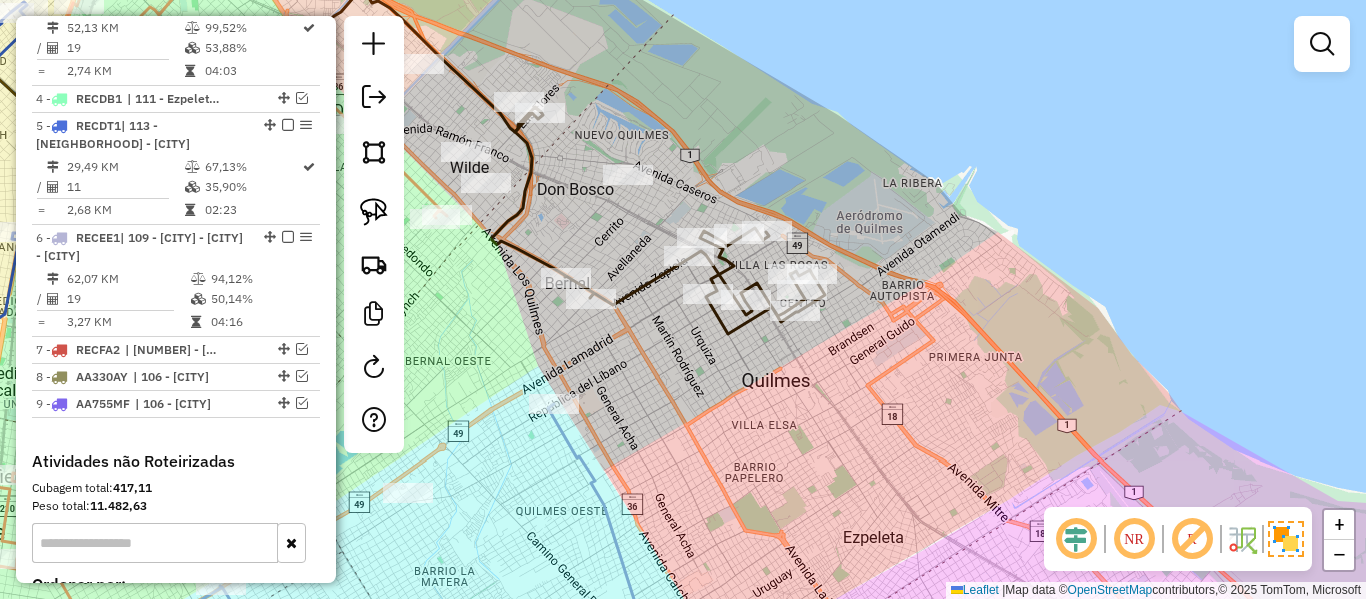 select on "**********" 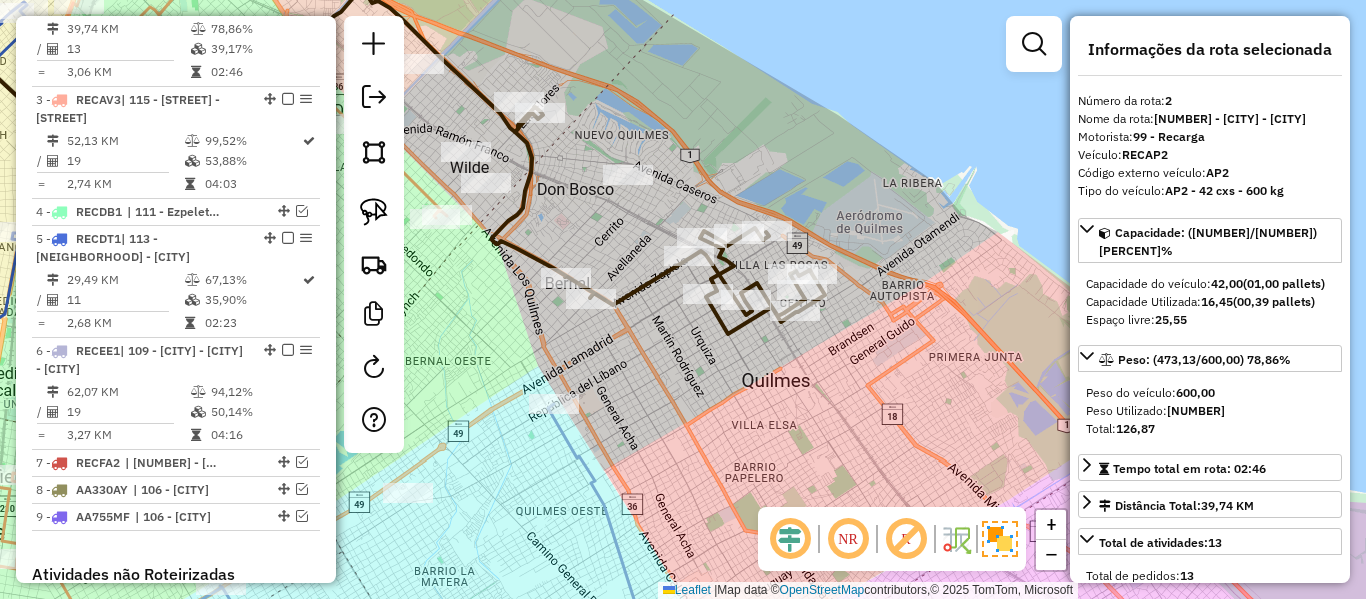 scroll, scrollTop: 893, scrollLeft: 0, axis: vertical 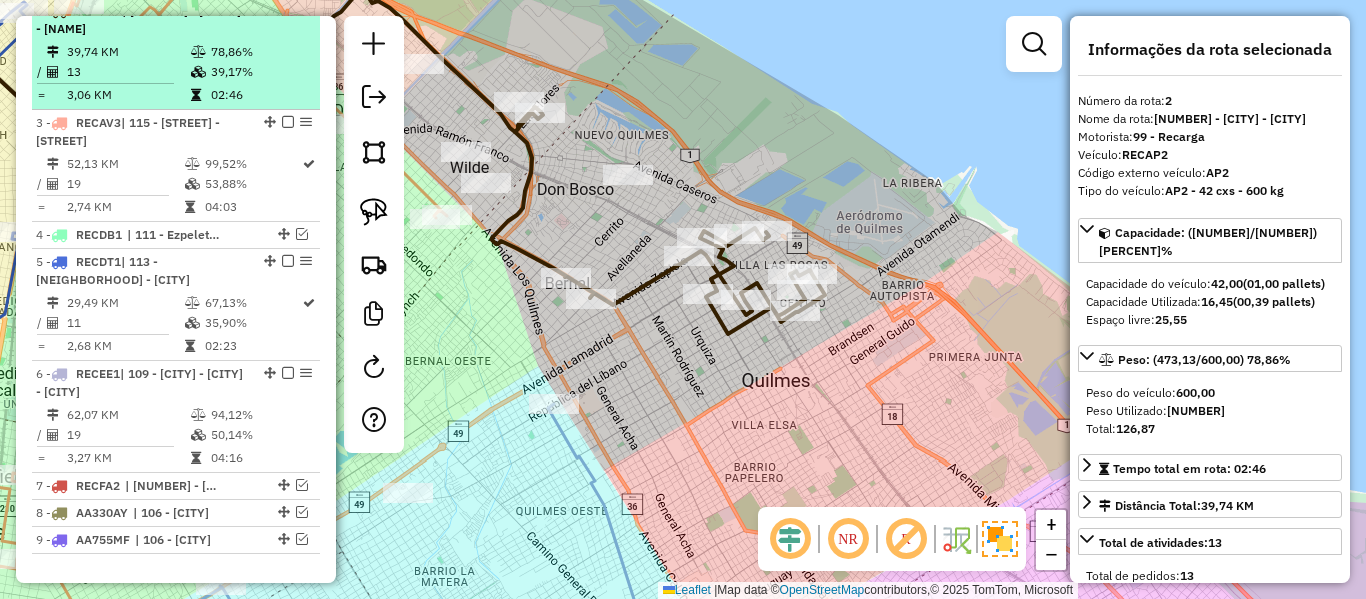 click at bounding box center [198, 72] 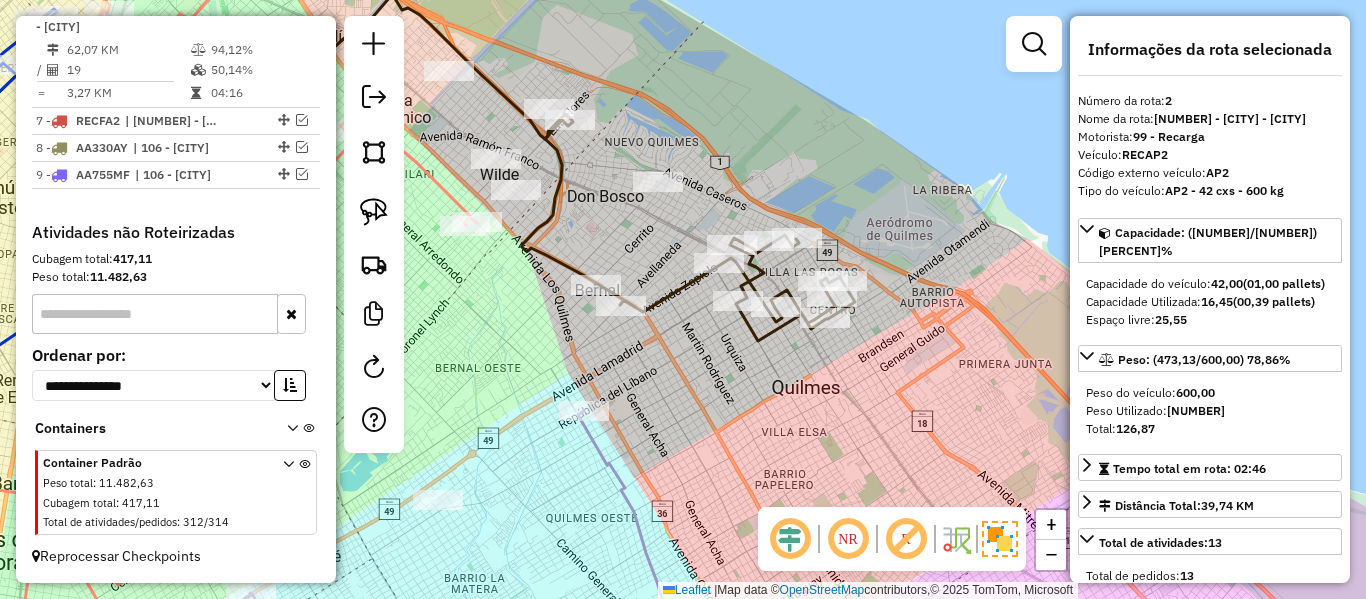 scroll, scrollTop: 1276, scrollLeft: 0, axis: vertical 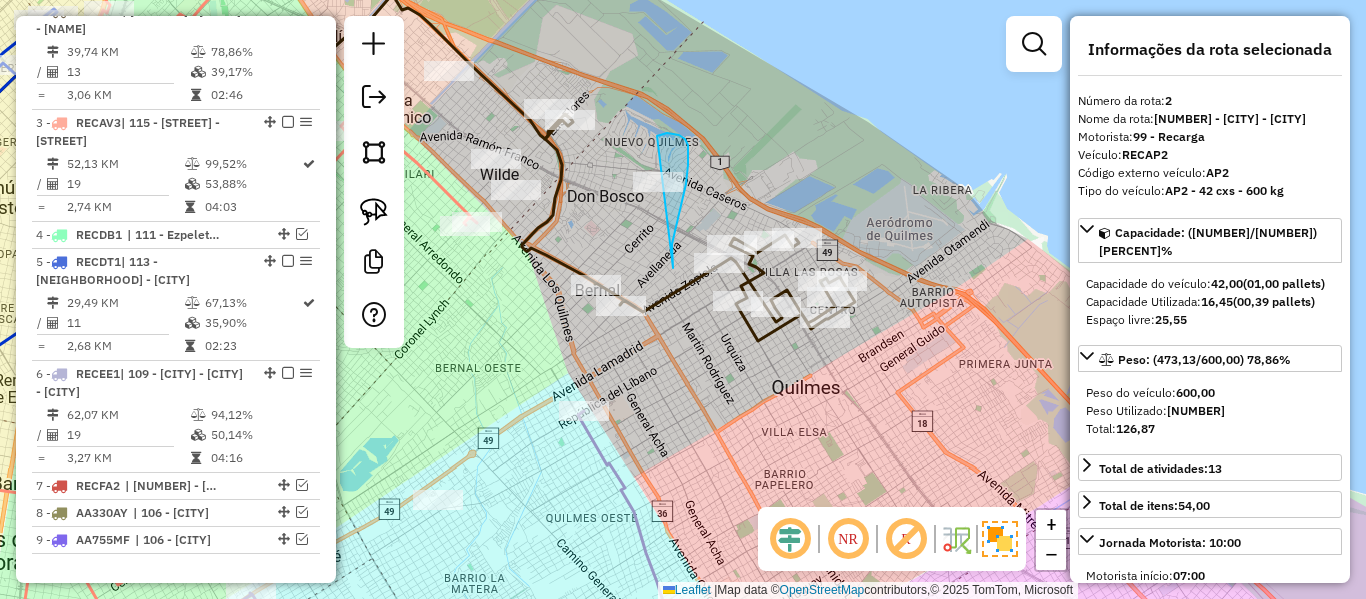 drag, startPoint x: 672, startPoint y: 266, endPoint x: 611, endPoint y: 186, distance: 100.60318 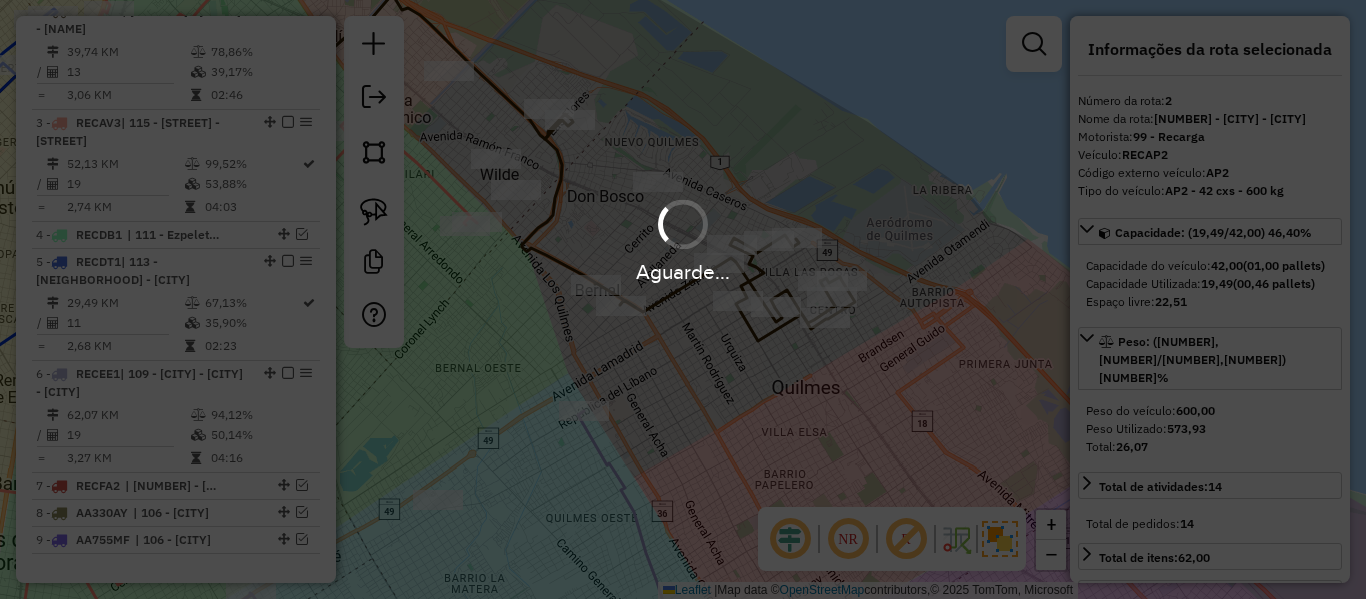 select on "**********" 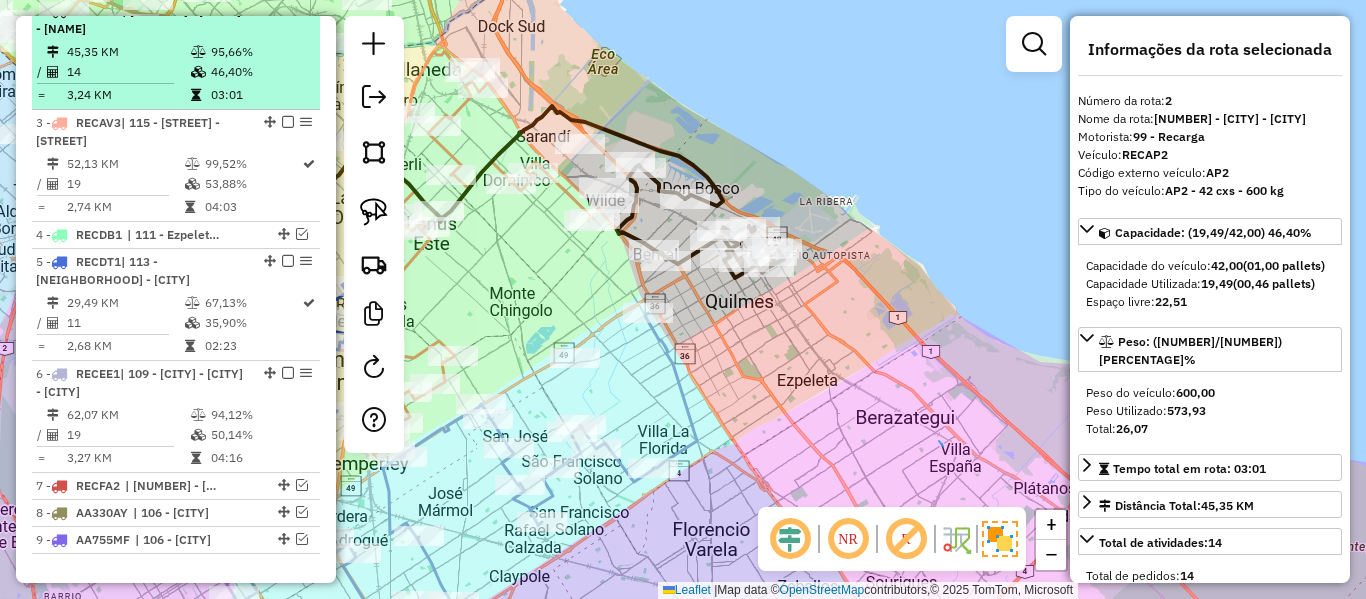 click at bounding box center [288, 10] 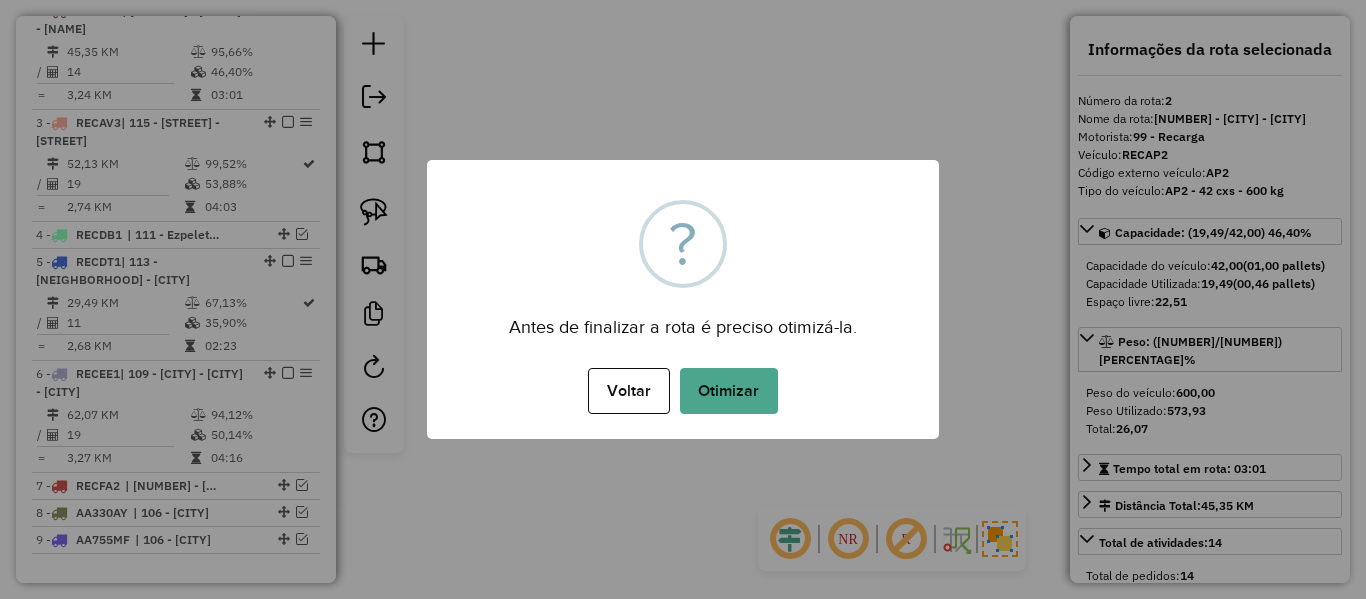 click on "× ? Antes de finalizar a rota é preciso otimizá-la. Voltar No Otimizar" at bounding box center (683, 299) 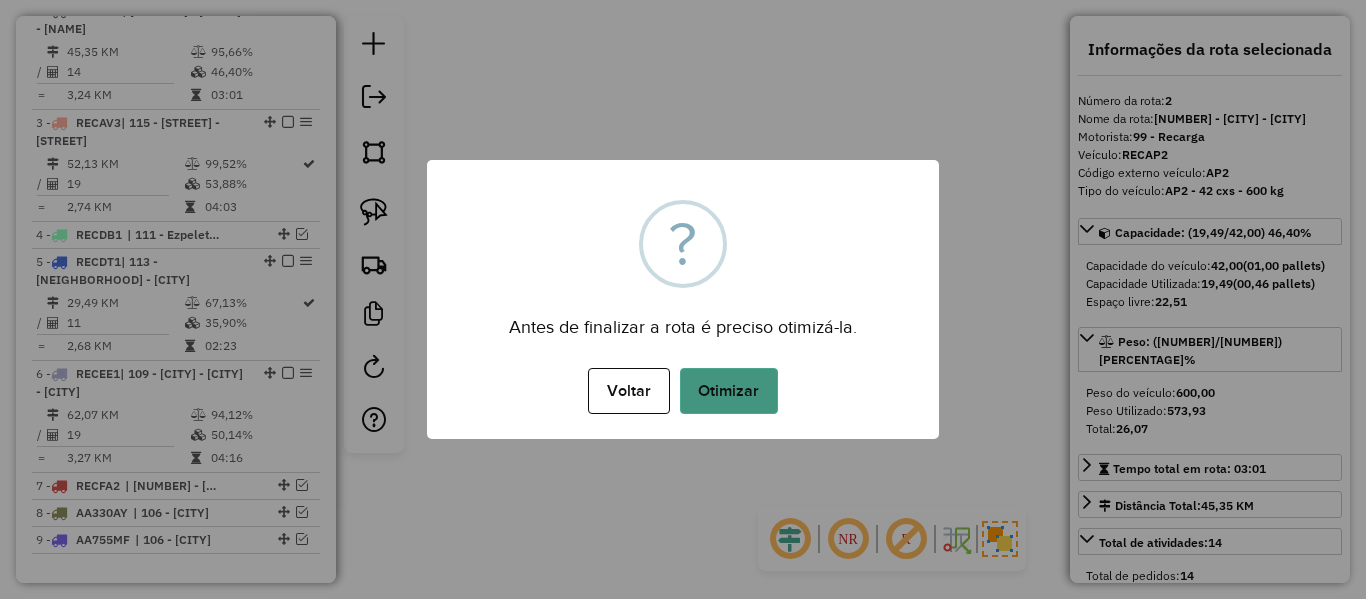 click on "Otimizar" at bounding box center [729, 391] 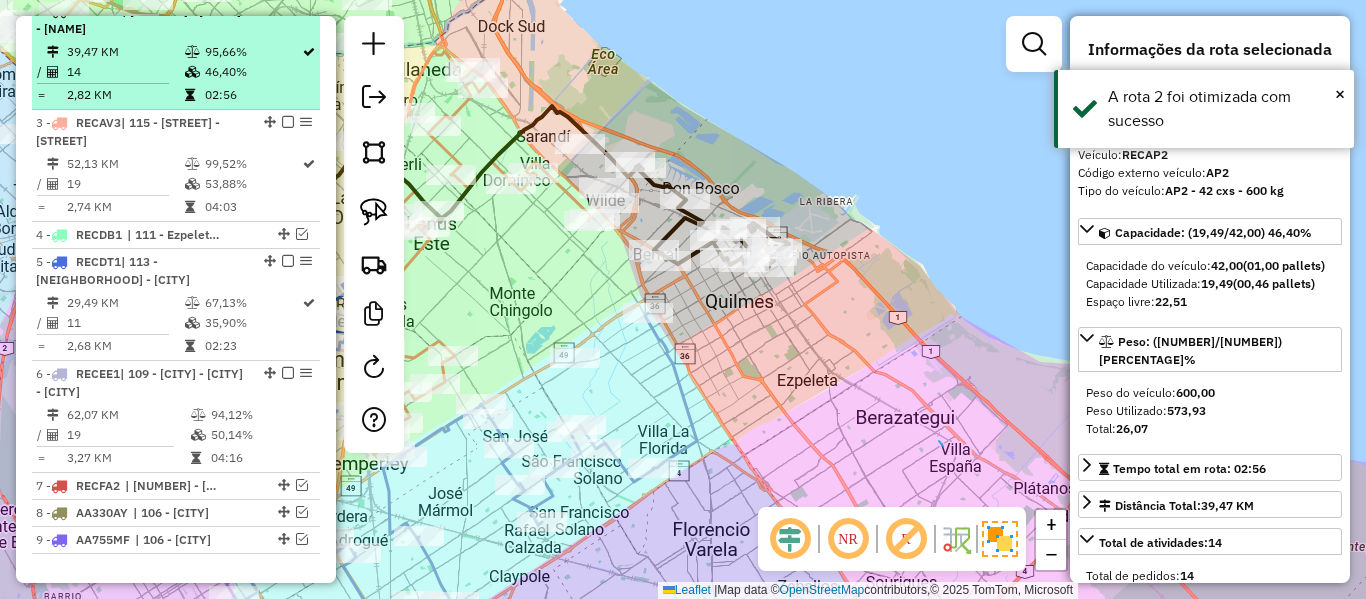 drag, startPoint x: 280, startPoint y: 27, endPoint x: 297, endPoint y: 36, distance: 19.235384 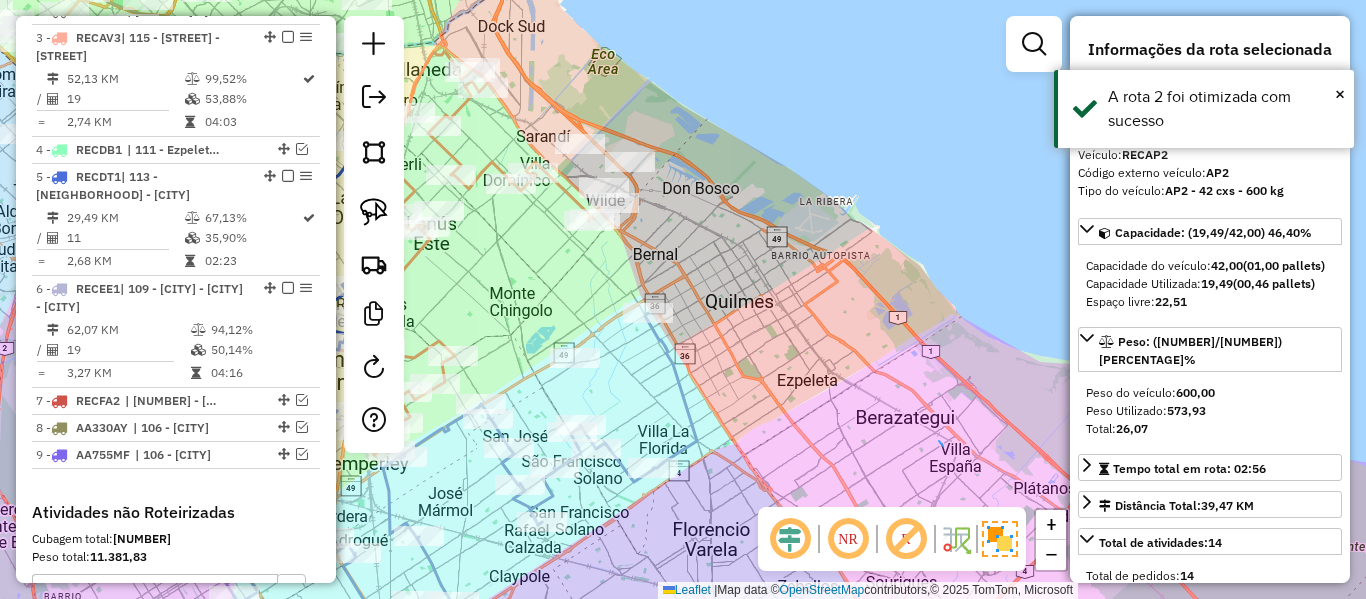 click on "Janela de atendimento Grade de atendimento Capacidade Transportadoras Veículos Cliente Pedidos  Rotas Selecione os dias de semana para filtrar as janelas de atendimento  Seg   Ter   Qua   Qui   Sex   Sáb   Dom  Informe o período da janela de atendimento: De: Até:  Filtrar exatamente a janela do cliente  Considerar janela de atendimento padrão  Selecione os dias de semana para filtrar as grades de atendimento  Seg   Ter   Qua   Qui   Sex   Sáb   Dom   Considerar clientes sem dia de atendimento cadastrado  Clientes fora do dia de atendimento selecionado Filtrar as atividades entre os valores definidos abaixo:  Peso mínimo:   Peso máximo:   Cubagem mínima:   Cubagem máxima:   De:   Até:  Filtrar as atividades entre o tempo de atendimento definido abaixo:  De:   Até:   Considerar capacidade total dos clientes não roteirizados Transportadora: Selecione um ou mais itens Tipo de veículo: Selecione um ou mais itens Veículo: Selecione um ou mais itens Motorista: Selecione um ou mais itens Nome: Rótulo:" 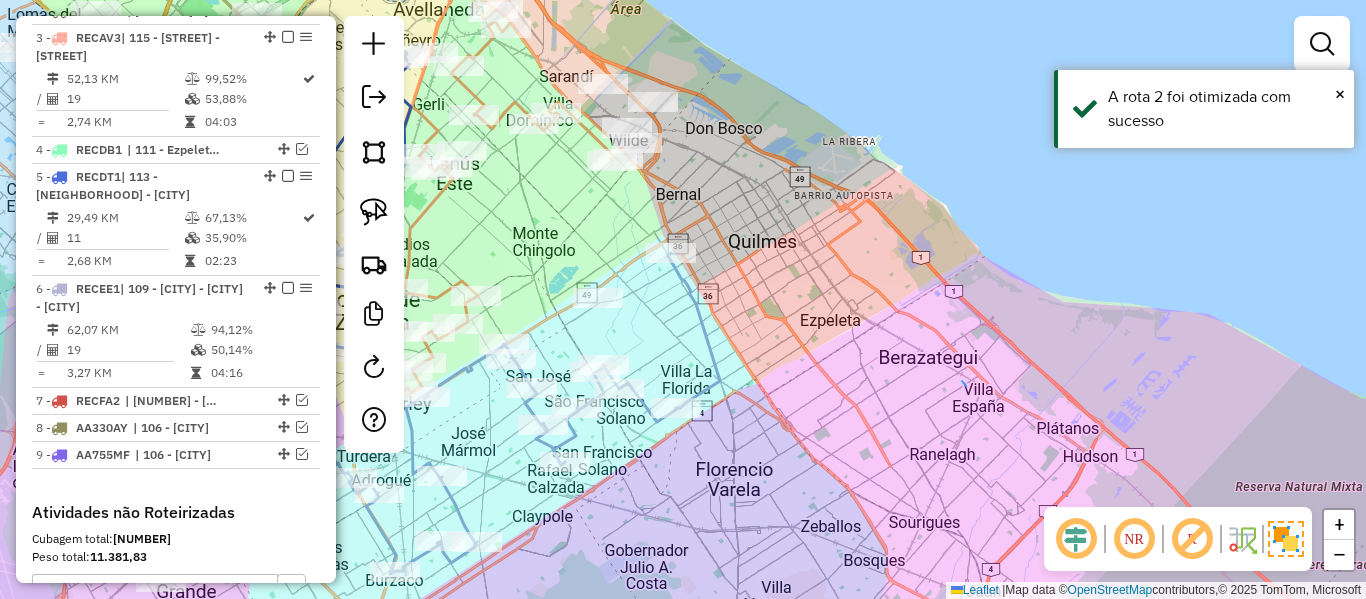 drag, startPoint x: 756, startPoint y: 334, endPoint x: 858, endPoint y: 184, distance: 181.39459 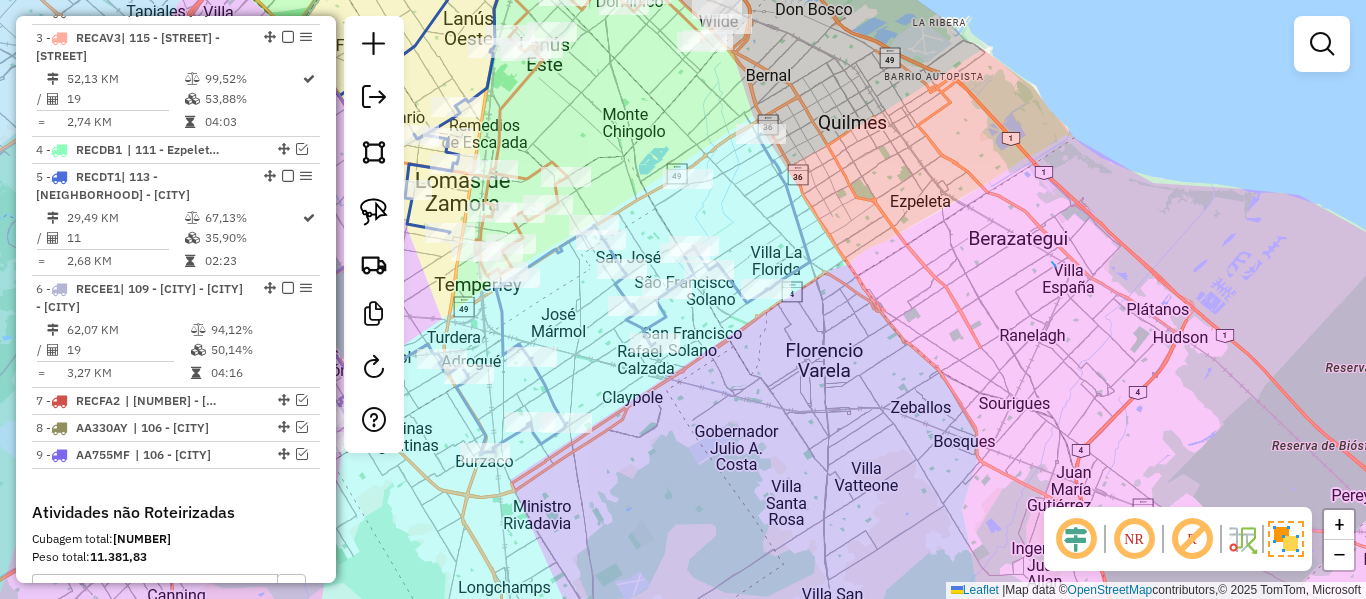 click 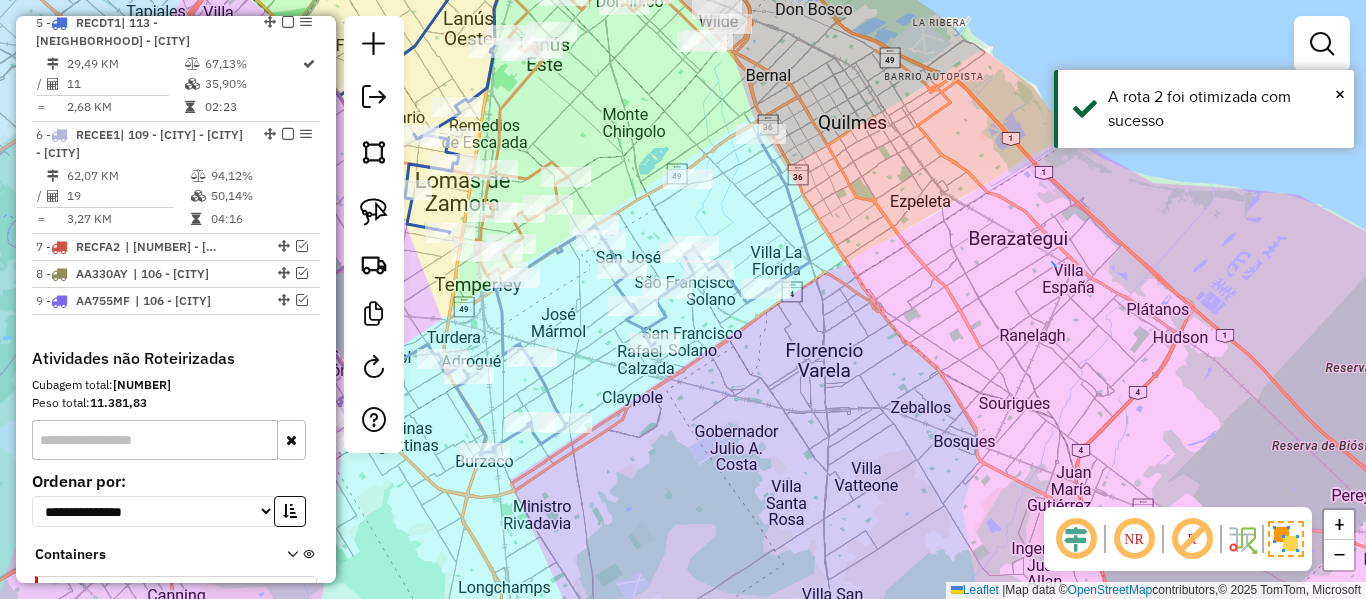select on "**********" 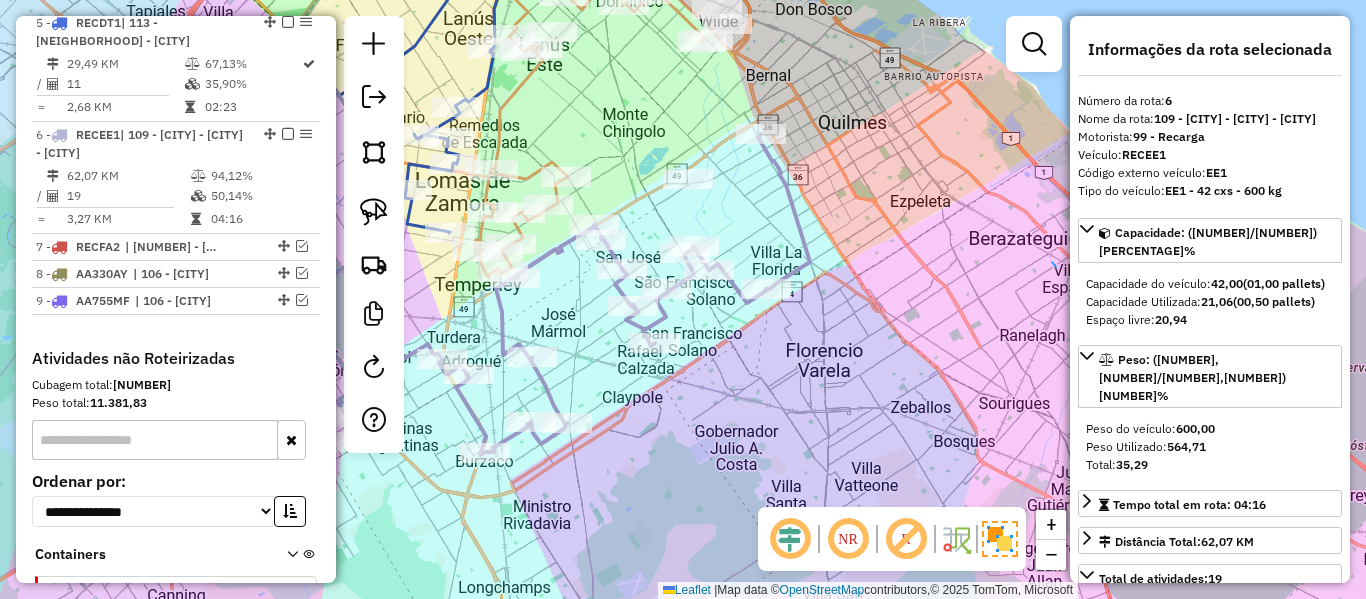 scroll, scrollTop: 1171, scrollLeft: 0, axis: vertical 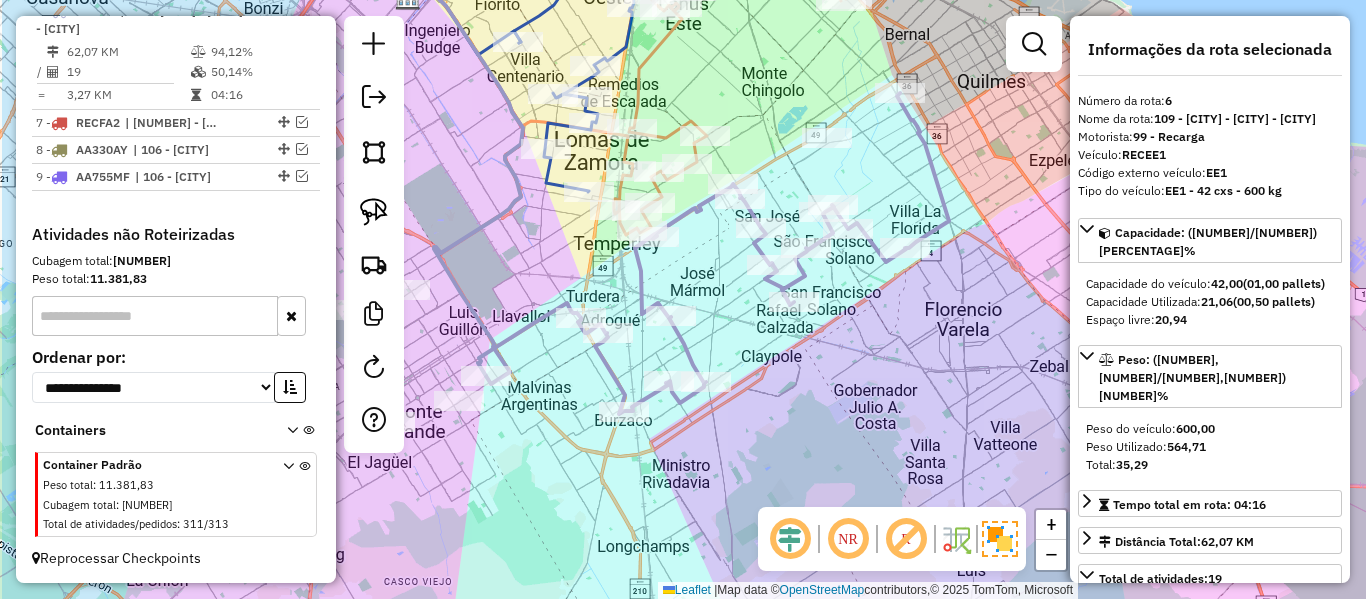 drag, startPoint x: 883, startPoint y: 328, endPoint x: 1022, endPoint y: 287, distance: 144.92067 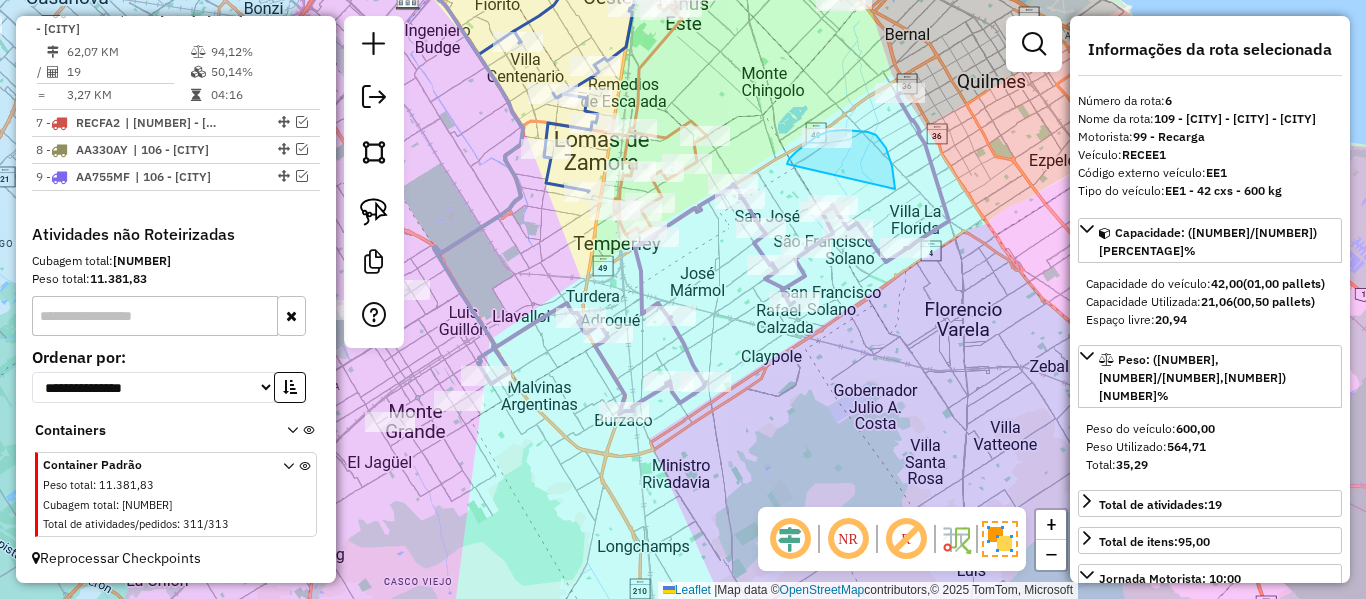 drag, startPoint x: 892, startPoint y: 166, endPoint x: 787, endPoint y: 164, distance: 105.01904 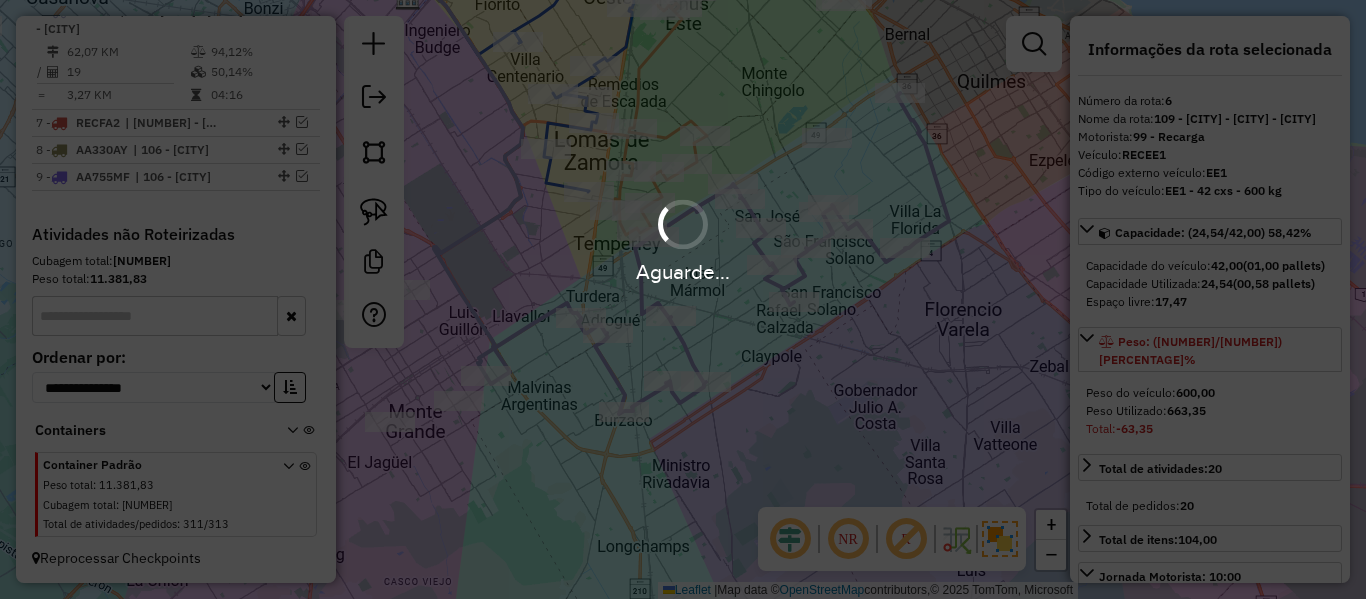 select on "**********" 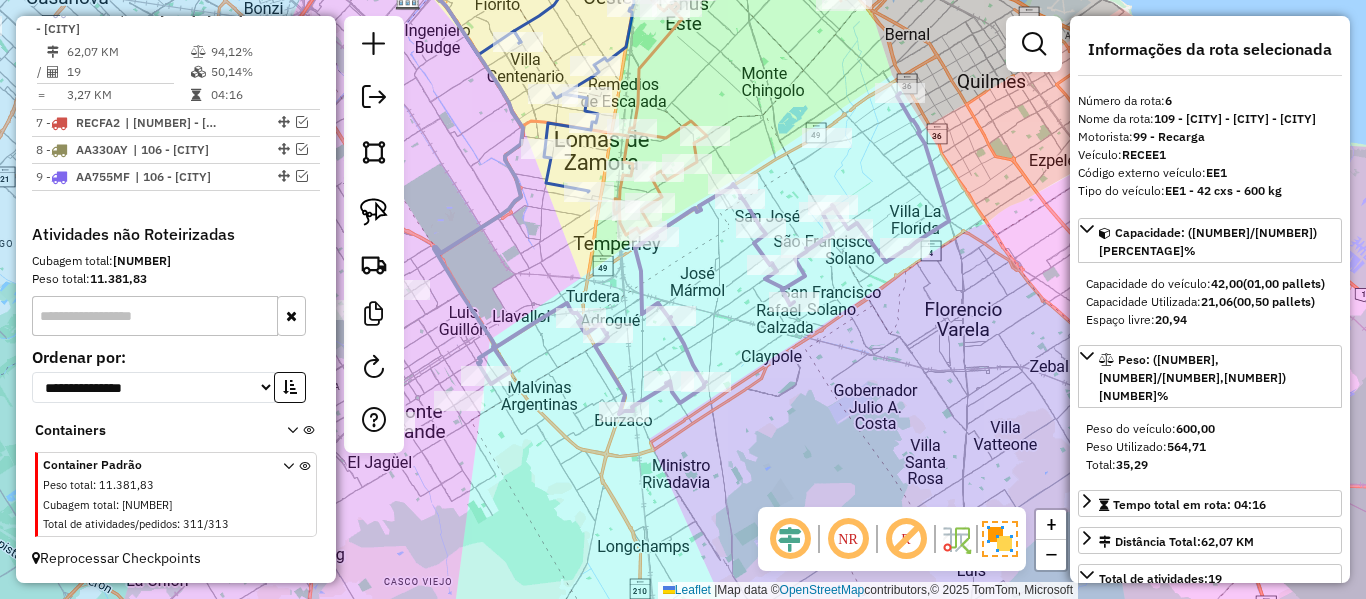 click 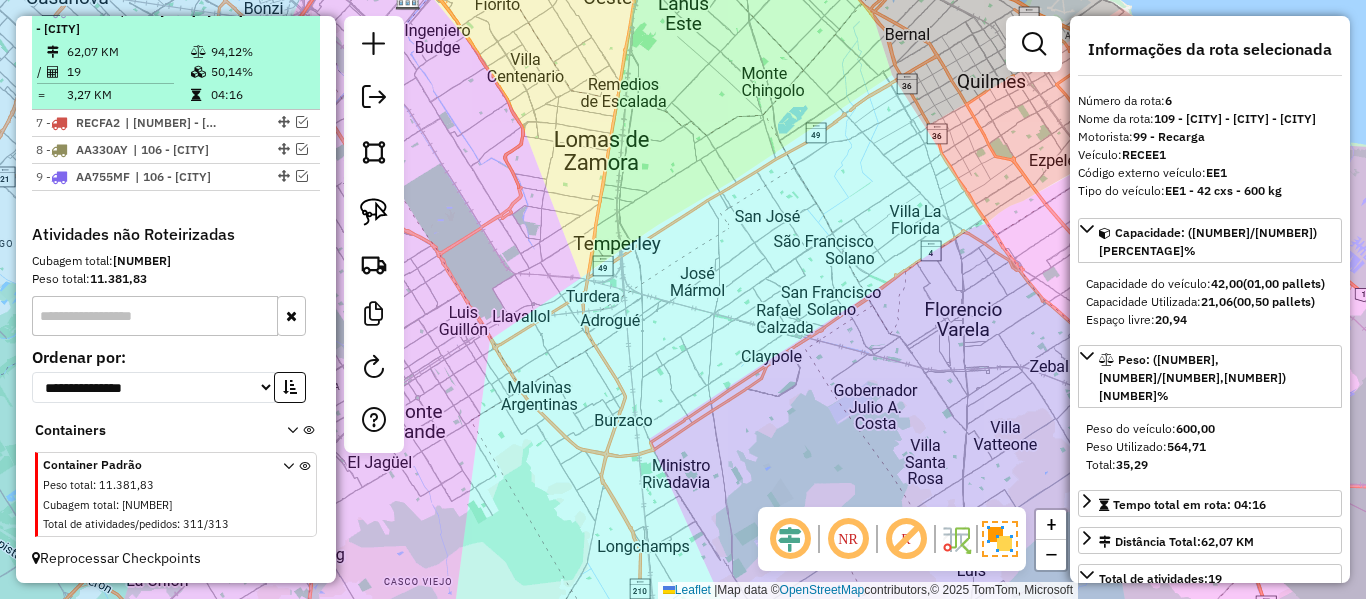 click on "94,12%" at bounding box center [260, 52] 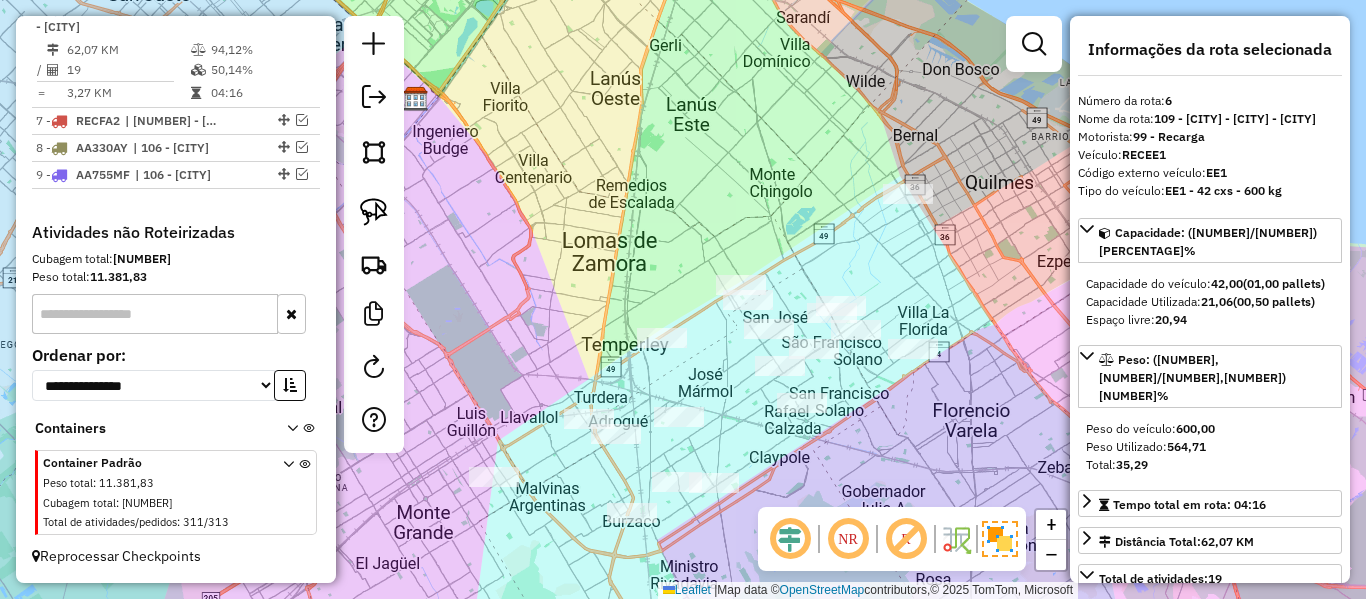 scroll, scrollTop: 1191, scrollLeft: 0, axis: vertical 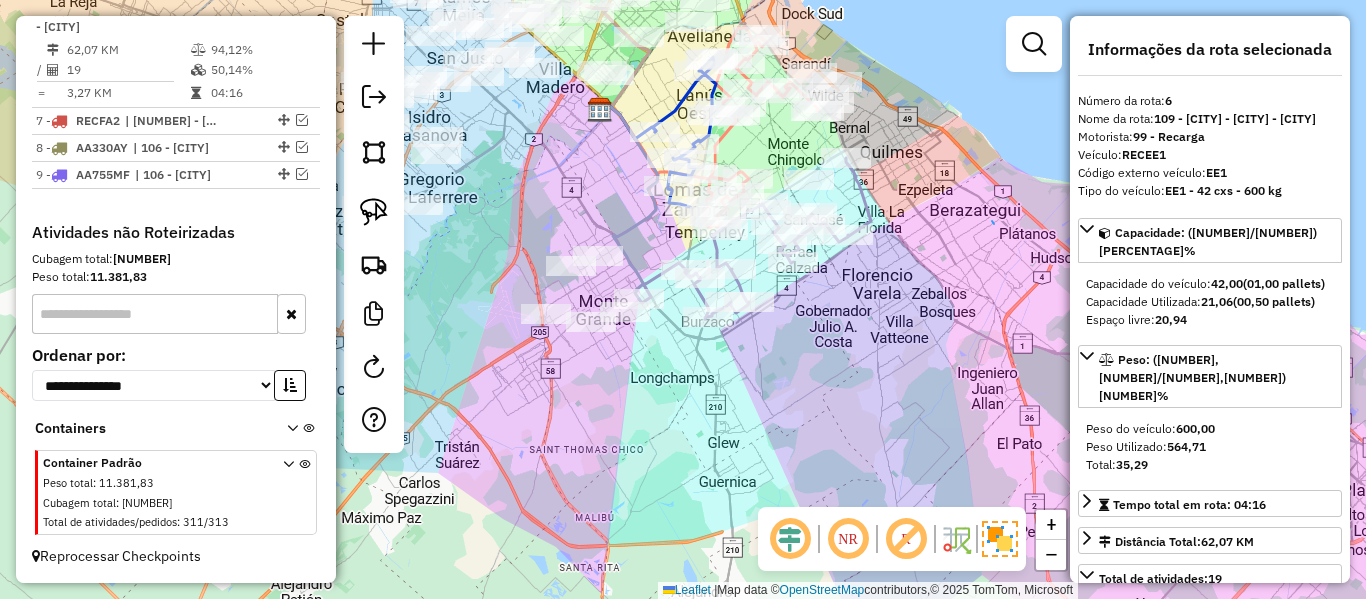 click 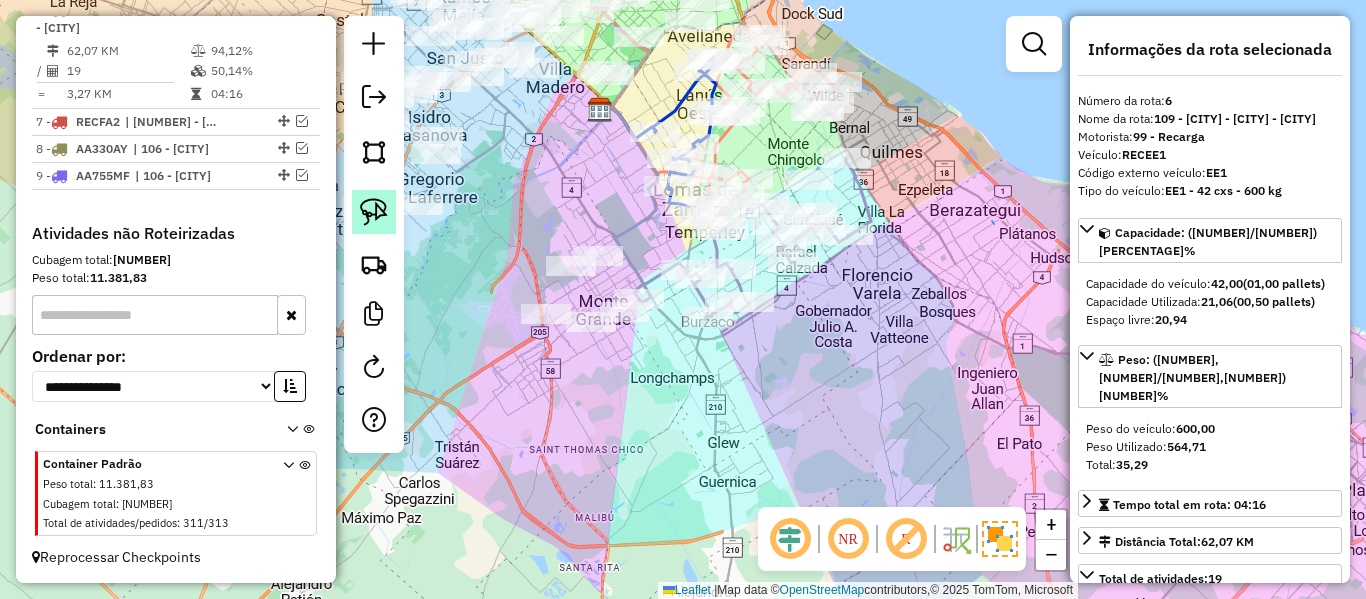 scroll, scrollTop: 1171, scrollLeft: 0, axis: vertical 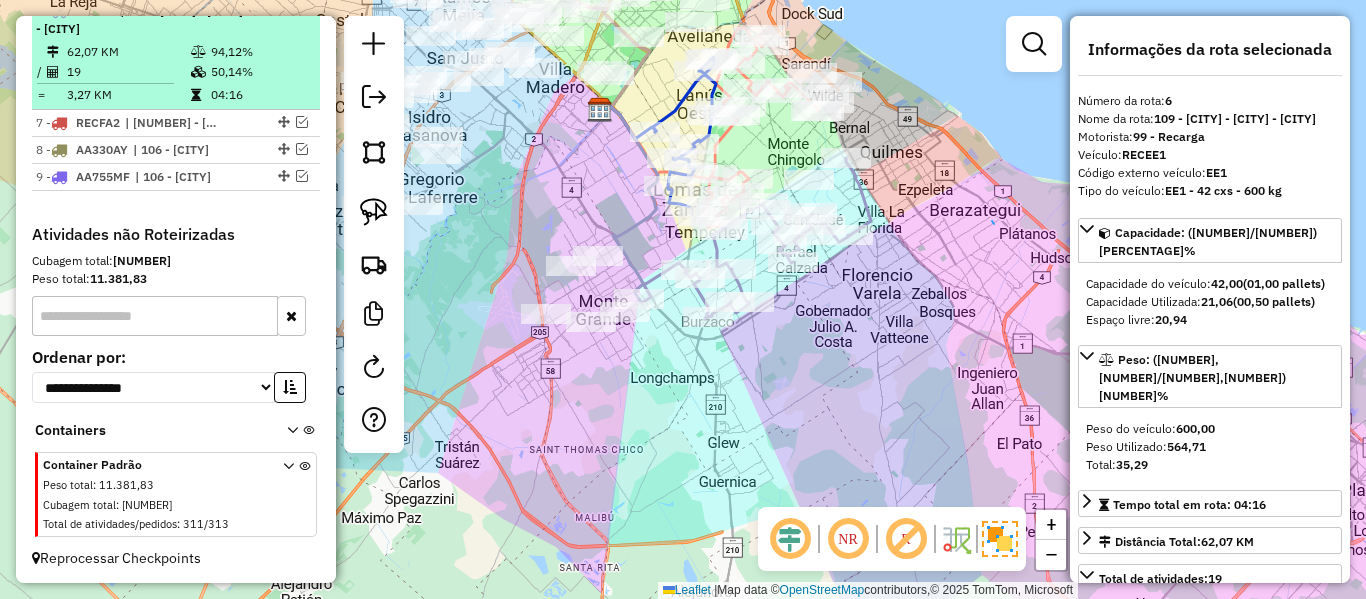 click at bounding box center (288, 10) 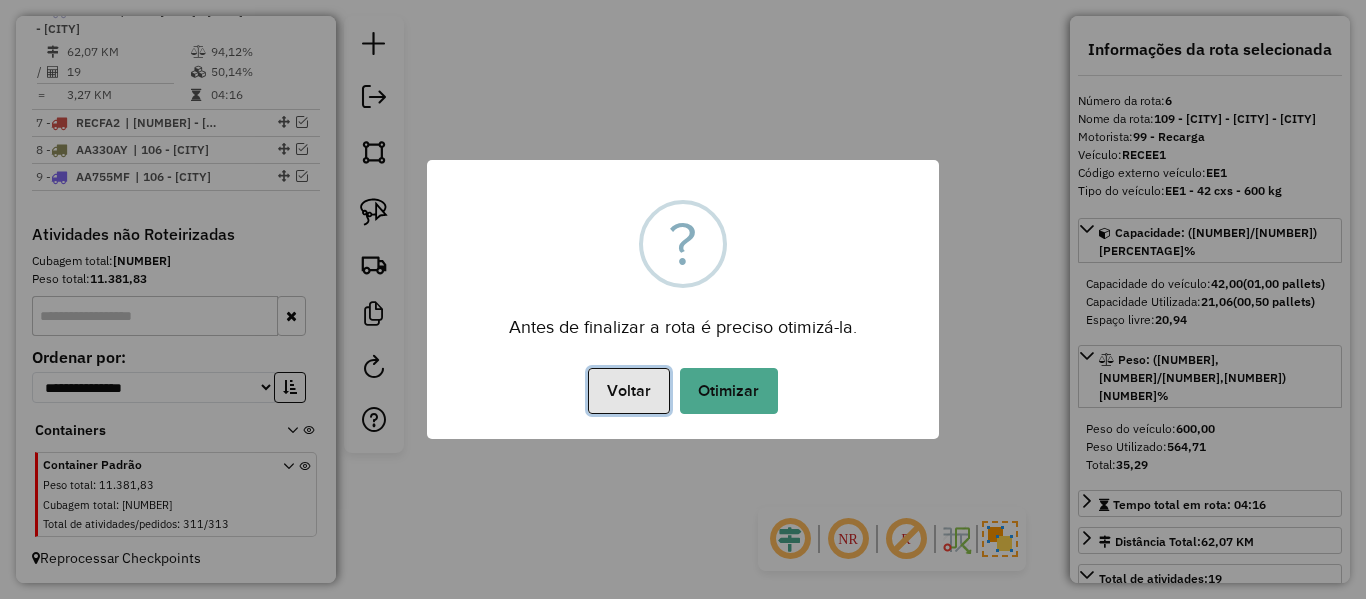 click on "Voltar" at bounding box center [628, 391] 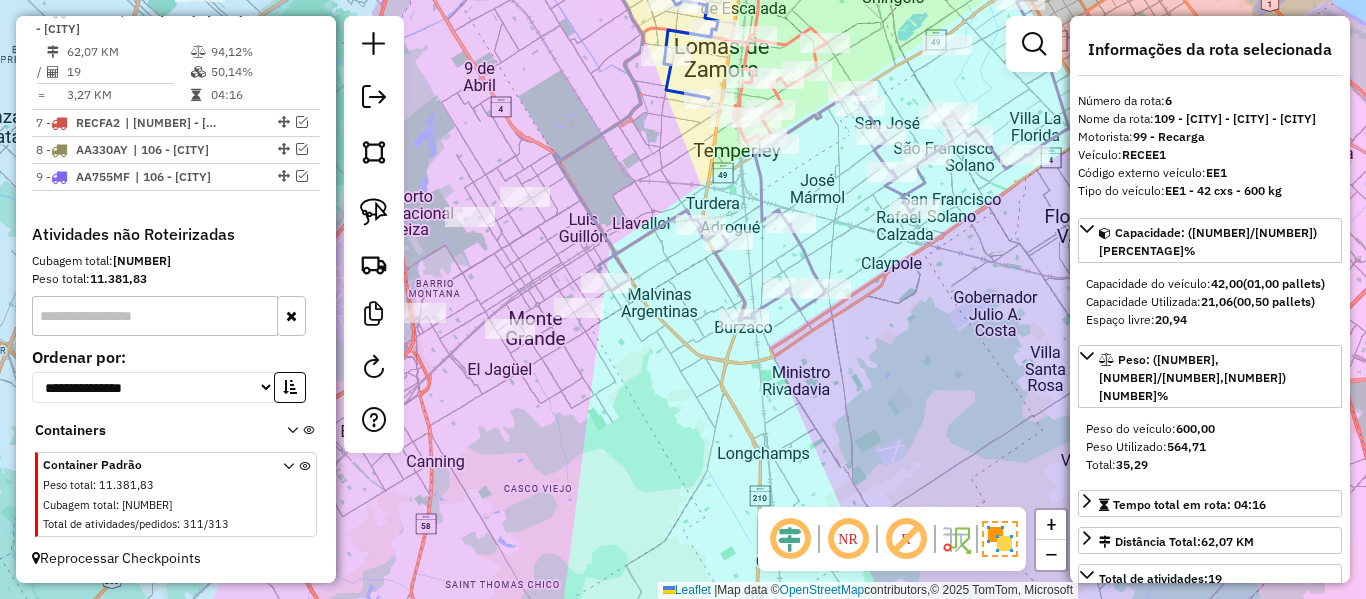 click 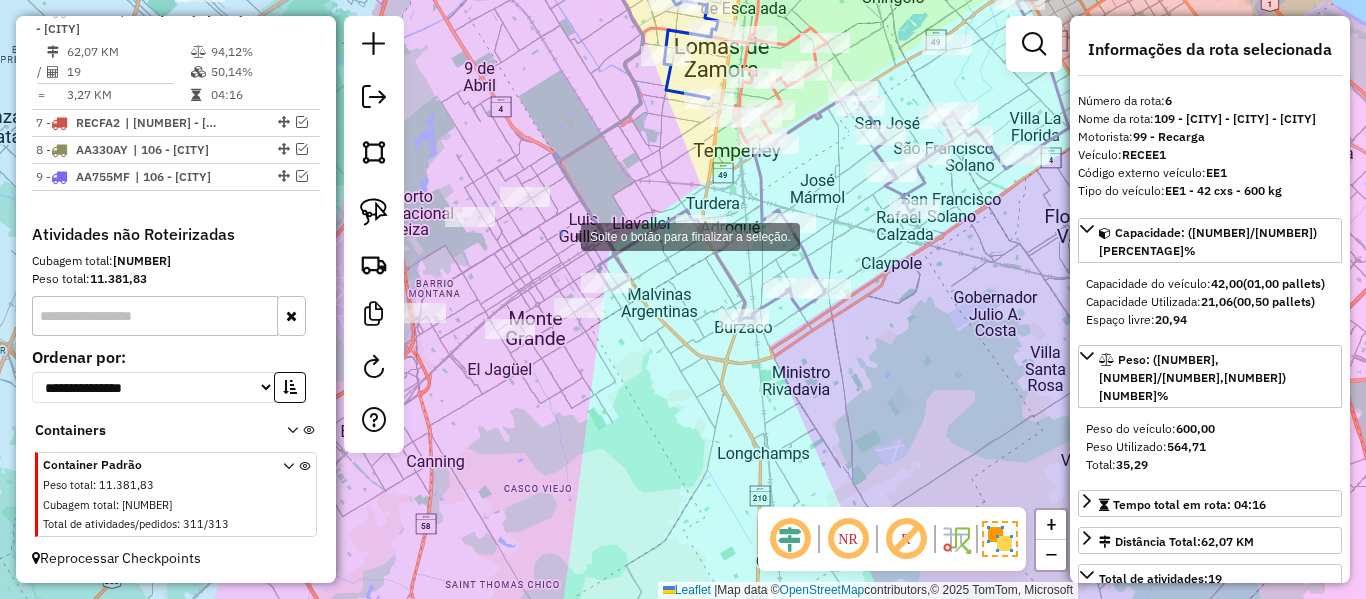 drag, startPoint x: 561, startPoint y: 235, endPoint x: 661, endPoint y: 359, distance: 159.29846 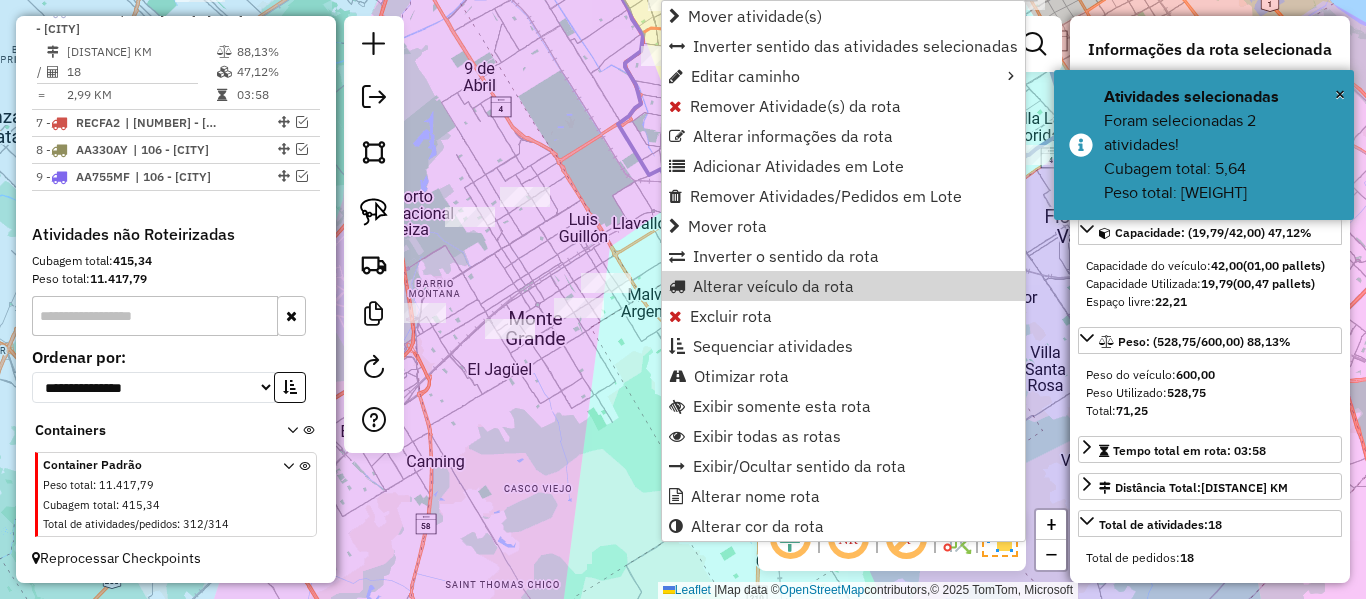 click on "Janela de atendimento Grade de atendimento Capacidade Transportadoras Veículos Cliente Pedidos  Rotas Selecione os dias de semana para filtrar as janelas de atendimento  Seg   Ter   Qua   Qui   Sex   Sáb   Dom  Informe o período da janela de atendimento: De: Até:  Filtrar exatamente a janela do cliente  Considerar janela de atendimento padrão  Selecione os dias de semana para filtrar as grades de atendimento  Seg   Ter   Qua   Qui   Sex   Sáb   Dom   Considerar clientes sem dia de atendimento cadastrado  Clientes fora do dia de atendimento selecionado Filtrar as atividades entre os valores definidos abaixo:  Peso mínimo:   Peso máximo:   Cubagem mínima:   Cubagem máxima:   De:   Até:  Filtrar as atividades entre o tempo de atendimento definido abaixo:  De:   Até:   Considerar capacidade total dos clientes não roteirizados Transportadora: Selecione um ou mais itens Tipo de veículo: Selecione um ou mais itens Veículo: Selecione um ou mais itens Motorista: Selecione um ou mais itens Nome: Rótulo:" 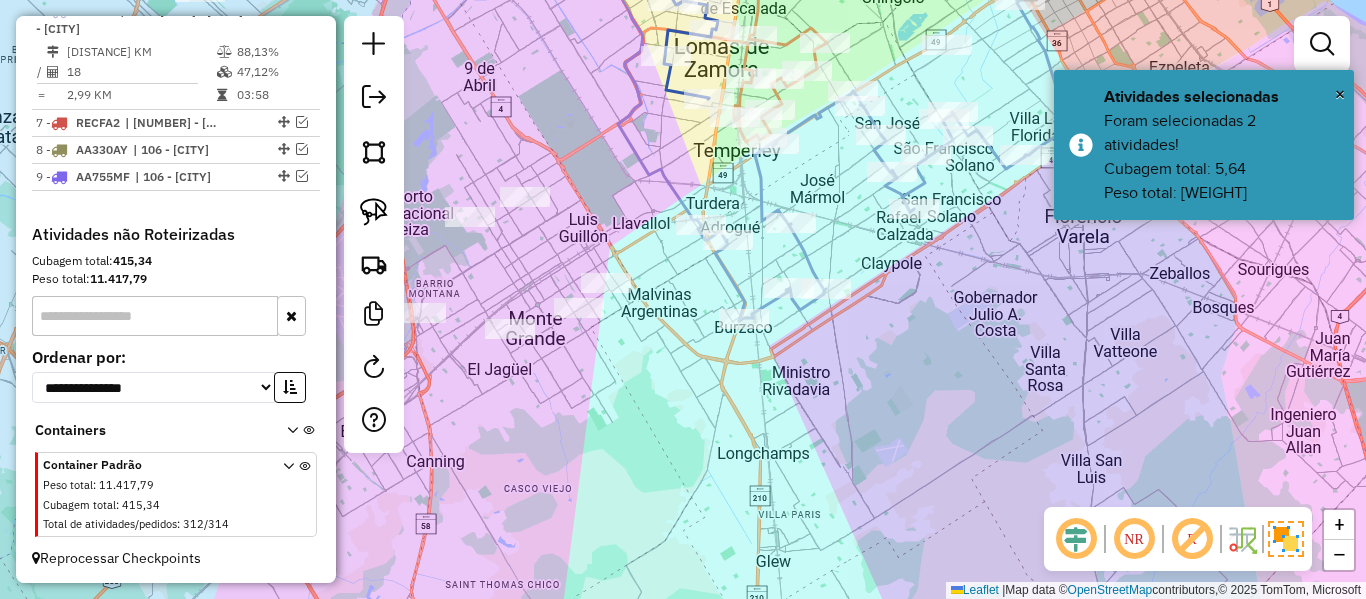 drag, startPoint x: 639, startPoint y: 197, endPoint x: 492, endPoint y: 285, distance: 171.32718 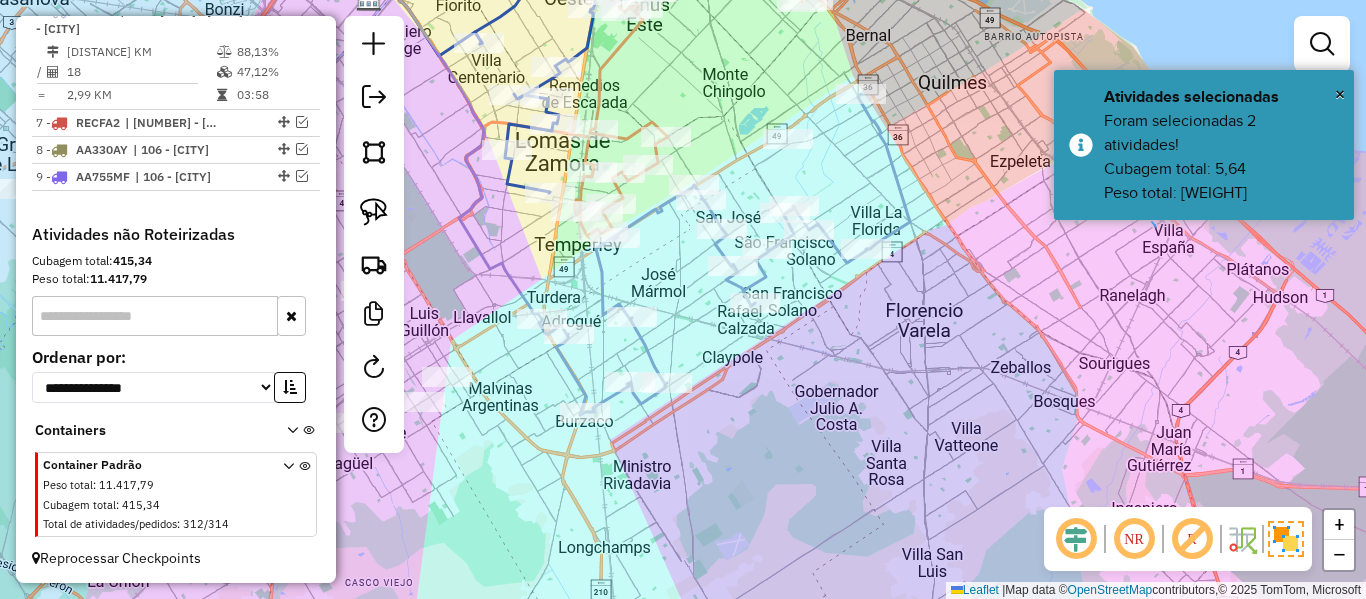 click 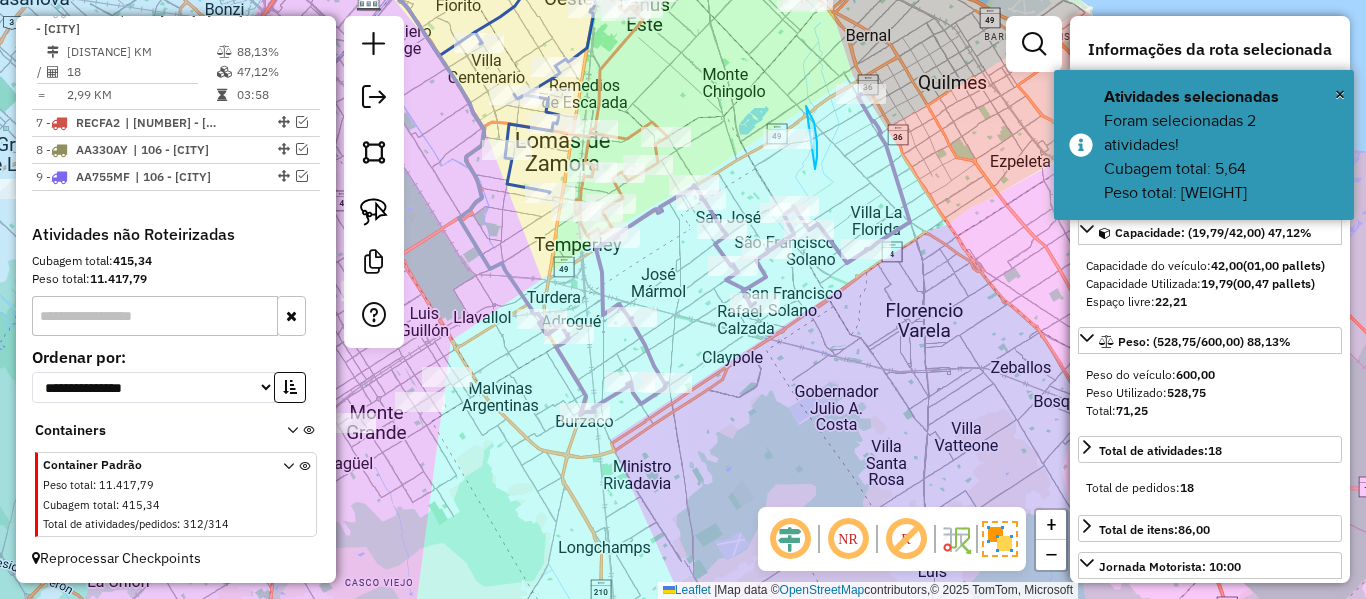 drag, startPoint x: 815, startPoint y: 169, endPoint x: 775, endPoint y: 177, distance: 40.792156 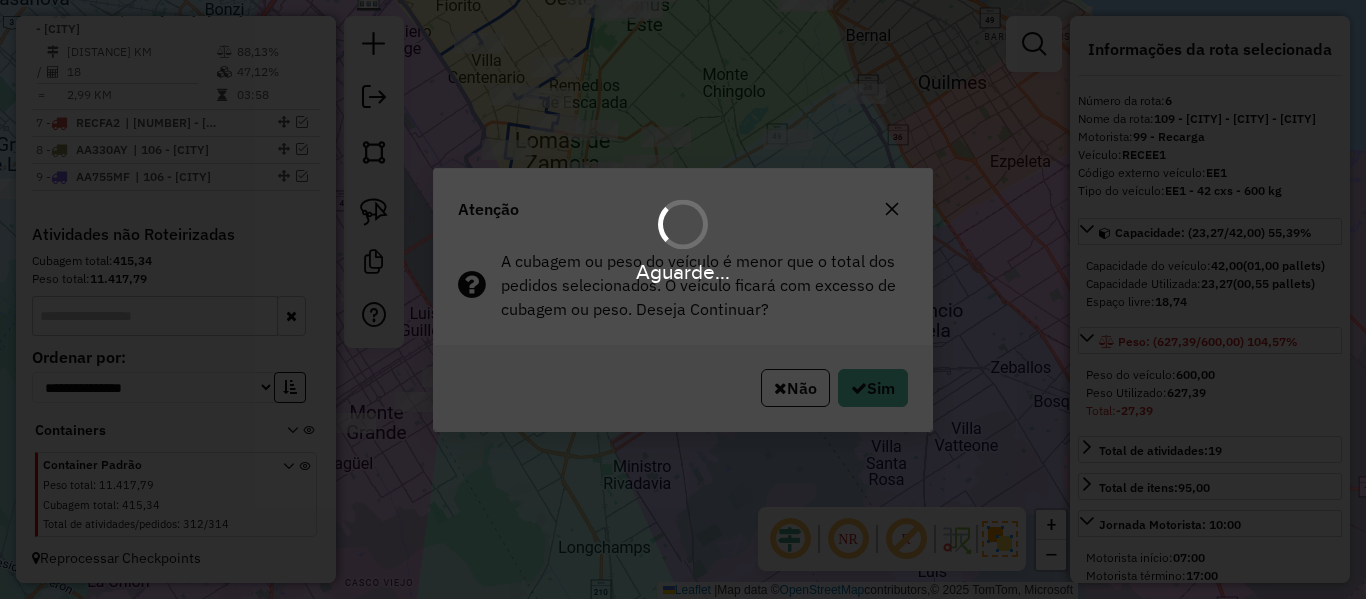 select on "**********" 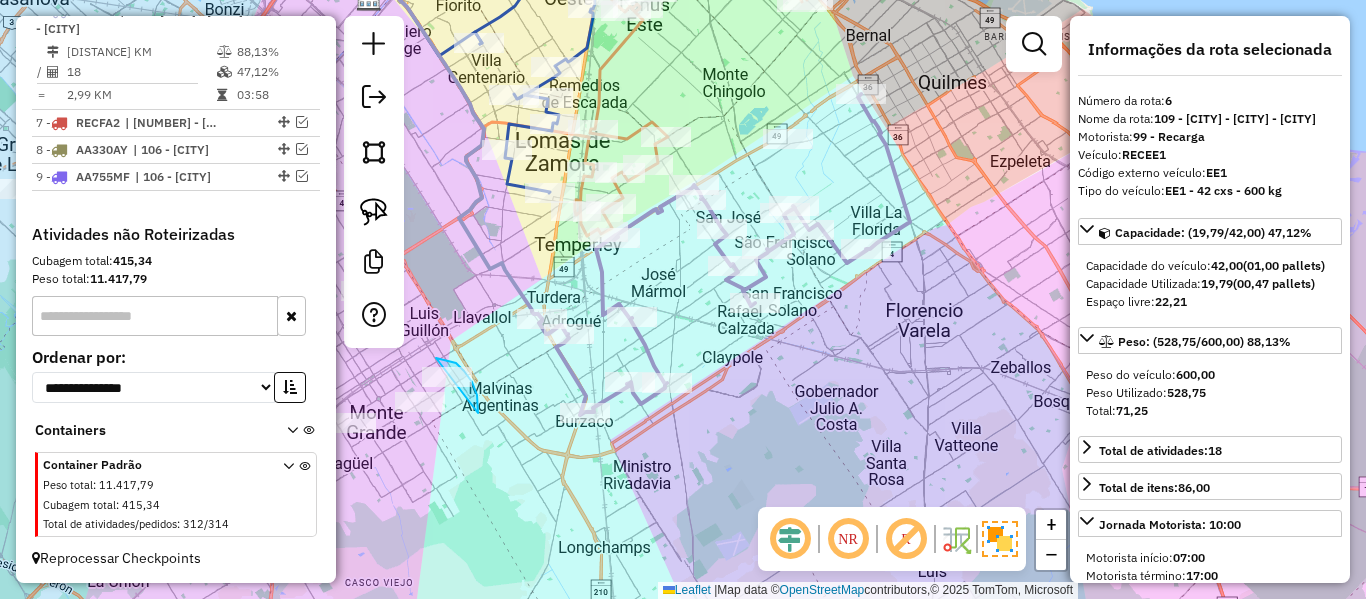 click on "Janela de atendimento Grade de atendimento Capacidade Transportadoras Veículos Cliente Pedidos  Rotas Selecione os dias de semana para filtrar as janelas de atendimento  Seg   Ter   Qua   Qui   Sex   Sáb   Dom  Informe o período da janela de atendimento: De: Até:  Filtrar exatamente a janela do cliente  Considerar janela de atendimento padrão  Selecione os dias de semana para filtrar as grades de atendimento  Seg   Ter   Qua   Qui   Sex   Sáb   Dom   Considerar clientes sem dia de atendimento cadastrado  Clientes fora do dia de atendimento selecionado Filtrar as atividades entre os valores definidos abaixo:  Peso mínimo:   Peso máximo:   Cubagem mínima:   Cubagem máxima:   De:   Até:  Filtrar as atividades entre o tempo de atendimento definido abaixo:  De:   Até:   Considerar capacidade total dos clientes não roteirizados Transportadora: Selecione um ou mais itens Tipo de veículo: Selecione um ou mais itens Veículo: Selecione um ou mais itens Motorista: Selecione um ou mais itens Nome: Rótulo:" 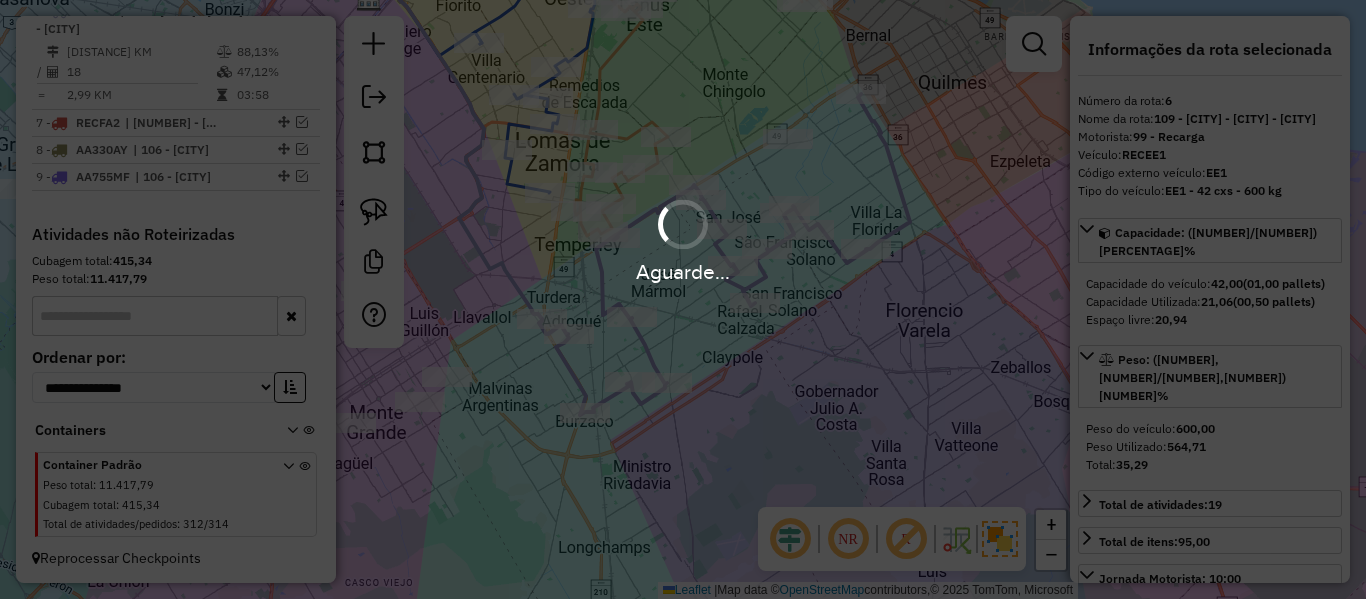 select on "**********" 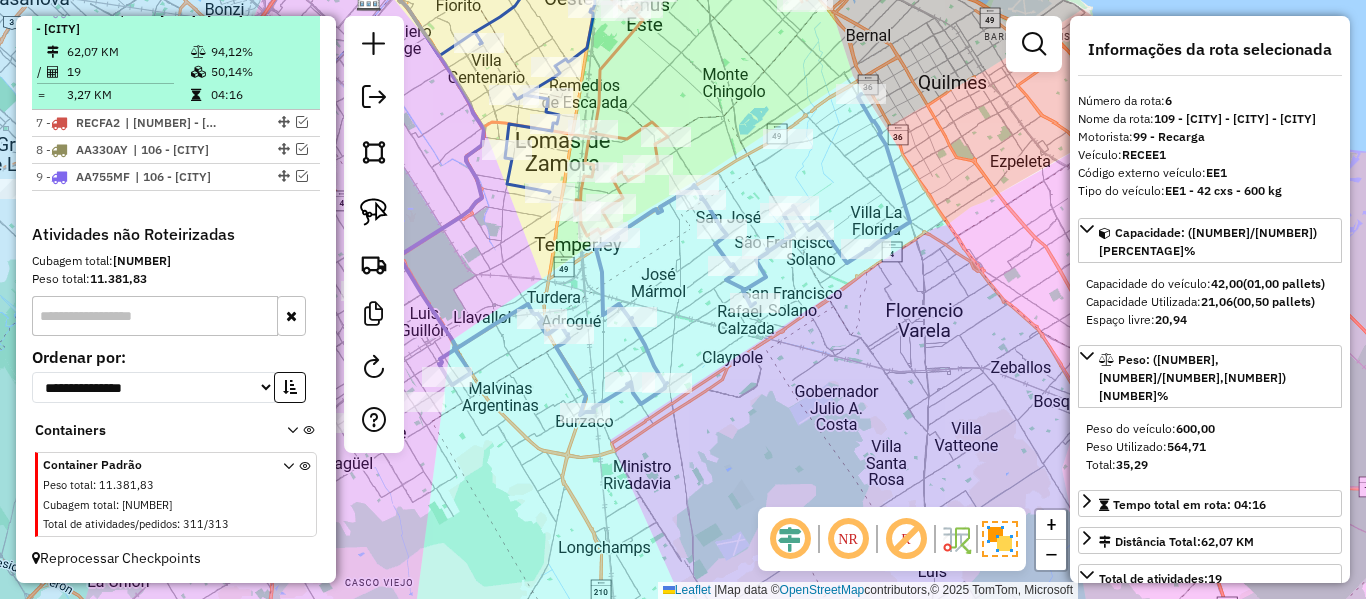 click at bounding box center (288, 10) 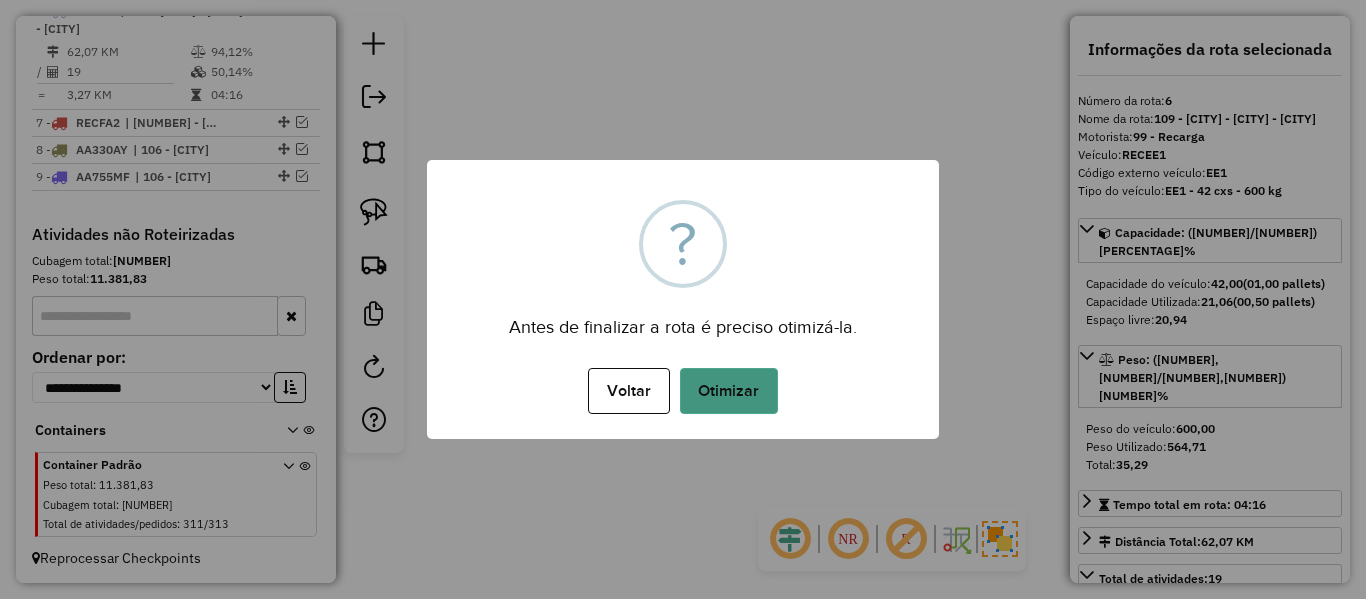 click on "Otimizar" at bounding box center [729, 391] 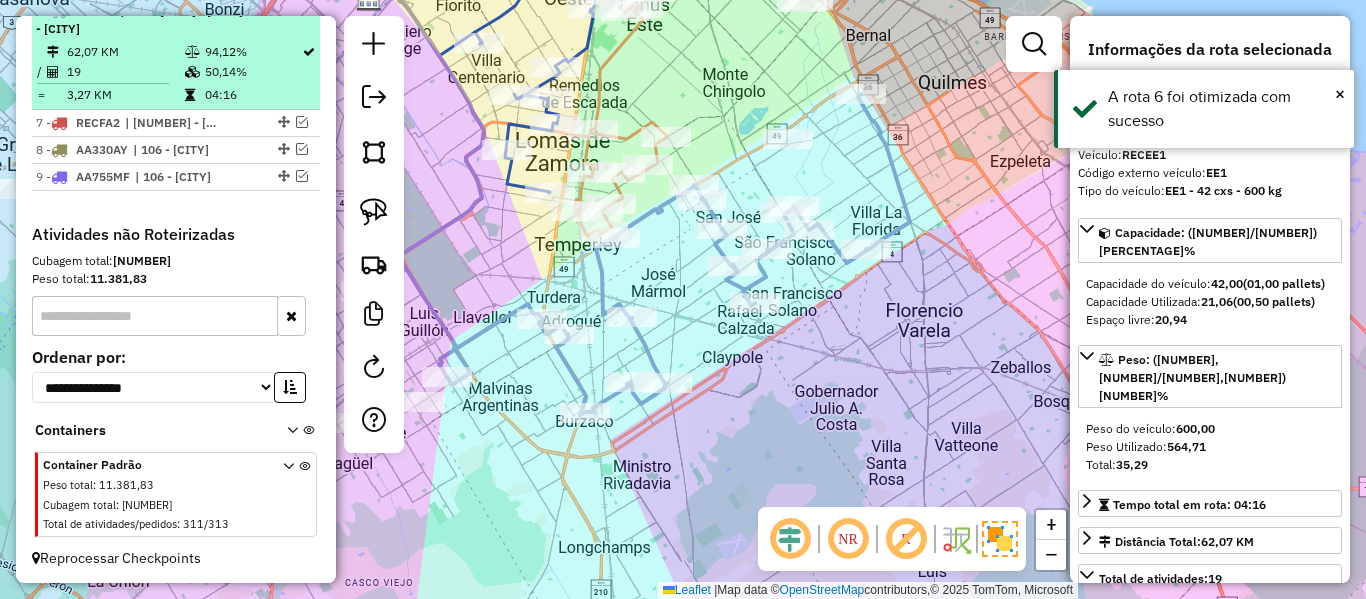 click at bounding box center (288, 10) 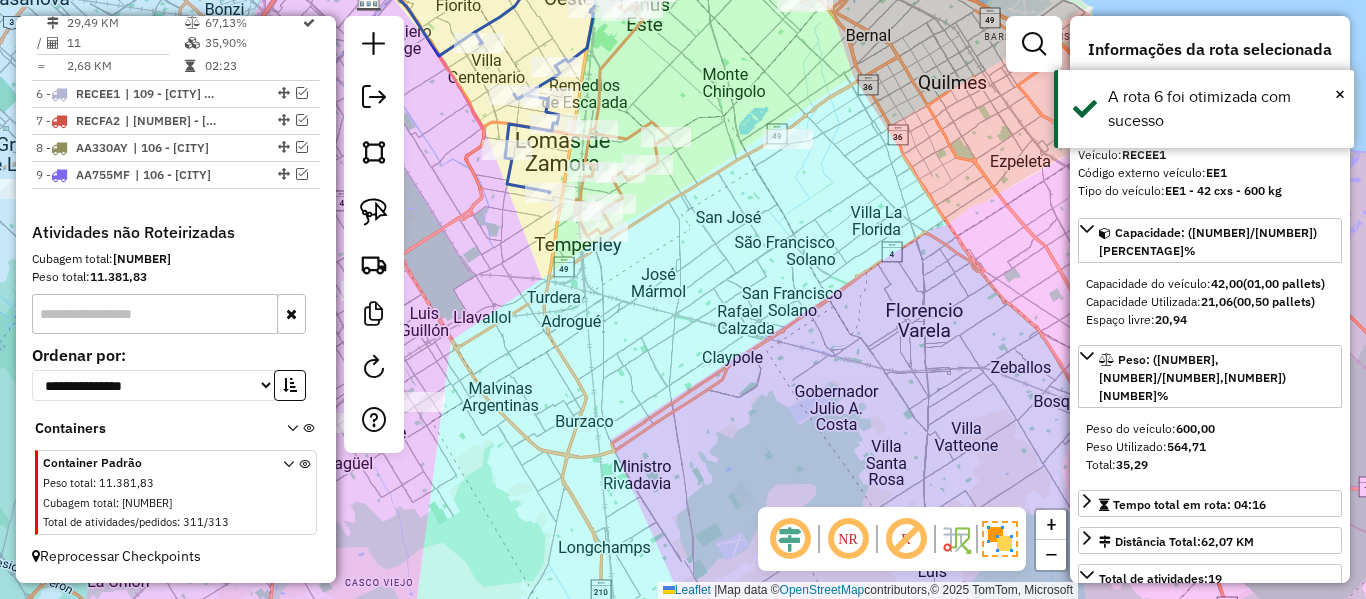 scroll, scrollTop: 1106, scrollLeft: 0, axis: vertical 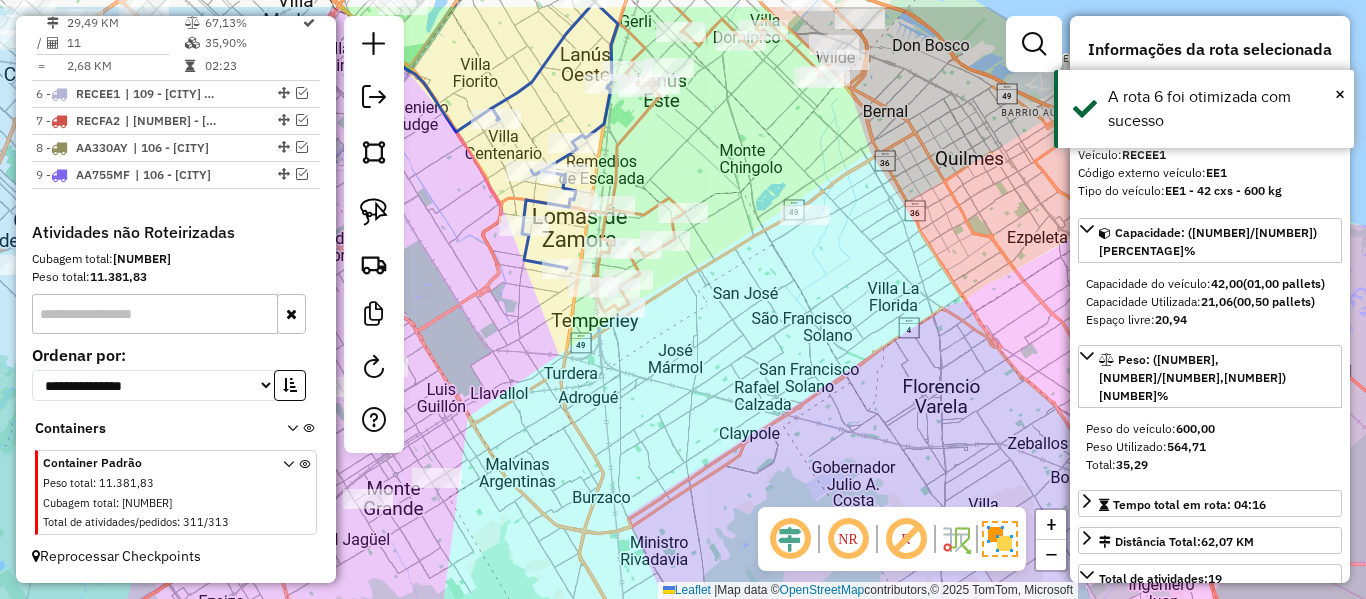 drag, startPoint x: 745, startPoint y: 345, endPoint x: 770, endPoint y: 339, distance: 25.70992 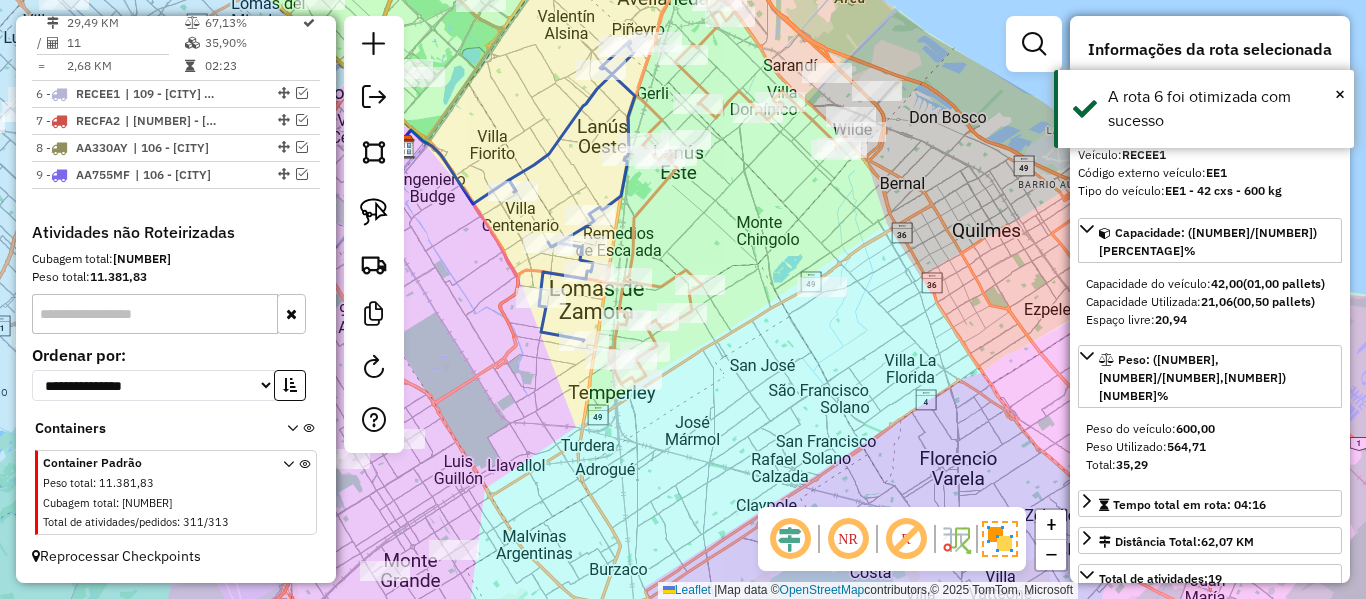 click 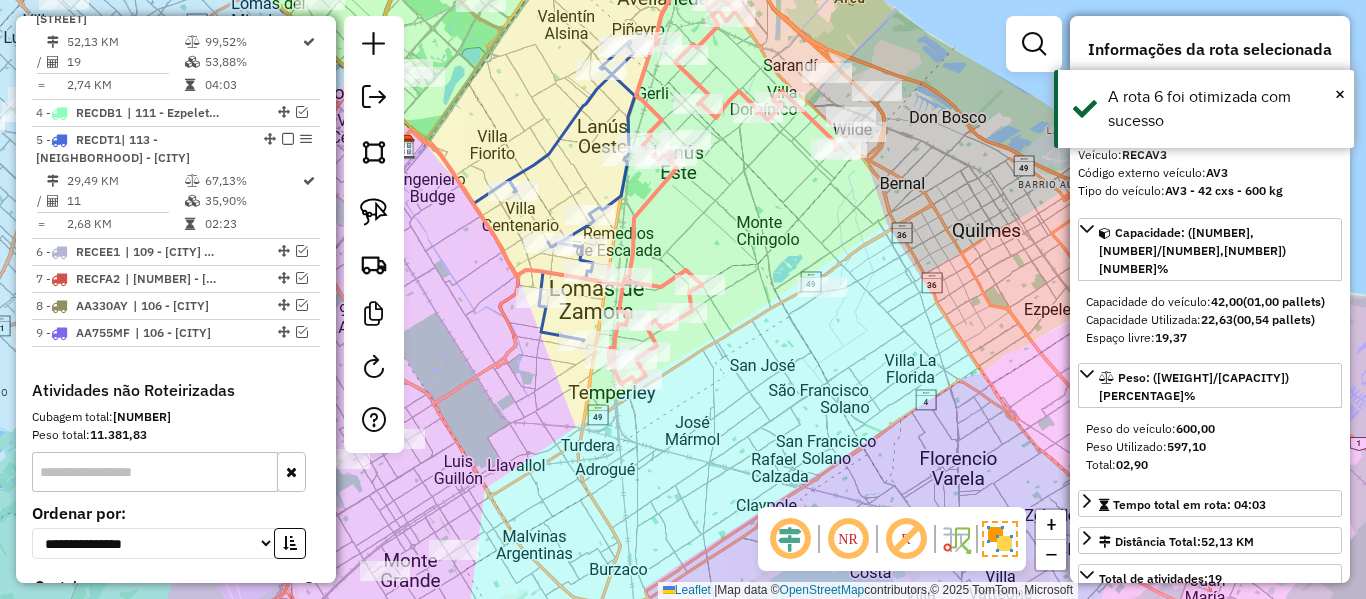 click on "Janela de atendimento Grade de atendimento Capacidade Transportadoras Veículos Cliente Pedidos  Rotas Selecione os dias de semana para filtrar as janelas de atendimento  Seg   Ter   Qua   Qui   Sex   Sáb   Dom  Informe o período da janela de atendimento: De: Até:  Filtrar exatamente a janela do cliente  Considerar janela de atendimento padrão  Selecione os dias de semana para filtrar as grades de atendimento  Seg   Ter   Qua   Qui   Sex   Sáb   Dom   Considerar clientes sem dia de atendimento cadastrado  Clientes fora do dia de atendimento selecionado Filtrar as atividades entre os valores definidos abaixo:  Peso mínimo:   Peso máximo:   Cubagem mínima:   Cubagem máxima:   De:   Até:  Filtrar as atividades entre o tempo de atendimento definido abaixo:  De:   Até:   Considerar capacidade total dos clientes não roteirizados Transportadora: Selecione um ou mais itens Tipo de veículo: Selecione um ou mais itens Veículo: Selecione um ou mais itens Motorista: Selecione um ou mais itens Nome: Rótulo:" 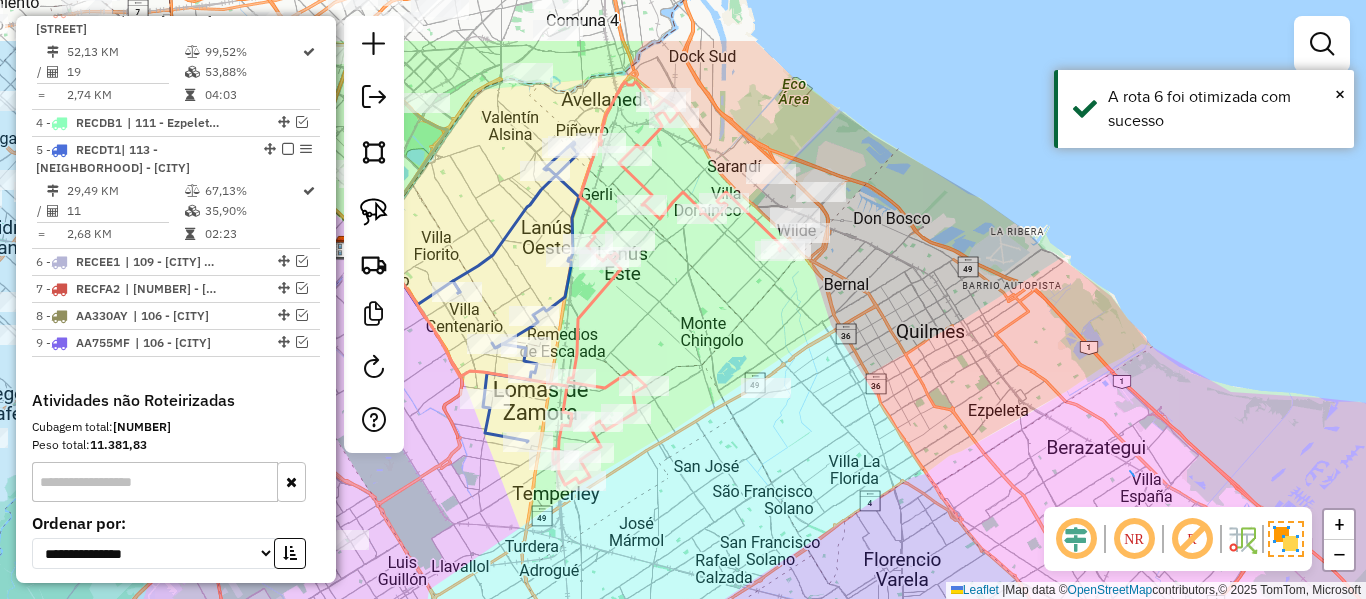 drag, startPoint x: 915, startPoint y: 322, endPoint x: 883, endPoint y: 398, distance: 82.46211 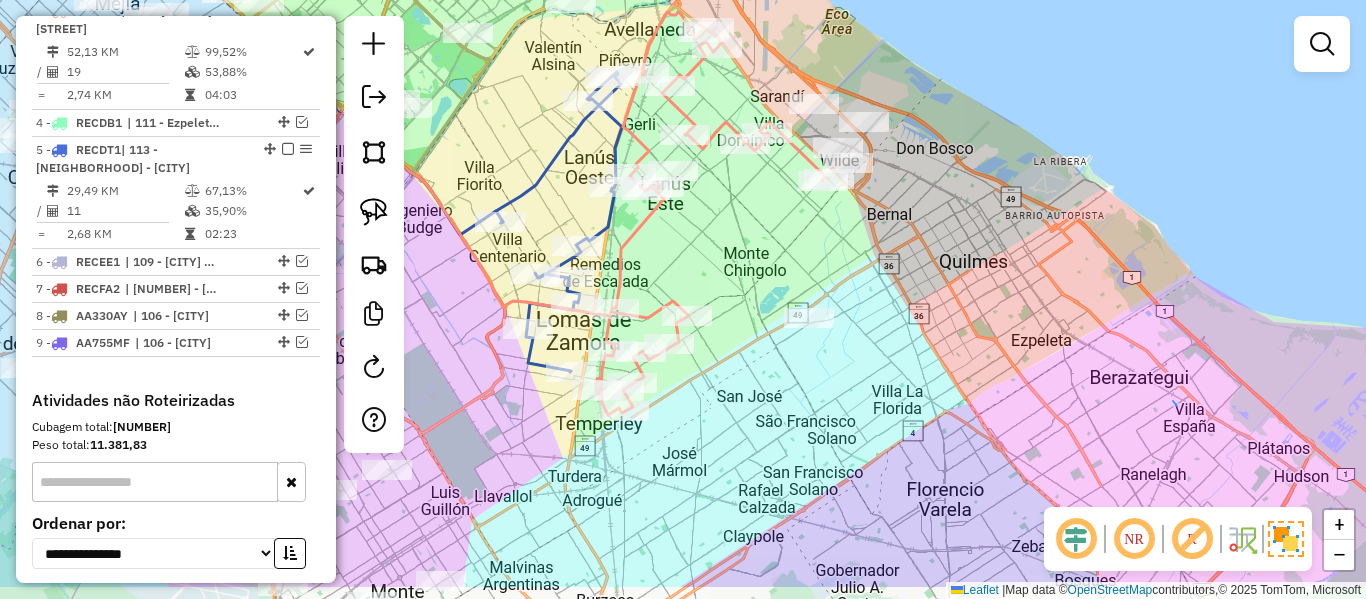 drag, startPoint x: 871, startPoint y: 377, endPoint x: 886, endPoint y: 358, distance: 24.207438 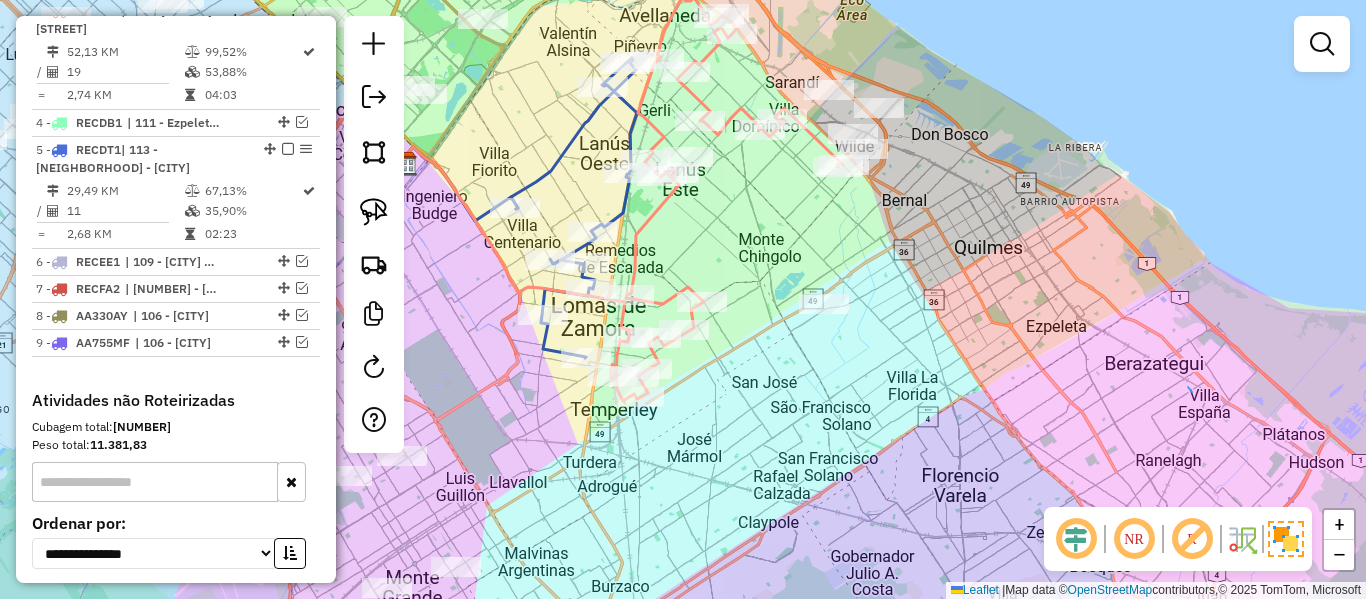drag, startPoint x: 826, startPoint y: 359, endPoint x: 826, endPoint y: 390, distance: 31 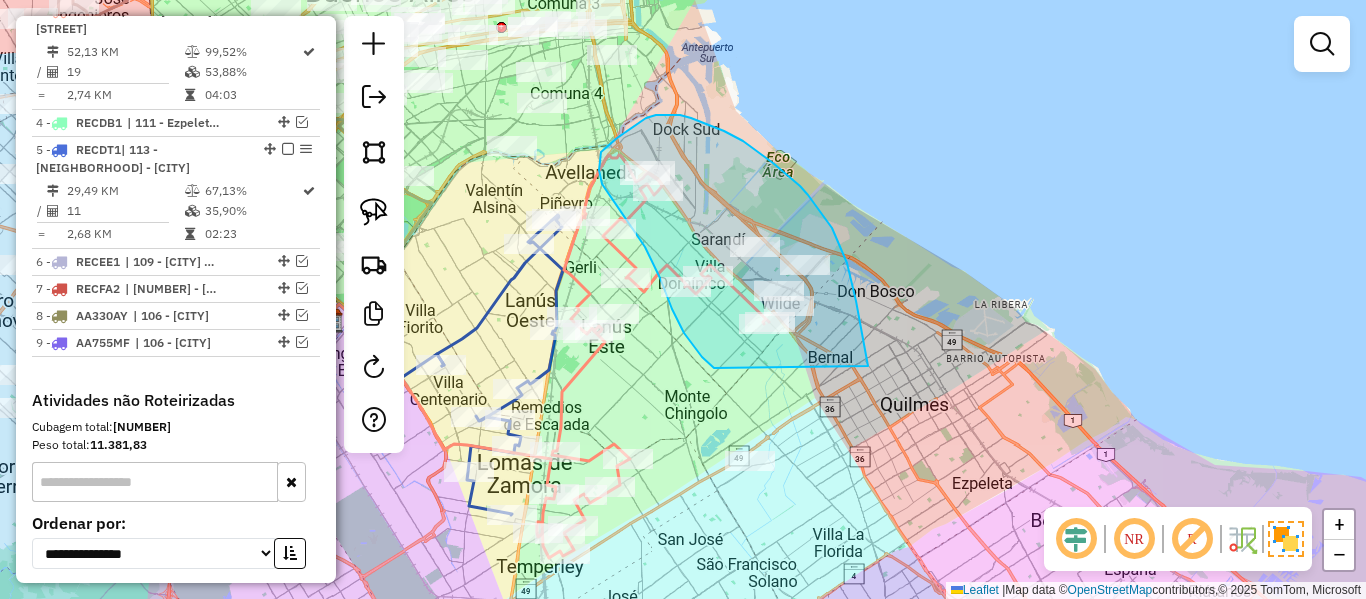 drag, startPoint x: 868, startPoint y: 366, endPoint x: 758, endPoint y: 371, distance: 110.11358 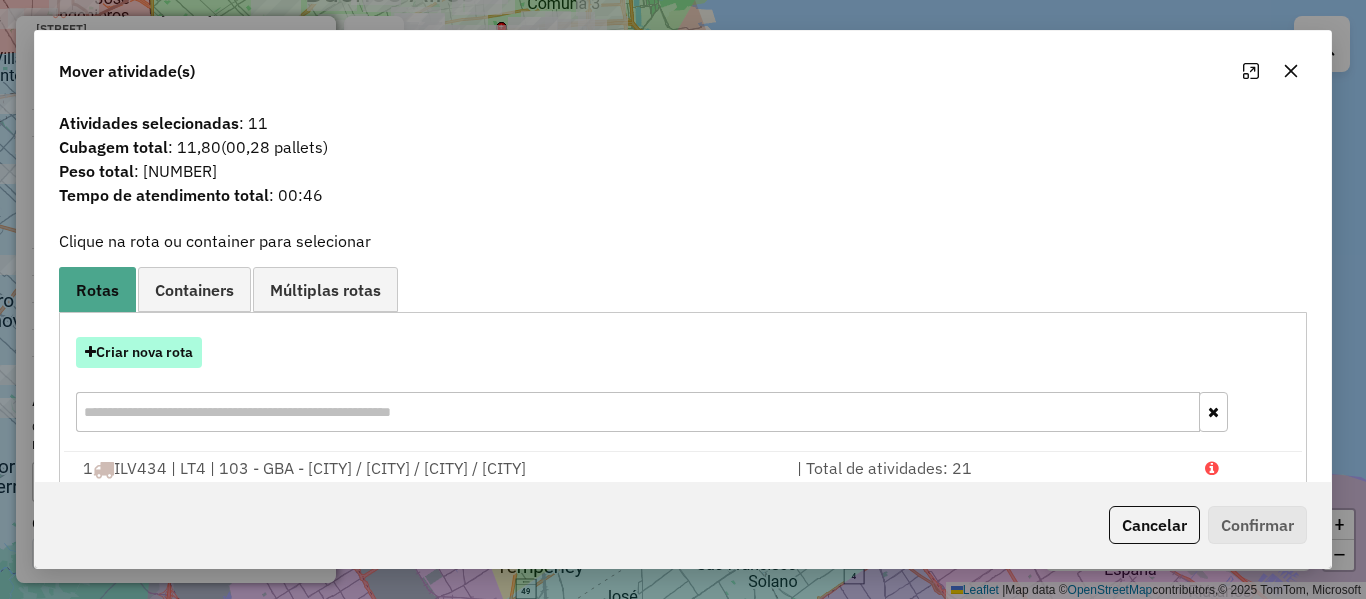 click on "Criar nova rota" at bounding box center [139, 352] 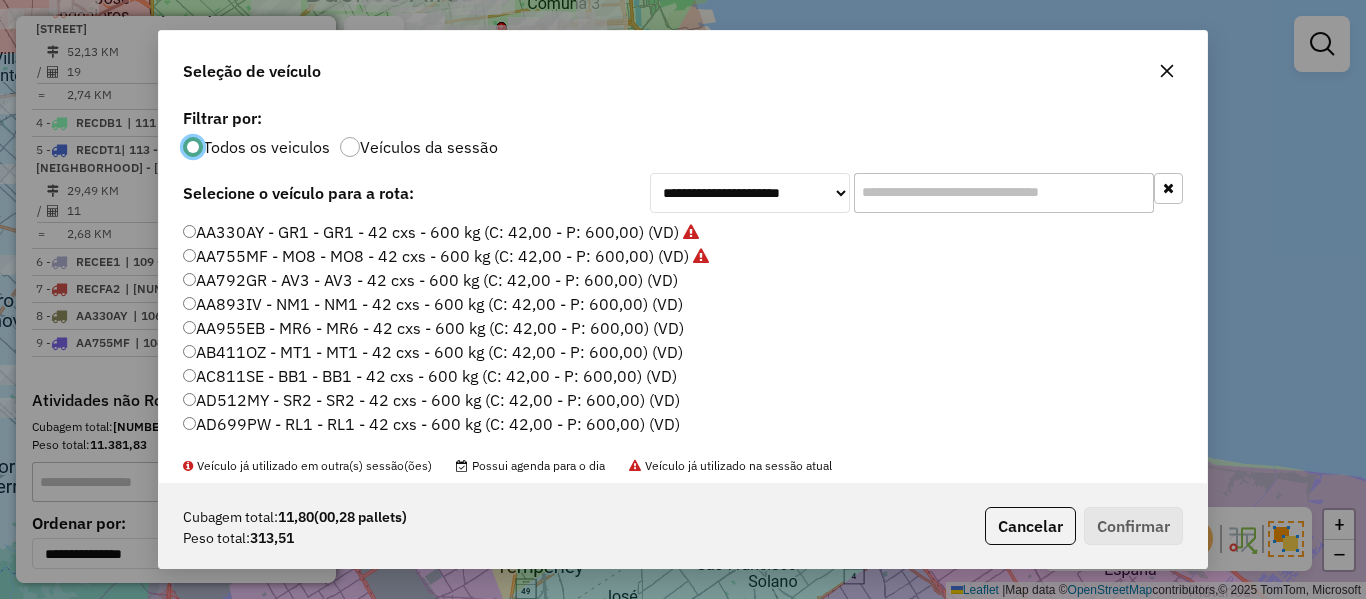 scroll, scrollTop: 11, scrollLeft: 6, axis: both 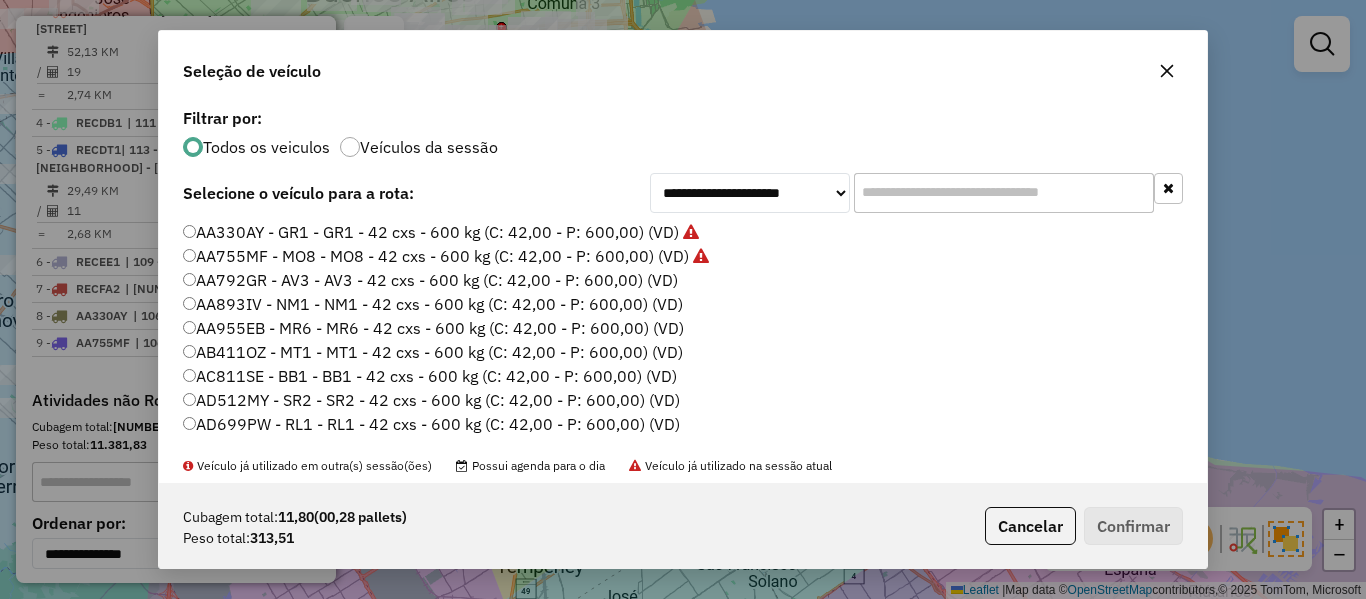 drag, startPoint x: 648, startPoint y: 276, endPoint x: 791, endPoint y: 338, distance: 155.86212 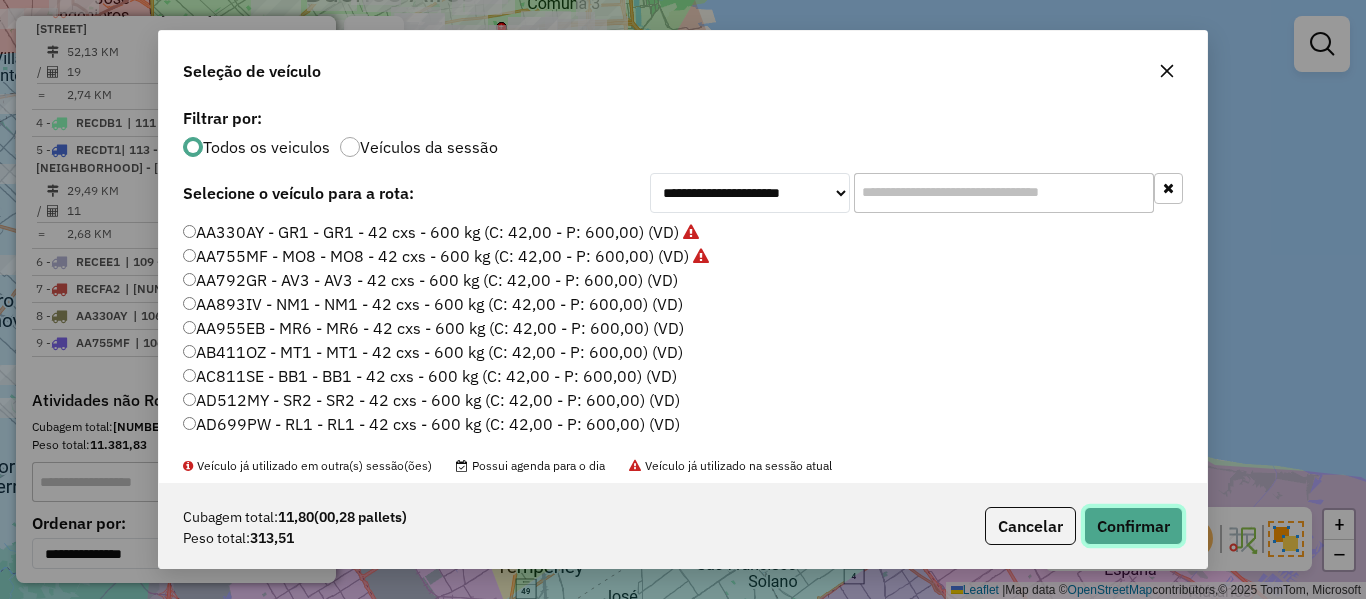 click on "Confirmar" 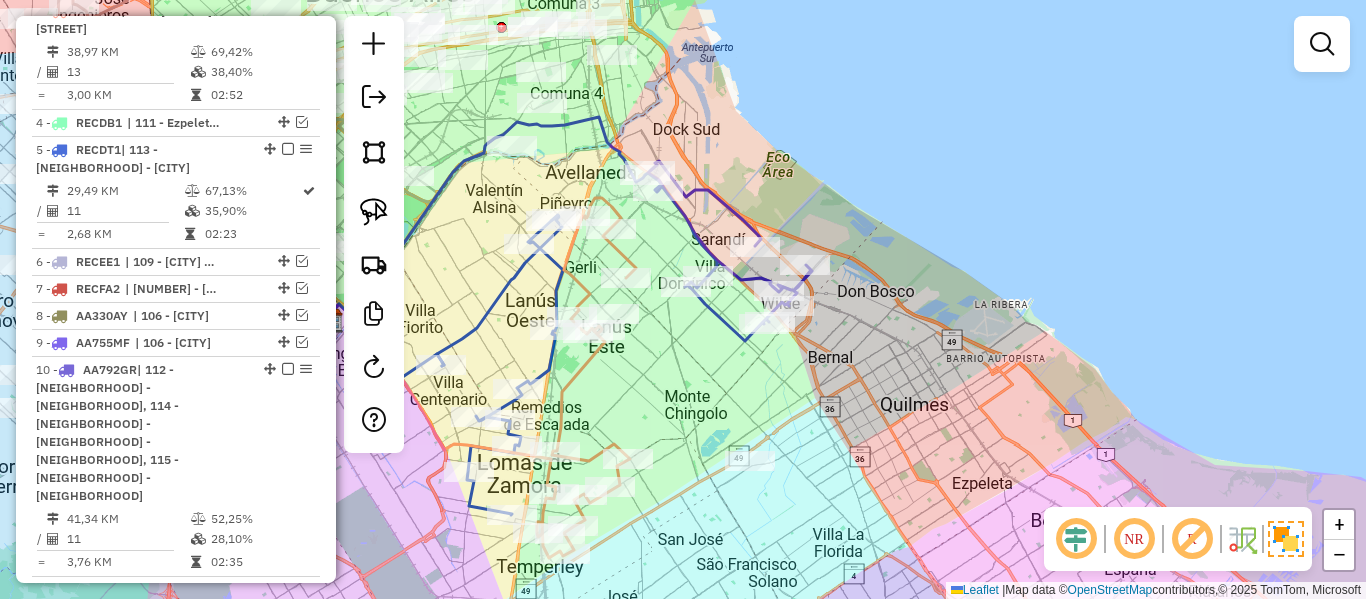 click 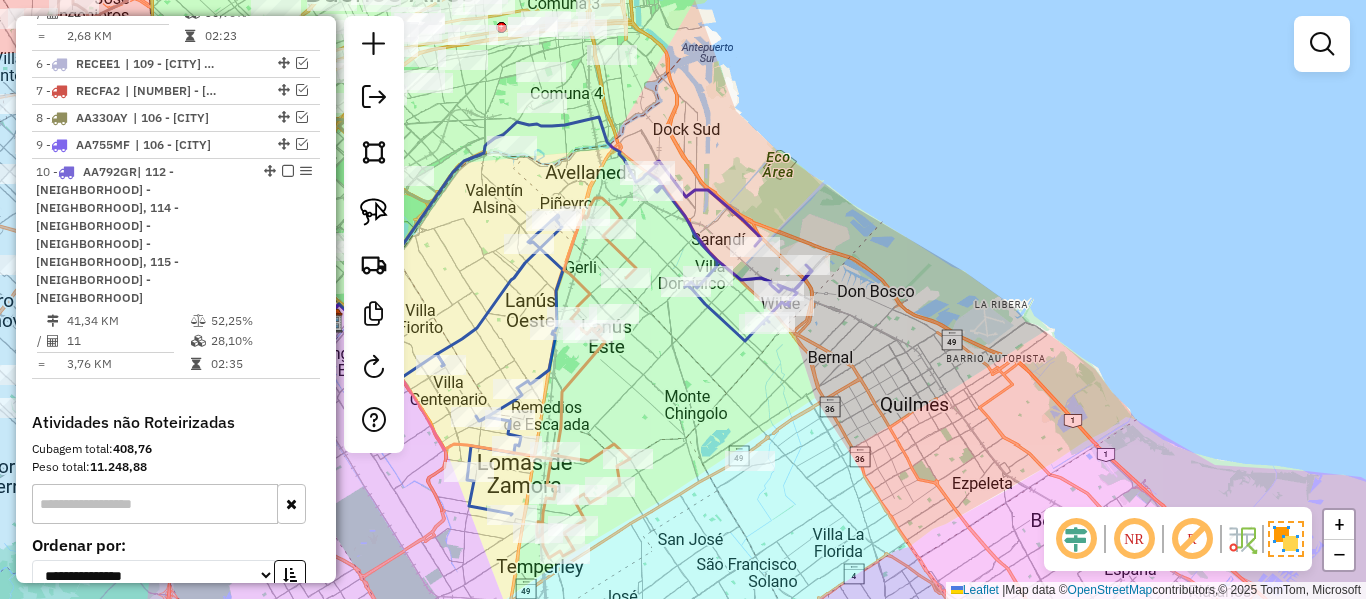 select on "**********" 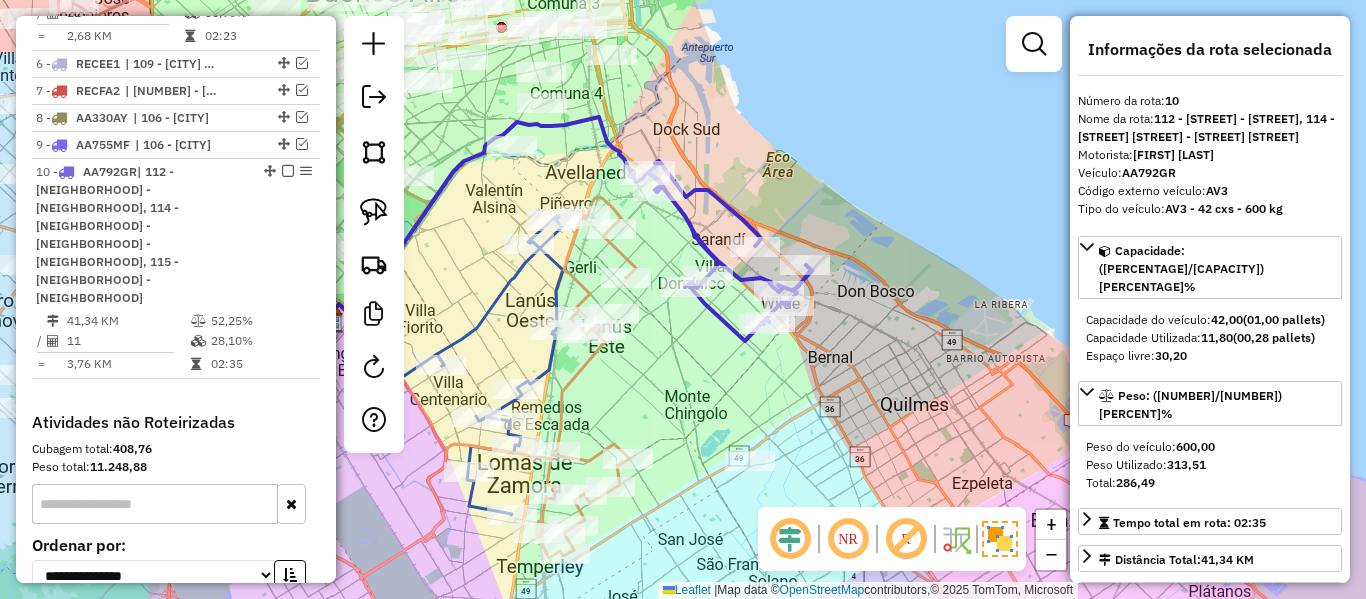 scroll, scrollTop: 1254, scrollLeft: 0, axis: vertical 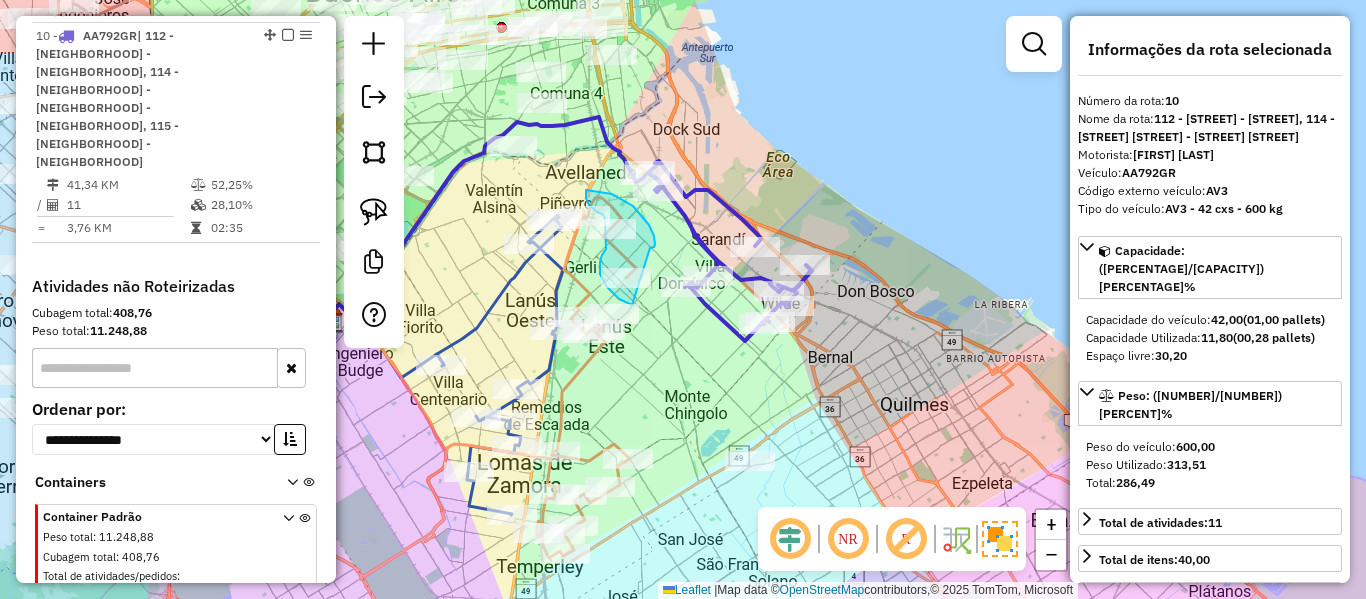 drag, startPoint x: 650, startPoint y: 248, endPoint x: 689, endPoint y: 304, distance: 68.24222 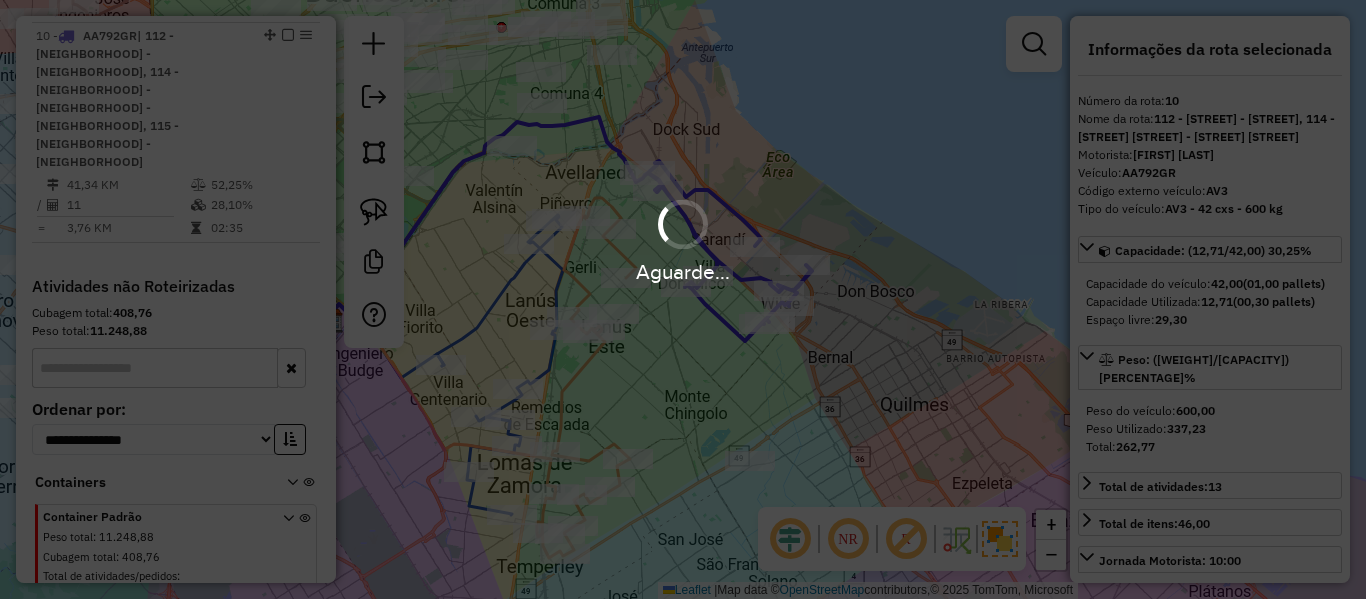 select on "**********" 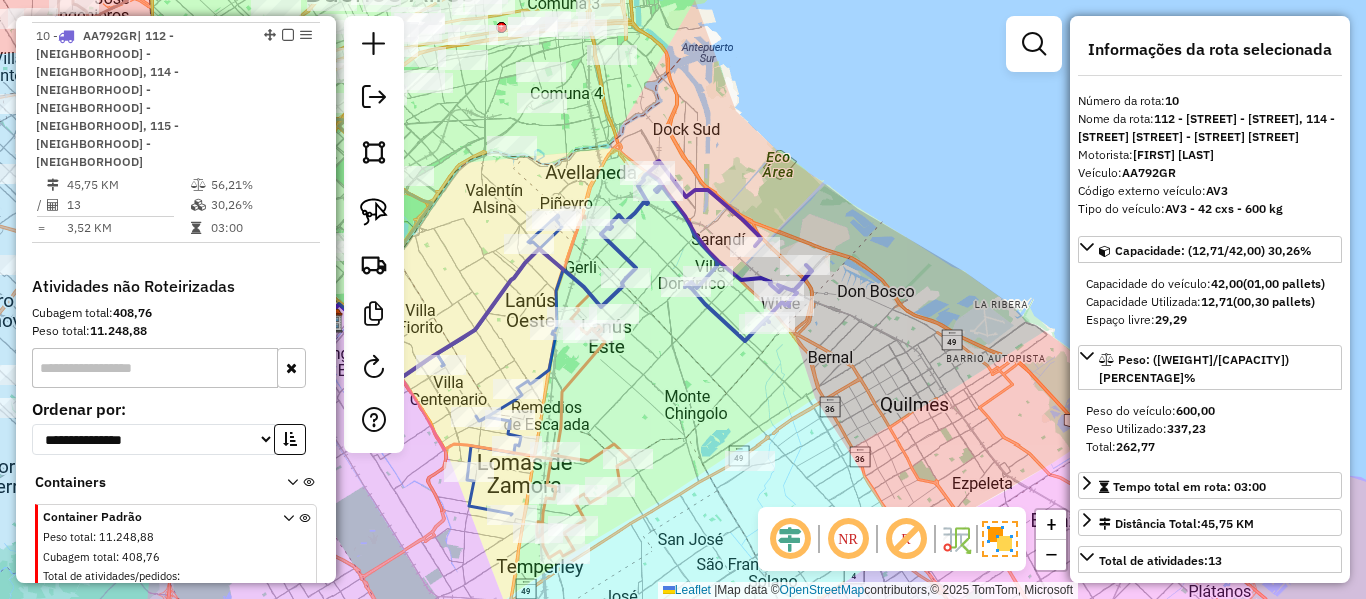 click 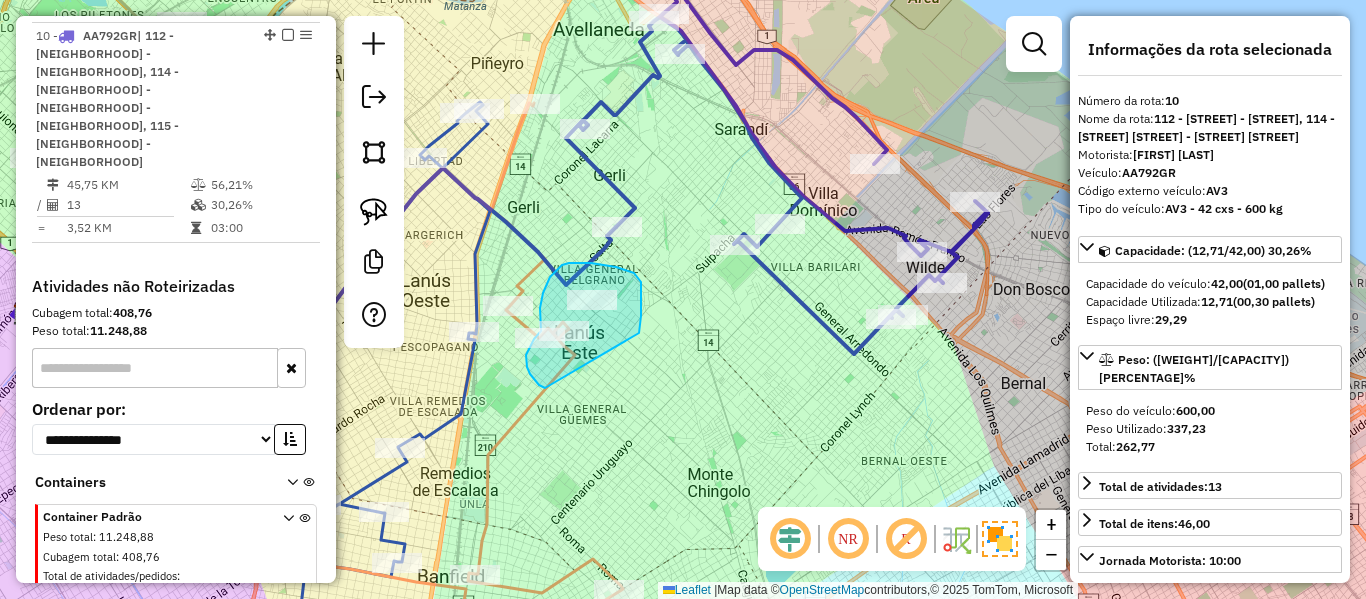 drag, startPoint x: 639, startPoint y: 333, endPoint x: 601, endPoint y: 408, distance: 84.07735 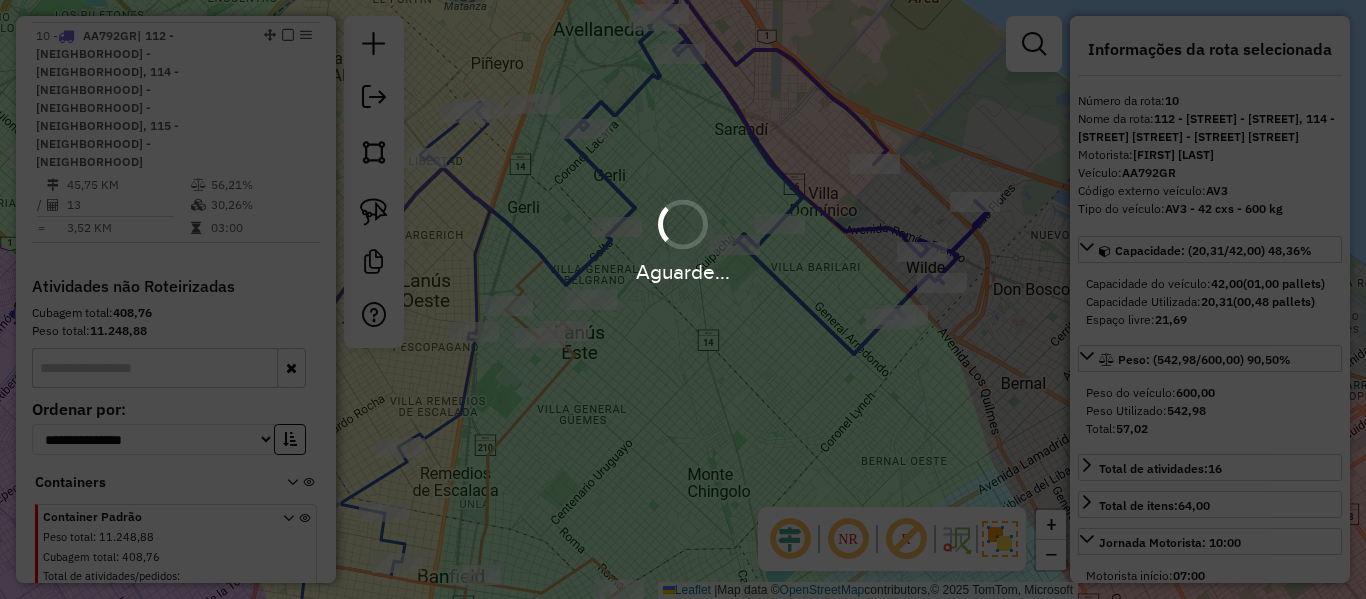 select on "**********" 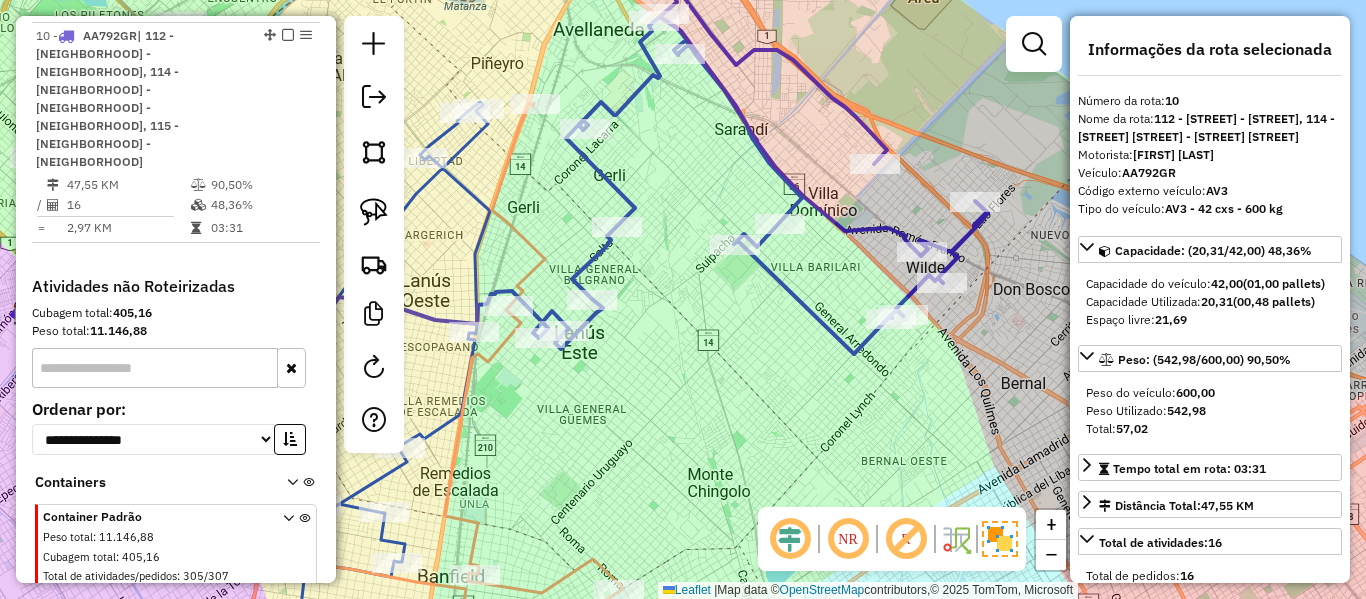 click 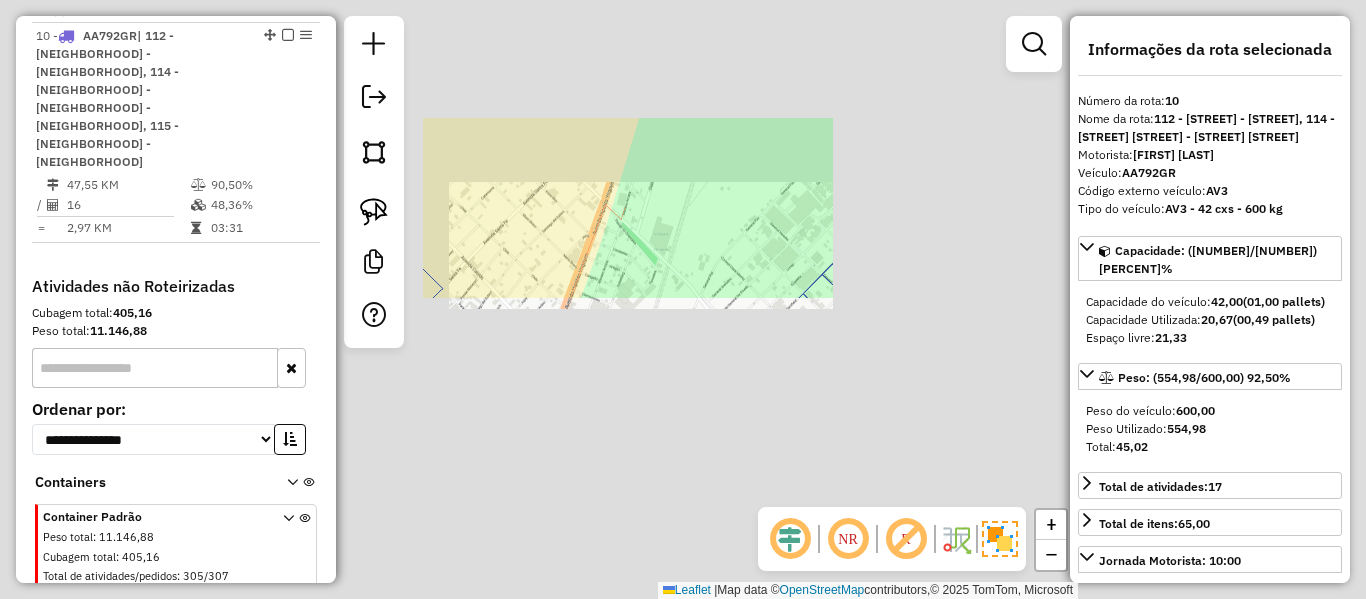 select on "**********" 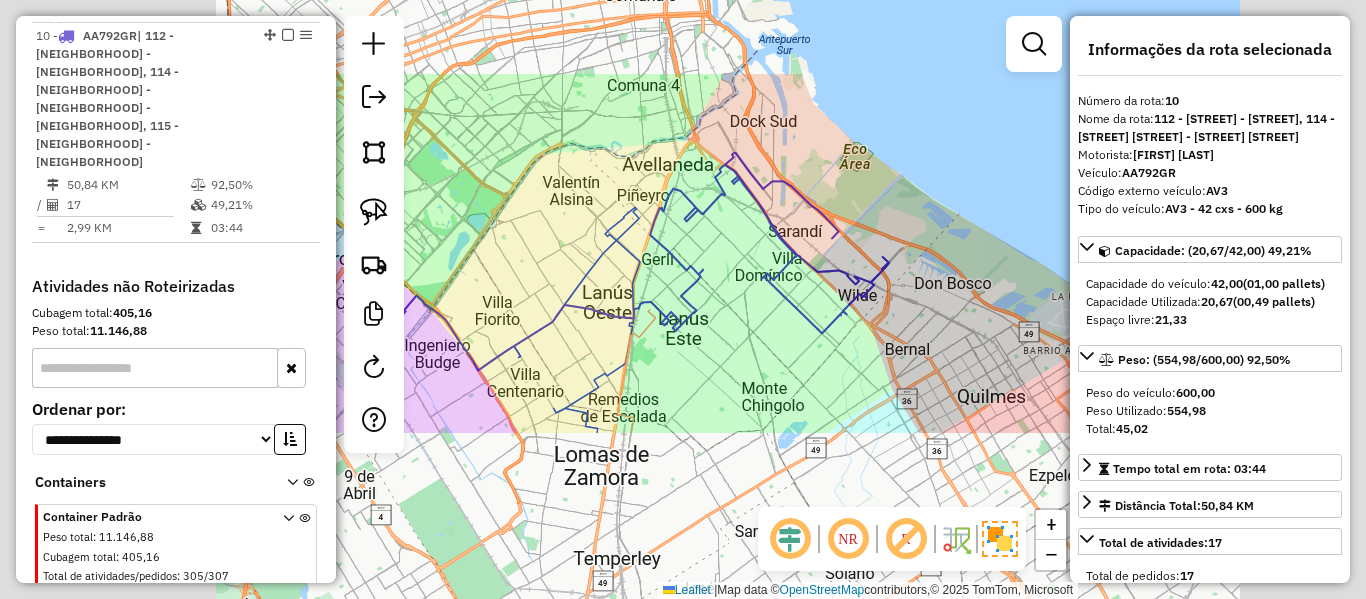 click 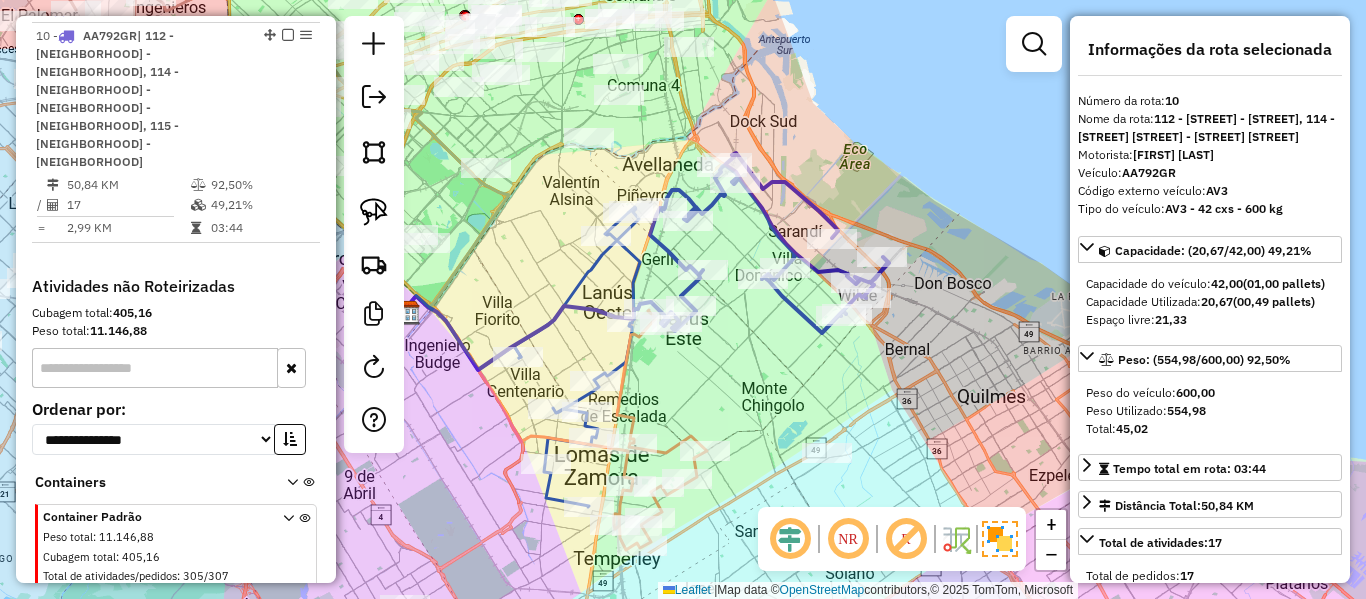 click 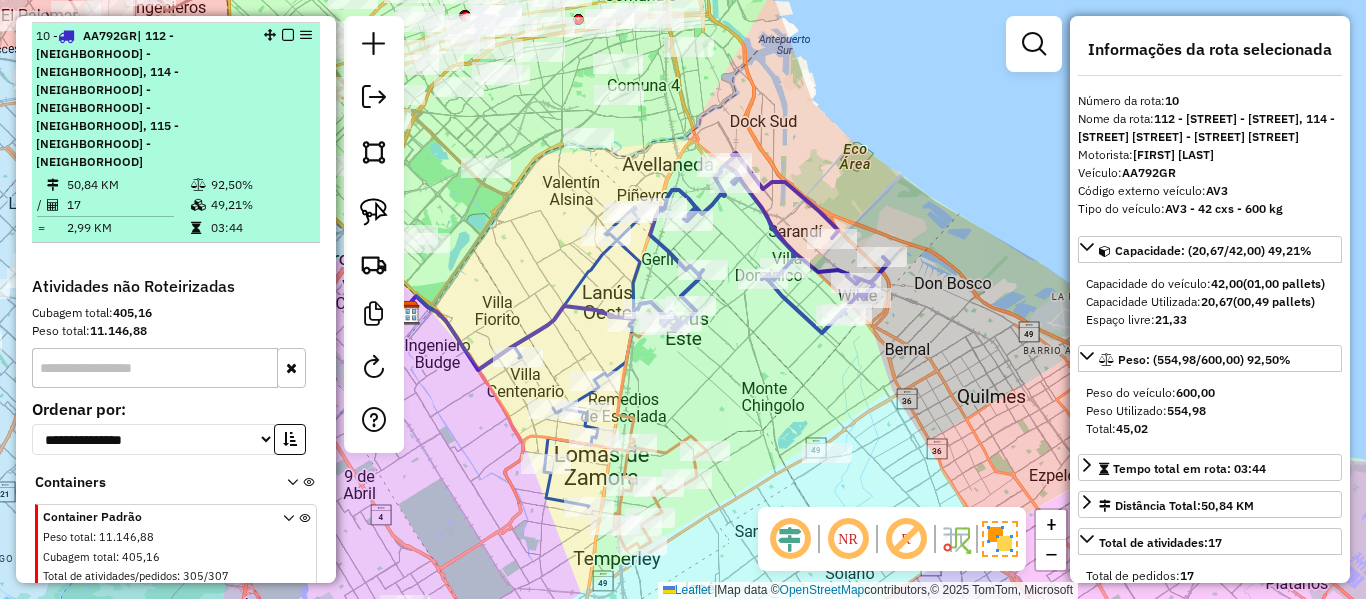 click at bounding box center [288, 35] 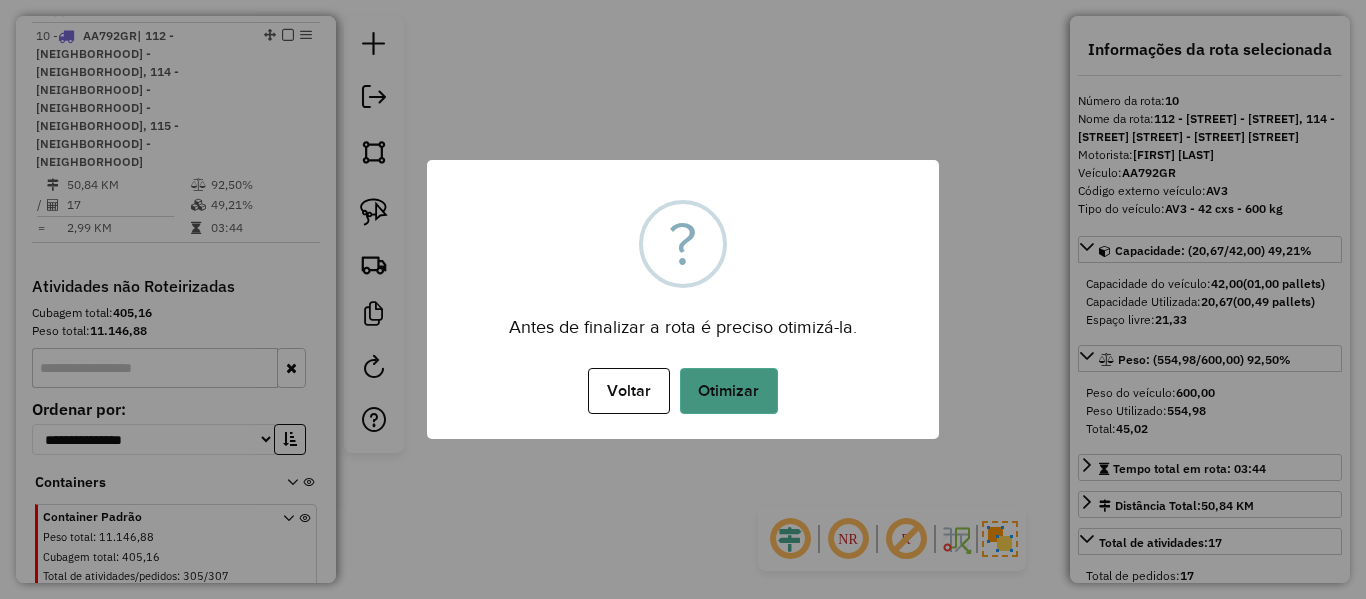 click on "Otimizar" at bounding box center [729, 391] 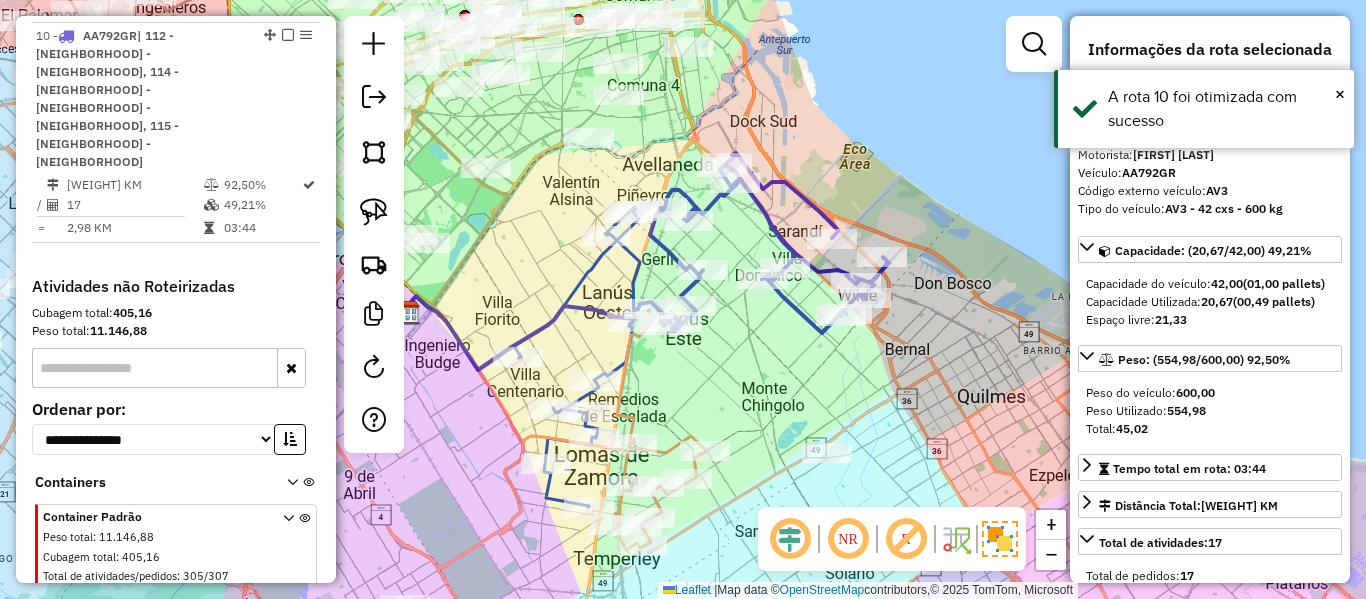 click at bounding box center [288, 35] 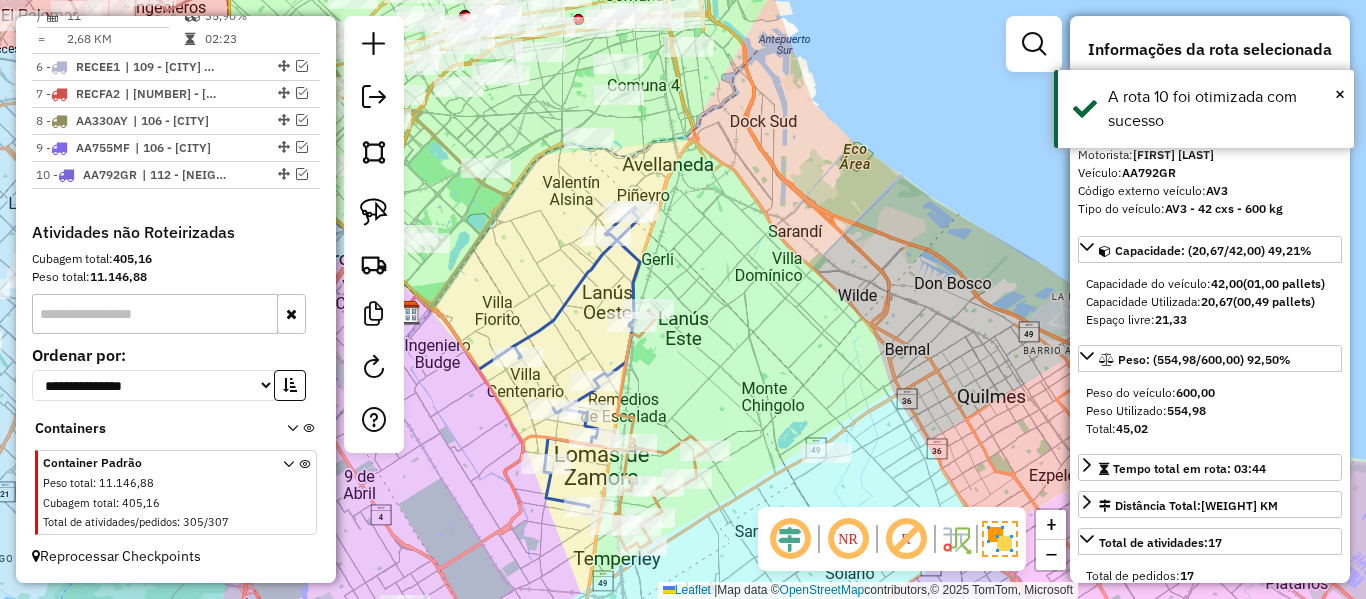 click on "Janela de atendimento Grade de atendimento Capacidade Transportadoras Veículos Cliente Pedidos  Rotas Selecione os dias de semana para filtrar as janelas de atendimento  Seg   Ter   Qua   Qui   Sex   Sáb   Dom  Informe o período da janela de atendimento: De: Até:  Filtrar exatamente a janela do cliente  Considerar janela de atendimento padrão  Selecione os dias de semana para filtrar as grades de atendimento  Seg   Ter   Qua   Qui   Sex   Sáb   Dom   Considerar clientes sem dia de atendimento cadastrado  Clientes fora do dia de atendimento selecionado Filtrar as atividades entre os valores definidos abaixo:  Peso mínimo:   Peso máximo:   Cubagem mínima:   Cubagem máxima:   De:   Até:  Filtrar as atividades entre o tempo de atendimento definido abaixo:  De:   Até:   Considerar capacidade total dos clientes não roteirizados Transportadora: Selecione um ou mais itens Tipo de veículo: Selecione um ou mais itens Veículo: Selecione um ou mais itens Motorista: Selecione um ou mais itens Nome: Rótulo:" 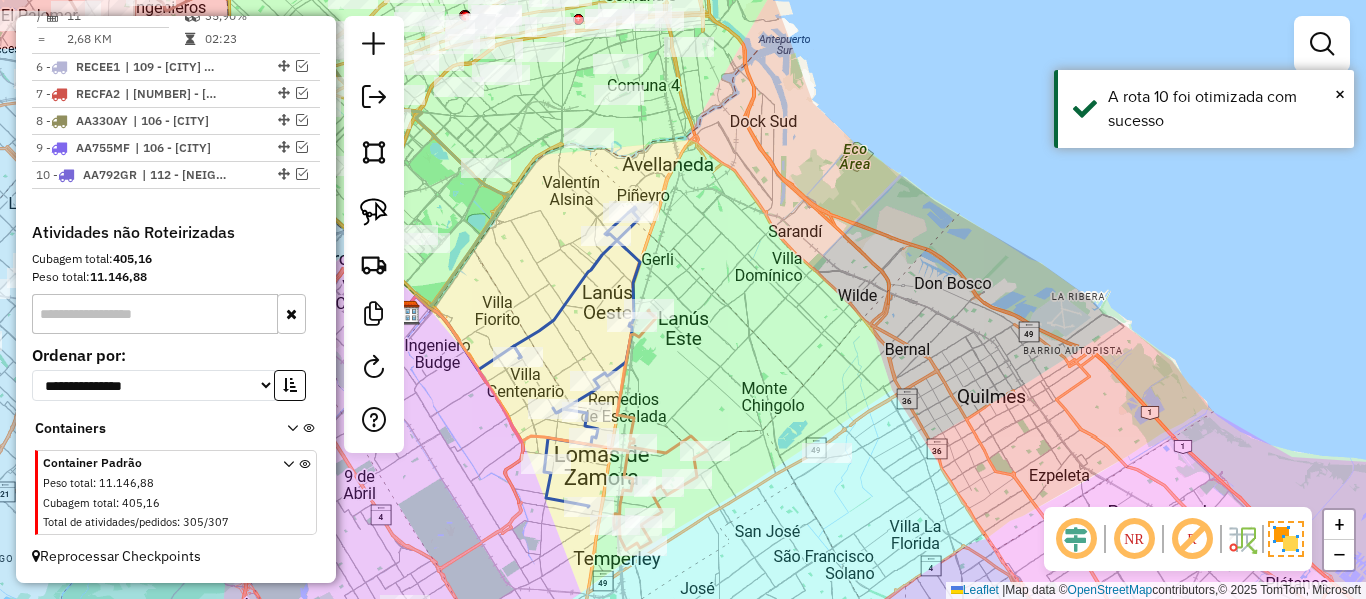drag, startPoint x: 842, startPoint y: 413, endPoint x: 907, endPoint y: 255, distance: 170.84789 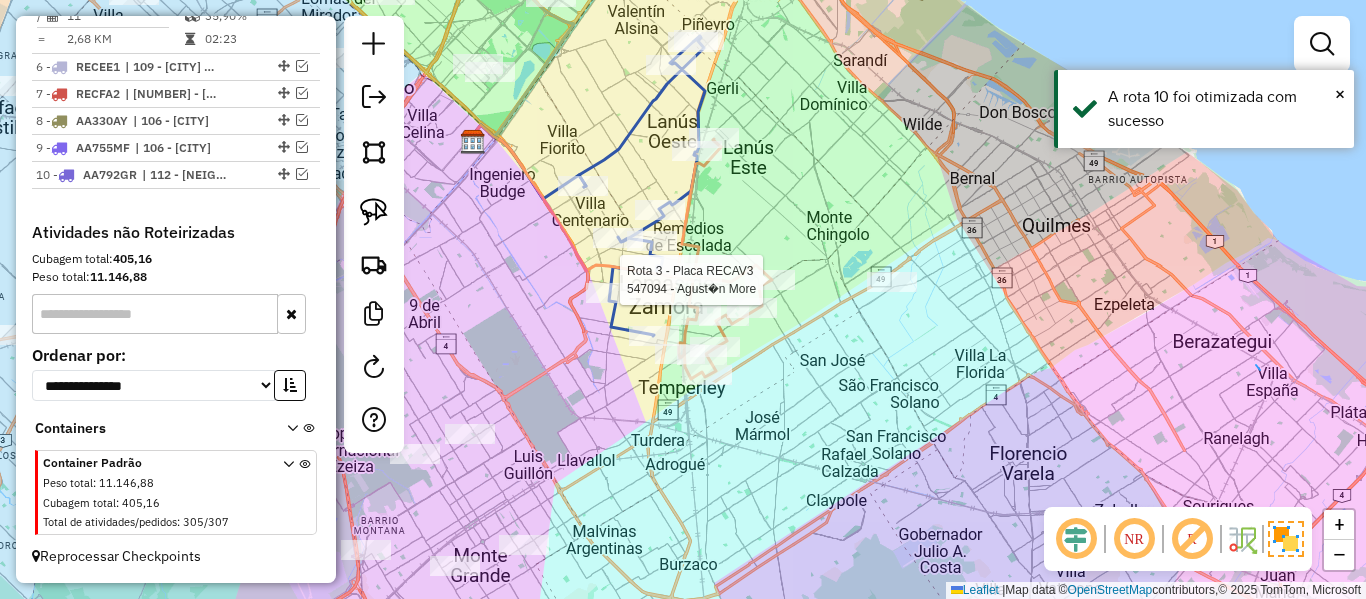 select on "**********" 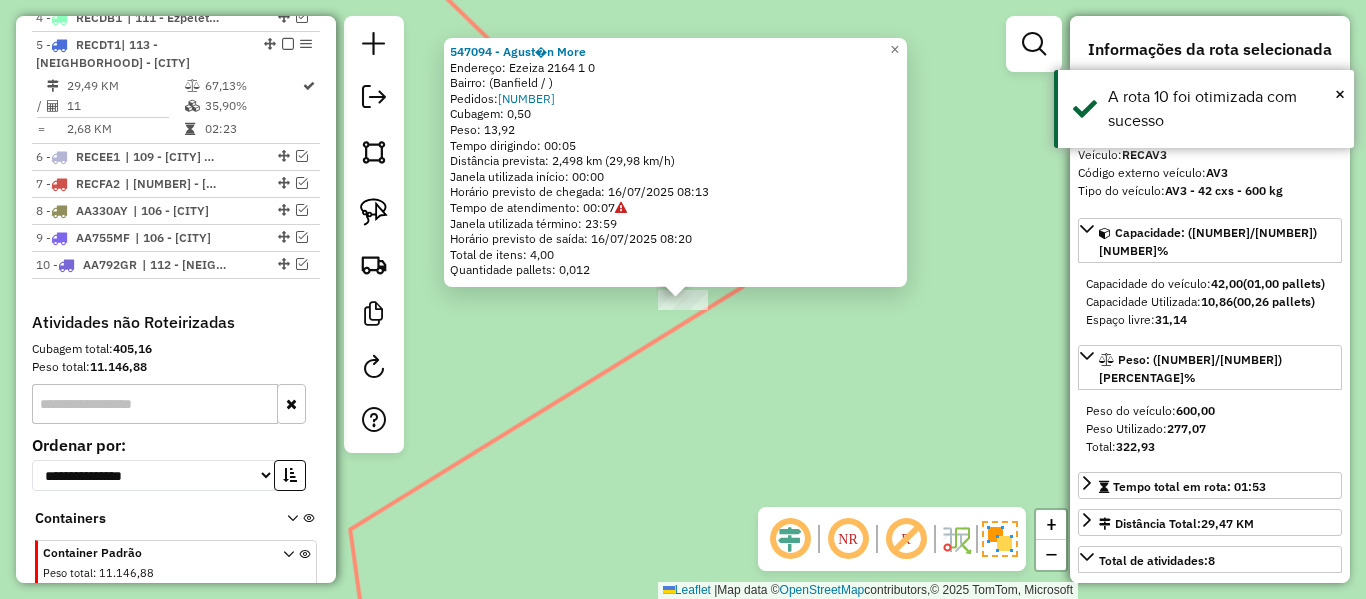 scroll, scrollTop: 920, scrollLeft: 0, axis: vertical 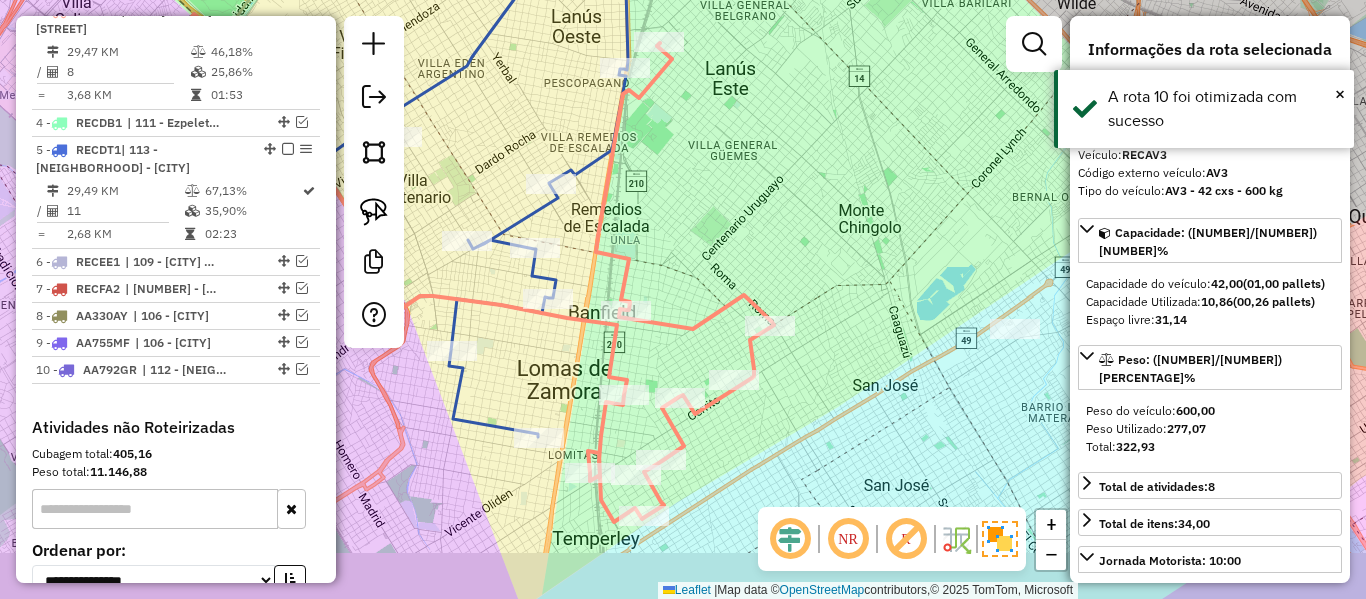 drag, startPoint x: 909, startPoint y: 459, endPoint x: 893, endPoint y: 399, distance: 62.0967 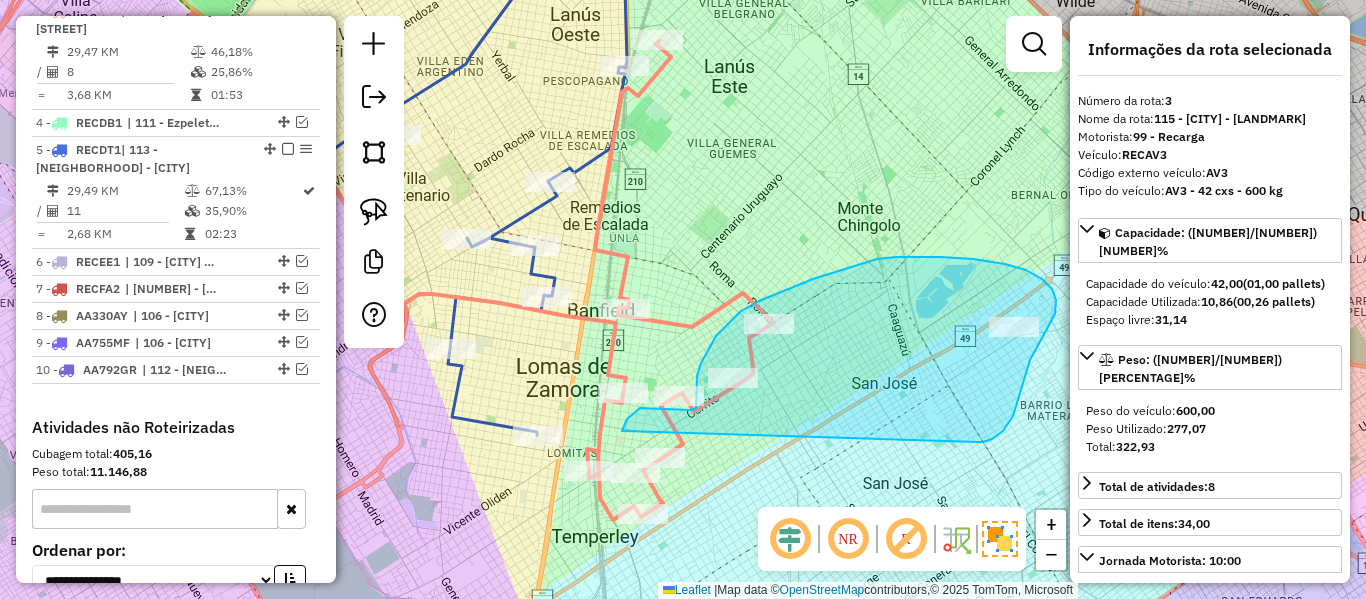 drag, startPoint x: 1055, startPoint y: 314, endPoint x: 662, endPoint y: 534, distance: 450.3876 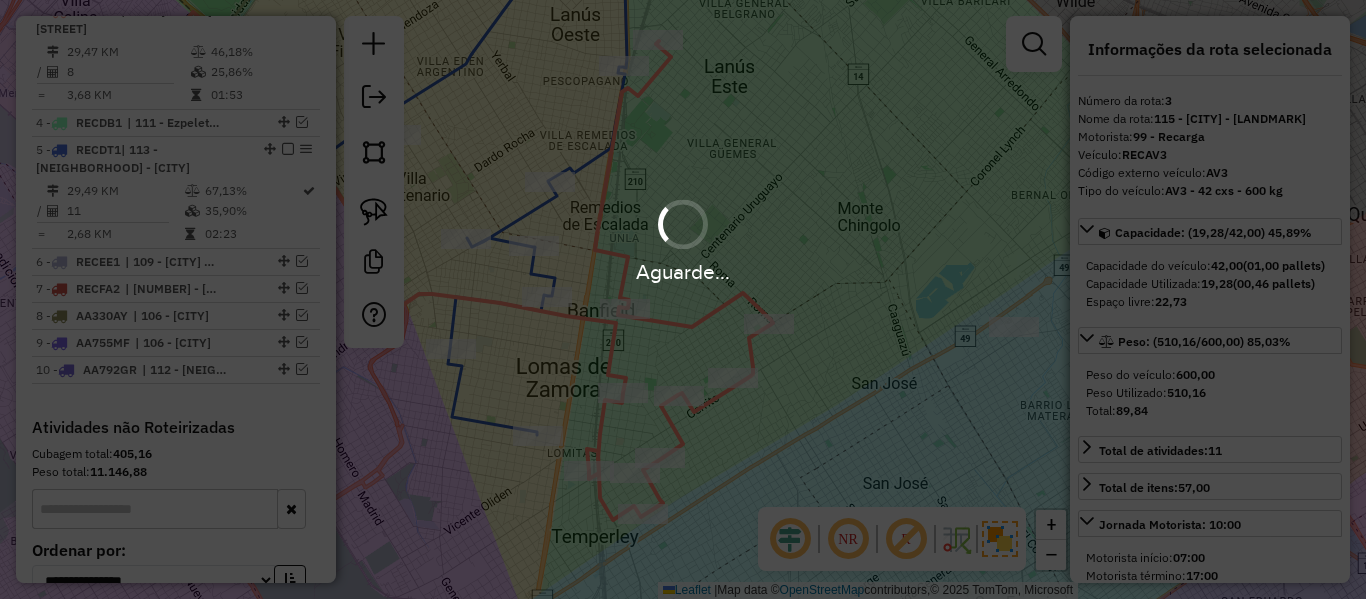 select on "**********" 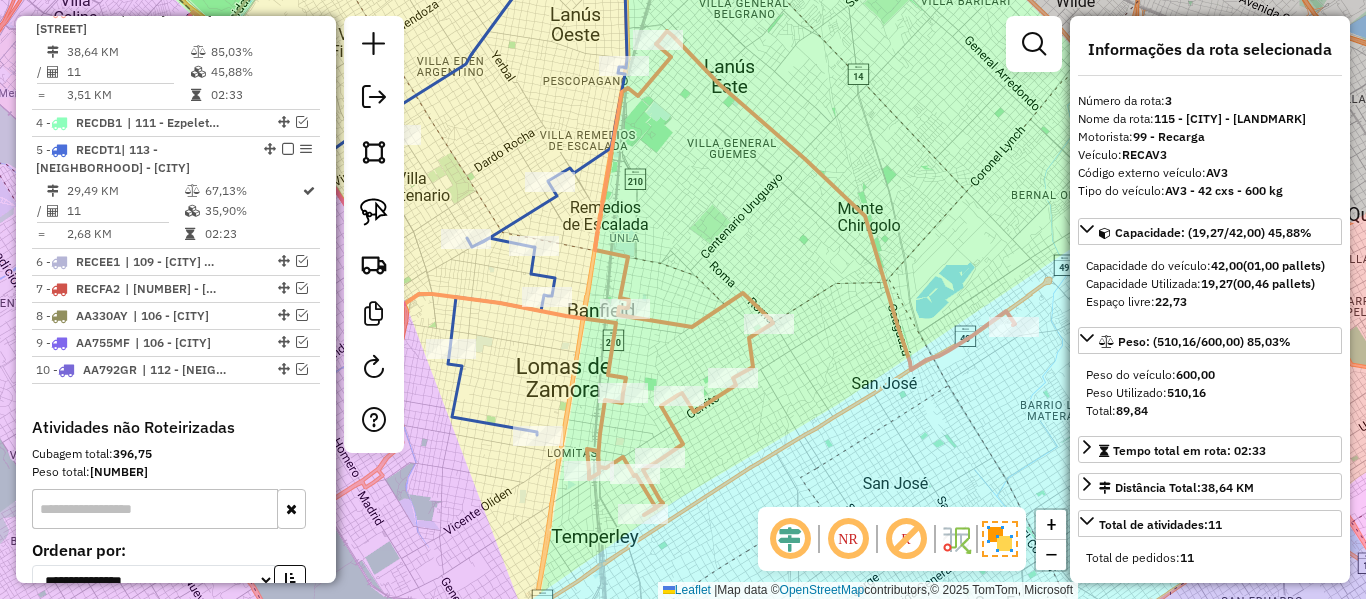 click 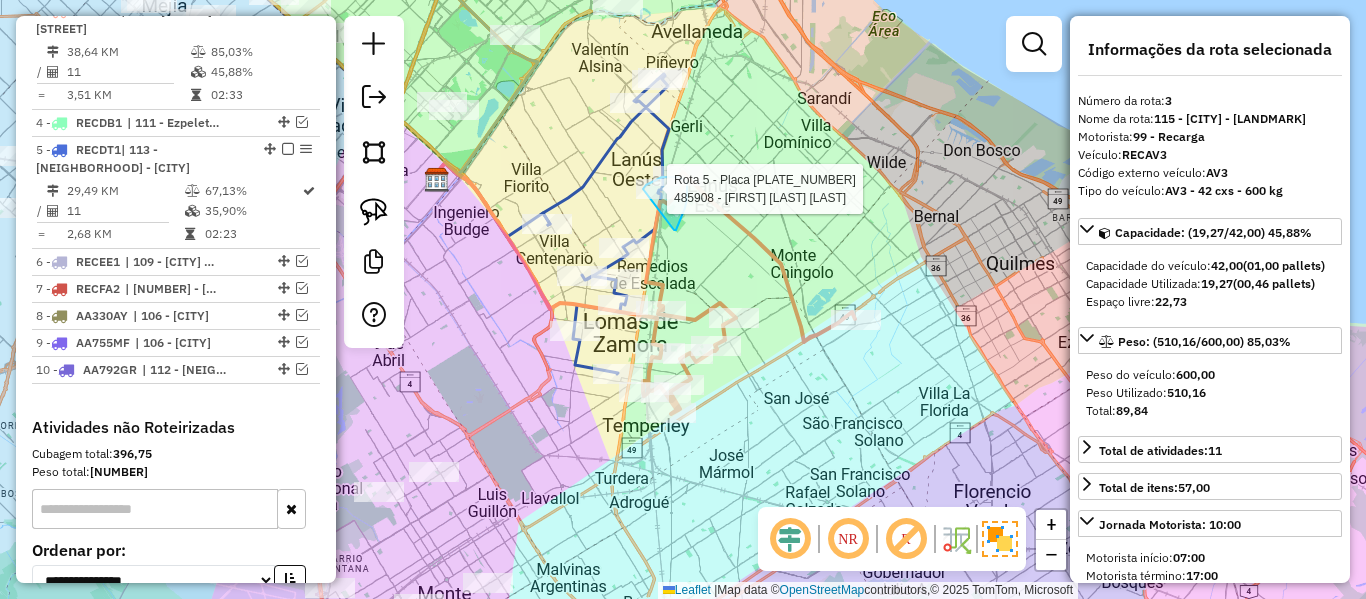 click on "Rota 3 - Placa RECAV3  487166 - Beatriz Grison Rota 5 - Placa RECDT1  485908 - DIEGO SAMUEL BEGON Janela de atendimento Grade de atendimento Capacidade Transportadoras Veículos Cliente Pedidos  Rotas Selecione os dias de semana para filtrar as janelas de atendimento  Seg   Ter   Qua   Qui   Sex   Sáb   Dom  Informe o período da janela de atendimento: De: Até:  Filtrar exatamente a janela do cliente  Considerar janela de atendimento padrão  Selecione os dias de semana para filtrar as grades de atendimento  Seg   Ter   Qua   Qui   Sex   Sáb   Dom   Considerar clientes sem dia de atendimento cadastrado  Clientes fora do dia de atendimento selecionado Filtrar as atividades entre os valores definidos abaixo:  Peso mínimo:   Peso máximo:   Cubagem mínima:   Cubagem máxima:   De:   Até:  Filtrar as atividades entre o tempo de atendimento definido abaixo:  De:   Até:   Considerar capacidade total dos clientes não roteirizados Transportadora: Selecione um ou mais itens Tipo de veículo: Veículo: Nome: +" 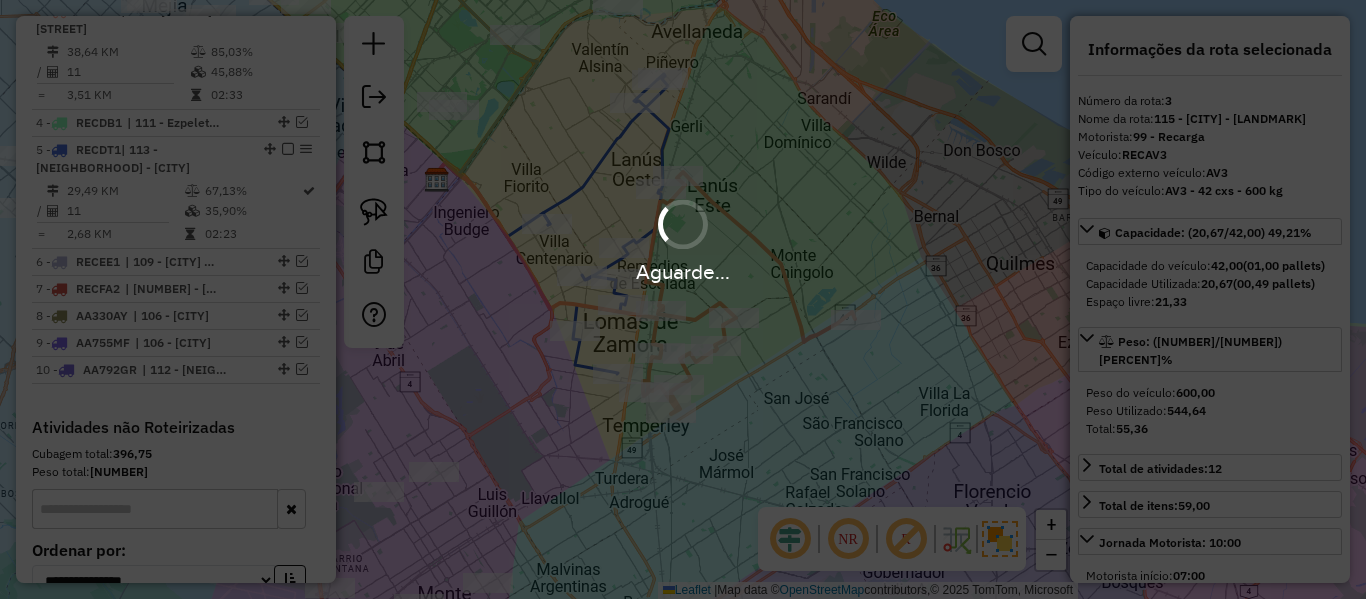 select on "**********" 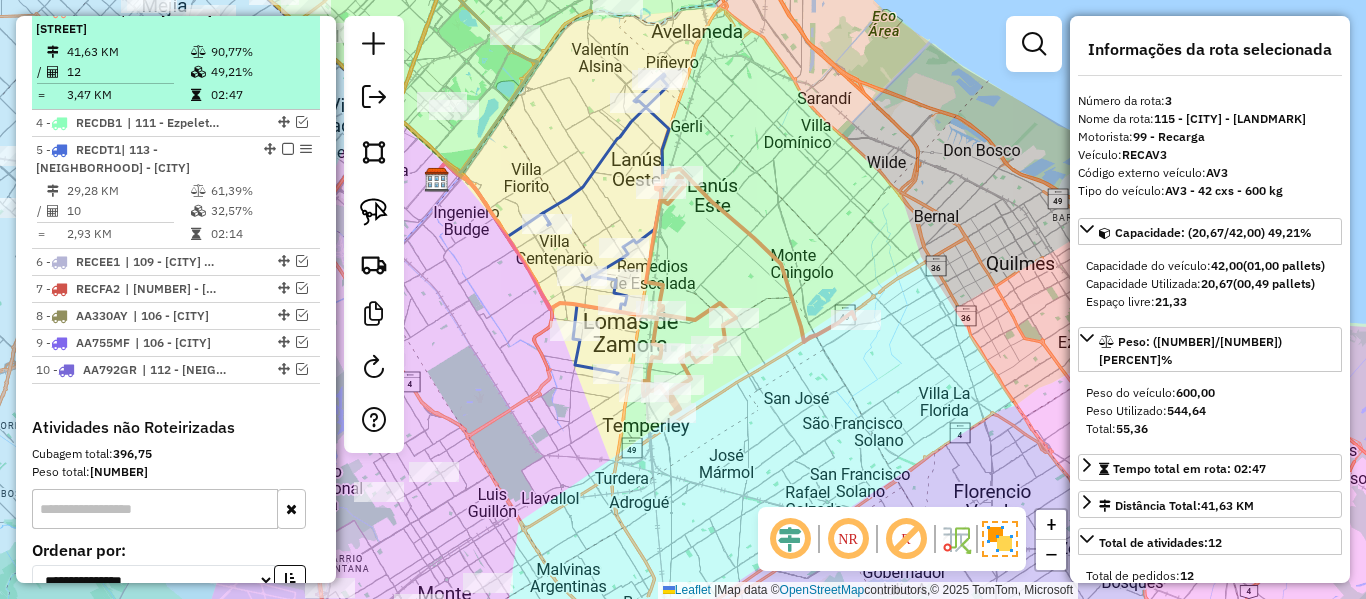click at bounding box center (288, 10) 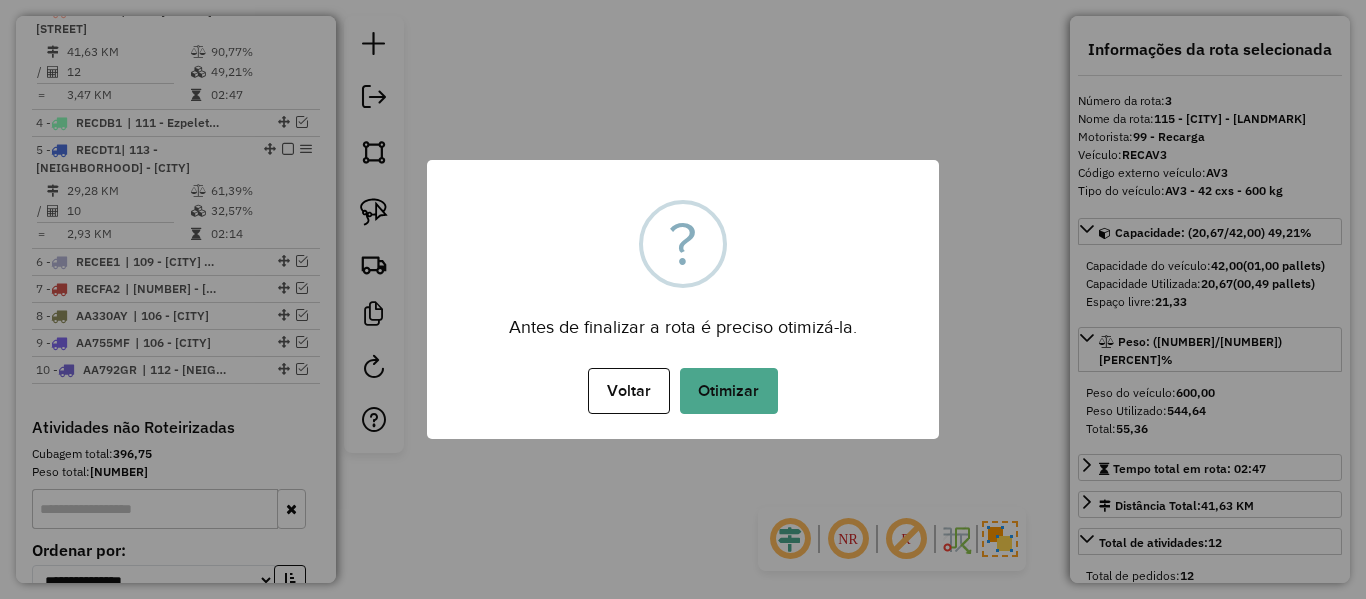 click on "× ? Antes de finalizar a rota é preciso otimizá-la. Voltar No Otimizar" at bounding box center [683, 299] 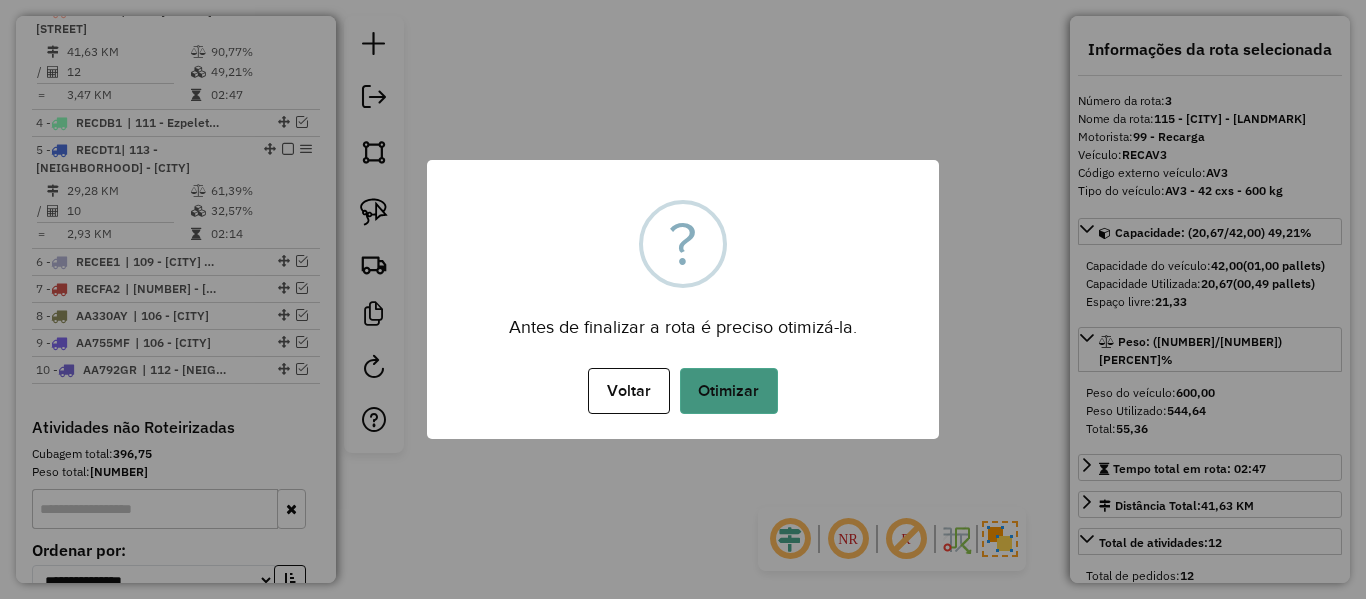 click on "Otimizar" at bounding box center (729, 391) 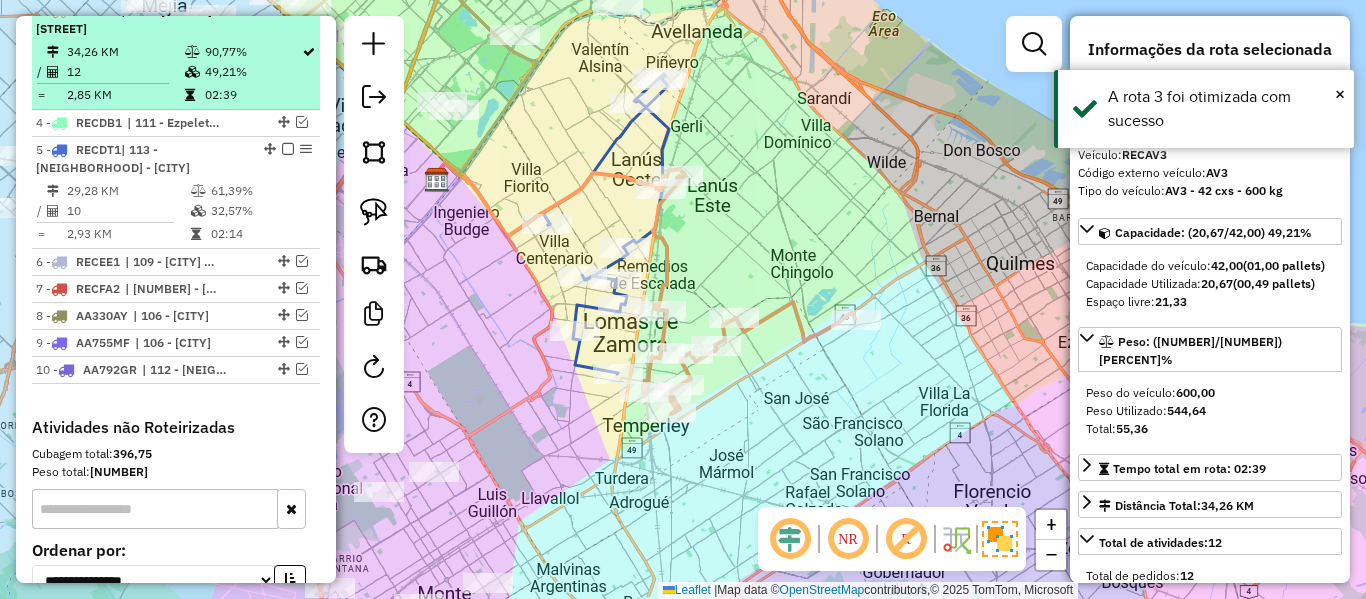 click at bounding box center [288, 10] 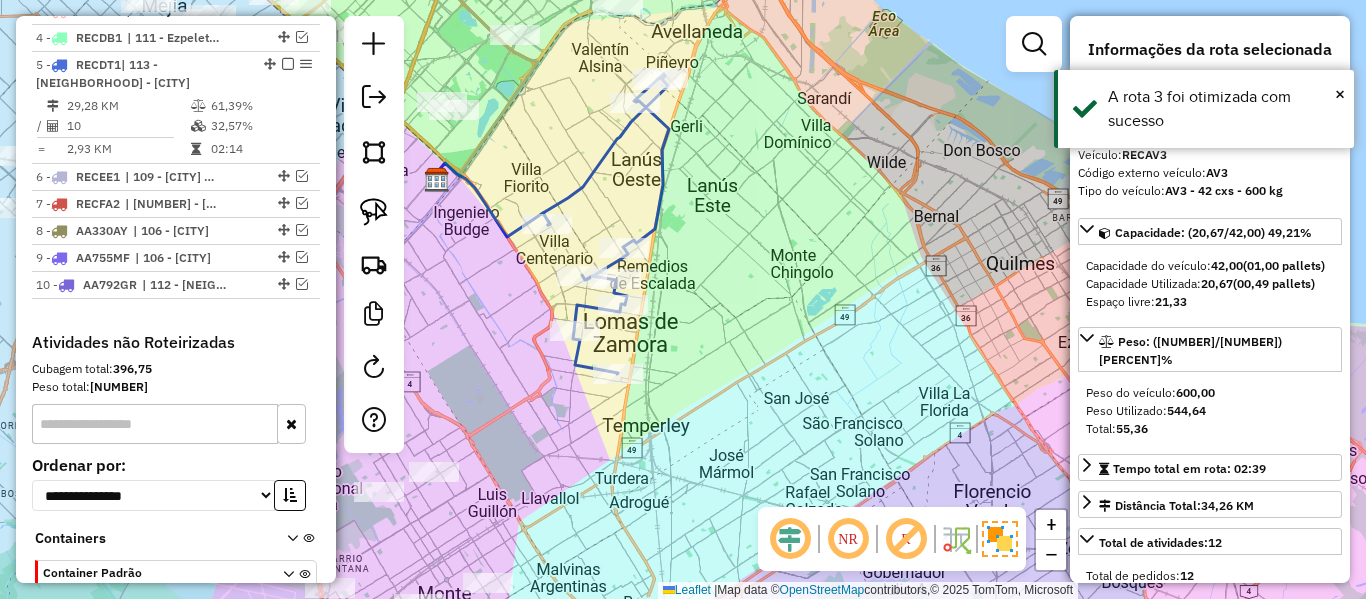 drag, startPoint x: 776, startPoint y: 246, endPoint x: 776, endPoint y: 338, distance: 92 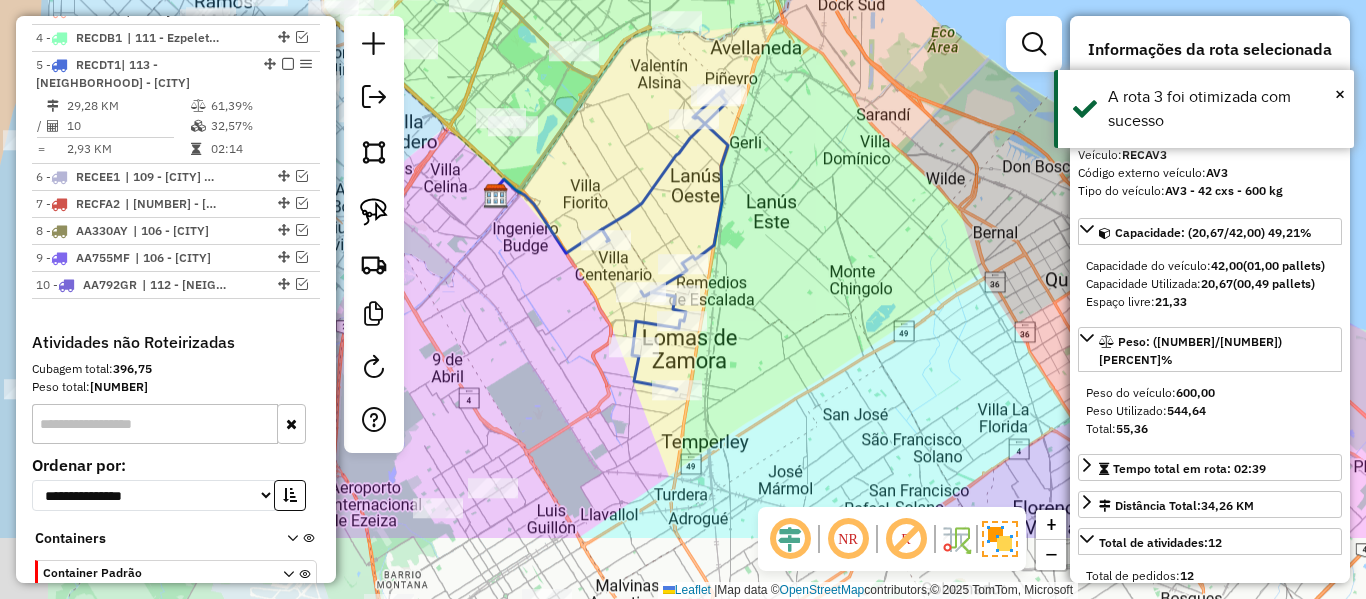 drag, startPoint x: 771, startPoint y: 368, endPoint x: 946, endPoint y: 149, distance: 280.33194 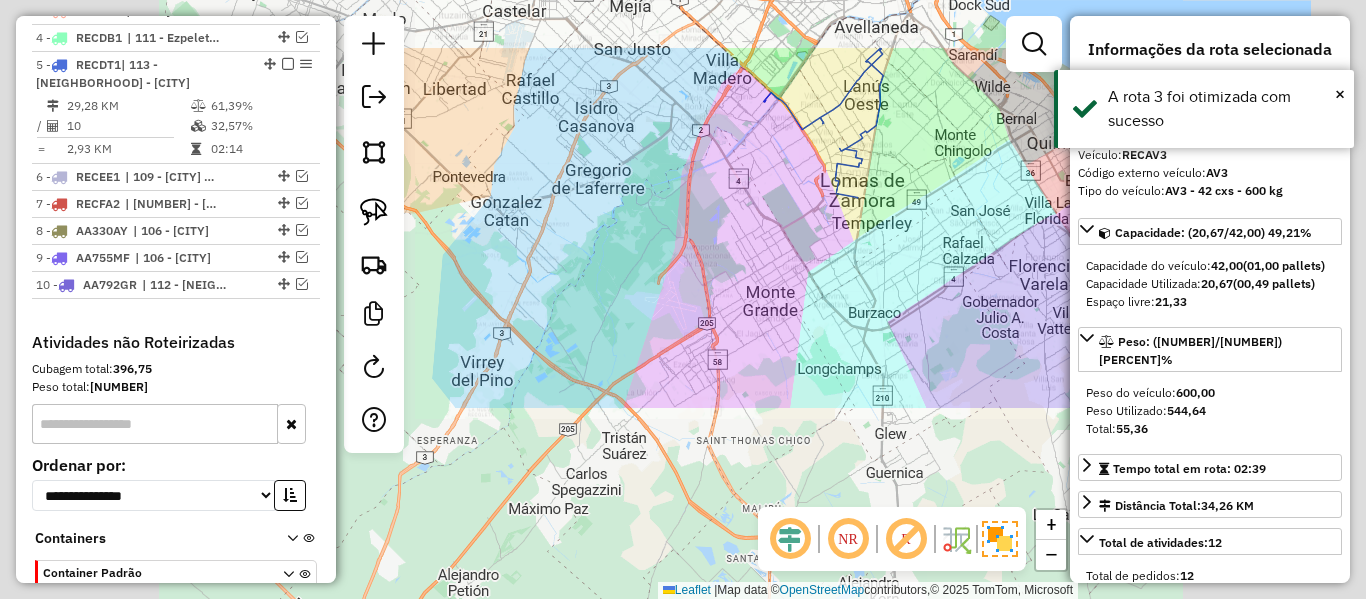 click on "Janela de atendimento Grade de atendimento Capacidade Transportadoras Veículos Cliente Pedidos  Rotas Selecione os dias de semana para filtrar as janelas de atendimento  Seg   Ter   Qua   Qui   Sex   Sáb   Dom  Informe o período da janela de atendimento: De: Até:  Filtrar exatamente a janela do cliente  Considerar janela de atendimento padrão  Selecione os dias de semana para filtrar as grades de atendimento  Seg   Ter   Qua   Qui   Sex   Sáb   Dom   Considerar clientes sem dia de atendimento cadastrado  Clientes fora do dia de atendimento selecionado Filtrar as atividades entre os valores definidos abaixo:  Peso mínimo:   Peso máximo:   Cubagem mínima:   Cubagem máxima:   De:   Até:  Filtrar as atividades entre o tempo de atendimento definido abaixo:  De:   Até:   Considerar capacidade total dos clientes não roteirizados Transportadora: Selecione um ou mais itens Tipo de veículo: Selecione um ou mais itens Veículo: Selecione um ou mais itens Motorista: Selecione um ou mais itens Nome: Rótulo:" 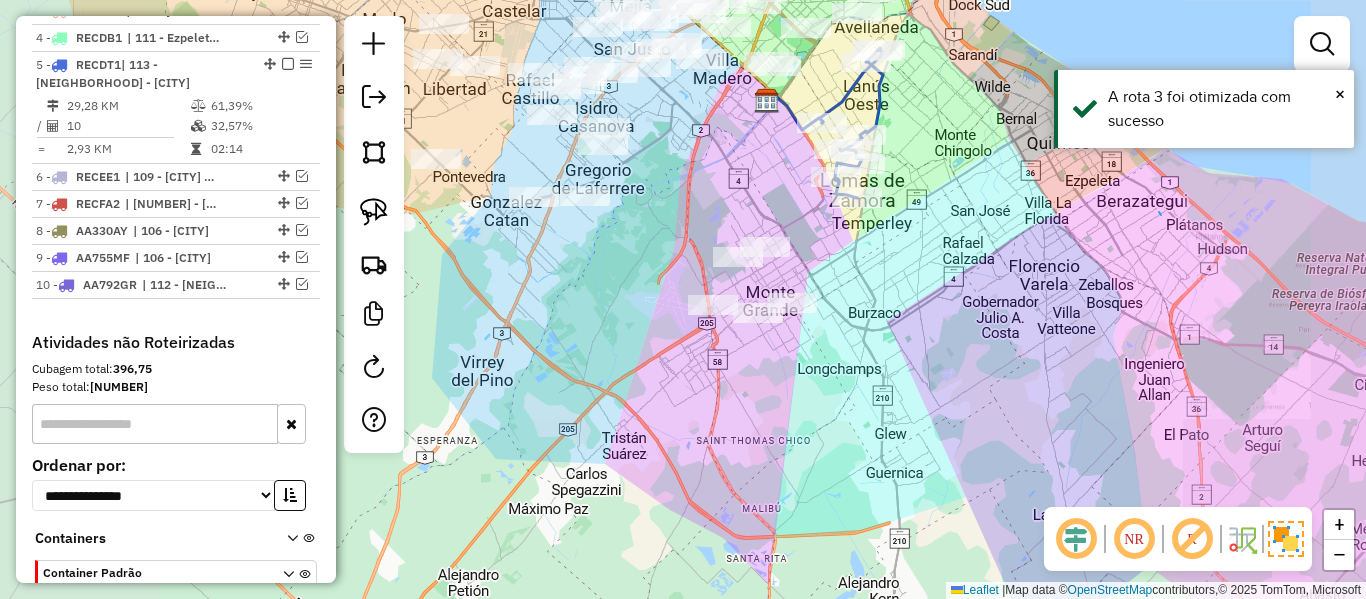 drag, startPoint x: 869, startPoint y: 353, endPoint x: 830, endPoint y: 440, distance: 95.34149 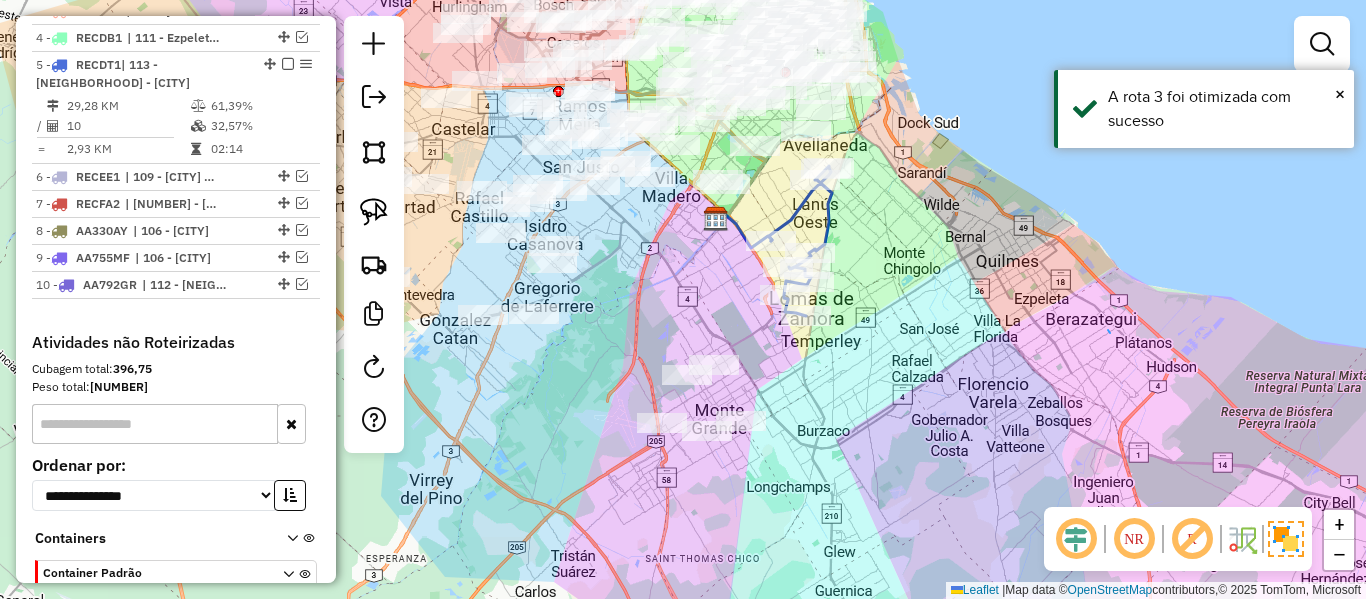 click 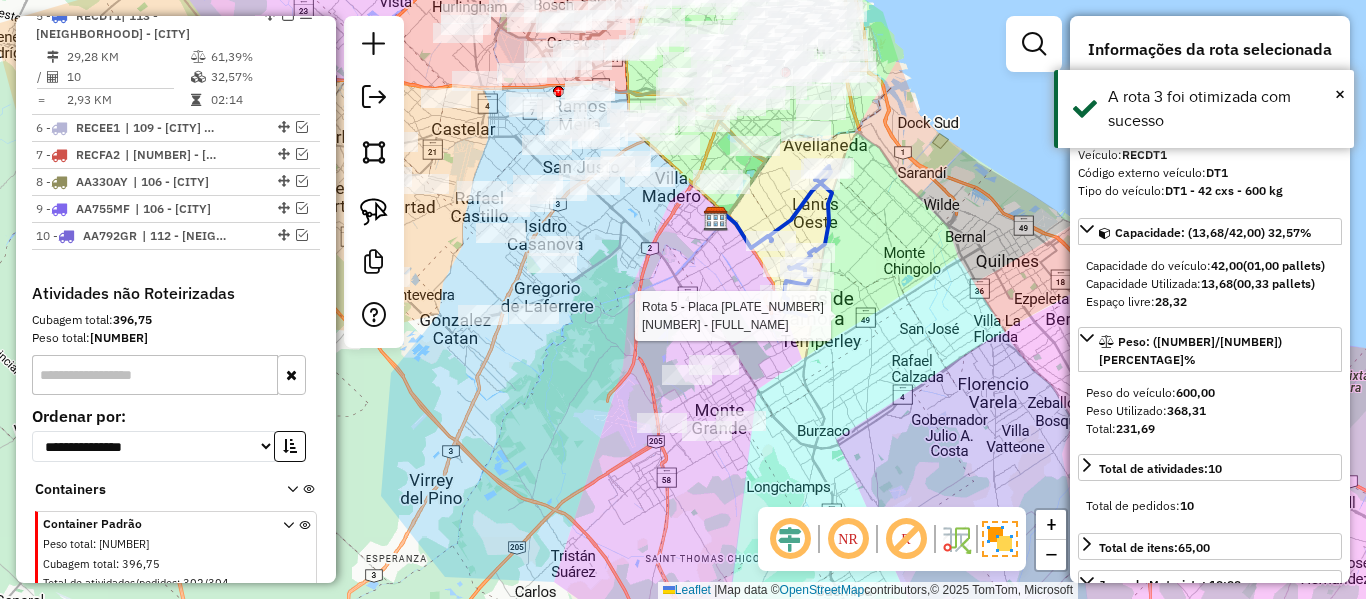 scroll, scrollTop: 974, scrollLeft: 0, axis: vertical 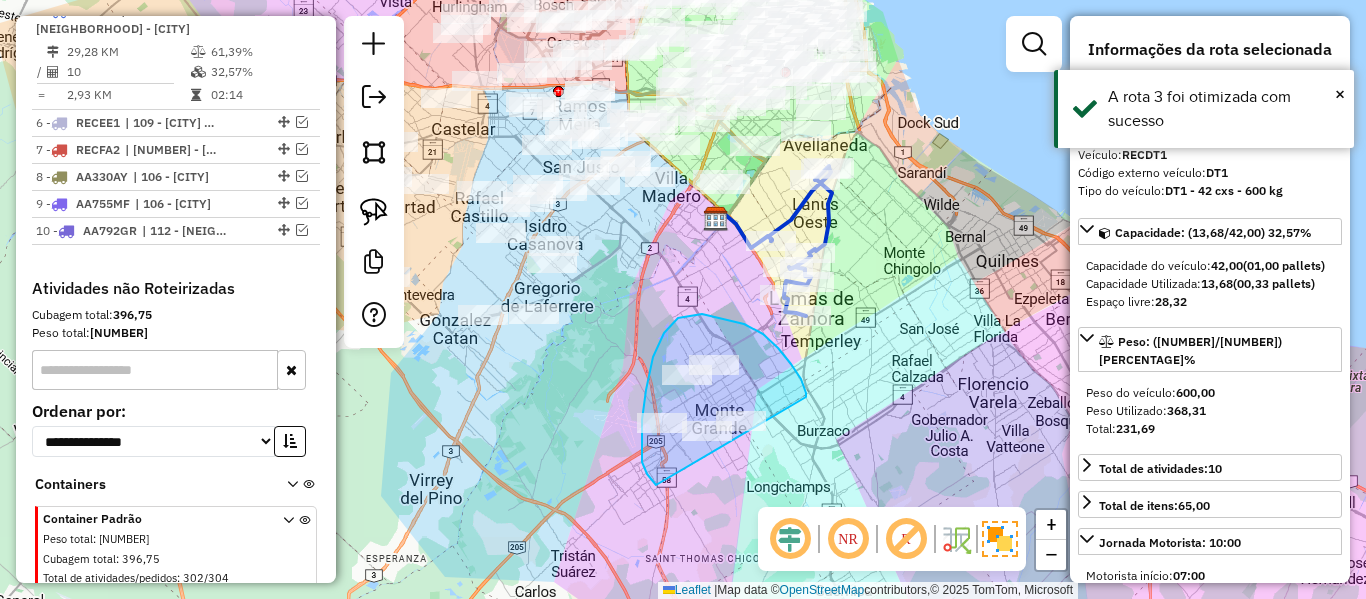 drag, startPoint x: 806, startPoint y: 397, endPoint x: 765, endPoint y: 468, distance: 81.9878 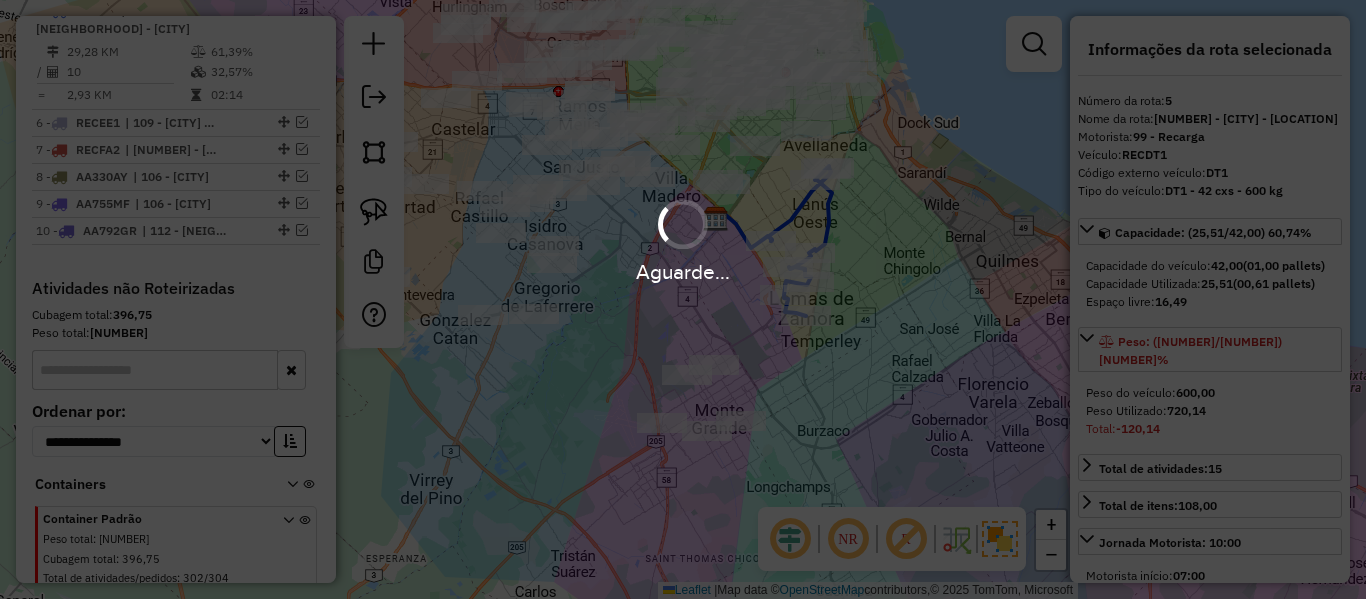 select on "**********" 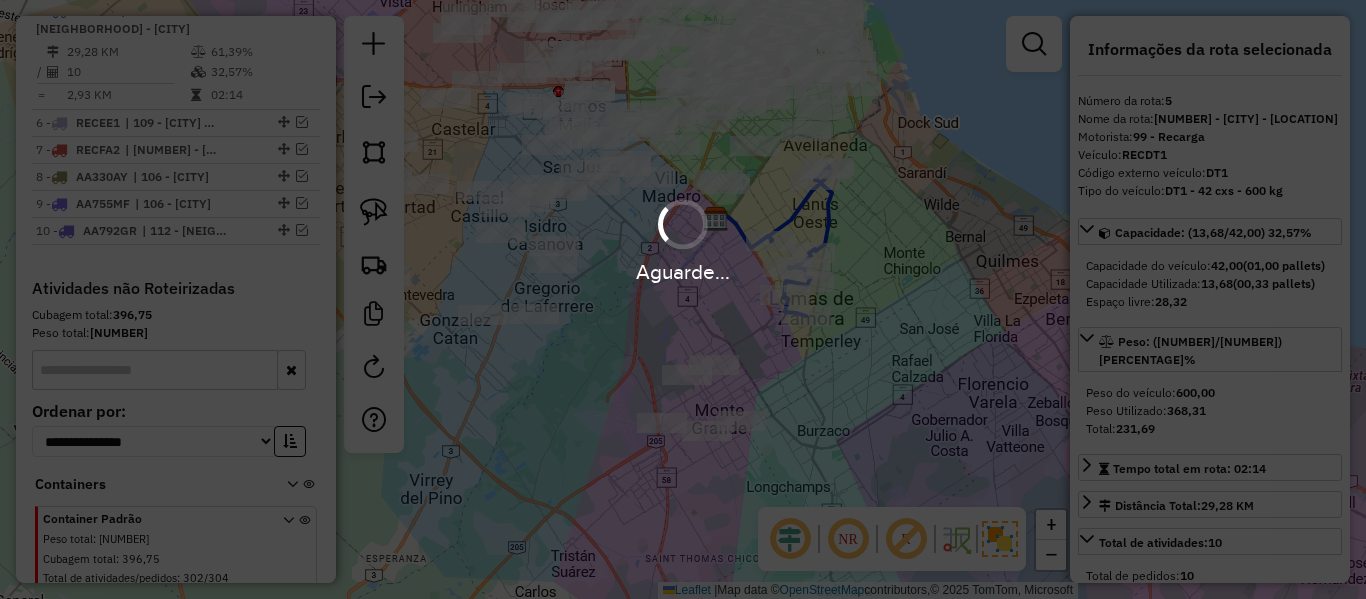 click on "Aguarde..." at bounding box center [683, 299] 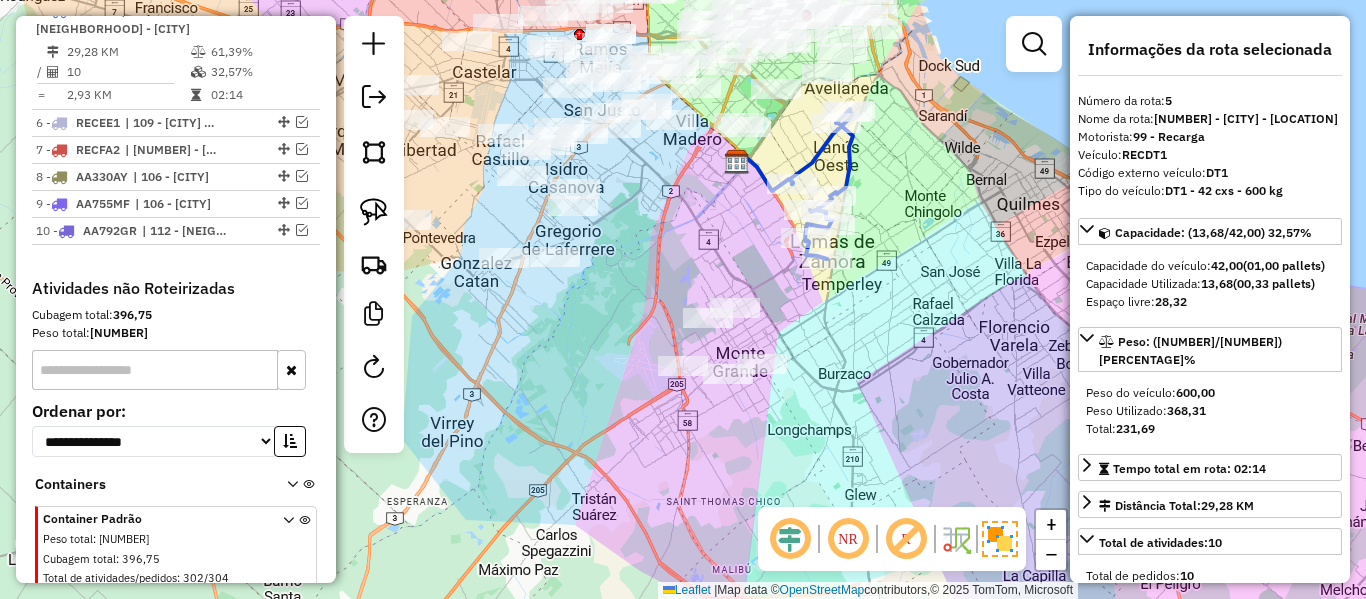 drag, startPoint x: 871, startPoint y: 343, endPoint x: 869, endPoint y: 389, distance: 46.043457 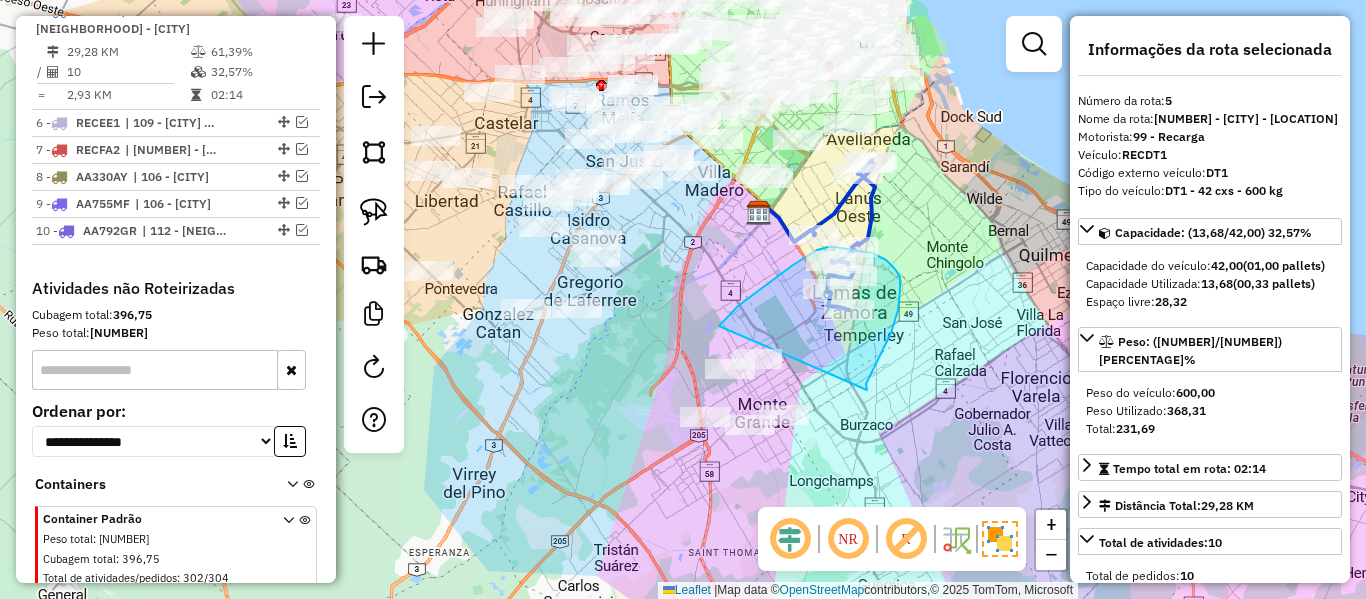 drag, startPoint x: 867, startPoint y: 390, endPoint x: 764, endPoint y: 490, distance: 143.55835 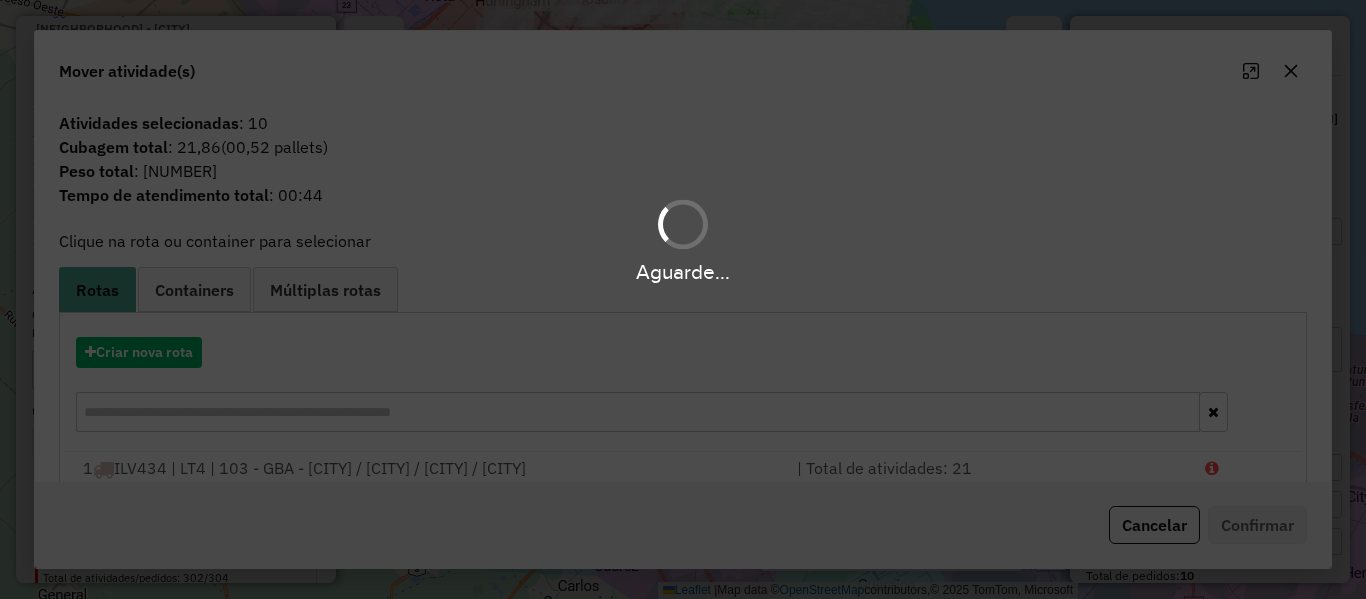 click on "Aguarde..." at bounding box center (683, 299) 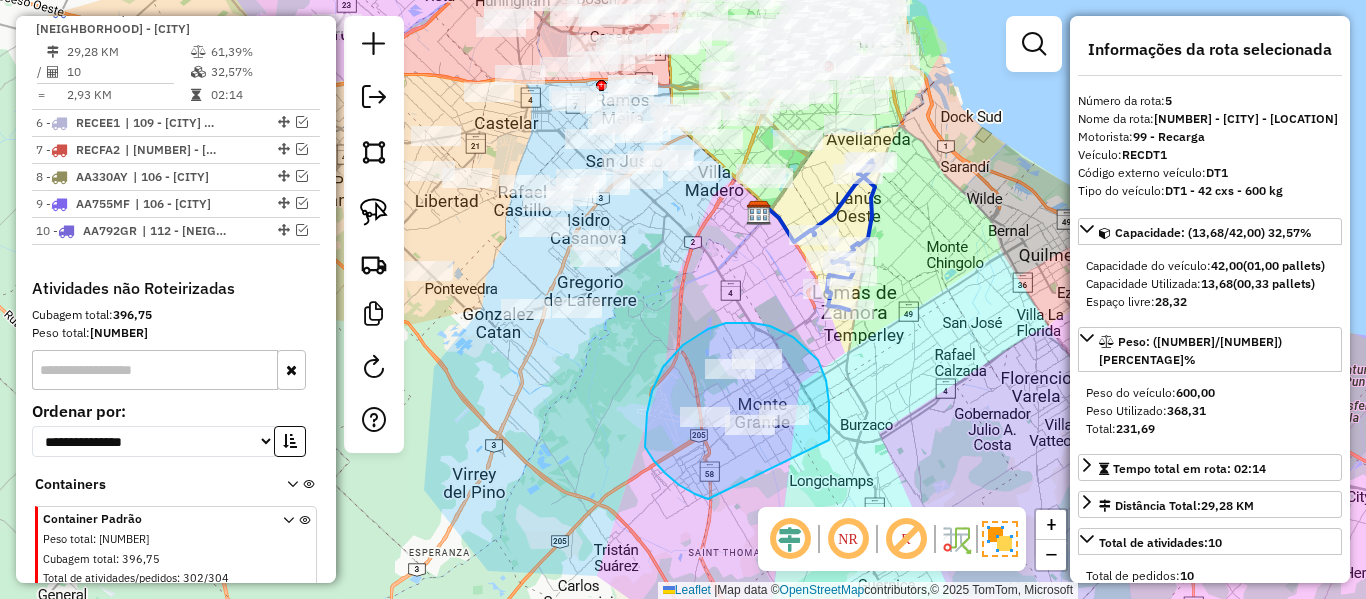drag, startPoint x: 829, startPoint y: 440, endPoint x: 729, endPoint y: 500, distance: 116.61904 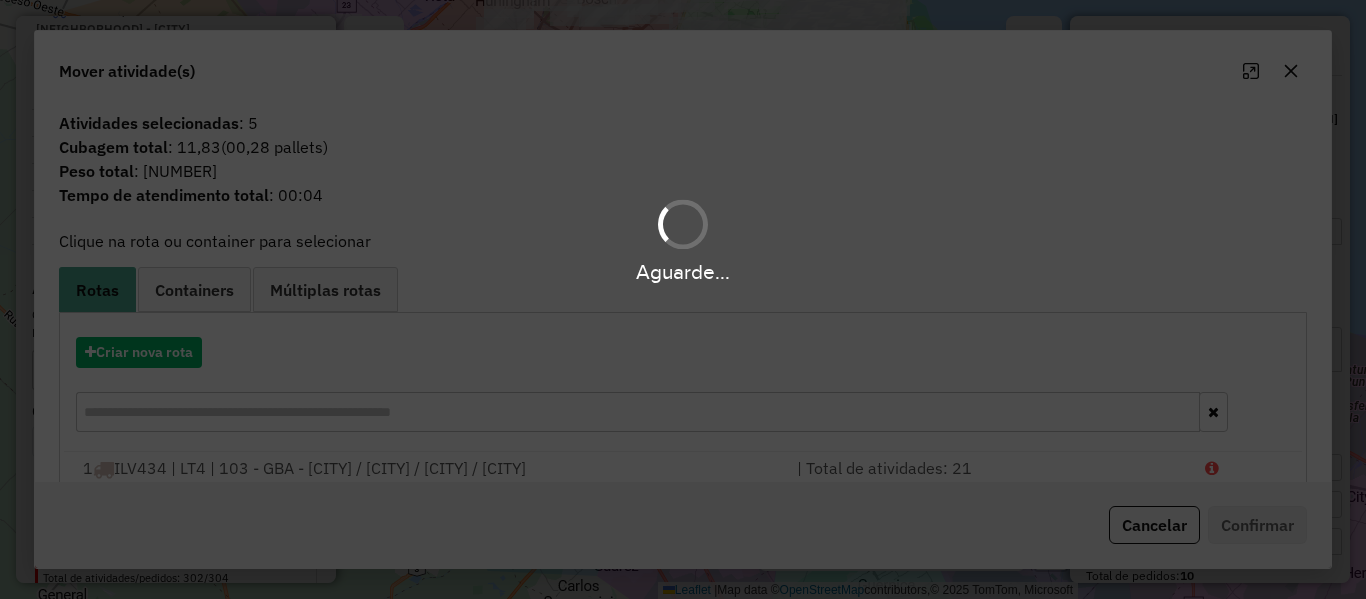 click on "Aguarde..." at bounding box center [683, 299] 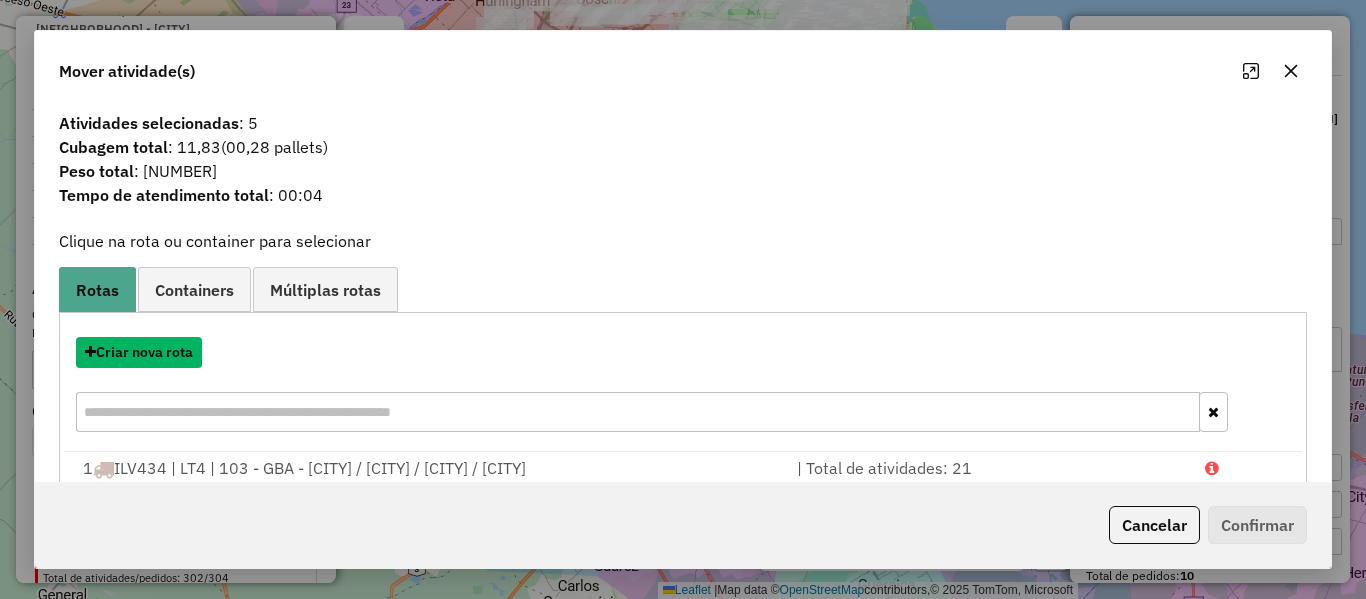 click on "Criar nova rota" at bounding box center (139, 352) 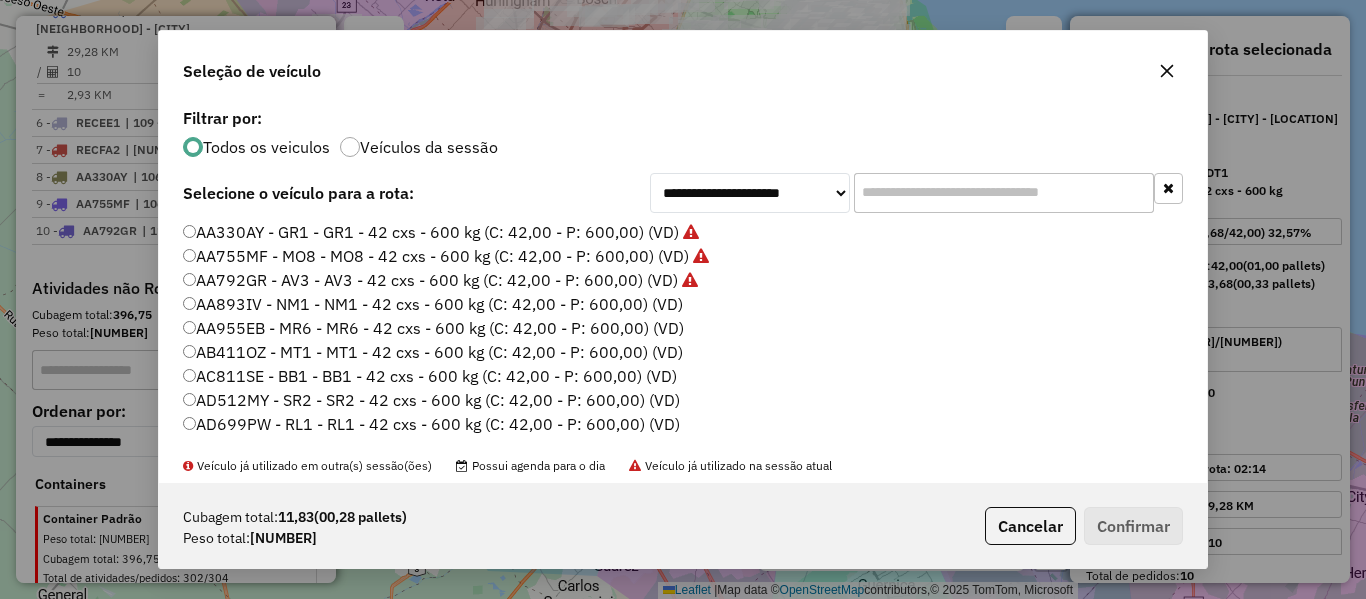 scroll, scrollTop: 11, scrollLeft: 6, axis: both 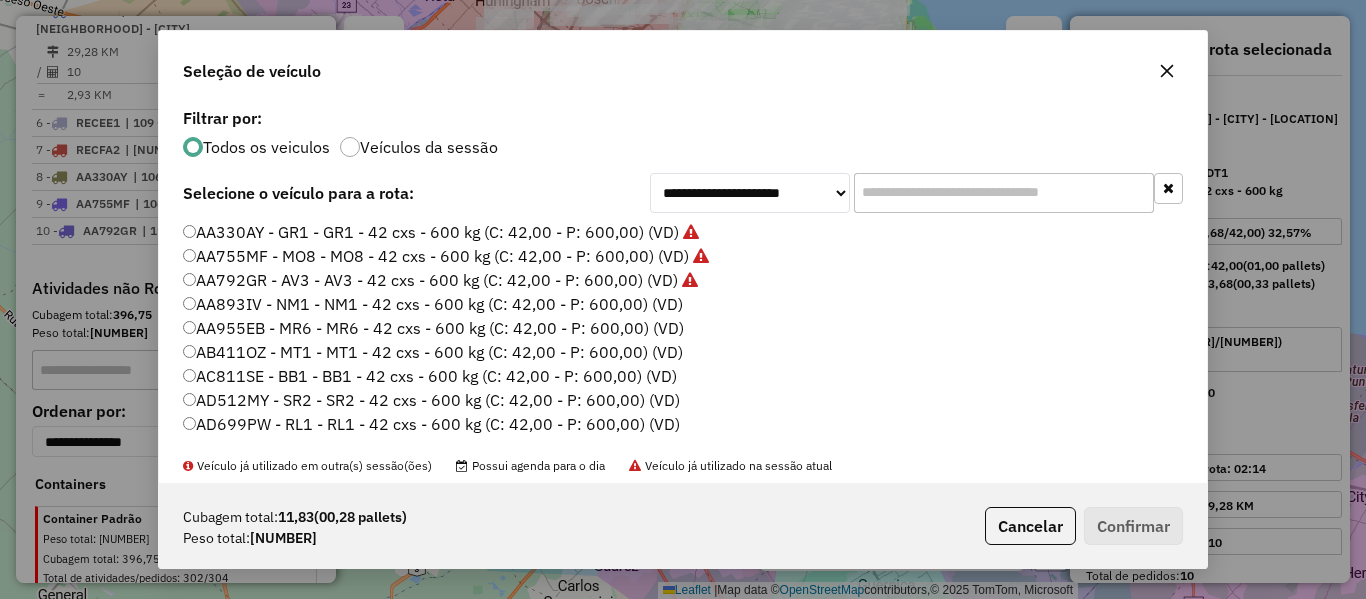 click on "AA893IV - NM1 - NM1 - 42 cxs - 600 kg (C: 42,00 - P: 600,00) (VD)" 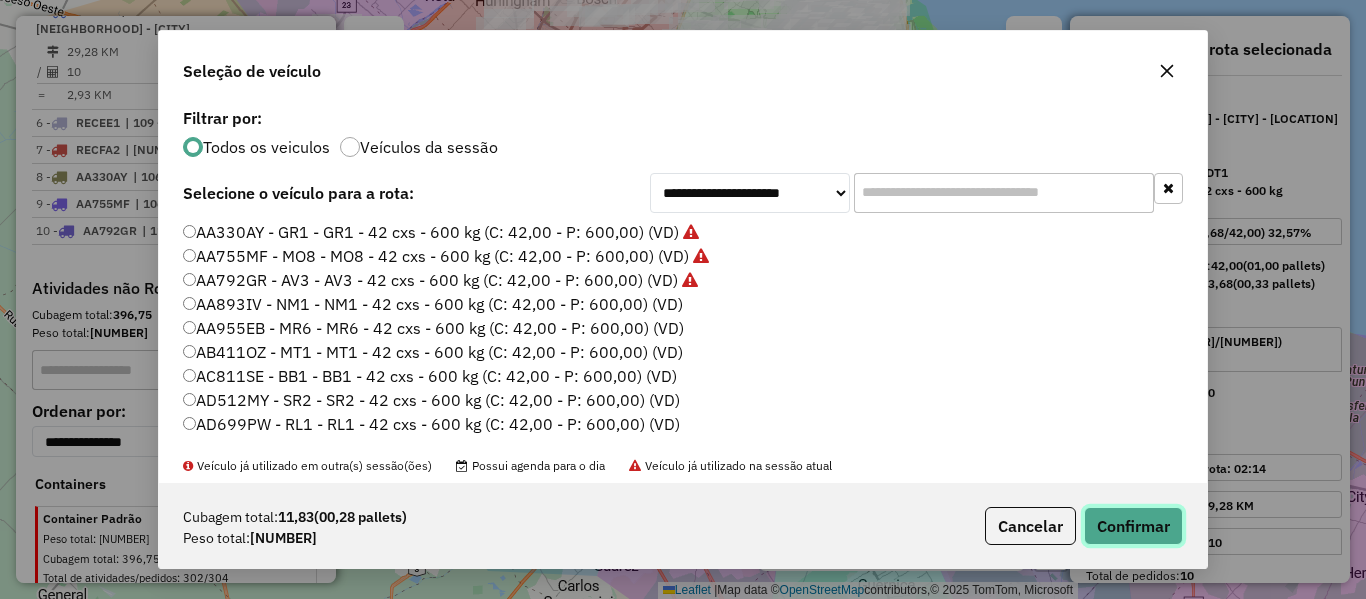 click on "Confirmar" 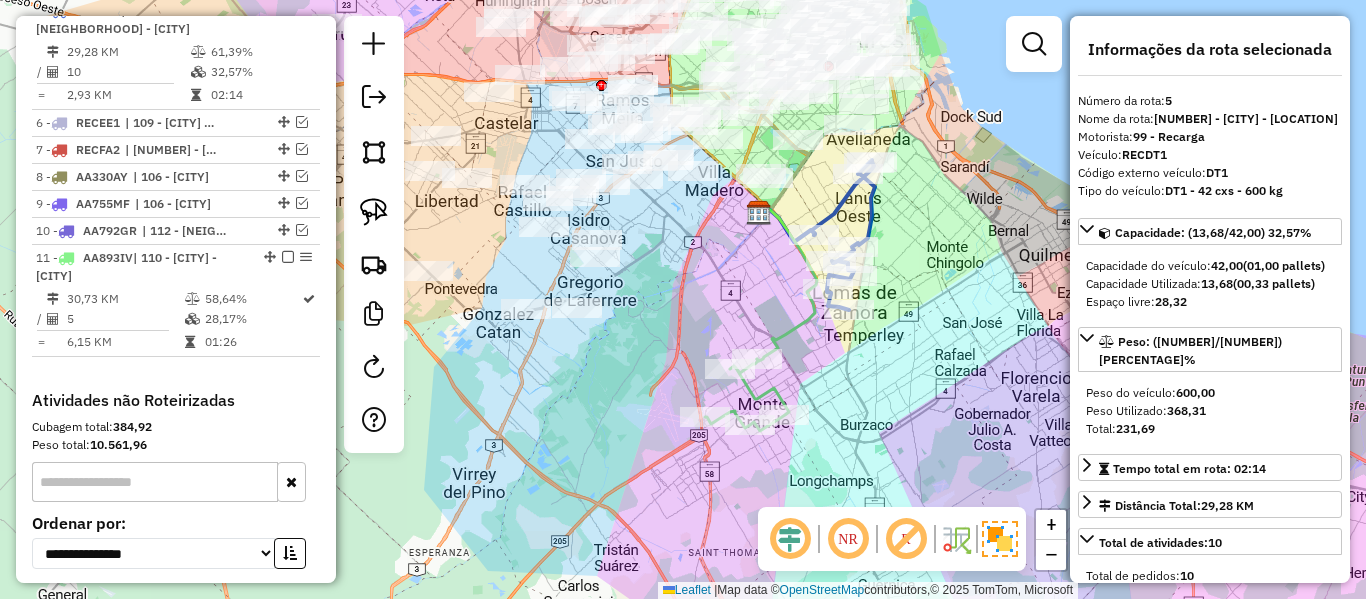 click 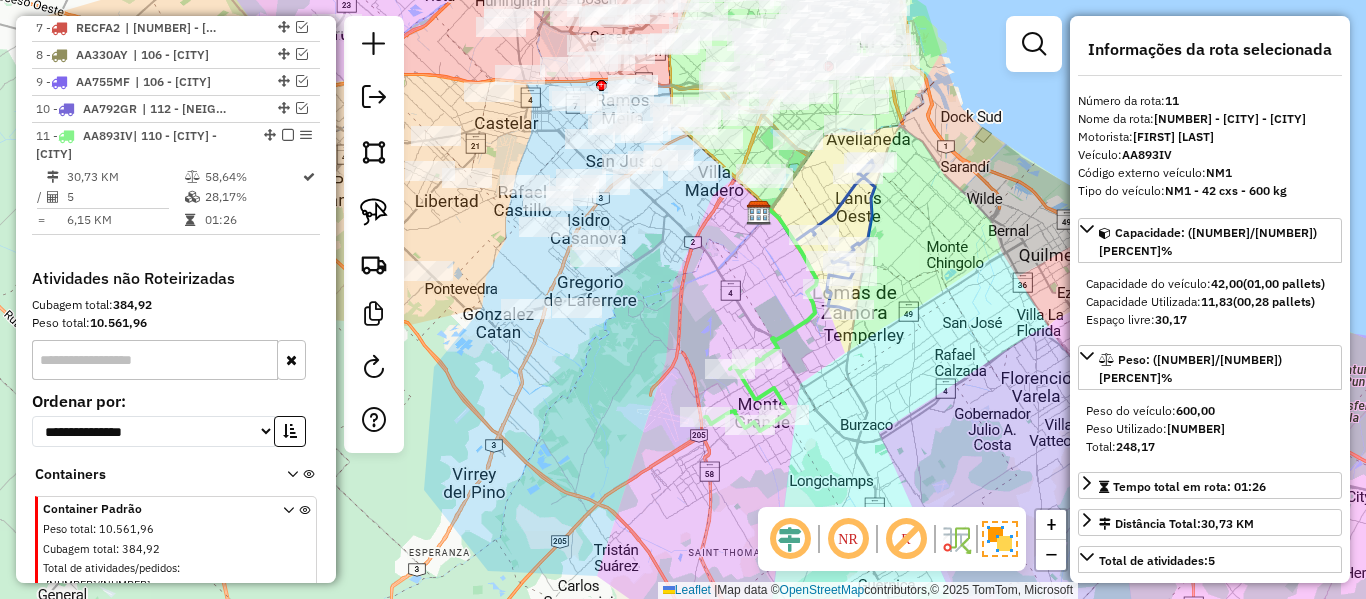 scroll, scrollTop: 1160, scrollLeft: 0, axis: vertical 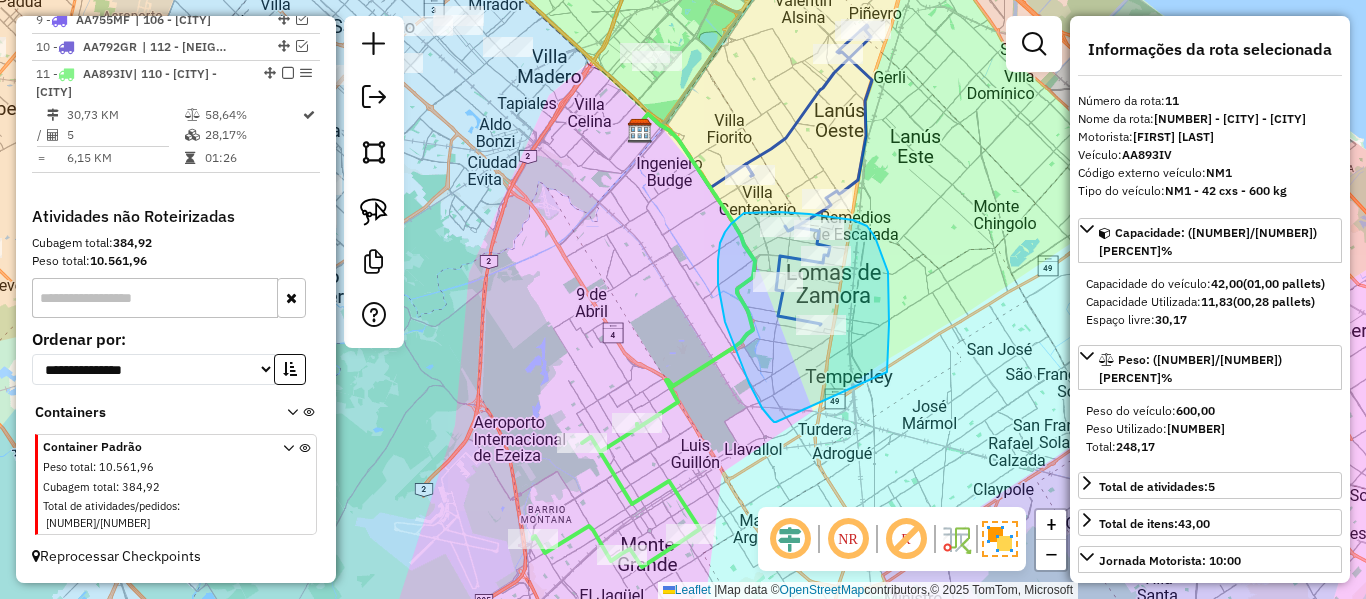 drag, startPoint x: 888, startPoint y: 353, endPoint x: 794, endPoint y: 421, distance: 116.01724 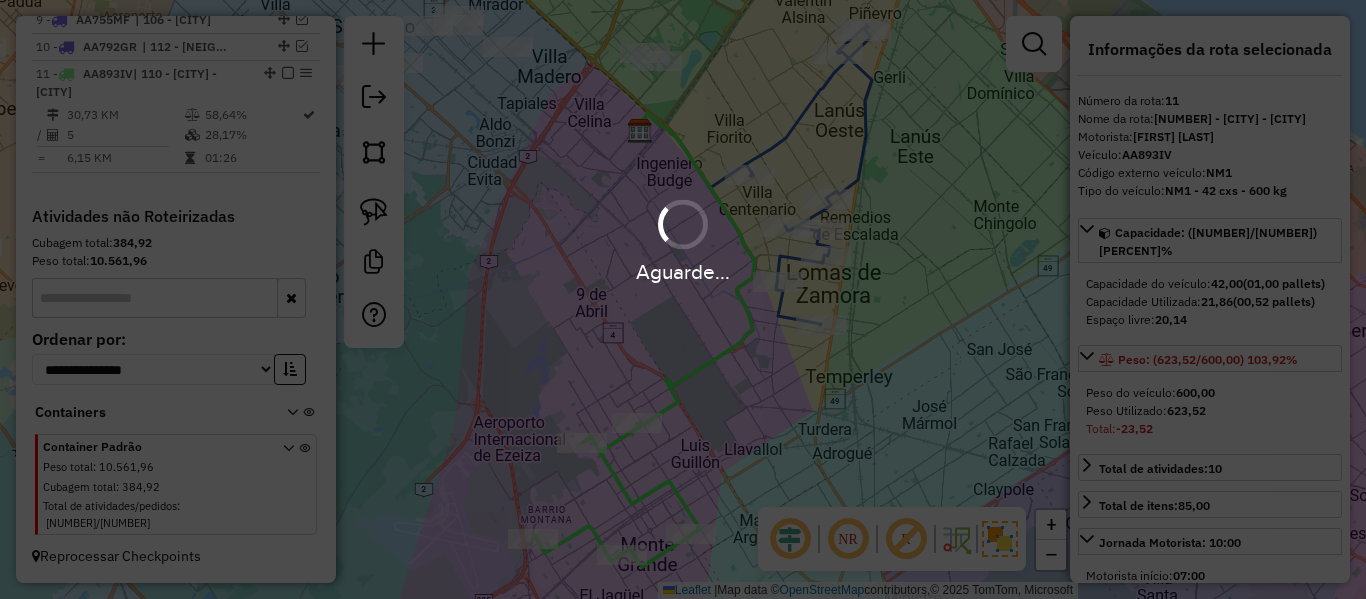 select on "**********" 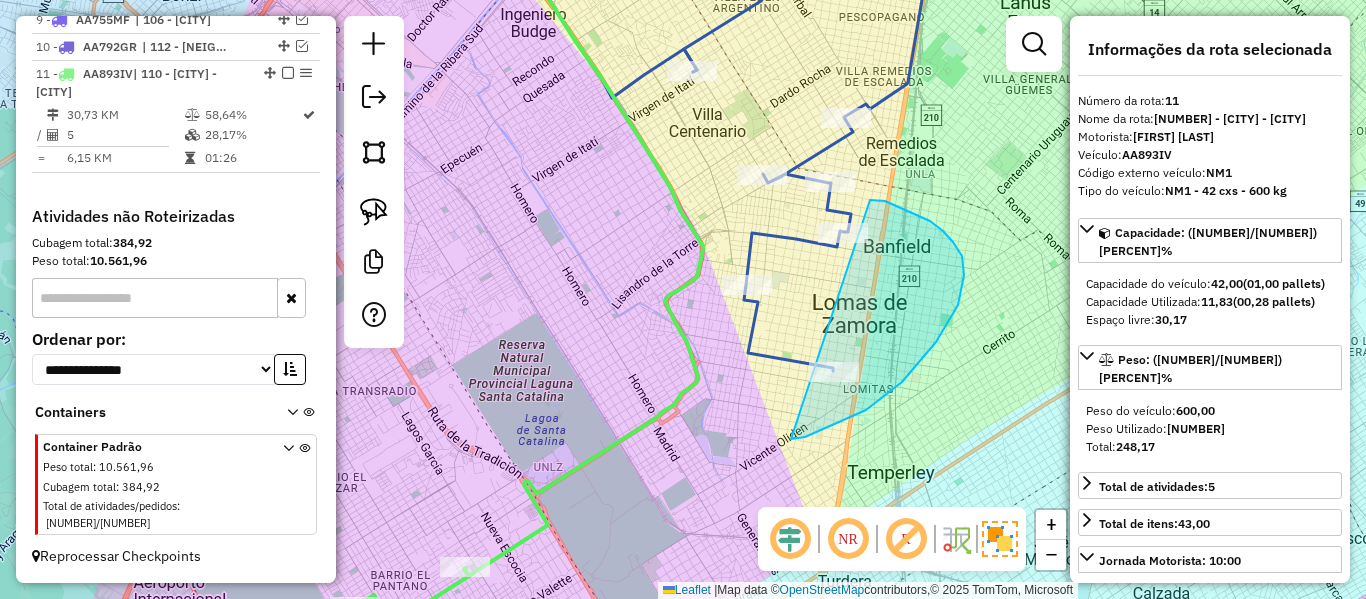 drag, startPoint x: 795, startPoint y: 439, endPoint x: 682, endPoint y: 331, distance: 156.3106 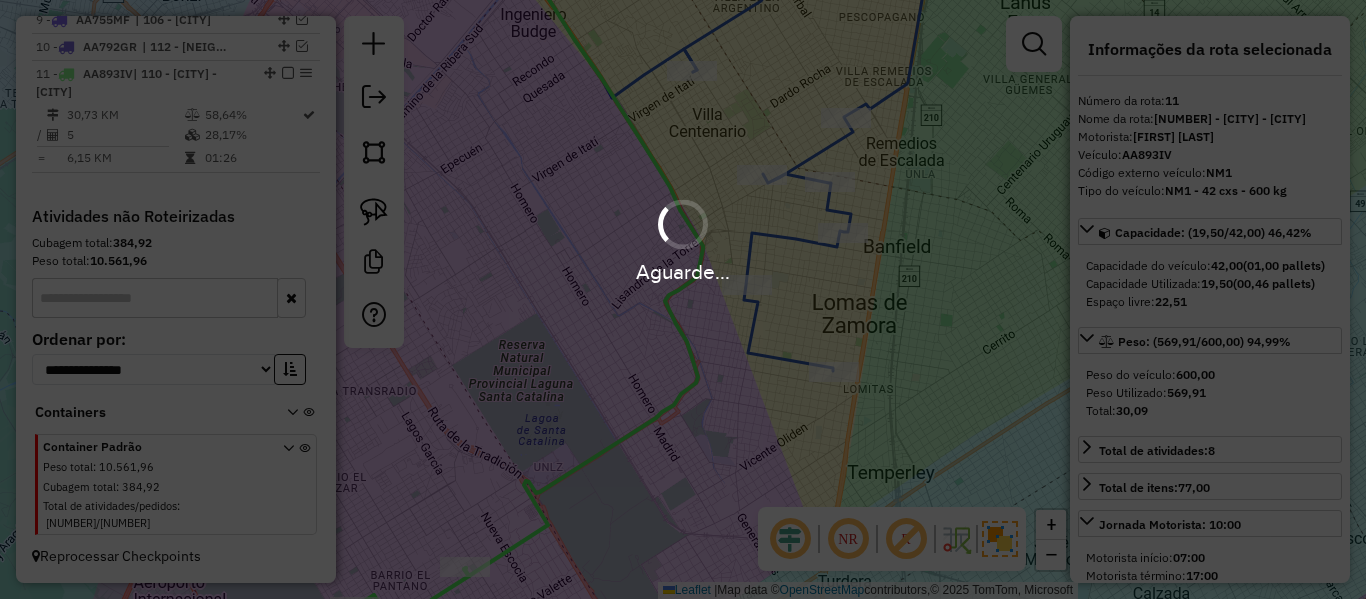 select on "**********" 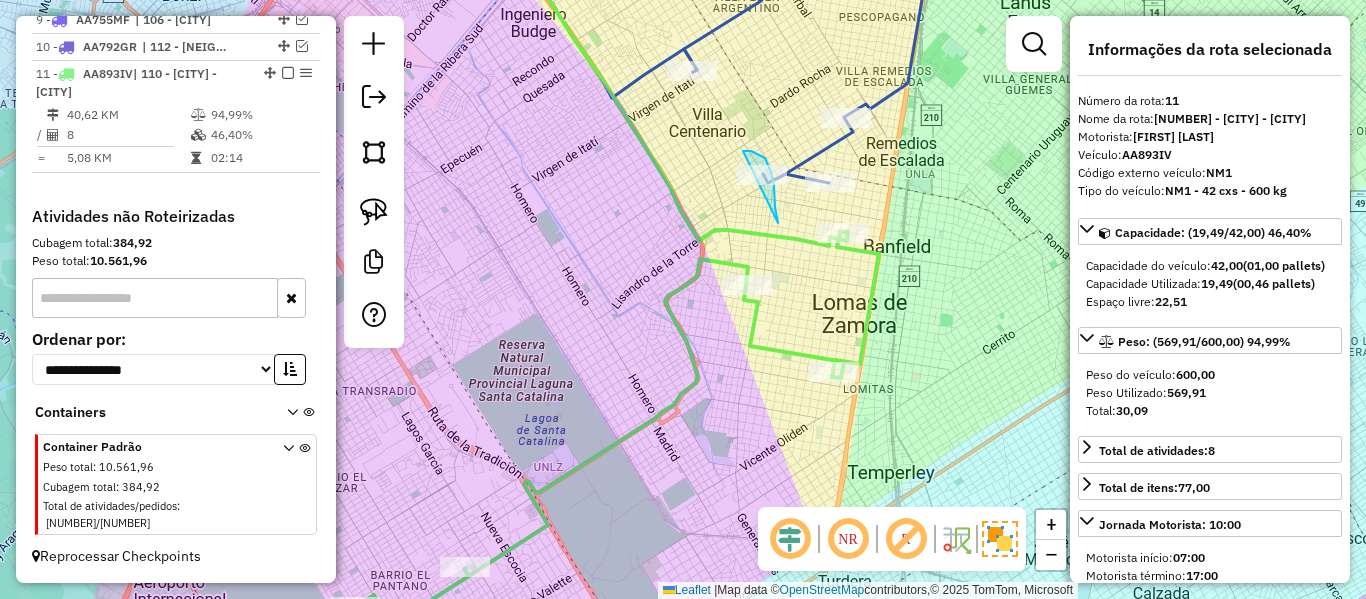 drag, startPoint x: 761, startPoint y: 156, endPoint x: 724, endPoint y: 219, distance: 73.061615 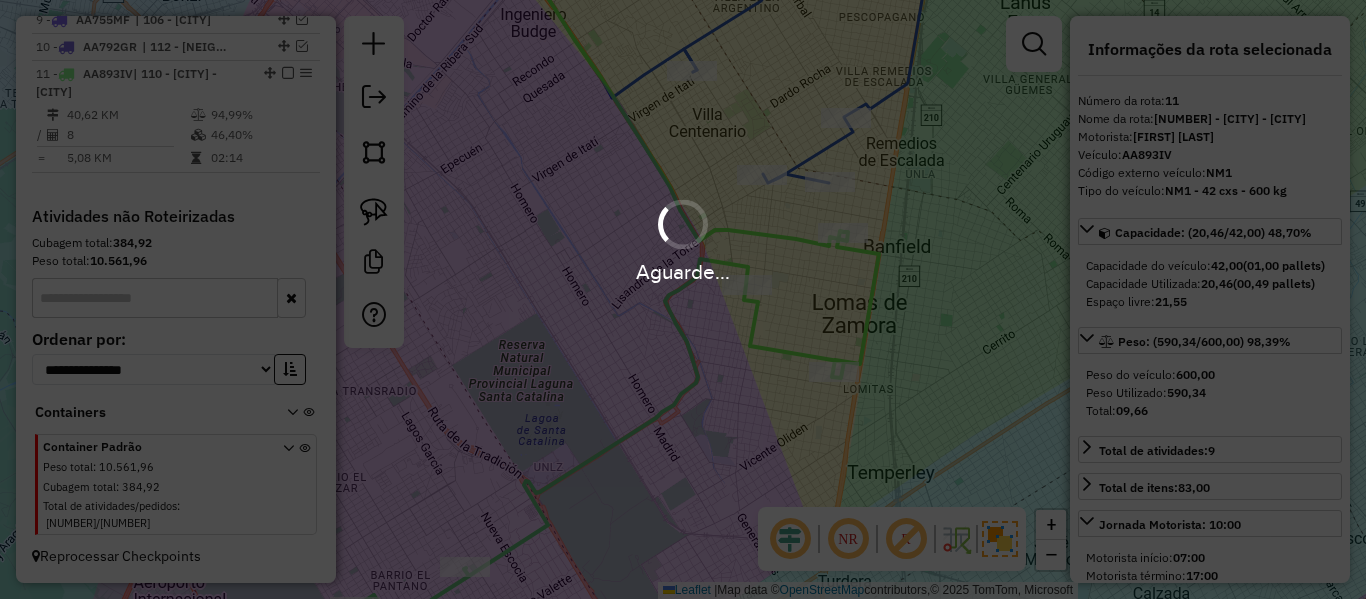 select on "**********" 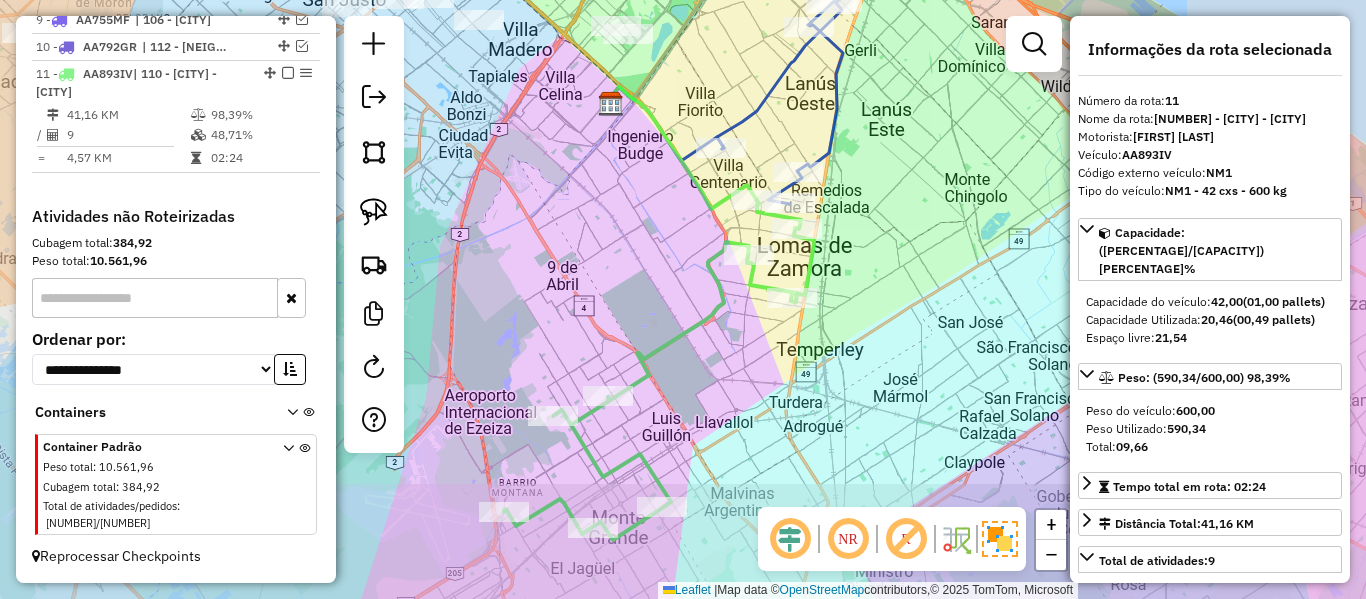 click 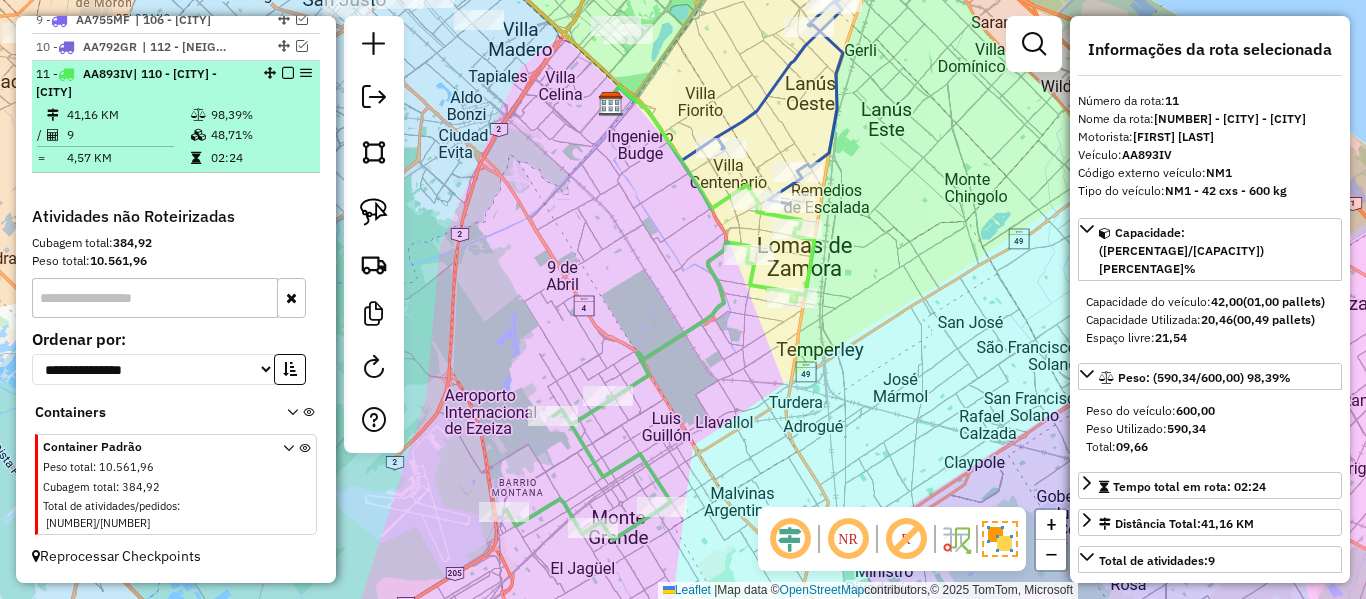 click at bounding box center (288, 73) 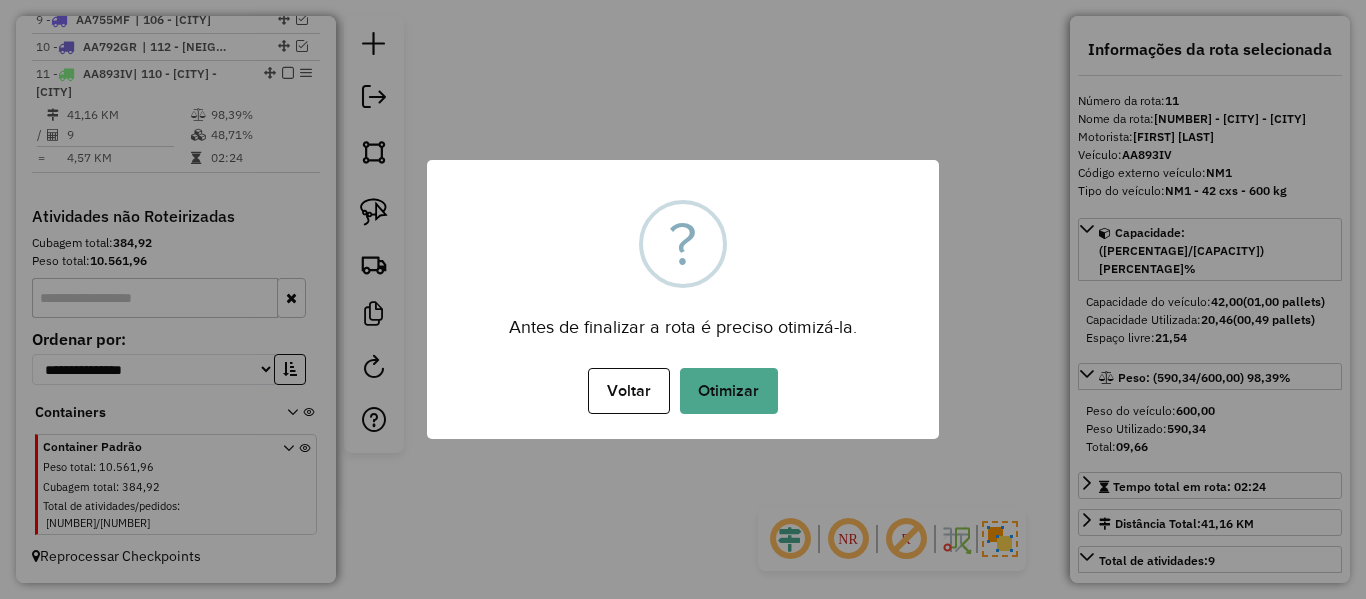 click on "× ? Antes de finalizar a rota é preciso otimizá-la. Voltar No Otimizar" at bounding box center (683, 299) 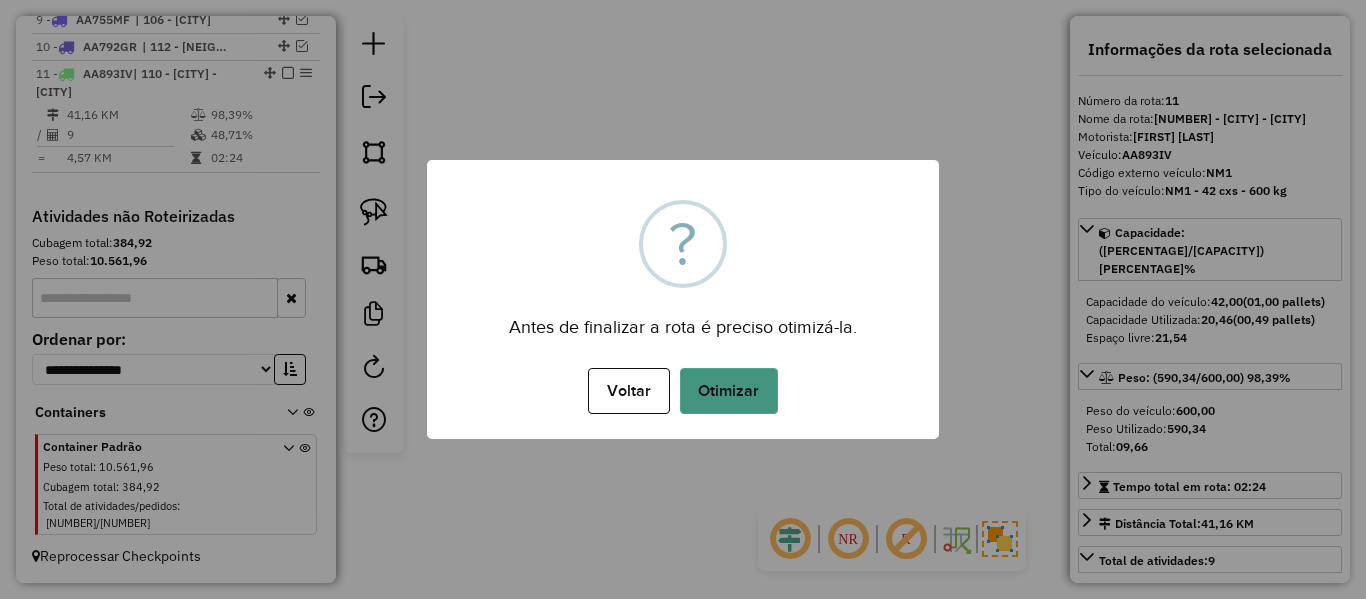 click on "Otimizar" at bounding box center (729, 391) 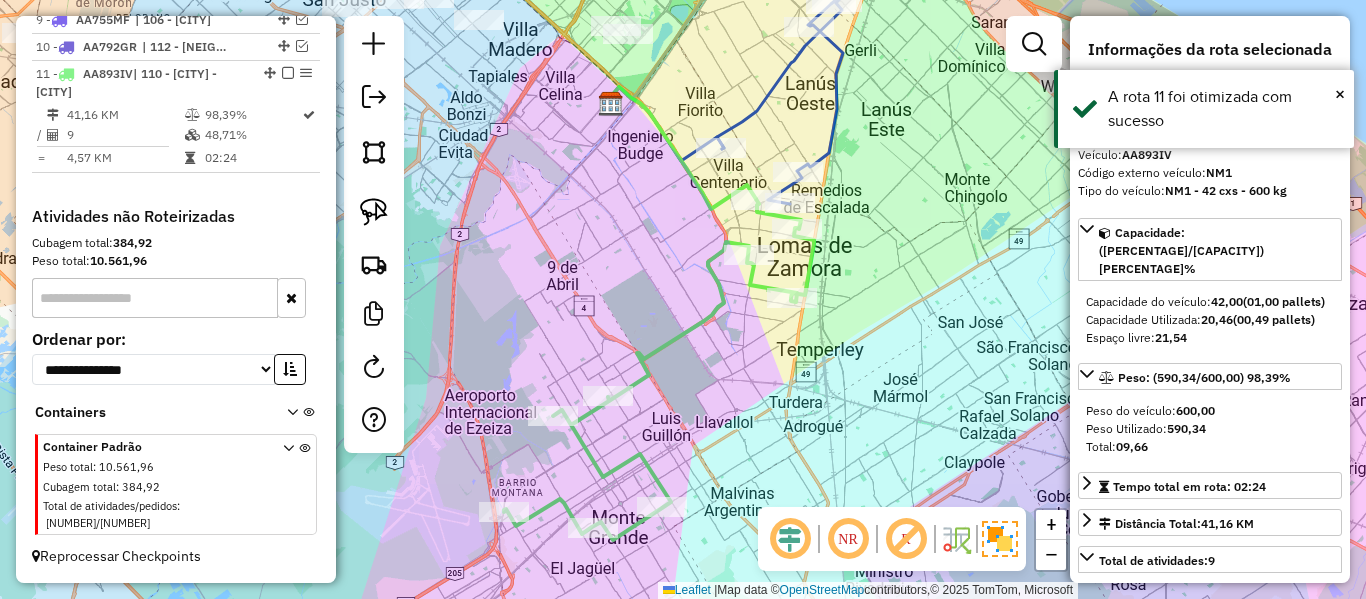 click 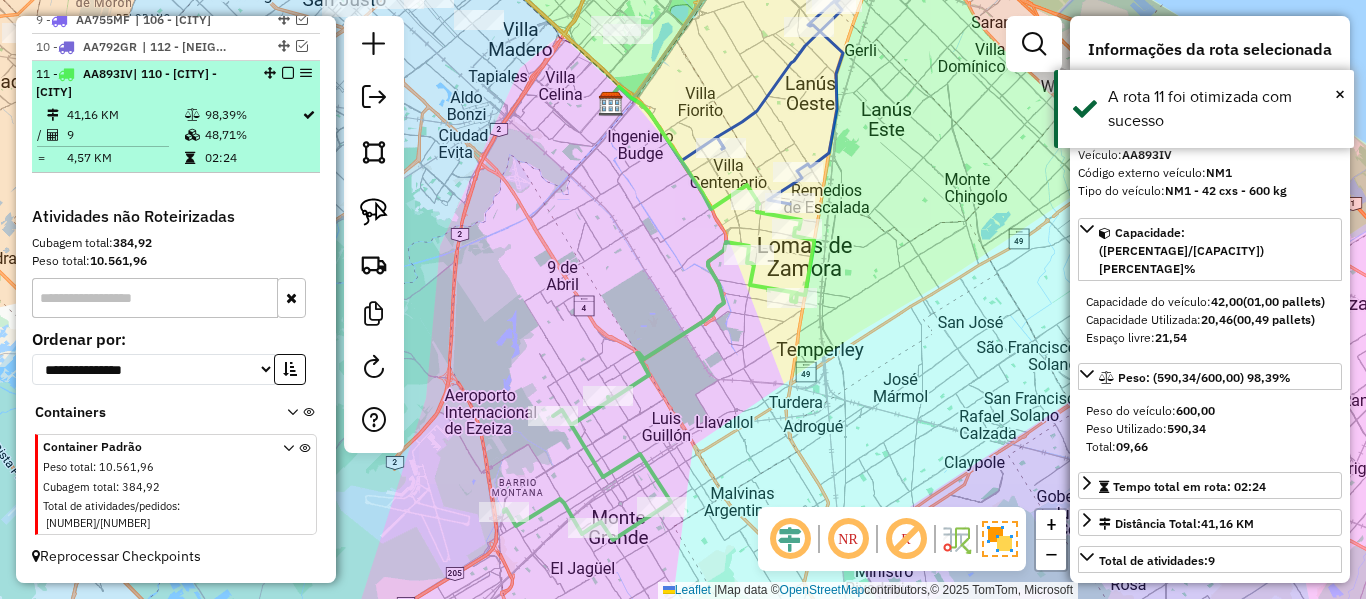 click at bounding box center [288, 73] 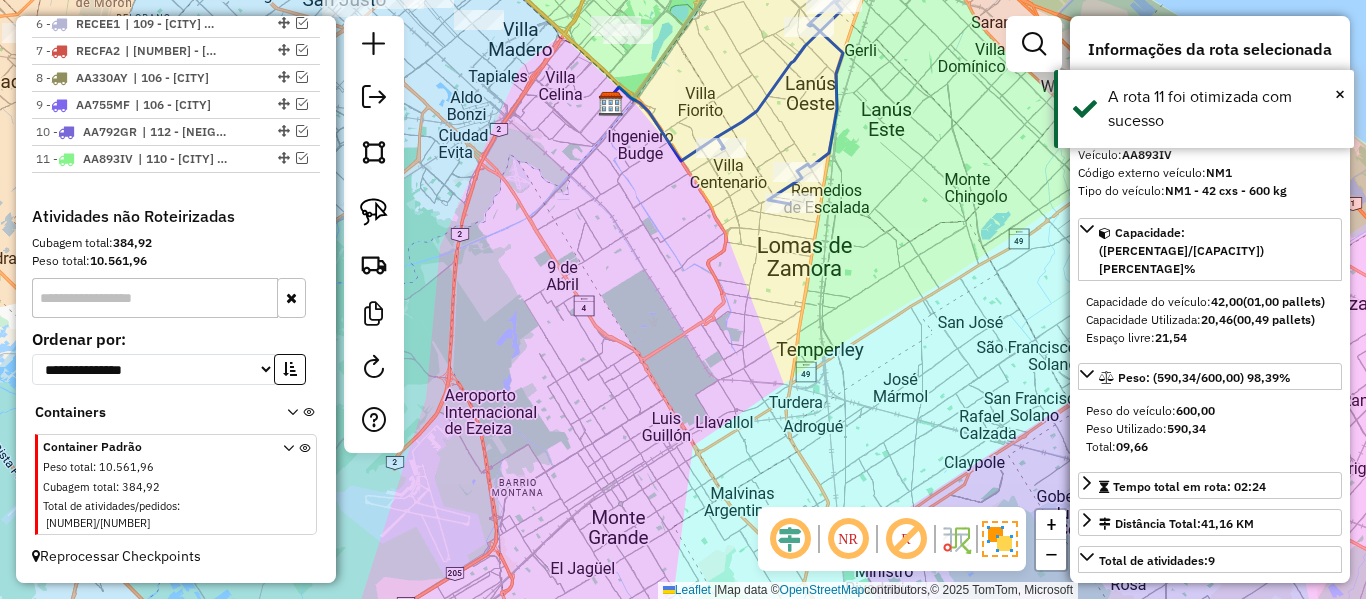 scroll, scrollTop: 1075, scrollLeft: 0, axis: vertical 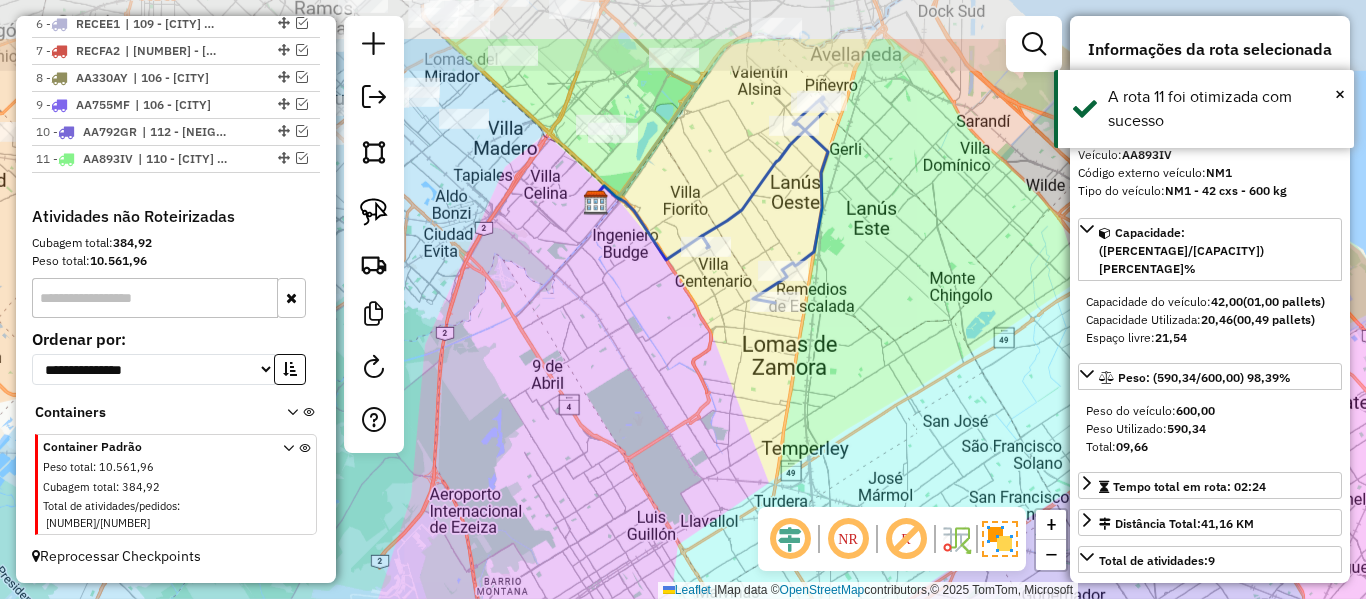 click on "Informações da Sessão 1190568 - 16/07/2025     Criação: 15/07/2025 13:10   Depósito:  SAZ AR - TaDa Shipick   Total de rotas:  11  Distância Total:  617,10 km  Tempo total:  38:25  Total de Atividades Roteirizadas:  153  Total de Pedidos Roteirizados:  153  Peso total roteirizado:  5.803,17  Cubagem total roteirizado:  215,16  Total de Atividades não Roteirizadas:  297  Total de Pedidos não Roteirizados:  299 Total de caixas por viagem:  215,16 /   11 =  19,56 Média de Atividades por viagem:  153 /   11 =  13,91 Ocupação média da frota:  87,93%  Clientes com Service Time:  0,00%   (0 de 450)   Rotas improdutivas:  1  Rotas vários dias:  0  Clientes Priorizados NR:  0  Transportadoras  Rotas  Recargas: 0   Ver rotas   Ver veículos  Finalizar todas as rotas   1 -       ILV434   | 103 - GBA - Boulogne Sur / Villa Adelina / Villa Udaondo / Caseros  82,52 KM   94,19%  /  21   48,88%     =  3,93 KM   05:06   2 -       RECAP2   | 112 - Vila Las Posas - Coronel Olmos   3 -       RECAV3   4 -      /" 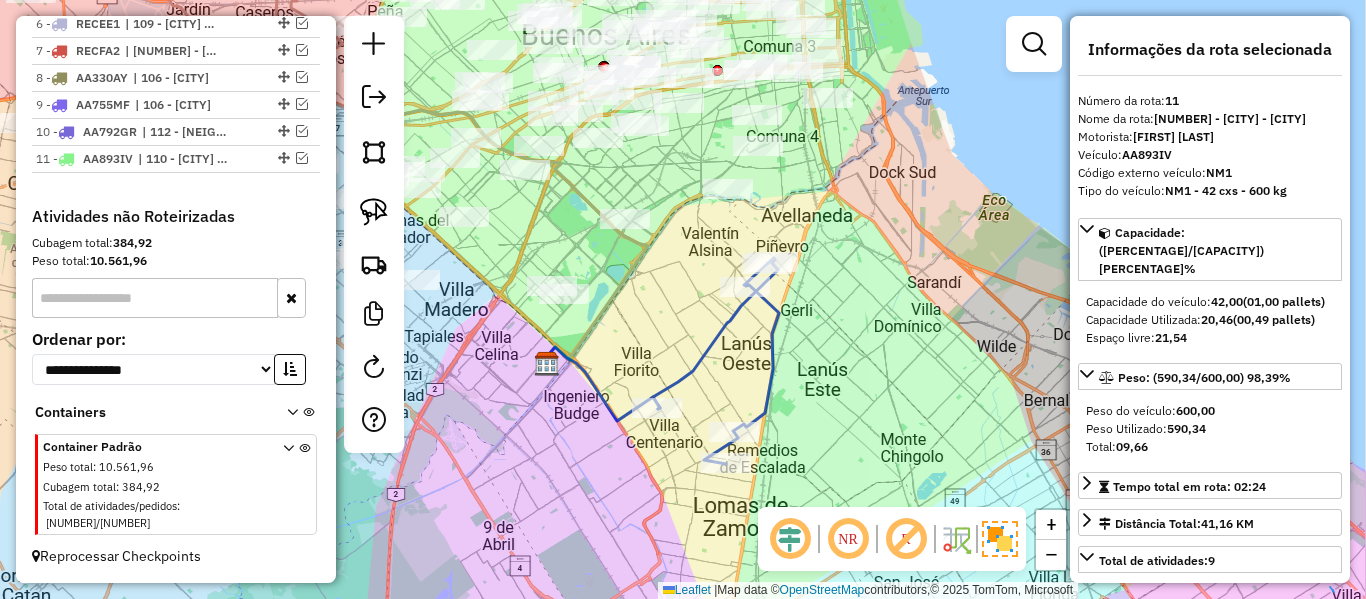 click 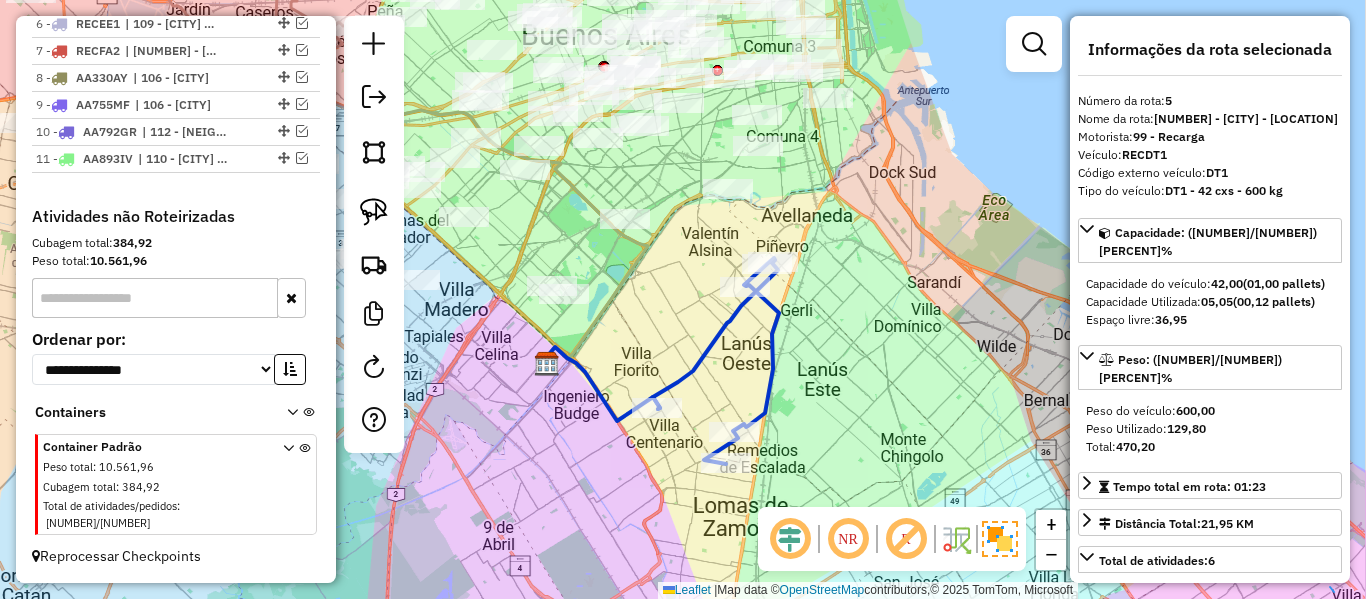 scroll, scrollTop: 974, scrollLeft: 0, axis: vertical 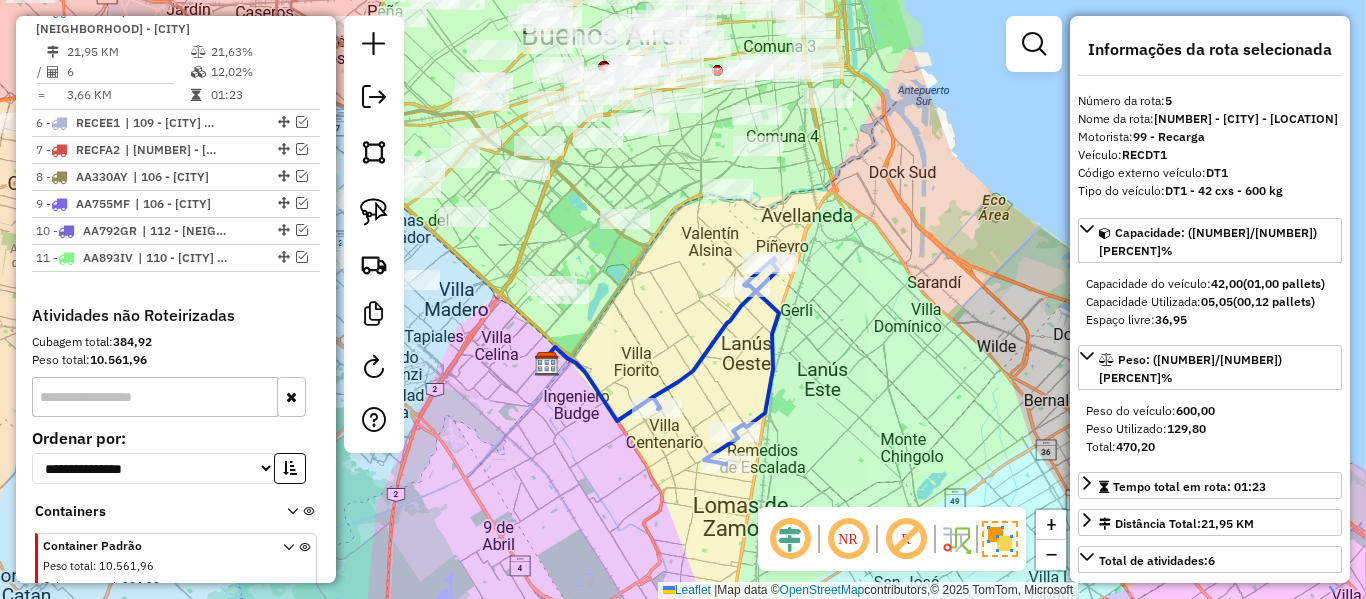 click 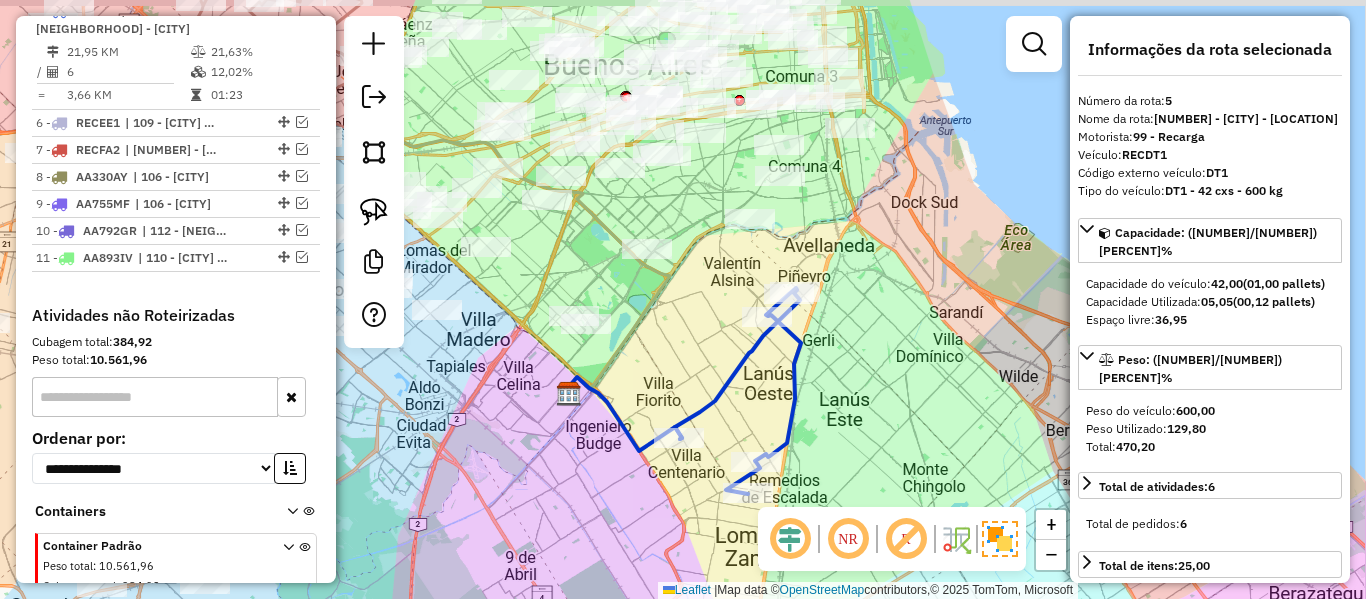 drag, startPoint x: 818, startPoint y: 380, endPoint x: 848, endPoint y: 408, distance: 41.036568 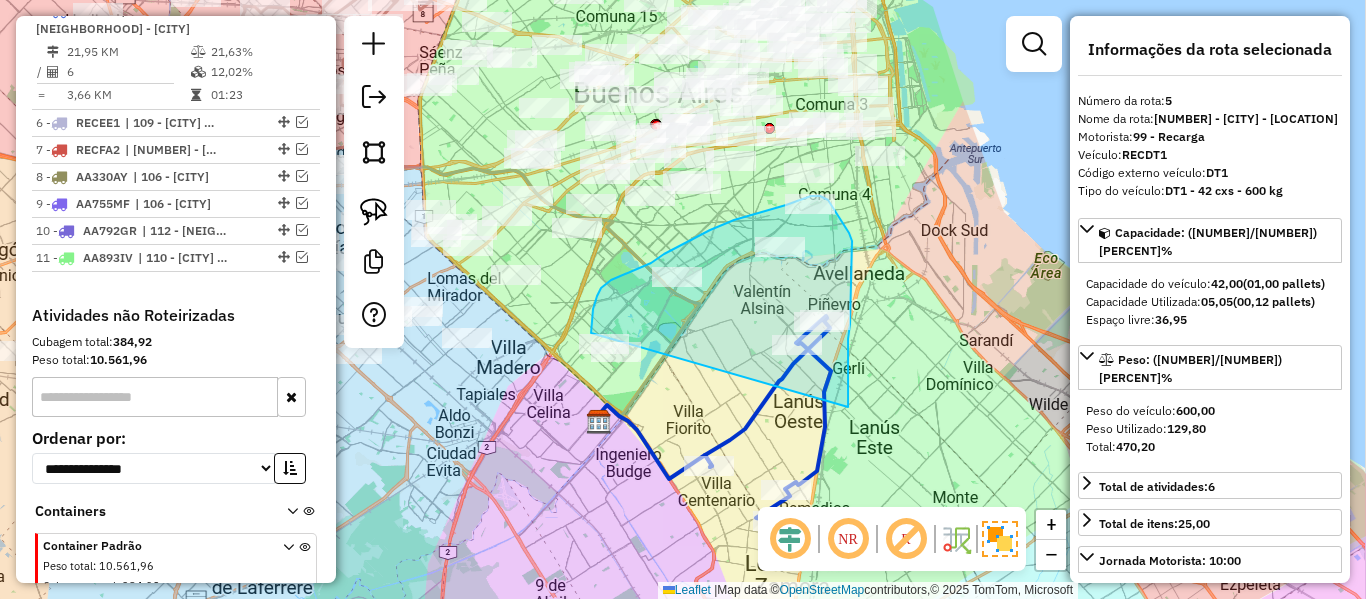 drag, startPoint x: 848, startPoint y: 407, endPoint x: 625, endPoint y: 407, distance: 223 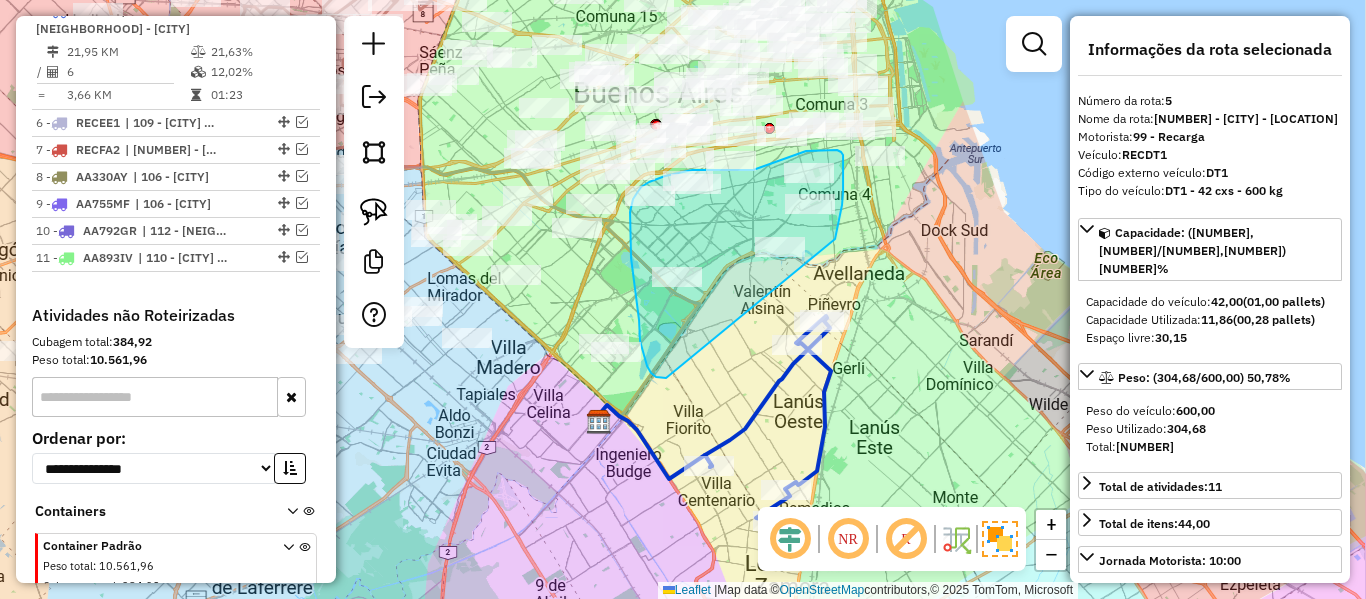 drag, startPoint x: 839, startPoint y: 219, endPoint x: 686, endPoint y: 380, distance: 222.10358 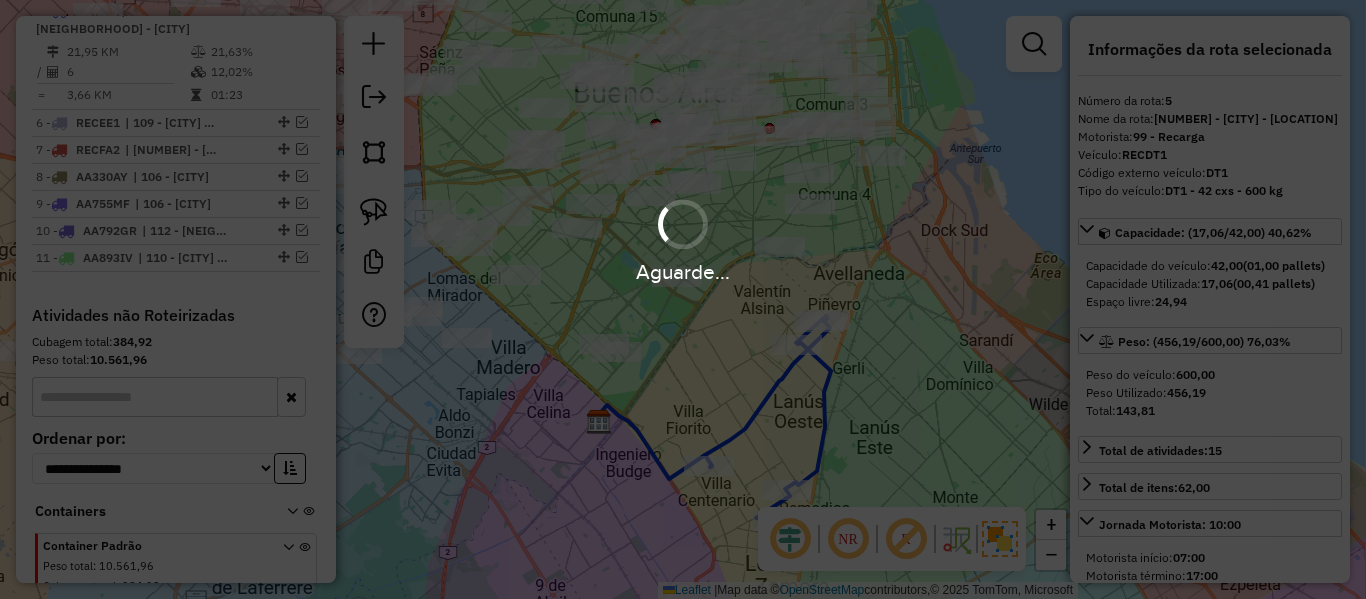 select on "**********" 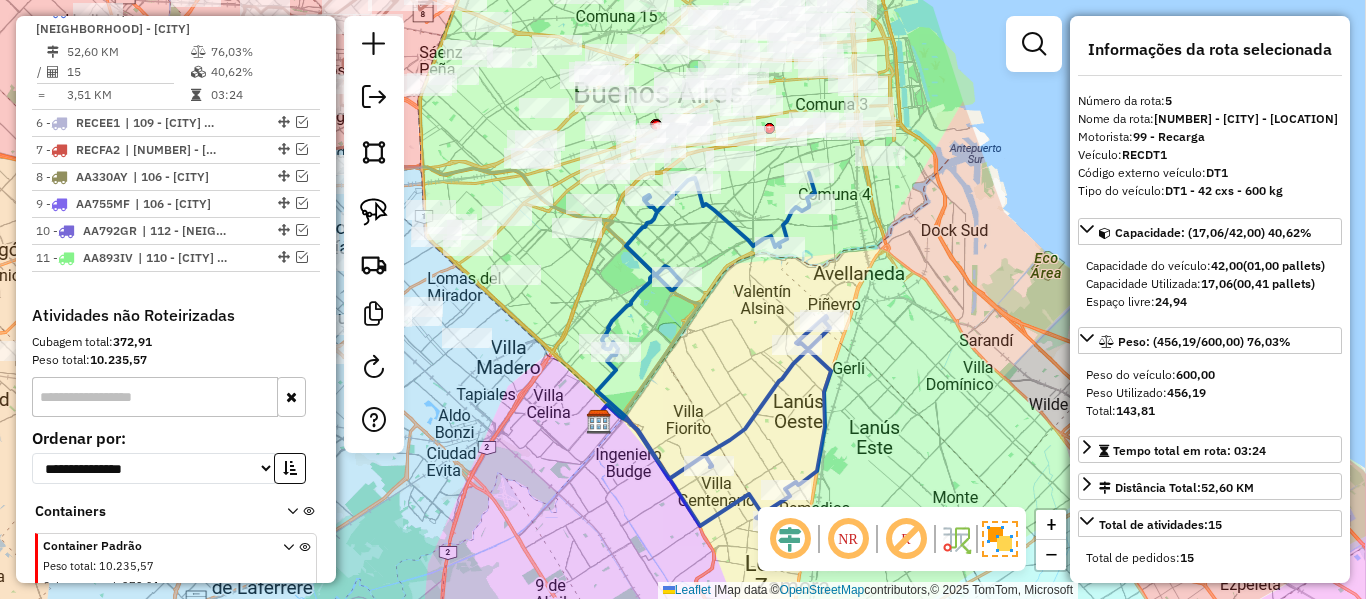 click 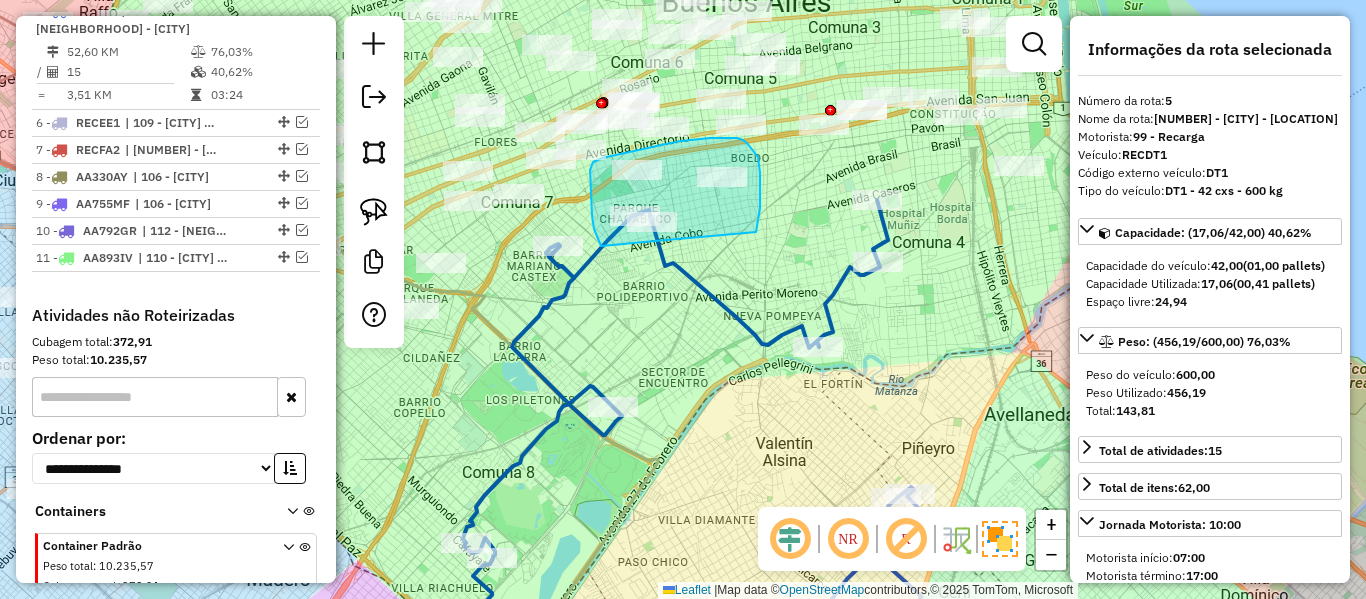drag, startPoint x: 760, startPoint y: 189, endPoint x: 611, endPoint y: 262, distance: 165.92166 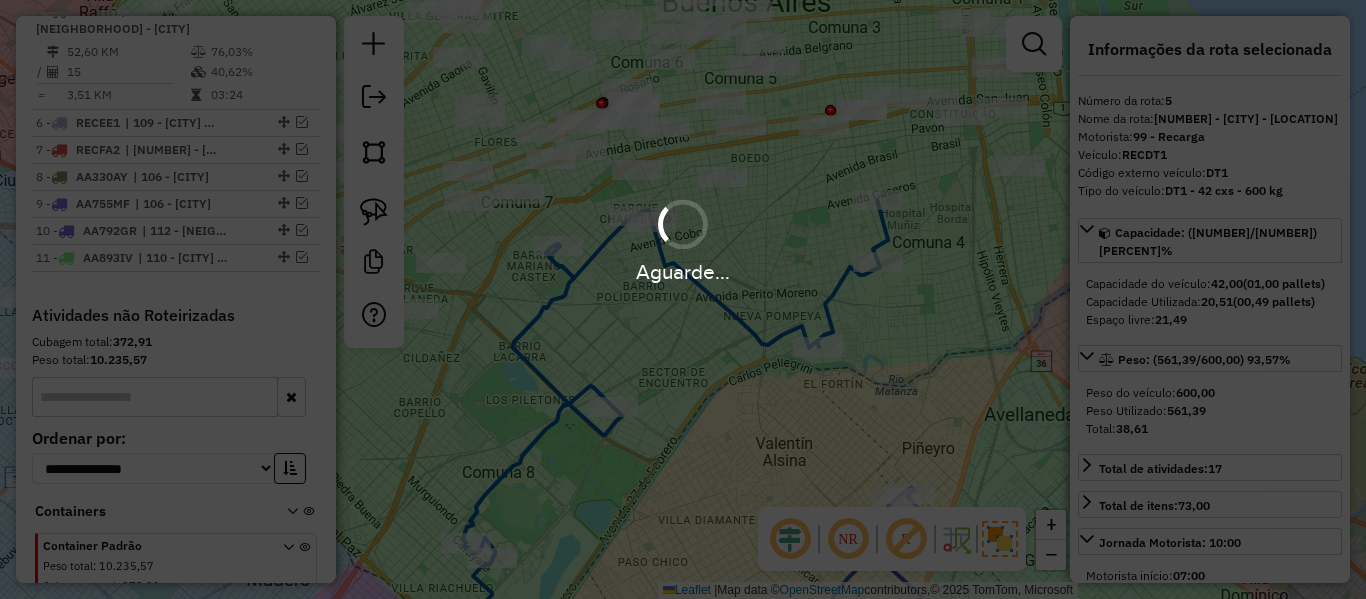 select on "**********" 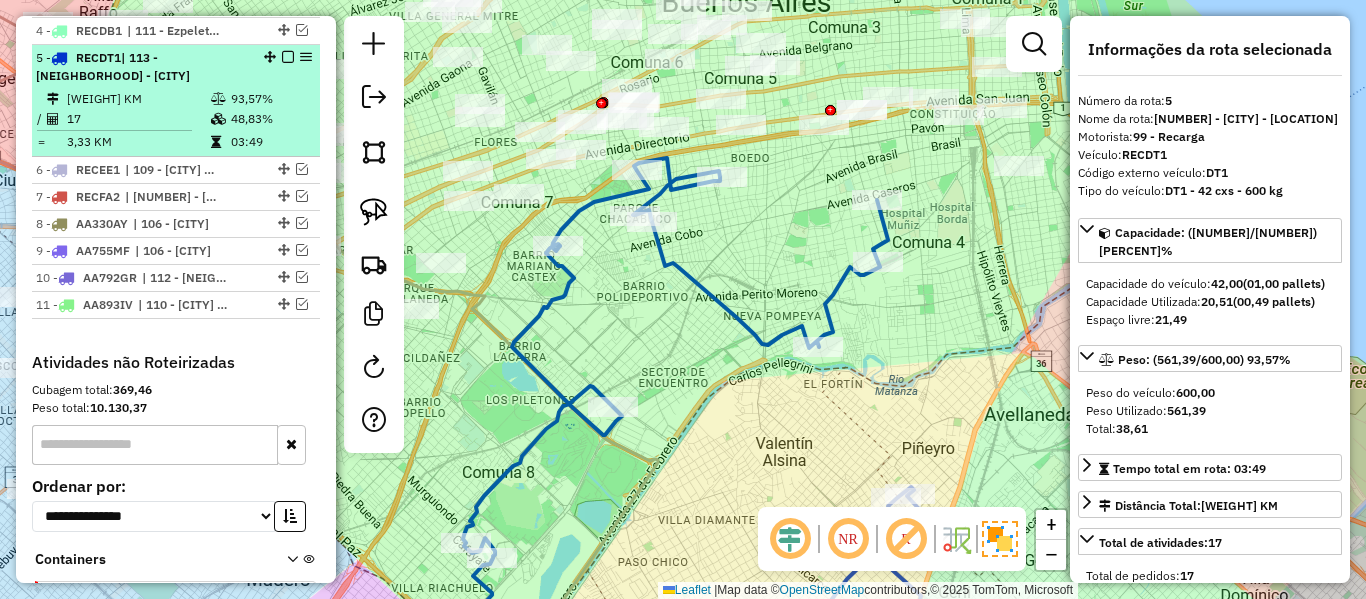scroll, scrollTop: 874, scrollLeft: 0, axis: vertical 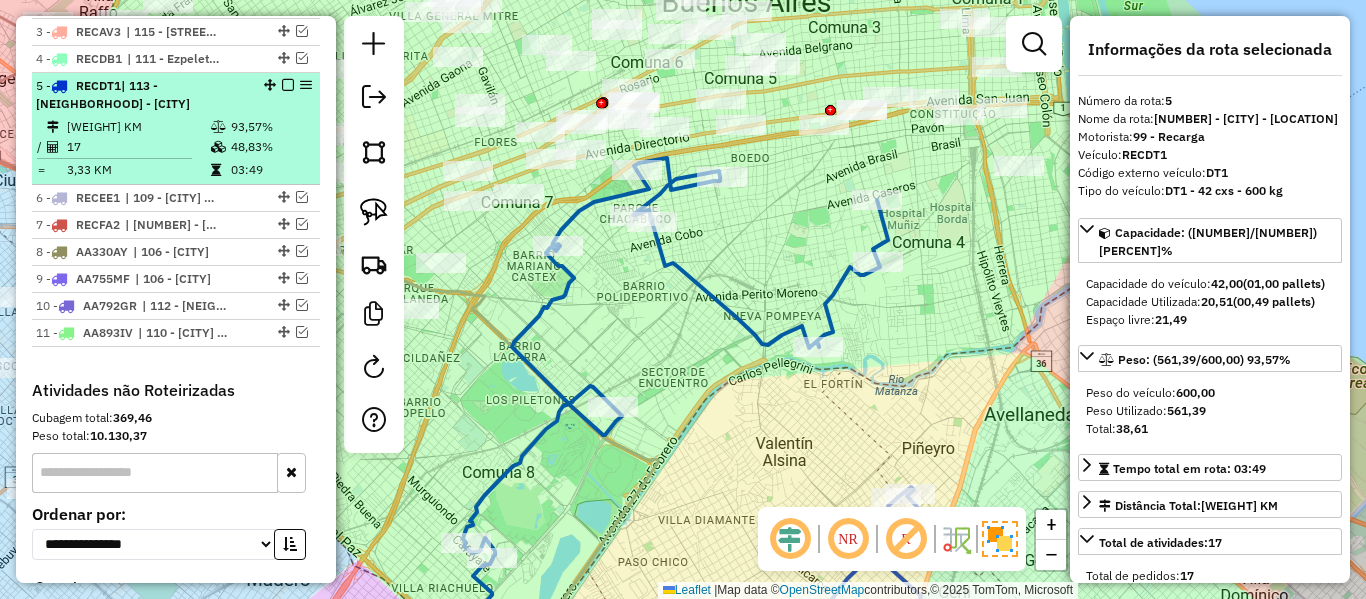 click at bounding box center [288, 85] 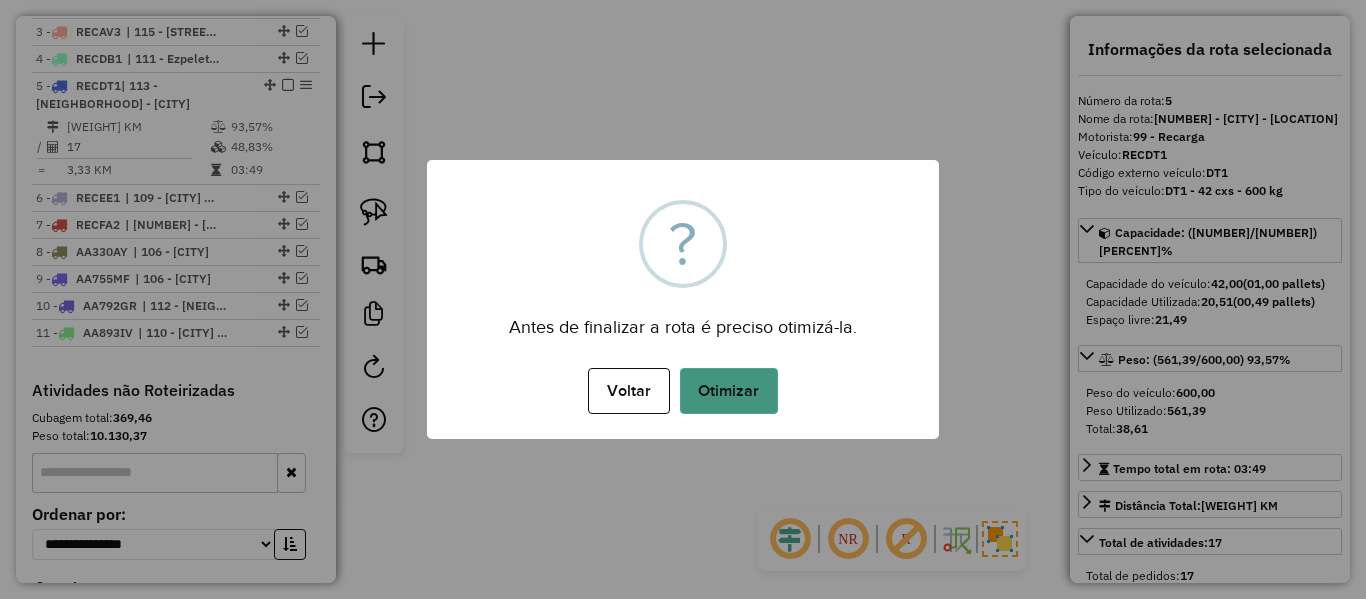 click on "Otimizar" at bounding box center (729, 391) 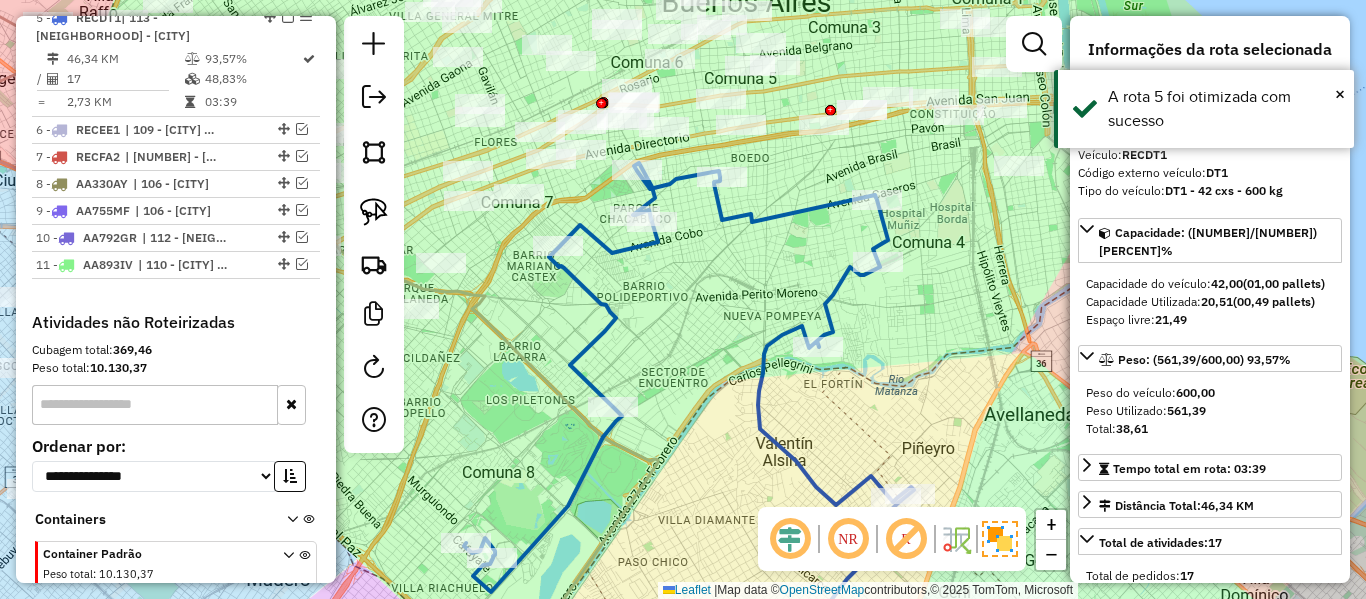 scroll, scrollTop: 949, scrollLeft: 0, axis: vertical 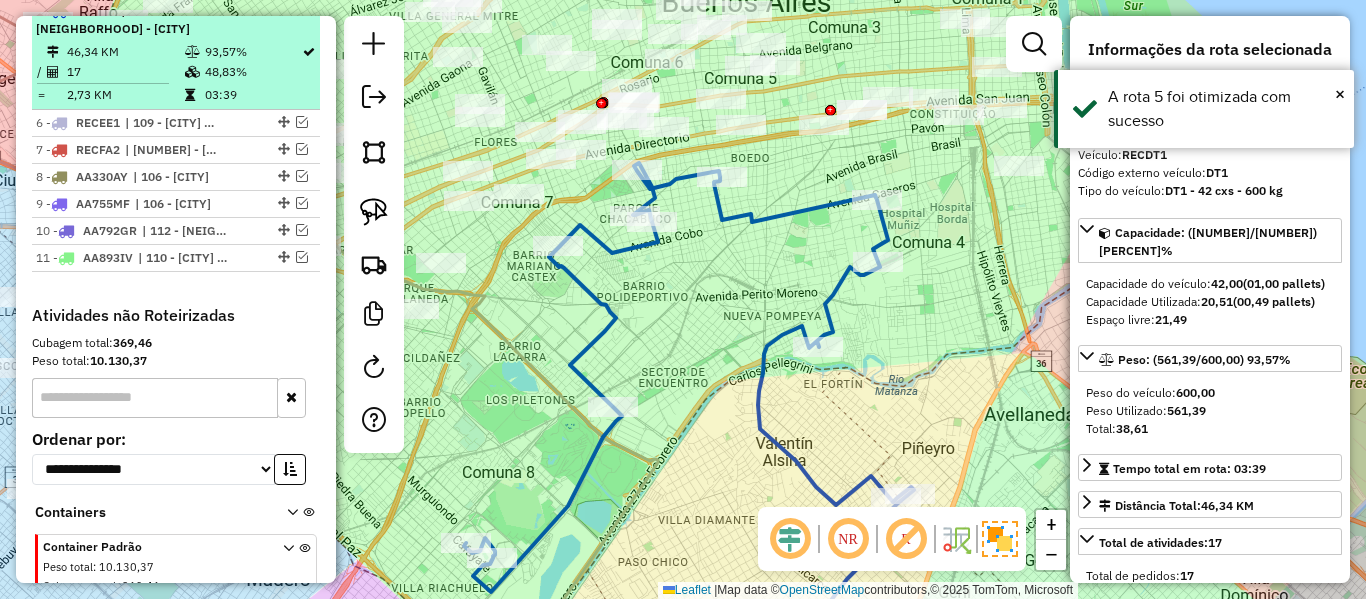 click at bounding box center [288, 10] 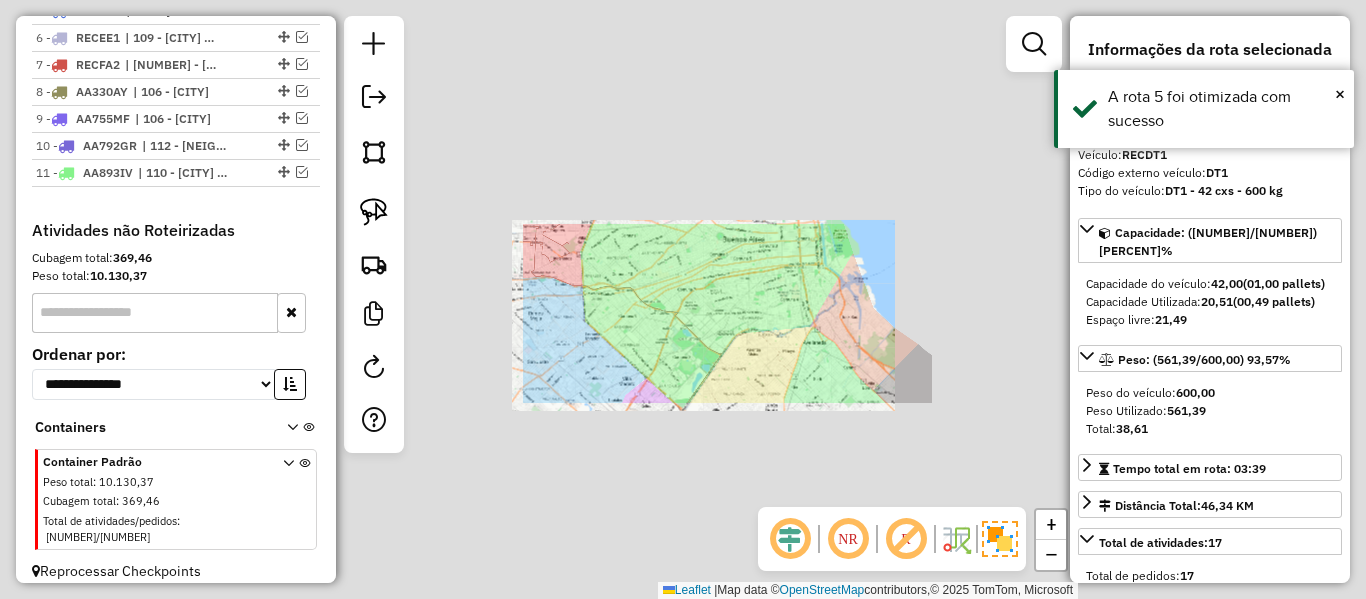 click on "Janela de atendimento Grade de atendimento Capacidade Transportadoras Veículos Cliente Pedidos  Rotas Selecione os dias de semana para filtrar as janelas de atendimento  Seg   Ter   Qua   Qui   Sex   Sáb   Dom  Informe o período da janela de atendimento: De: Até:  Filtrar exatamente a janela do cliente  Considerar janela de atendimento padrão  Selecione os dias de semana para filtrar as grades de atendimento  Seg   Ter   Qua   Qui   Sex   Sáb   Dom   Considerar clientes sem dia de atendimento cadastrado  Clientes fora do dia de atendimento selecionado Filtrar as atividades entre os valores definidos abaixo:  Peso mínimo:   Peso máximo:   Cubagem mínima:   Cubagem máxima:   De:   Até:  Filtrar as atividades entre o tempo de atendimento definido abaixo:  De:   Até:   Considerar capacidade total dos clientes não roteirizados Transportadora: Selecione um ou mais itens Tipo de veículo: Selecione um ou mais itens Veículo: Selecione um ou mais itens Motorista: Selecione um ou mais itens Nome: Rótulo:" 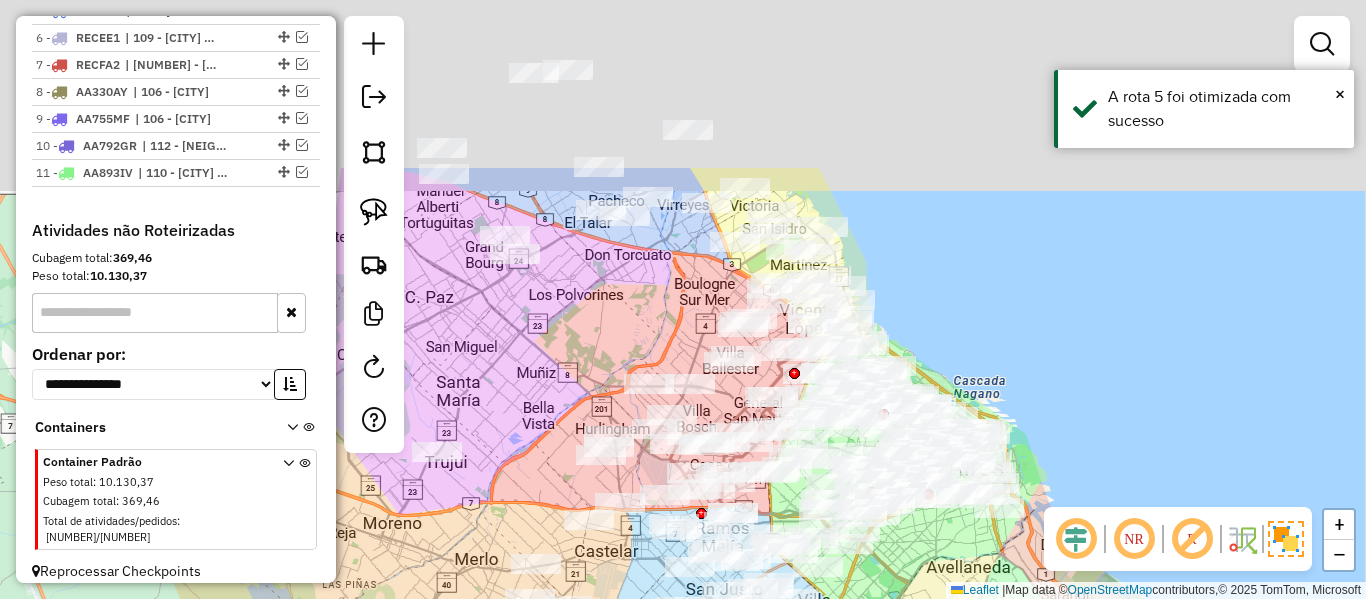 drag, startPoint x: 903, startPoint y: 561, endPoint x: 943, endPoint y: 570, distance: 41 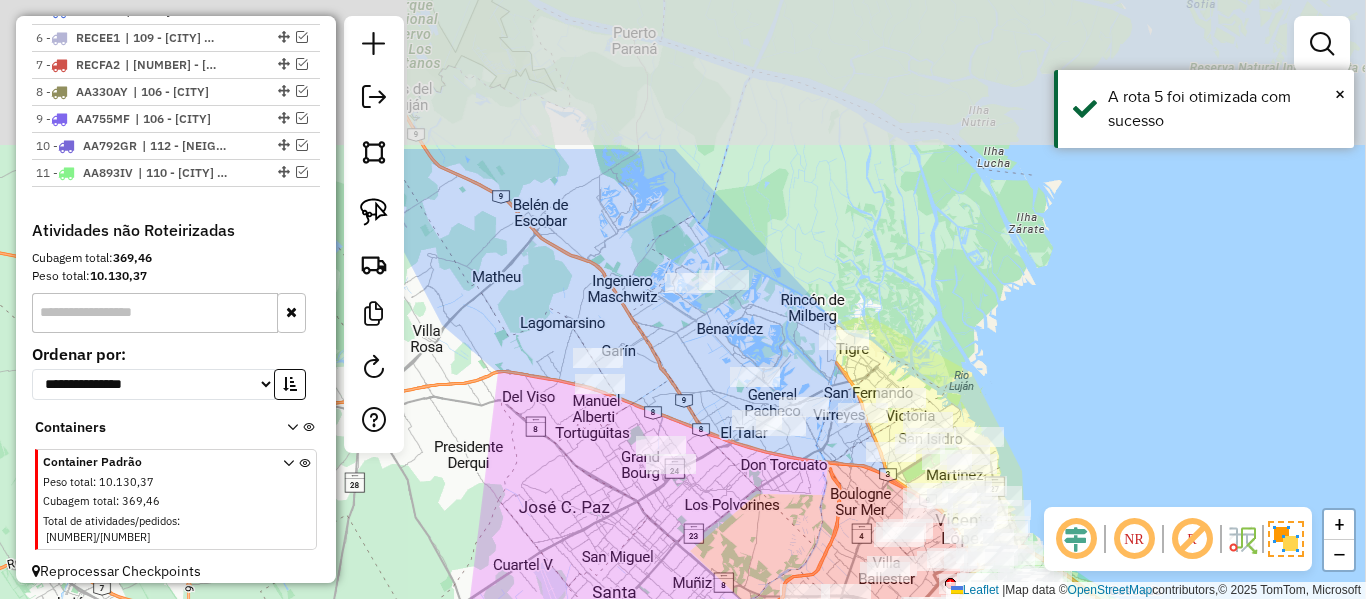 drag, startPoint x: 1072, startPoint y: 352, endPoint x: 1147, endPoint y: 423, distance: 103.27633 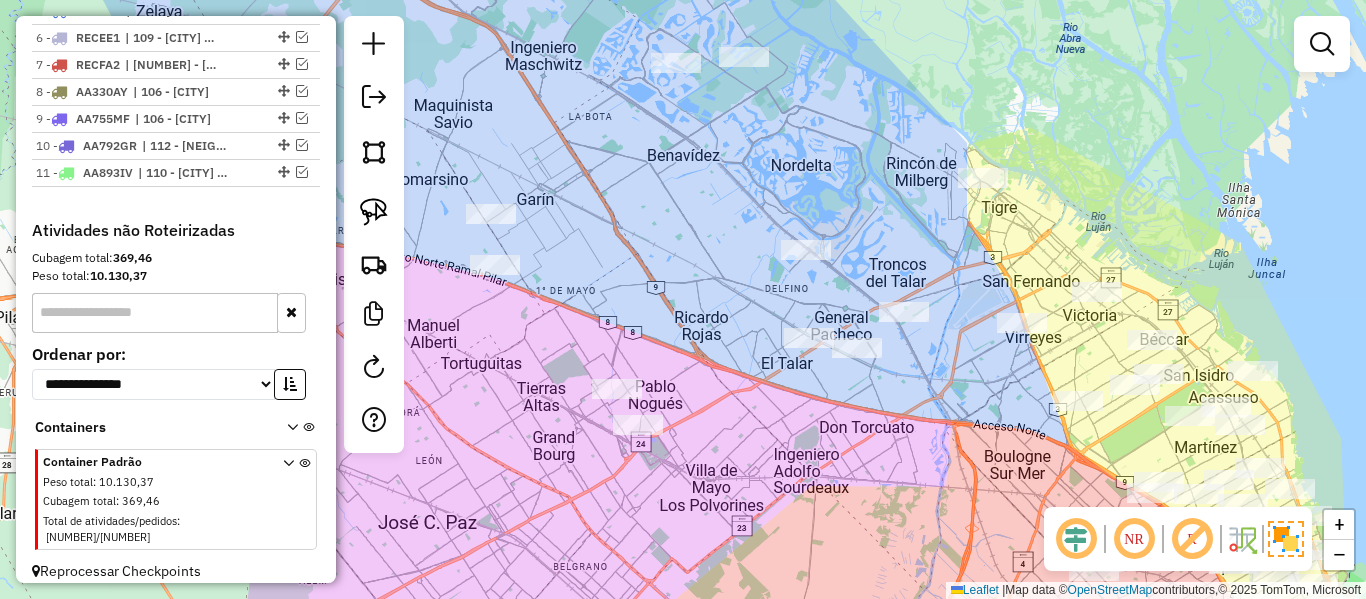 drag, startPoint x: 722, startPoint y: 372, endPoint x: 747, endPoint y: 399, distance: 36.796738 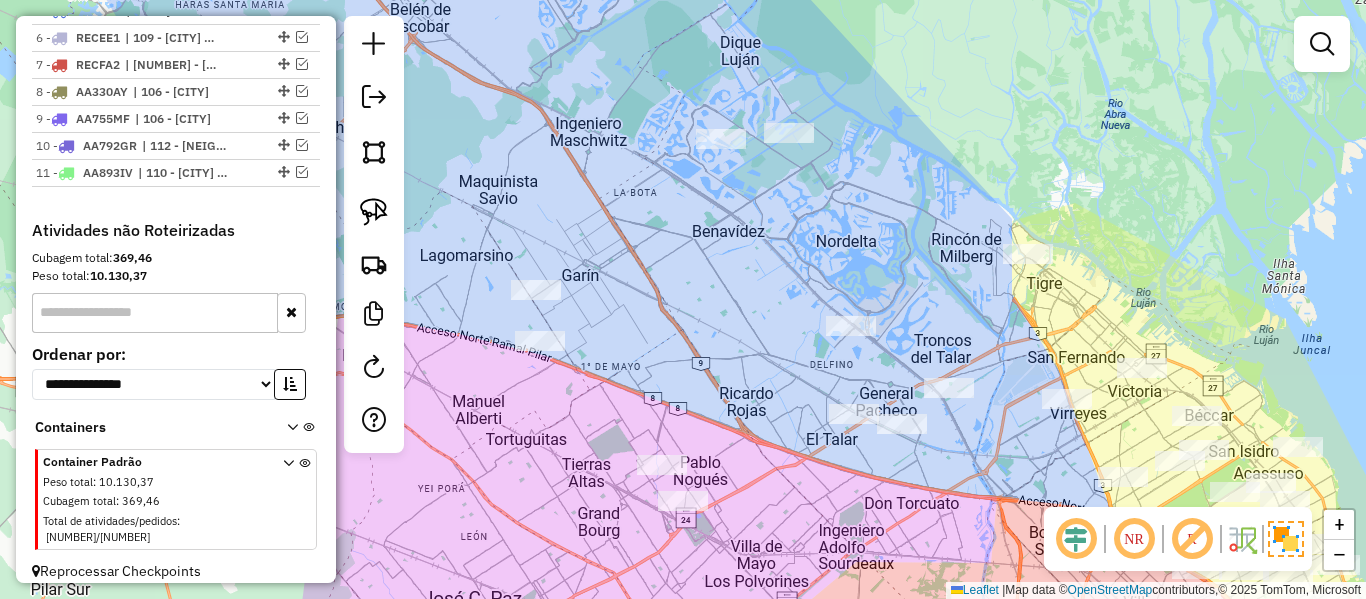 click on "Janela de atendimento Grade de atendimento Capacidade Transportadoras Veículos Cliente Pedidos  Rotas Selecione os dias de semana para filtrar as janelas de atendimento  Seg   Ter   Qua   Qui   Sex   Sáb   Dom  Informe o período da janela de atendimento: De: Até:  Filtrar exatamente a janela do cliente  Considerar janela de atendimento padrão  Selecione os dias de semana para filtrar as grades de atendimento  Seg   Ter   Qua   Qui   Sex   Sáb   Dom   Considerar clientes sem dia de atendimento cadastrado  Clientes fora do dia de atendimento selecionado Filtrar as atividades entre os valores definidos abaixo:  Peso mínimo:   Peso máximo:   Cubagem mínima:   Cubagem máxima:   De:   Até:  Filtrar as atividades entre o tempo de atendimento definido abaixo:  De:   Até:   Considerar capacidade total dos clientes não roteirizados Transportadora: Selecione um ou mais itens Tipo de veículo: Selecione um ou mais itens Veículo: Selecione um ou mais itens Motorista: Selecione um ou mais itens Nome: Rótulo:" 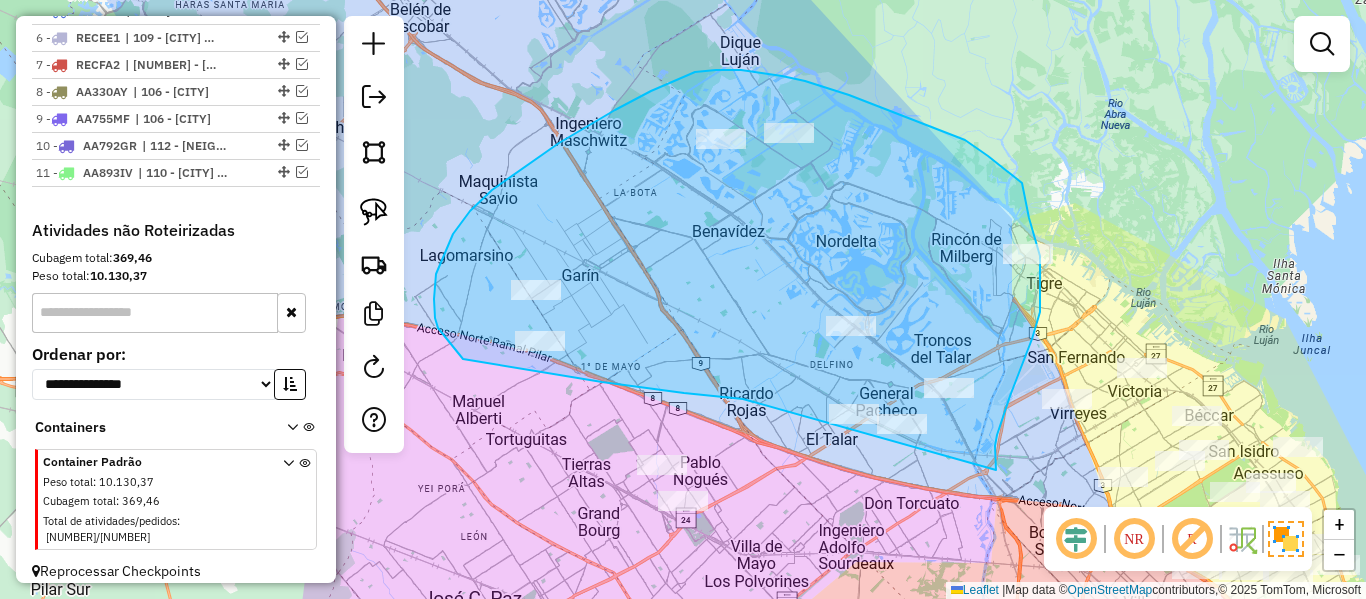 drag, startPoint x: 729, startPoint y: 398, endPoint x: 998, endPoint y: 475, distance: 279.8035 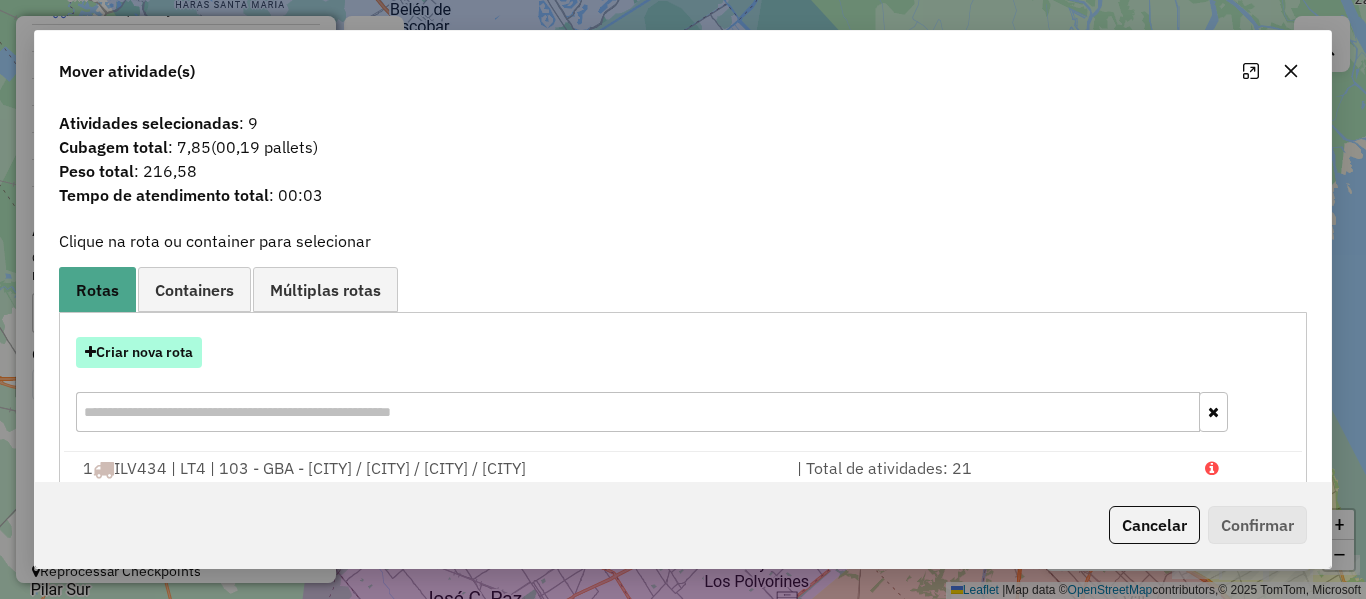 click on "Criar nova rota" at bounding box center [139, 352] 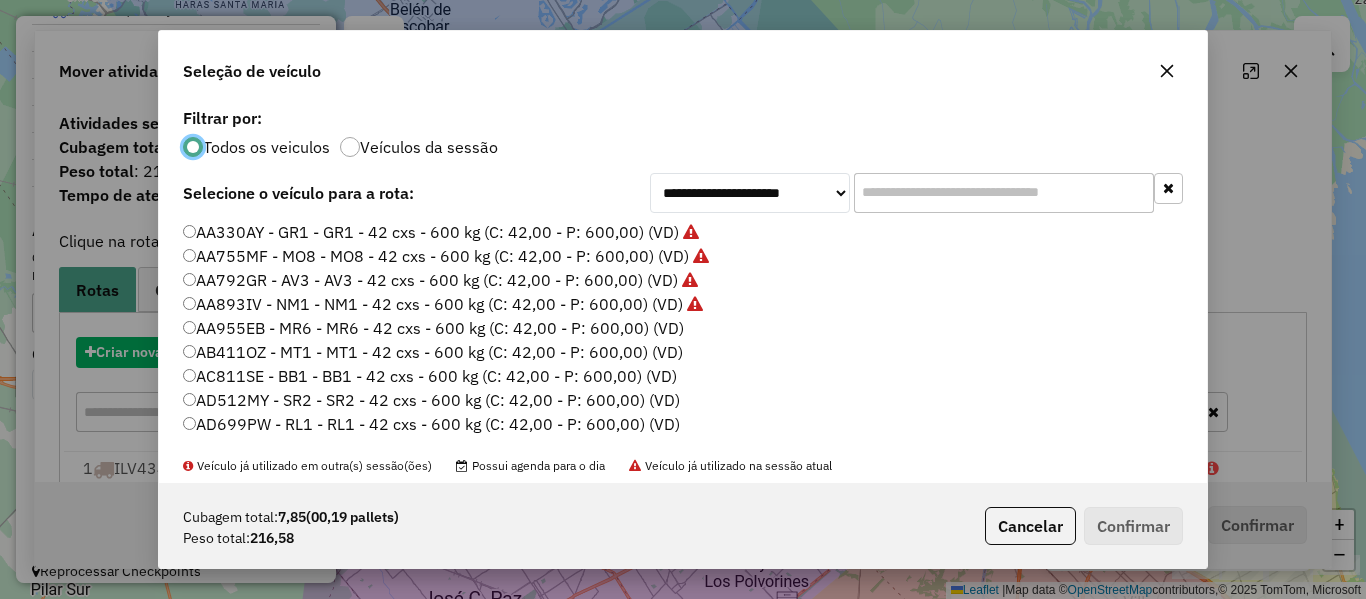 scroll, scrollTop: 11, scrollLeft: 6, axis: both 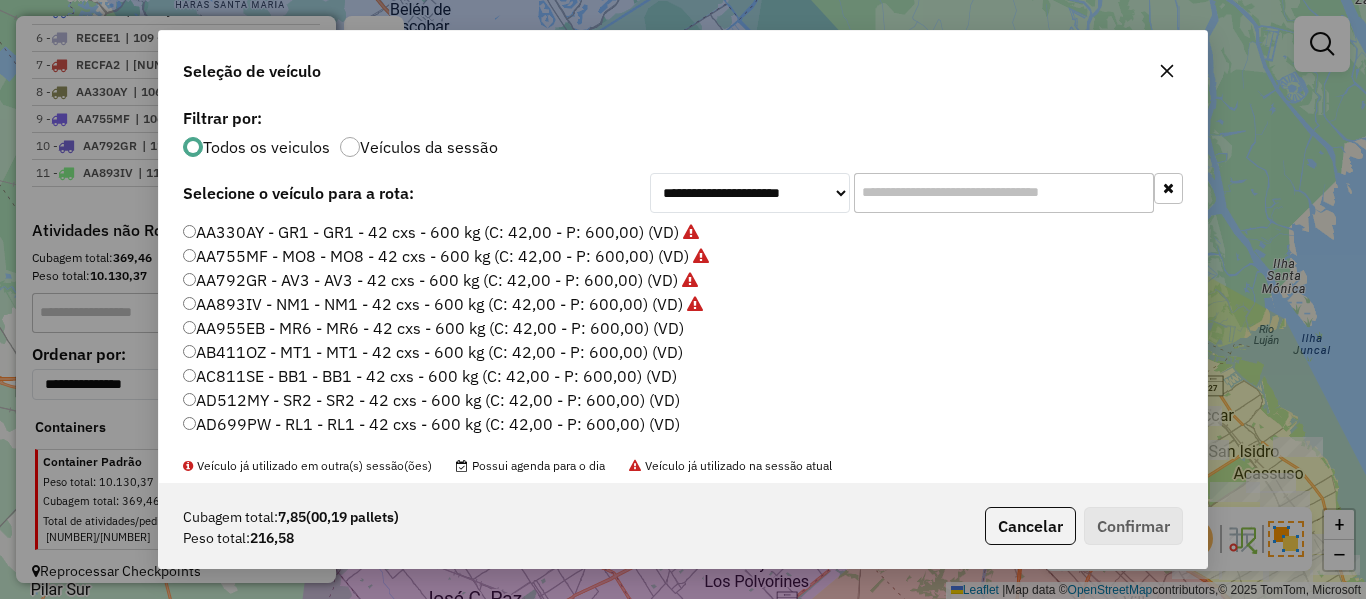 drag, startPoint x: 668, startPoint y: 322, endPoint x: 1036, endPoint y: 448, distance: 388.973 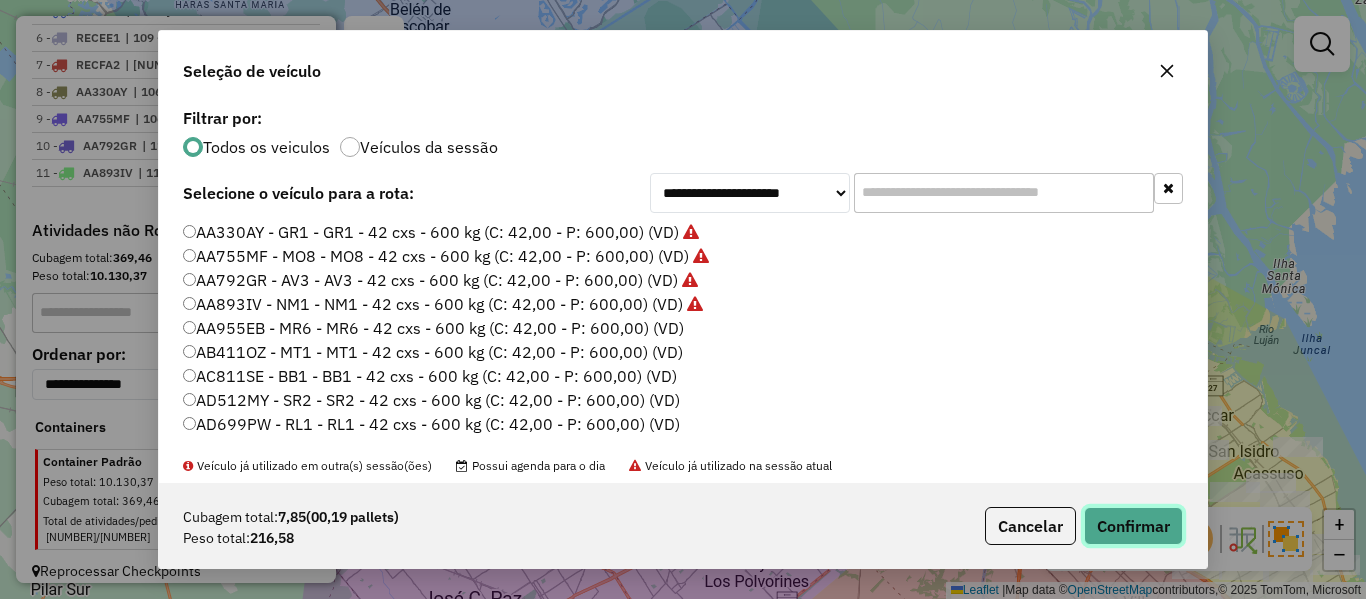 click on "Confirmar" 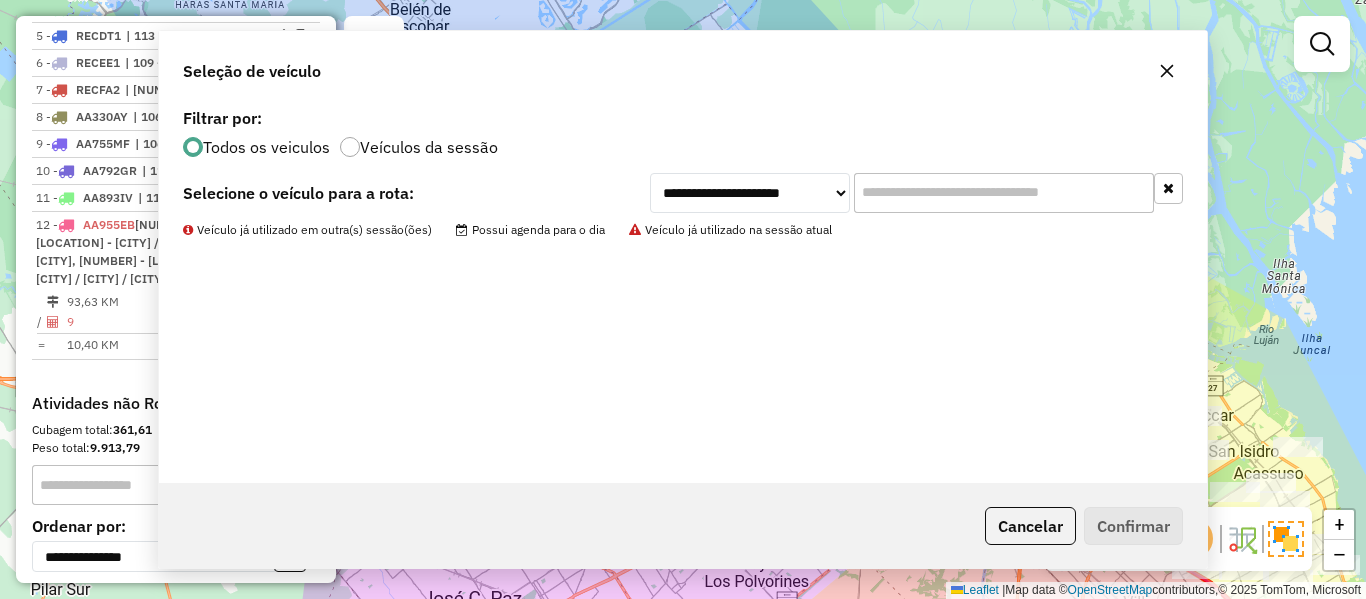scroll, scrollTop: 974, scrollLeft: 0, axis: vertical 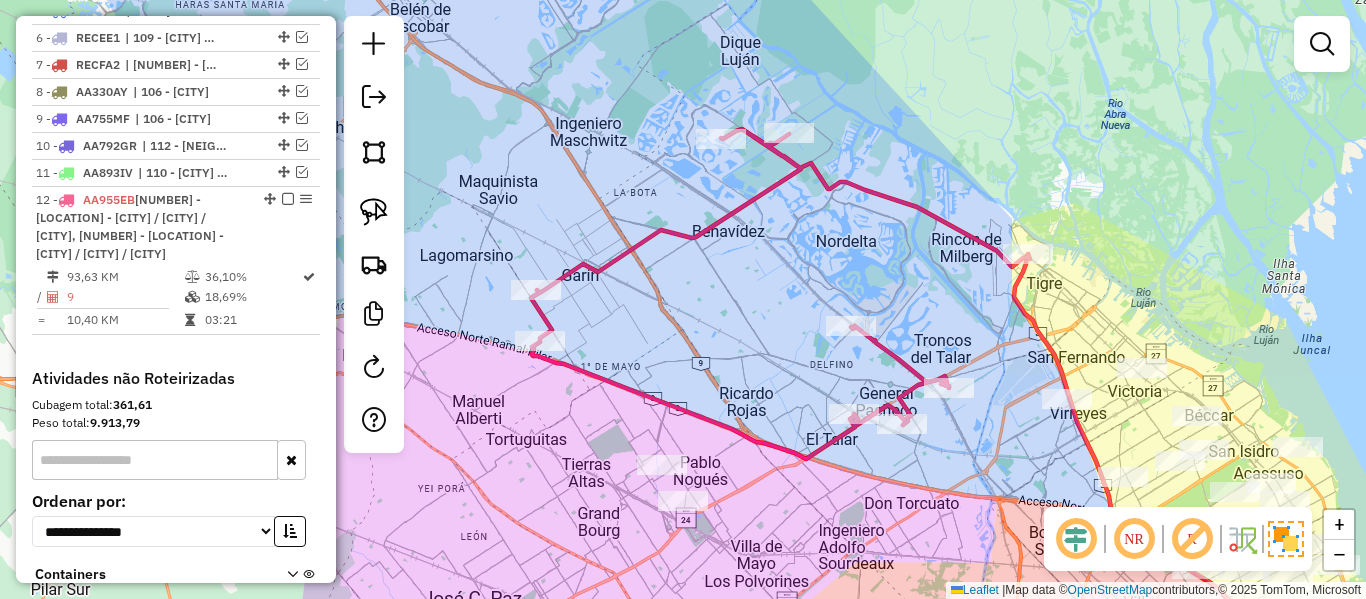 click 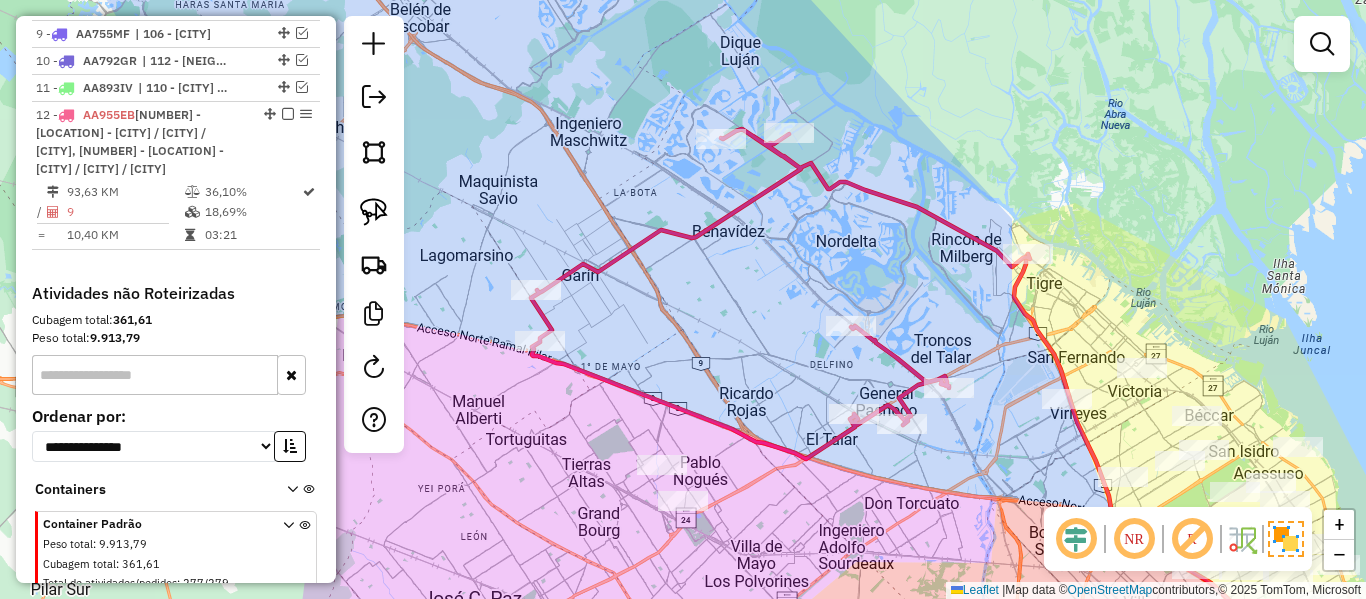 select on "**********" 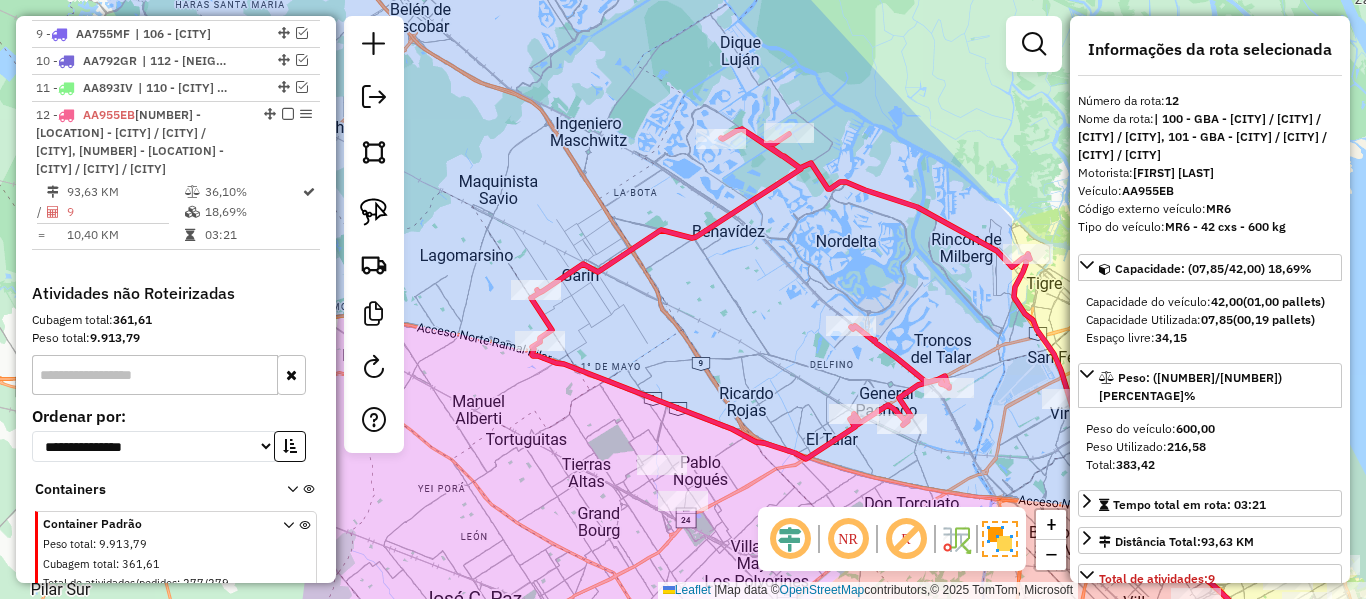 scroll, scrollTop: 1138, scrollLeft: 0, axis: vertical 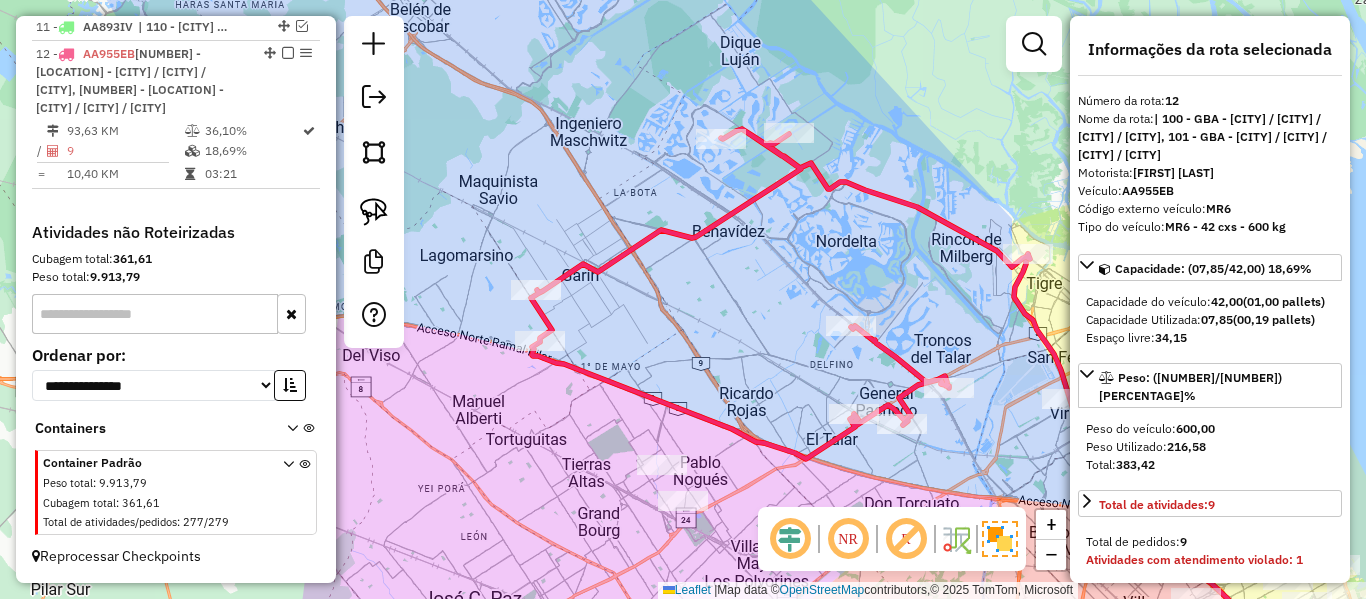 drag, startPoint x: 819, startPoint y: 243, endPoint x: 451, endPoint y: 184, distance: 372.69962 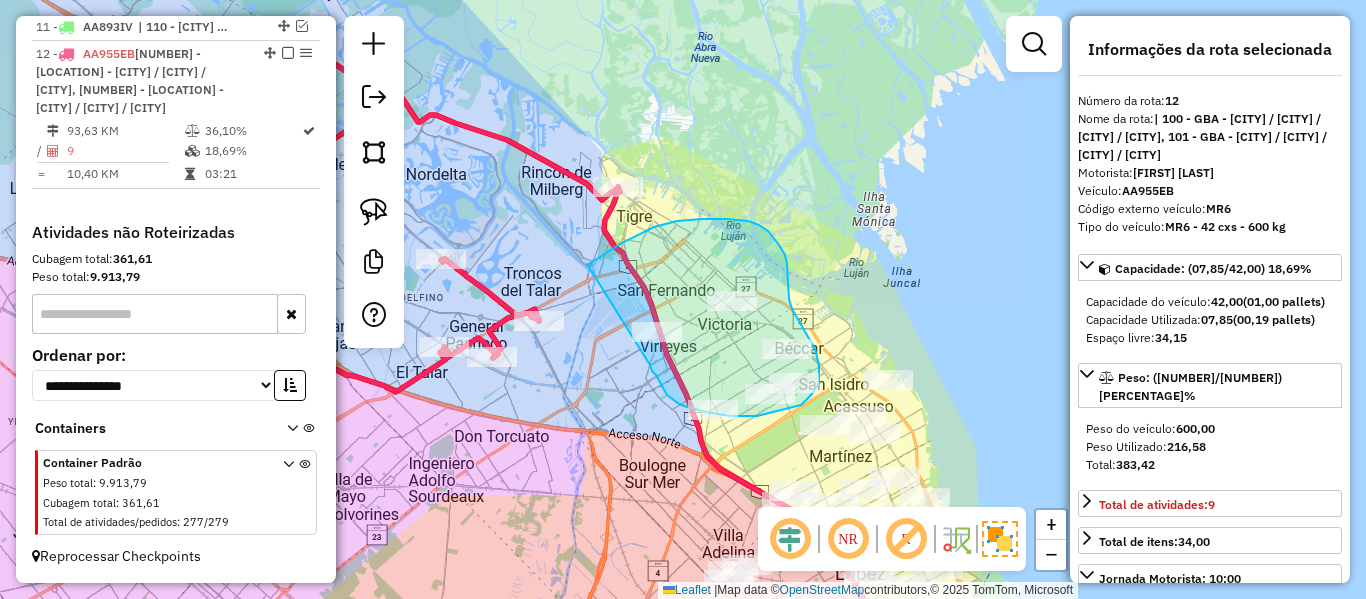 drag, startPoint x: 589, startPoint y: 264, endPoint x: 645, endPoint y: 336, distance: 91.214035 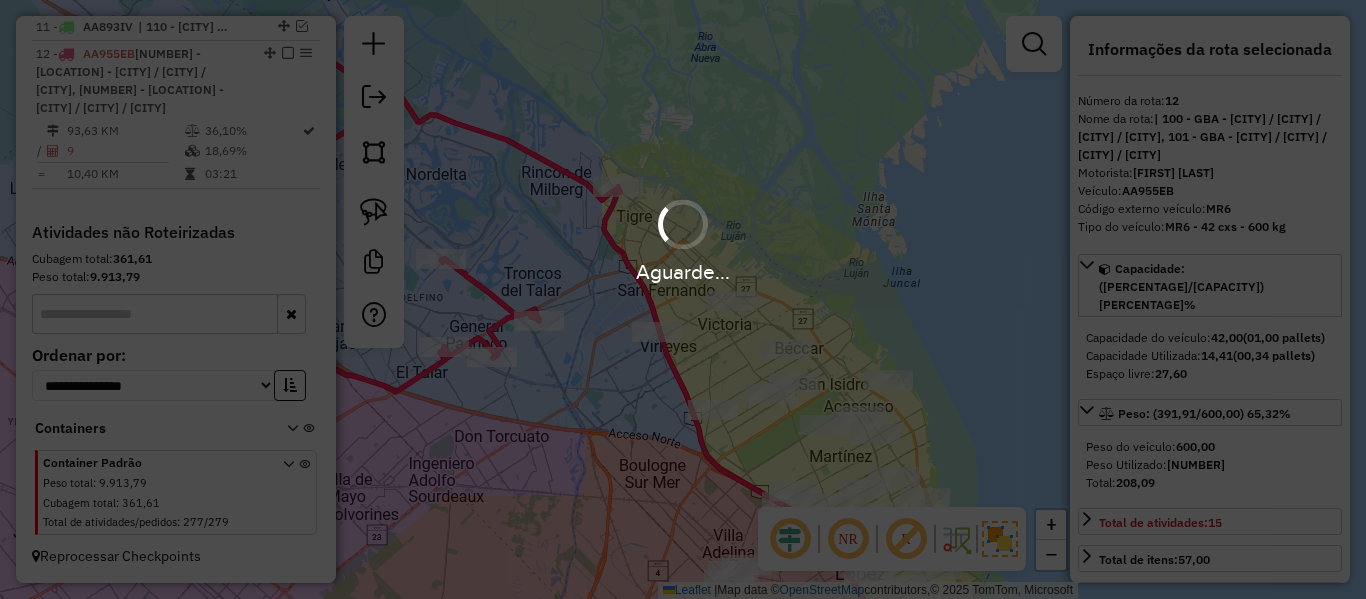 select on "**********" 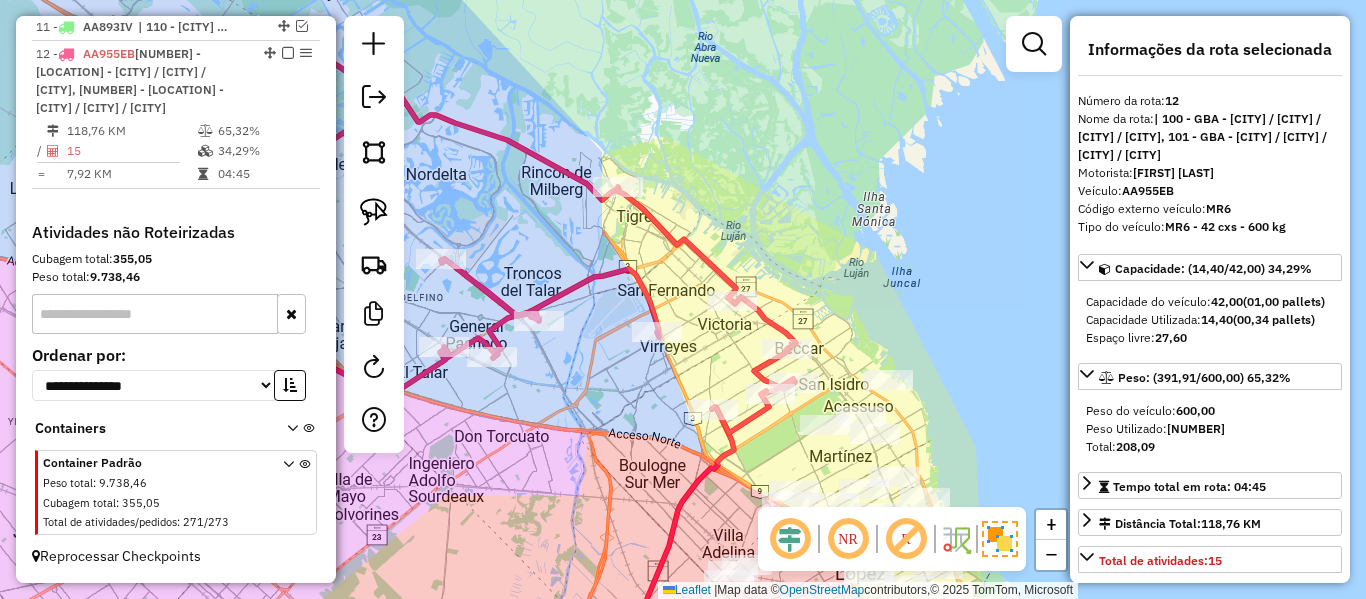 click 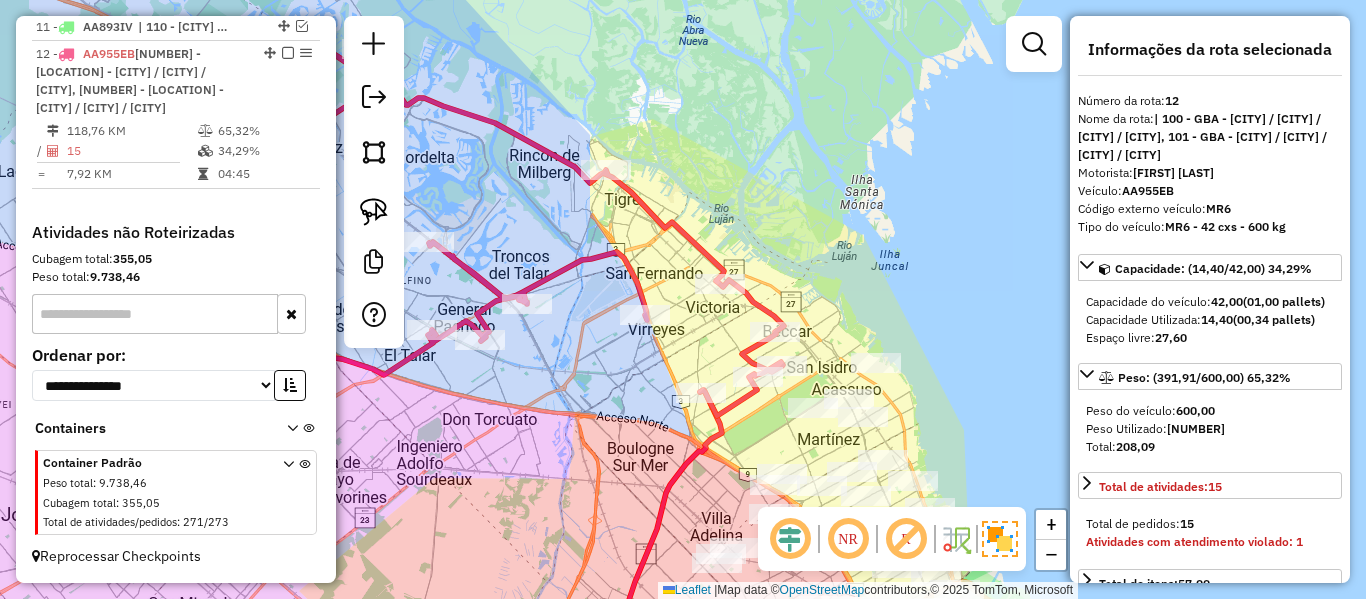 drag, startPoint x: 769, startPoint y: 253, endPoint x: 674, endPoint y: 150, distance: 140.12137 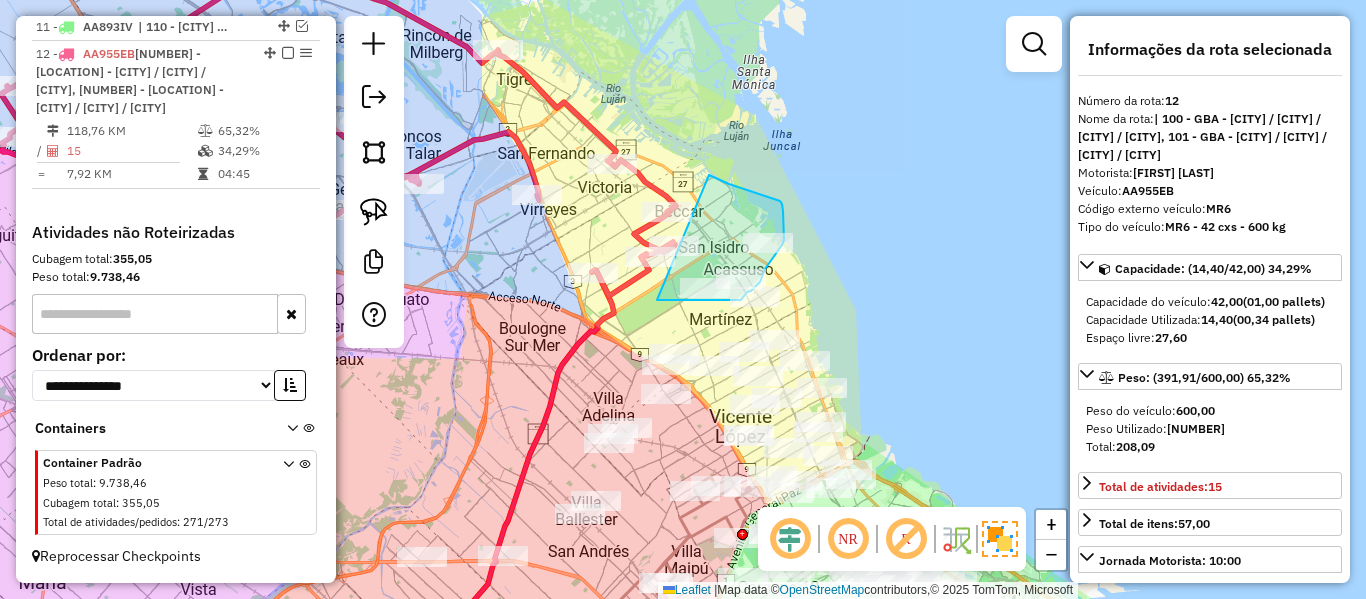 drag, startPoint x: 747, startPoint y: 190, endPoint x: 626, endPoint y: 284, distance: 153.22206 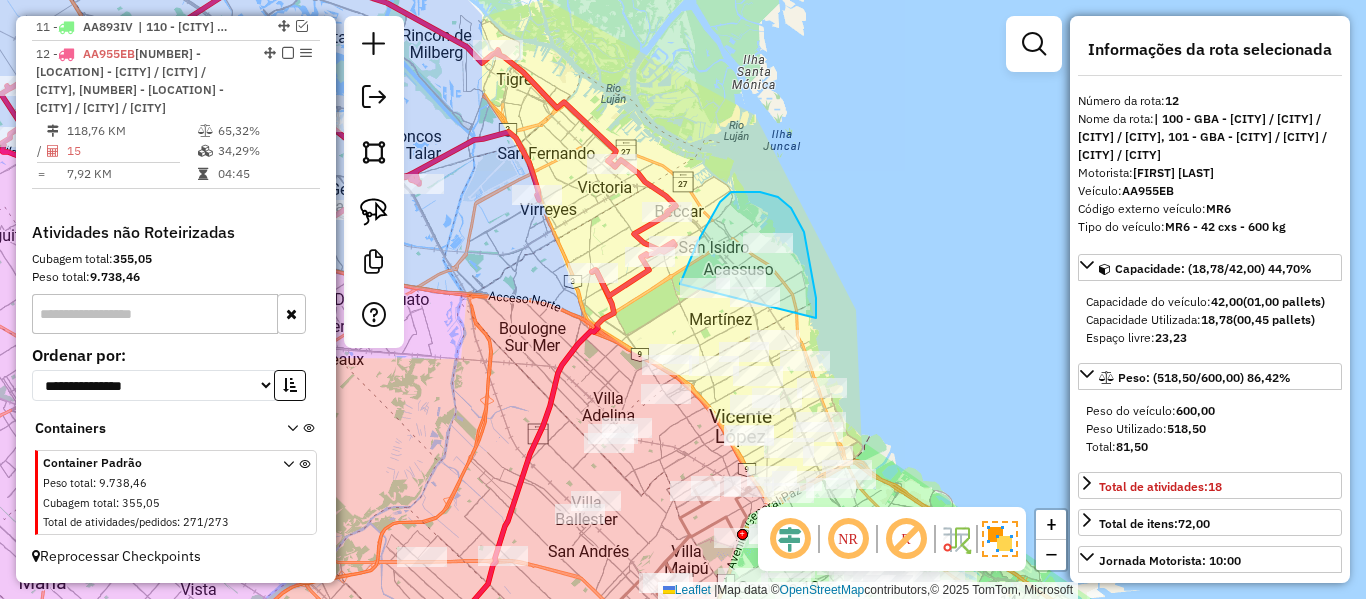 drag, startPoint x: 816, startPoint y: 318, endPoint x: 674, endPoint y: 303, distance: 142.79005 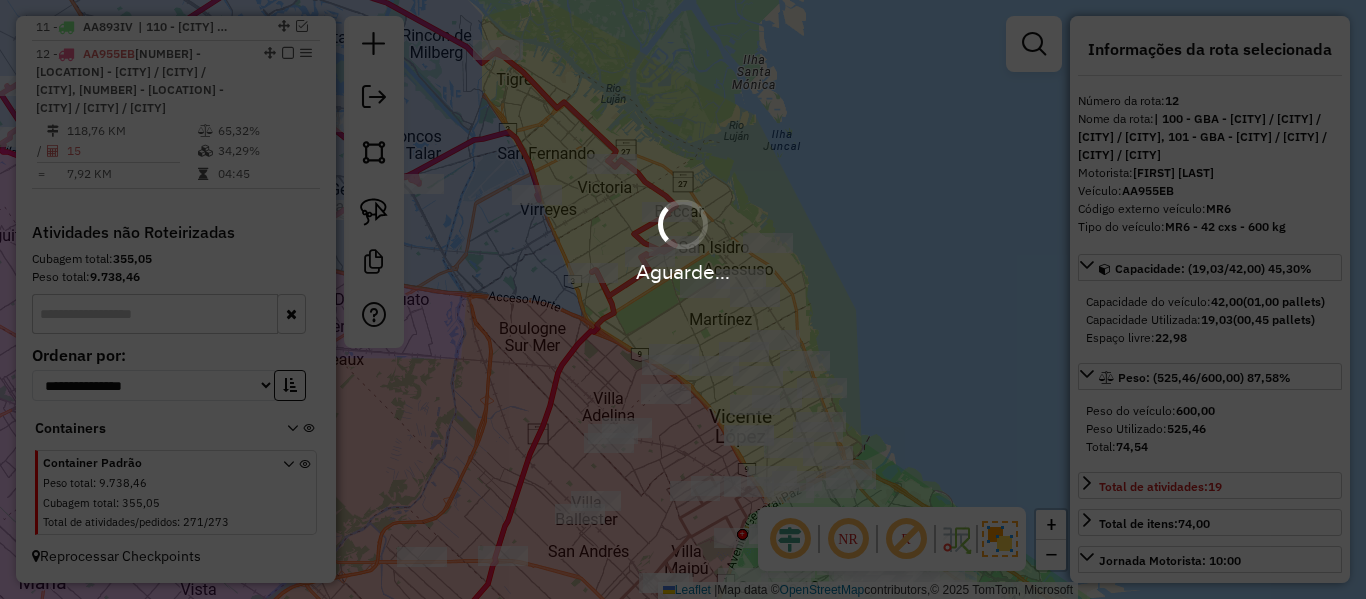 select on "**********" 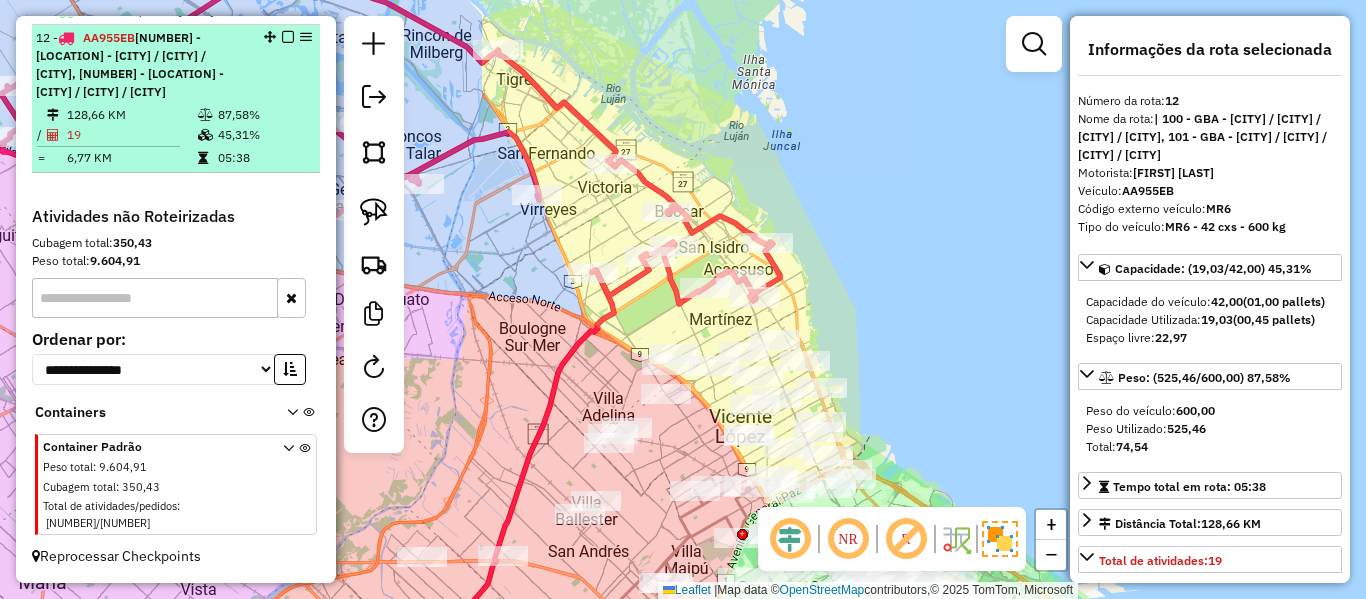 click at bounding box center [288, 37] 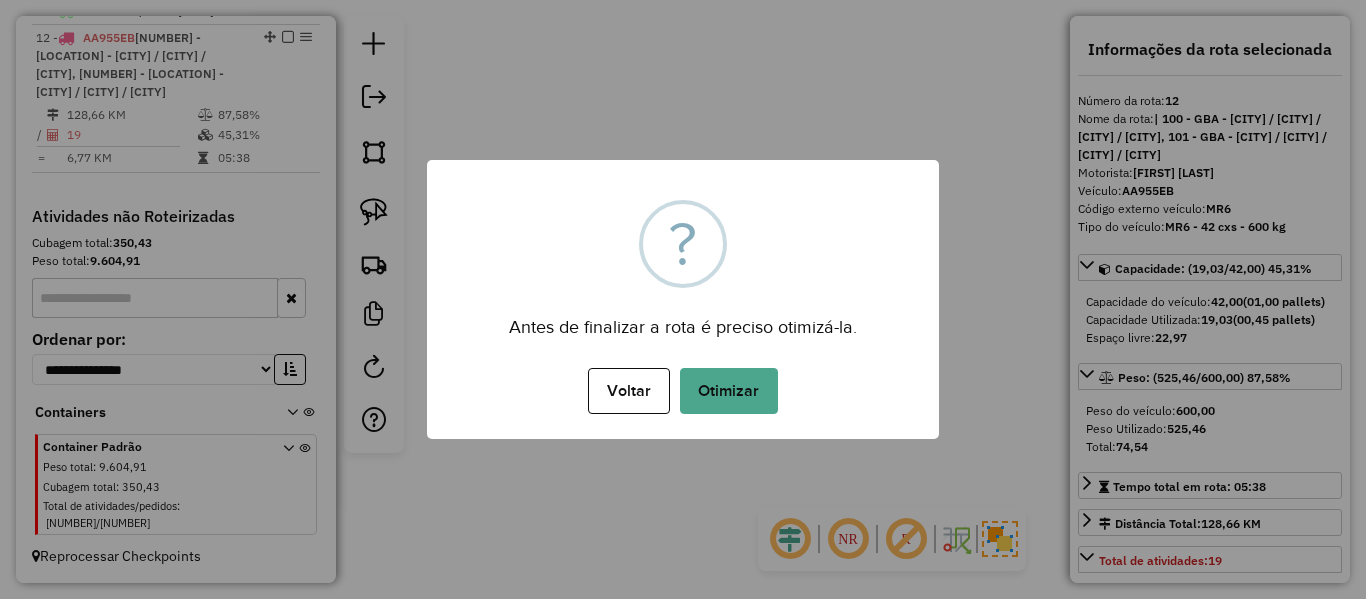 drag, startPoint x: 702, startPoint y: 367, endPoint x: 719, endPoint y: 362, distance: 17.720045 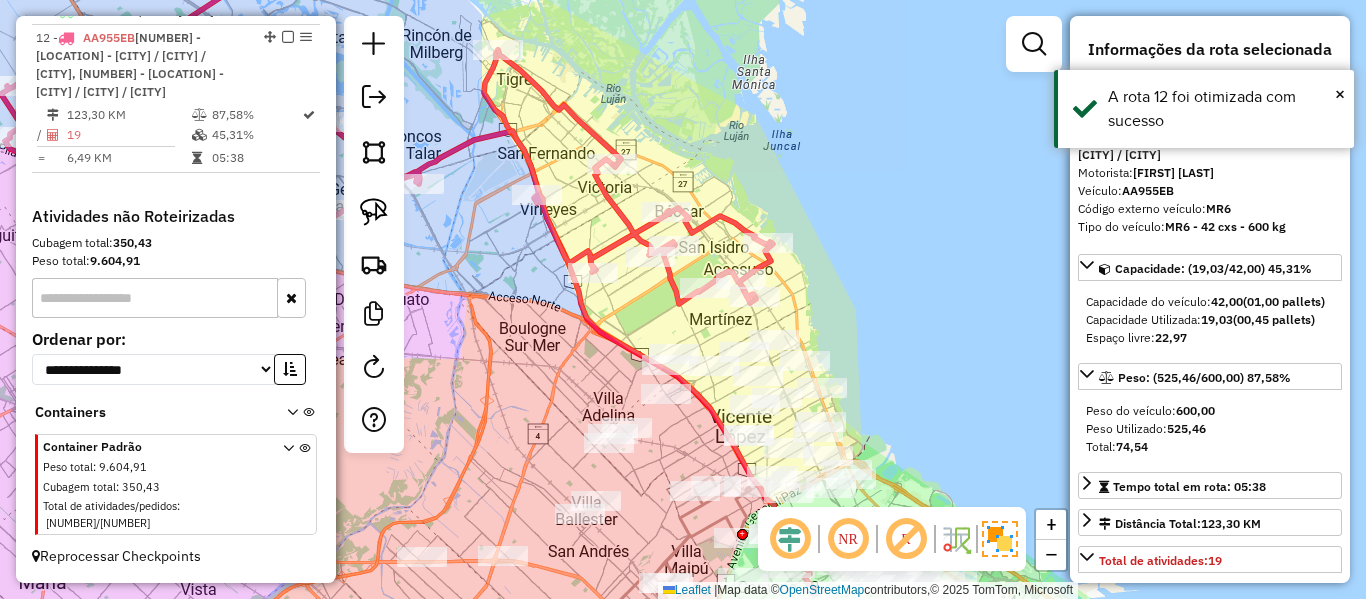drag, startPoint x: 284, startPoint y: 57, endPoint x: 412, endPoint y: 107, distance: 137.41907 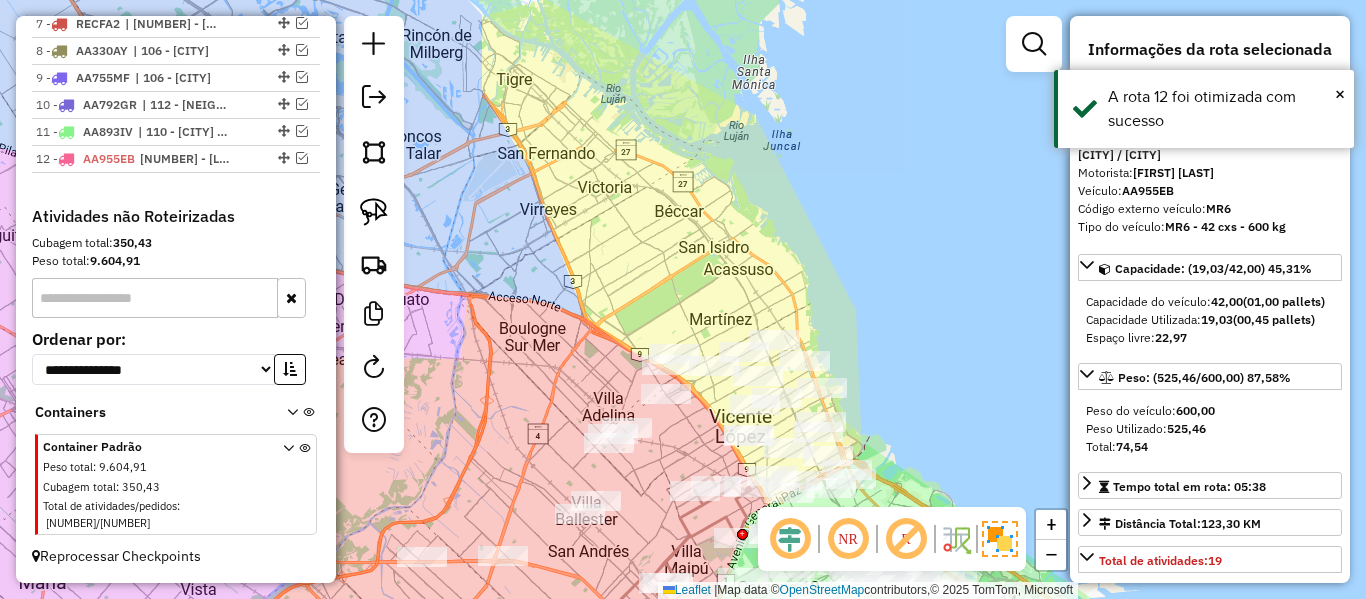 click on "Janela de atendimento Grade de atendimento Capacidade Transportadoras Veículos Cliente Pedidos  Rotas Selecione os dias de semana para filtrar as janelas de atendimento  Seg   Ter   Qua   Qui   Sex   Sáb   Dom  Informe o período da janela de atendimento: De: Até:  Filtrar exatamente a janela do cliente  Considerar janela de atendimento padrão  Selecione os dias de semana para filtrar as grades de atendimento  Seg   Ter   Qua   Qui   Sex   Sáb   Dom   Considerar clientes sem dia de atendimento cadastrado  Clientes fora do dia de atendimento selecionado Filtrar as atividades entre os valores definidos abaixo:  Peso mínimo:   Peso máximo:   Cubagem mínima:   Cubagem máxima:   De:   Até:  Filtrar as atividades entre o tempo de atendimento definido abaixo:  De:   Até:   Considerar capacidade total dos clientes não roteirizados Transportadora: Selecione um ou mais itens Tipo de veículo: Selecione um ou mais itens Veículo: Selecione um ou mais itens Motorista: Selecione um ou mais itens Nome: Rótulo:" 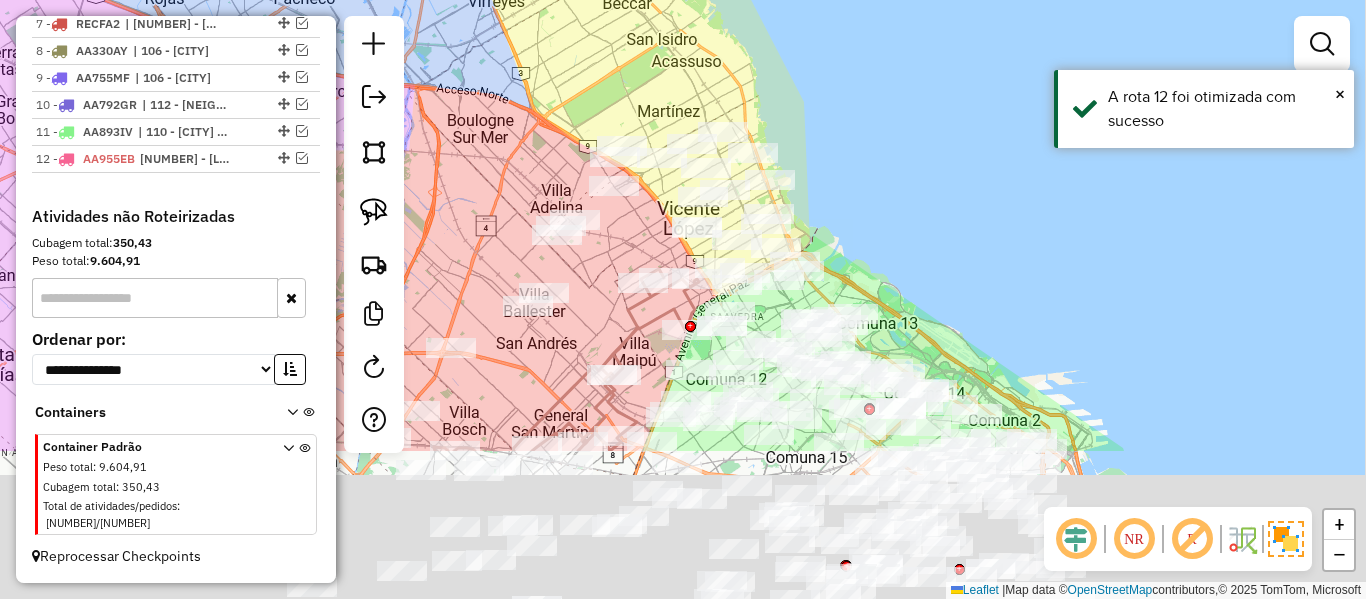 drag, startPoint x: 823, startPoint y: 294, endPoint x: 777, endPoint y: 116, distance: 183.84776 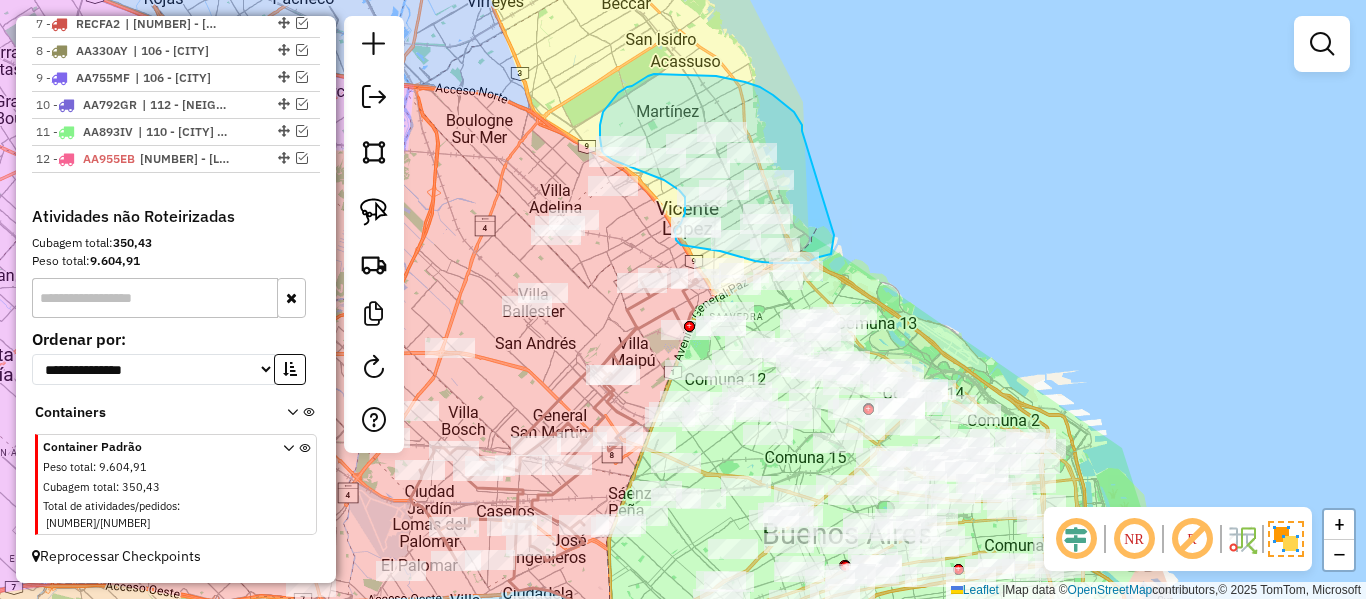 drag, startPoint x: 802, startPoint y: 131, endPoint x: 836, endPoint y: 233, distance: 107.51744 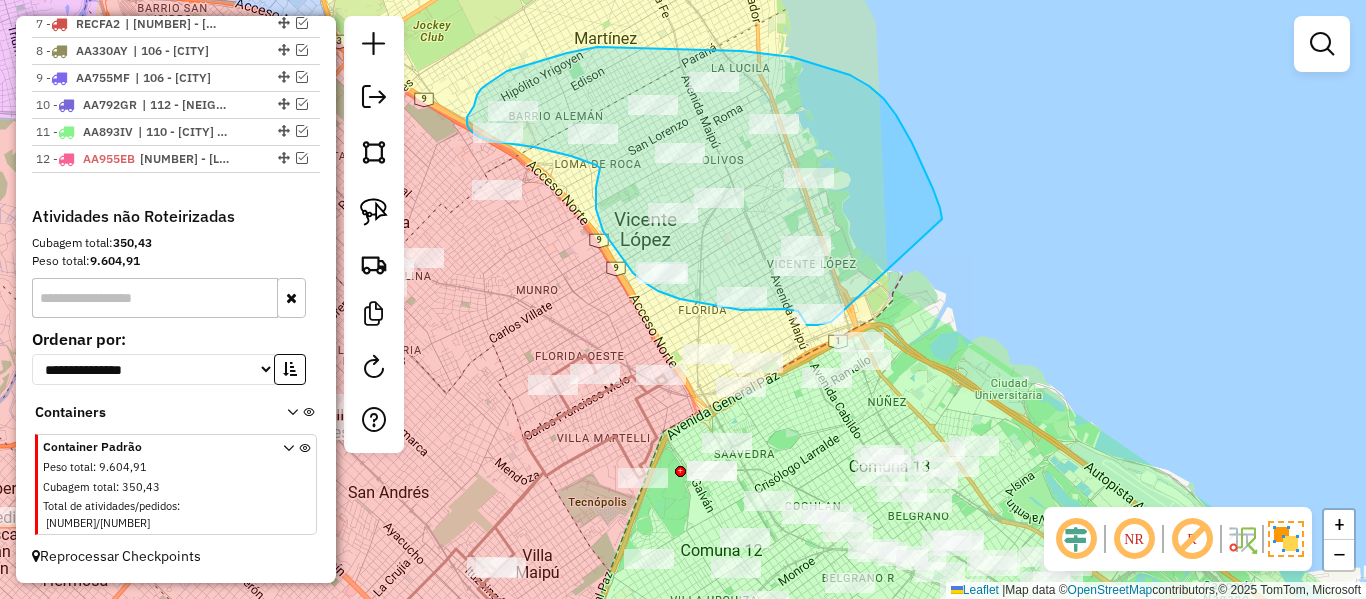 drag, startPoint x: 884, startPoint y: 99, endPoint x: 849, endPoint y: 310, distance: 213.88315 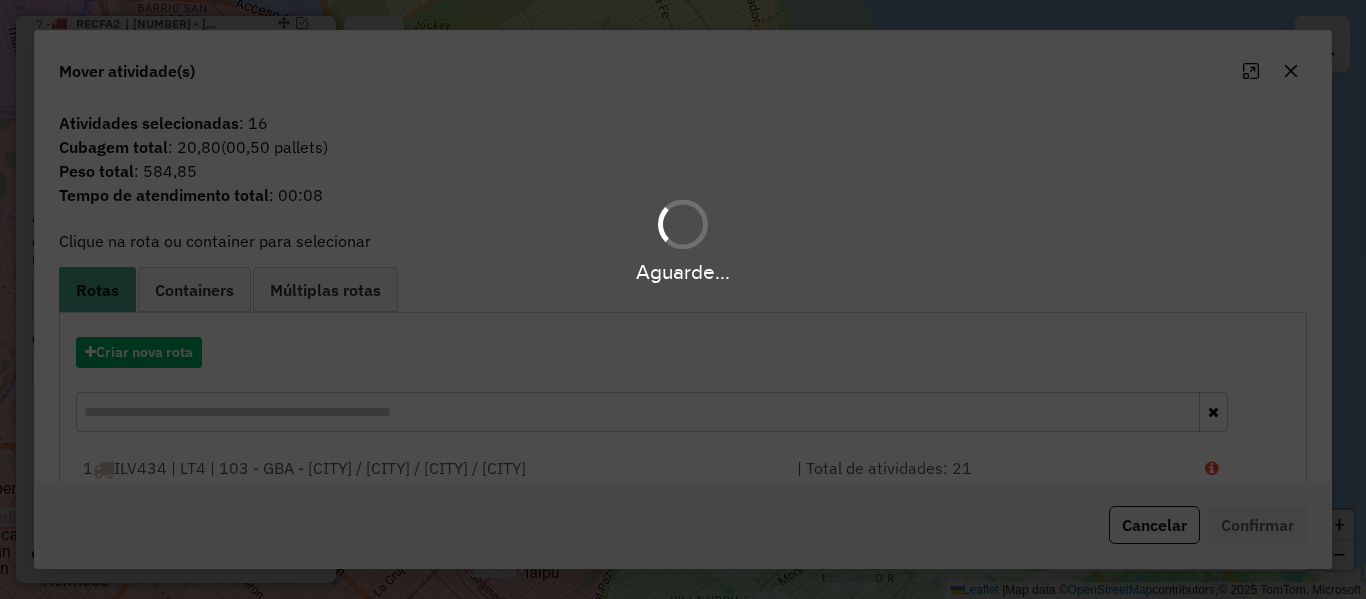 click on "Aguarde...  Pop-up bloqueado!  Seu navegador bloqueou automáticamente a abertura de uma nova janela.   Acesse as configurações e adicione o endereço do sistema a lista de permissão.   Fechar  Informações da Sessão 1190568 - 16/07/2025     Criação: 15/07/2025 13:10   Depósito:  SAZ AR - TaDa Shipick   Total de rotas:  12  Distância Total:  764,80 km  Tempo total:  46:19  Total de Atividades Roteirizadas:  183  Total de Pedidos Roteirizados:  183  Peso total roteirizado:  6.760,22  Cubagem total roteirizado:  249,65  Total de Atividades não Roteirizadas:  267  Total de Pedidos não Roteirizados:  269 Total de caixas por viagem:  249,65 /   12 =  20,80 Média de Atividades por viagem:  183 /   12 =  15,25 Ocupação média da frota:  93,89%  Clientes com Service Time:  0,00%   (0 de 450)   Rotas improdutivas:  1  Rotas vários dias:  0  Clientes Priorizados NR:  0  Transportadoras  Rotas  Recargas: 0   Ver rotas   Ver veículos  Finalizar todas as rotas   1 -       ILV434   82,52 KM   94,19%  /" at bounding box center [683, 299] 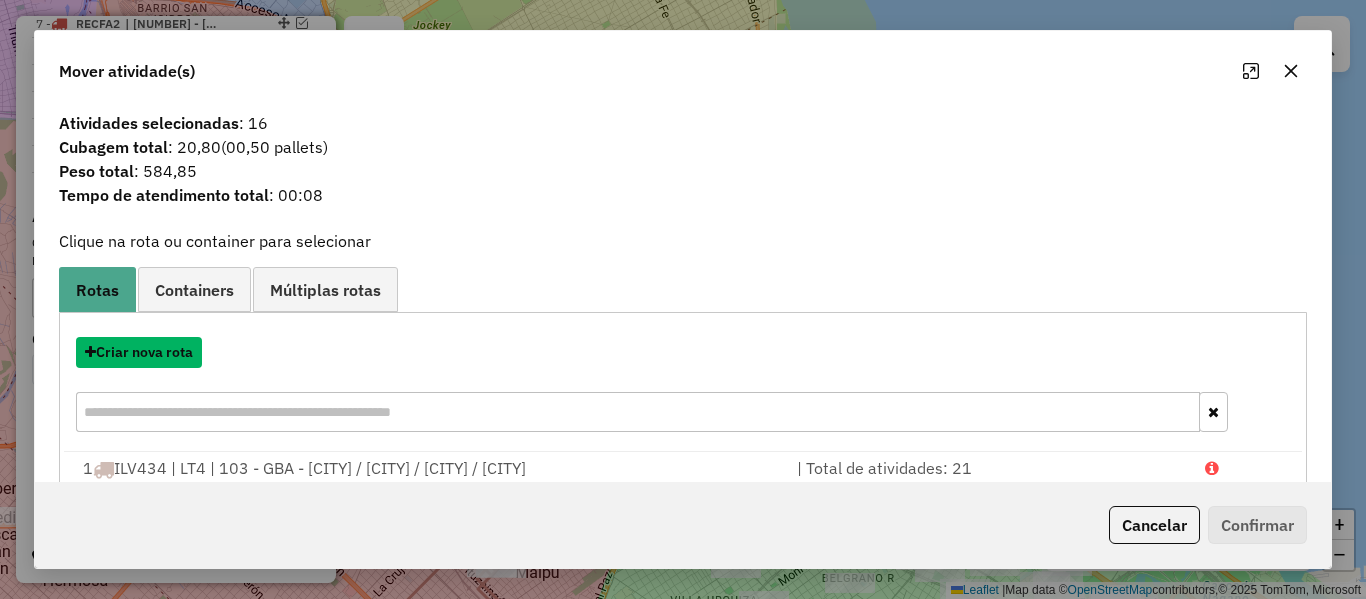 click on "Criar nova rota" at bounding box center (139, 352) 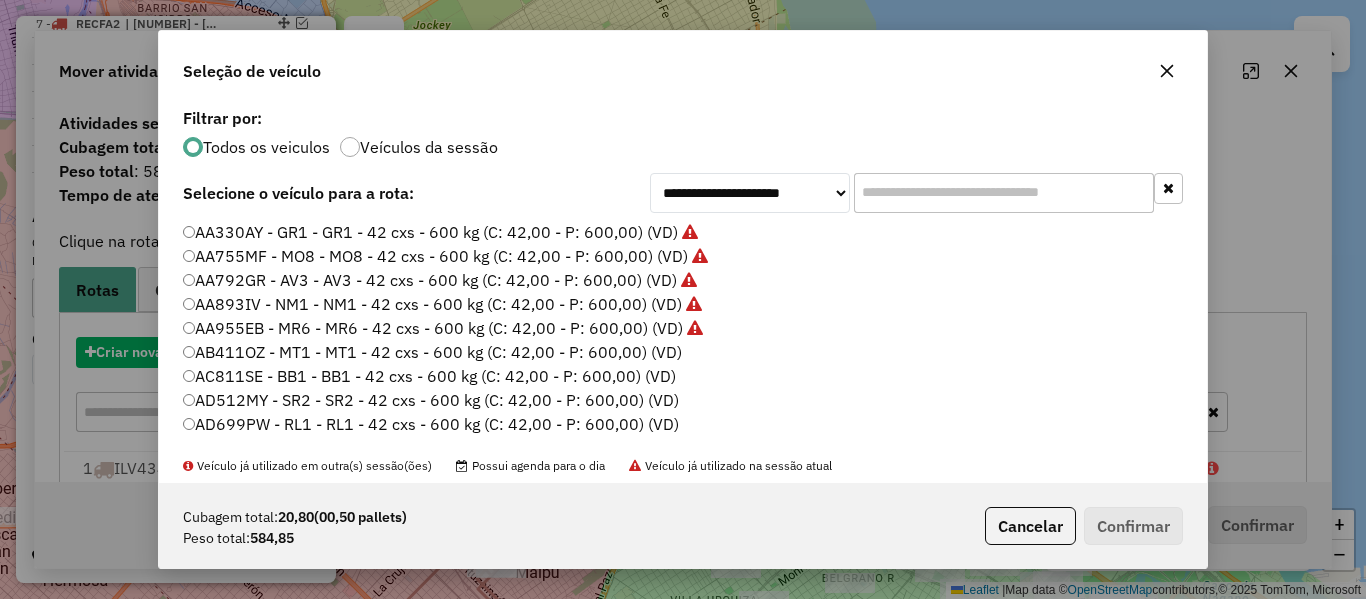 scroll, scrollTop: 11, scrollLeft: 6, axis: both 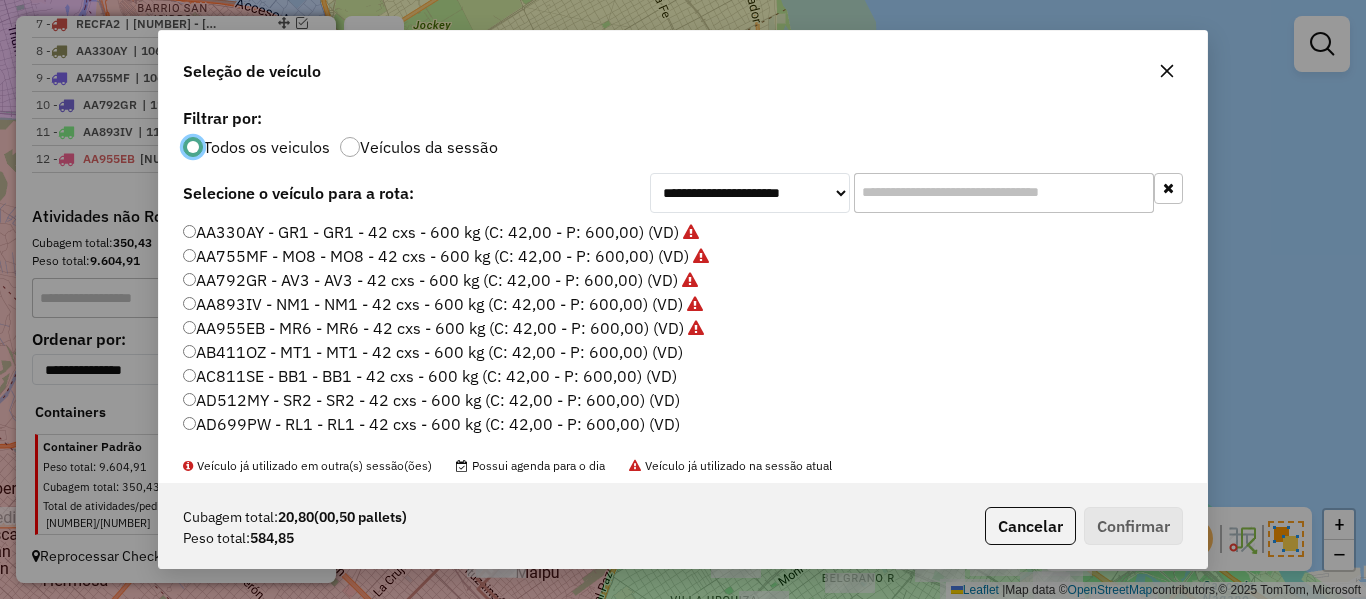 click on "AB411OZ - MT1 - MT1 - 42 cxs - 600 kg (C: 42,00 - P: 600,00) (VD)" 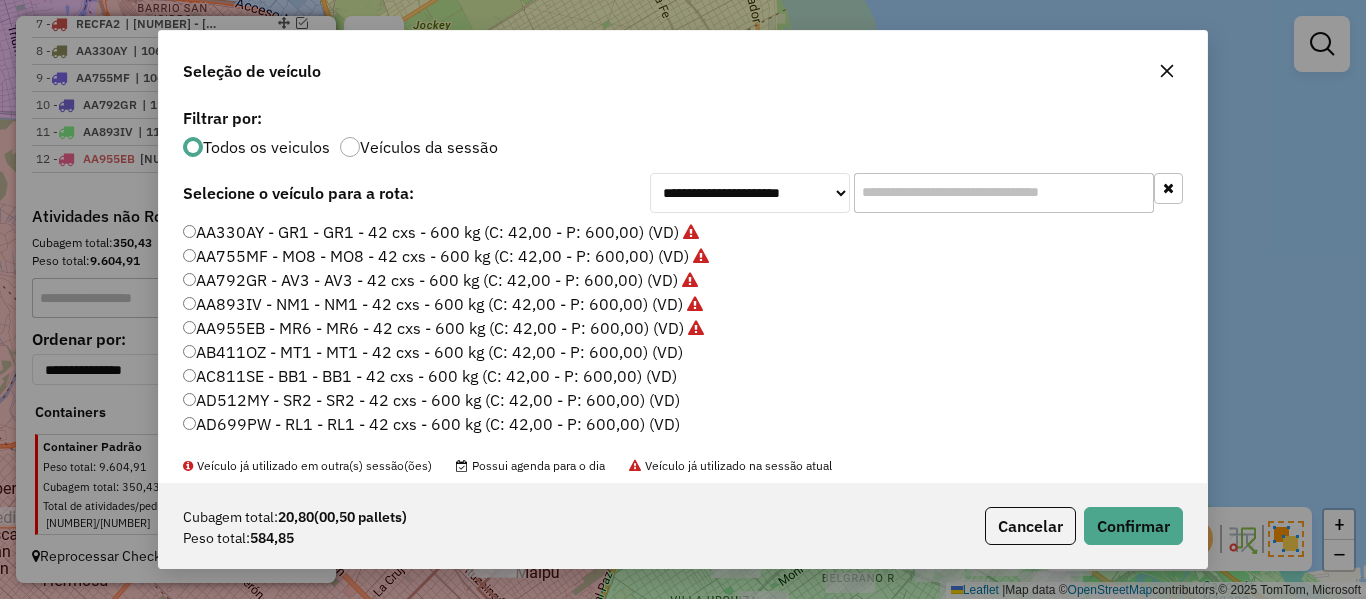 click on "Cubagem total:  20,80   (00,50 pallets)  Peso total: 584,85  Cancelar   Confirmar" 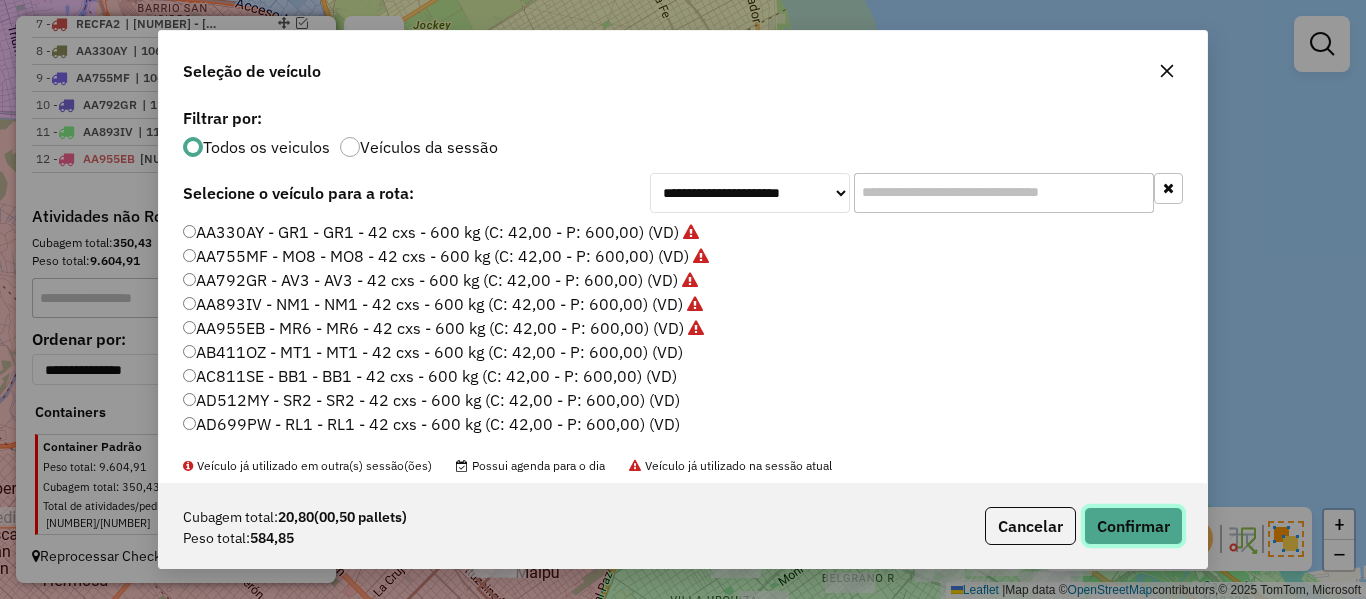 click on "Confirmar" 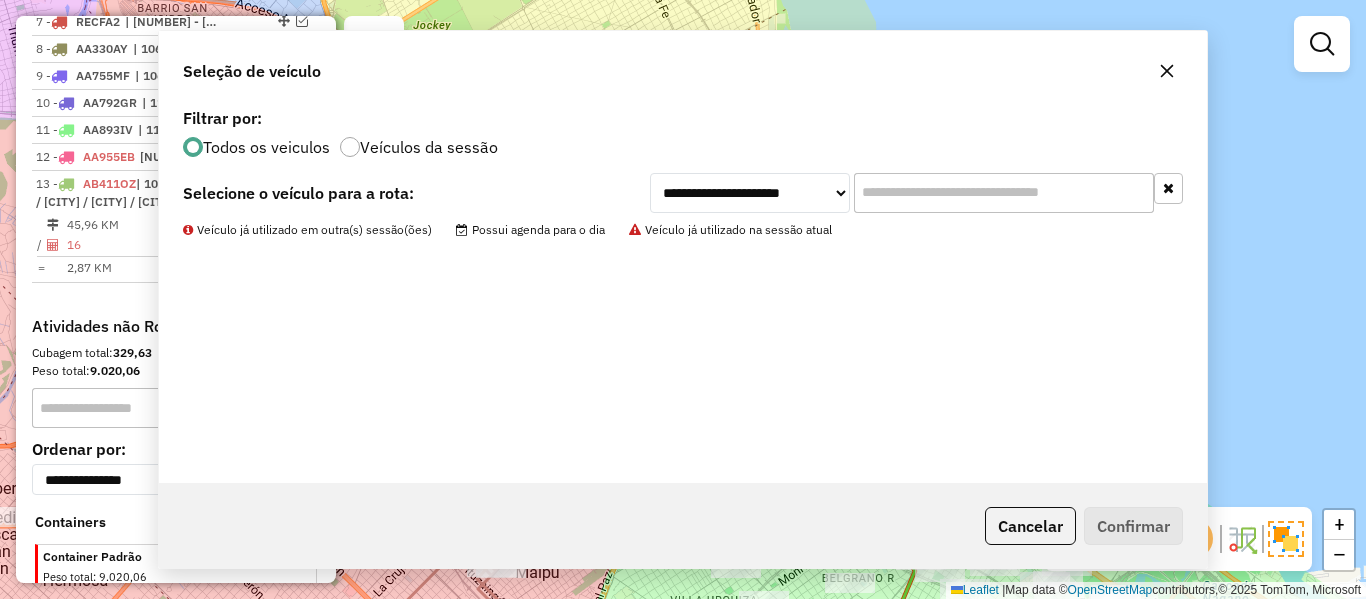 scroll, scrollTop: 1138, scrollLeft: 0, axis: vertical 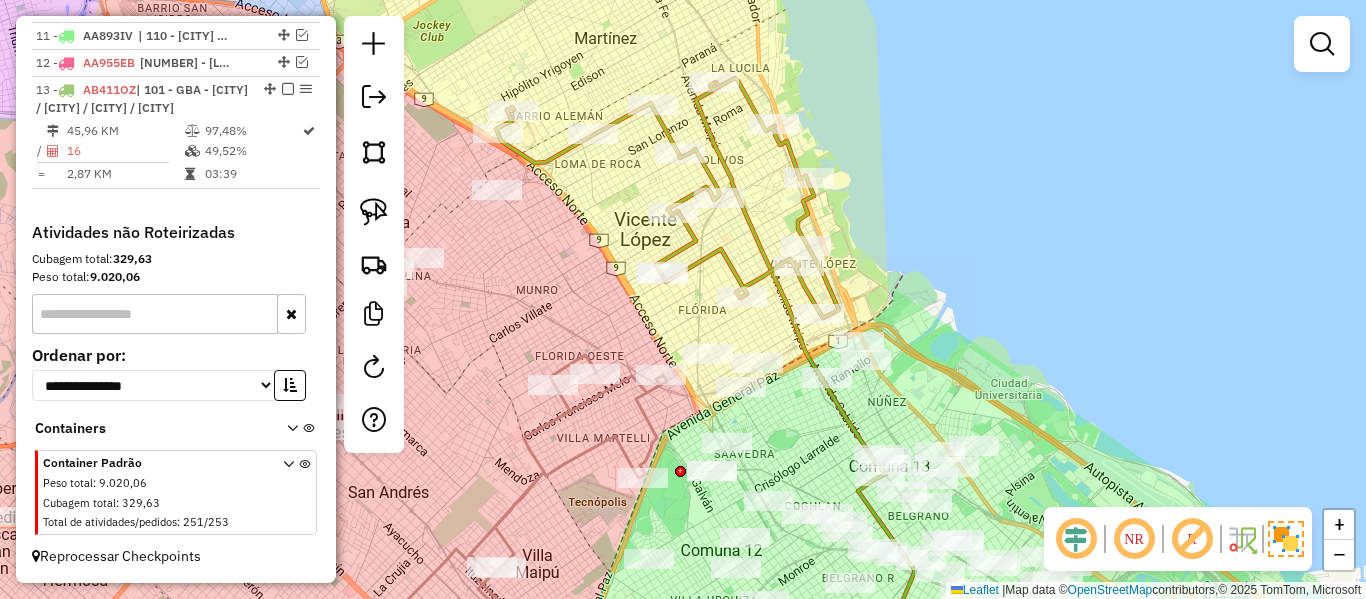 click 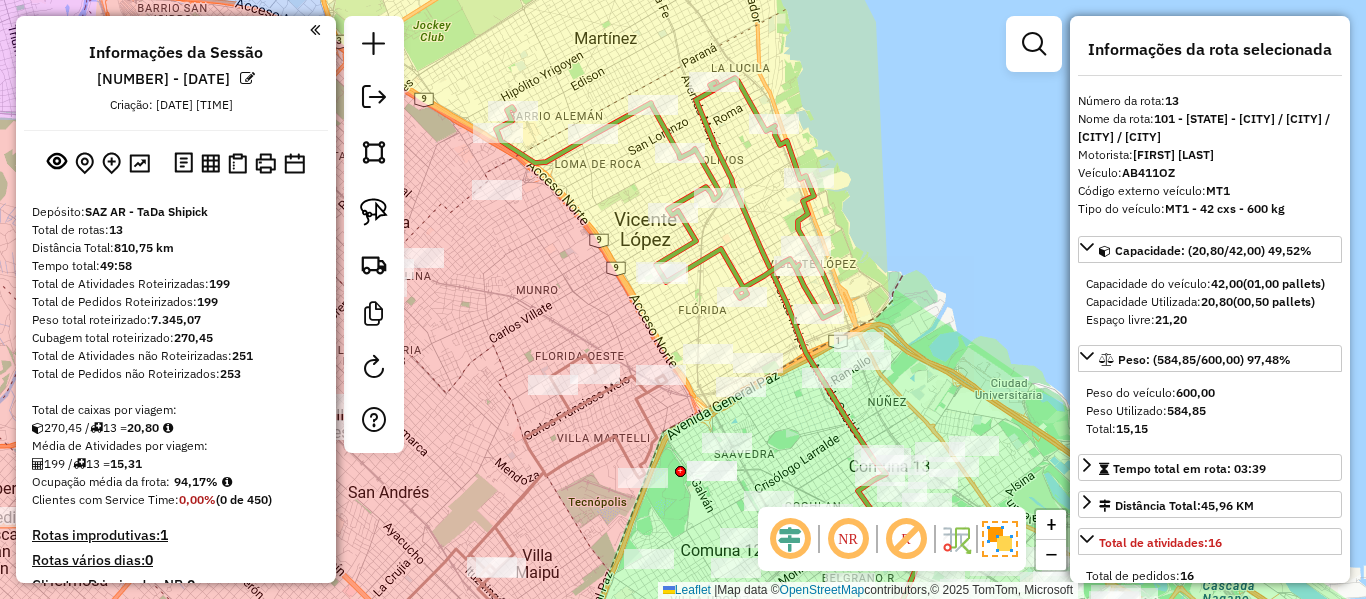 select on "**********" 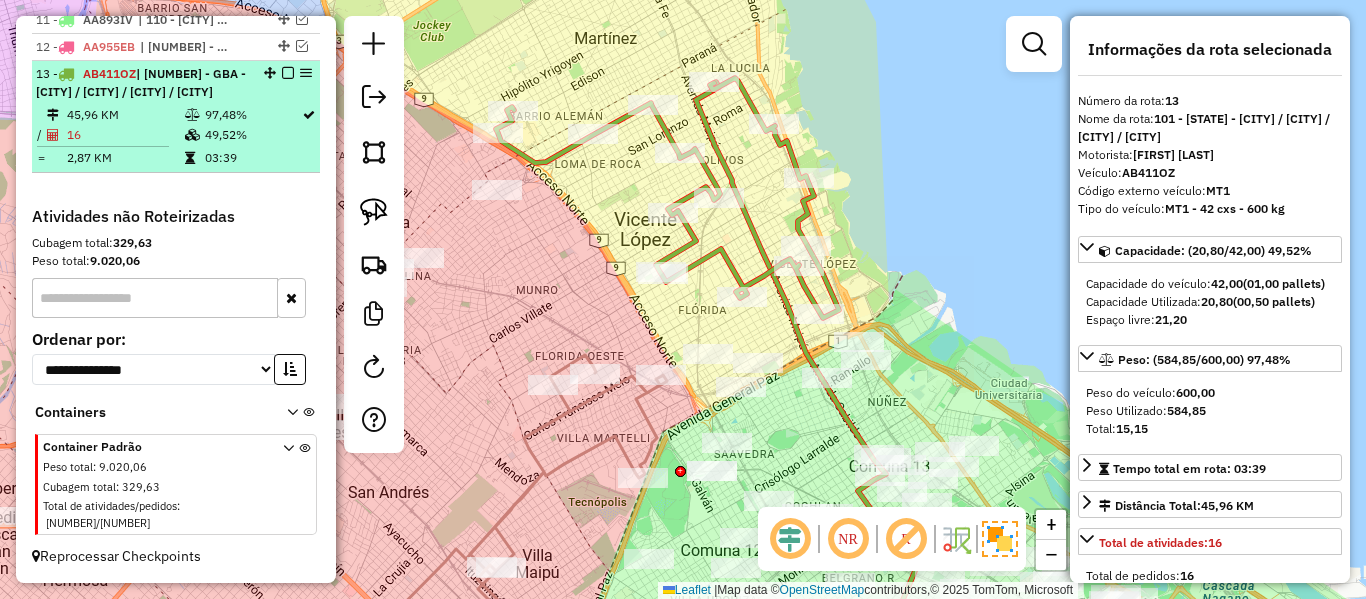 click at bounding box center (288, 73) 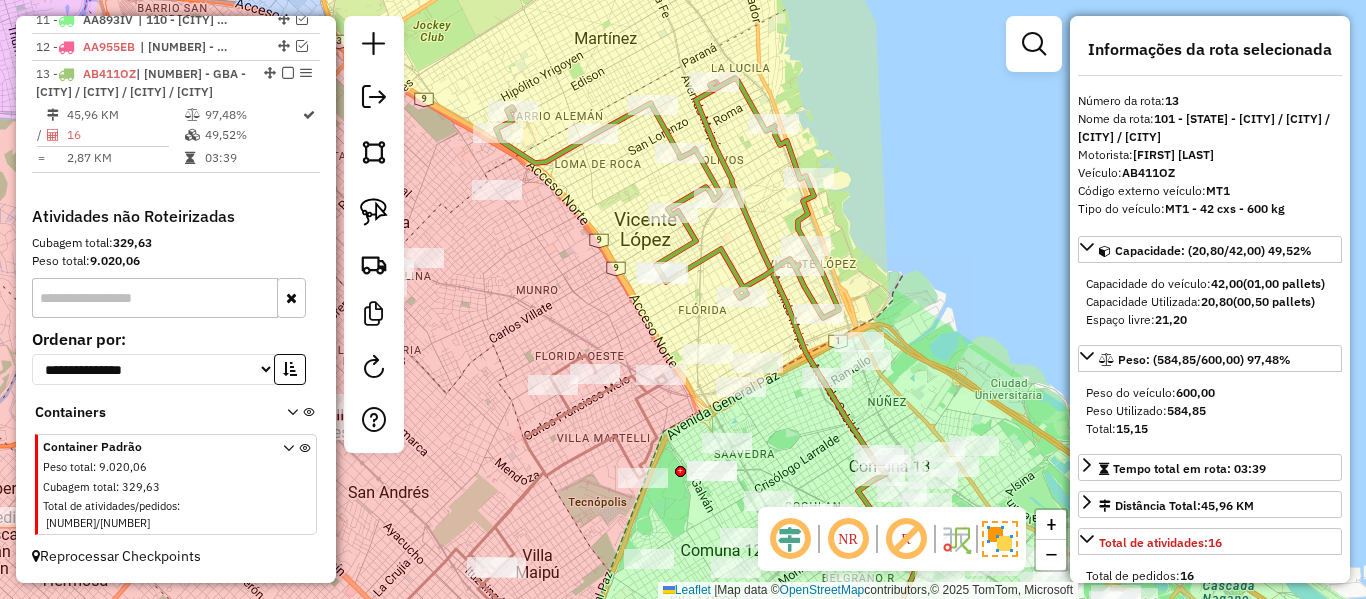 scroll, scrollTop: 1044, scrollLeft: 0, axis: vertical 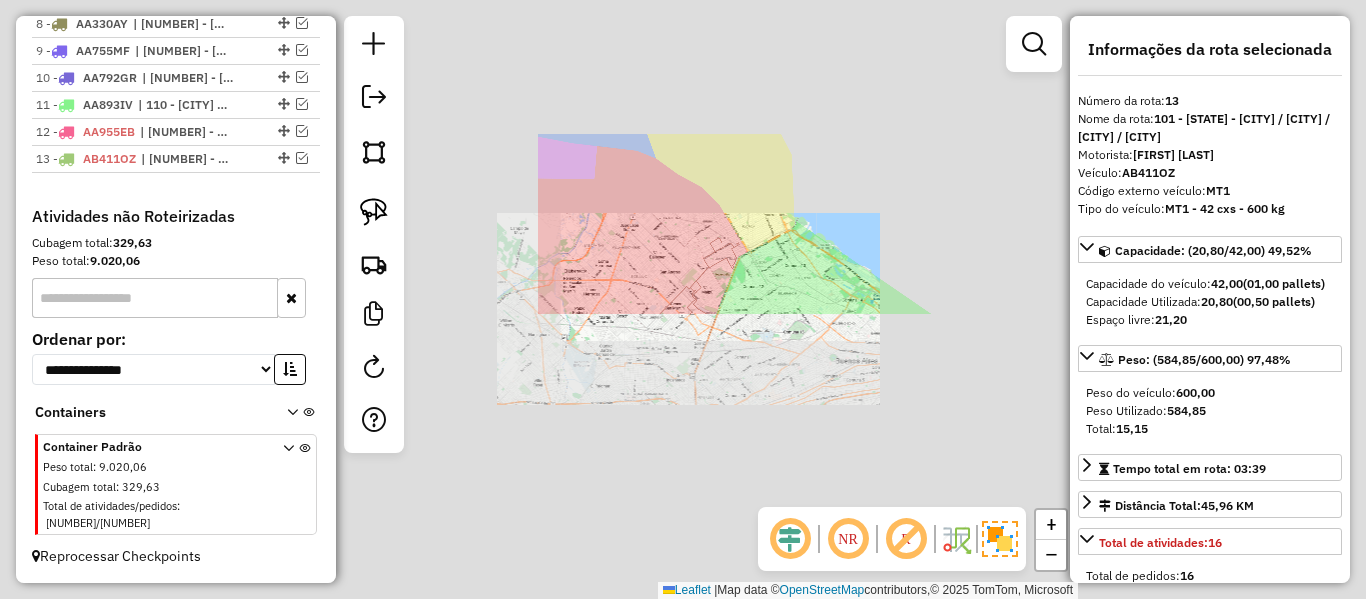 click on "Janela de atendimento Grade de atendimento Capacidade Transportadoras Veículos Cliente Pedidos  Rotas Selecione os dias de semana para filtrar as janelas de atendimento  Seg   Ter   Qua   Qui   Sex   Sáb   Dom  Informe o período da janela de atendimento: De: Até:  Filtrar exatamente a janela do cliente  Considerar janela de atendimento padrão  Selecione os dias de semana para filtrar as grades de atendimento  Seg   Ter   Qua   Qui   Sex   Sáb   Dom   Considerar clientes sem dia de atendimento cadastrado  Clientes fora do dia de atendimento selecionado Filtrar as atividades entre os valores definidos abaixo:  Peso mínimo:   Peso máximo:   Cubagem mínima:   Cubagem máxima:   De:   Até:  Filtrar as atividades entre o tempo de atendimento definido abaixo:  De:   Até:   Considerar capacidade total dos clientes não roteirizados Transportadora: Selecione um ou mais itens Tipo de veículo: Selecione um ou mais itens Veículo: Selecione um ou mais itens Motorista: Selecione um ou mais itens Nome: Rótulo:" 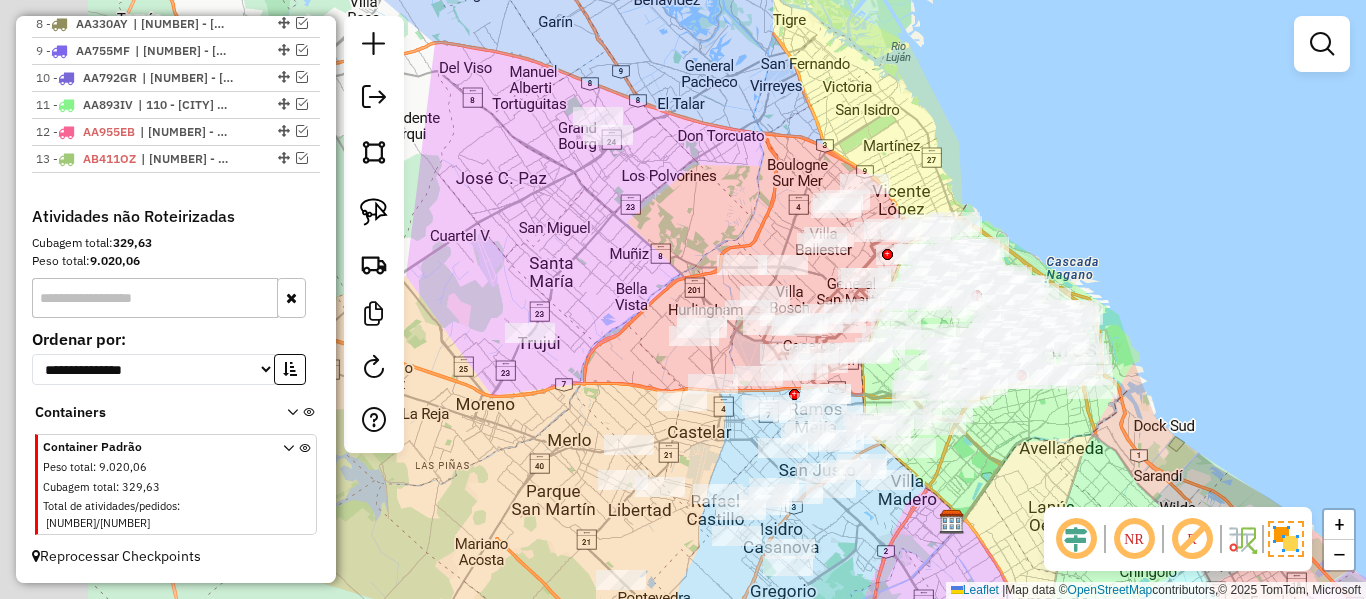 drag, startPoint x: 925, startPoint y: 187, endPoint x: 1025, endPoint y: 204, distance: 101.43471 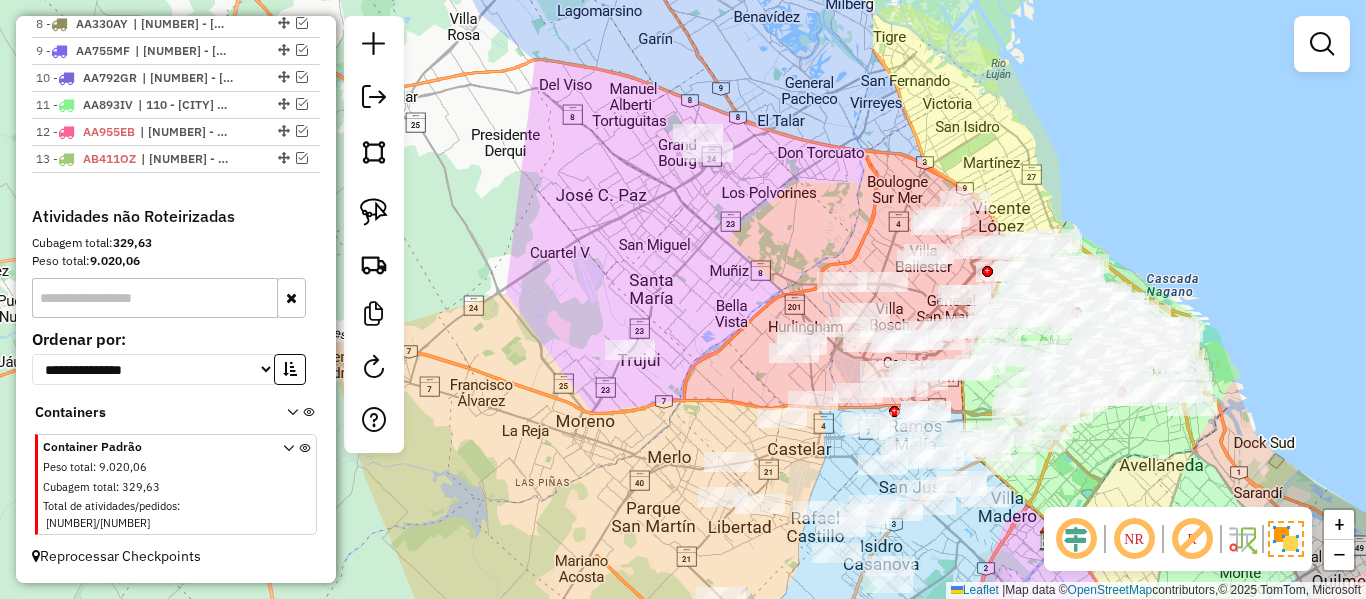 drag, startPoint x: 817, startPoint y: 225, endPoint x: 823, endPoint y: 240, distance: 16.155495 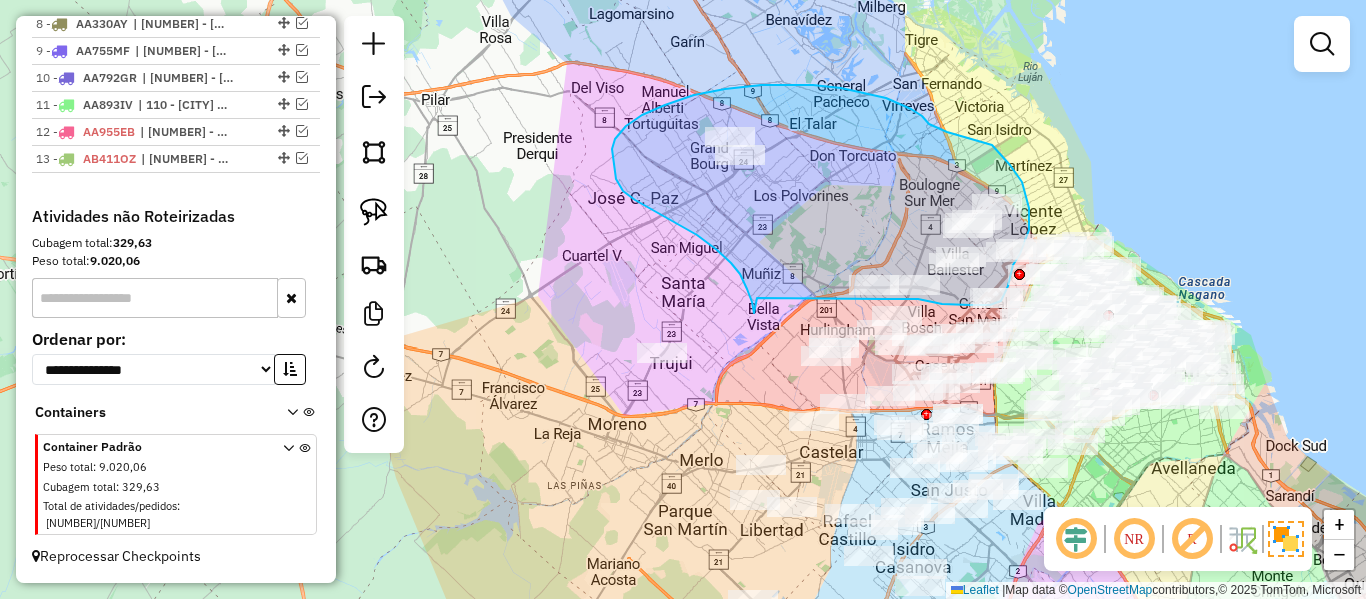 drag, startPoint x: 757, startPoint y: 298, endPoint x: 880, endPoint y: 298, distance: 123 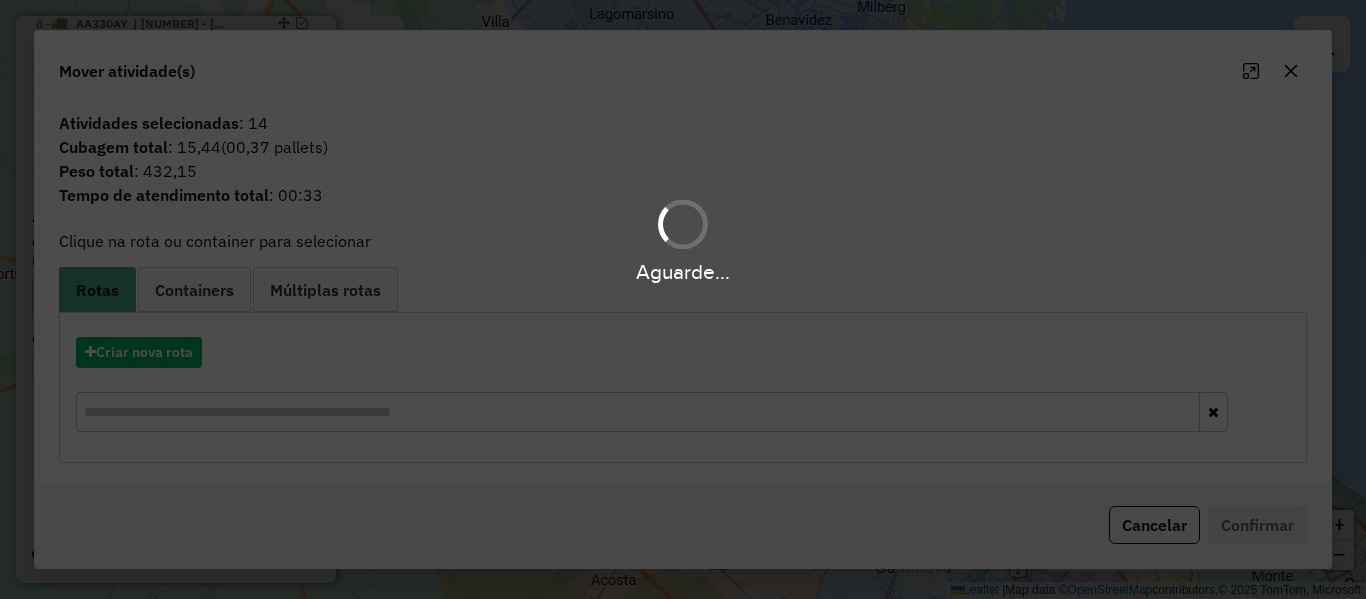 click on "Aguarde..." at bounding box center (683, 299) 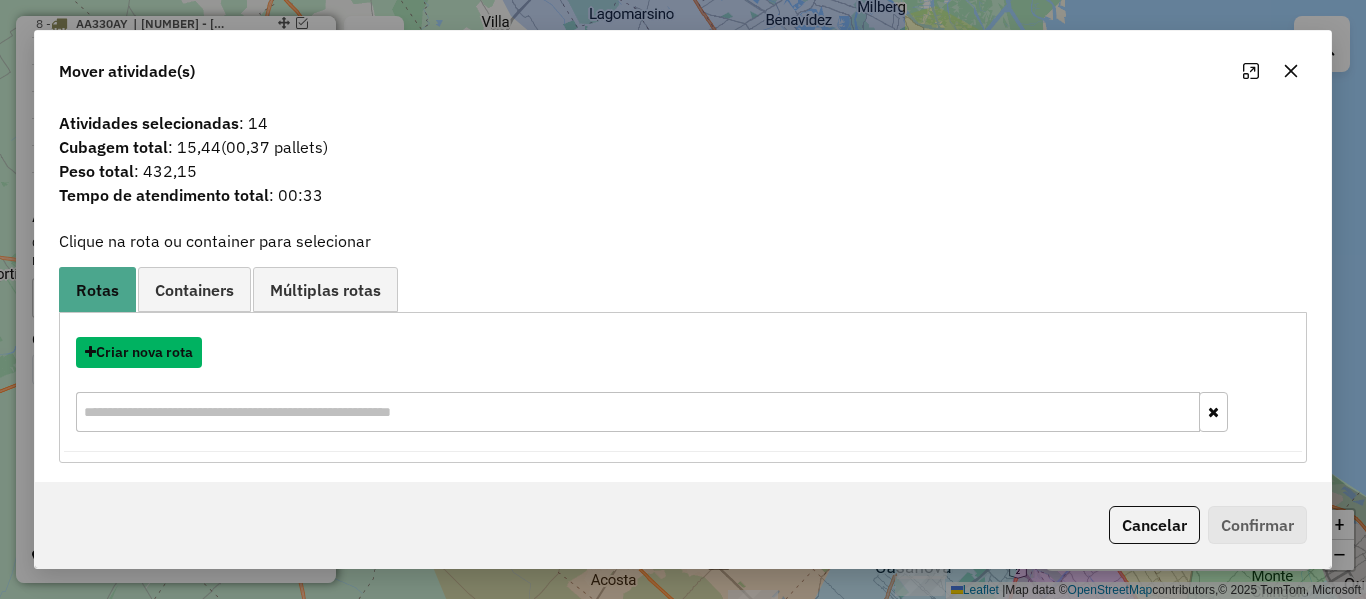 click on "Criar nova rota" at bounding box center [139, 352] 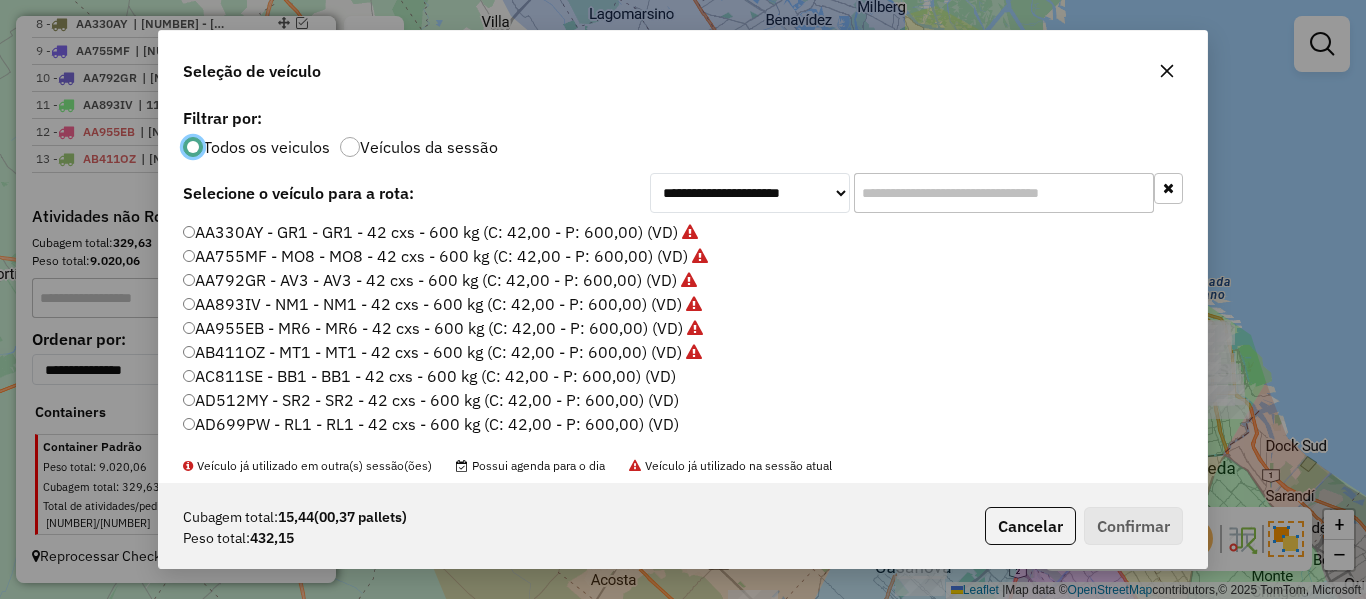scroll, scrollTop: 11, scrollLeft: 6, axis: both 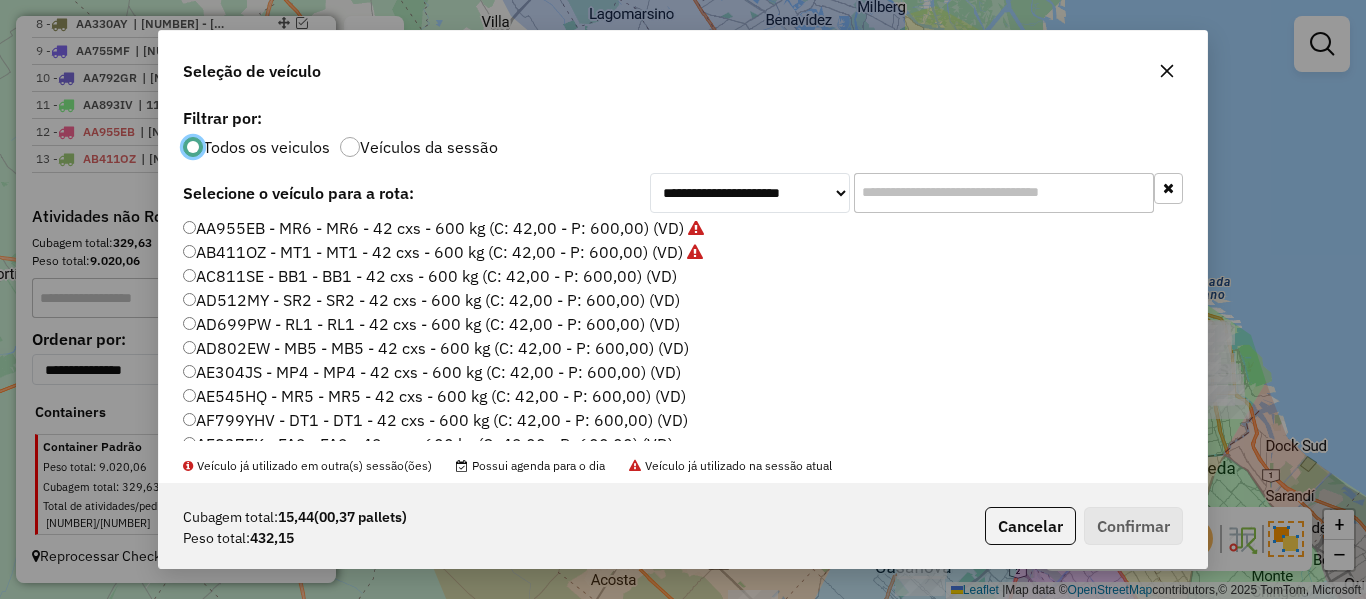 click on "AC811SE - BB1 - BB1 - 42 cxs - 600 kg (C: 42,00 - P: 600,00) (VD)" 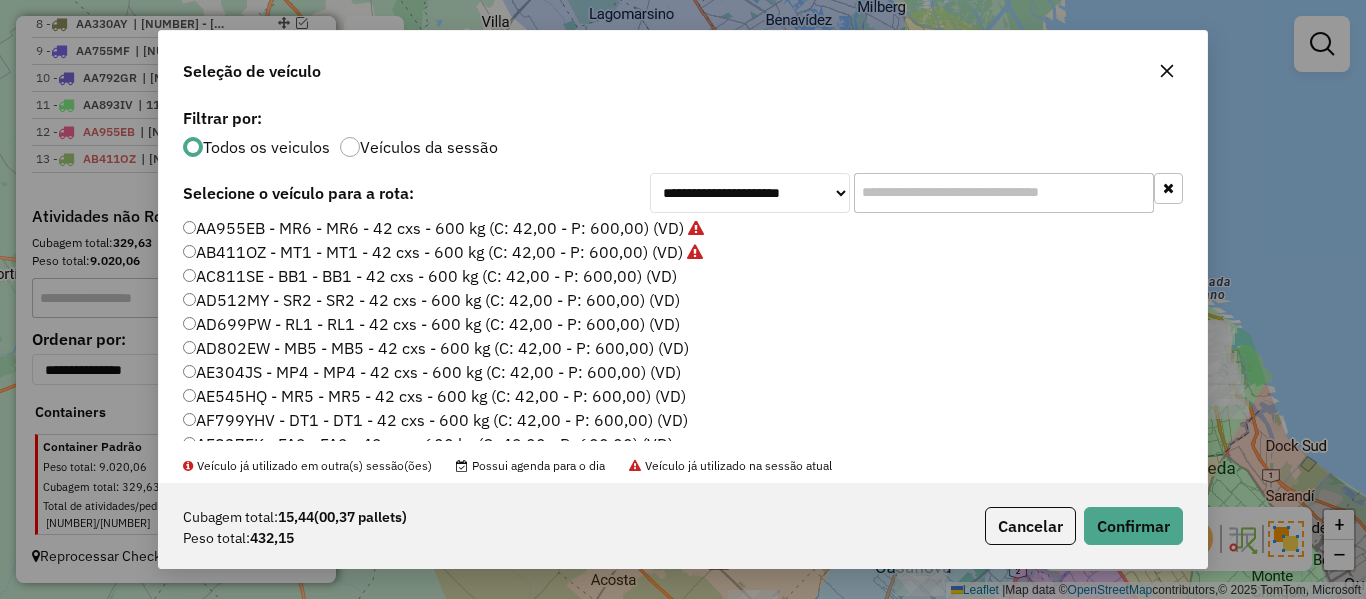drag, startPoint x: 1111, startPoint y: 489, endPoint x: 1129, endPoint y: 524, distance: 39.357338 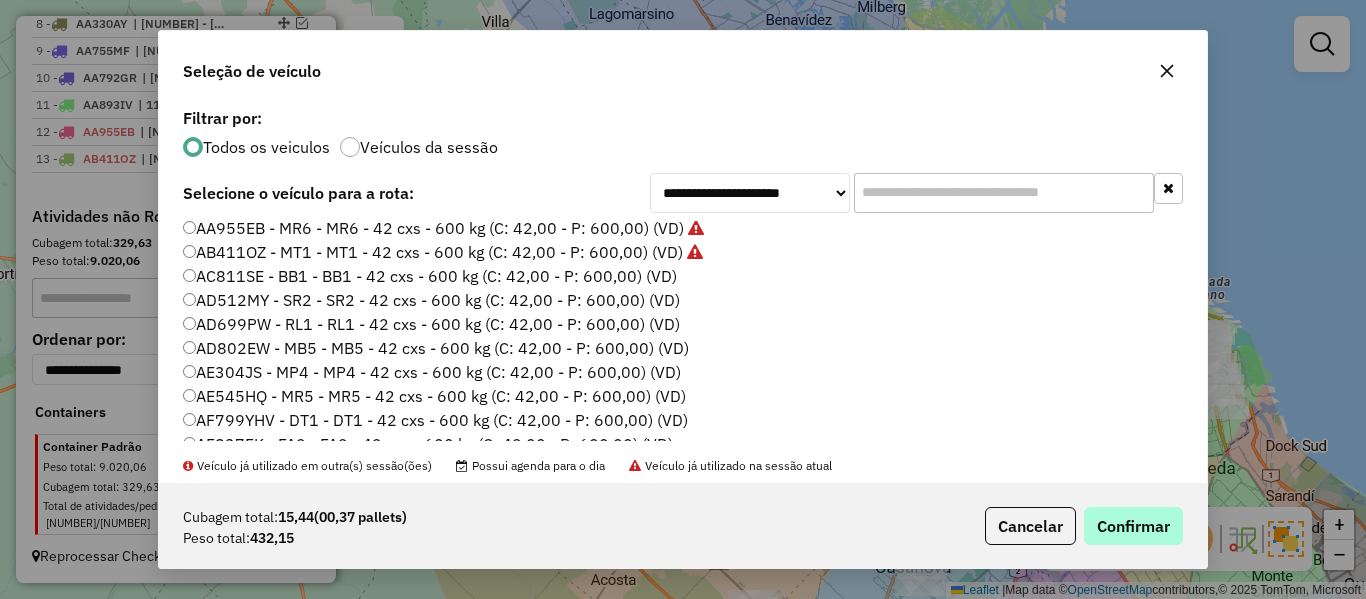 click on "Cubagem total:  15,44   (00,37 pallets)  Peso total: 432,15  Cancelar   Confirmar" 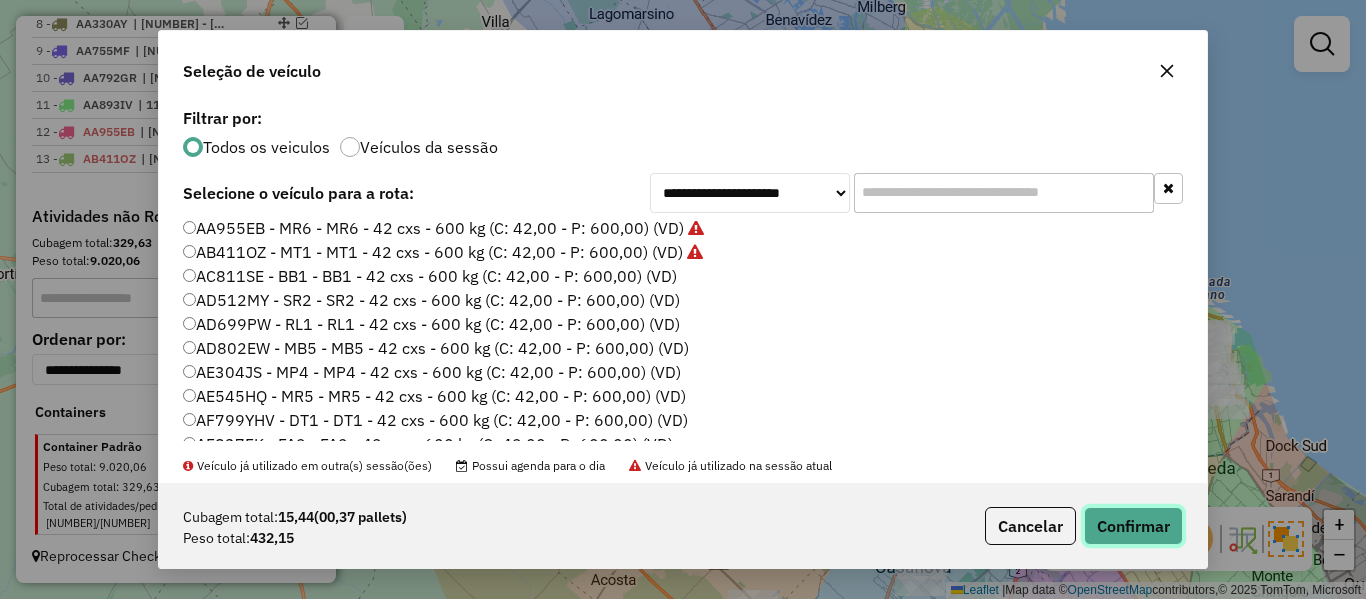 click on "Confirmar" 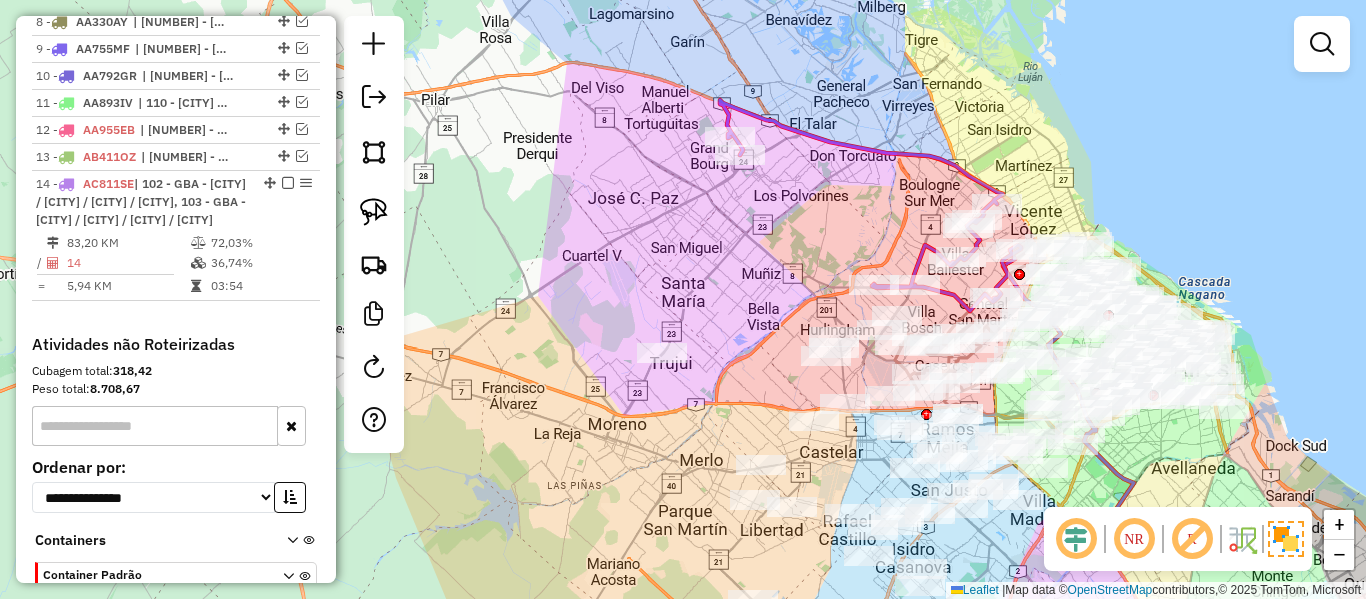 scroll, scrollTop: 1147, scrollLeft: 0, axis: vertical 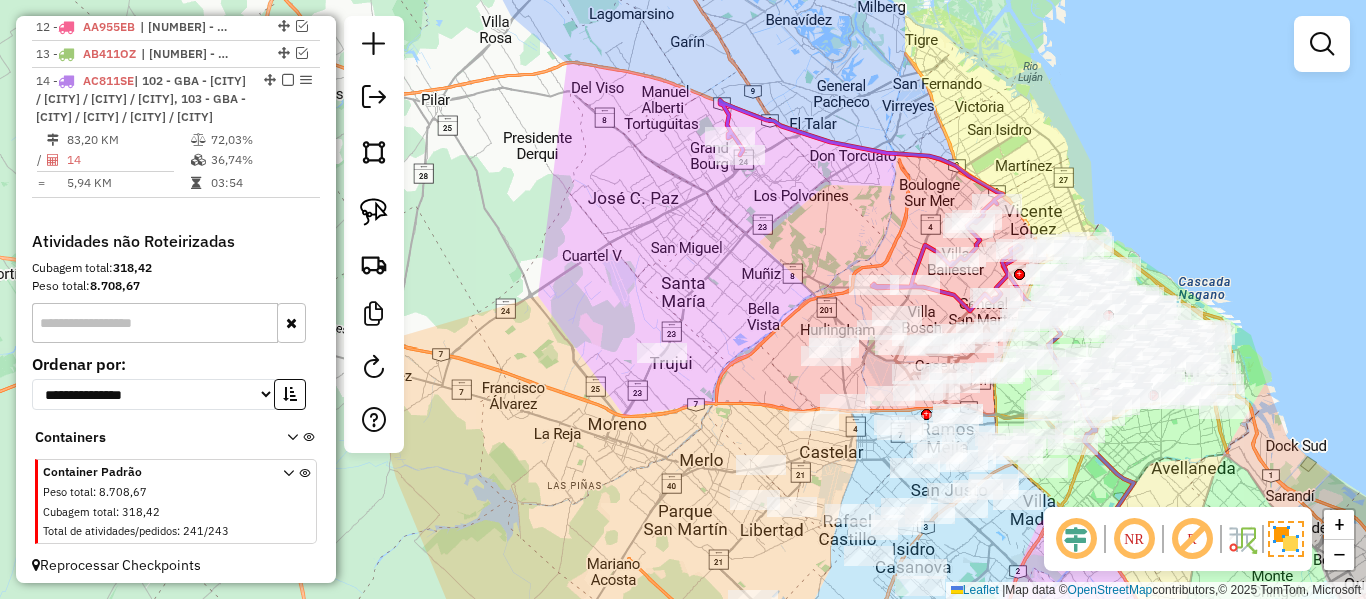 click 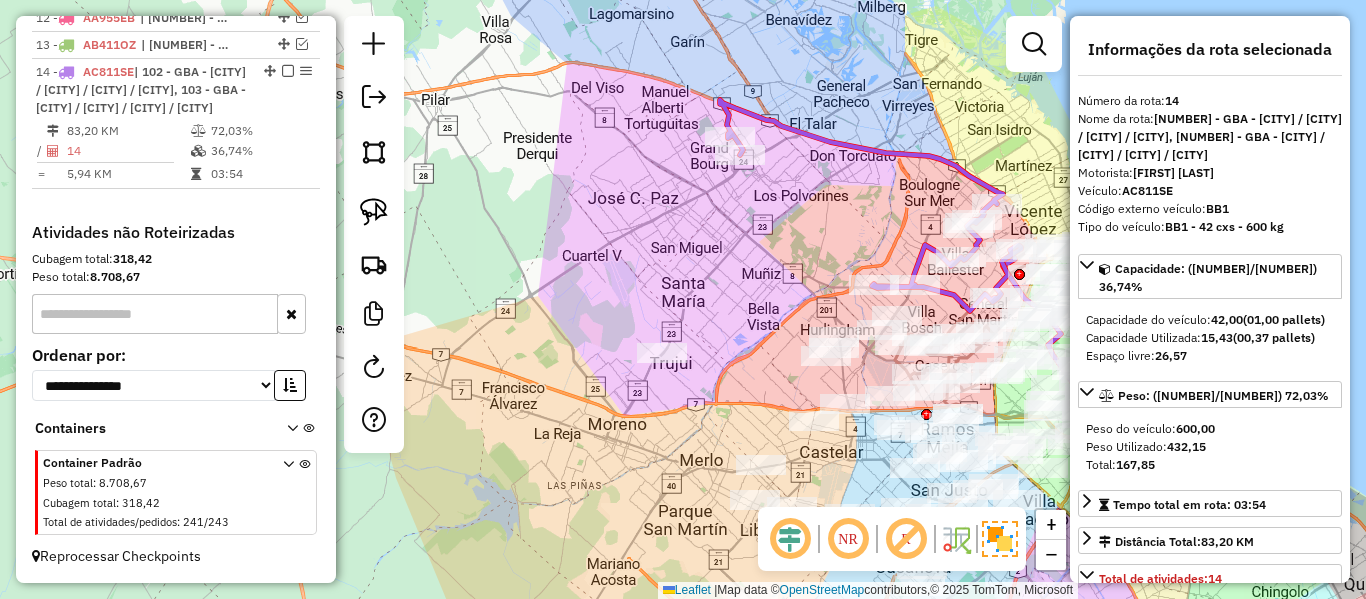 scroll, scrollTop: 1192, scrollLeft: 0, axis: vertical 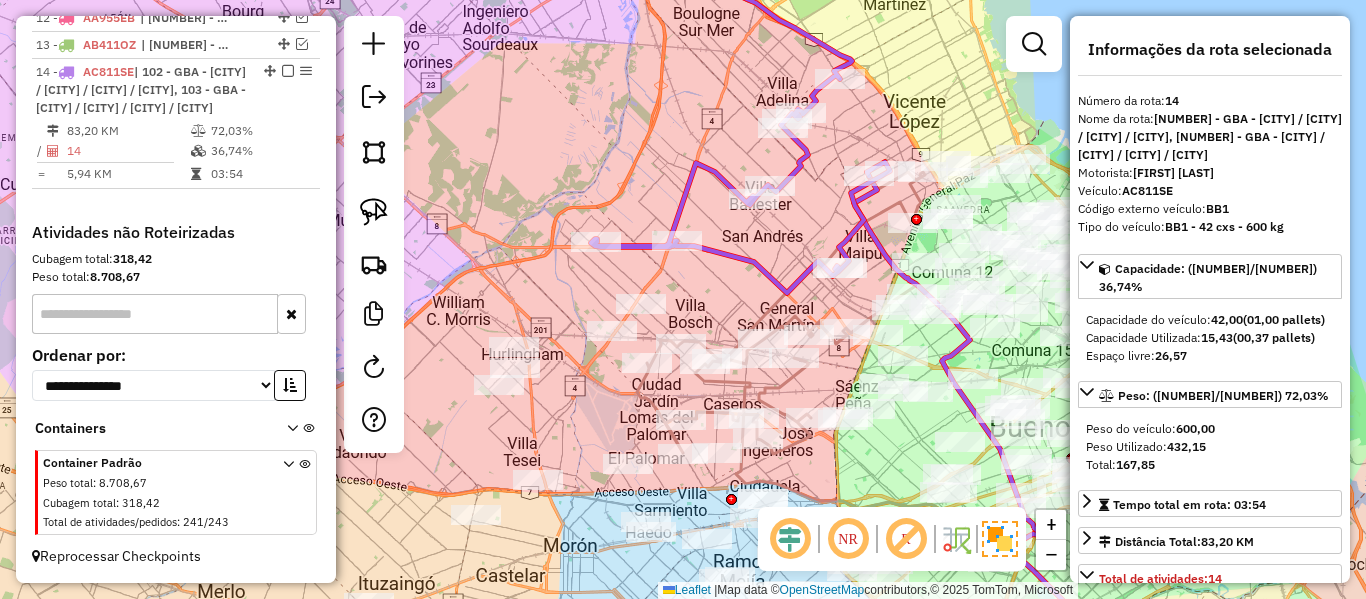 click 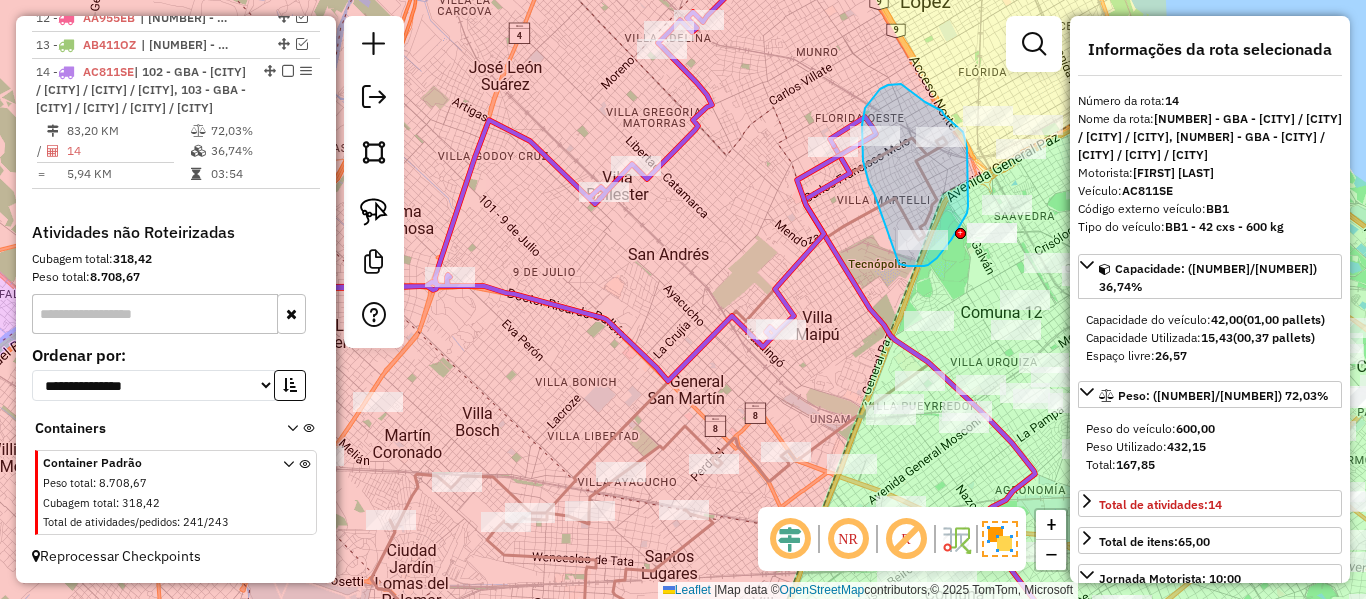 drag, startPoint x: 873, startPoint y: 190, endPoint x: 888, endPoint y: 261, distance: 72.56721 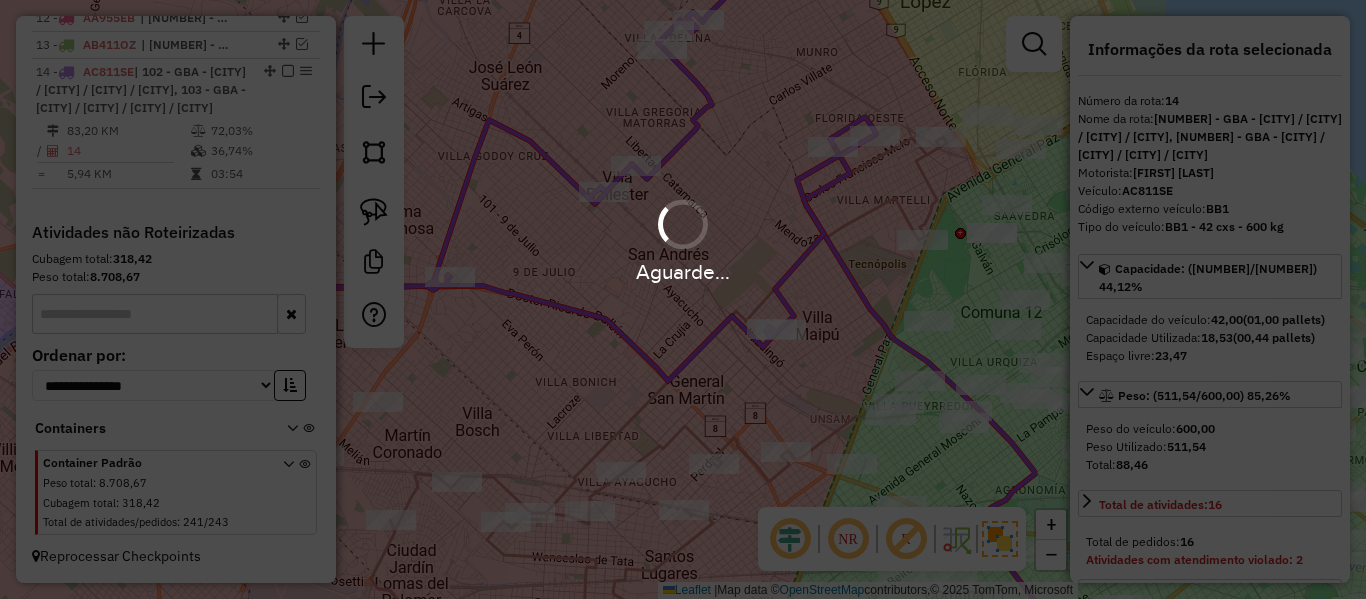 select on "**********" 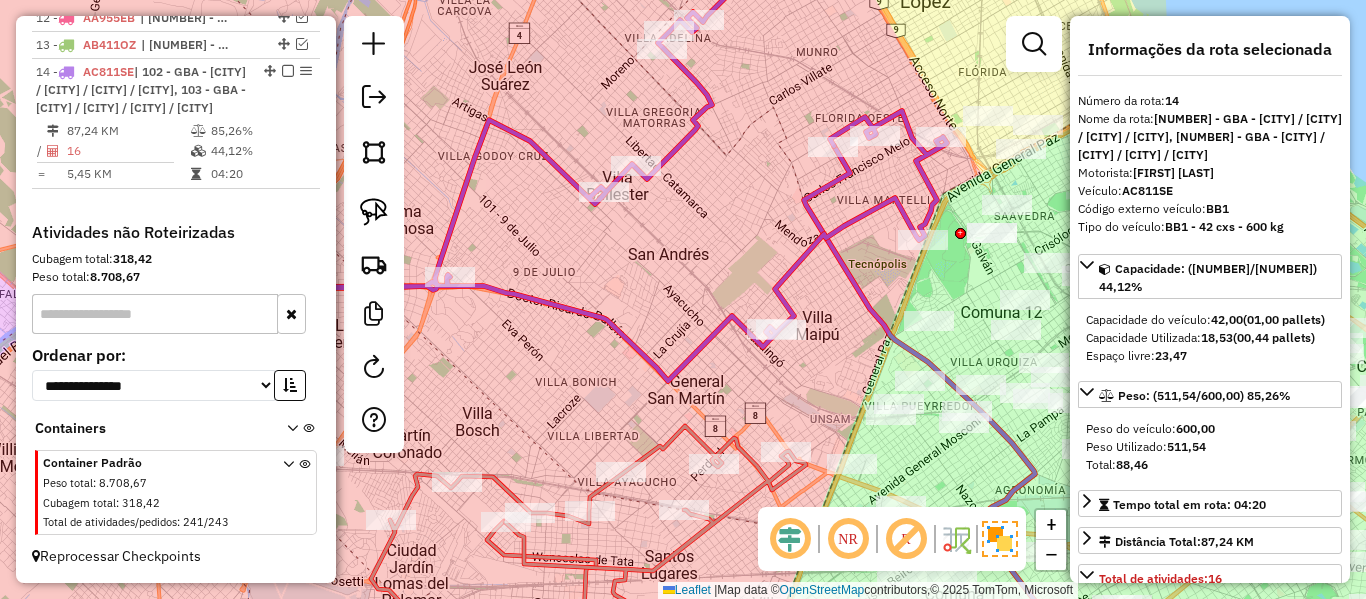 click 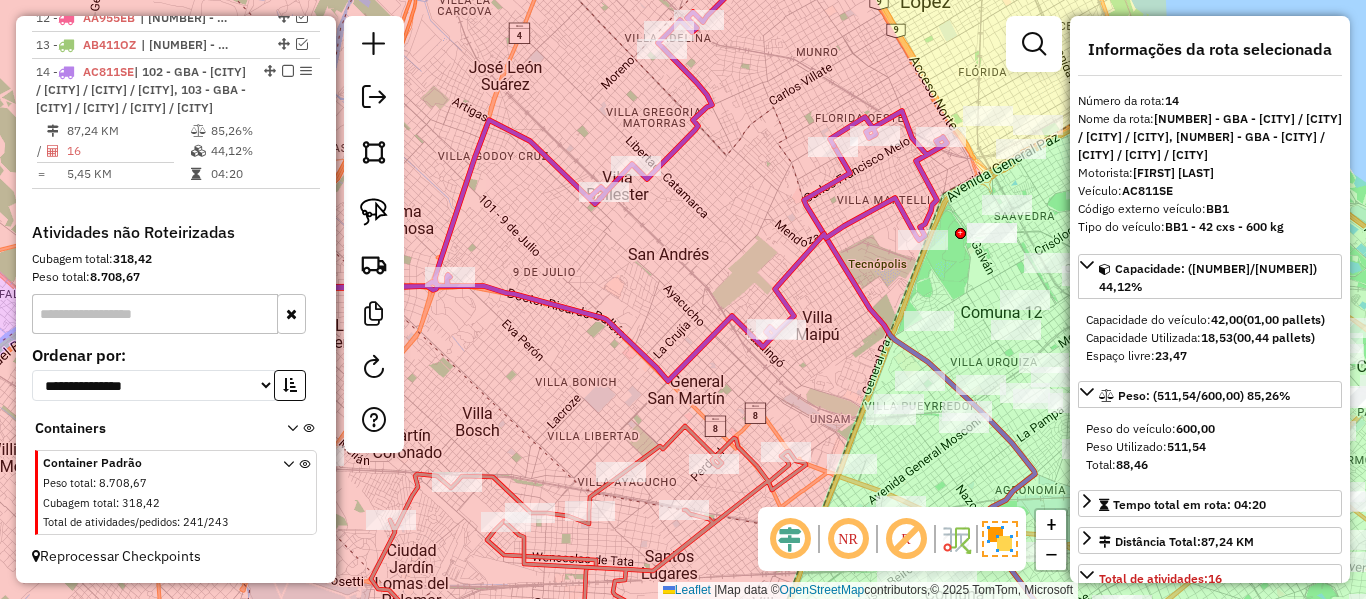 click 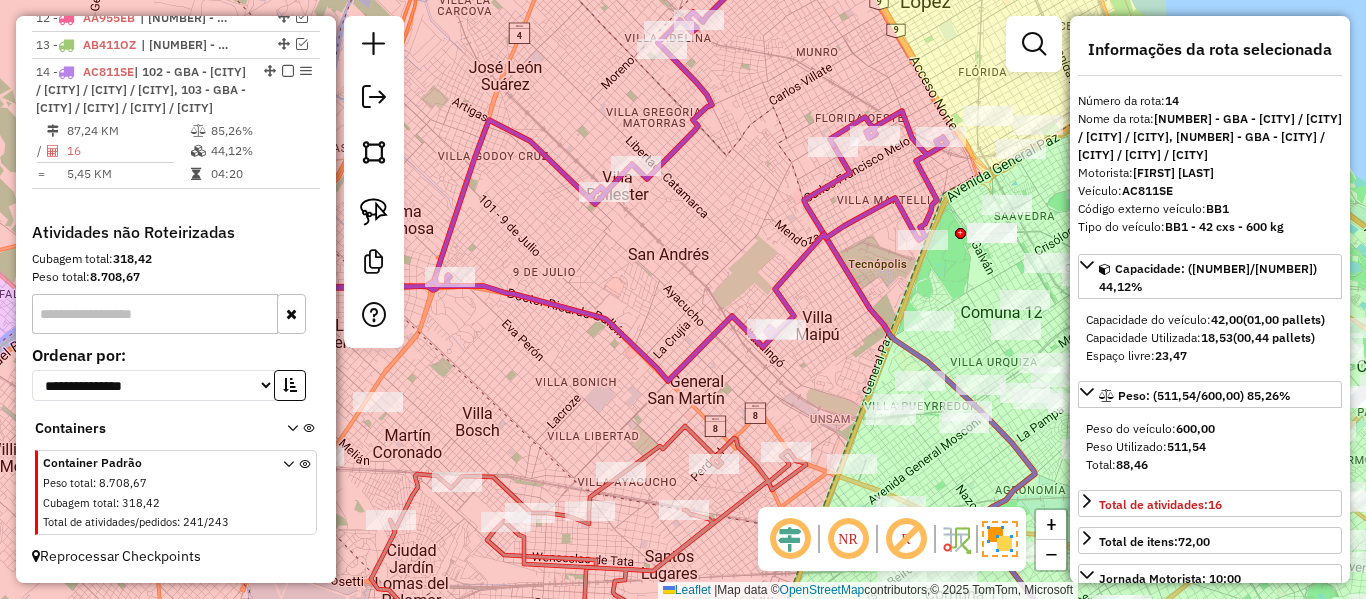 drag, startPoint x: 827, startPoint y: 272, endPoint x: 855, endPoint y: 196, distance: 80.99383 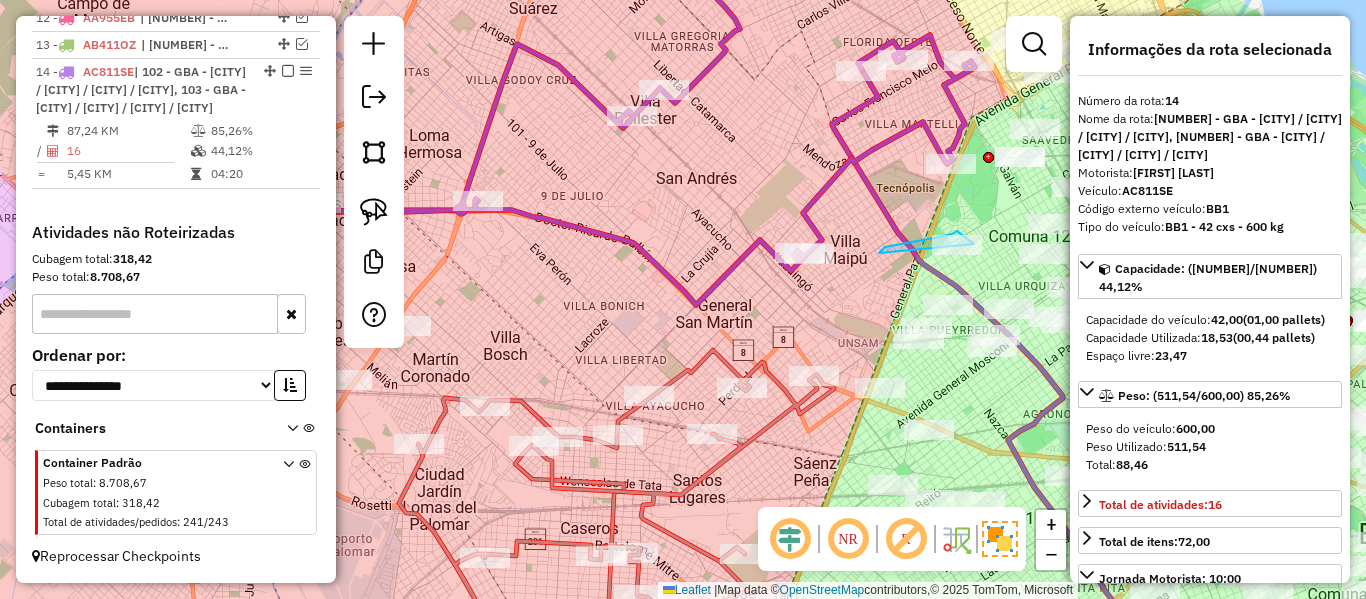 drag, startPoint x: 879, startPoint y: 253, endPoint x: 891, endPoint y: 187, distance: 67.08204 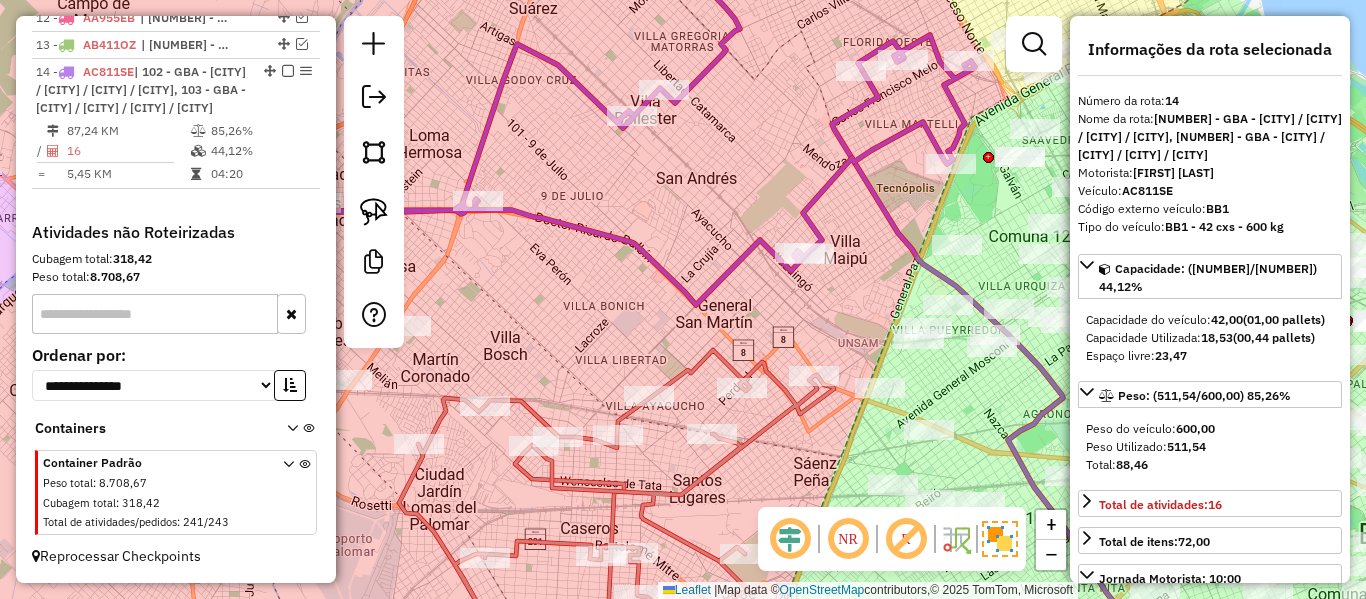 click 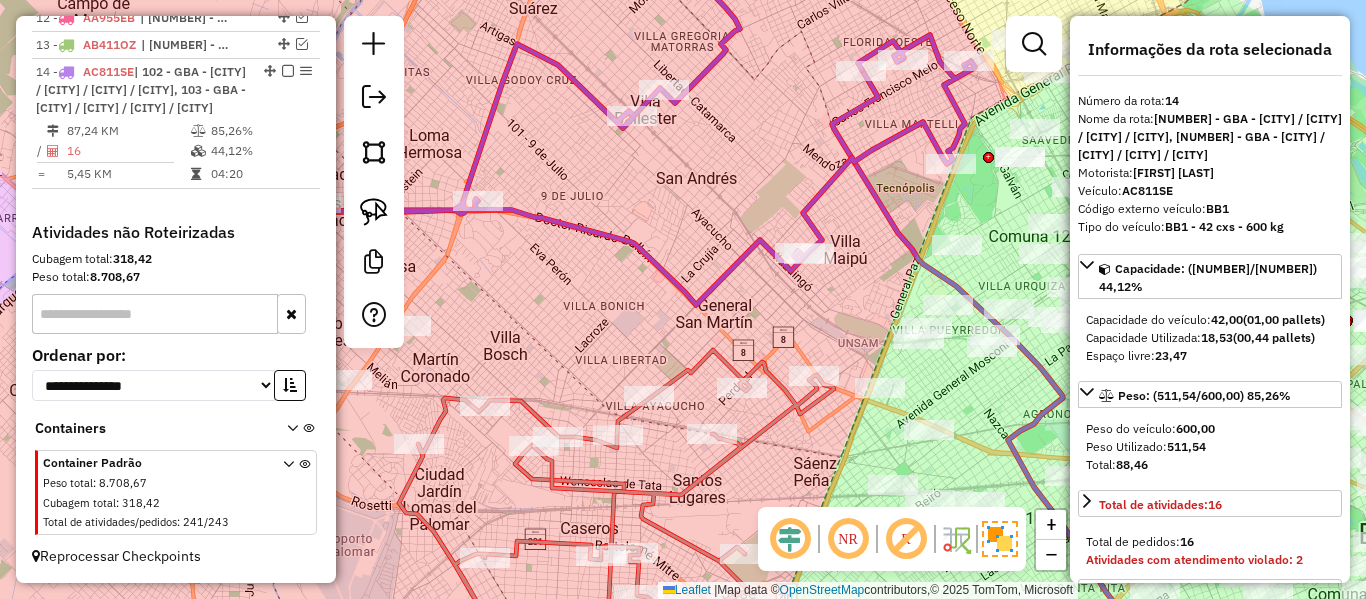 select on "**********" 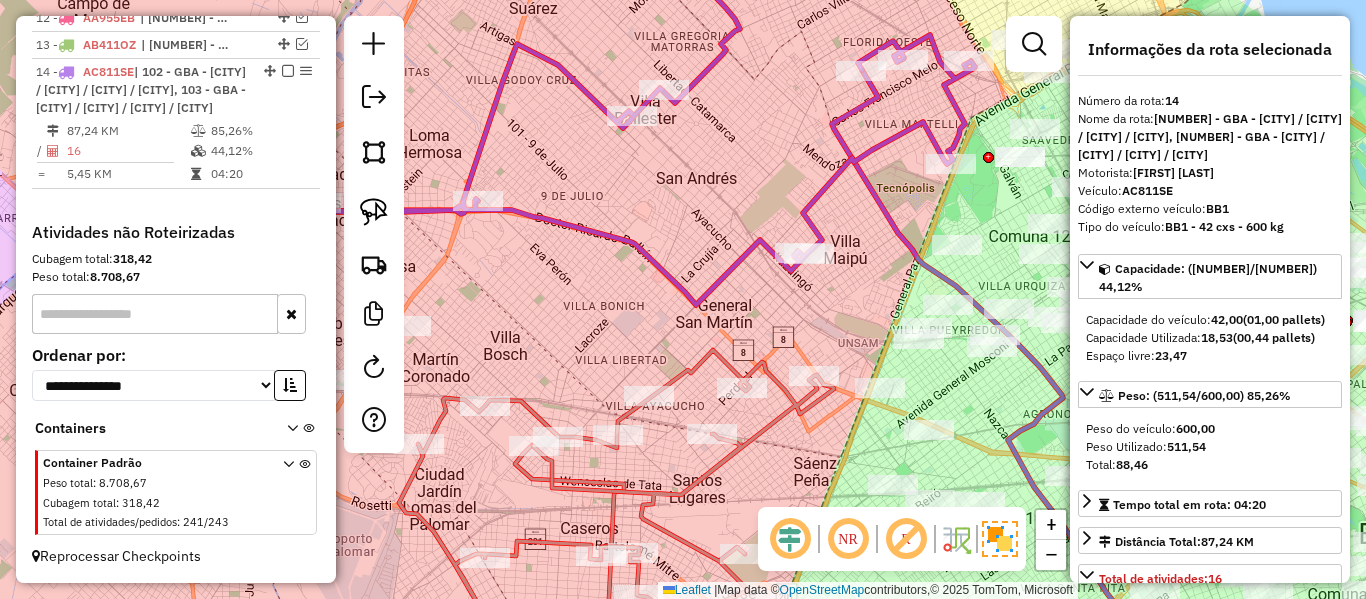 click 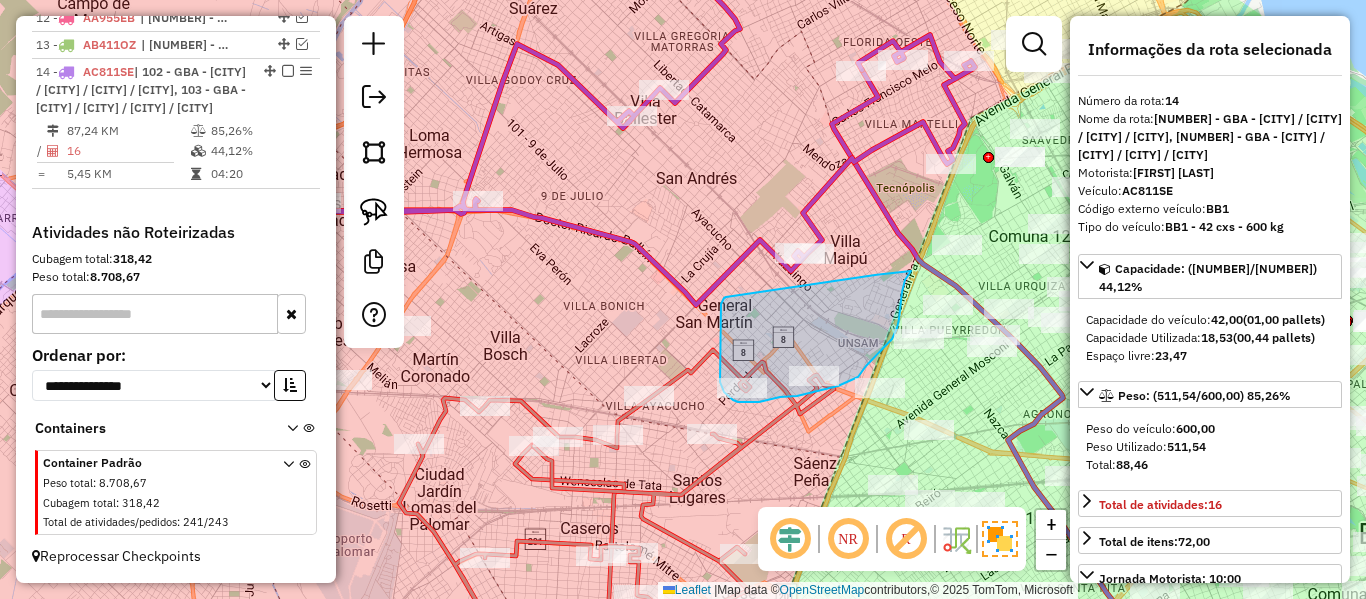 drag, startPoint x: 875, startPoint y: 275, endPoint x: 728, endPoint y: 295, distance: 148.35431 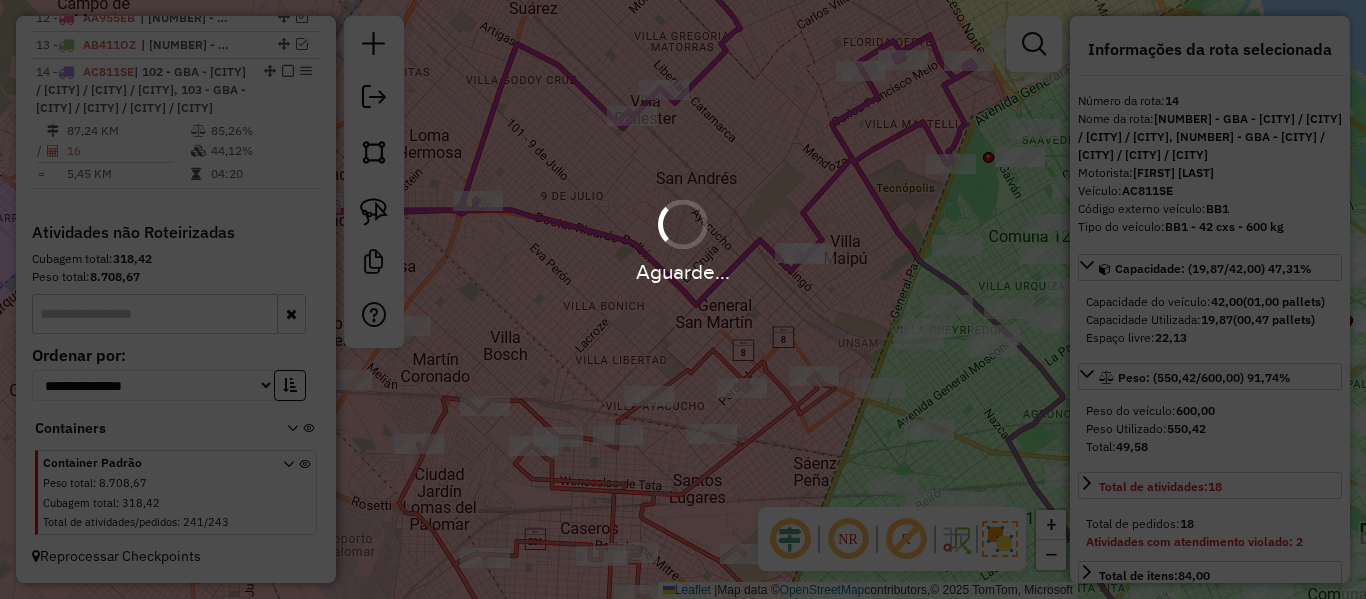 select on "**********" 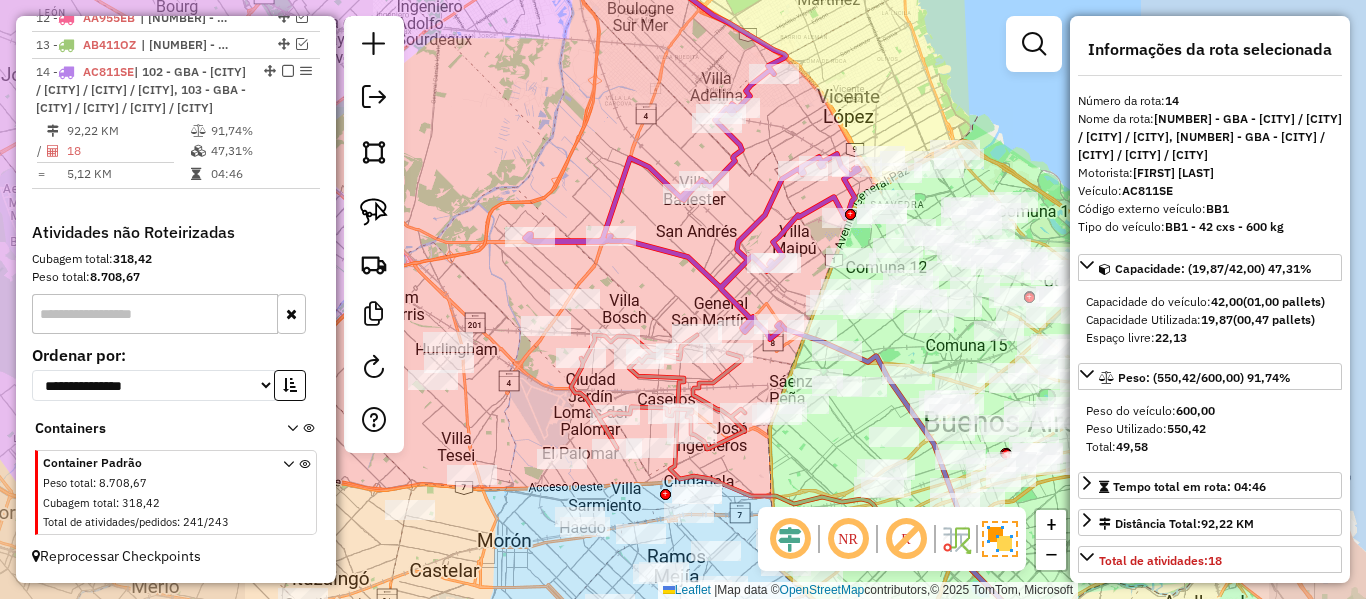 click on "Janela de atendimento Grade de atendimento Capacidade Transportadoras Veículos Cliente Pedidos  Rotas Selecione os dias de semana para filtrar as janelas de atendimento  Seg   Ter   Qua   Qui   Sex   Sáb   Dom  Informe o período da janela de atendimento: De: Até:  Filtrar exatamente a janela do cliente  Considerar janela de atendimento padrão  Selecione os dias de semana para filtrar as grades de atendimento  Seg   Ter   Qua   Qui   Sex   Sáb   Dom   Considerar clientes sem dia de atendimento cadastrado  Clientes fora do dia de atendimento selecionado Filtrar as atividades entre os valores definidos abaixo:  Peso mínimo:   Peso máximo:   Cubagem mínima:   Cubagem máxima:   De:   Até:  Filtrar as atividades entre o tempo de atendimento definido abaixo:  De:   Até:   Considerar capacidade total dos clientes não roteirizados Transportadora: Selecione um ou mais itens Tipo de veículo: Selecione um ou mais itens Veículo: Selecione um ou mais itens Motorista: Selecione um ou mais itens Nome: Rótulo:" 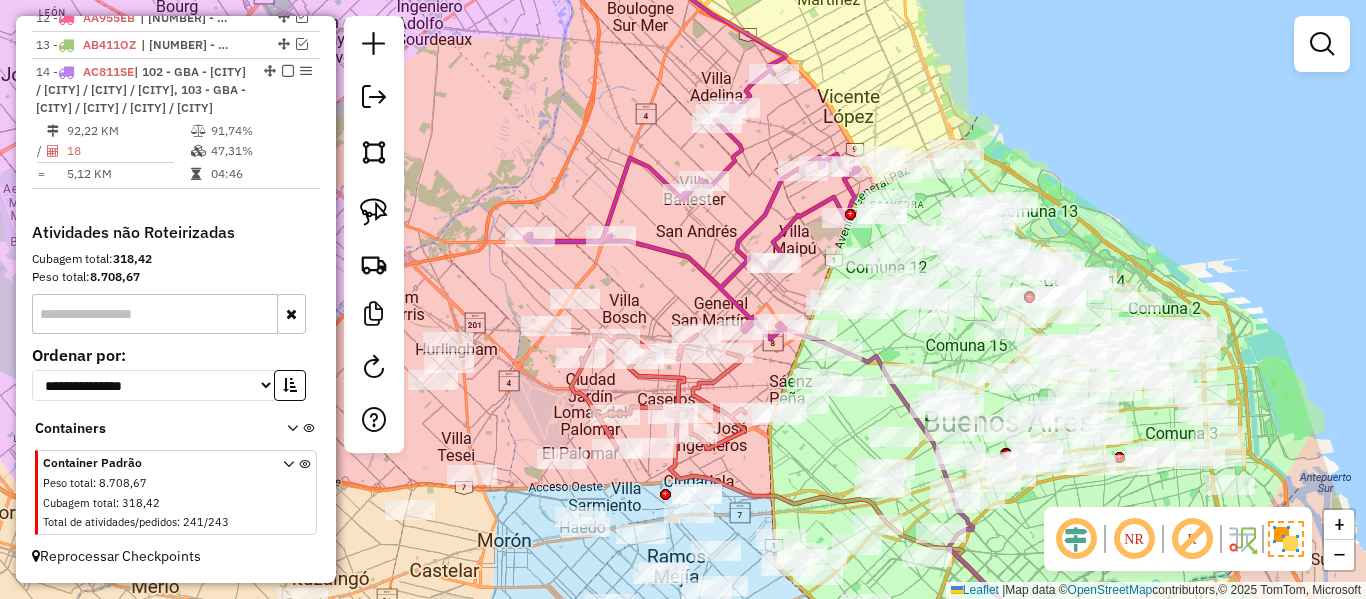 click 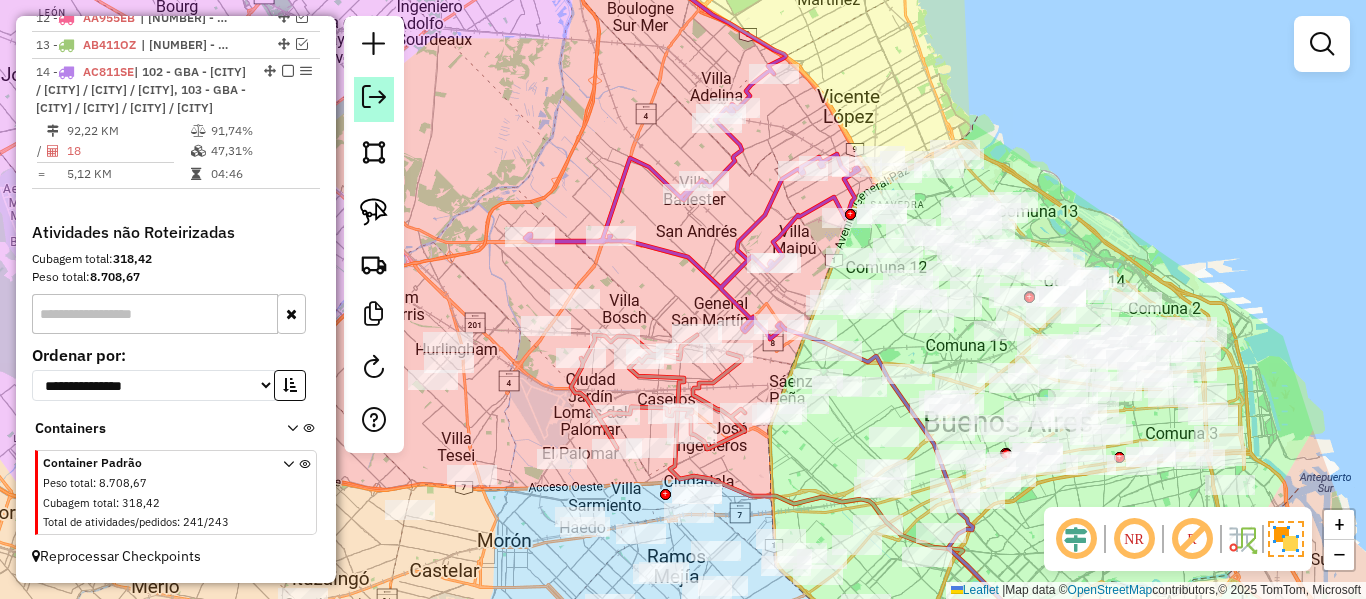 select on "**********" 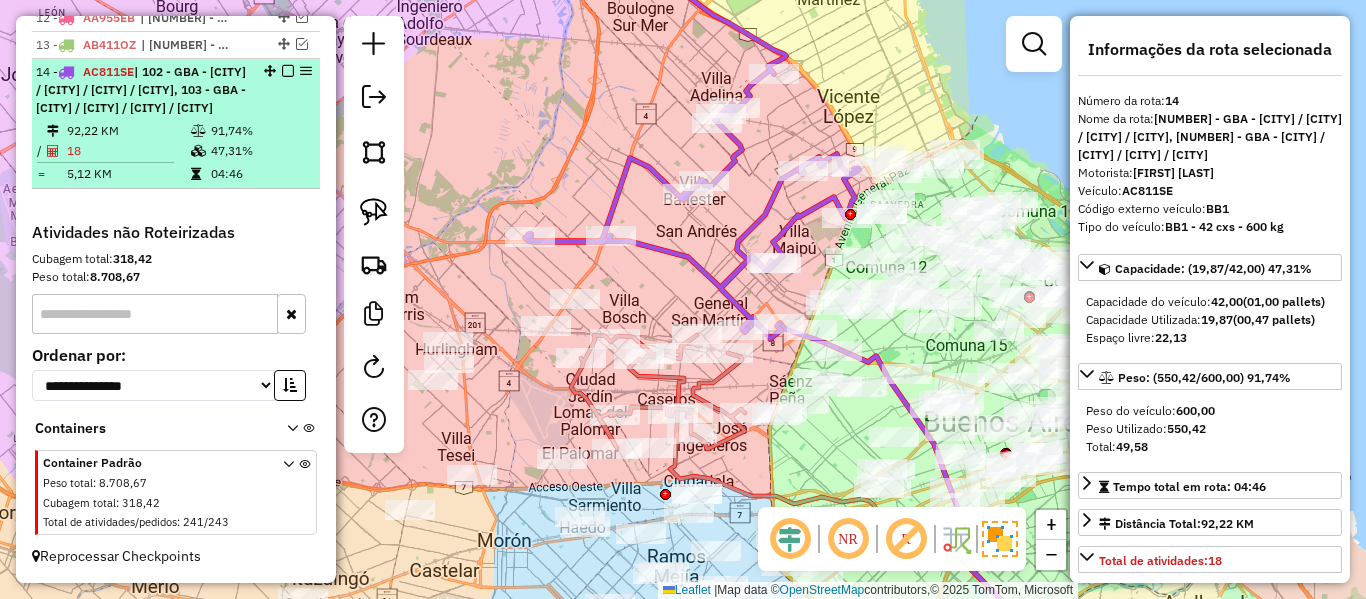 click at bounding box center (288, 71) 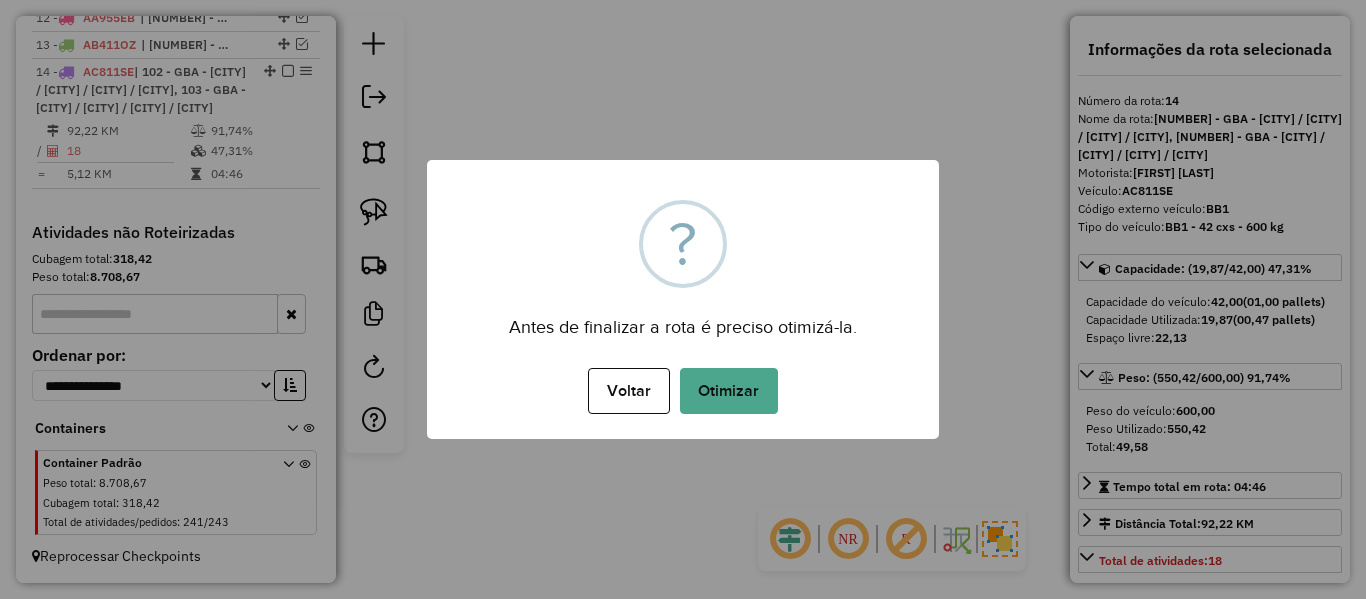 drag, startPoint x: 628, startPoint y: 219, endPoint x: 661, endPoint y: 265, distance: 56.61272 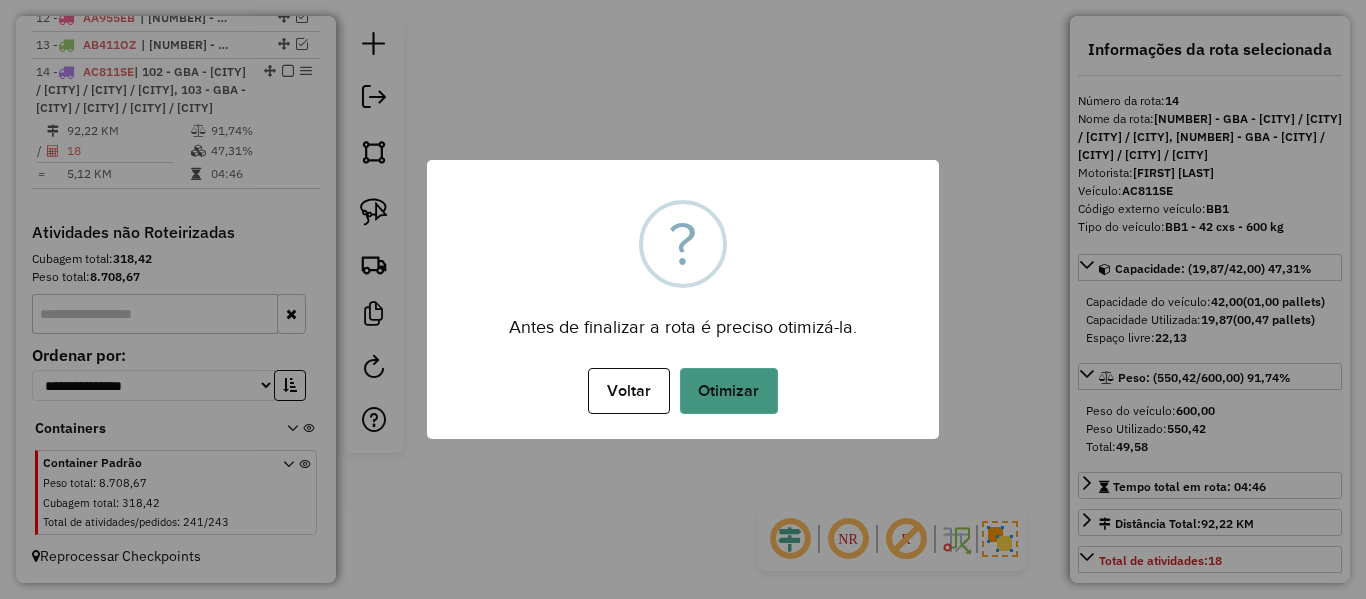 click on "Otimizar" at bounding box center (729, 391) 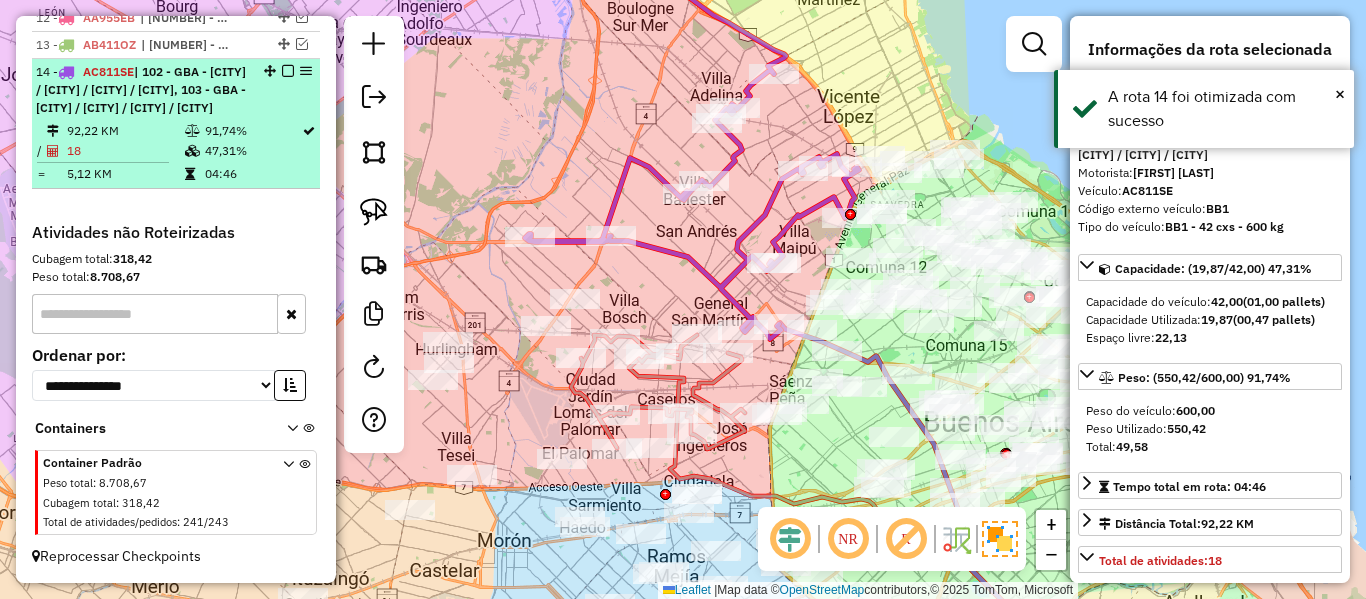 click at bounding box center (288, 71) 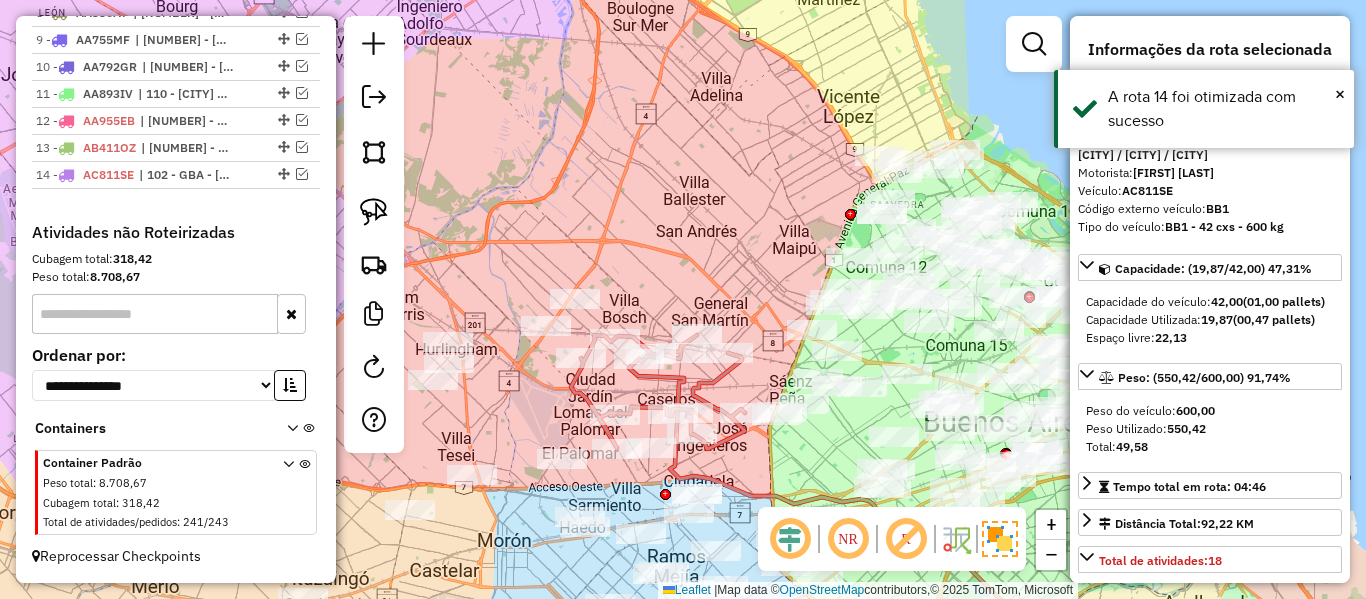scroll, scrollTop: 1071, scrollLeft: 0, axis: vertical 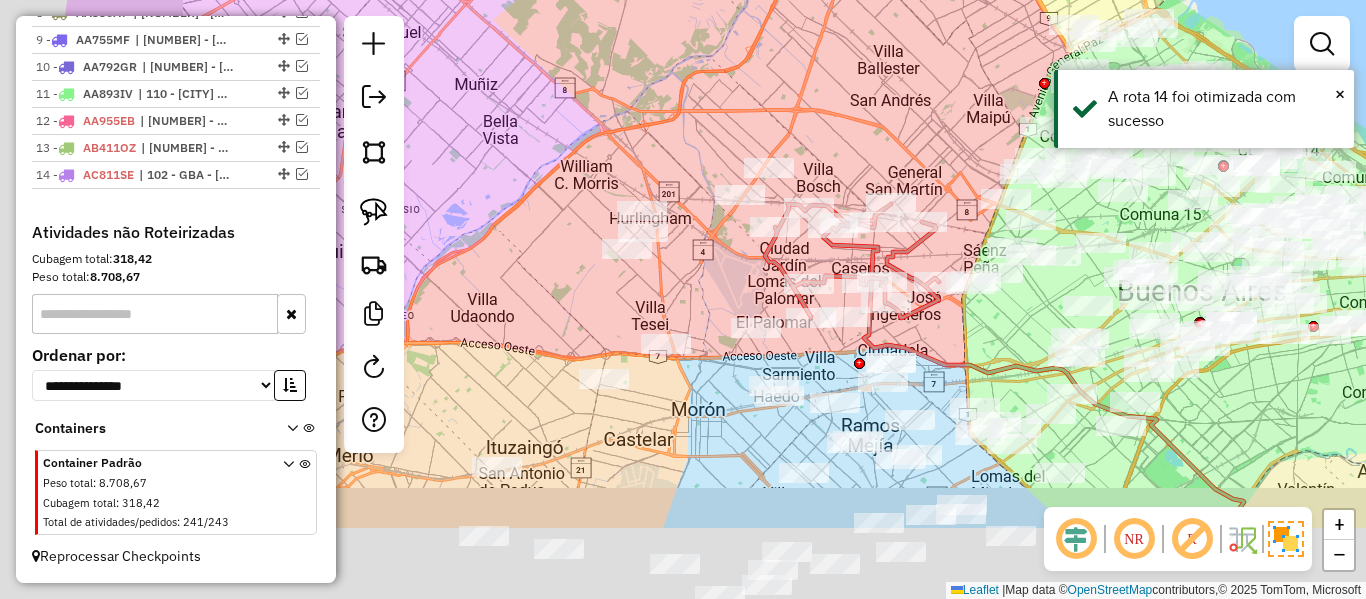 drag, startPoint x: 752, startPoint y: 209, endPoint x: 914, endPoint y: 117, distance: 186.30083 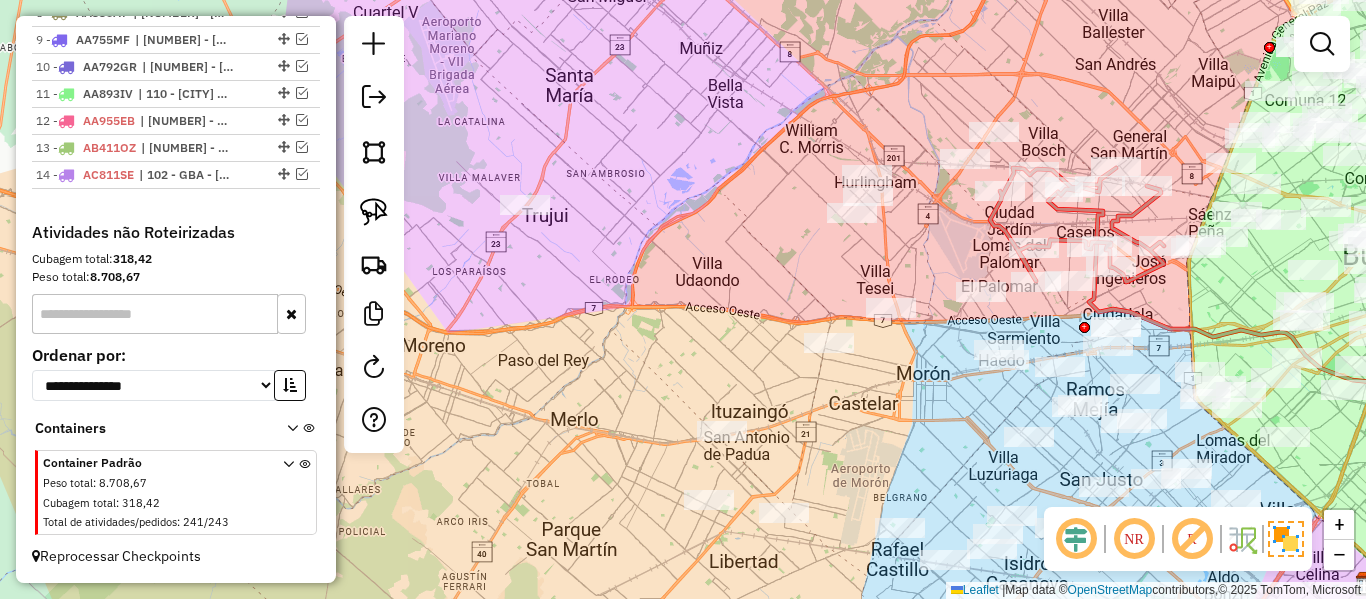 drag, startPoint x: 812, startPoint y: 228, endPoint x: 856, endPoint y: 235, distance: 44.553337 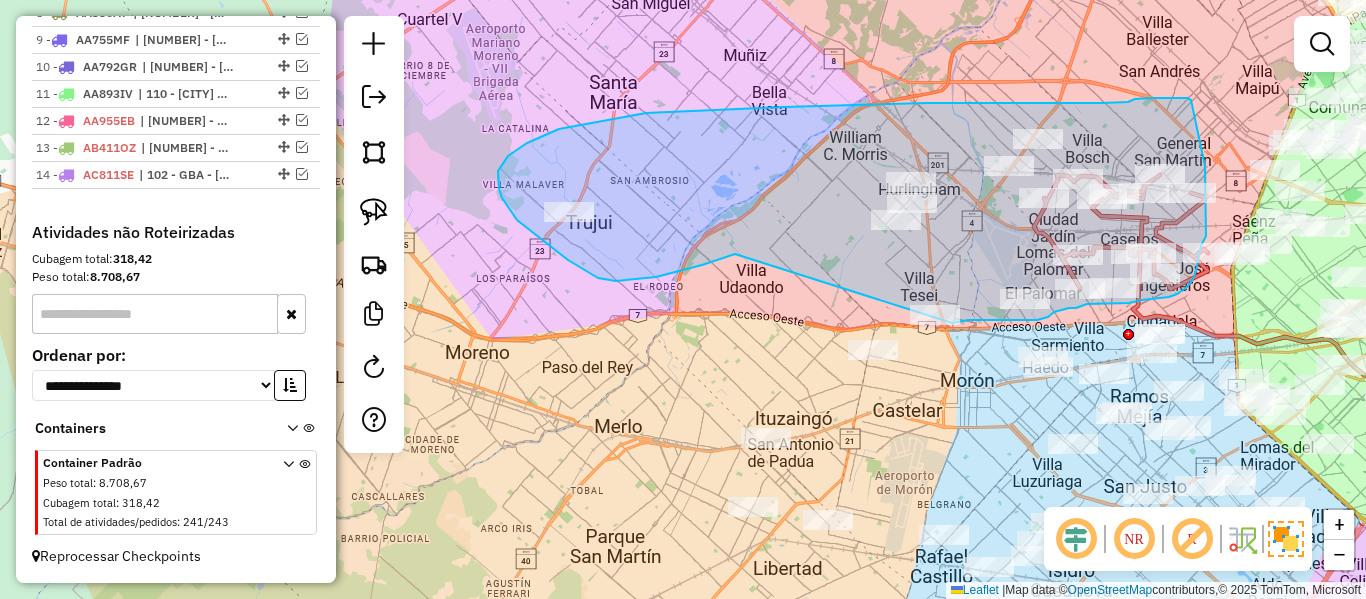 drag, startPoint x: 616, startPoint y: 281, endPoint x: 922, endPoint y: 327, distance: 309.4382 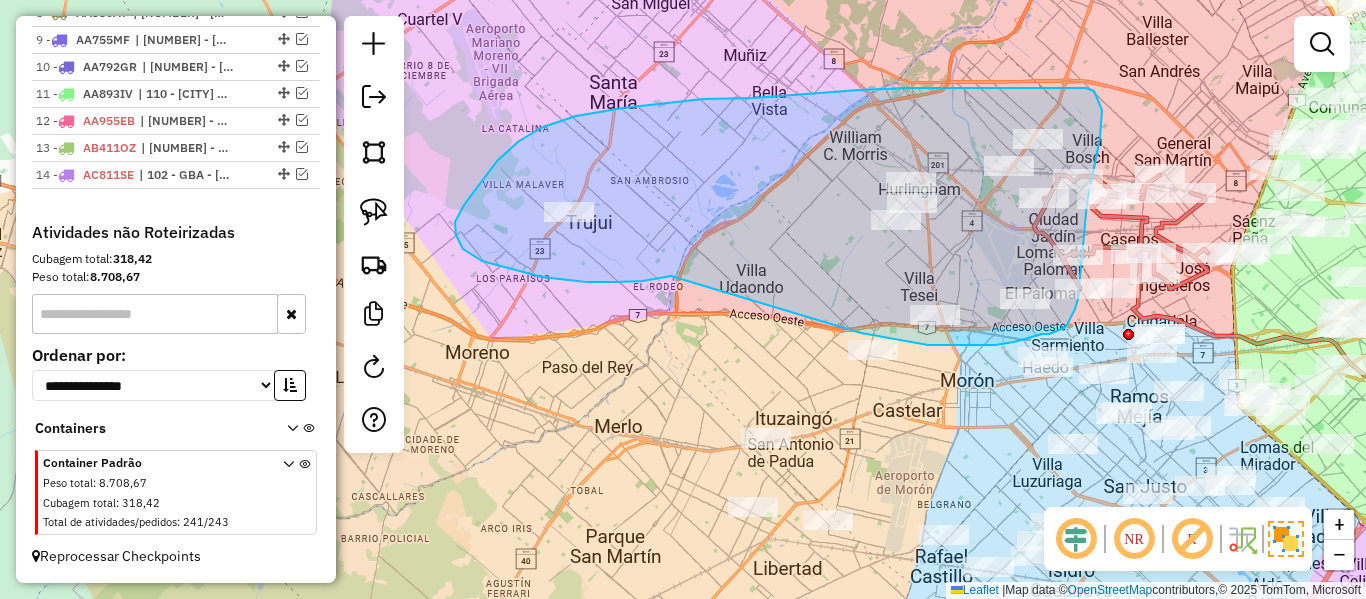 drag, startPoint x: 643, startPoint y: 281, endPoint x: 857, endPoint y: 315, distance: 216.6841 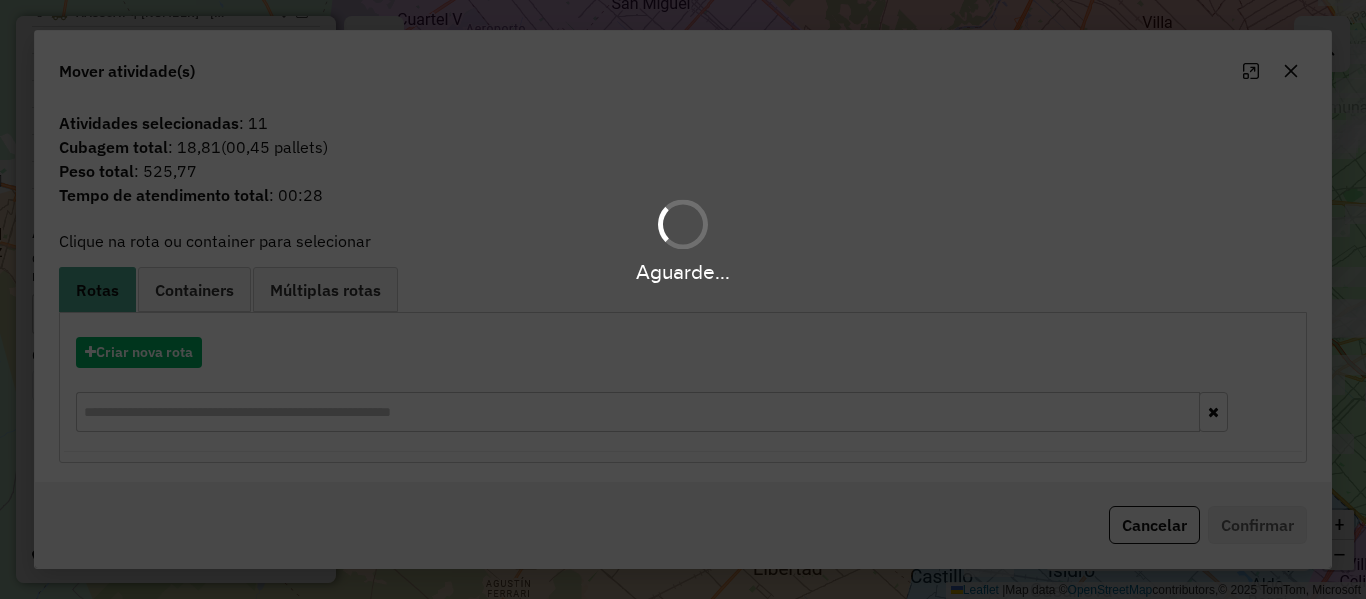 click on "Aguarde..." at bounding box center (683, 299) 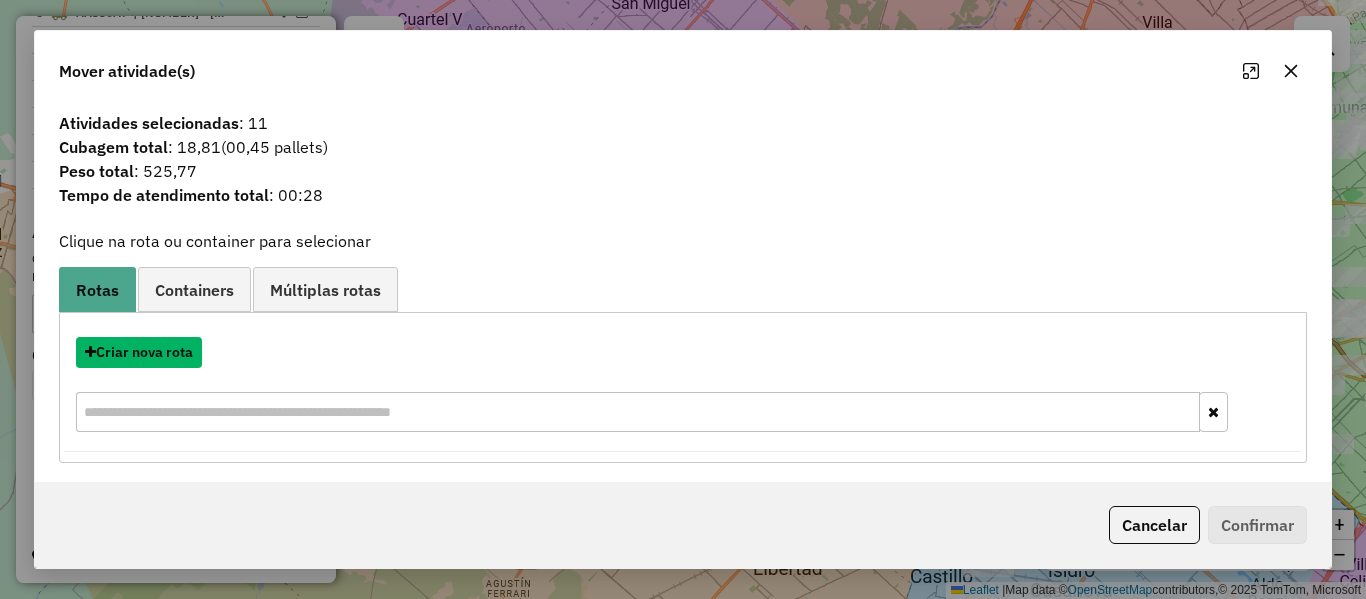 click on "Criar nova rota" at bounding box center [139, 352] 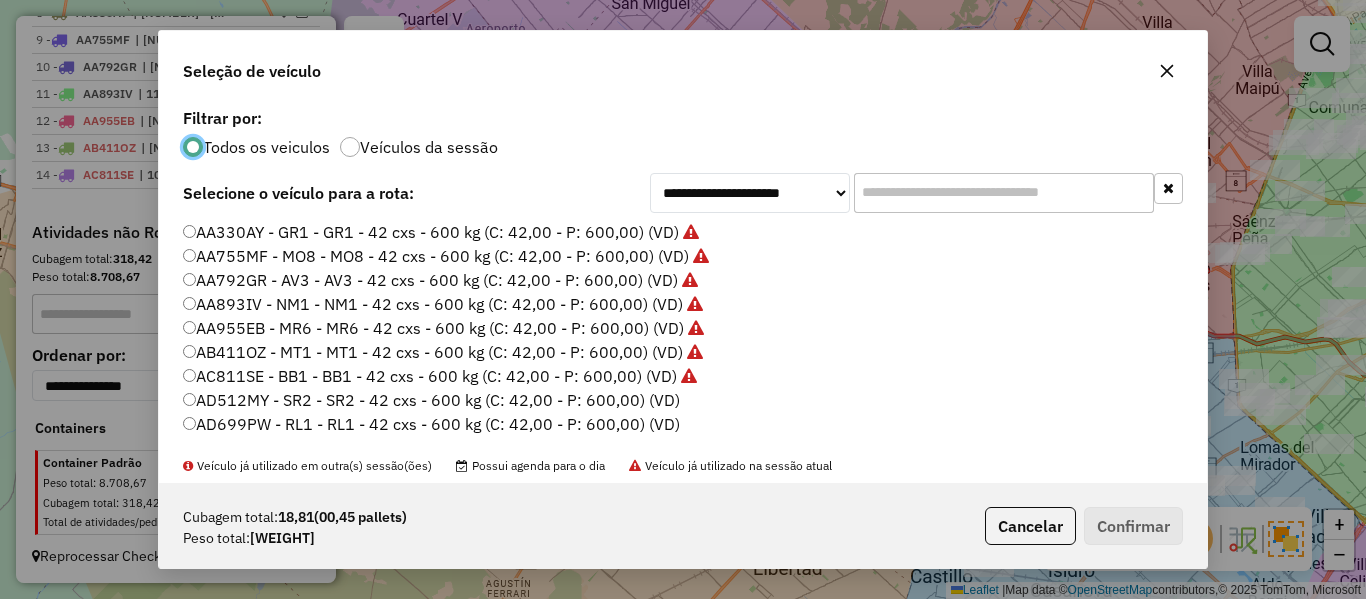 scroll, scrollTop: 11, scrollLeft: 6, axis: both 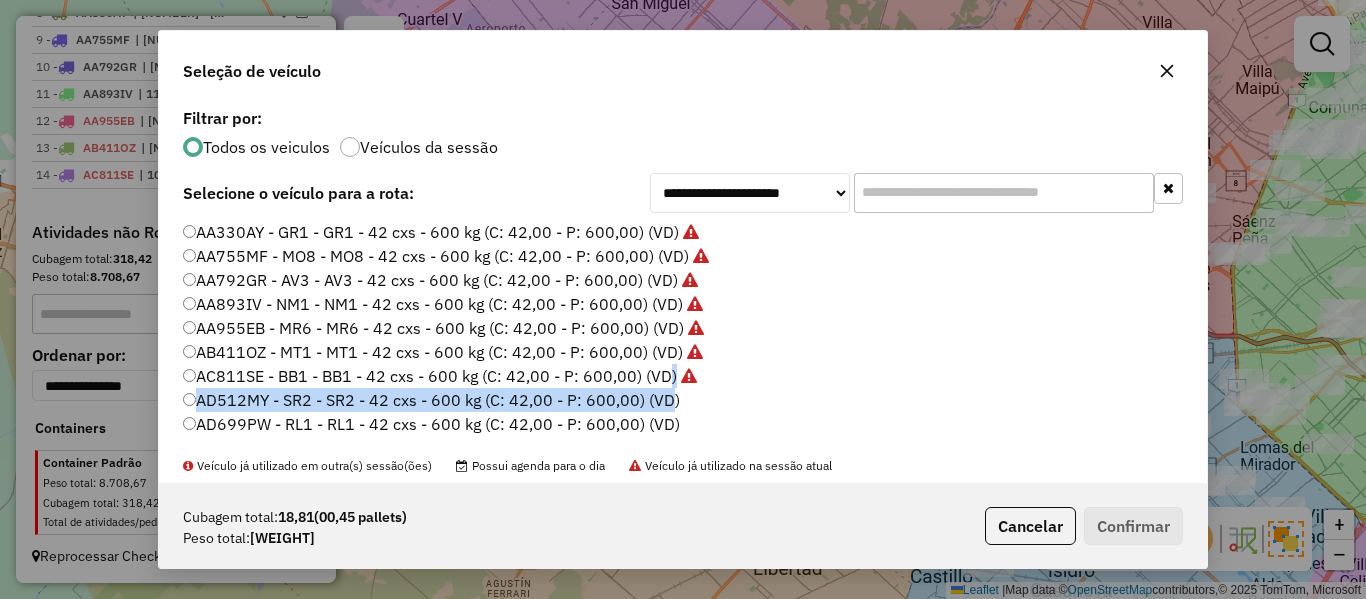 click on "AD512MY - SR2 - SR2 - 42 cxs - 600 kg (C: 42,00 - P: 600,00) (VD)" 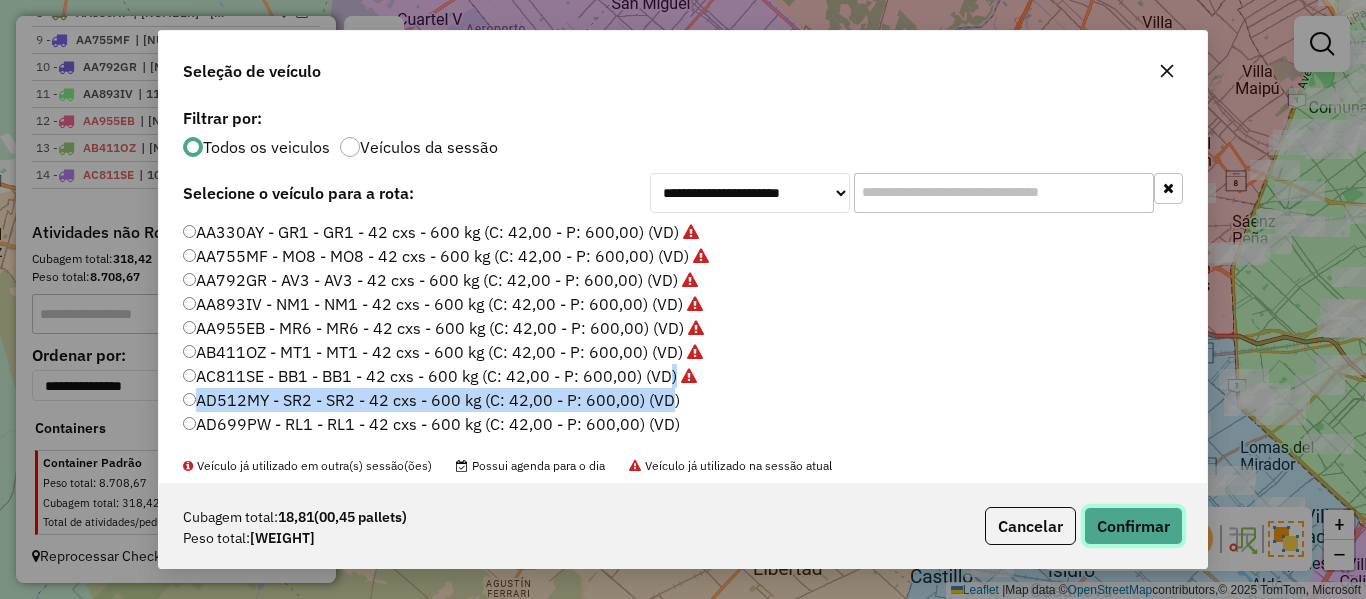 click on "Confirmar" 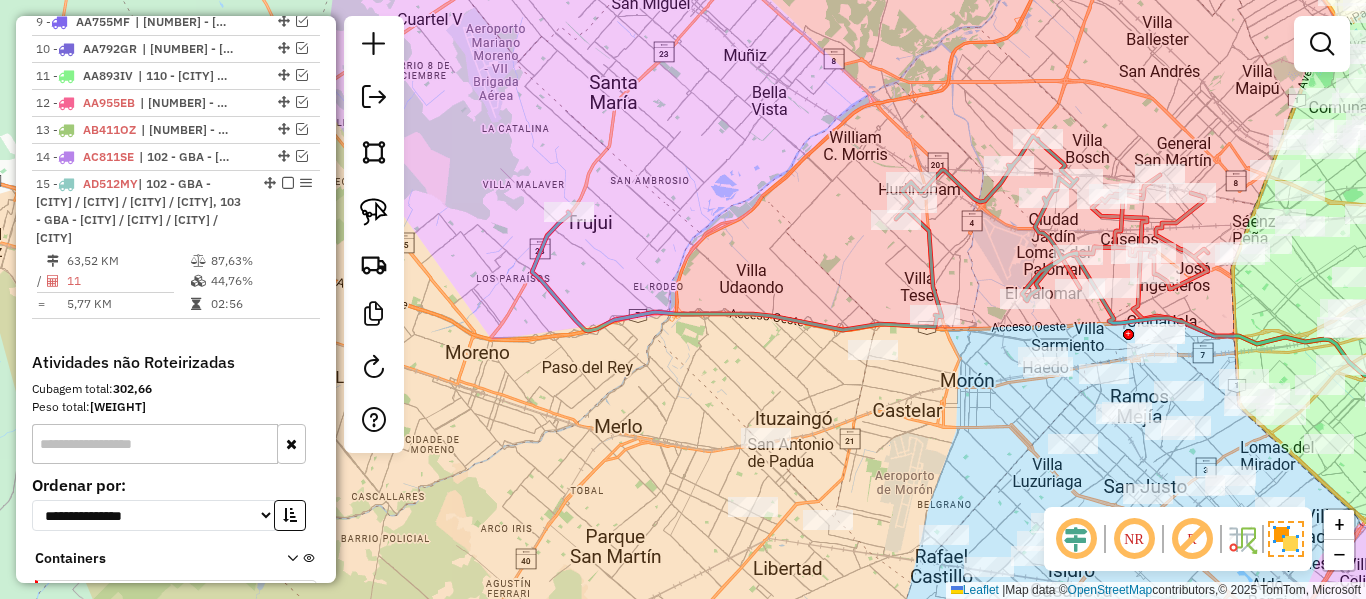 scroll, scrollTop: 1192, scrollLeft: 0, axis: vertical 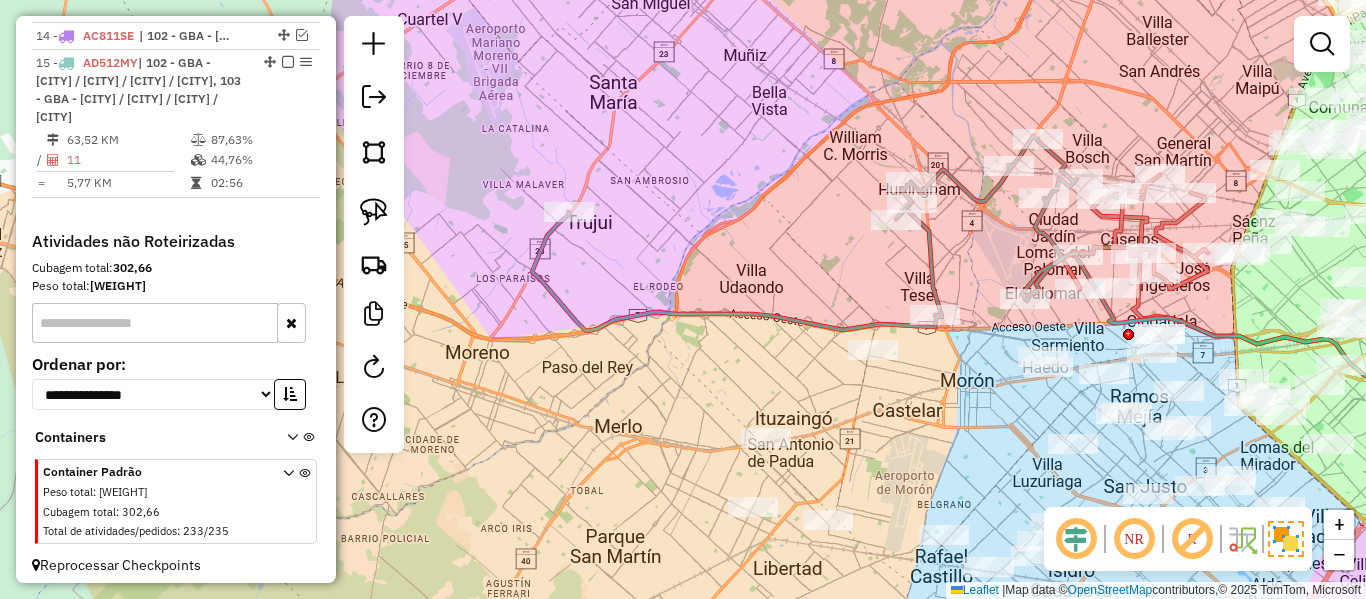 click 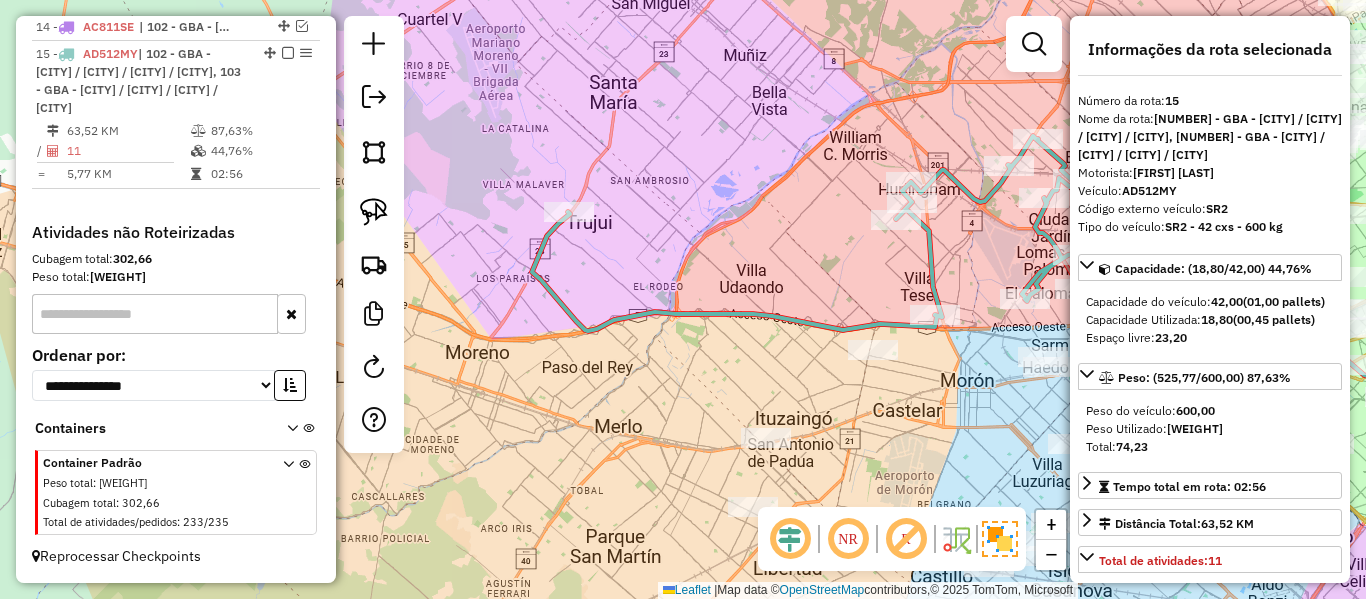 scroll, scrollTop: 1219, scrollLeft: 0, axis: vertical 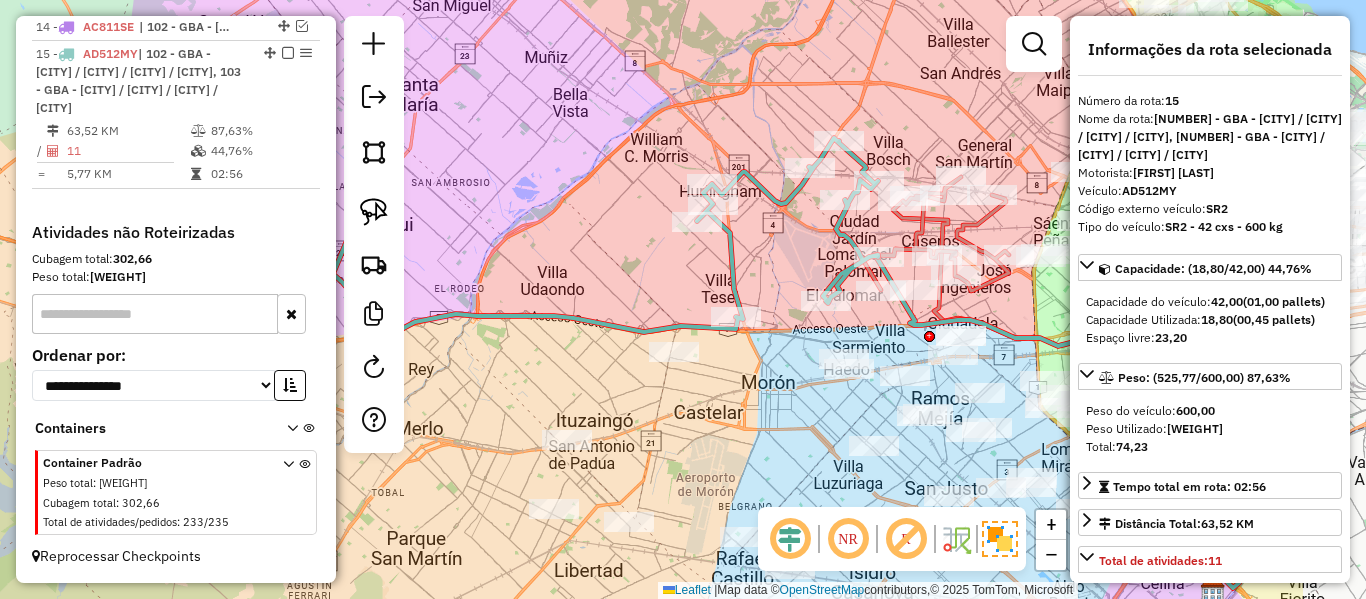 drag, startPoint x: 758, startPoint y: 260, endPoint x: 705, endPoint y: 272, distance: 54.34151 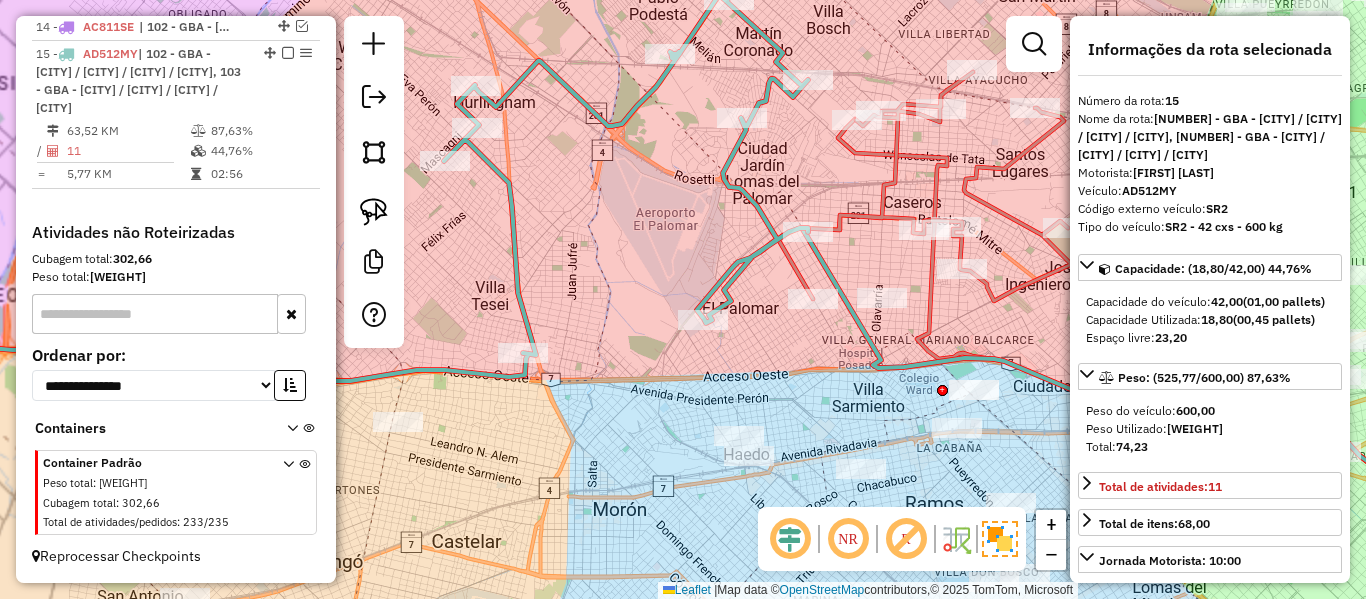 drag, startPoint x: 869, startPoint y: 265, endPoint x: 775, endPoint y: 296, distance: 98.9798 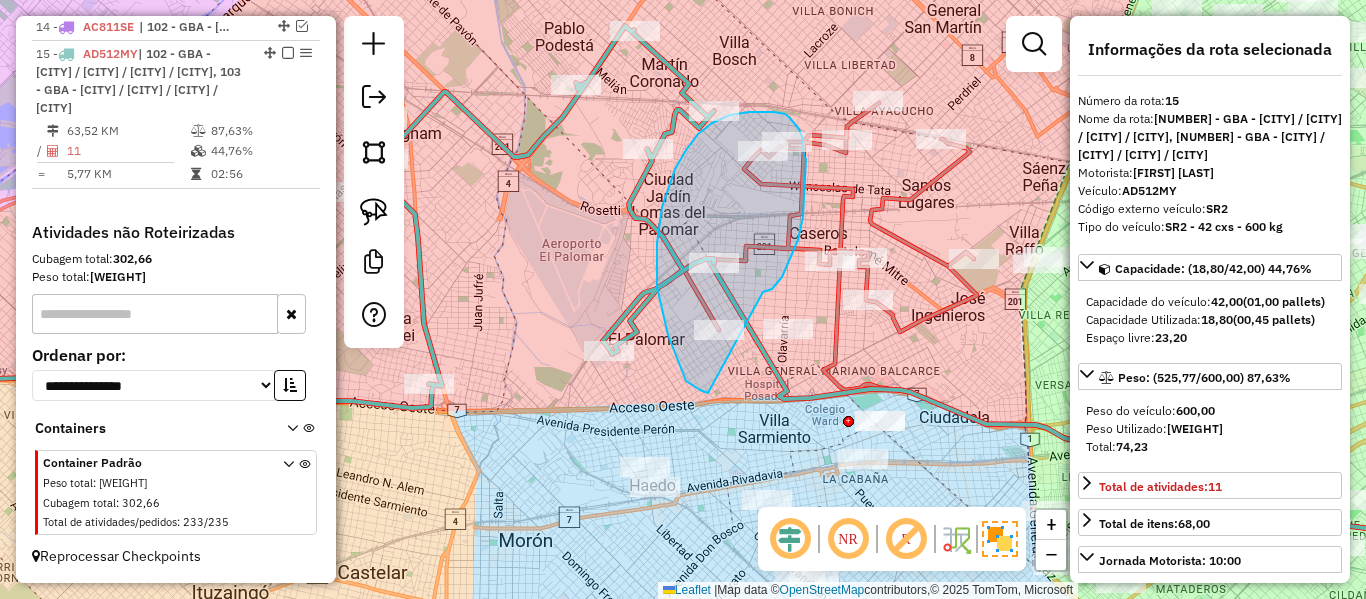 drag, startPoint x: 763, startPoint y: 292, endPoint x: 722, endPoint y: 393, distance: 109.004585 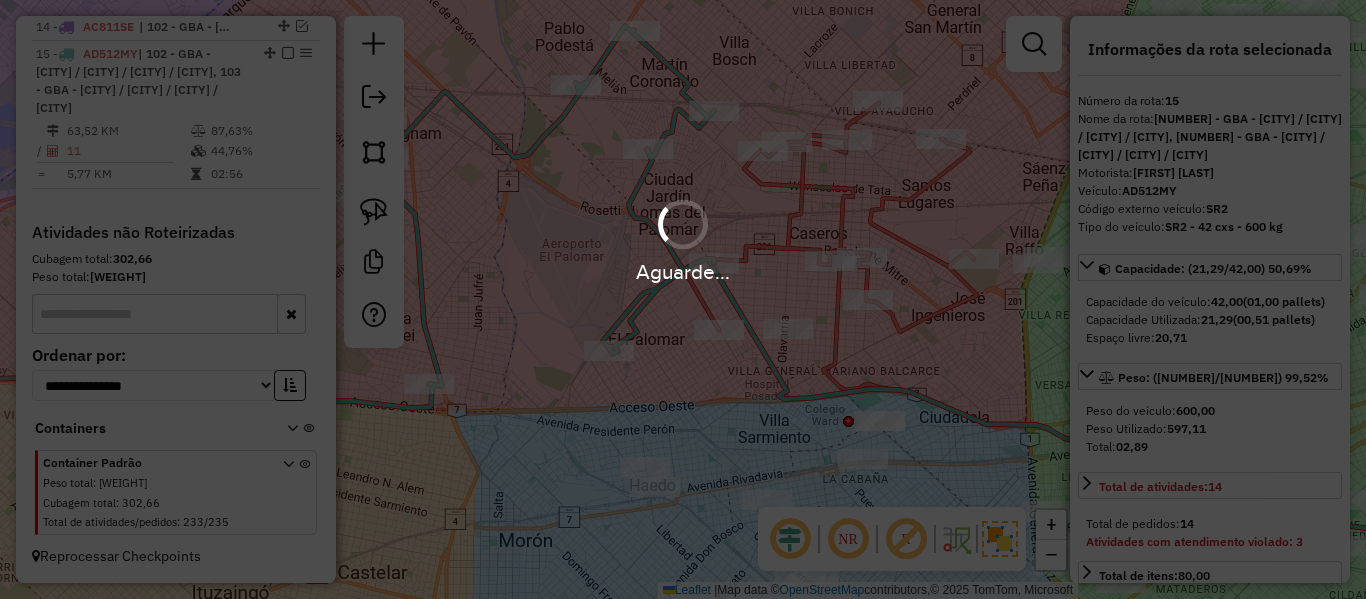 select on "**********" 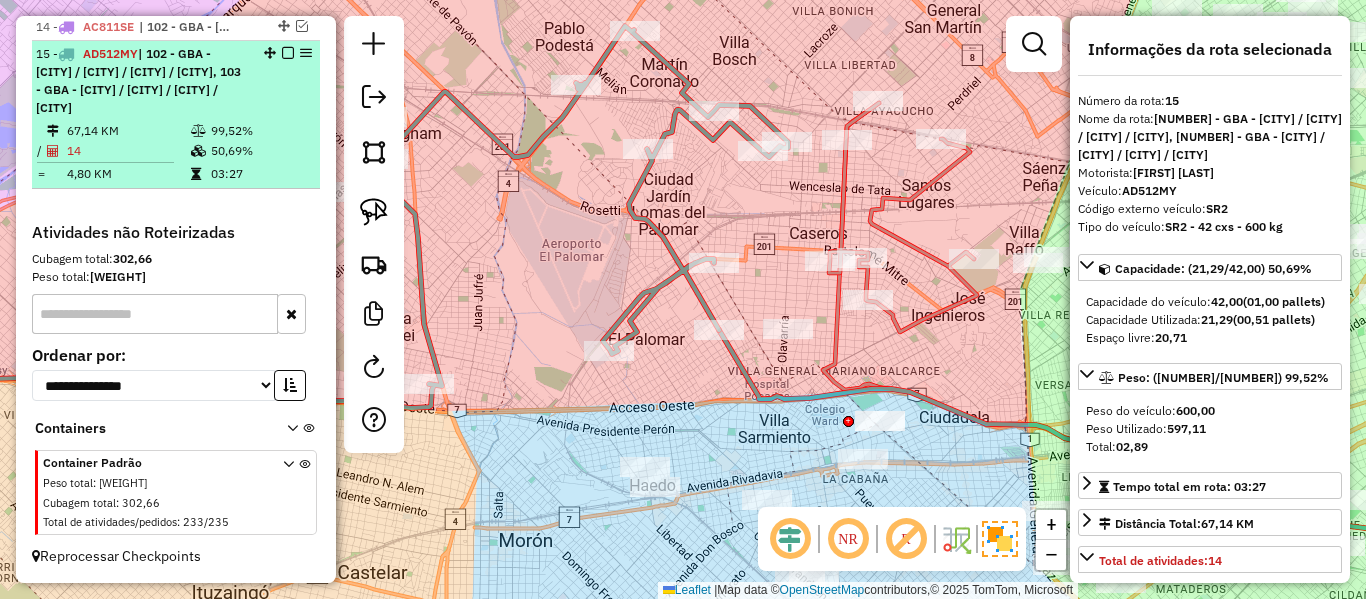 click at bounding box center (288, 53) 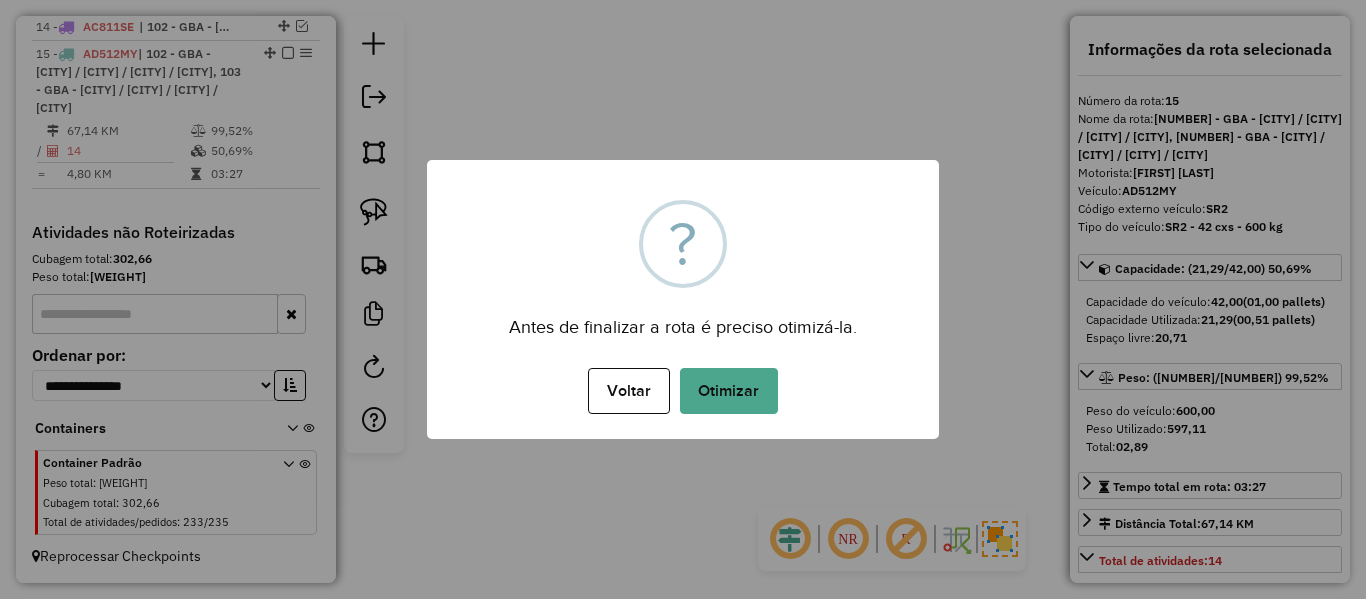 drag, startPoint x: 719, startPoint y: 369, endPoint x: 712, endPoint y: 385, distance: 17.464249 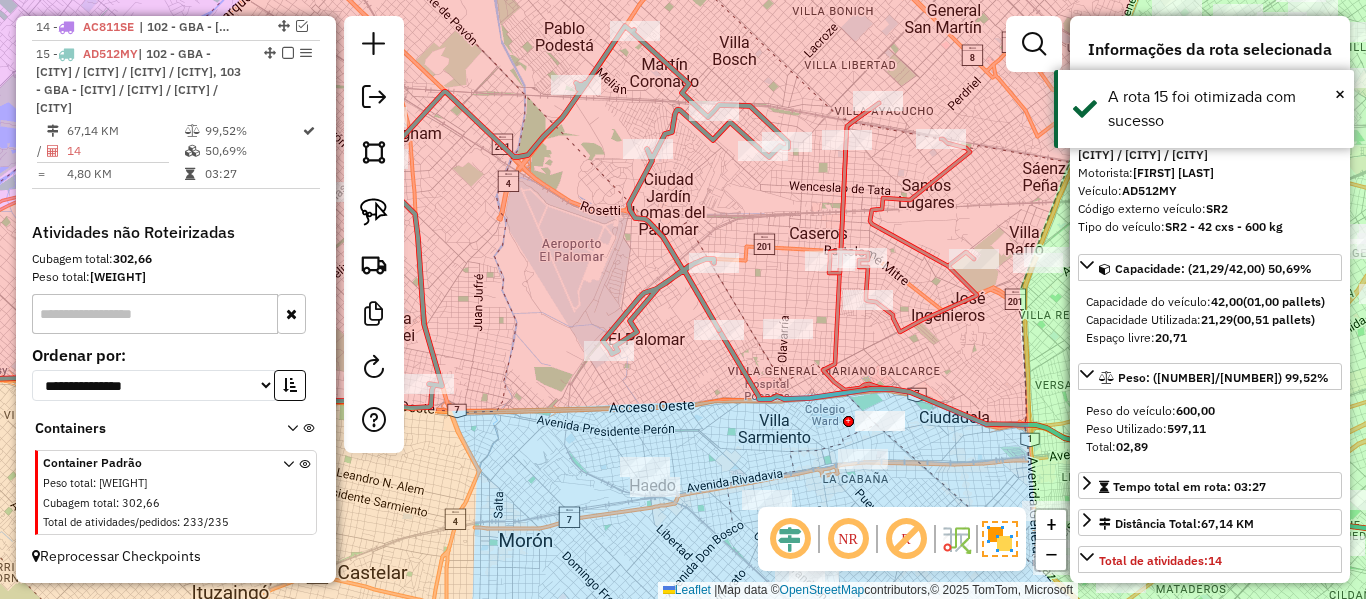 click at bounding box center (288, 53) 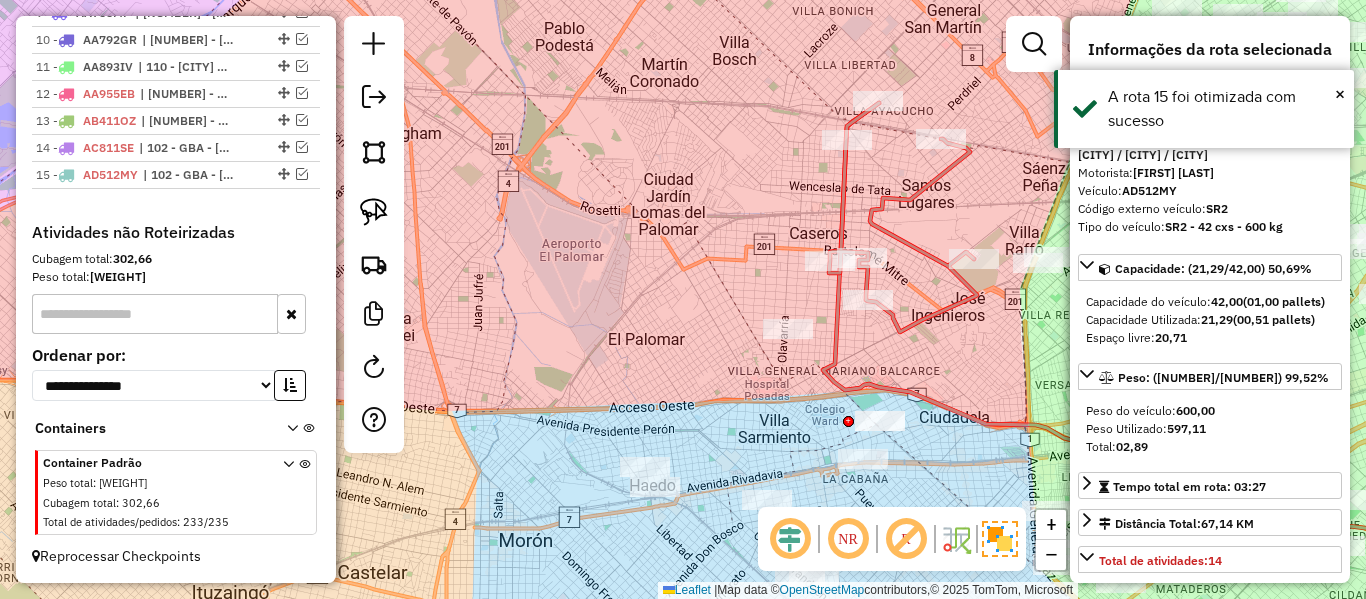 scroll, scrollTop: 1098, scrollLeft: 0, axis: vertical 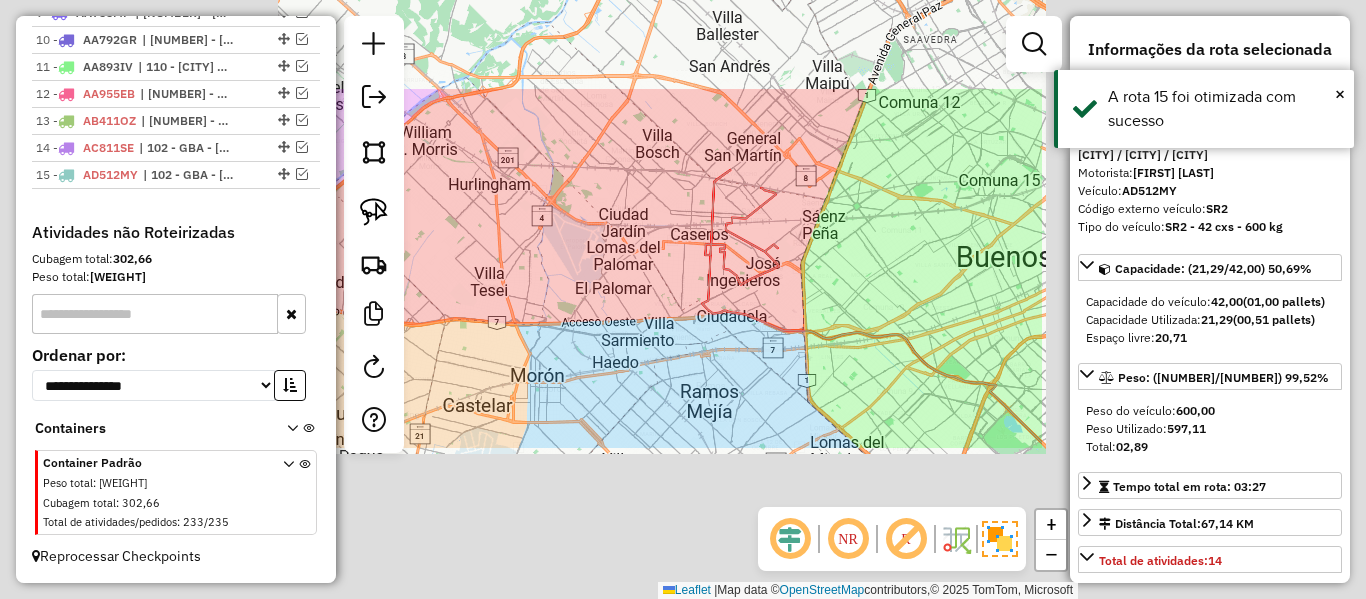 click on "Janela de atendimento Grade de atendimento Capacidade Transportadoras Veículos Cliente Pedidos  Rotas Selecione os dias de semana para filtrar as janelas de atendimento  Seg   Ter   Qua   Qui   Sex   Sáb   Dom  Informe o período da janela de atendimento: De: Até:  Filtrar exatamente a janela do cliente  Considerar janela de atendimento padrão  Selecione os dias de semana para filtrar as grades de atendimento  Seg   Ter   Qua   Qui   Sex   Sáb   Dom   Considerar clientes sem dia de atendimento cadastrado  Clientes fora do dia de atendimento selecionado Filtrar as atividades entre os valores definidos abaixo:  Peso mínimo:   Peso máximo:   Cubagem mínima:   Cubagem máxima:   De:   Até:  Filtrar as atividades entre o tempo de atendimento definido abaixo:  De:   Até:   Considerar capacidade total dos clientes não roteirizados Transportadora: Selecione um ou mais itens Tipo de veículo: Selecione um ou mais itens Veículo: Selecione um ou mais itens Motorista: Selecione um ou mais itens Nome: Rótulo:" 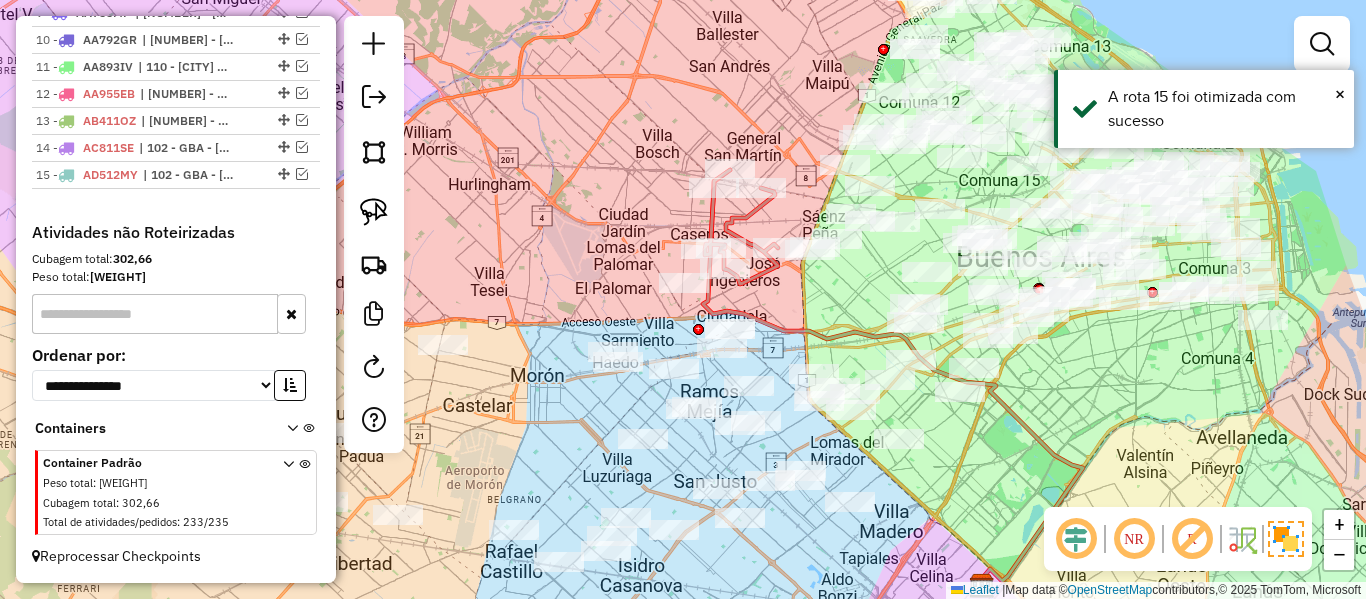 click 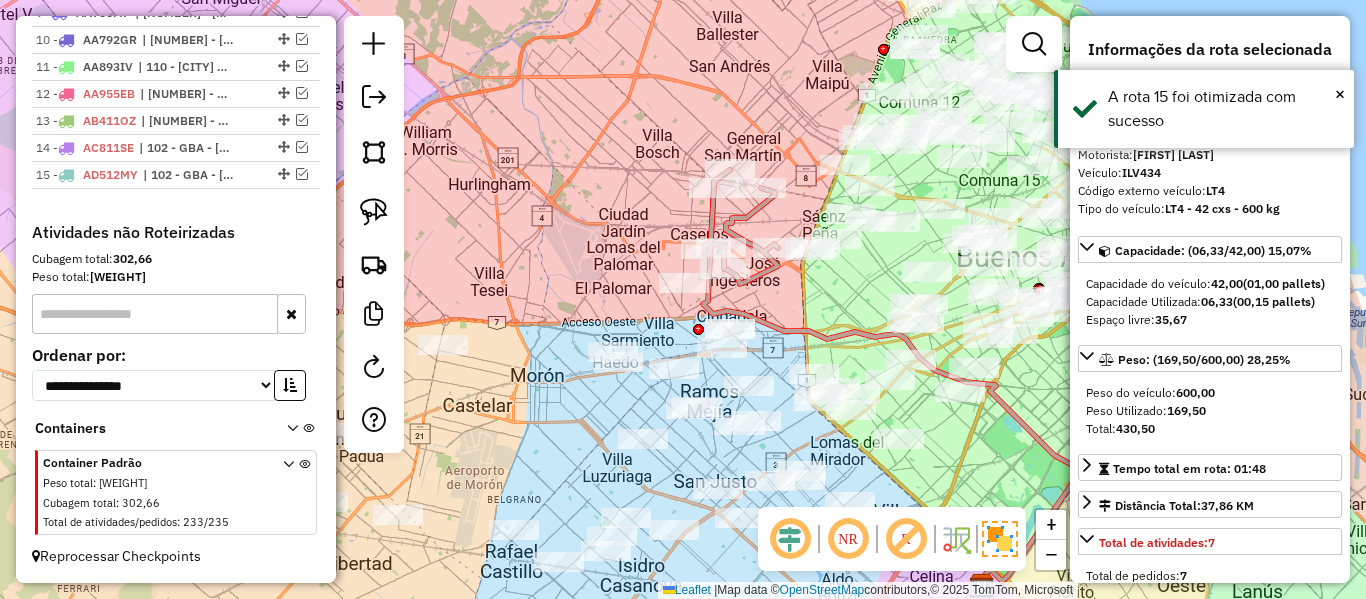 scroll, scrollTop: 763, scrollLeft: 0, axis: vertical 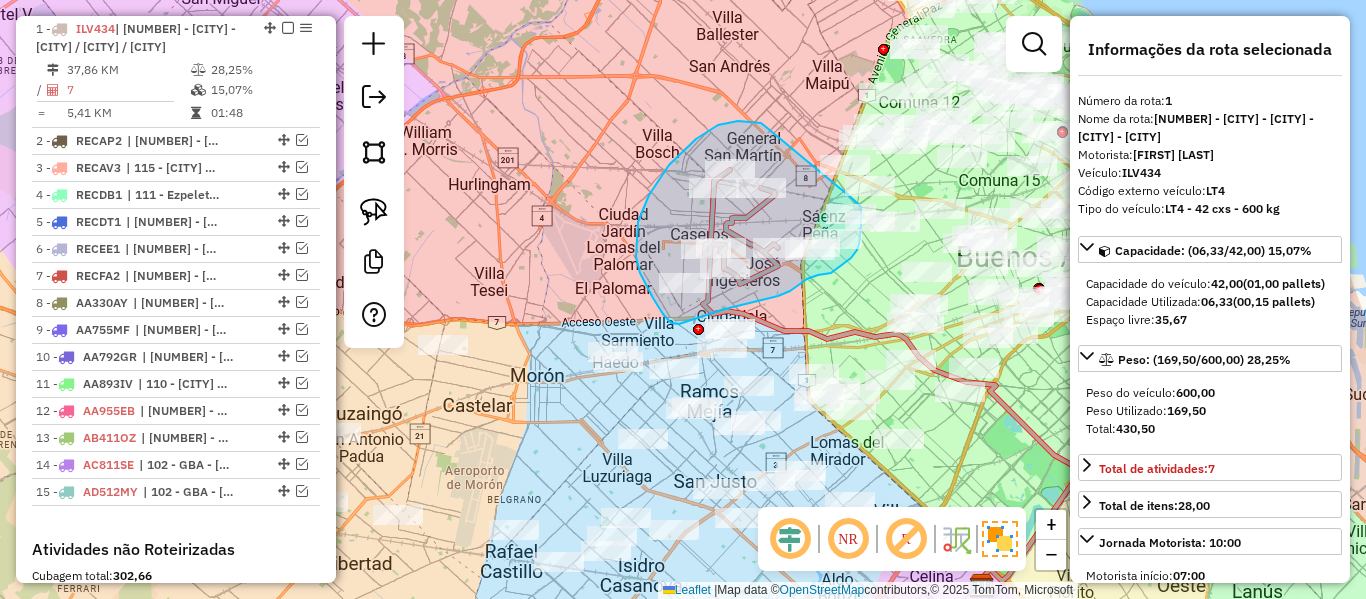 drag, startPoint x: 738, startPoint y: 121, endPoint x: 827, endPoint y: 198, distance: 117.68602 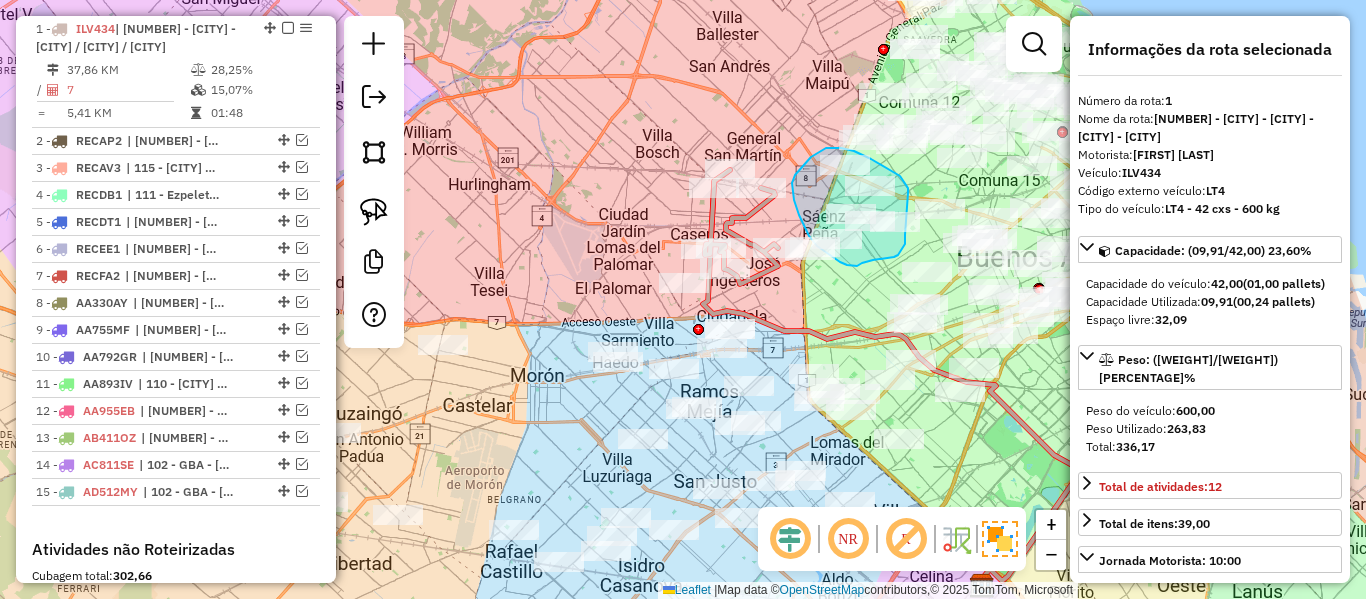 click on "Janela de atendimento Grade de atendimento Capacidade Transportadoras Veículos Cliente Pedidos  Rotas Selecione os dias de semana para filtrar as janelas de atendimento  Seg   Ter   Qua   Qui   Sex   Sáb   Dom  Informe o período da janela de atendimento: De: Até:  Filtrar exatamente a janela do cliente  Considerar janela de atendimento padrão  Selecione os dias de semana para filtrar as grades de atendimento  Seg   Ter   Qua   Qui   Sex   Sáb   Dom   Considerar clientes sem dia de atendimento cadastrado  Clientes fora do dia de atendimento selecionado Filtrar as atividades entre os valores definidos abaixo:  Peso mínimo:   Peso máximo:   Cubagem mínima:   Cubagem máxima:   De:   Até:  Filtrar as atividades entre o tempo de atendimento definido abaixo:  De:   Até:   Considerar capacidade total dos clientes não roteirizados Transportadora: Selecione um ou mais itens Tipo de veículo: Selecione um ou mais itens Veículo: Selecione um ou mais itens Motorista: Selecione um ou mais itens Nome: Rótulo:" 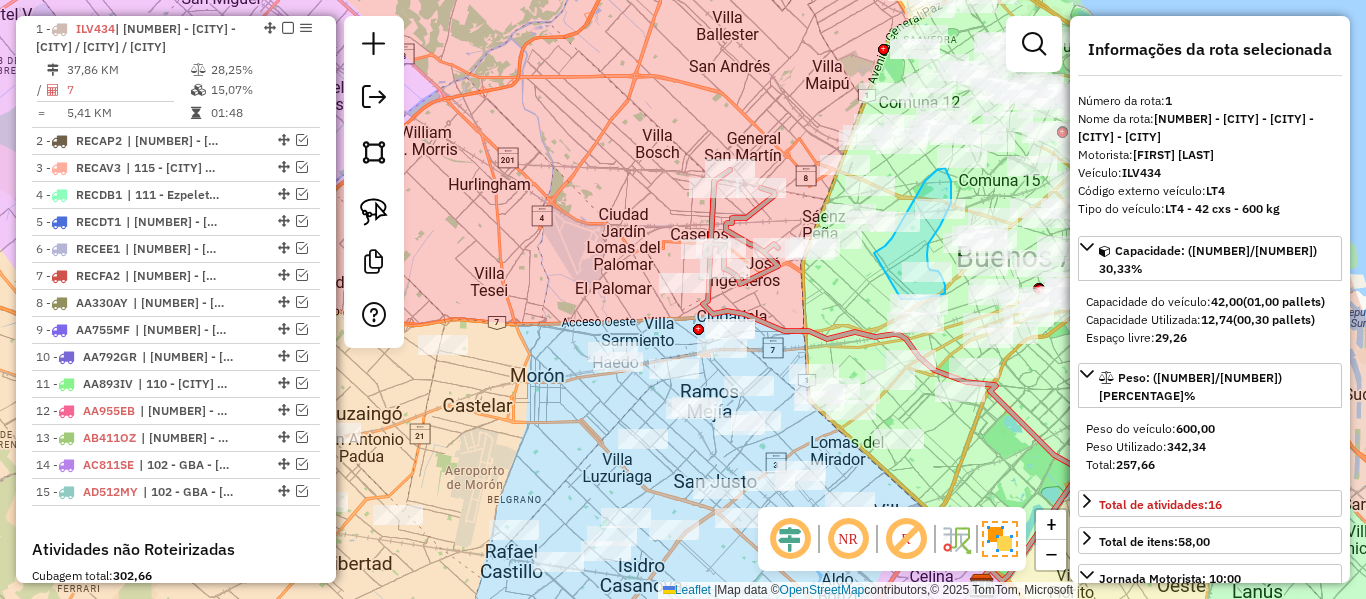 drag, startPoint x: 874, startPoint y: 253, endPoint x: 851, endPoint y: 300, distance: 52.3259 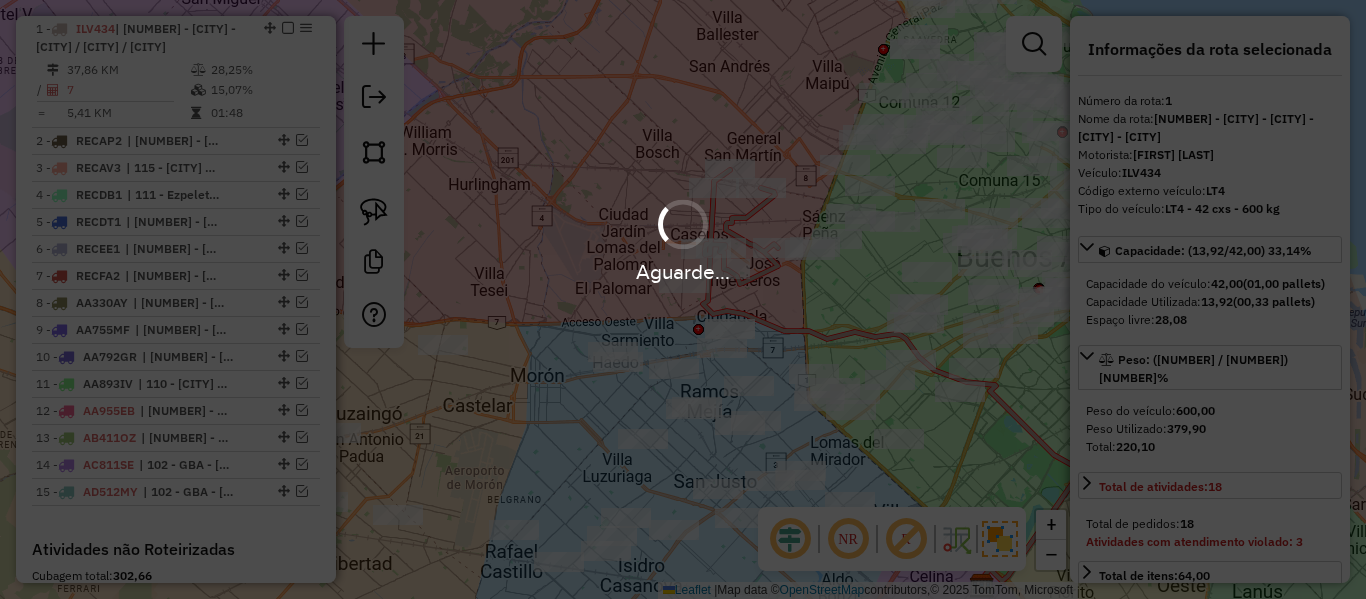 select on "**********" 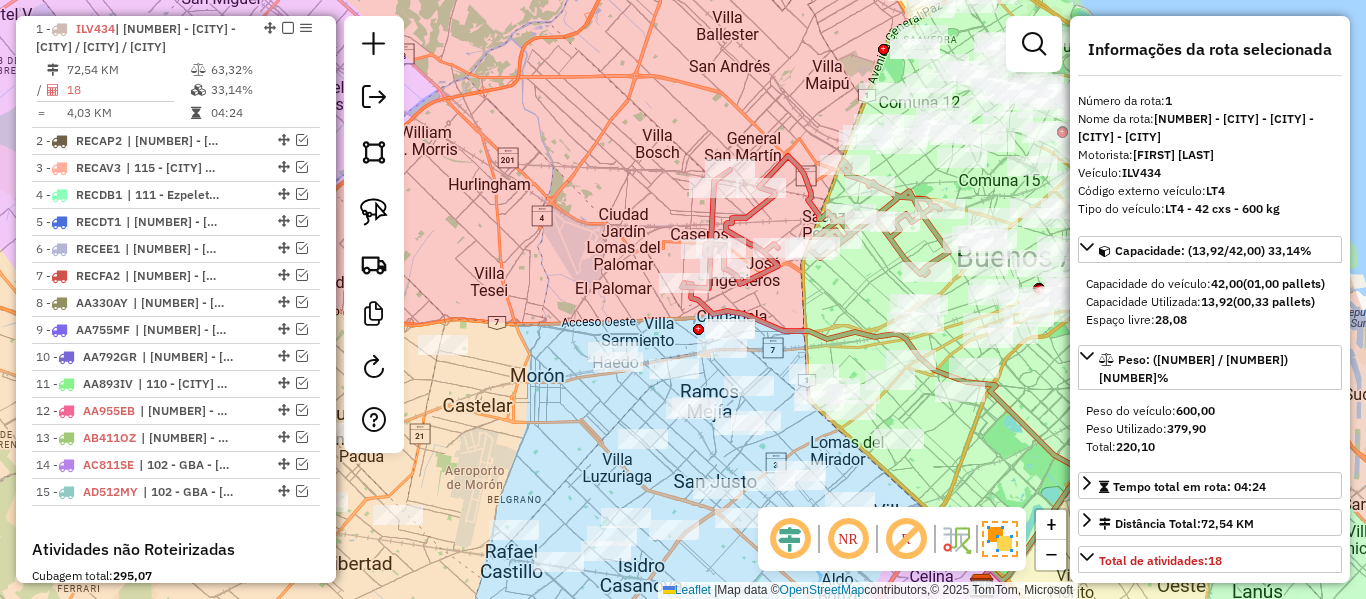 click 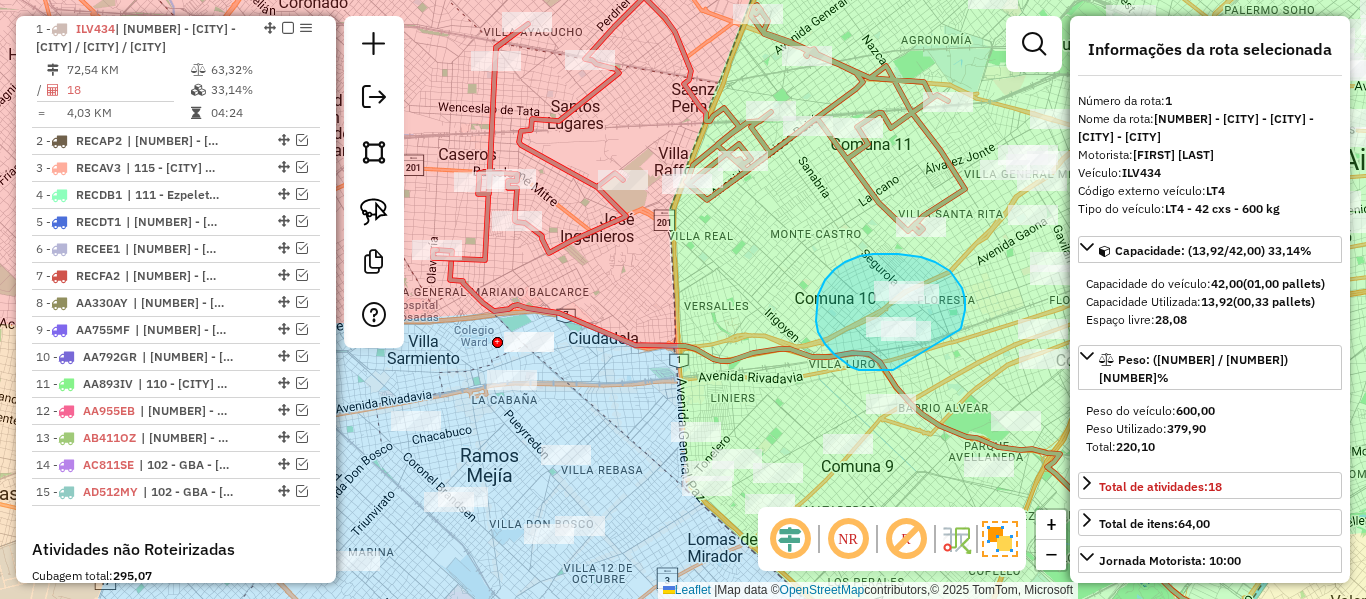 drag, startPoint x: 959, startPoint y: 330, endPoint x: 914, endPoint y: 361, distance: 54.644306 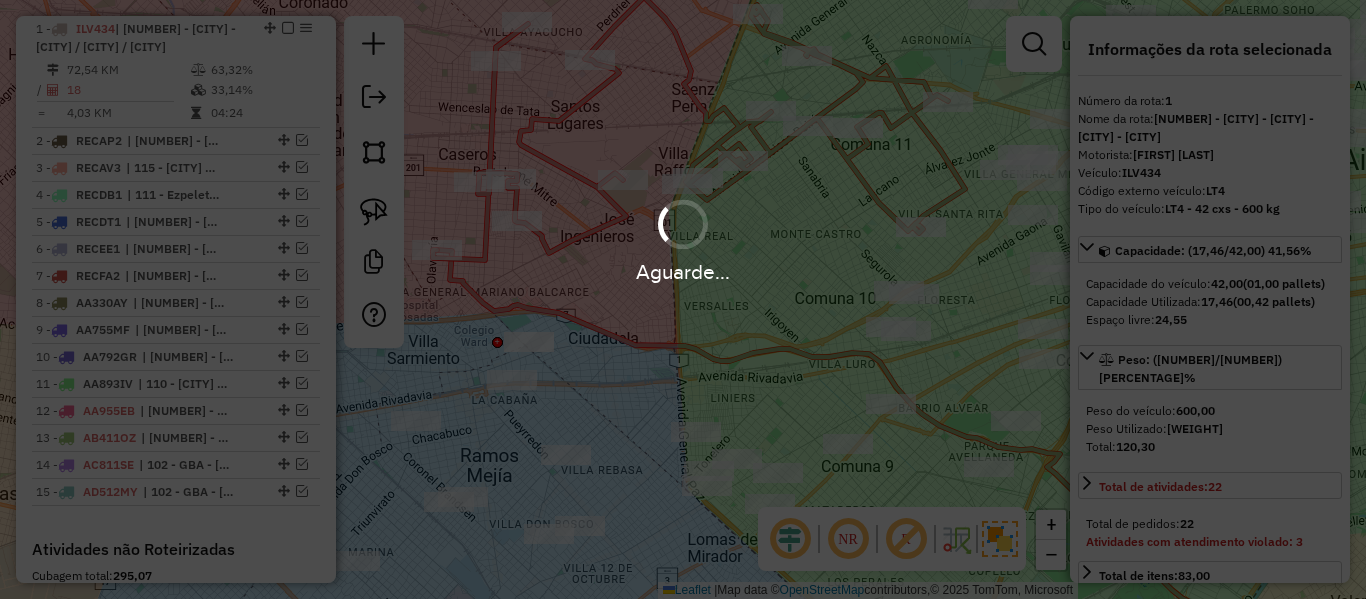 select on "**********" 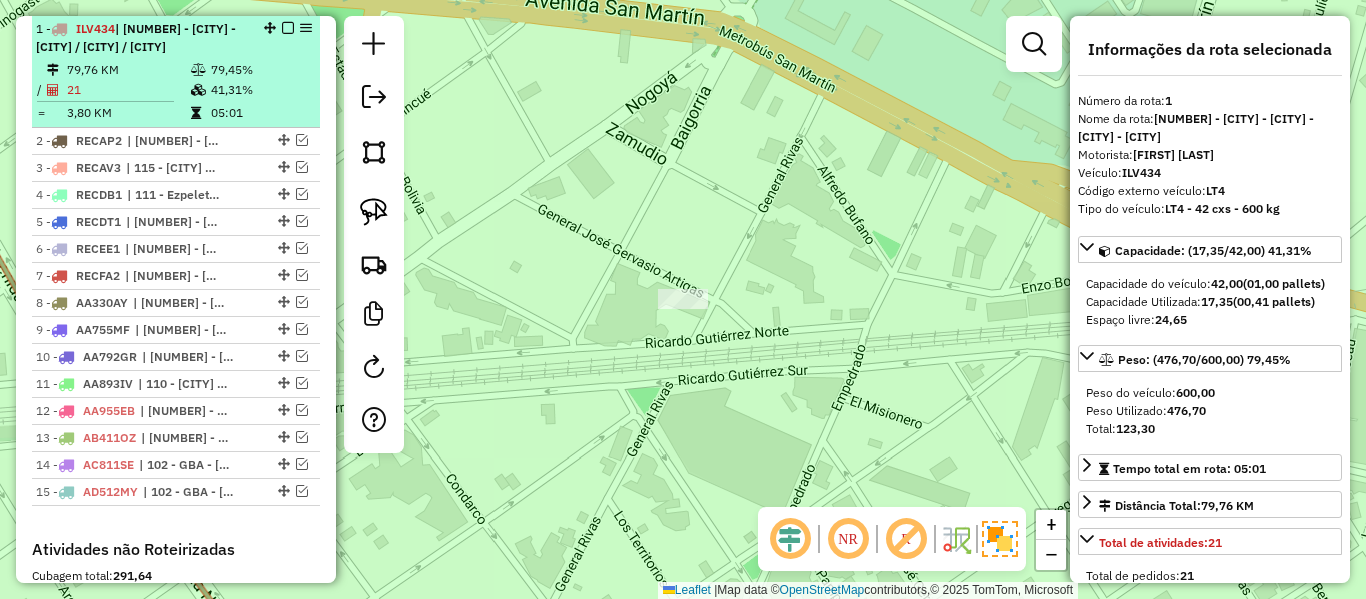 click at bounding box center [288, 28] 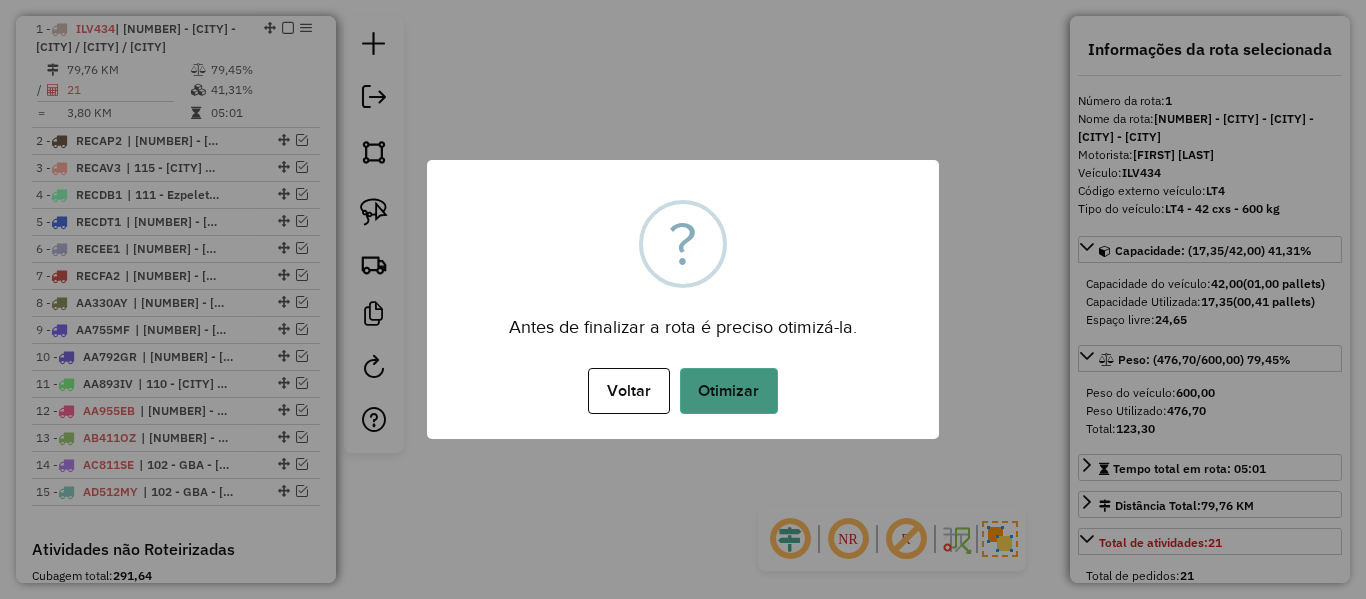 click on "Otimizar" at bounding box center (729, 391) 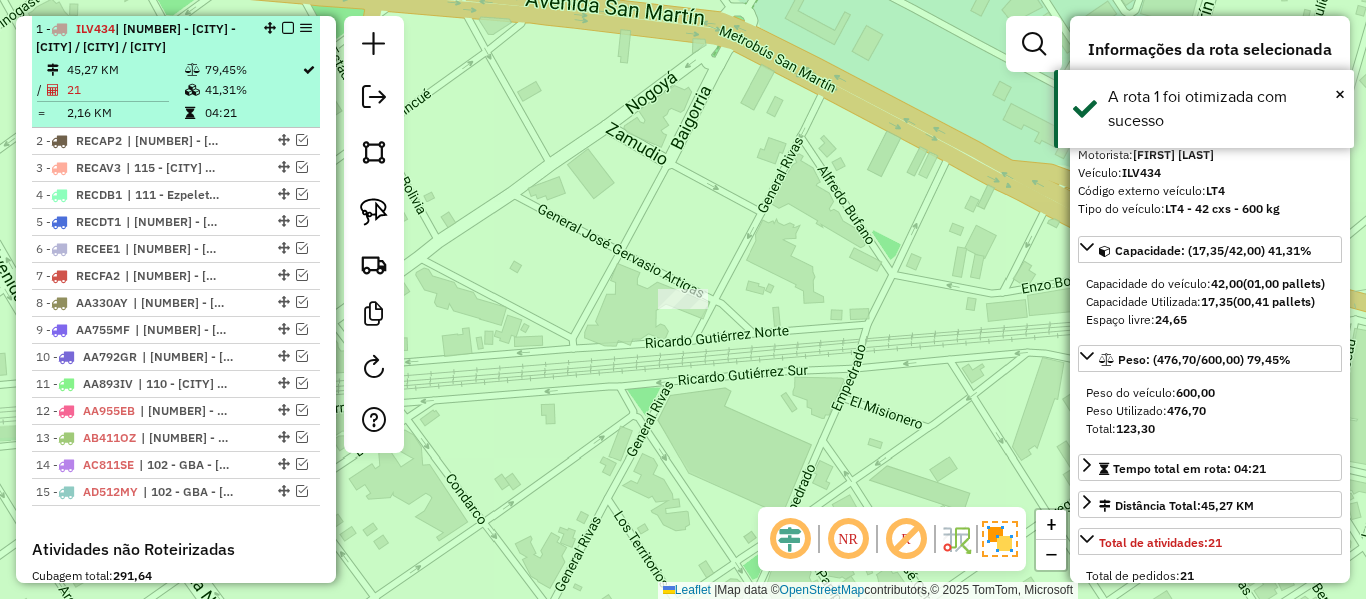 click at bounding box center (288, 28) 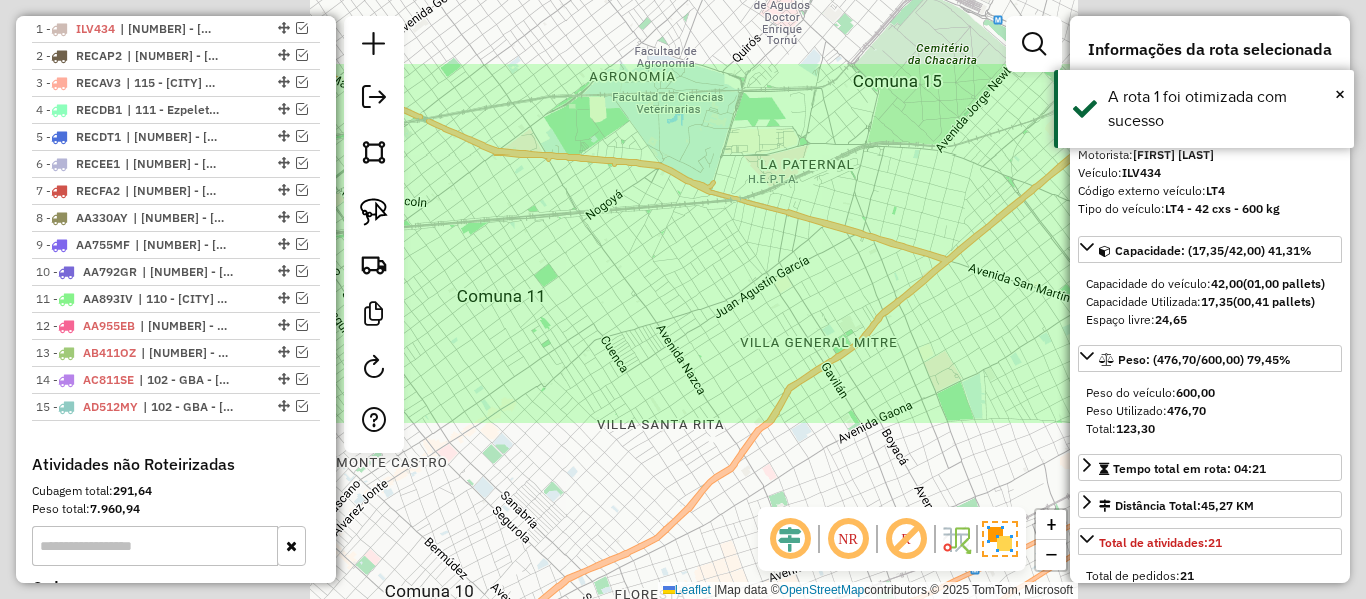 drag, startPoint x: 645, startPoint y: 229, endPoint x: 947, endPoint y: 167, distance: 308.29855 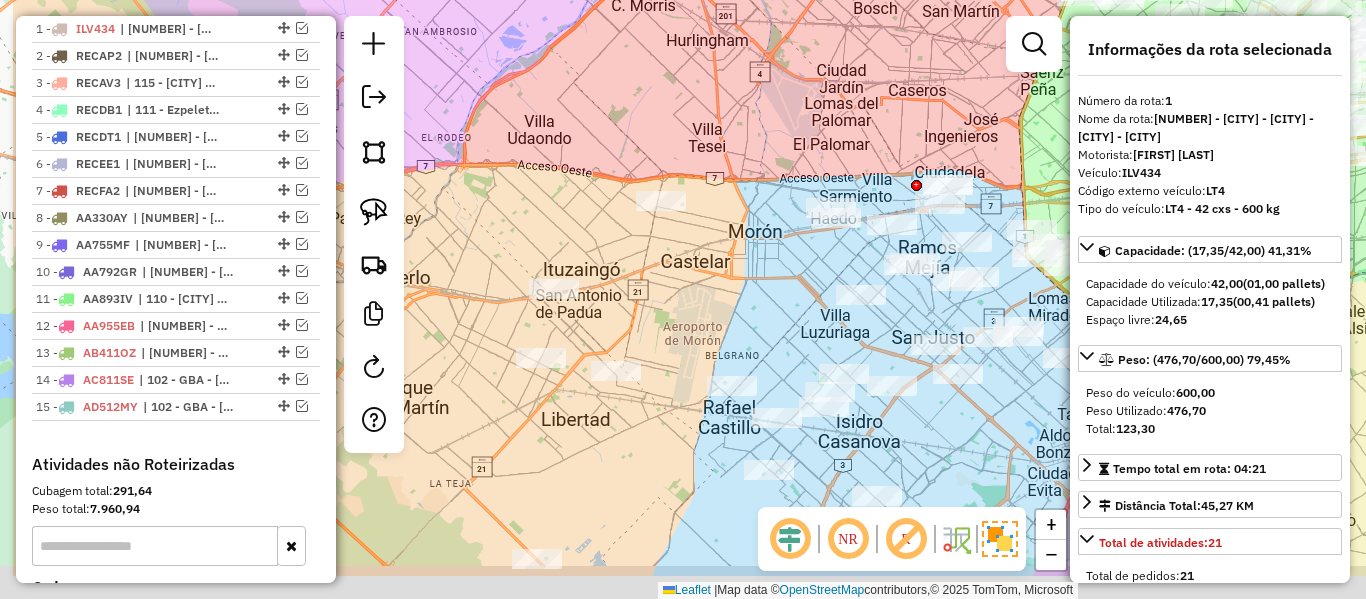 drag, startPoint x: 863, startPoint y: 234, endPoint x: 1014, endPoint y: 150, distance: 172.79178 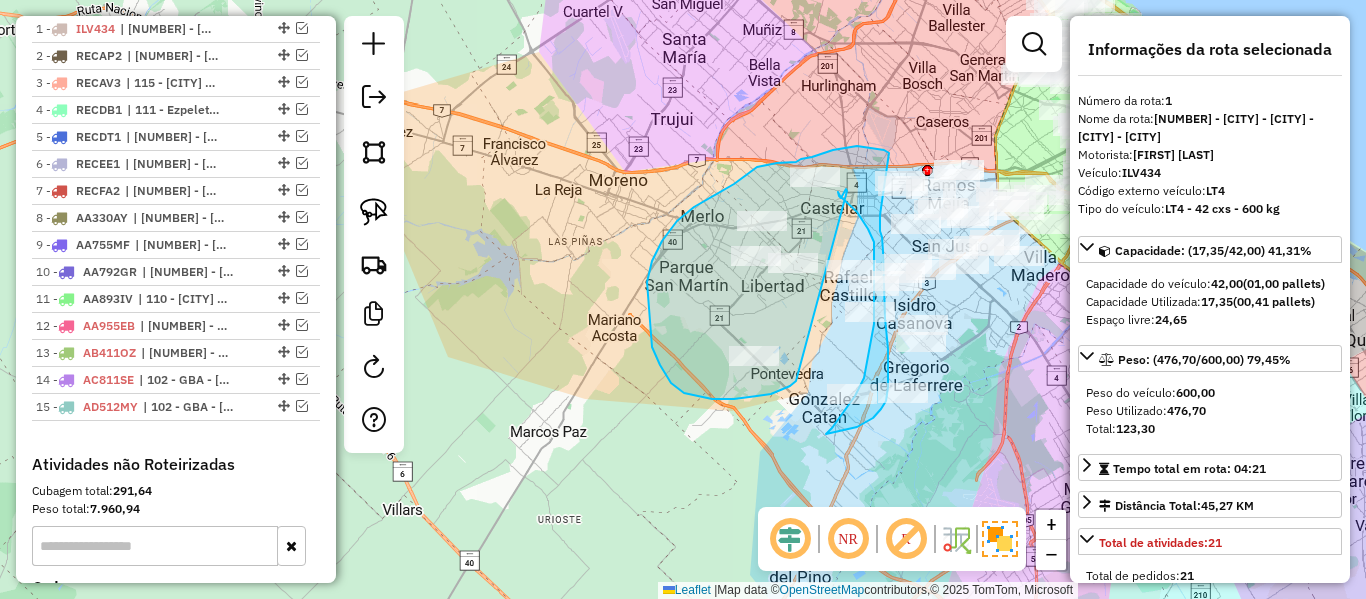 drag, startPoint x: 794, startPoint y: 383, endPoint x: 849, endPoint y: 191, distance: 199.7223 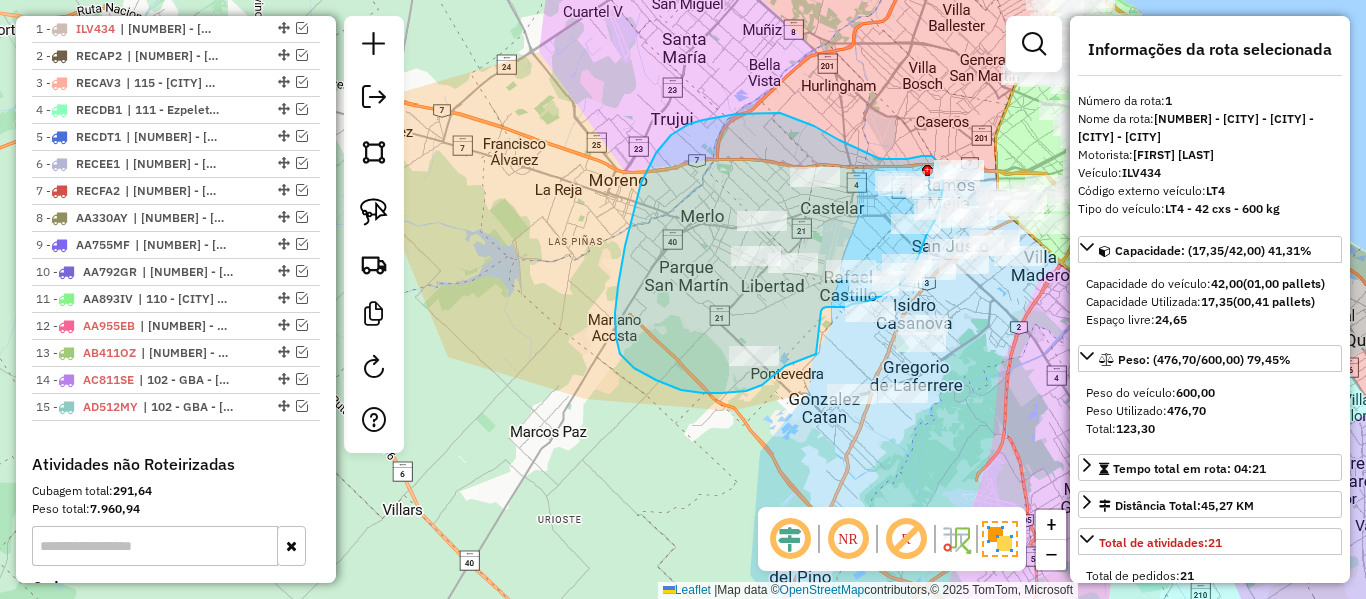 drag, startPoint x: 785, startPoint y: 366, endPoint x: 817, endPoint y: 317, distance: 58.5235 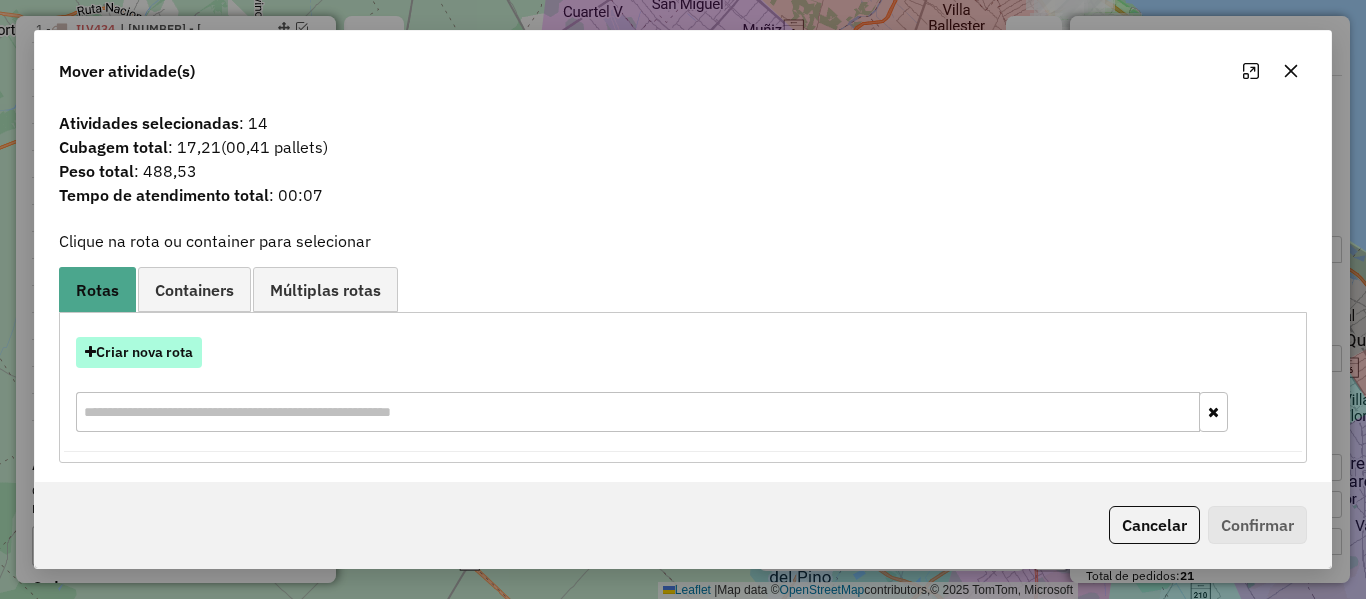 click on "Criar nova rota" at bounding box center (139, 352) 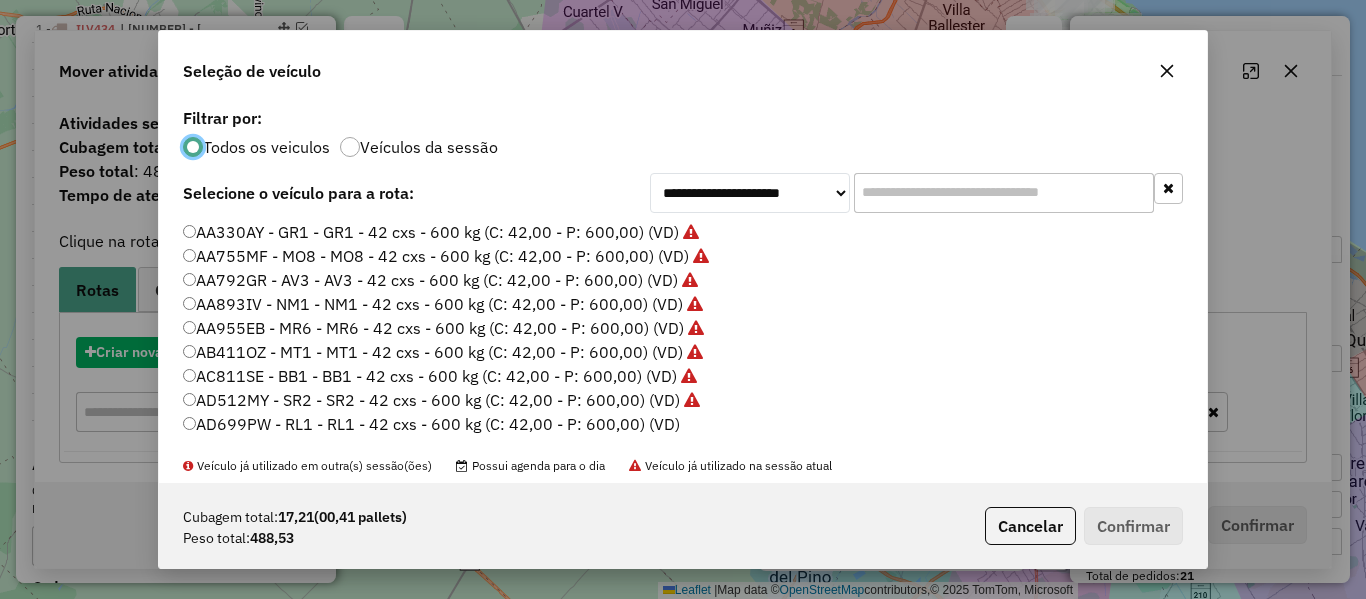 scroll, scrollTop: 11, scrollLeft: 6, axis: both 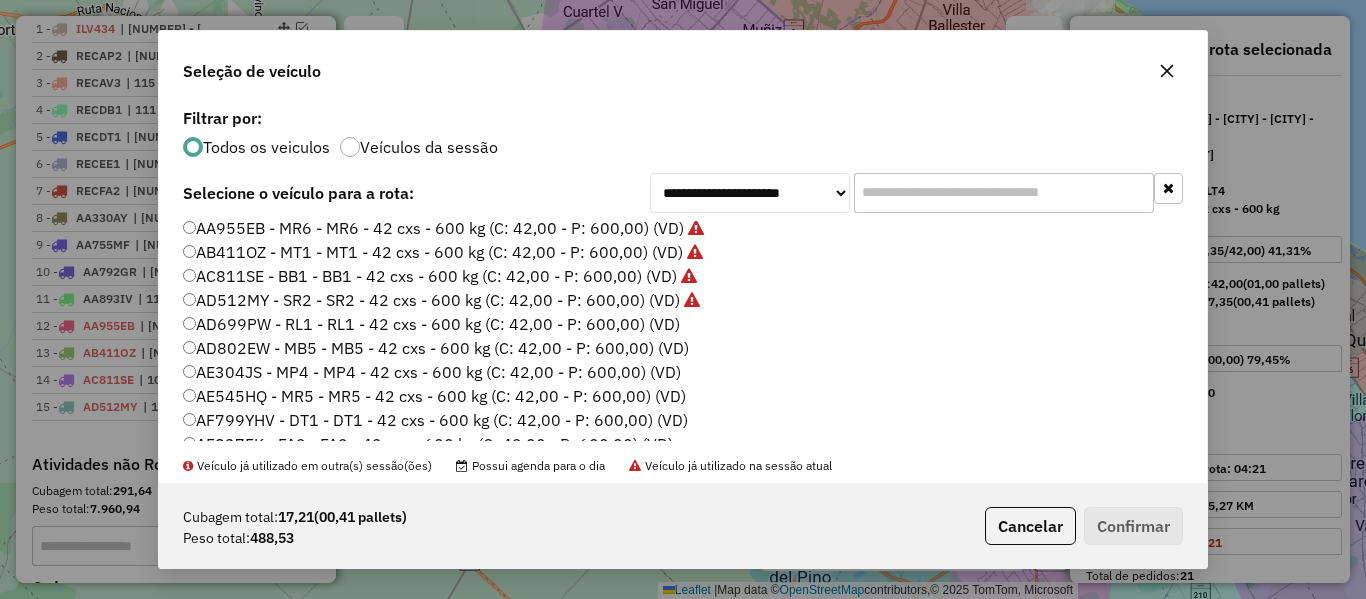 click on "AD699PW - RL1 - RL1 - 42 cxs - 600 kg (C: 42,00 - P: 600,00) (VD)" 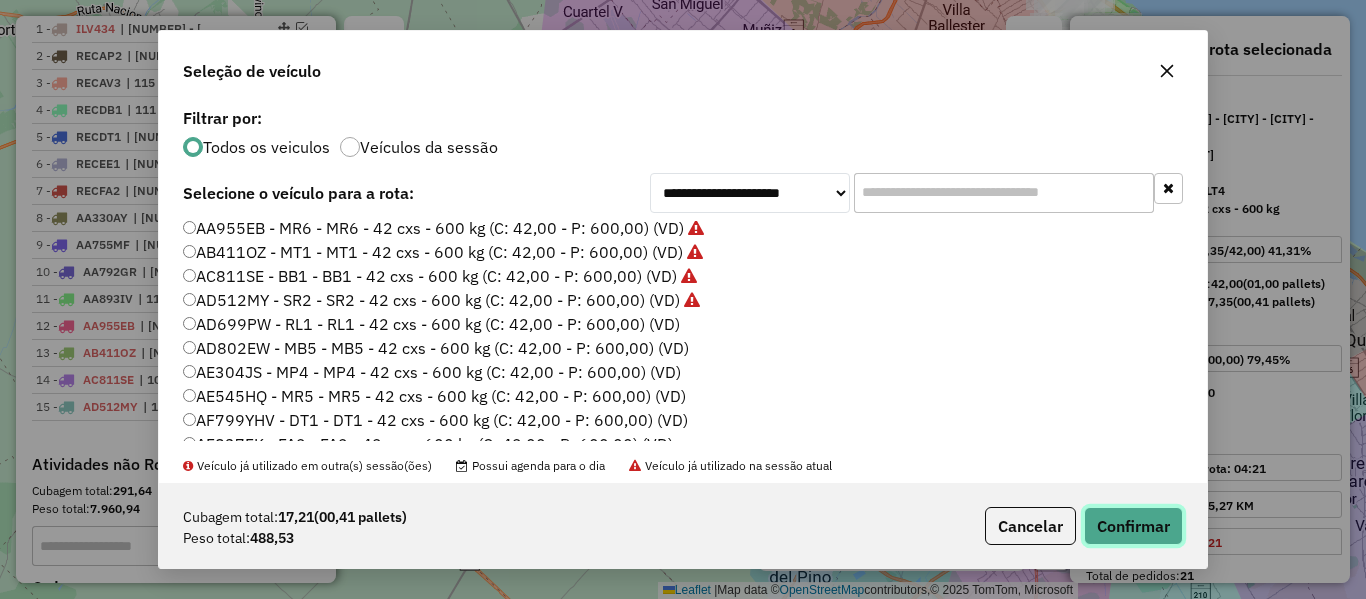 click on "Confirmar" 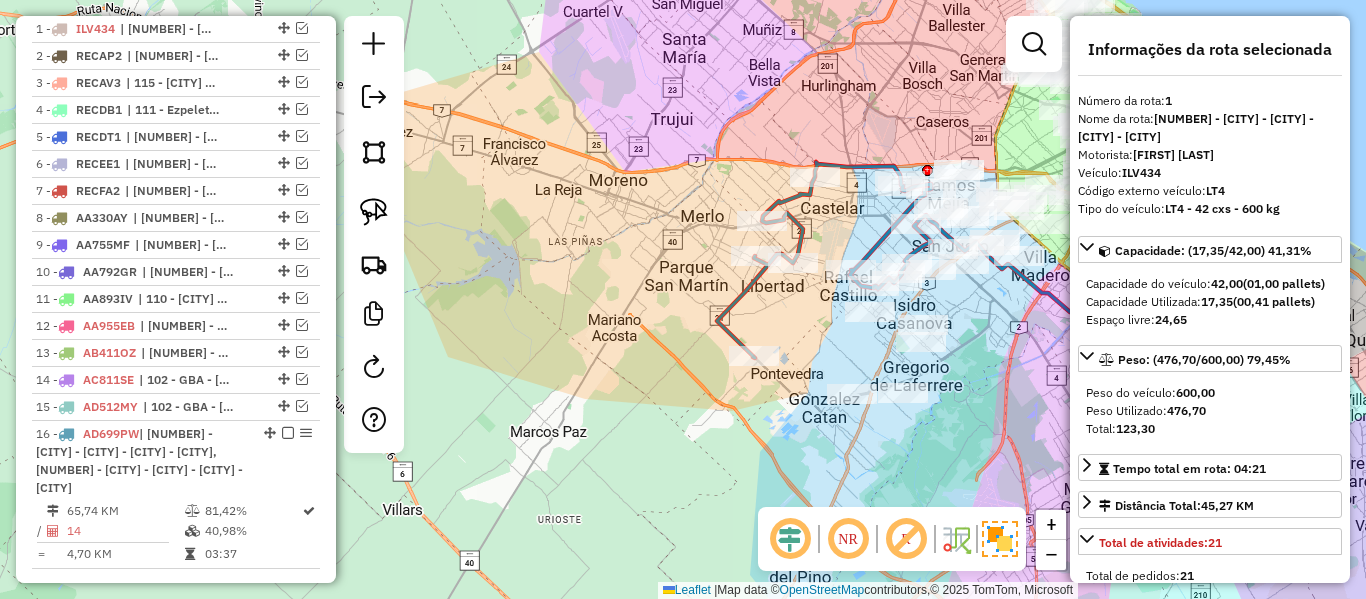 click 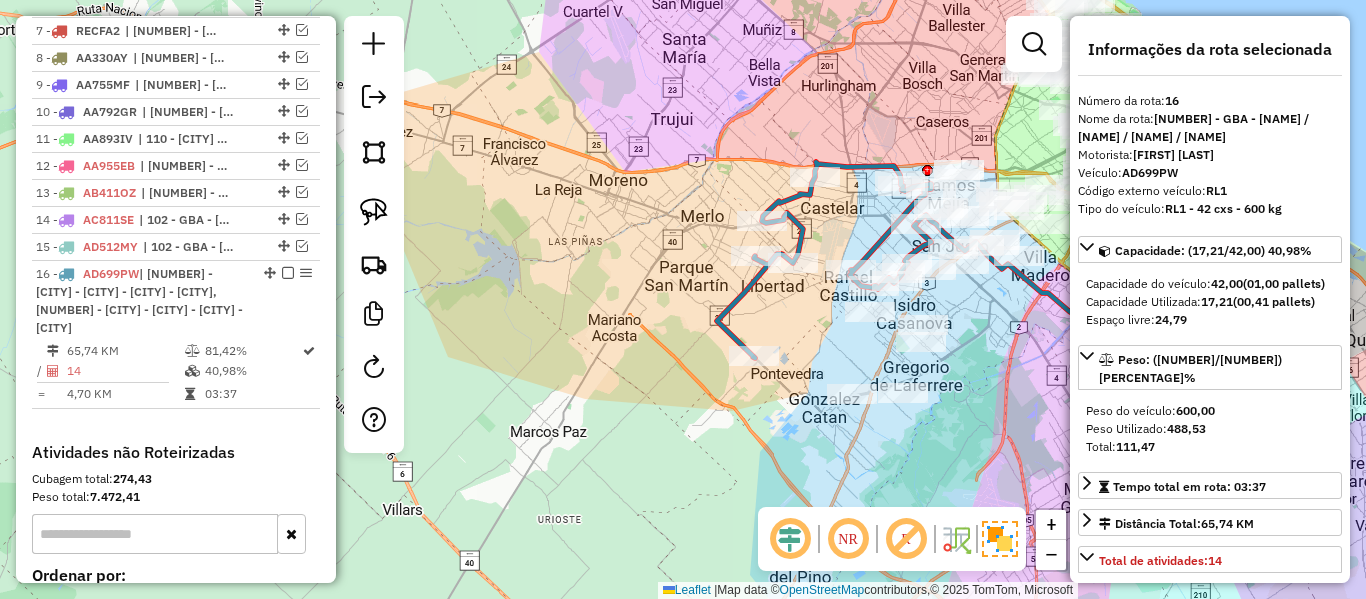 scroll, scrollTop: 1161, scrollLeft: 0, axis: vertical 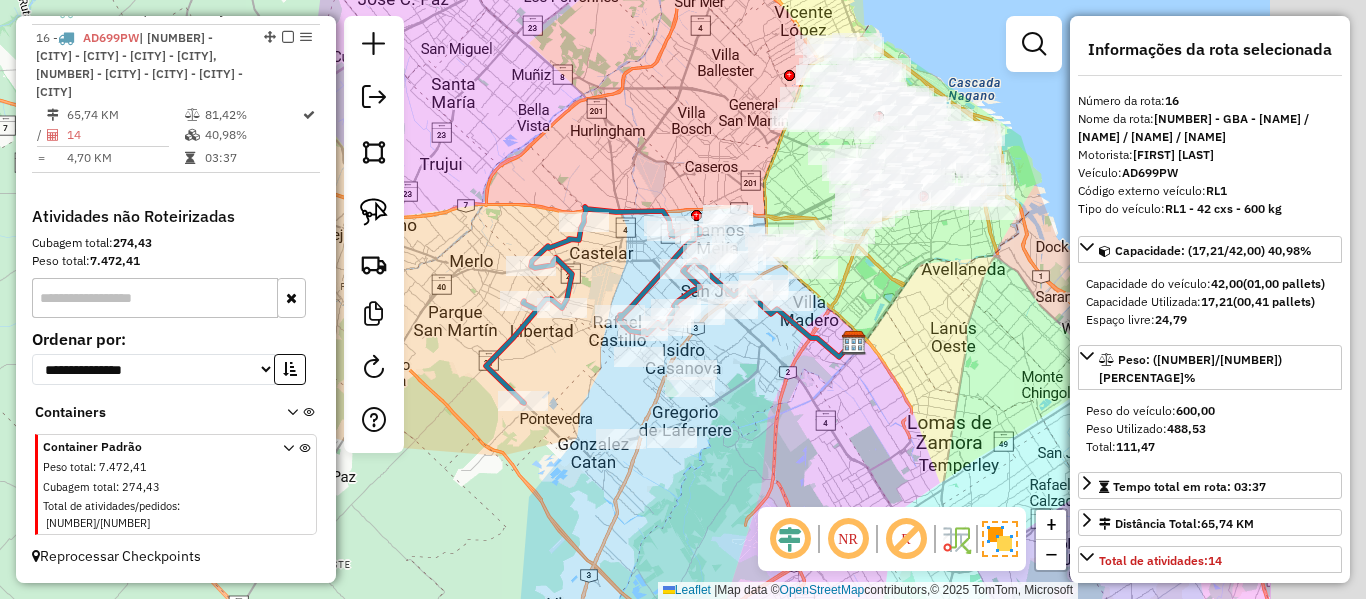 drag, startPoint x: 718, startPoint y: 316, endPoint x: 517, endPoint y: 355, distance: 204.74863 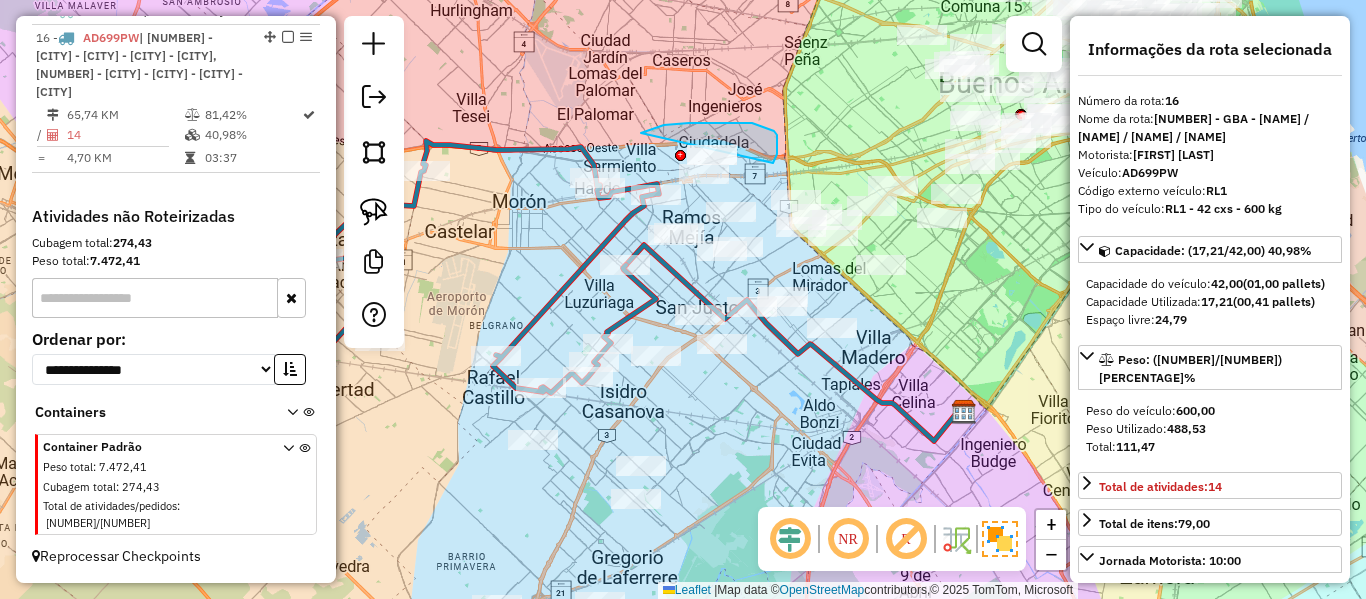 click on "Janela de atendimento Grade de atendimento Capacidade Transportadoras Veículos Cliente Pedidos  Rotas Selecione os dias de semana para filtrar as janelas de atendimento  Seg   Ter   Qua   Qui   Sex   Sáb   Dom  Informe o período da janela de atendimento: De: Até:  Filtrar exatamente a janela do cliente  Considerar janela de atendimento padrão  Selecione os dias de semana para filtrar as grades de atendimento  Seg   Ter   Qua   Qui   Sex   Sáb   Dom   Considerar clientes sem dia de atendimento cadastrado  Clientes fora do dia de atendimento selecionado Filtrar as atividades entre os valores definidos abaixo:  Peso mínimo:   Peso máximo:   Cubagem mínima:   Cubagem máxima:   De:   Até:  Filtrar as atividades entre o tempo de atendimento definido abaixo:  De:   Até:   Considerar capacidade total dos clientes não roteirizados Transportadora: Selecione um ou mais itens Tipo de veículo: Selecione um ou mais itens Veículo: Selecione um ou mais itens Motorista: Selecione um ou mais itens Nome: Rótulo:" 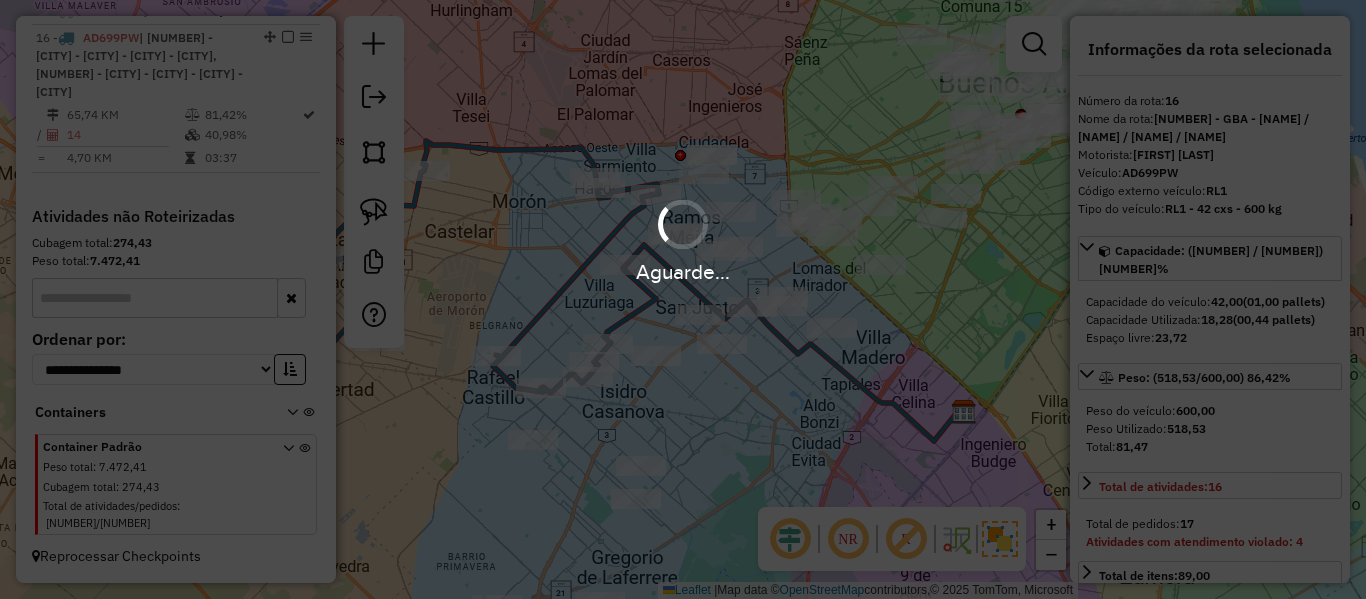 select on "**********" 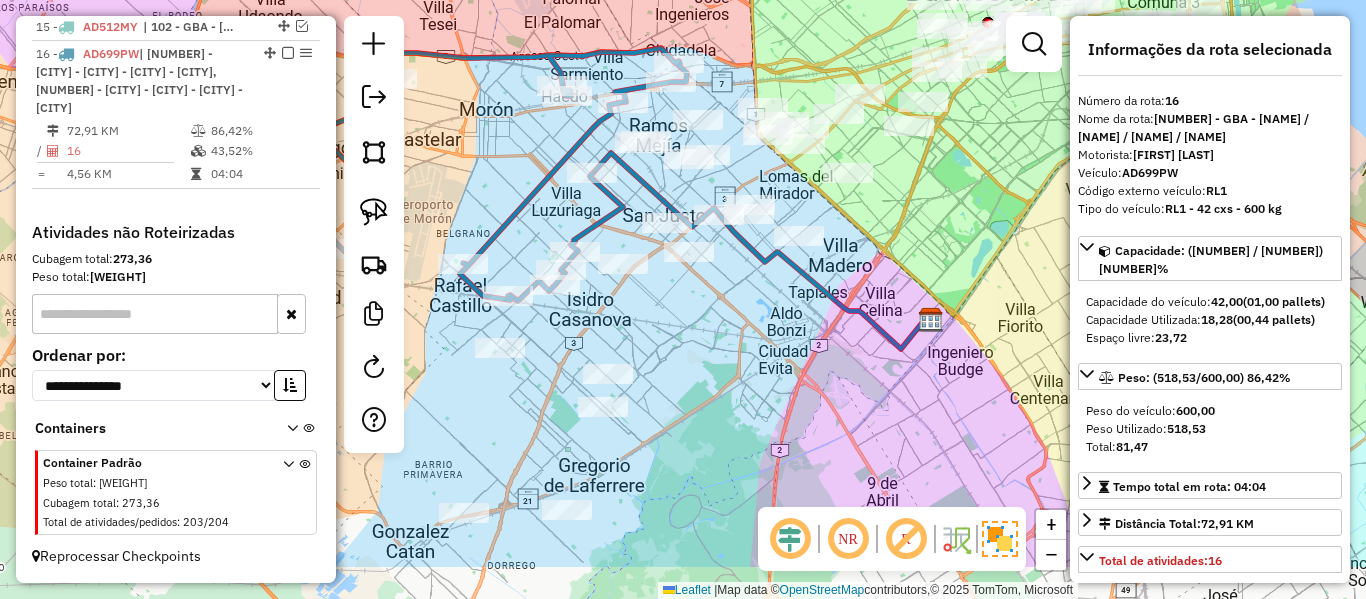 drag, startPoint x: 773, startPoint y: 438, endPoint x: 719, endPoint y: 315, distance: 134.33168 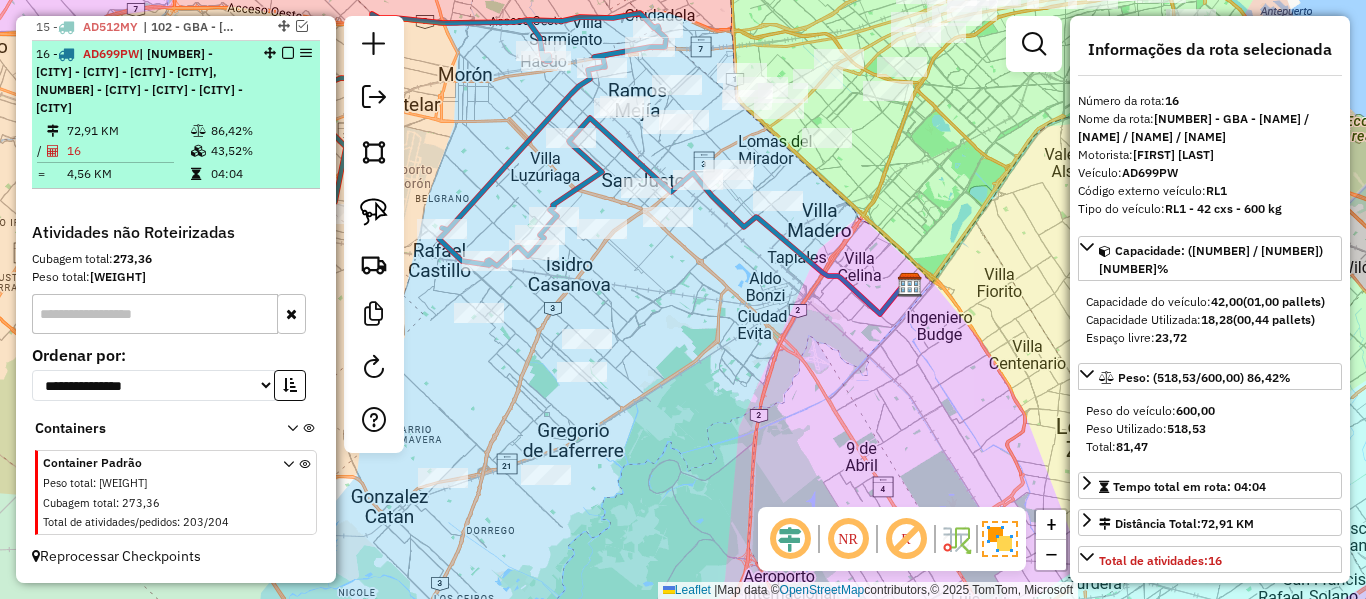 click at bounding box center (288, 53) 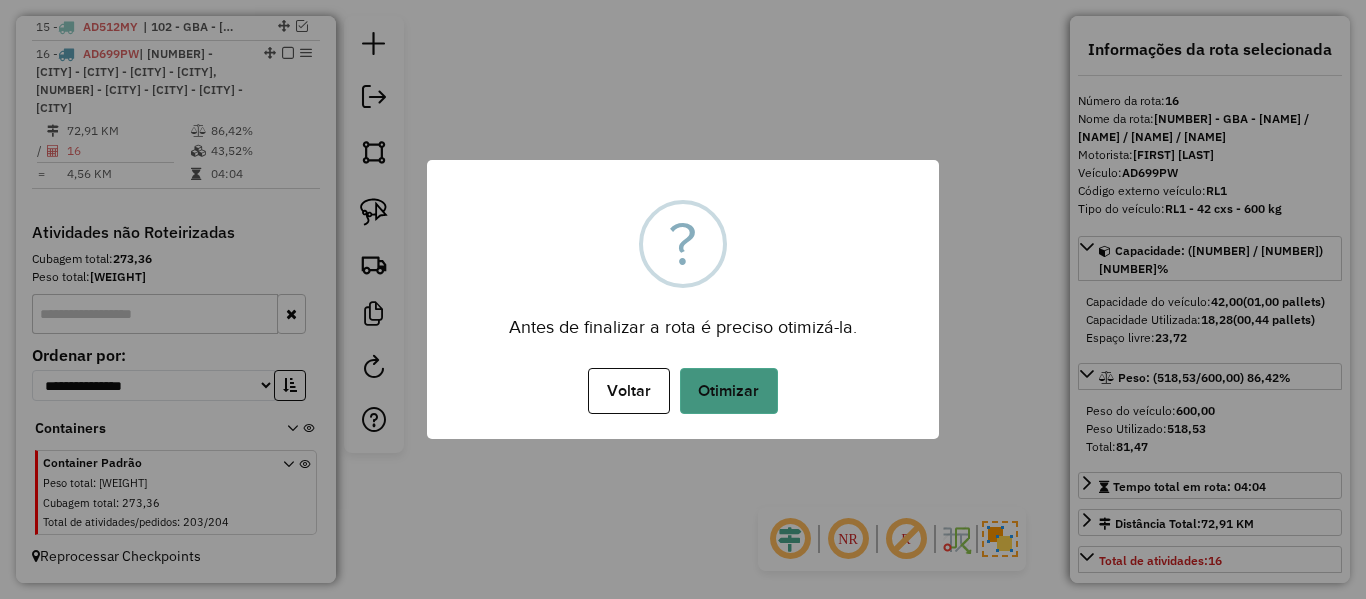 click on "Otimizar" at bounding box center (729, 391) 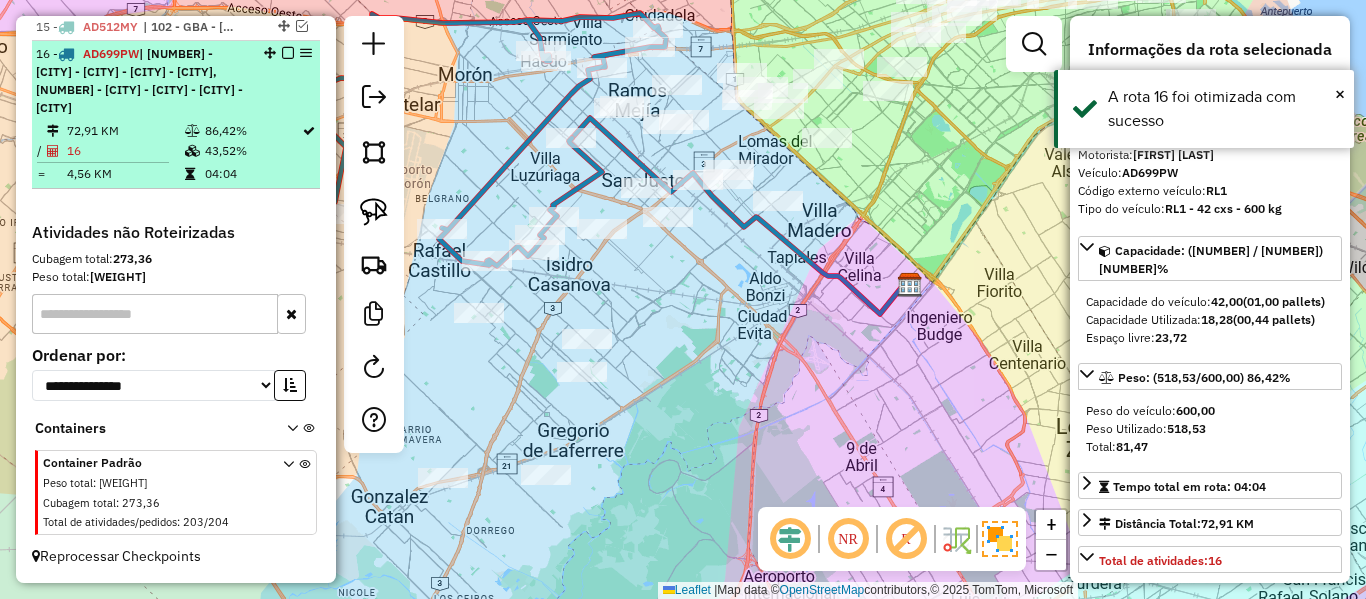 click at bounding box center (282, 53) 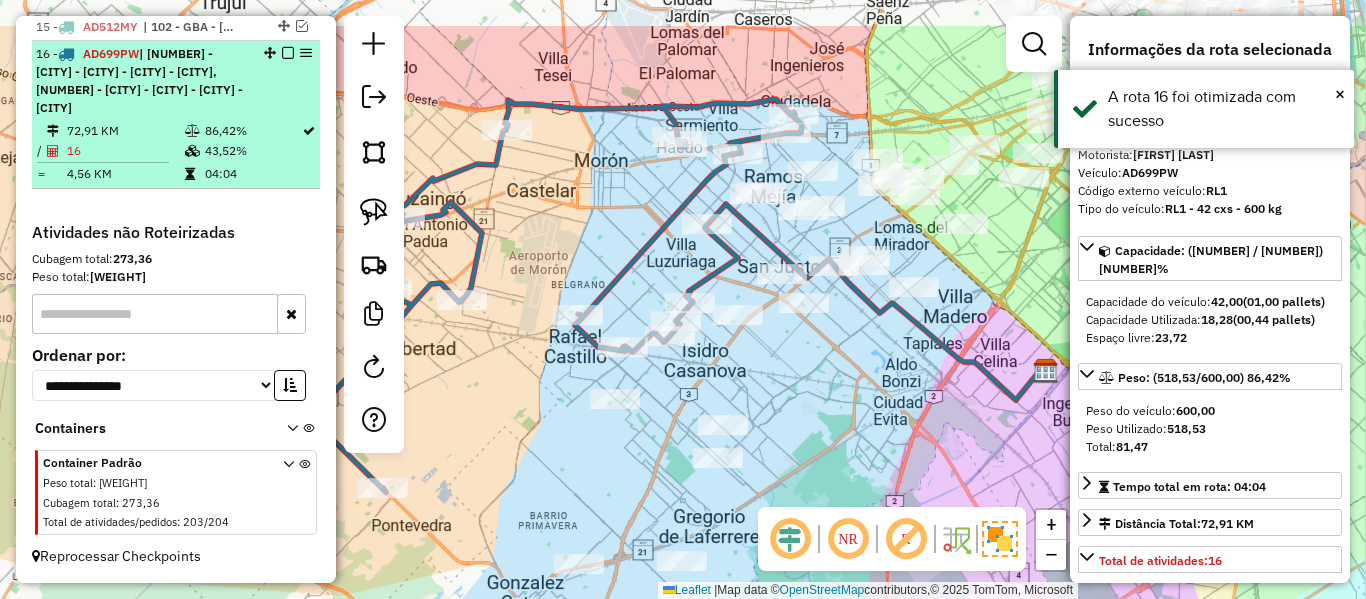 click at bounding box center [288, 53] 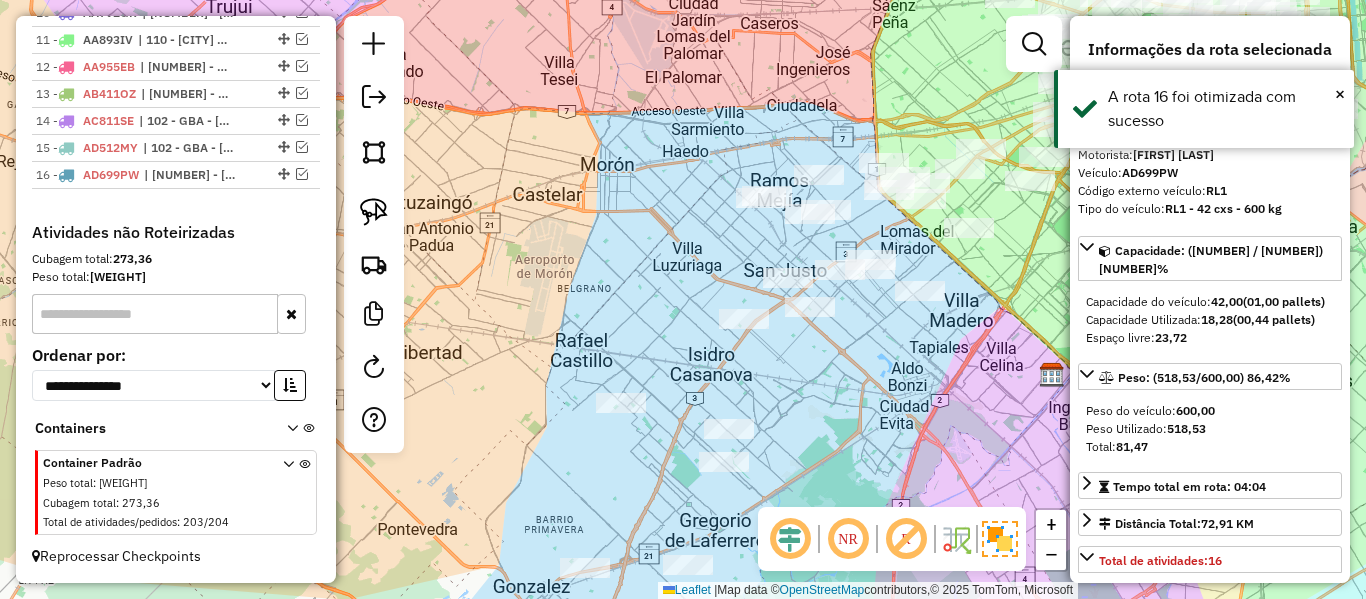 scroll, scrollTop: 1022, scrollLeft: 0, axis: vertical 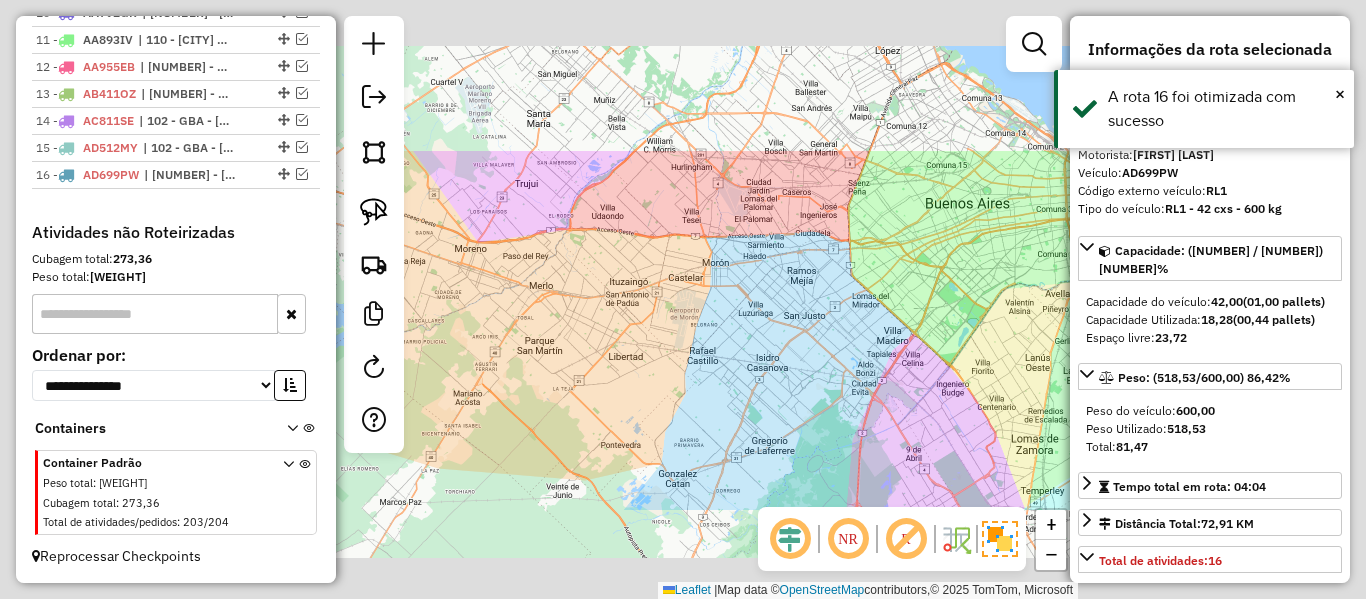 click on "Janela de atendimento Grade de atendimento Capacidade Transportadoras Veículos Cliente Pedidos  Rotas Selecione os dias de semana para filtrar as janelas de atendimento  Seg   Ter   Qua   Qui   Sex   Sáb   Dom  Informe o período da janela de atendimento: De: Até:  Filtrar exatamente a janela do cliente  Considerar janela de atendimento padrão  Selecione os dias de semana para filtrar as grades de atendimento  Seg   Ter   Qua   Qui   Sex   Sáb   Dom   Considerar clientes sem dia de atendimento cadastrado  Clientes fora do dia de atendimento selecionado Filtrar as atividades entre os valores definidos abaixo:  Peso mínimo:   Peso máximo:   Cubagem mínima:   Cubagem máxima:   De:   Até:  Filtrar as atividades entre o tempo de atendimento definido abaixo:  De:   Até:   Considerar capacidade total dos clientes não roteirizados Transportadora: Selecione um ou mais itens Tipo de veículo: Selecione um ou mais itens Veículo: Selecione um ou mais itens Motorista: Selecione um ou mais itens Nome: Rótulo:" 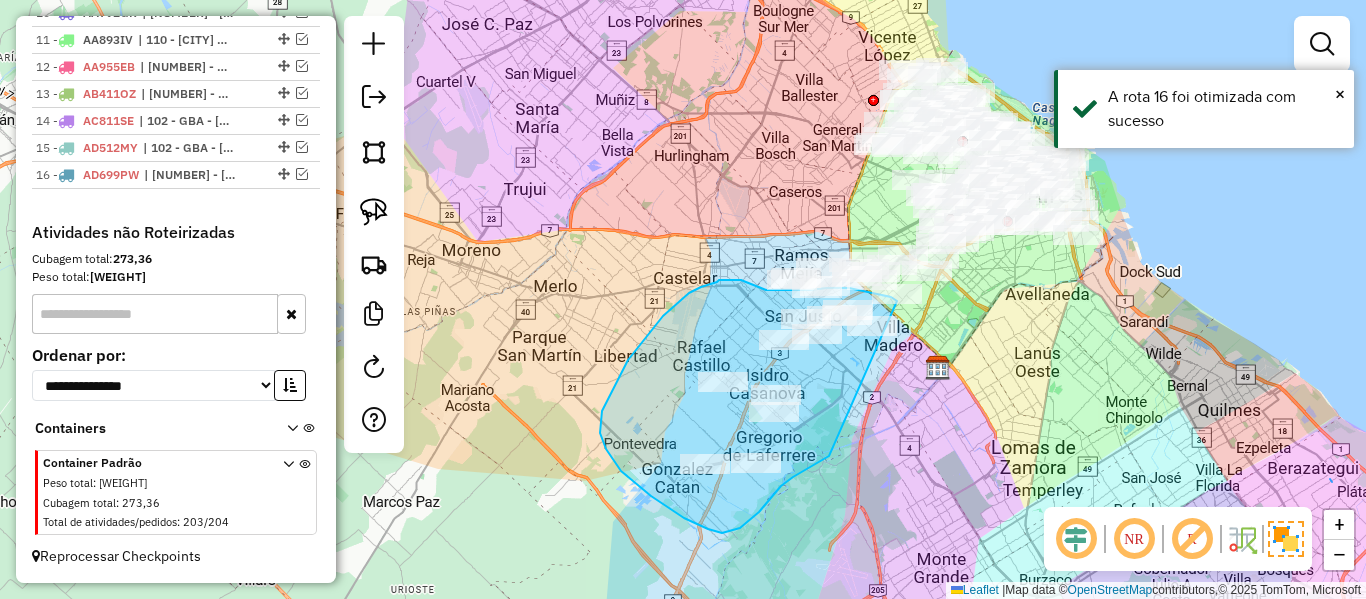 drag, startPoint x: 781, startPoint y: 486, endPoint x: 945, endPoint y: 348, distance: 214.33618 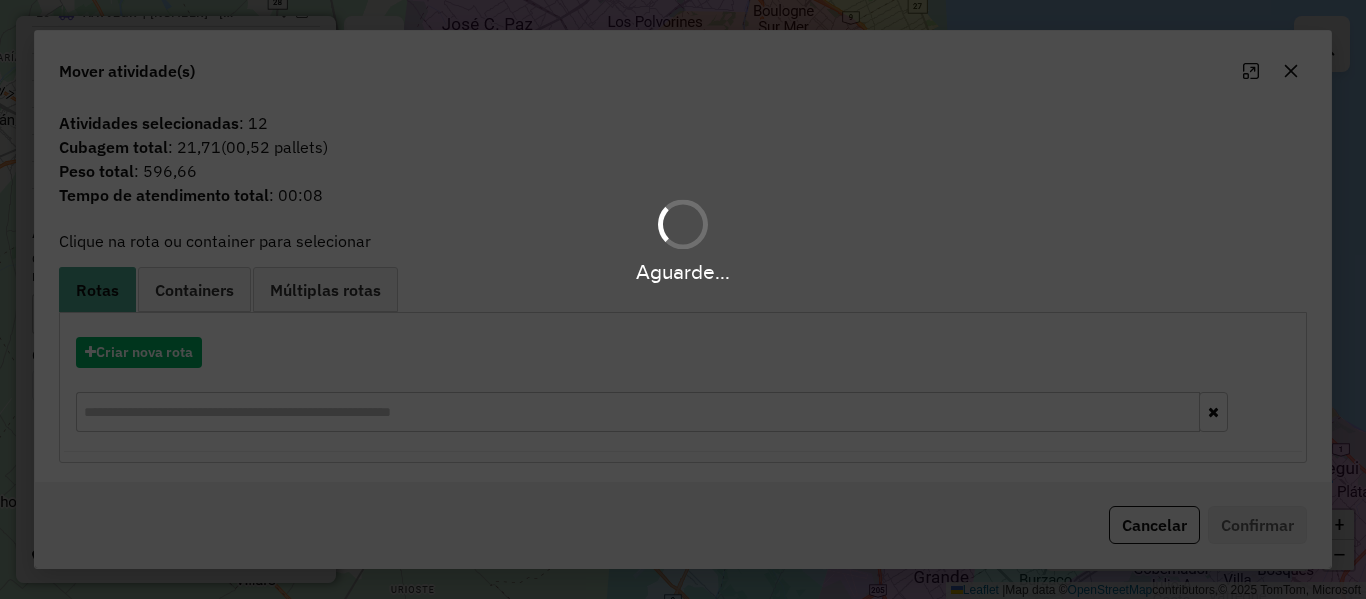 click on "Aguarde..." at bounding box center [683, 299] 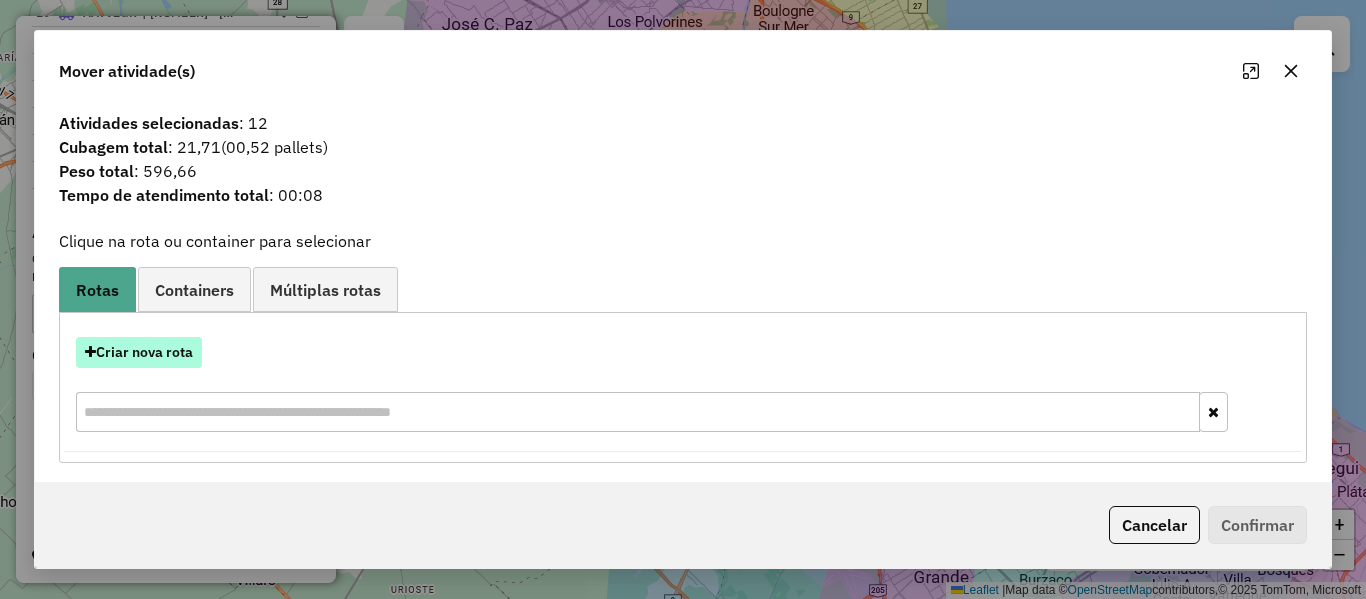 click on "Criar nova rota" at bounding box center (139, 352) 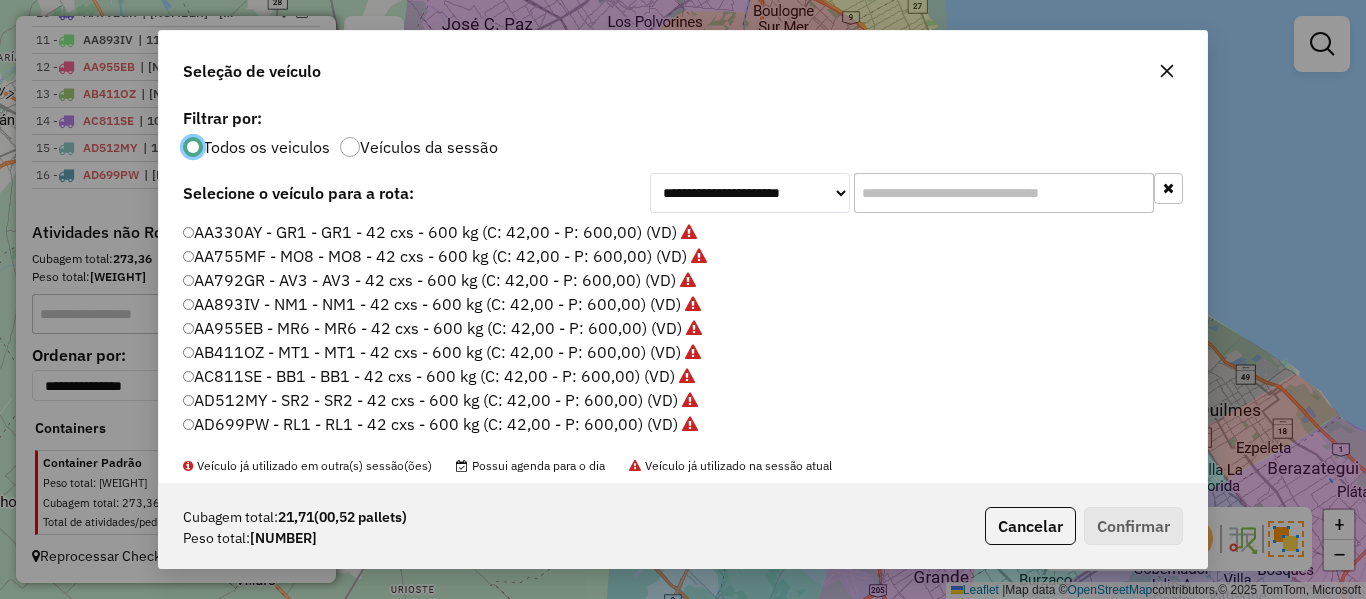 scroll, scrollTop: 11, scrollLeft: 6, axis: both 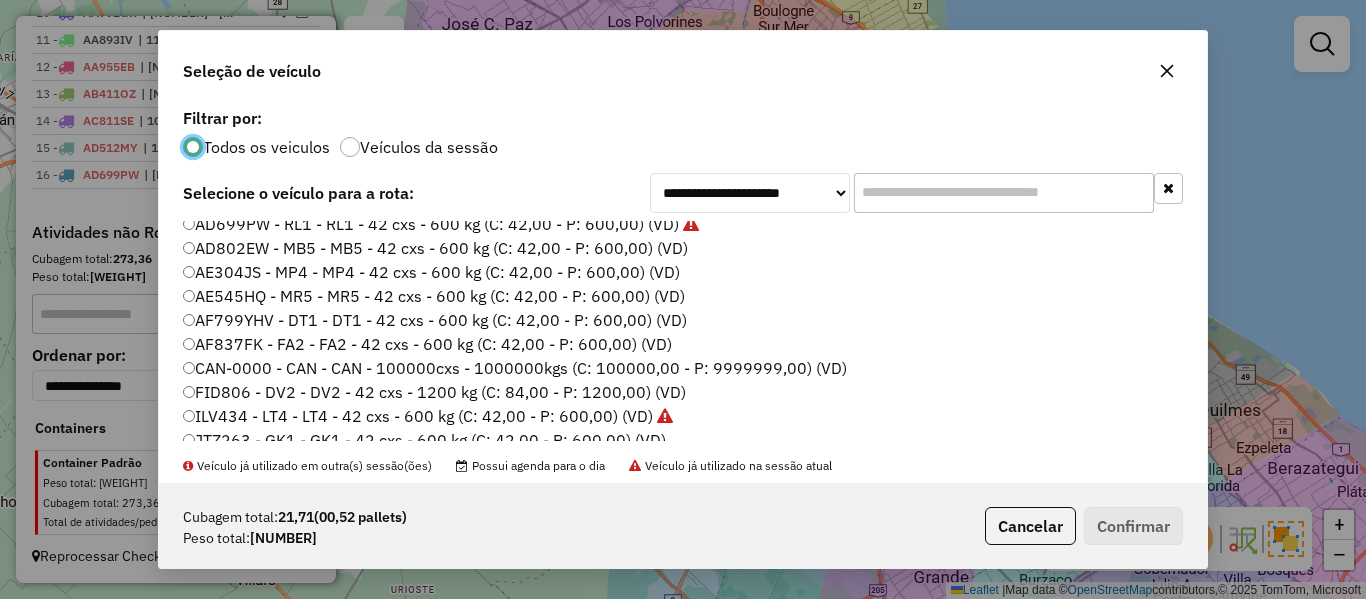 click on "Veículos da sessão" 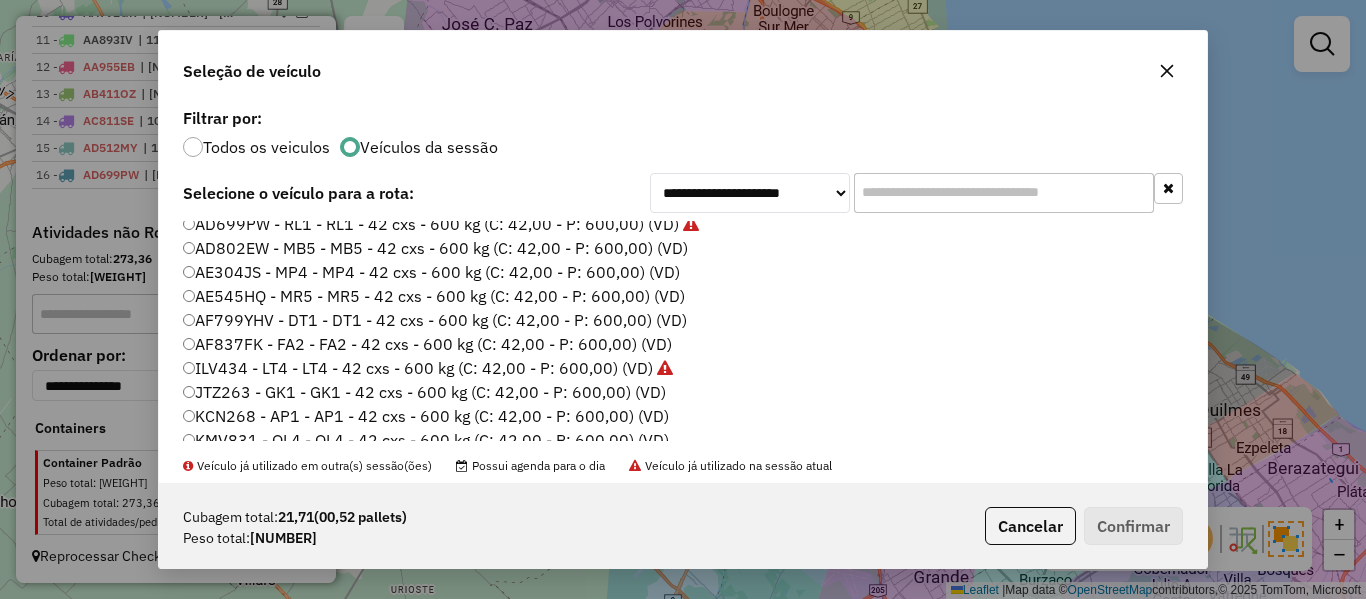click on "AD802EW - MB5 - MB5 - 42 cxs - 600 kg (C: 42,00 - P: 600,00) (VD)" 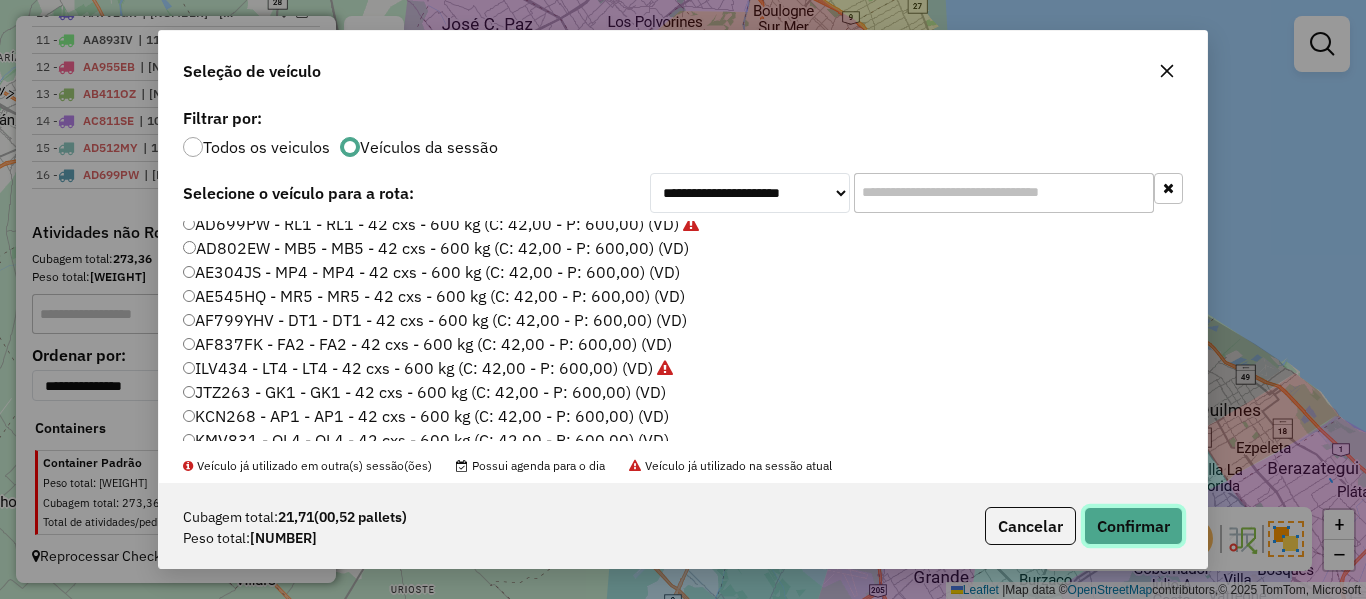 click on "Confirmar" 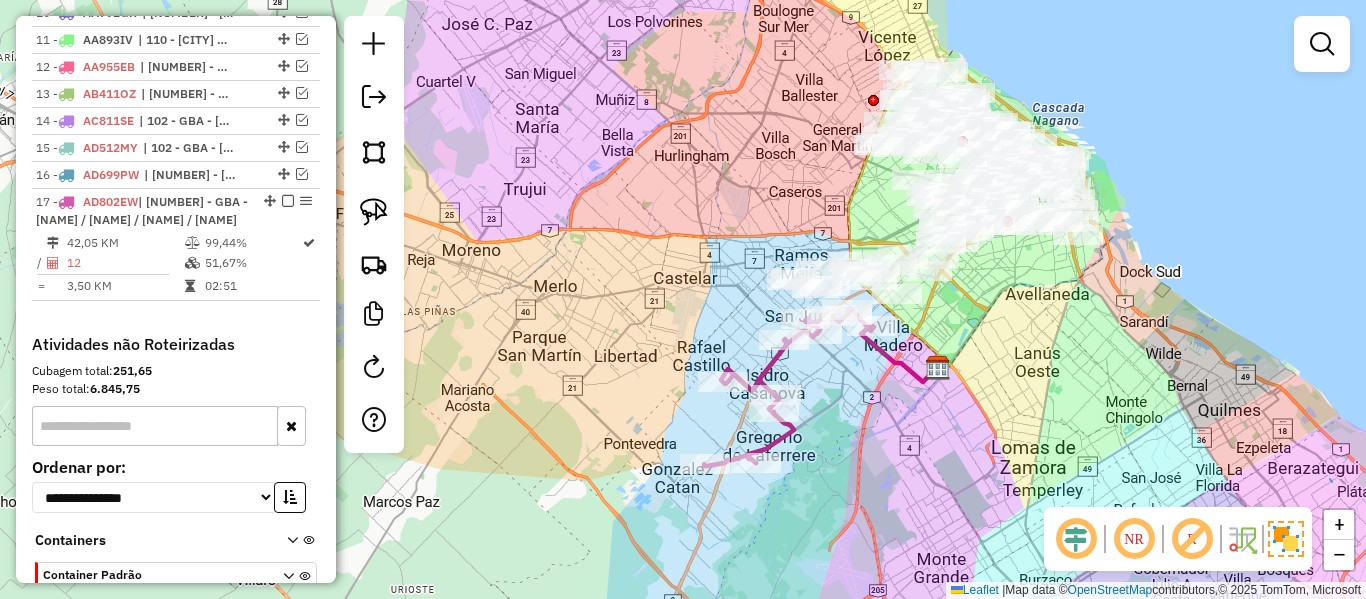 scroll, scrollTop: 1152, scrollLeft: 0, axis: vertical 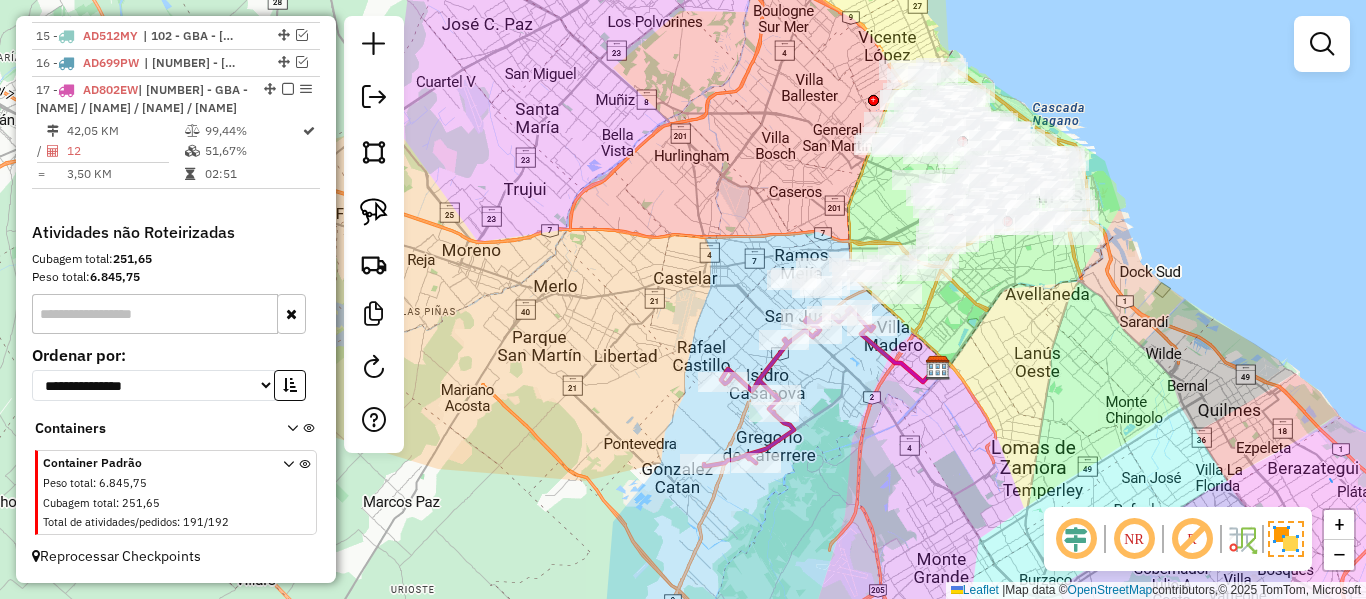 click 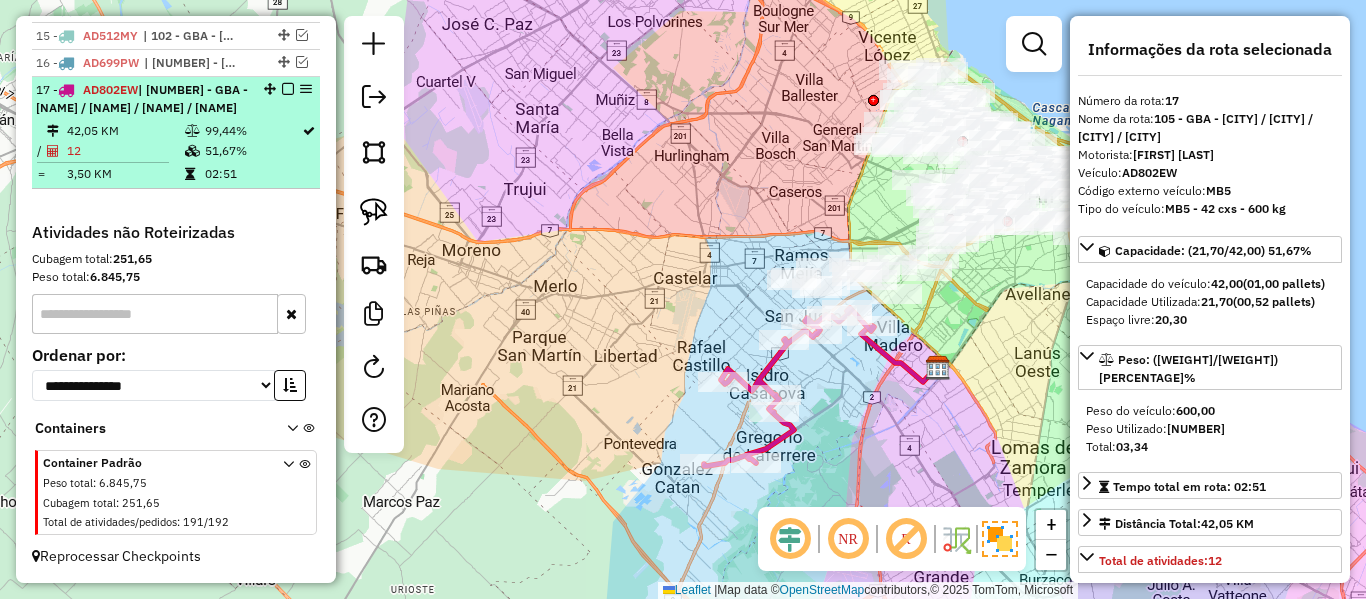 click at bounding box center (288, 89) 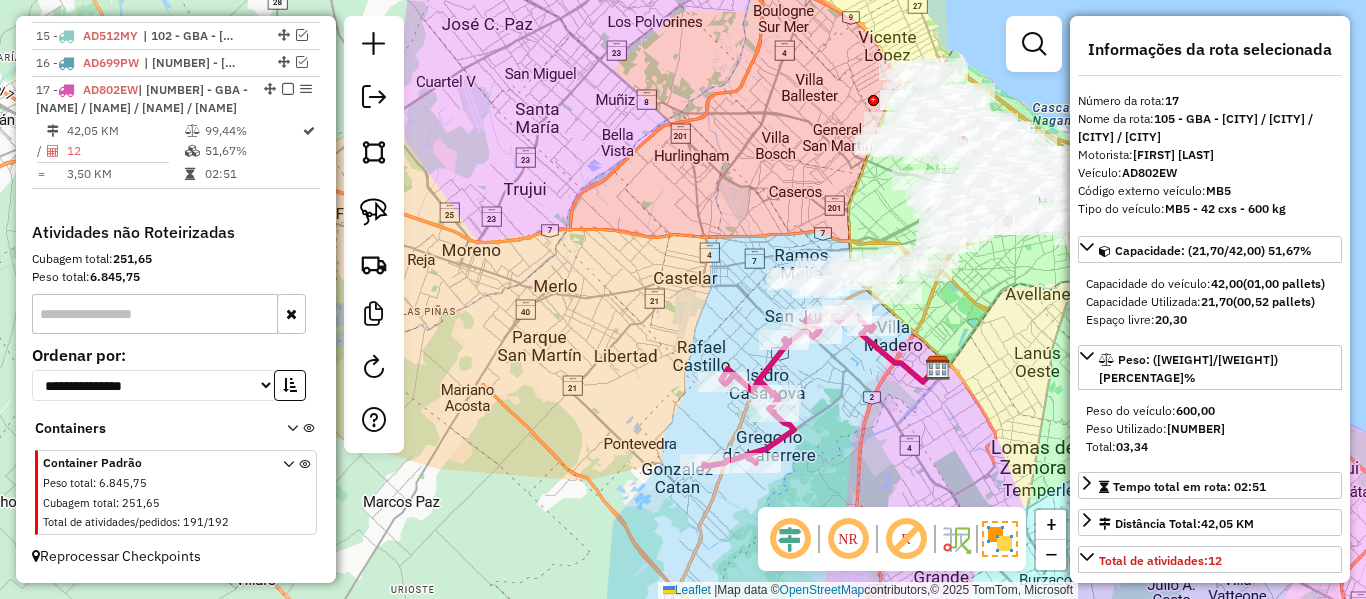 scroll, scrollTop: 1049, scrollLeft: 0, axis: vertical 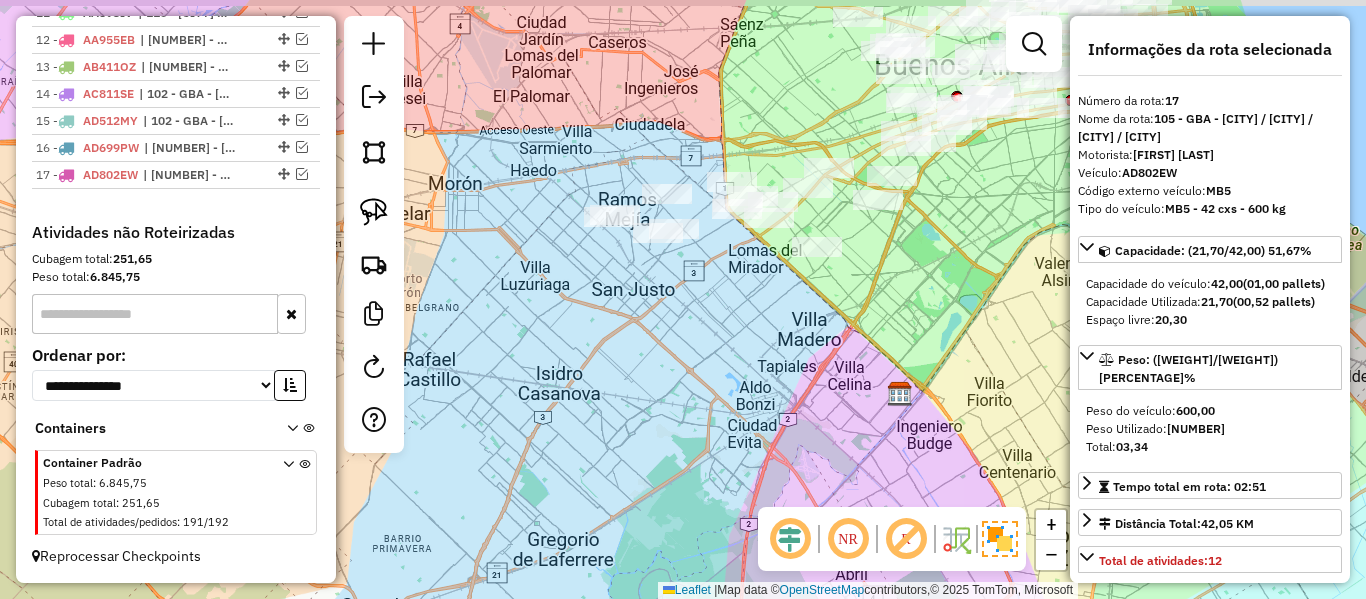 drag, startPoint x: 896, startPoint y: 337, endPoint x: 903, endPoint y: 388, distance: 51.47815 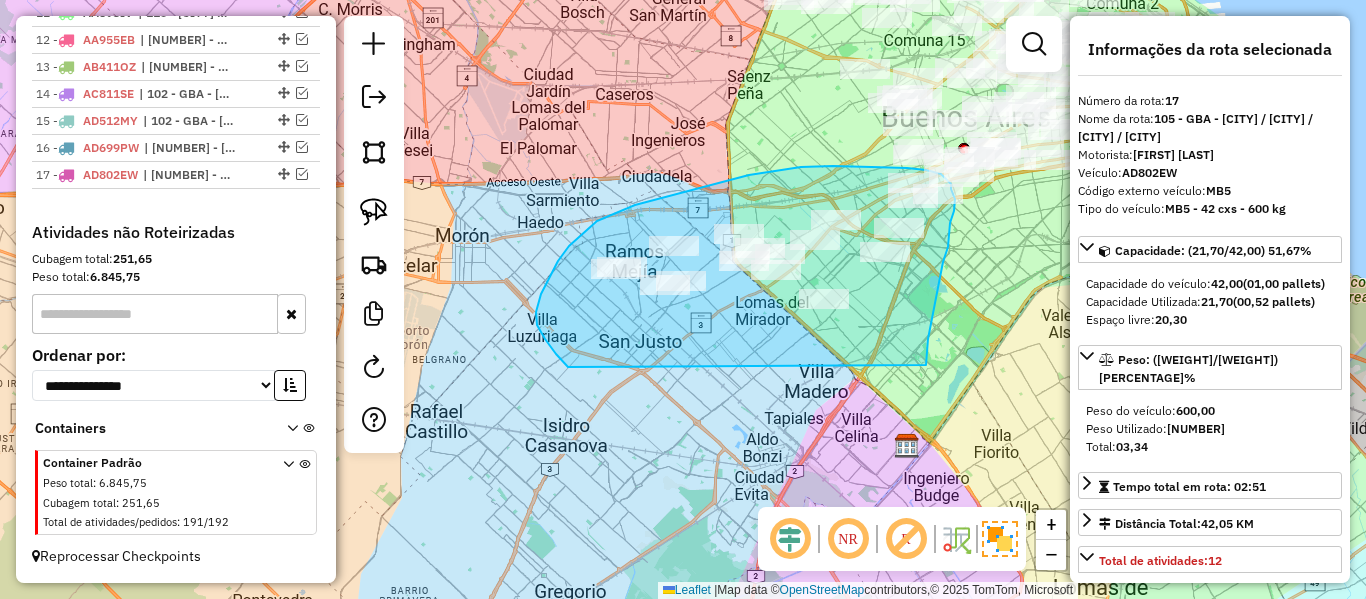 drag, startPoint x: 953, startPoint y: 215, endPoint x: 593, endPoint y: 377, distance: 394.7708 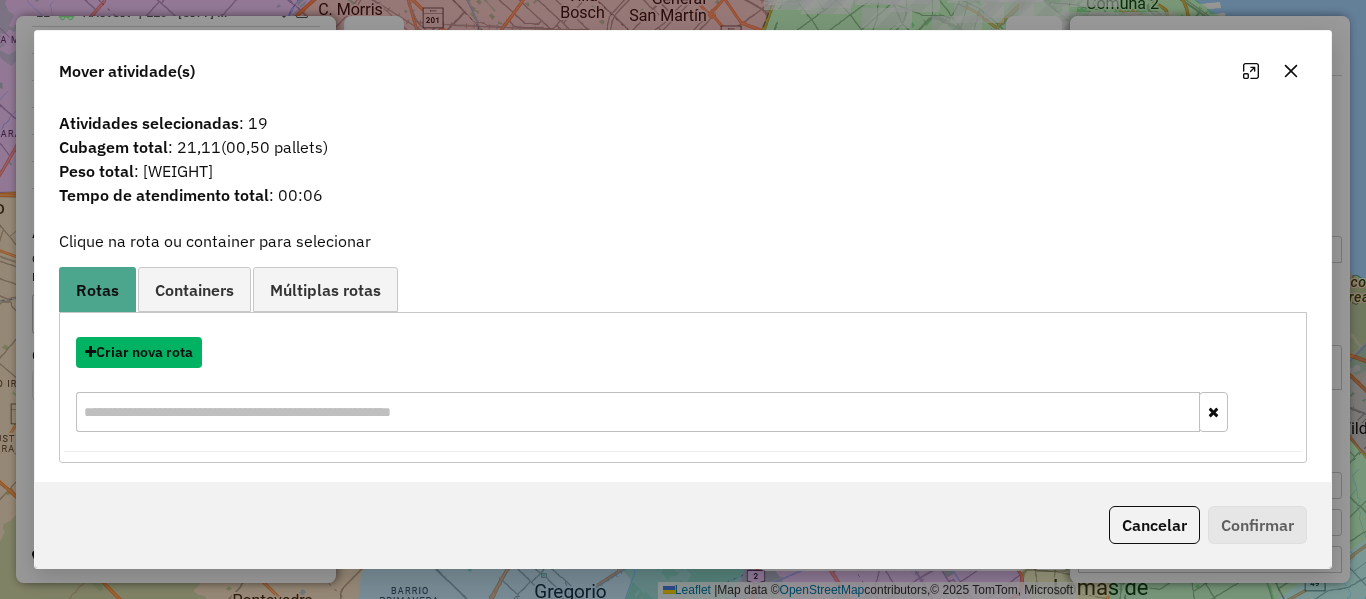 click on "Criar nova rota" at bounding box center [139, 352] 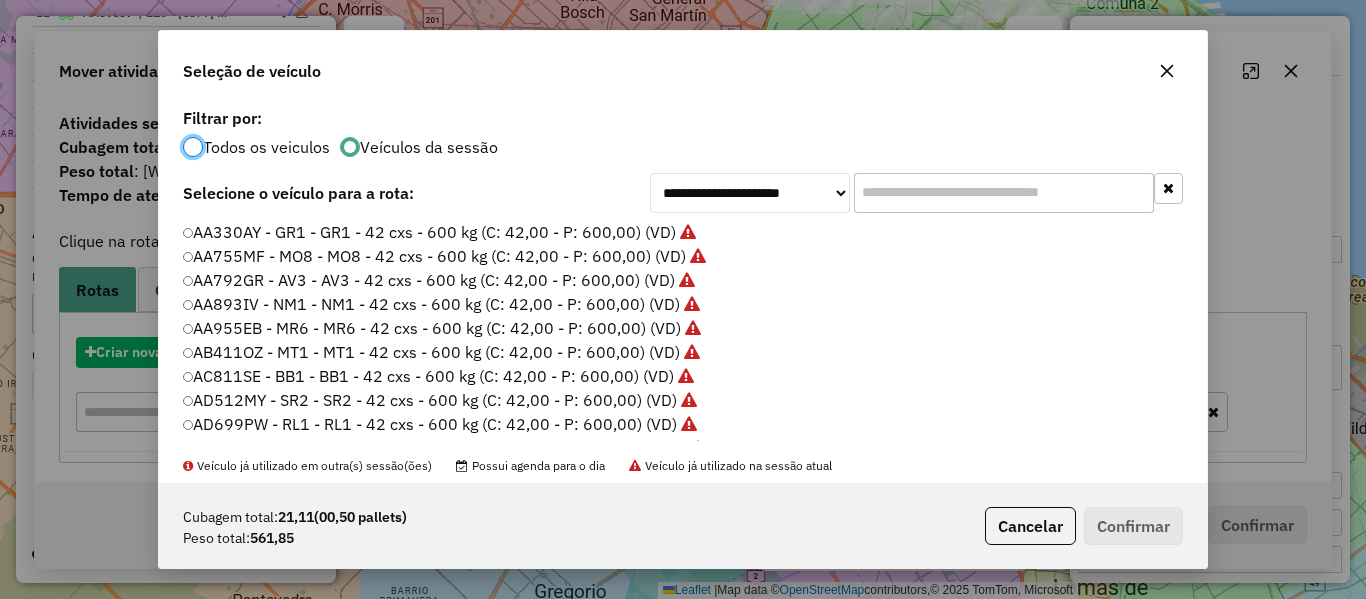 scroll, scrollTop: 11, scrollLeft: 6, axis: both 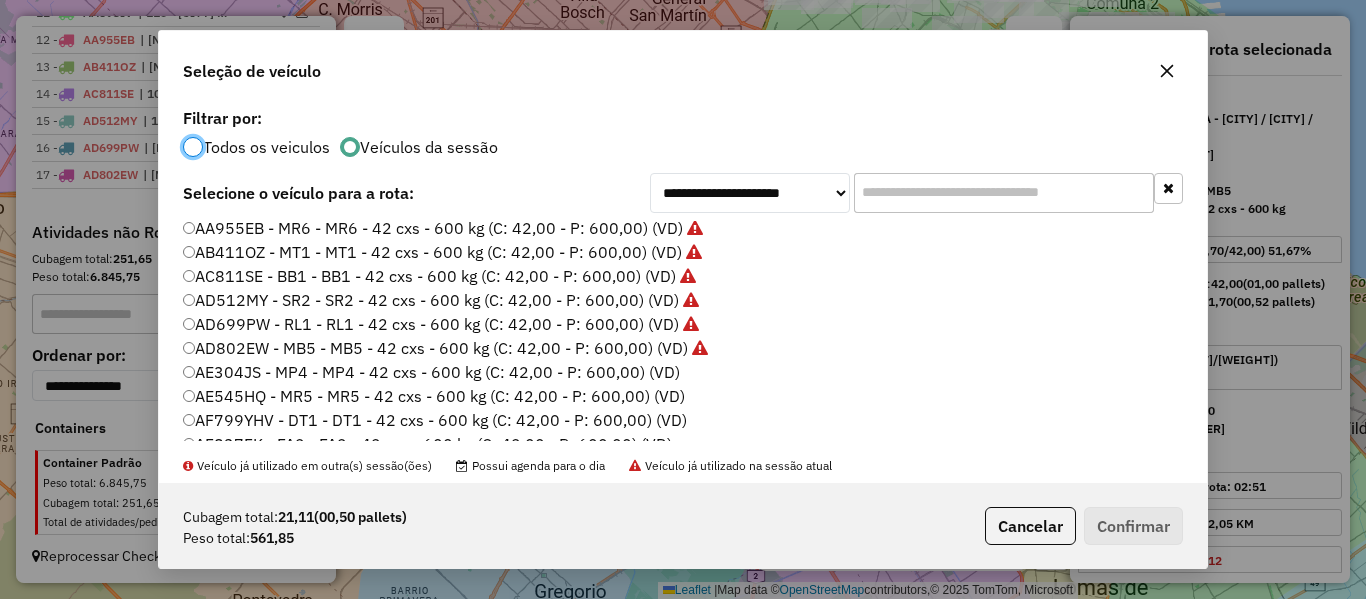 click on "AE304JS - MP4 - MP4 - 42 cxs - 600 kg (C: 42,00 - P: 600,00) (VD)" 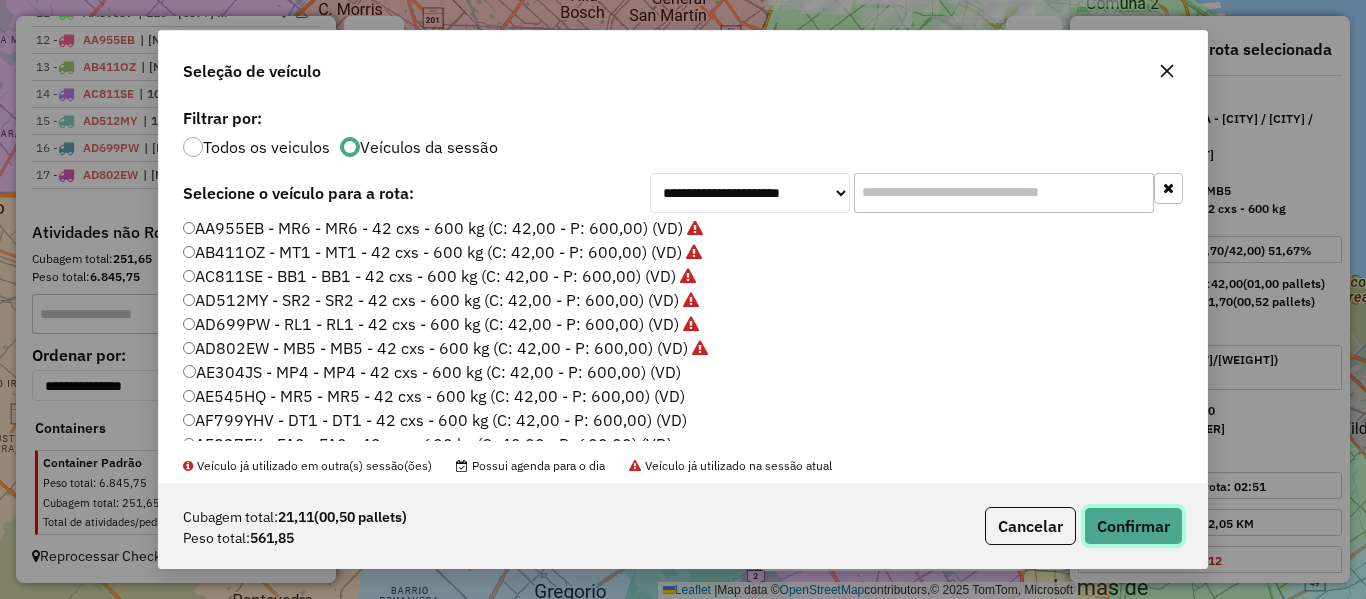 click on "Confirmar" 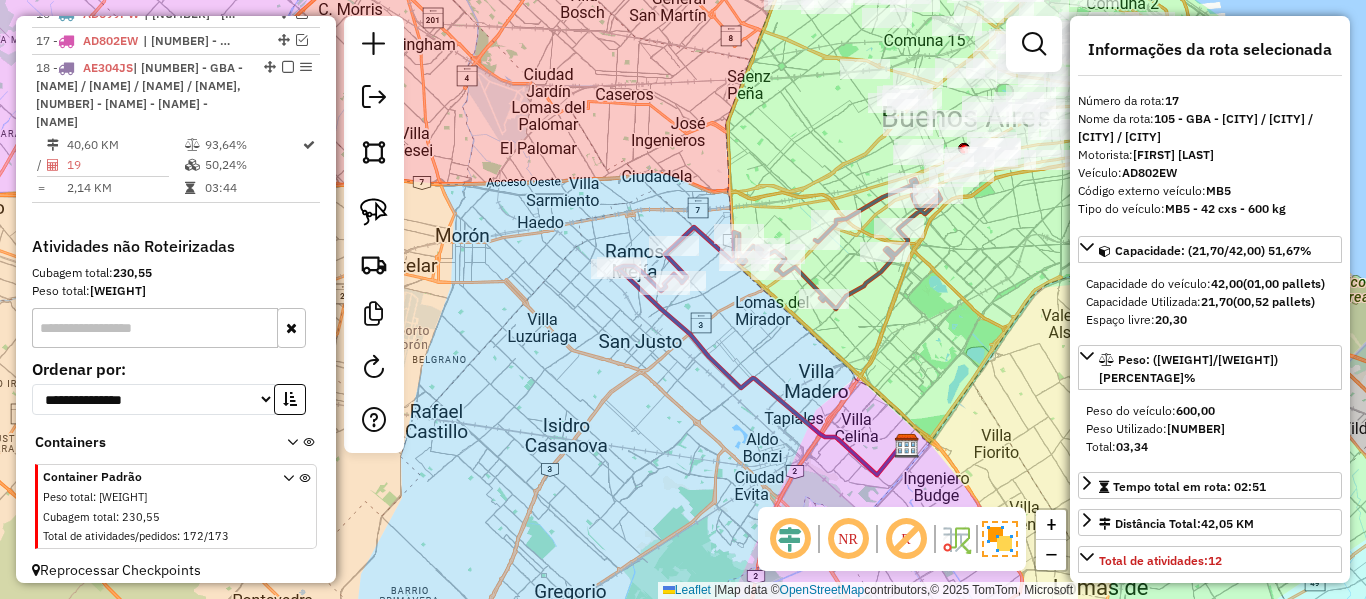 scroll, scrollTop: 1195, scrollLeft: 0, axis: vertical 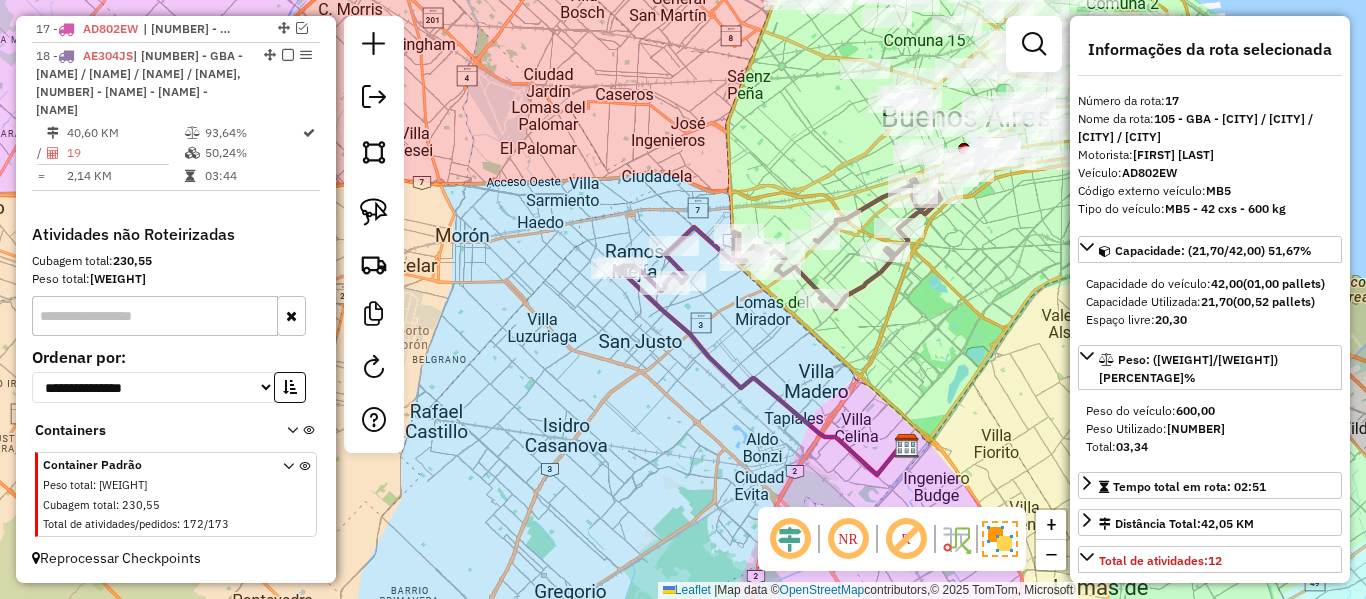 click 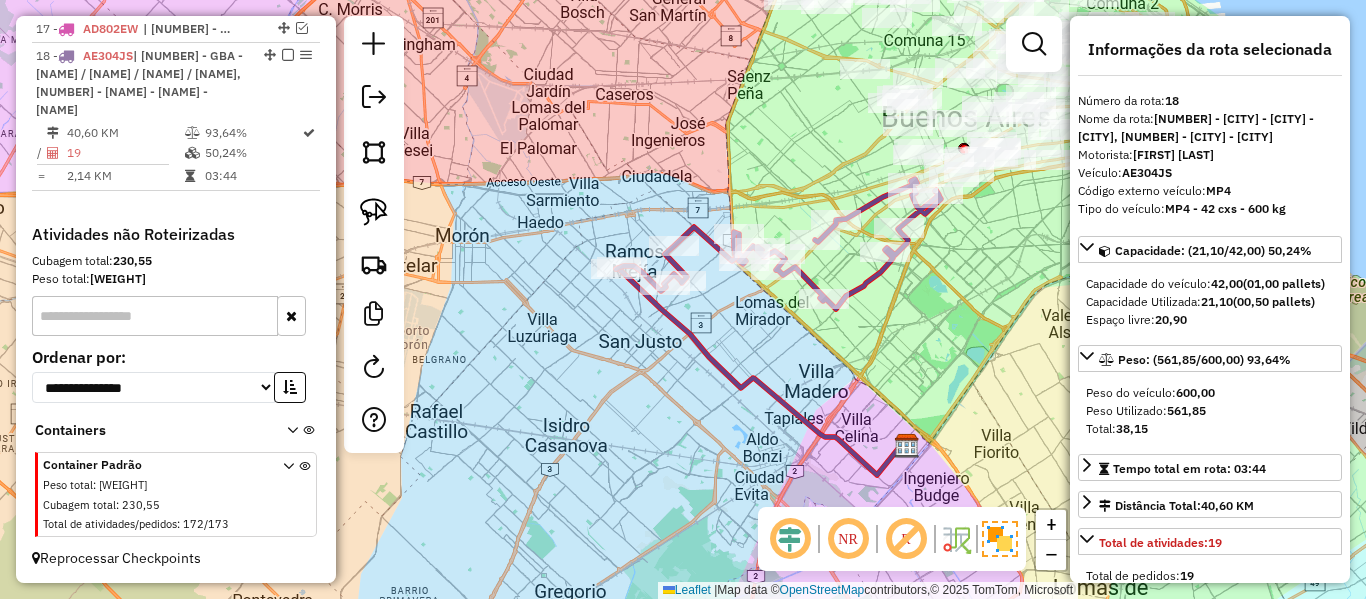 scroll, scrollTop: 1197, scrollLeft: 0, axis: vertical 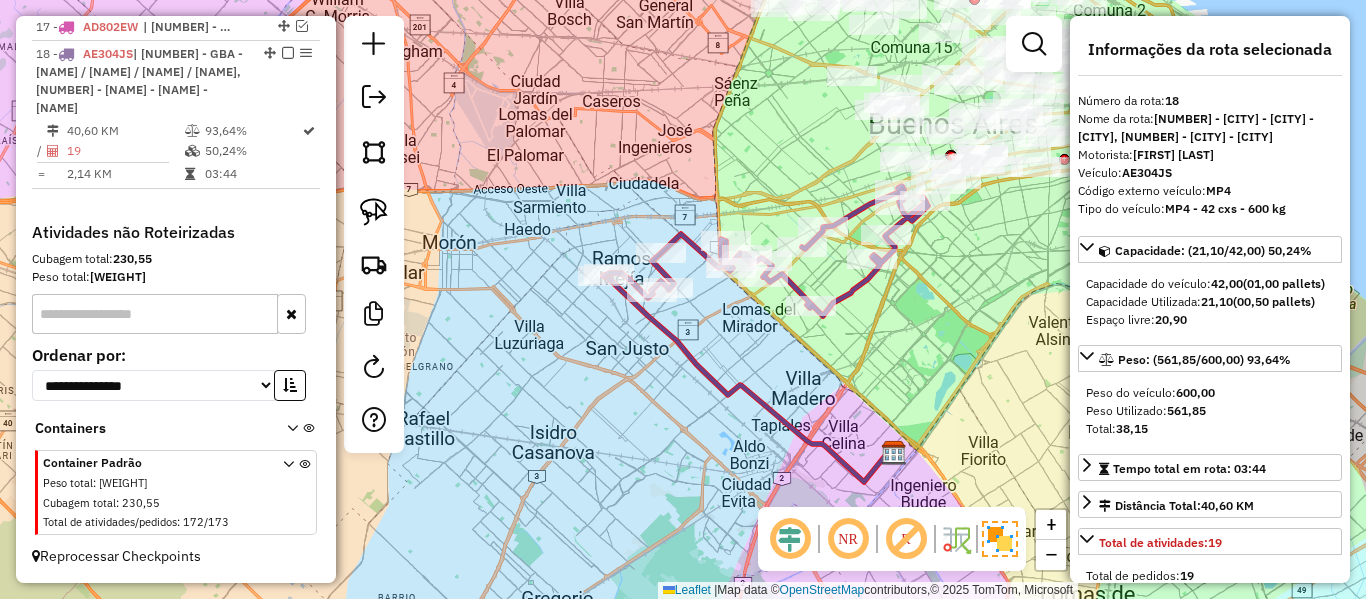 drag, startPoint x: 794, startPoint y: 372, endPoint x: 454, endPoint y: 369, distance: 340.01324 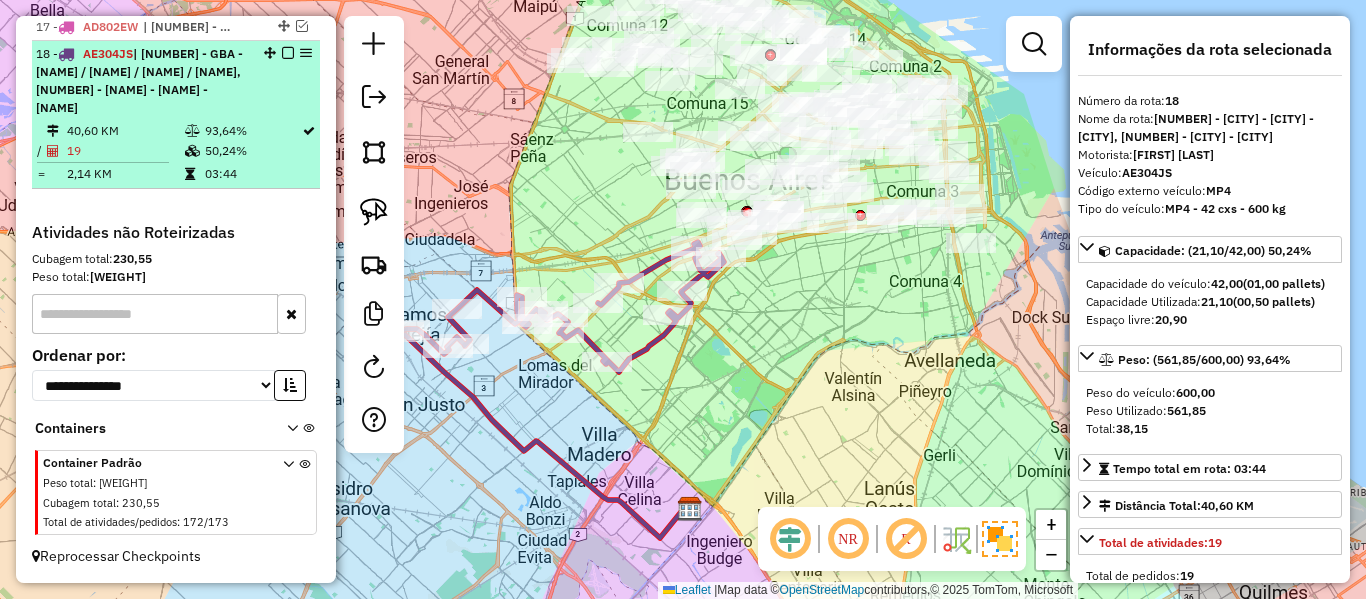 click at bounding box center (288, 53) 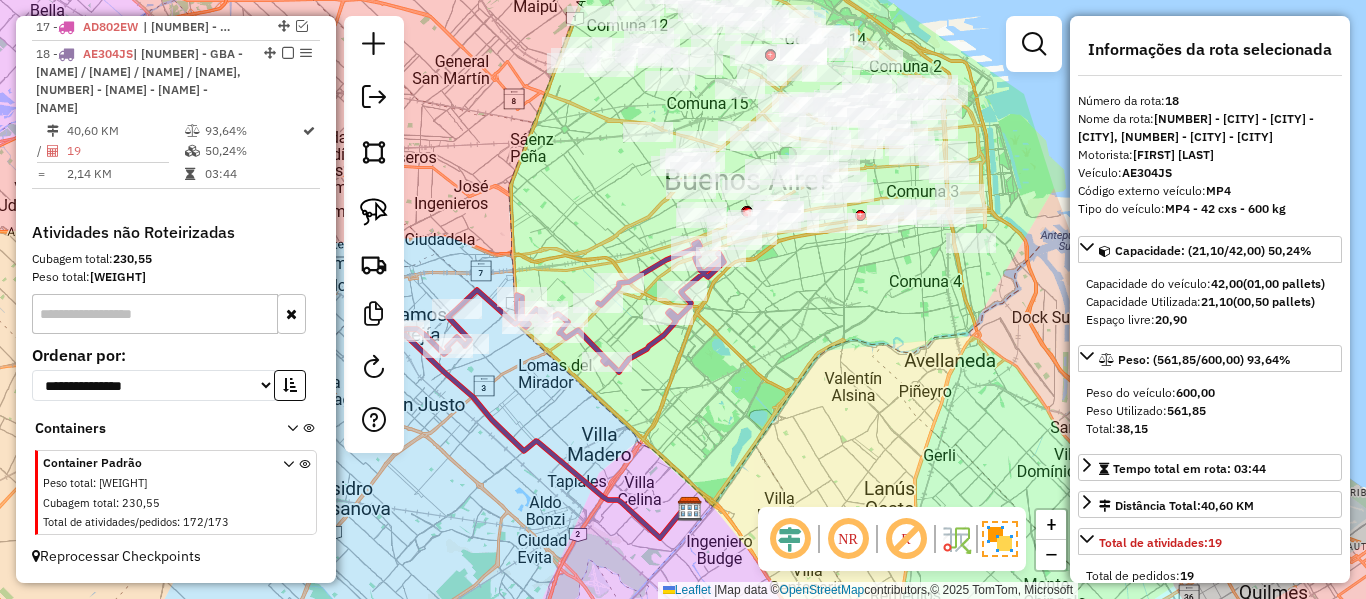 scroll, scrollTop: 1076, scrollLeft: 0, axis: vertical 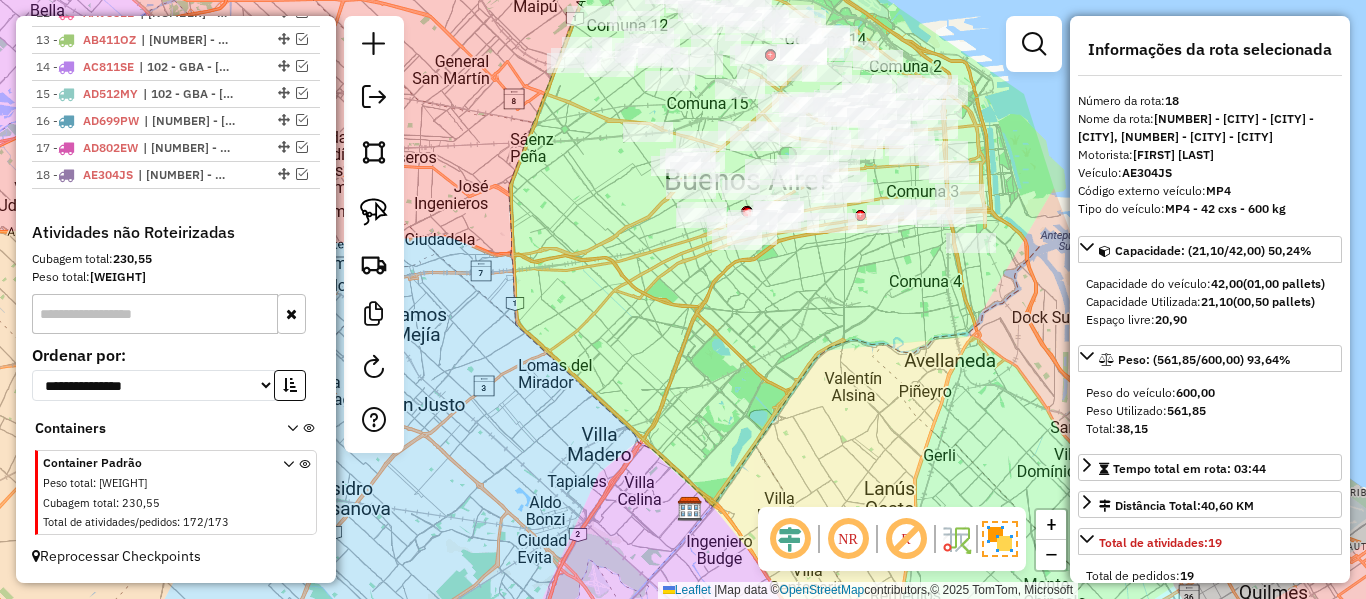 click on "Janela de atendimento Grade de atendimento Capacidade Transportadoras Veículos Cliente Pedidos  Rotas Selecione os dias de semana para filtrar as janelas de atendimento  Seg   Ter   Qua   Qui   Sex   Sáb   Dom  Informe o período da janela de atendimento: De: Até:  Filtrar exatamente a janela do cliente  Considerar janela de atendimento padrão  Selecione os dias de semana para filtrar as grades de atendimento  Seg   Ter   Qua   Qui   Sex   Sáb   Dom   Considerar clientes sem dia de atendimento cadastrado  Clientes fora do dia de atendimento selecionado Filtrar as atividades entre os valores definidos abaixo:  Peso mínimo:   Peso máximo:   Cubagem mínima:   Cubagem máxima:   De:   Até:  Filtrar as atividades entre o tempo de atendimento definido abaixo:  De:   Até:   Considerar capacidade total dos clientes não roteirizados Transportadora: Selecione um ou mais itens Tipo de veículo: Selecione um ou mais itens Veículo: Selecione um ou mais itens Motorista: Selecione um ou mais itens Nome: Rótulo:" 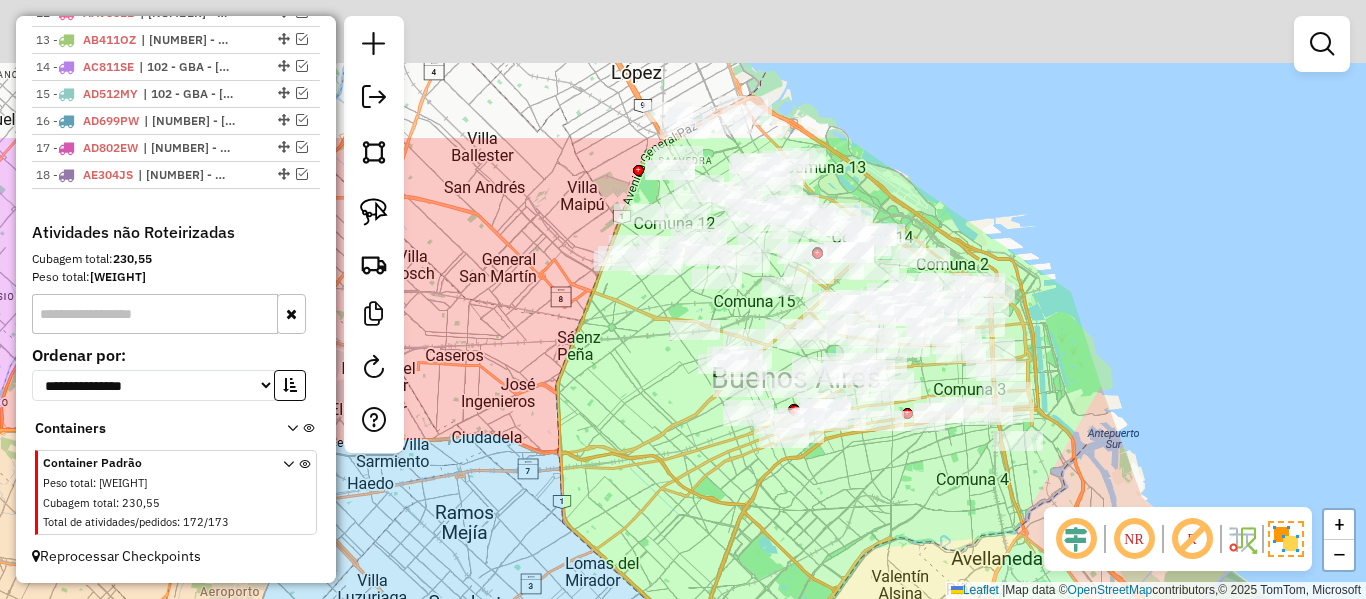 drag, startPoint x: 754, startPoint y: 312, endPoint x: 686, endPoint y: 414, distance: 122.588745 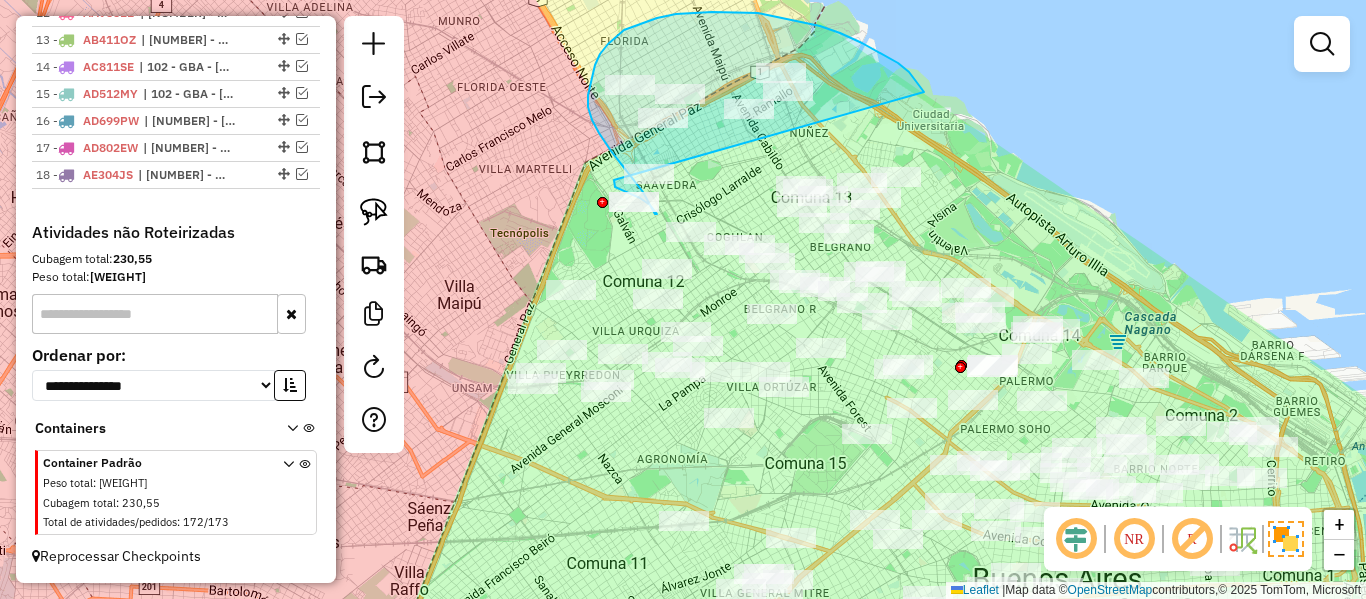 drag, startPoint x: 923, startPoint y: 91, endPoint x: 631, endPoint y: 185, distance: 306.75723 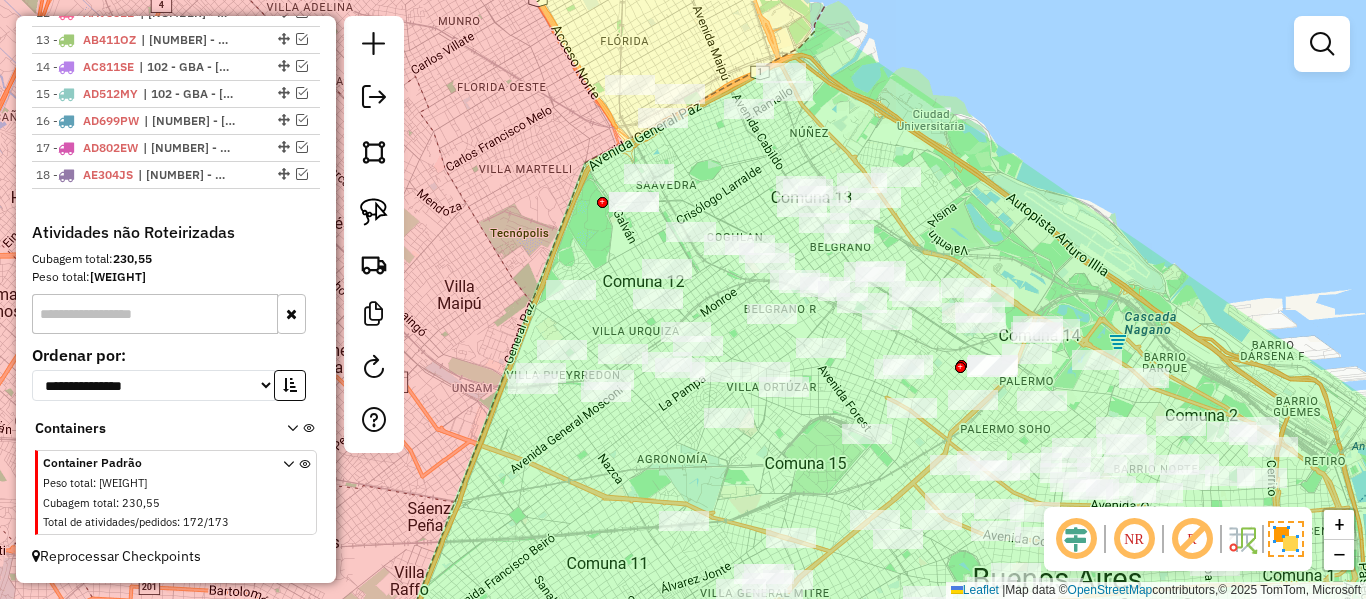 click on "Janela de atendimento Grade de atendimento Capacidade Transportadoras Veículos Cliente Pedidos  Rotas Selecione os dias de semana para filtrar as janelas de atendimento  Seg   Ter   Qua   Qui   Sex   Sáb   Dom  Informe o período da janela de atendimento: De: Até:  Filtrar exatamente a janela do cliente  Considerar janela de atendimento padrão  Selecione os dias de semana para filtrar as grades de atendimento  Seg   Ter   Qua   Qui   Sex   Sáb   Dom   Considerar clientes sem dia de atendimento cadastrado  Clientes fora do dia de atendimento selecionado Filtrar as atividades entre os valores definidos abaixo:  Peso mínimo:   Peso máximo:   Cubagem mínima:   Cubagem máxima:   De:   Até:  Filtrar as atividades entre o tempo de atendimento definido abaixo:  De:   Até:   Considerar capacidade total dos clientes não roteirizados Transportadora: Selecione um ou mais itens Tipo de veículo: Selecione um ou mais itens Veículo: Selecione um ou mais itens Motorista: Selecione um ou mais itens Nome: Rótulo:" 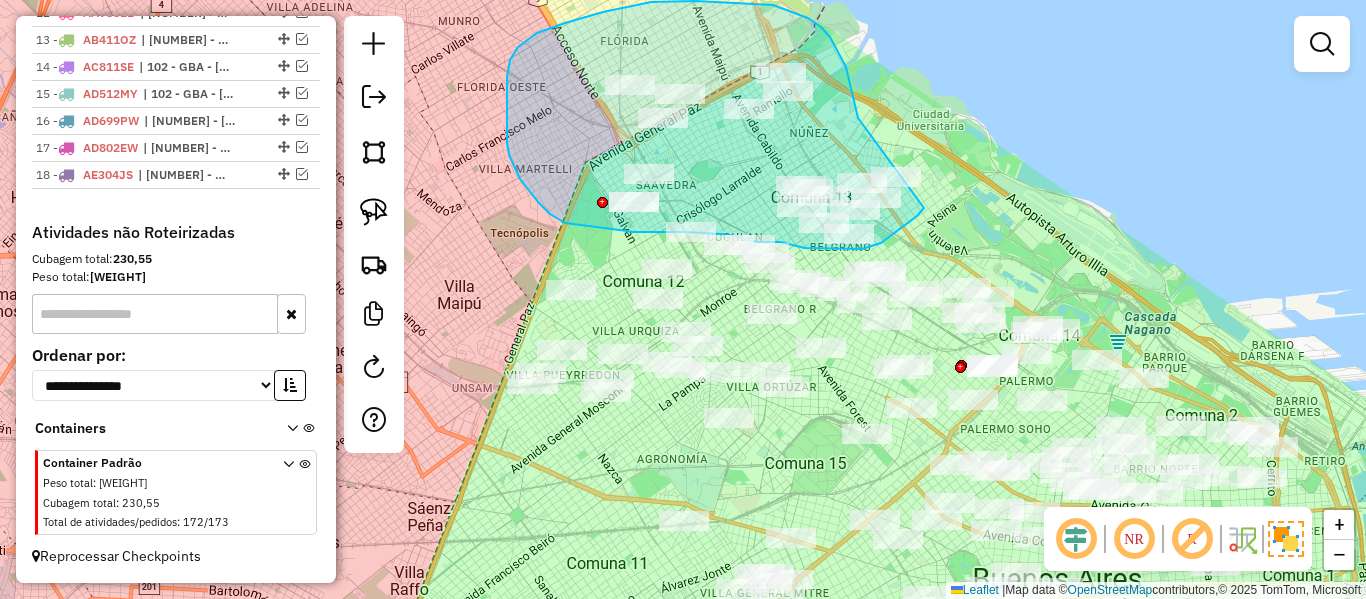 drag, startPoint x: 858, startPoint y: 116, endPoint x: 967, endPoint y: 126, distance: 109.457756 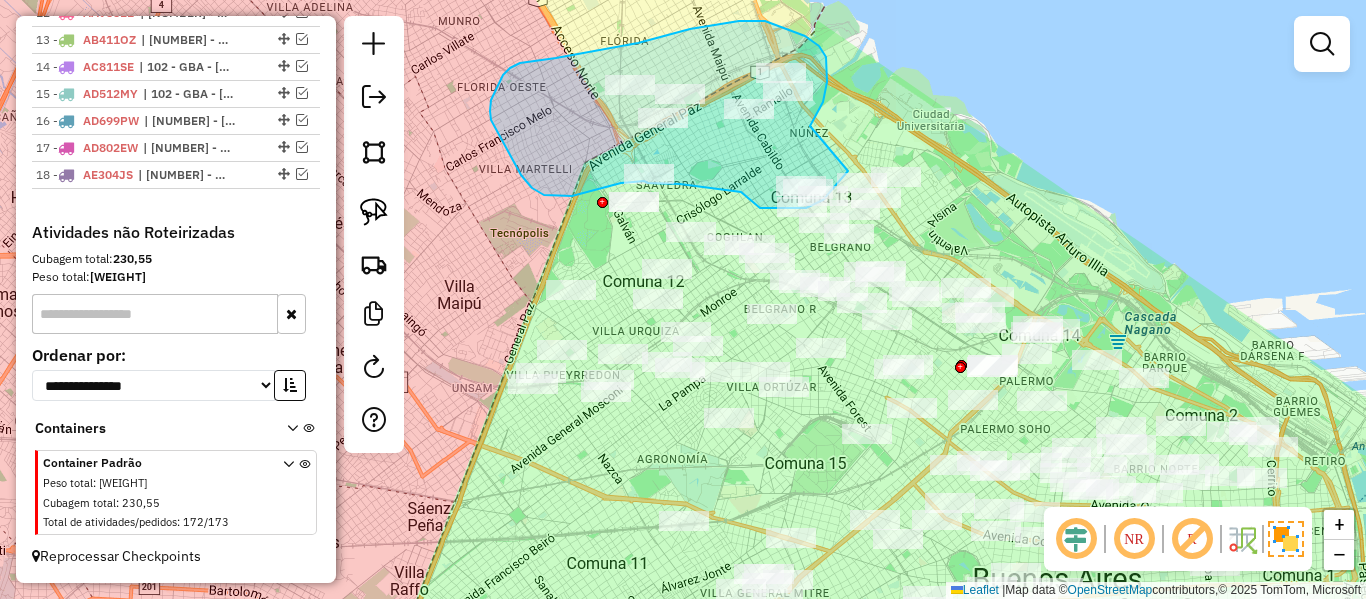 drag, startPoint x: 826, startPoint y: 57, endPoint x: 873, endPoint y: 127, distance: 84.31489 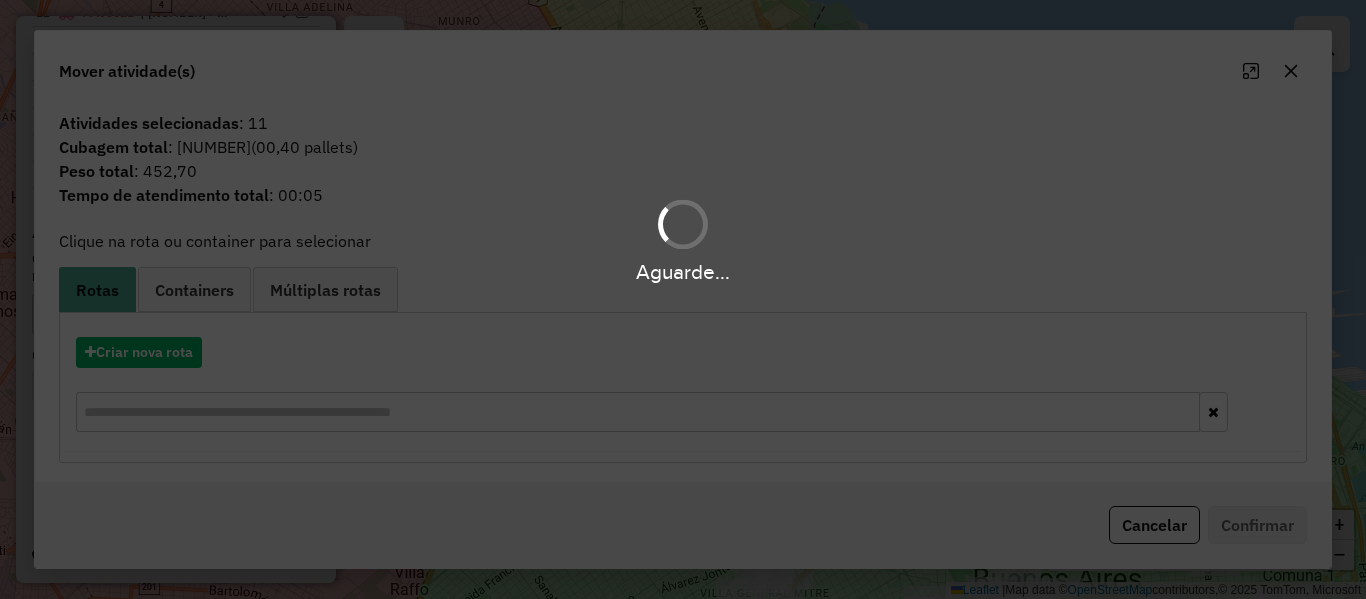 click on "Aguarde..." at bounding box center (683, 299) 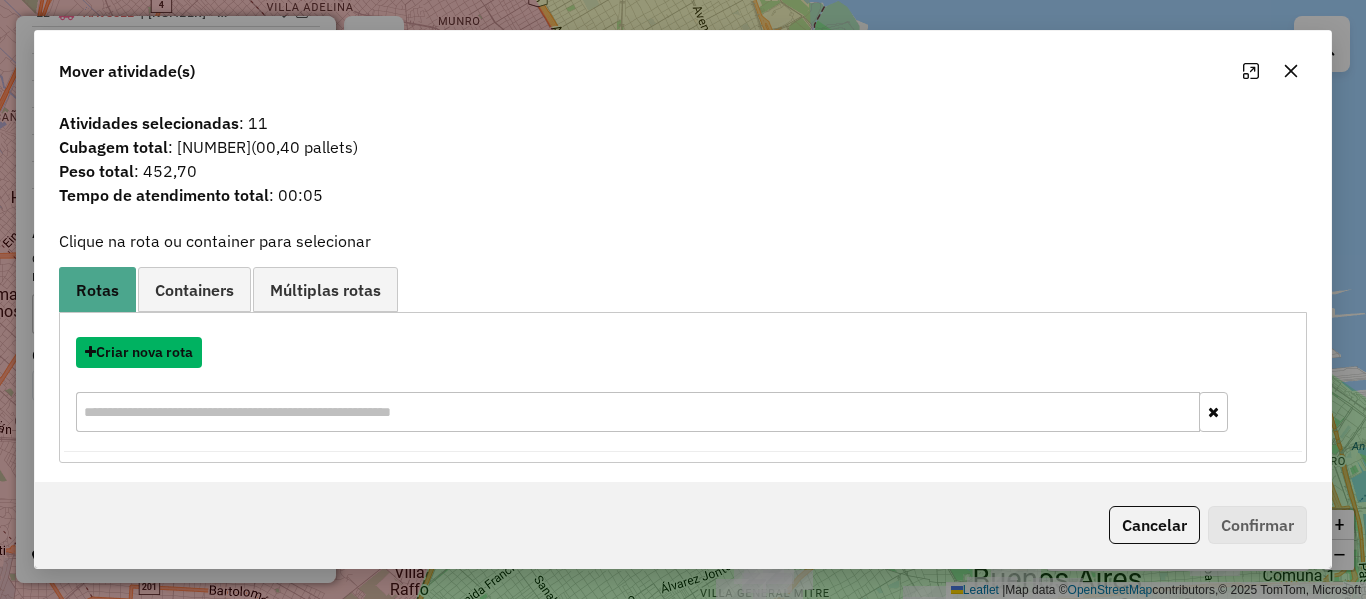 click on "Criar nova rota" at bounding box center [139, 352] 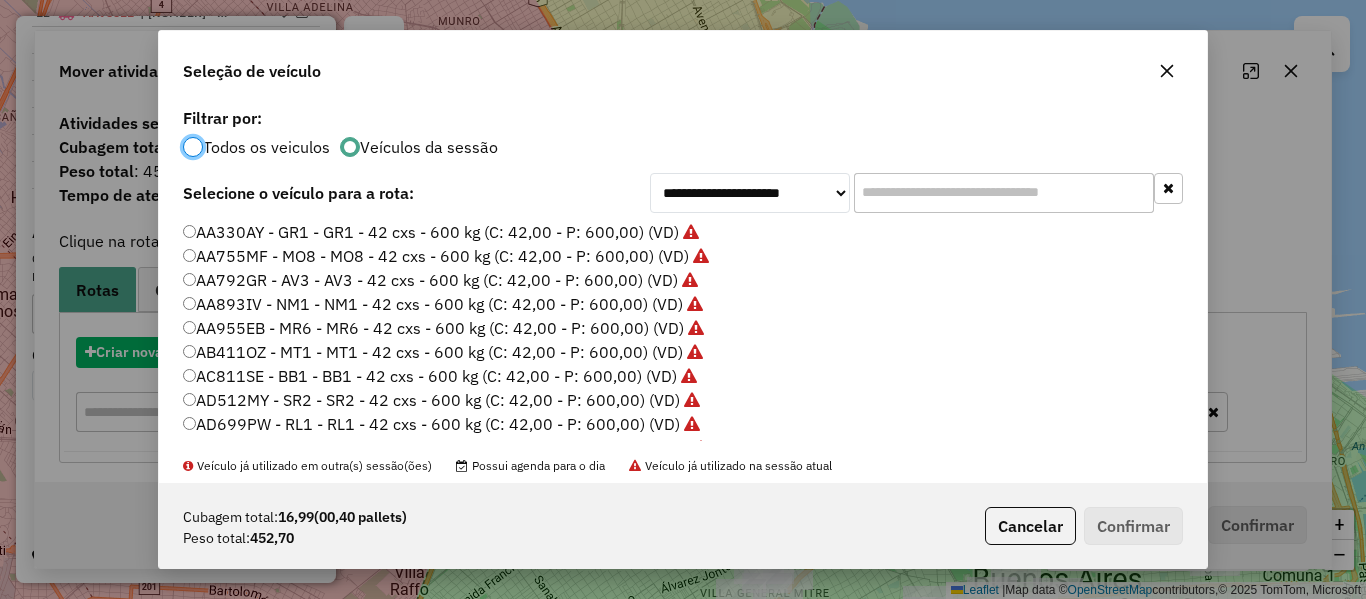 scroll, scrollTop: 11, scrollLeft: 6, axis: both 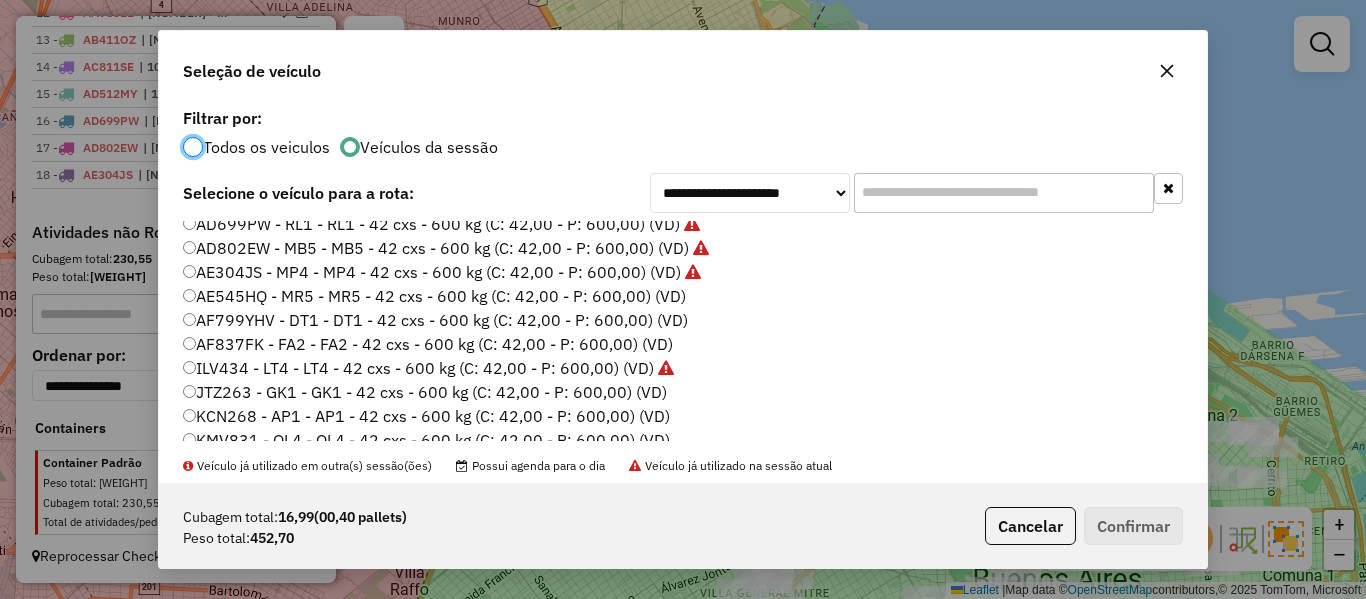 click on "AE545HQ - MR5 - MR5 - 42 cxs - 600 kg (C: 42,00 - P: 600,00) (VD)" 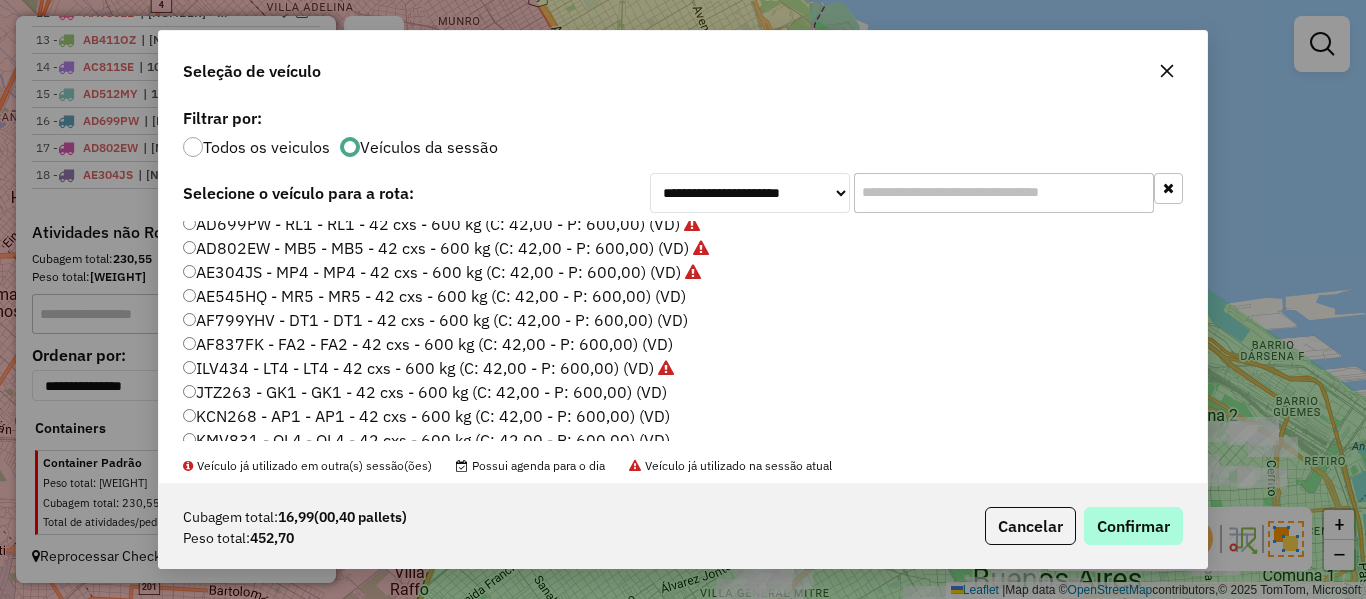 drag, startPoint x: 1141, startPoint y: 499, endPoint x: 1162, endPoint y: 521, distance: 30.413813 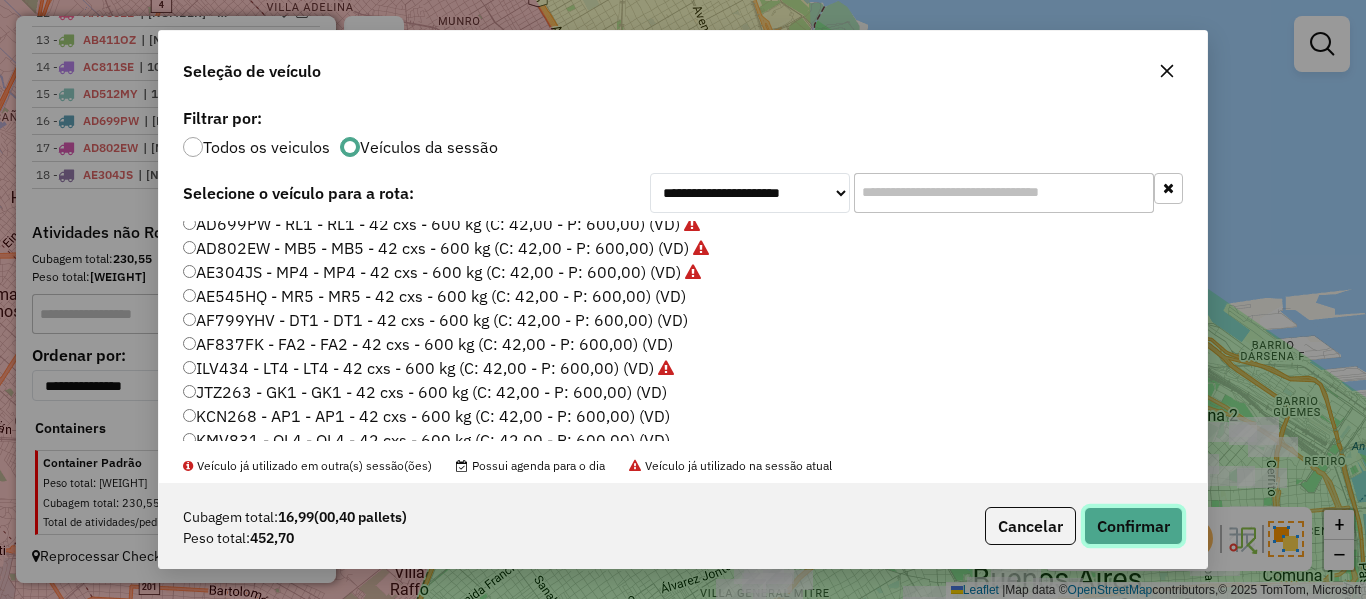 click on "Confirmar" 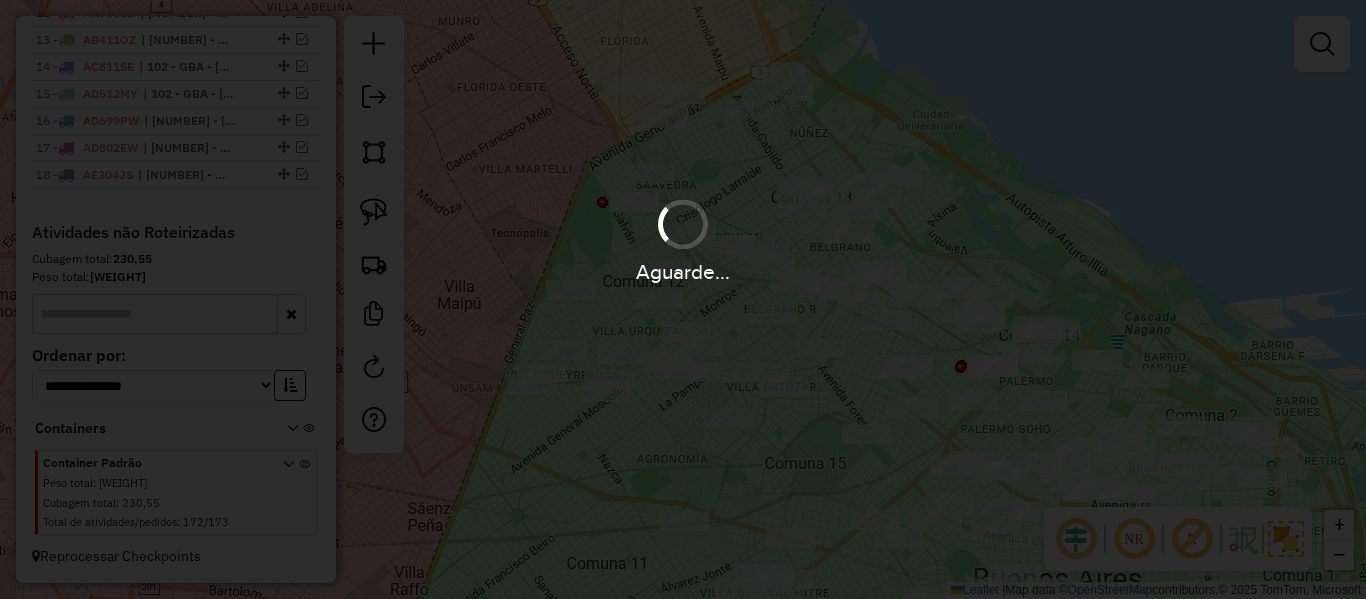 scroll, scrollTop: 1197, scrollLeft: 0, axis: vertical 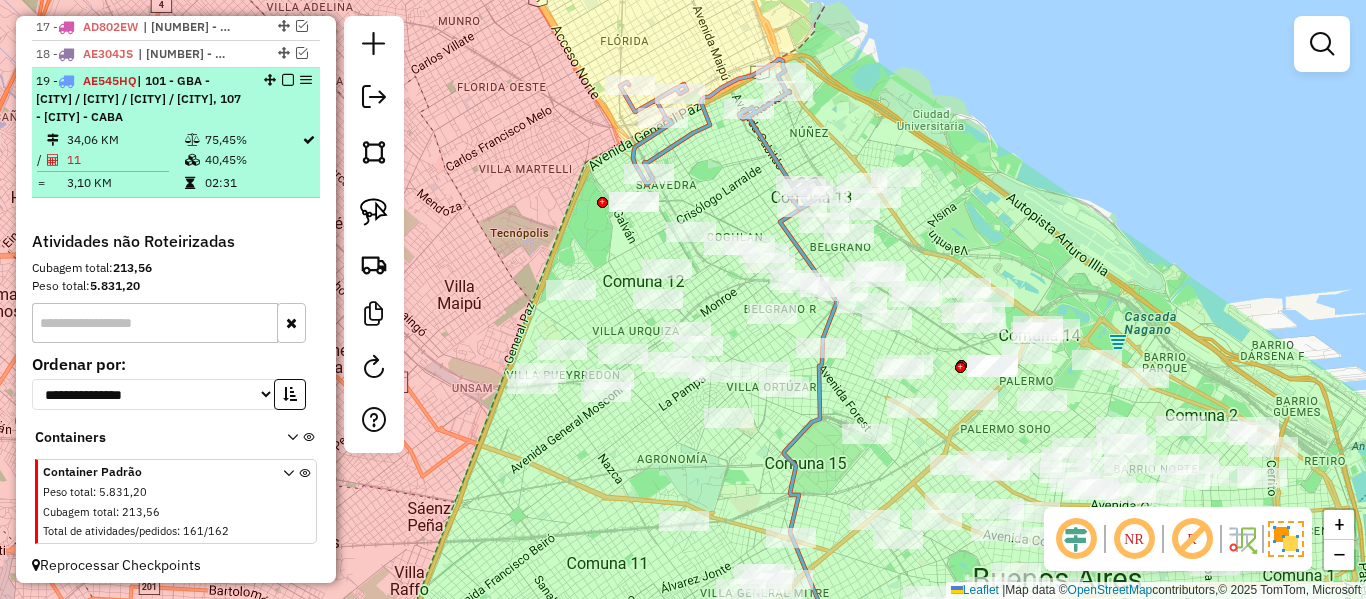 click at bounding box center (288, 80) 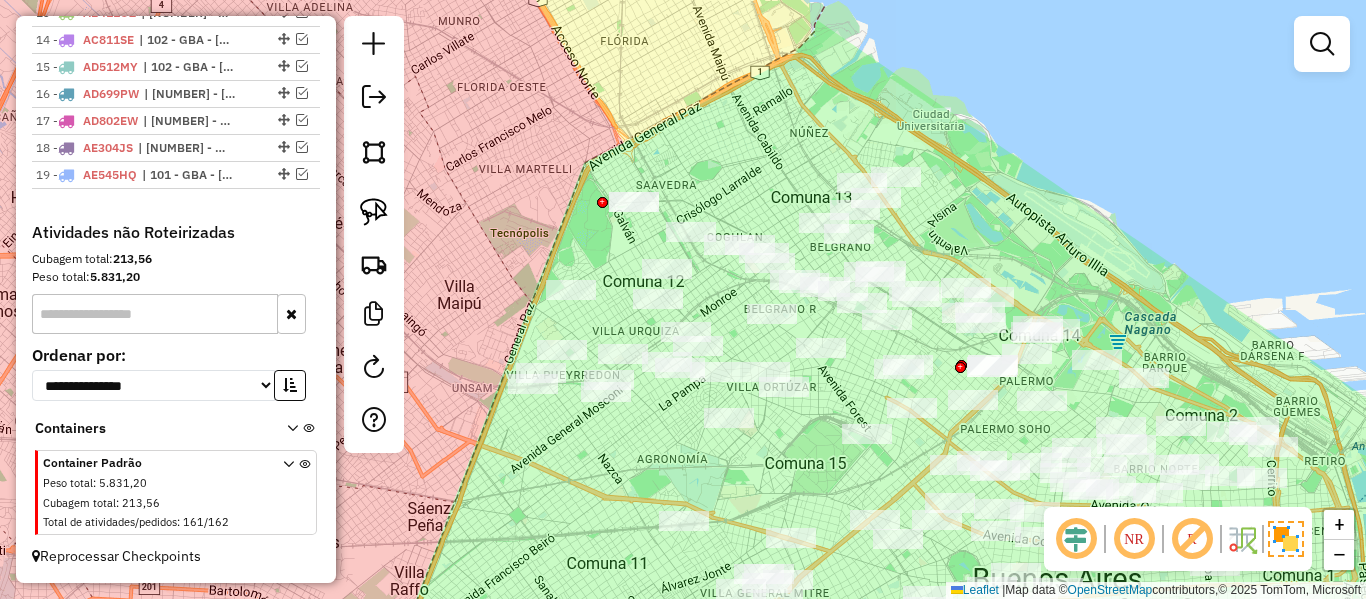 drag, startPoint x: 976, startPoint y: 234, endPoint x: 1087, endPoint y: 98, distance: 175.54771 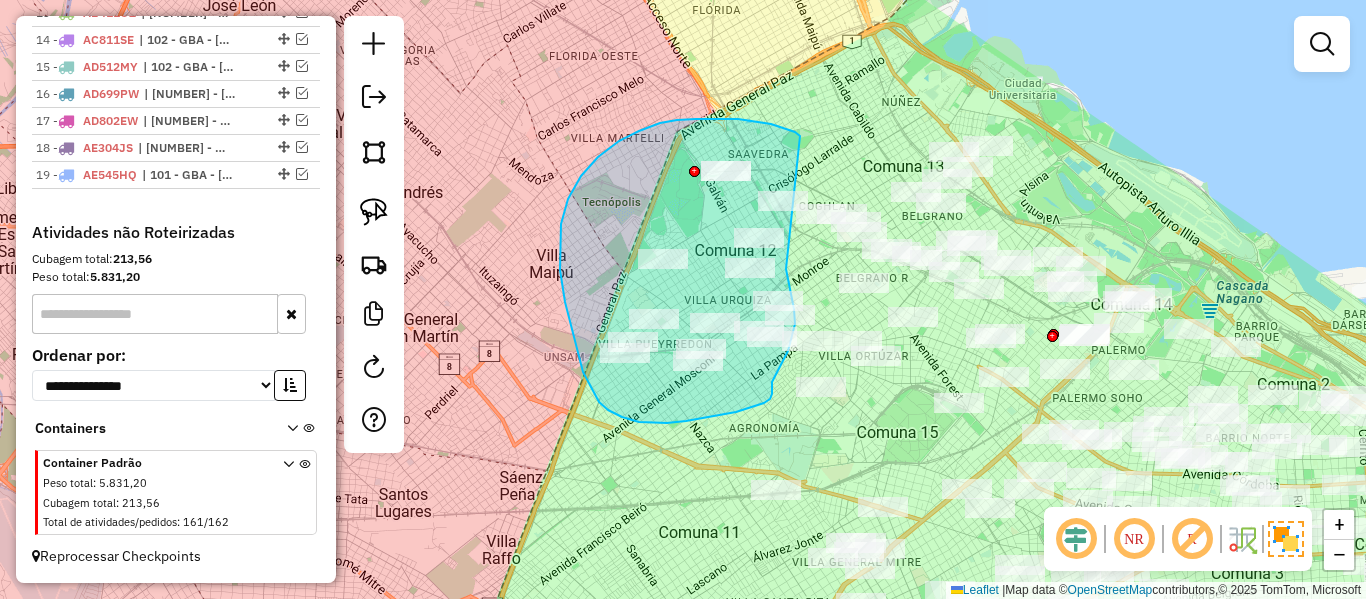 drag, startPoint x: 800, startPoint y: 136, endPoint x: 778, endPoint y: 154, distance: 28.42534 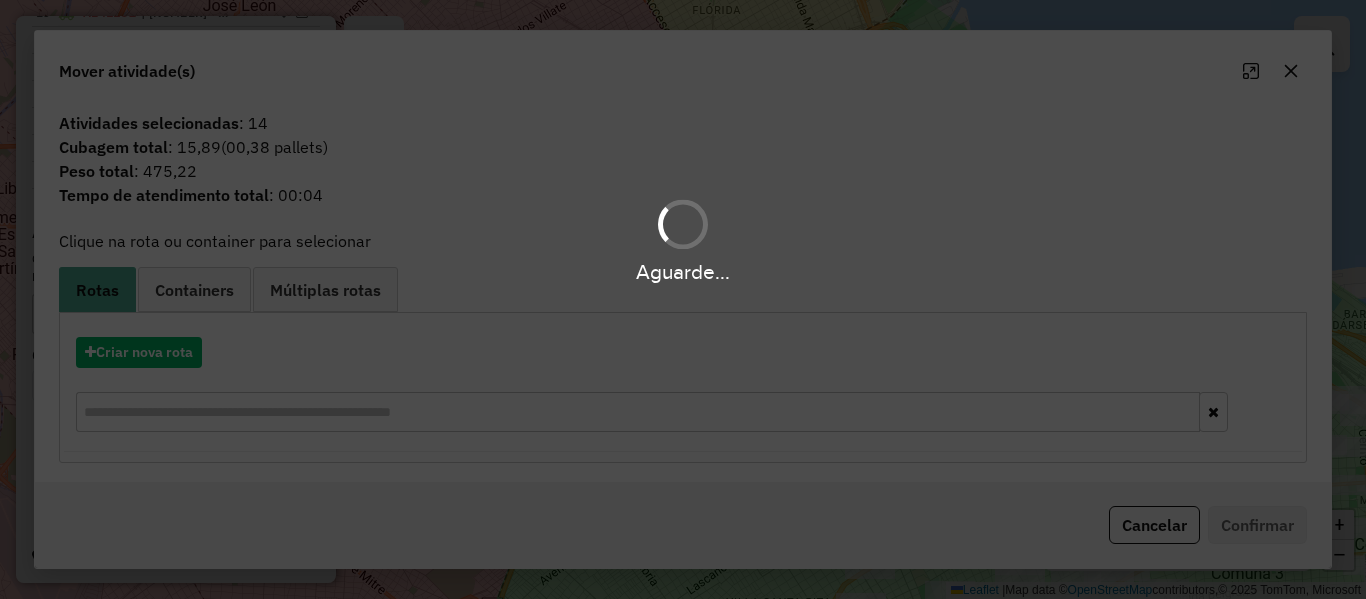 click on "Aguarde...  Pop-up bloqueado!  Seu navegador bloqueou automáticamente a abertura de uma nova janela.   Acesse as configurações e adicione o endereço do sistema a lista de permissão.   Fechar  Informações da Sessão 1190568 - 16/07/2025     Criação: 15/07/2025 13:10   Depósito:  SAZ AR - TaDa Shipick   Total de rotas:  19  Distância Total:  1.122,48 km  Tempo total:  70:36  Total de Atividades Roteirizadas:  289  Total de Pedidos Roteirizados:  290  Peso total roteirizado:  10.533,93  Cubagem total roteirizado:  386,50  Total de Atividades não Roteirizadas:  161  Total de Pedidos não Roteirizados:  162 Total de caixas por viagem:  386,50 /   19 =  20,34 Média de Atividades por viagem:  289 /   19 =  15,21 Ocupação média da frota:  92,40%  Clientes com Service Time:  0,00%   (0 de 450)   Rotas improdutivas:  4  Rotas vários dias:  0  Clientes Priorizados NR:  0  Transportadoras  Rotas  Recargas: 0   Ver rotas   Ver veículos  Finalizar todas as rotas   1 -       ILV434   2 -       RECAP2  :" at bounding box center (683, 299) 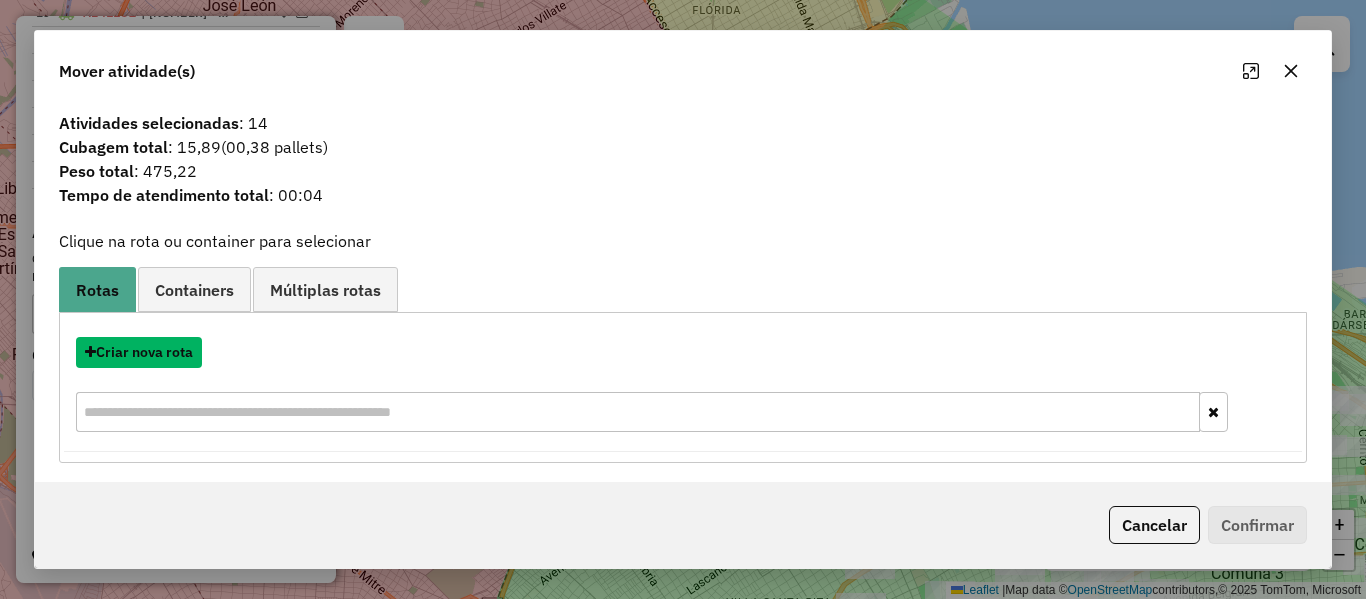 click on "Criar nova rota" at bounding box center (139, 352) 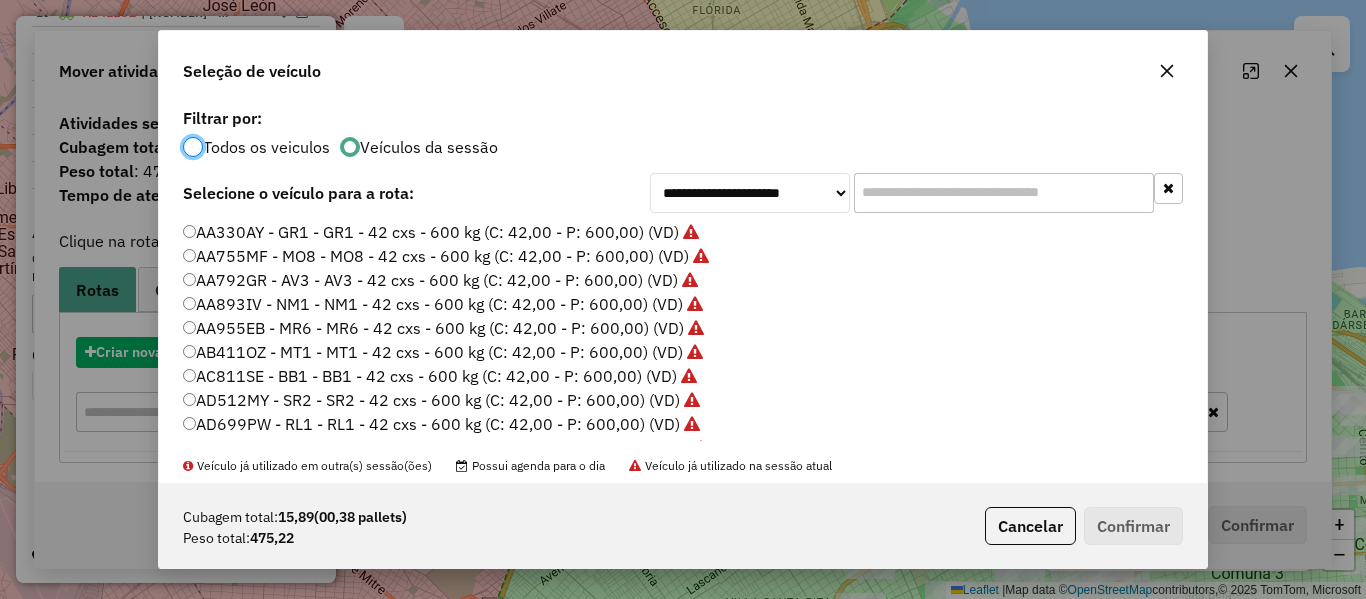 scroll, scrollTop: 11, scrollLeft: 6, axis: both 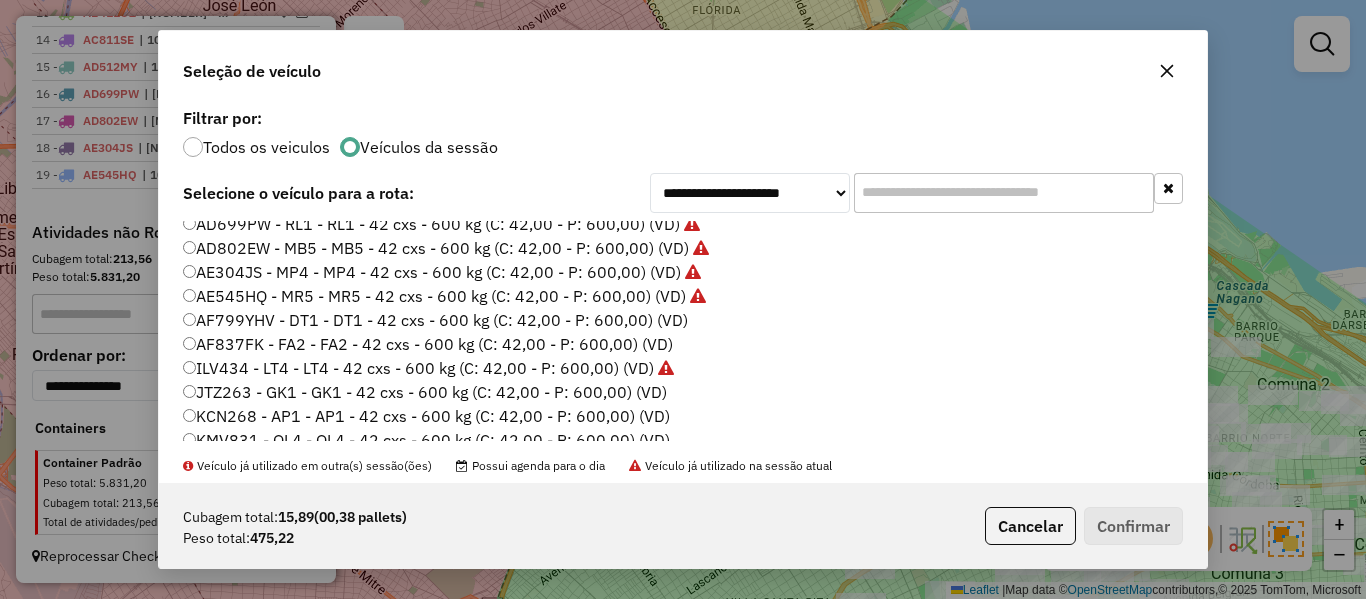 click on "AF799YHV - DT1 - DT1 - 42 cxs - 600 kg (C: 42,00 - P: 600,00) (VD)" 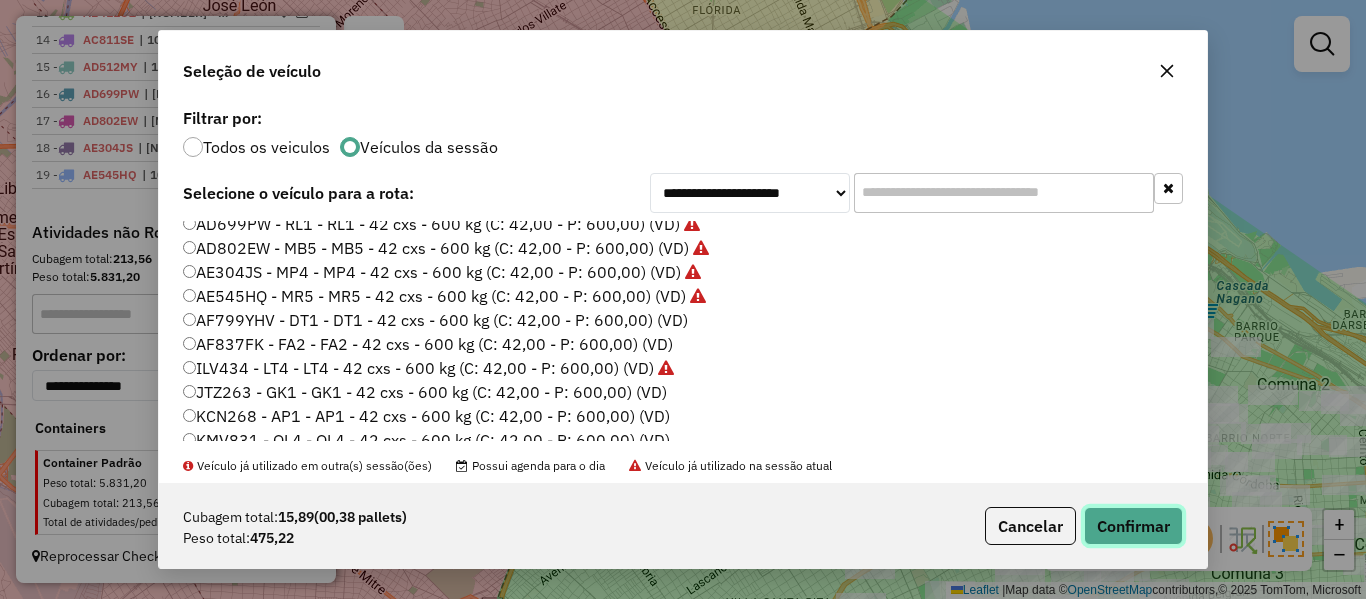 click on "Confirmar" 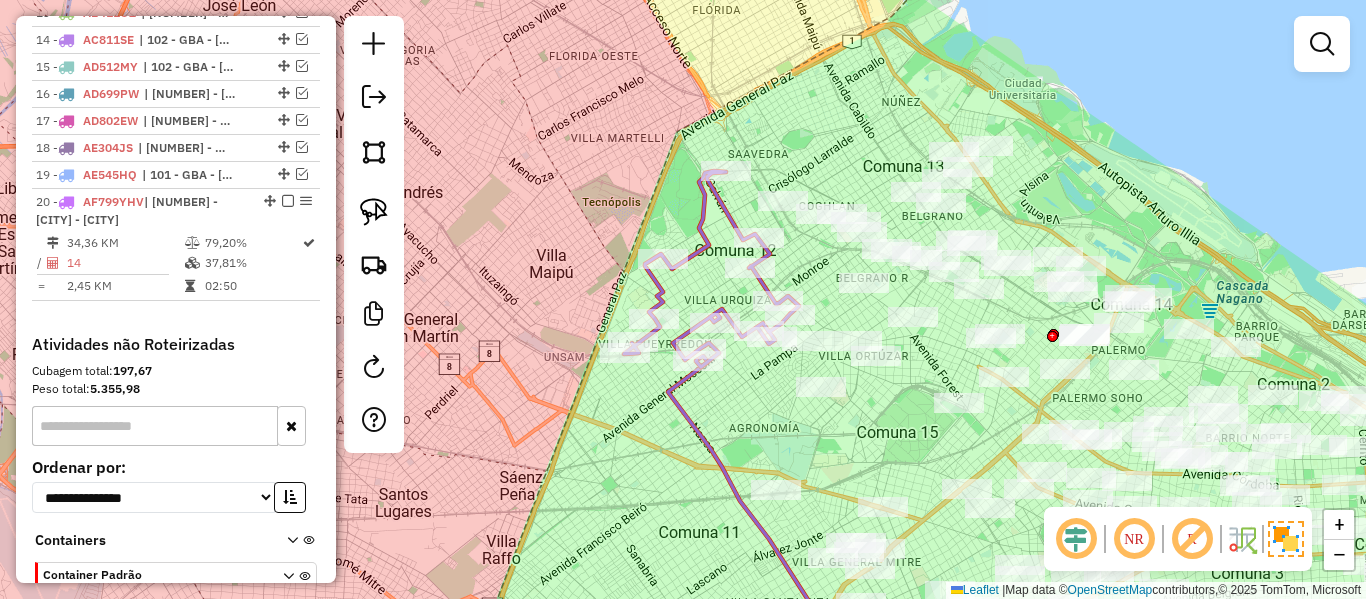 scroll, scrollTop: 1197, scrollLeft: 0, axis: vertical 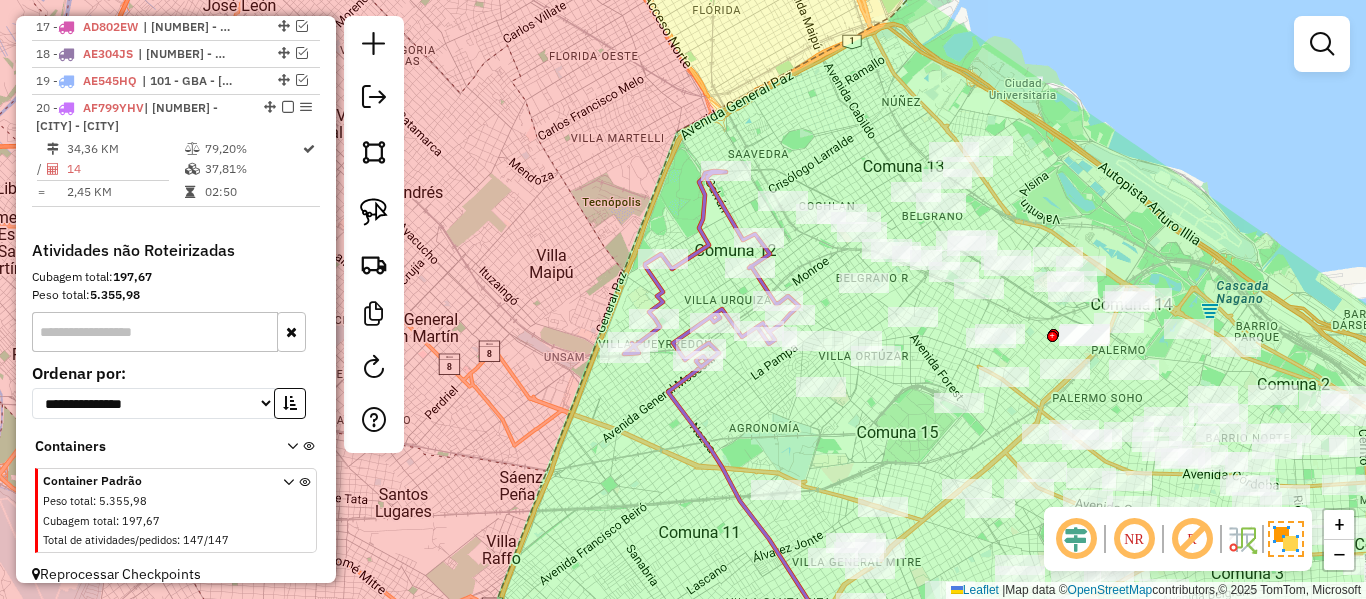 click 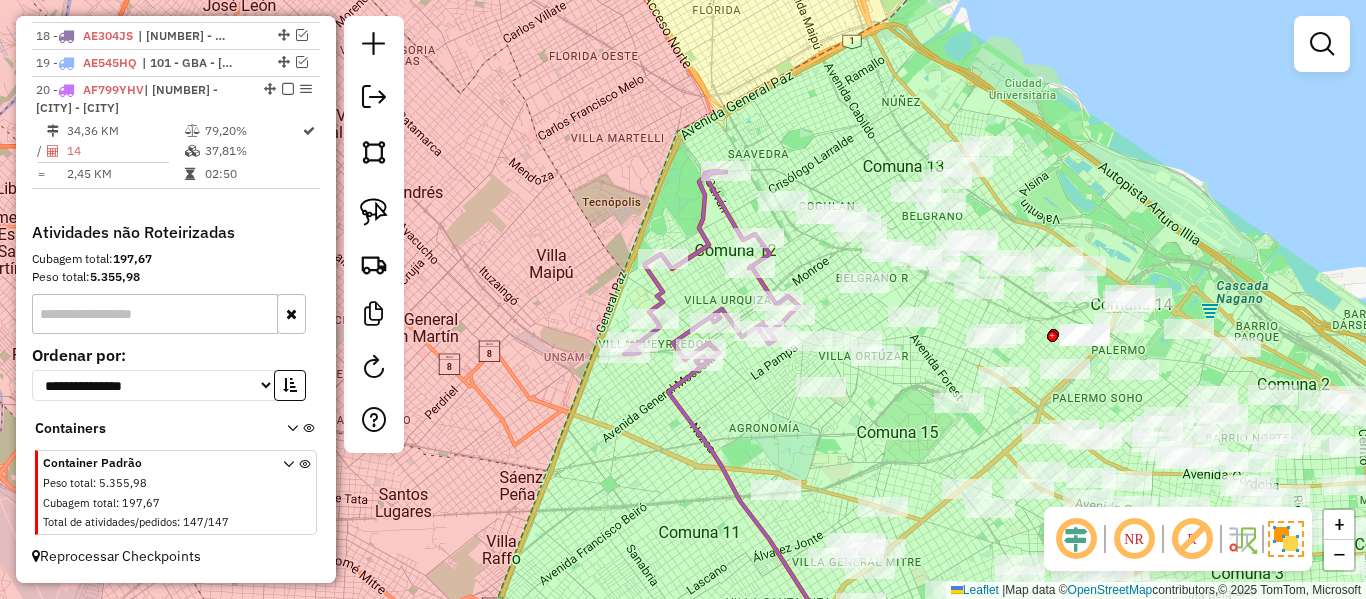 select on "**********" 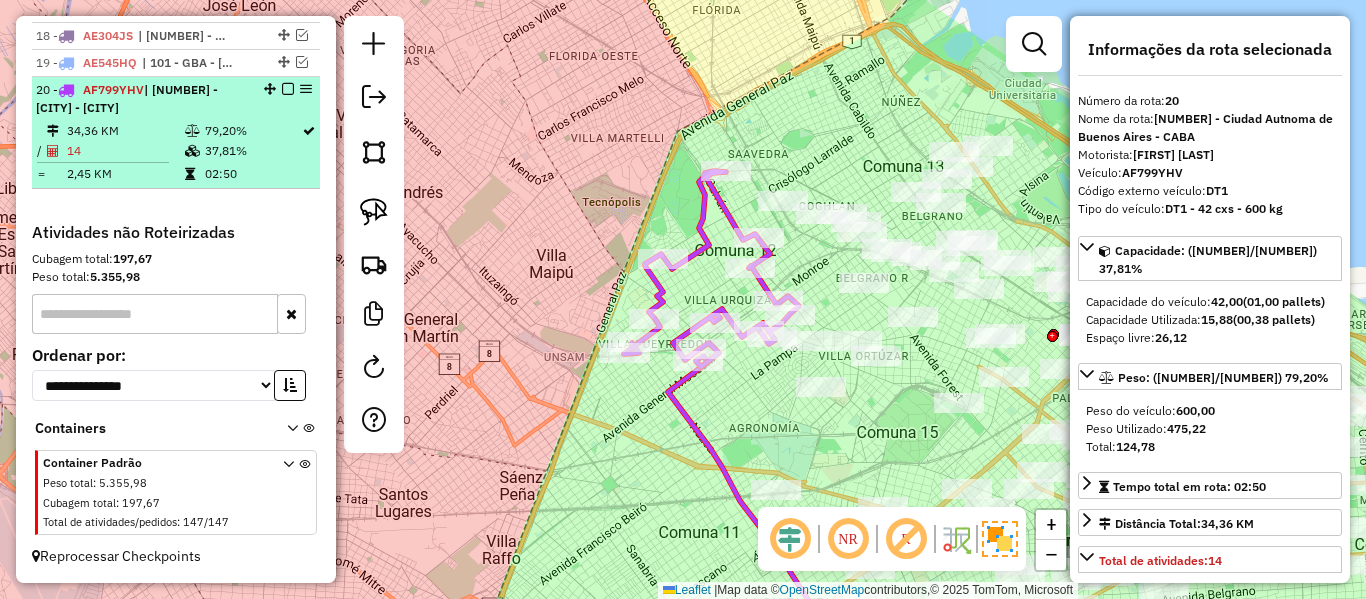 click at bounding box center (288, 89) 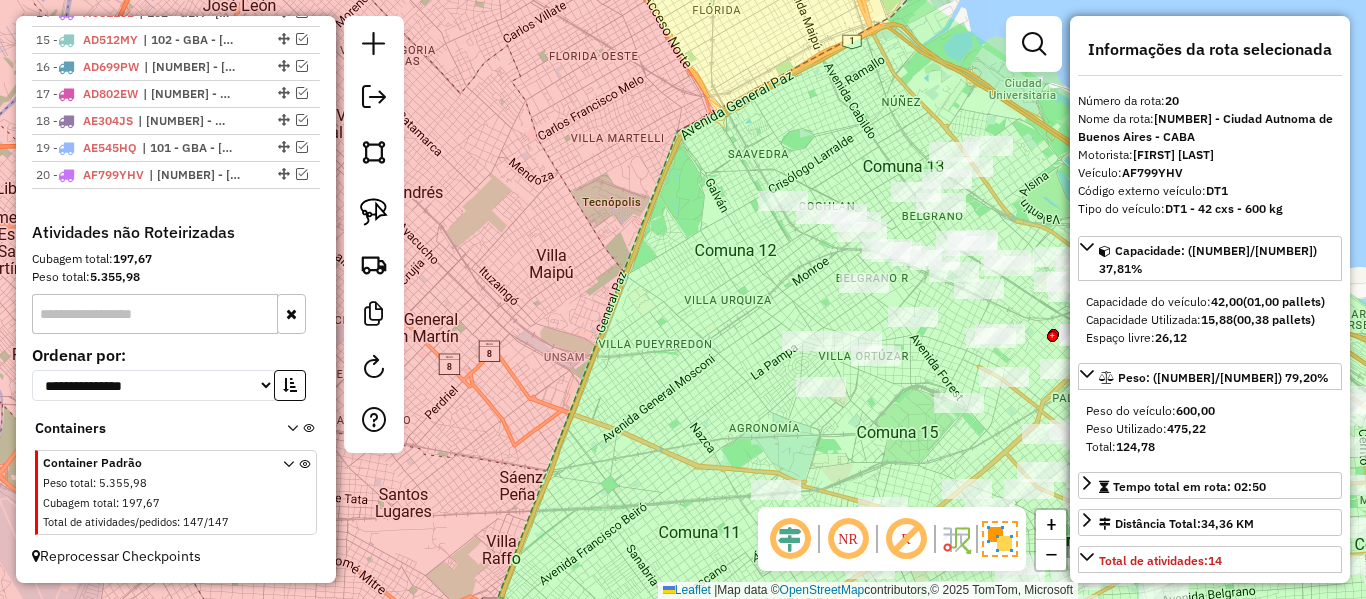 scroll, scrollTop: 1130, scrollLeft: 0, axis: vertical 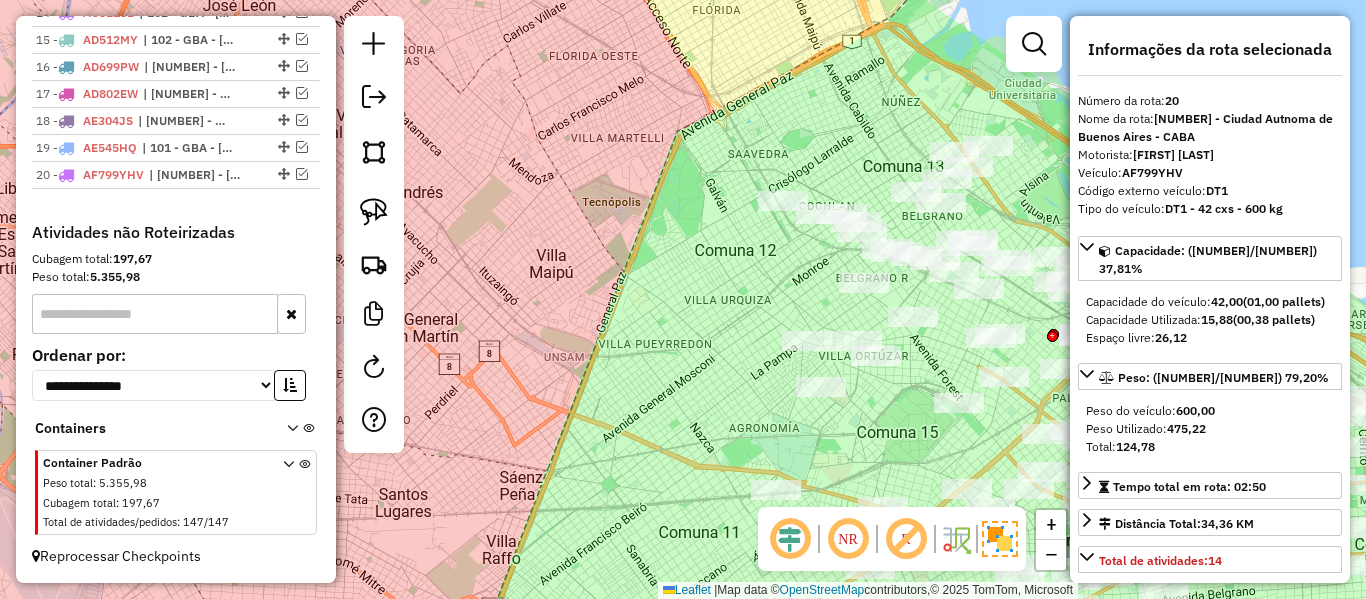click on "Janela de atendimento Grade de atendimento Capacidade Transportadoras Veículos Cliente Pedidos  Rotas Selecione os dias de semana para filtrar as janelas de atendimento  Seg   Ter   Qua   Qui   Sex   Sáb   Dom  Informe o período da janela de atendimento: De: Até:  Filtrar exatamente a janela do cliente  Considerar janela de atendimento padrão  Selecione os dias de semana para filtrar as grades de atendimento  Seg   Ter   Qua   Qui   Sex   Sáb   Dom   Considerar clientes sem dia de atendimento cadastrado  Clientes fora do dia de atendimento selecionado Filtrar as atividades entre os valores definidos abaixo:  Peso mínimo:   Peso máximo:   Cubagem mínima:   Cubagem máxima:   De:   Até:  Filtrar as atividades entre o tempo de atendimento definido abaixo:  De:   Até:   Considerar capacidade total dos clientes não roteirizados Transportadora: Selecione um ou mais itens Tipo de veículo: Selecione um ou mais itens Veículo: Selecione um ou mais itens Motorista: Selecione um ou mais itens Nome: Rótulo:" 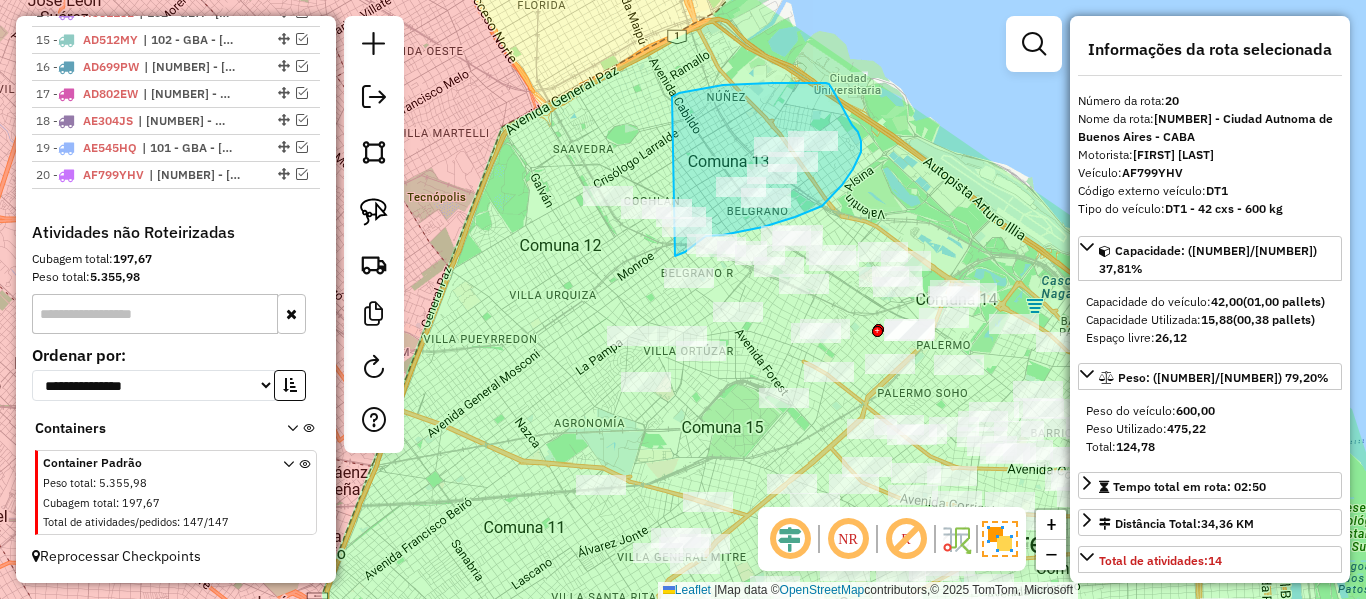drag, startPoint x: 675, startPoint y: 95, endPoint x: 511, endPoint y: 185, distance: 187.07217 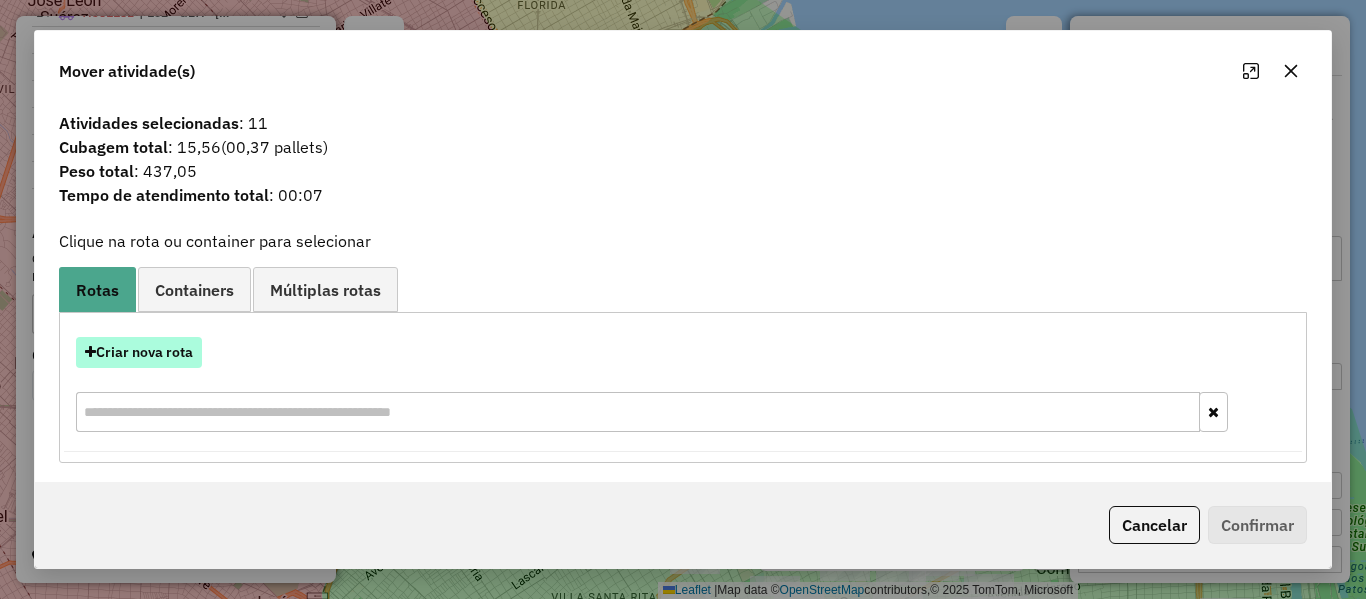 click on "Criar nova rota" at bounding box center [139, 352] 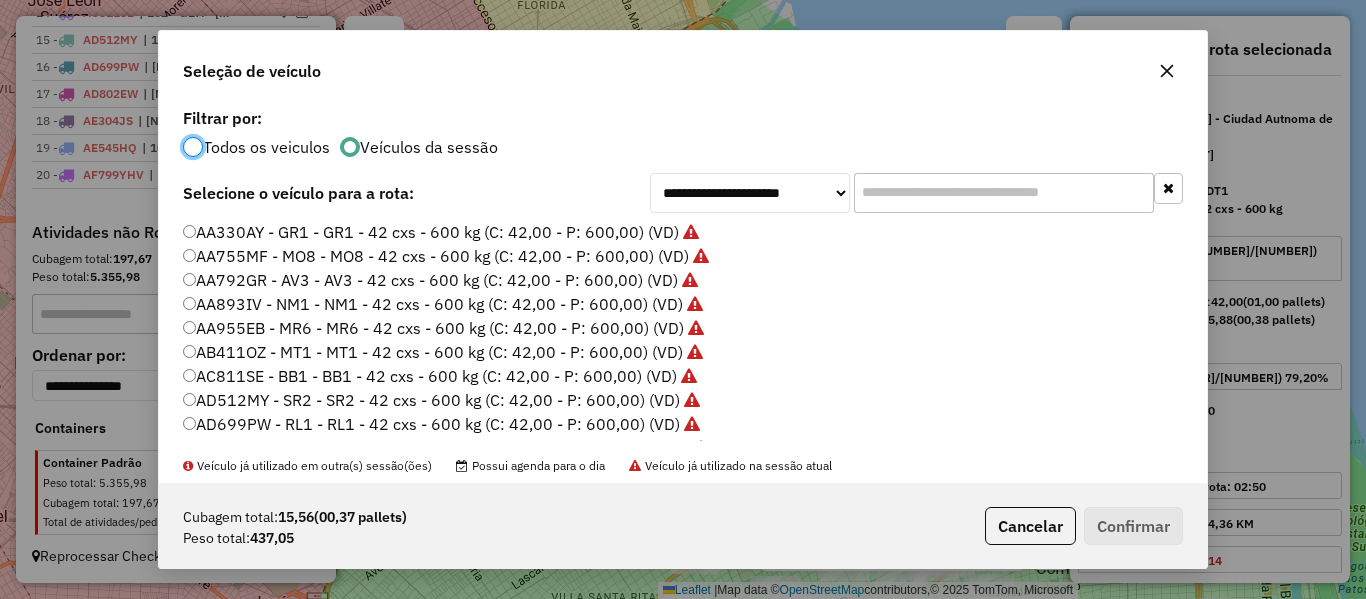 scroll, scrollTop: 11, scrollLeft: 6, axis: both 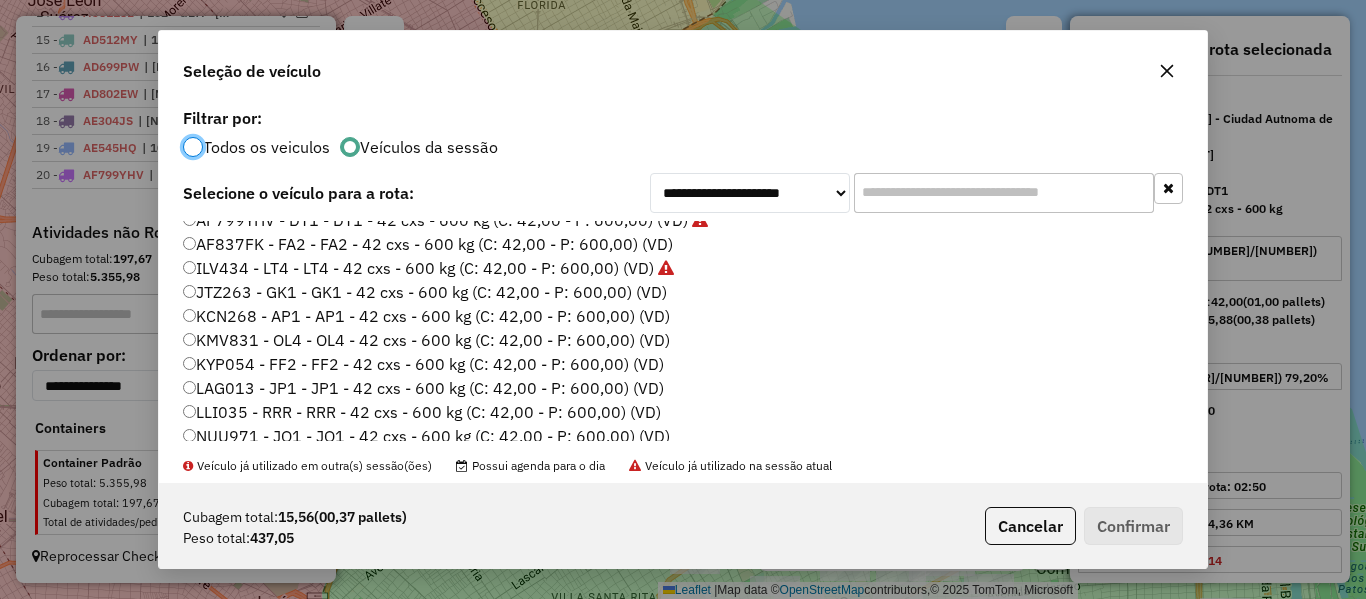 click on "AF837FK - FA2 - FA2 - 42 cxs - 600 kg (C: 42,00 - P: 600,00) (VD)" 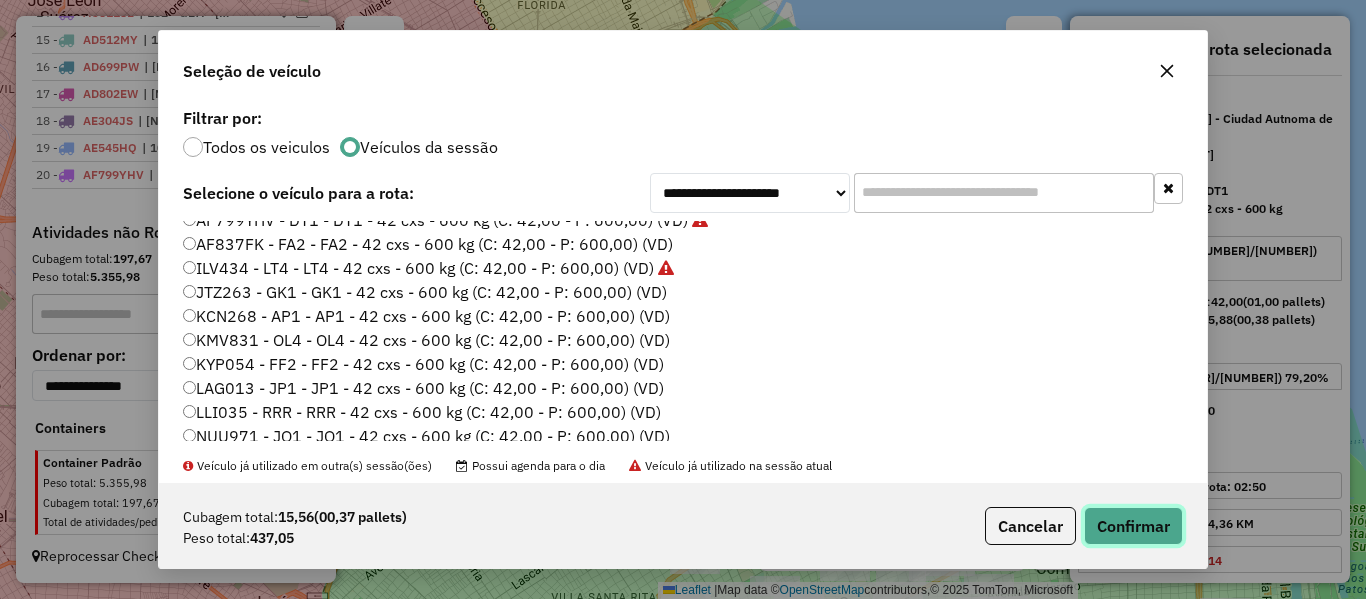 click on "Confirmar" 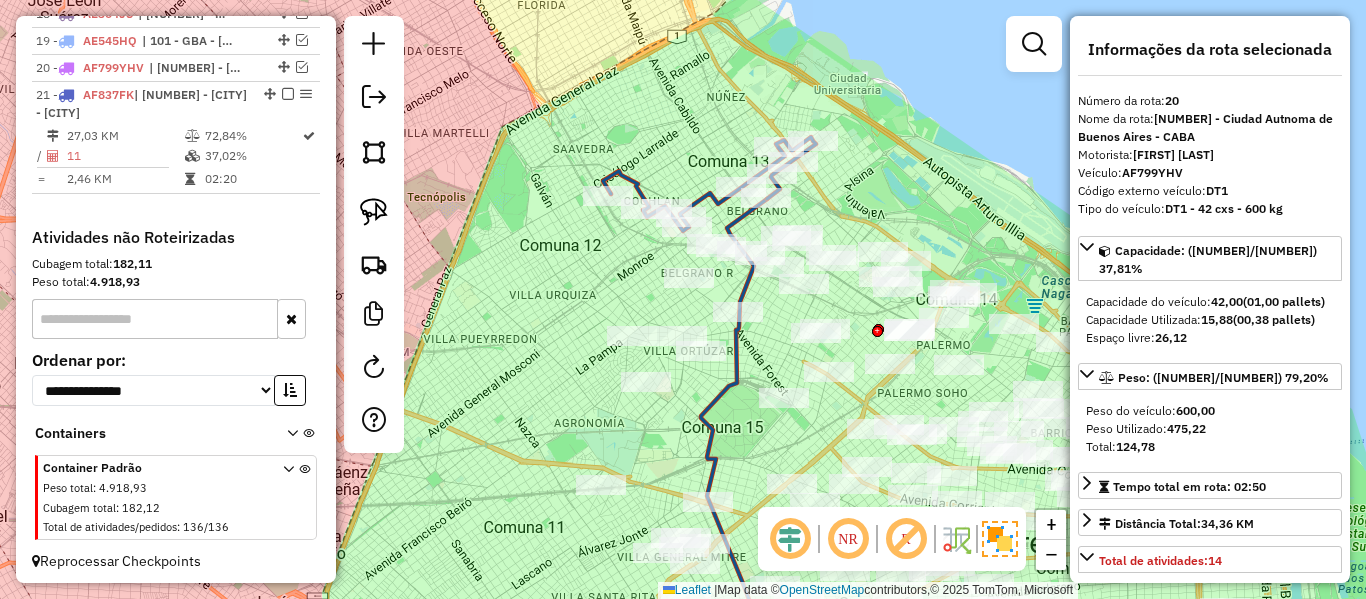 scroll, scrollTop: 1242, scrollLeft: 0, axis: vertical 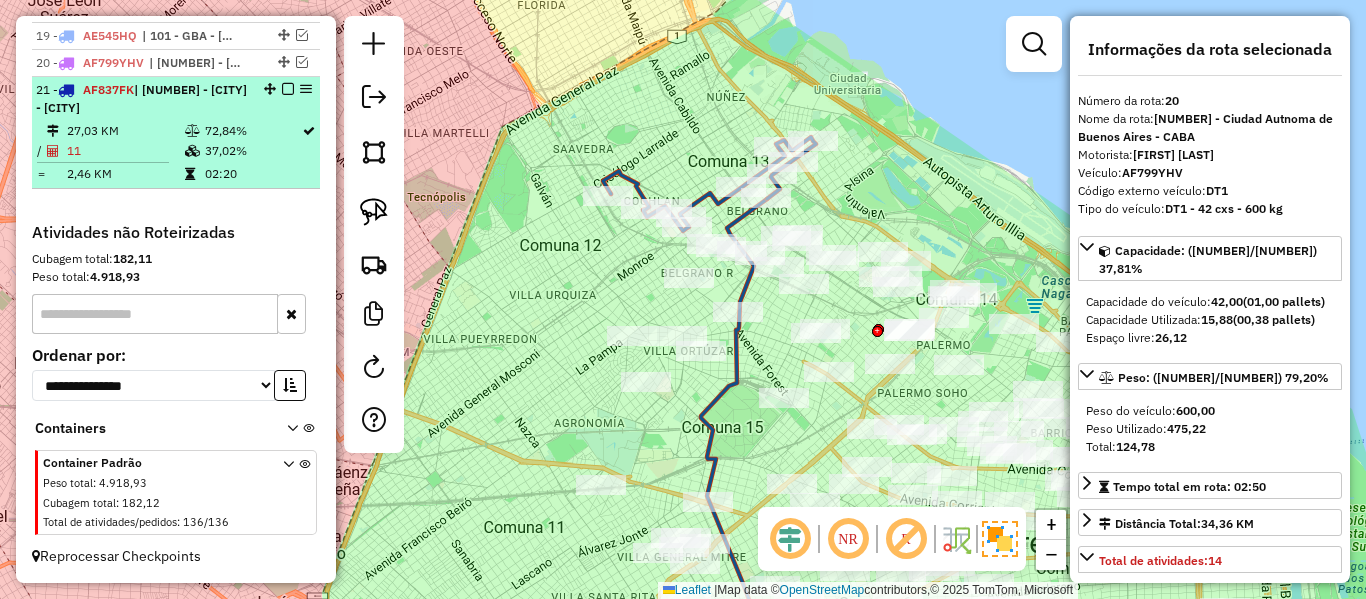 click at bounding box center (288, 89) 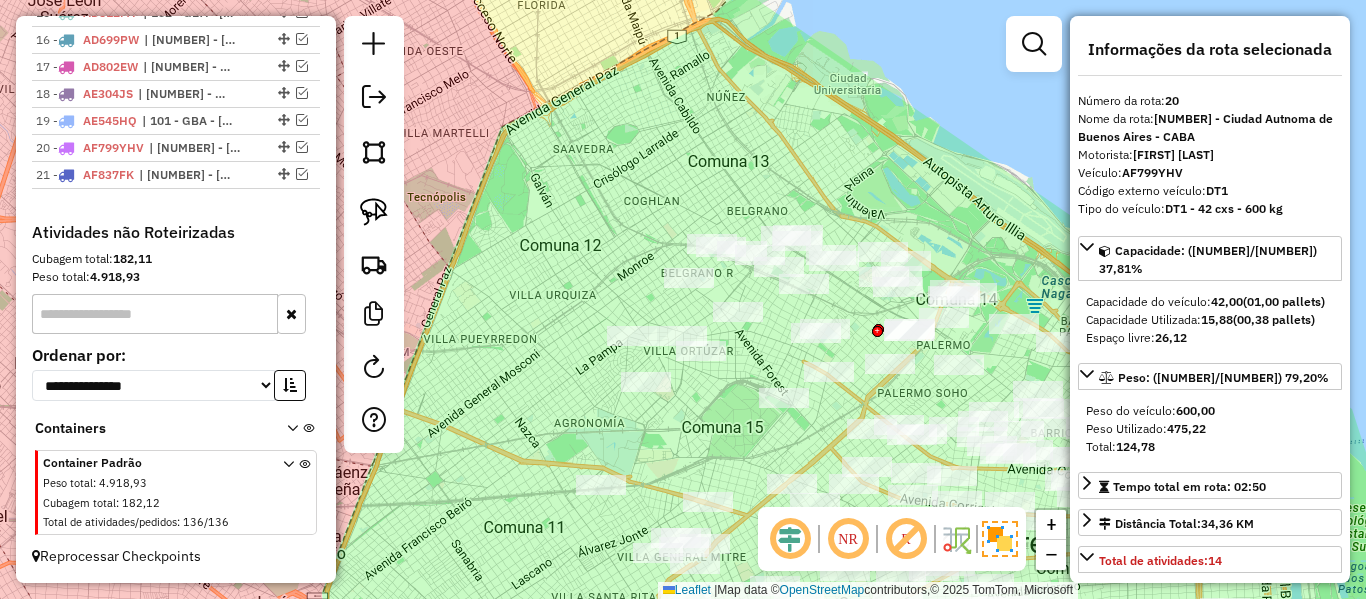 scroll, scrollTop: 1157, scrollLeft: 0, axis: vertical 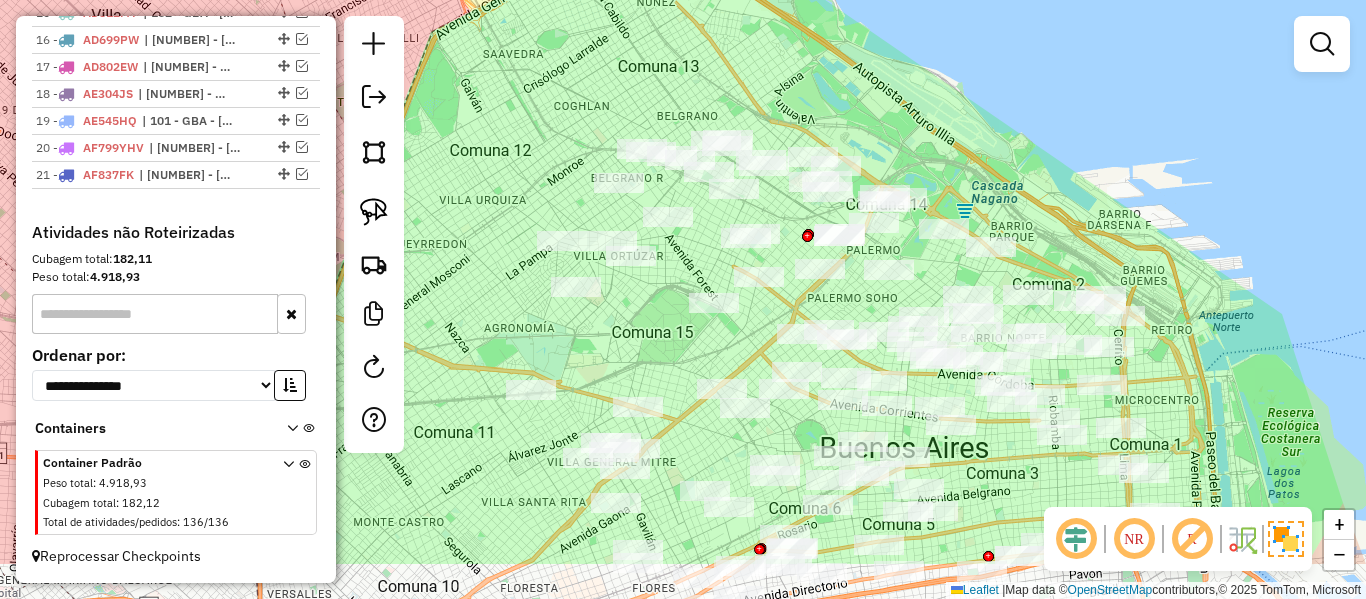 drag, startPoint x: 656, startPoint y: 148, endPoint x: 634, endPoint y: 123, distance: 33.30165 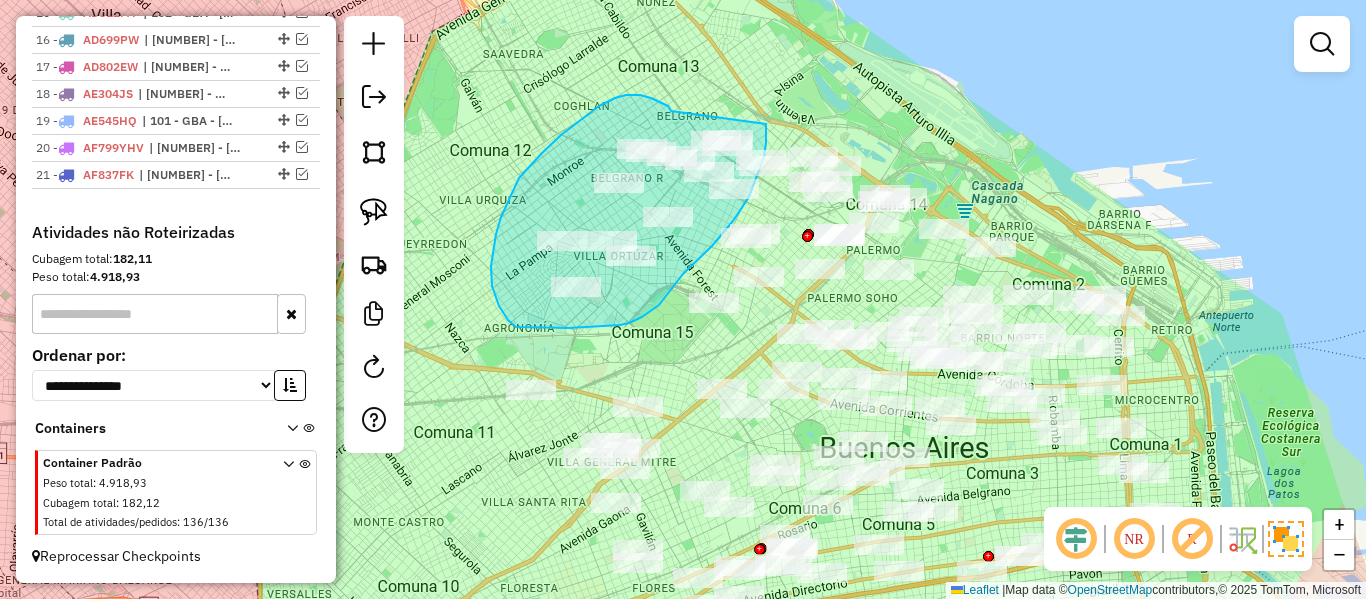 drag, startPoint x: 671, startPoint y: 111, endPoint x: 766, endPoint y: 102, distance: 95.42536 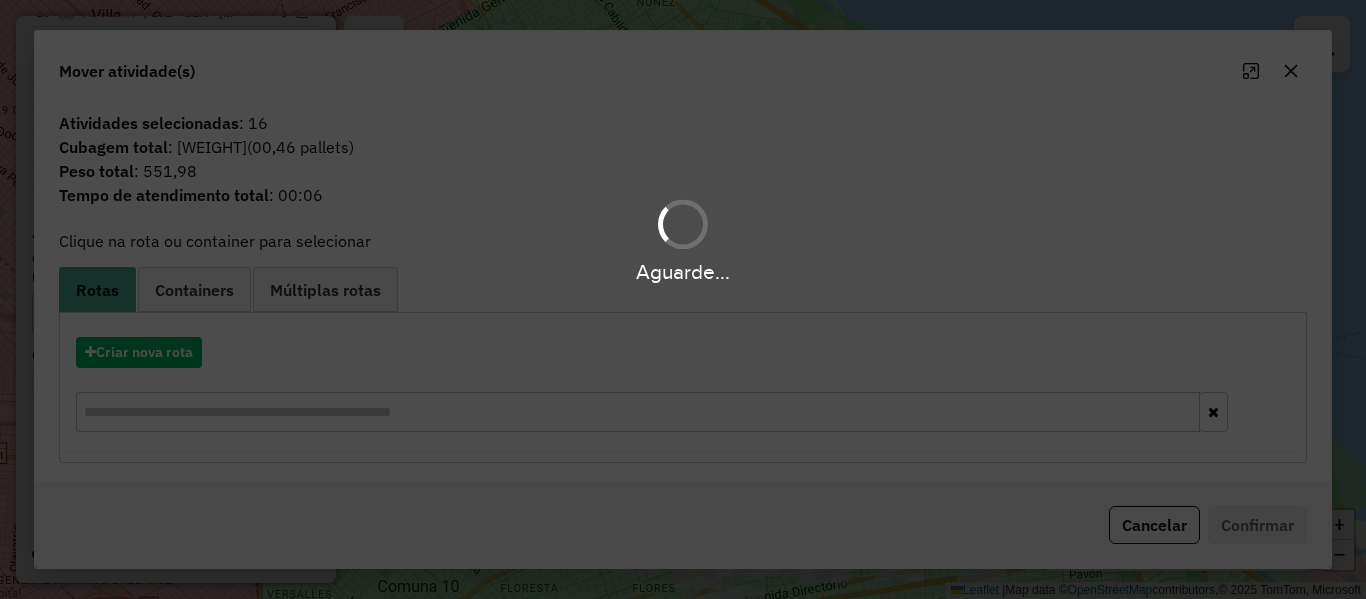 click on "Aguarde..." at bounding box center (683, 299) 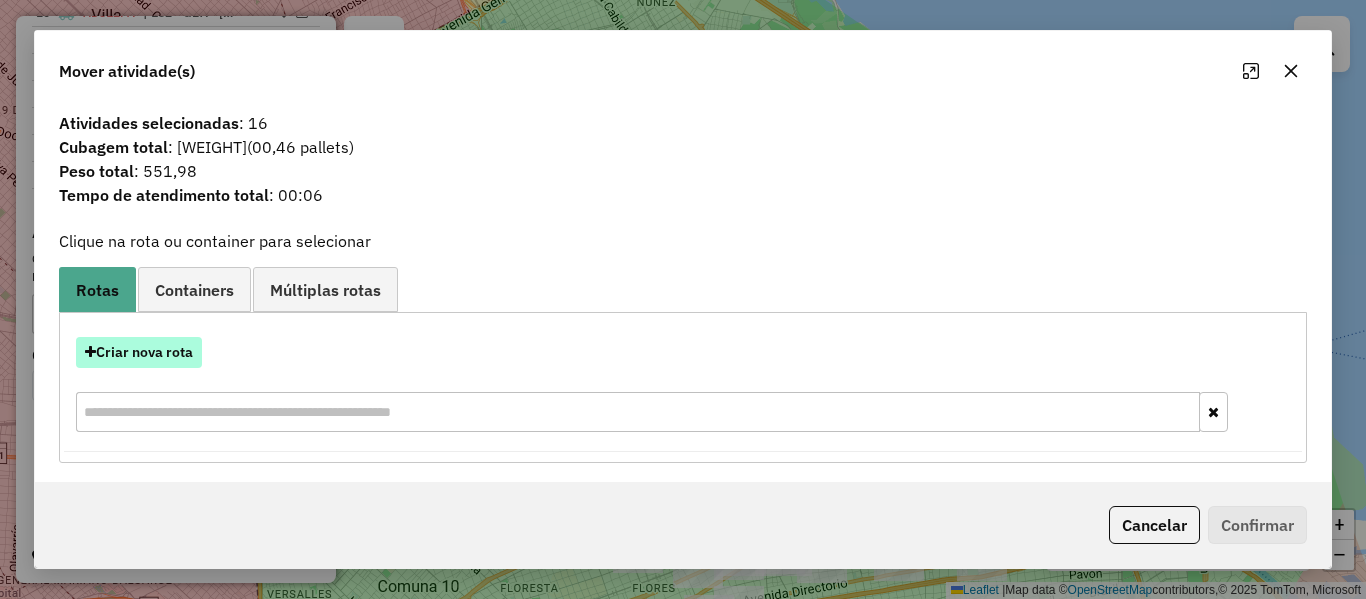 click on "Criar nova rota" at bounding box center (139, 352) 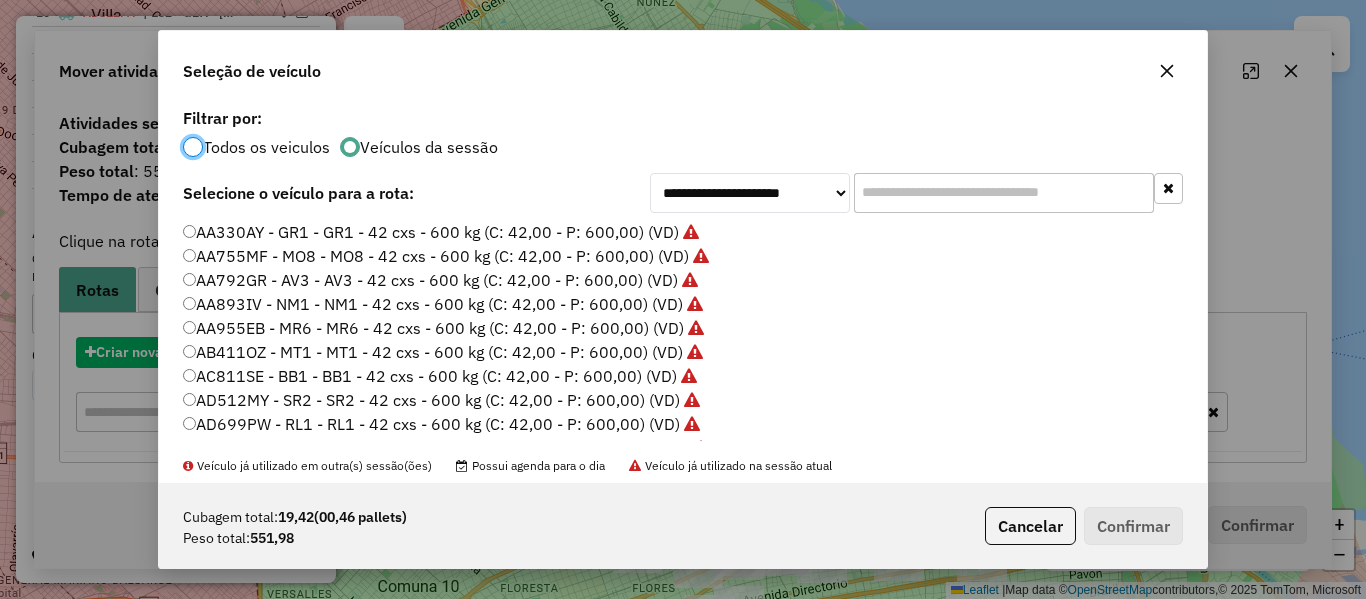 scroll, scrollTop: 11, scrollLeft: 6, axis: both 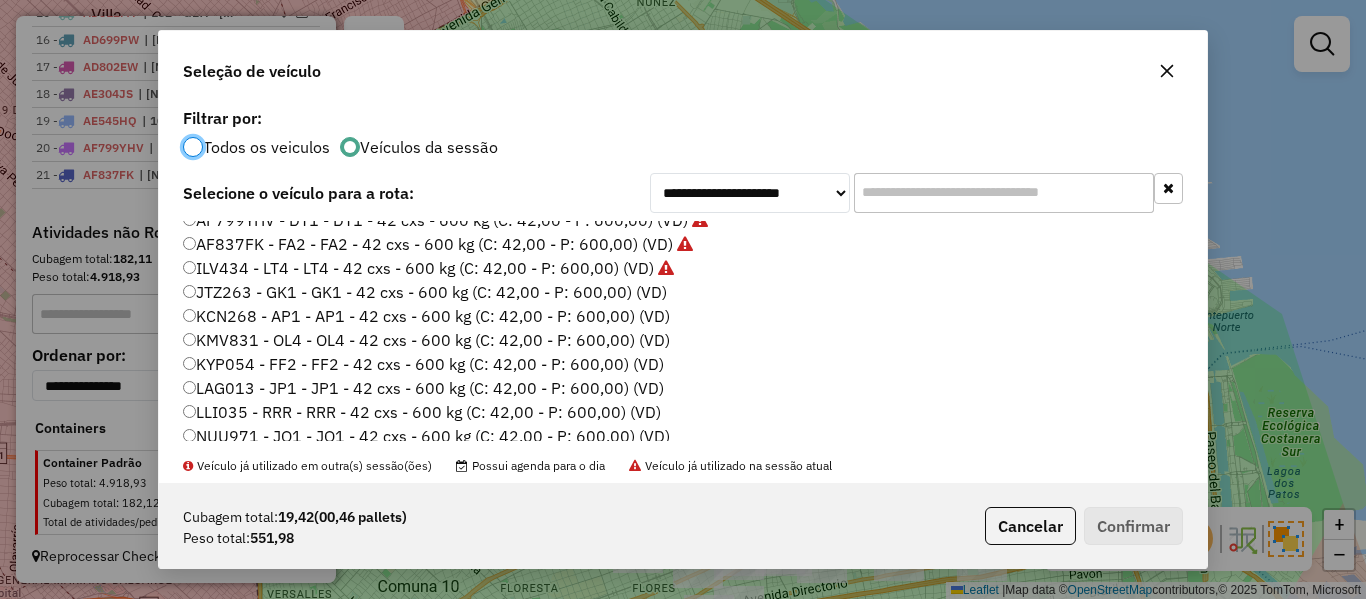 click on "JTZ263 - GK1 - GK1 - 42 cxs - 600 kg (C: 42,00 - P: 600,00) (VD)" 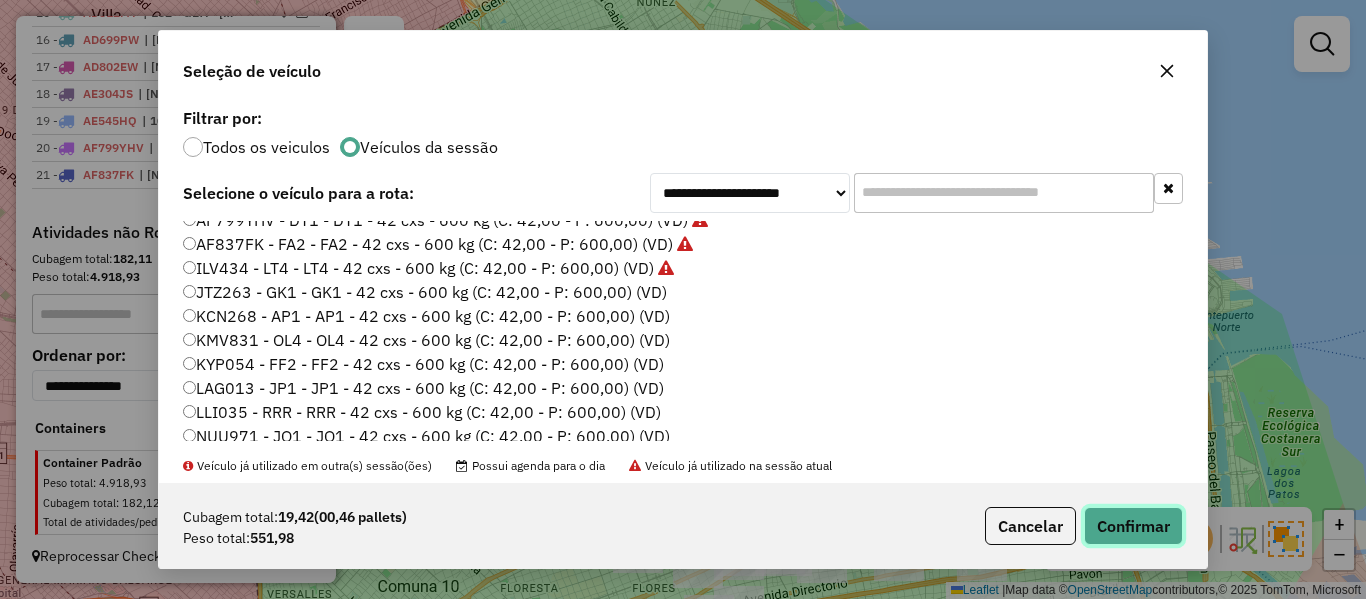 click on "Confirmar" 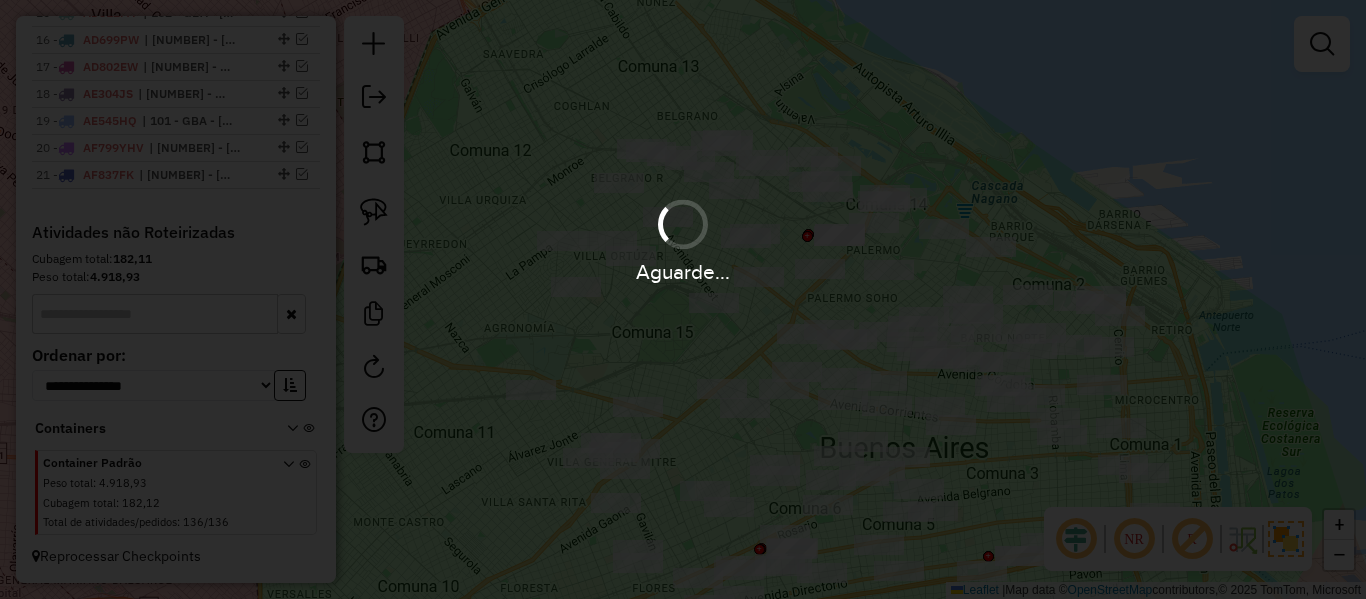 scroll, scrollTop: 1242, scrollLeft: 0, axis: vertical 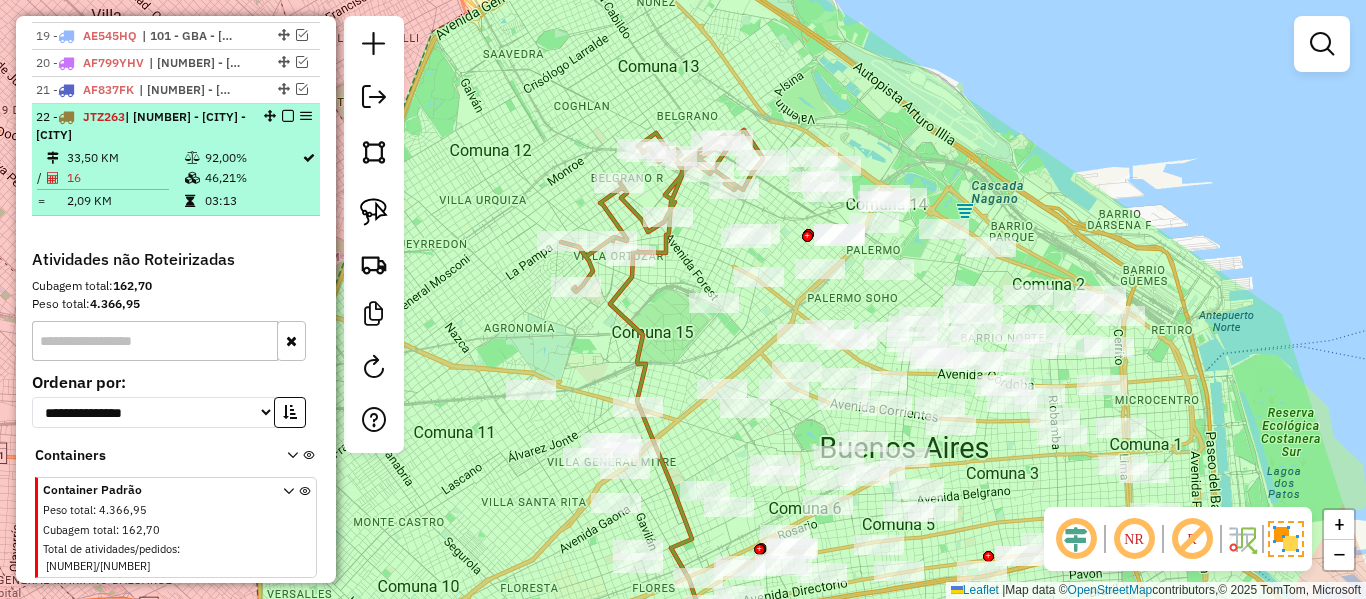 click at bounding box center [288, 116] 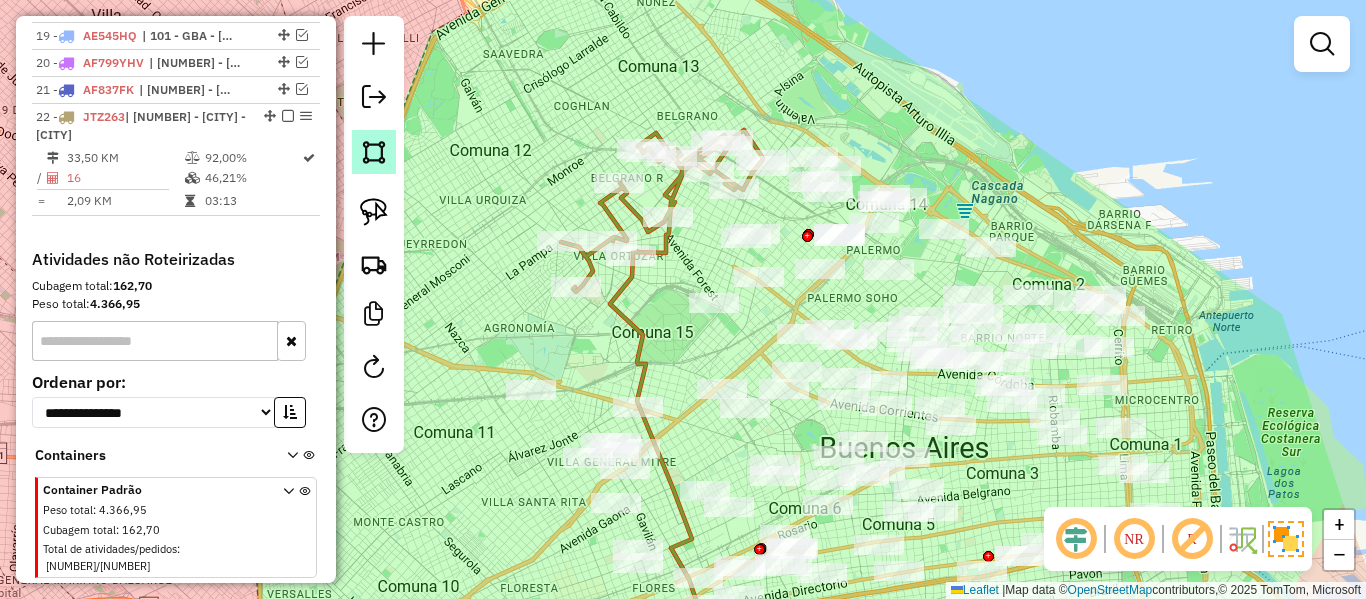 scroll, scrollTop: 1184, scrollLeft: 0, axis: vertical 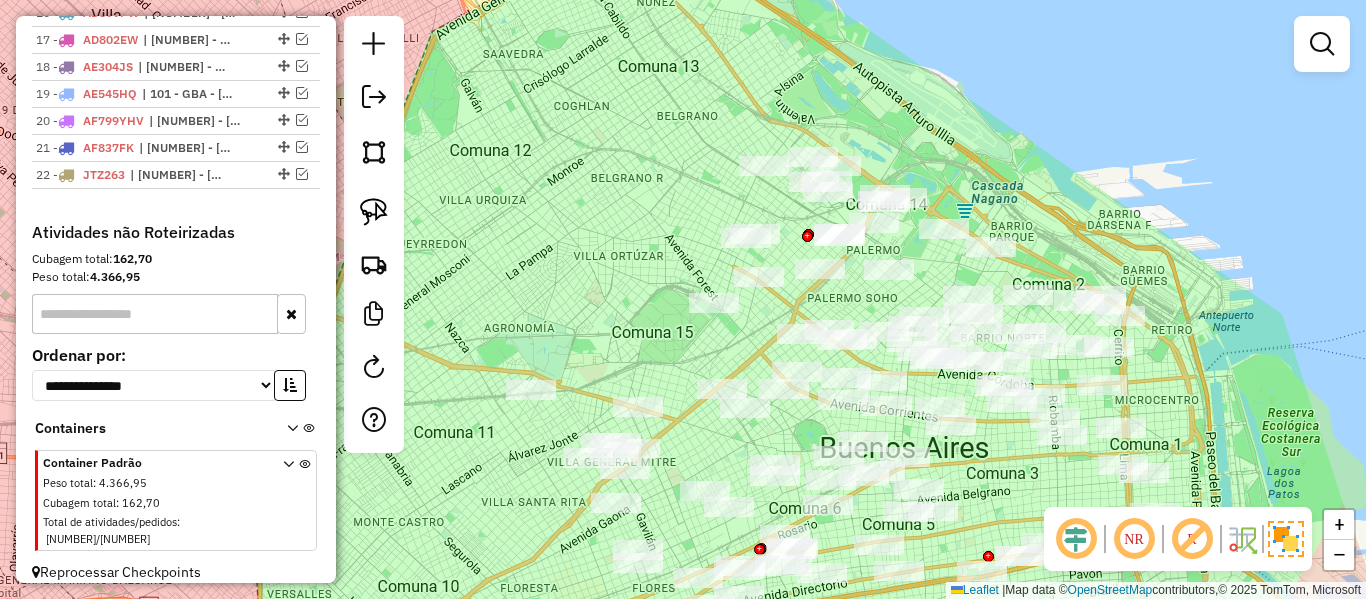 click on "Janela de atendimento Grade de atendimento Capacidade Transportadoras Veículos Cliente Pedidos  Rotas Selecione os dias de semana para filtrar as janelas de atendimento  Seg   Ter   Qua   Qui   Sex   Sáb   Dom  Informe o período da janela de atendimento: De: Até:  Filtrar exatamente a janela do cliente  Considerar janela de atendimento padrão  Selecione os dias de semana para filtrar as grades de atendimento  Seg   Ter   Qua   Qui   Sex   Sáb   Dom   Considerar clientes sem dia de atendimento cadastrado  Clientes fora do dia de atendimento selecionado Filtrar as atividades entre os valores definidos abaixo:  Peso mínimo:   Peso máximo:   Cubagem mínima:   Cubagem máxima:   De:   Até:  Filtrar as atividades entre o tempo de atendimento definido abaixo:  De:   Até:   Considerar capacidade total dos clientes não roteirizados Transportadora: Selecione um ou mais itens Tipo de veículo: Selecione um ou mais itens Veículo: Selecione um ou mais itens Motorista: Selecione um ou mais itens Nome: Rótulo:" 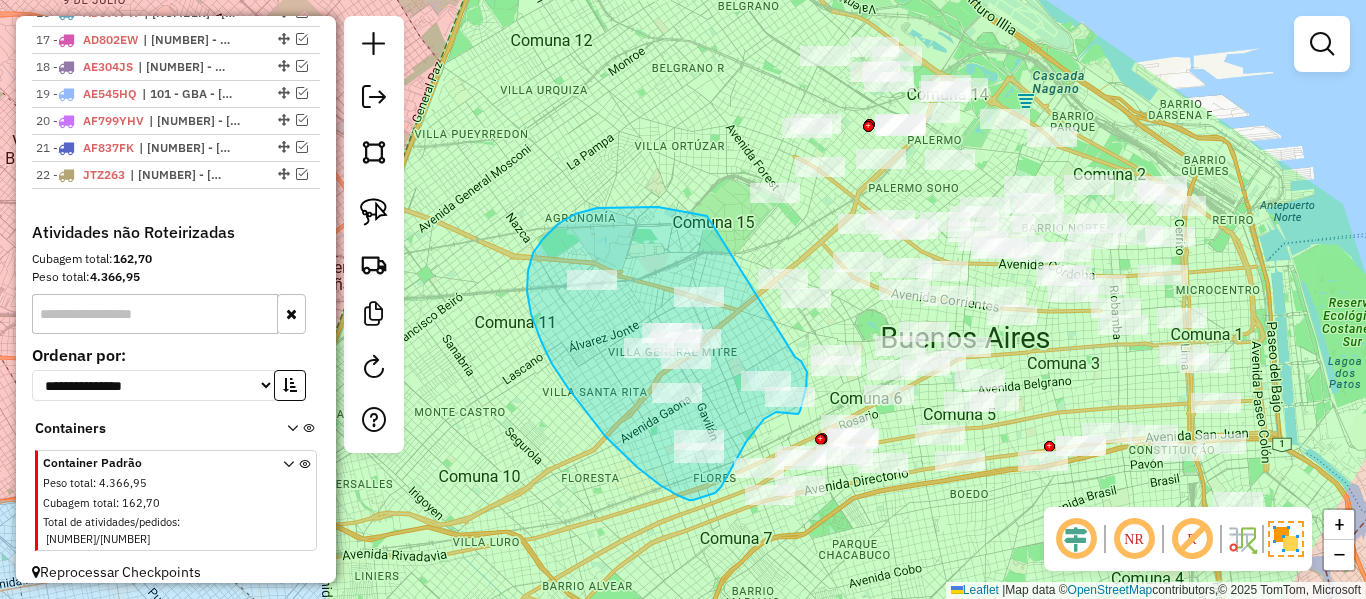 drag, startPoint x: 658, startPoint y: 207, endPoint x: 795, endPoint y: 357, distance: 203.14774 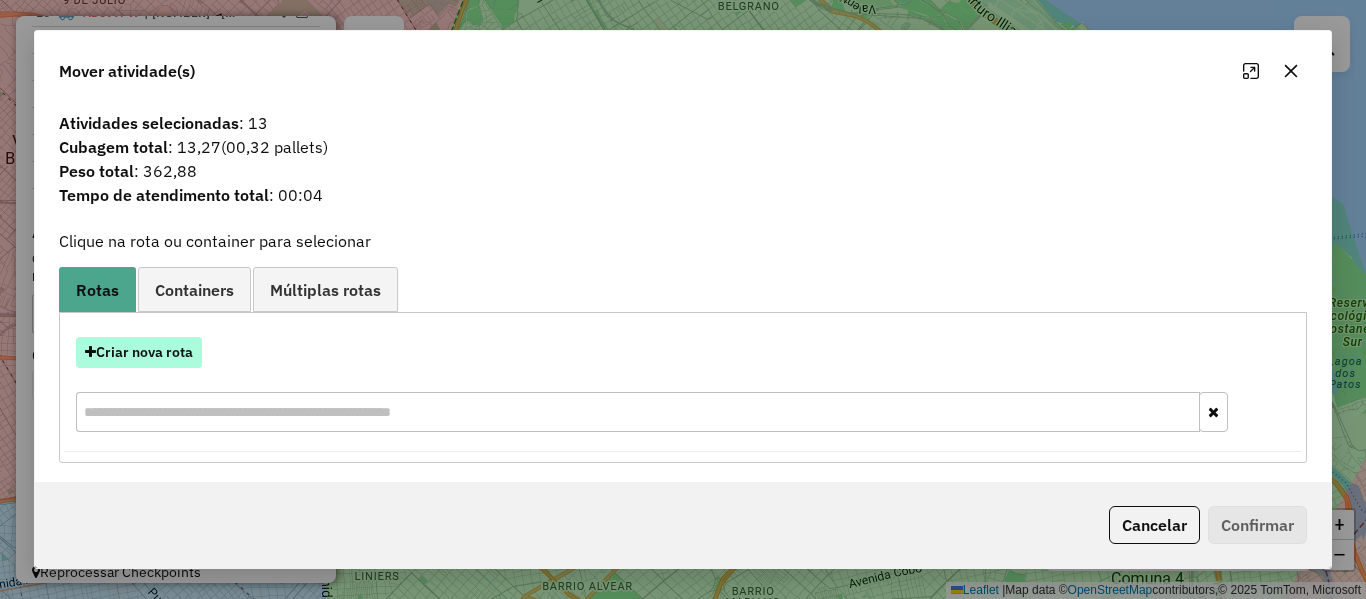 click on "Criar nova rota" at bounding box center (139, 352) 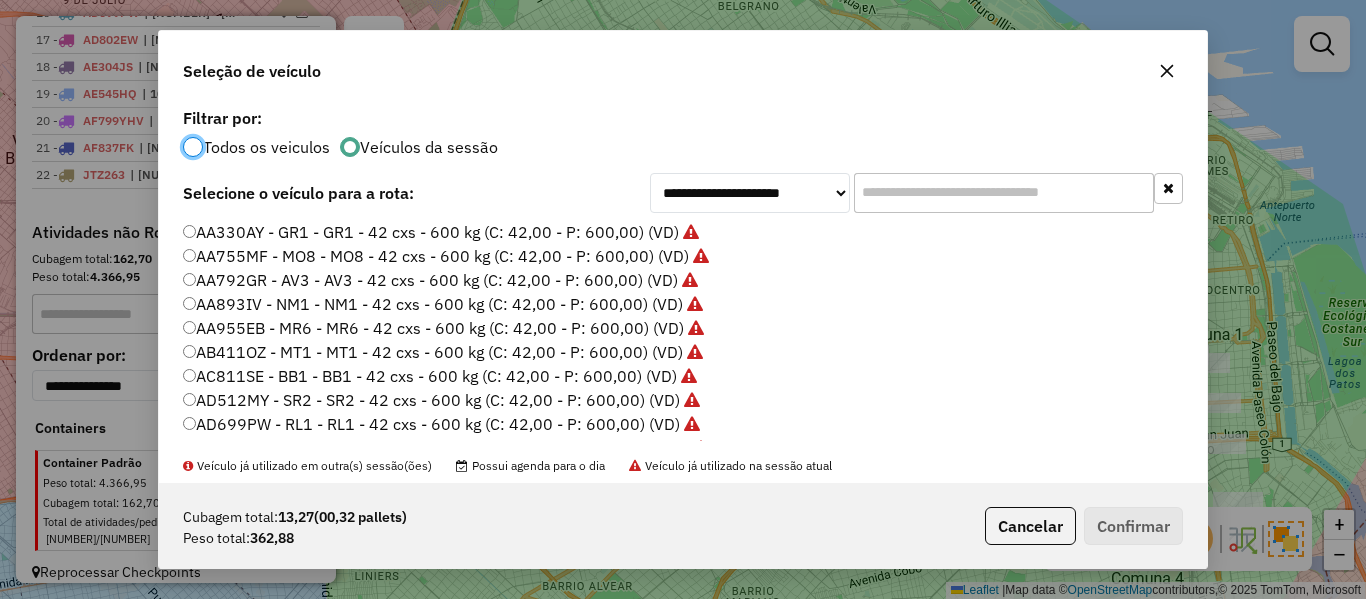scroll, scrollTop: 11, scrollLeft: 6, axis: both 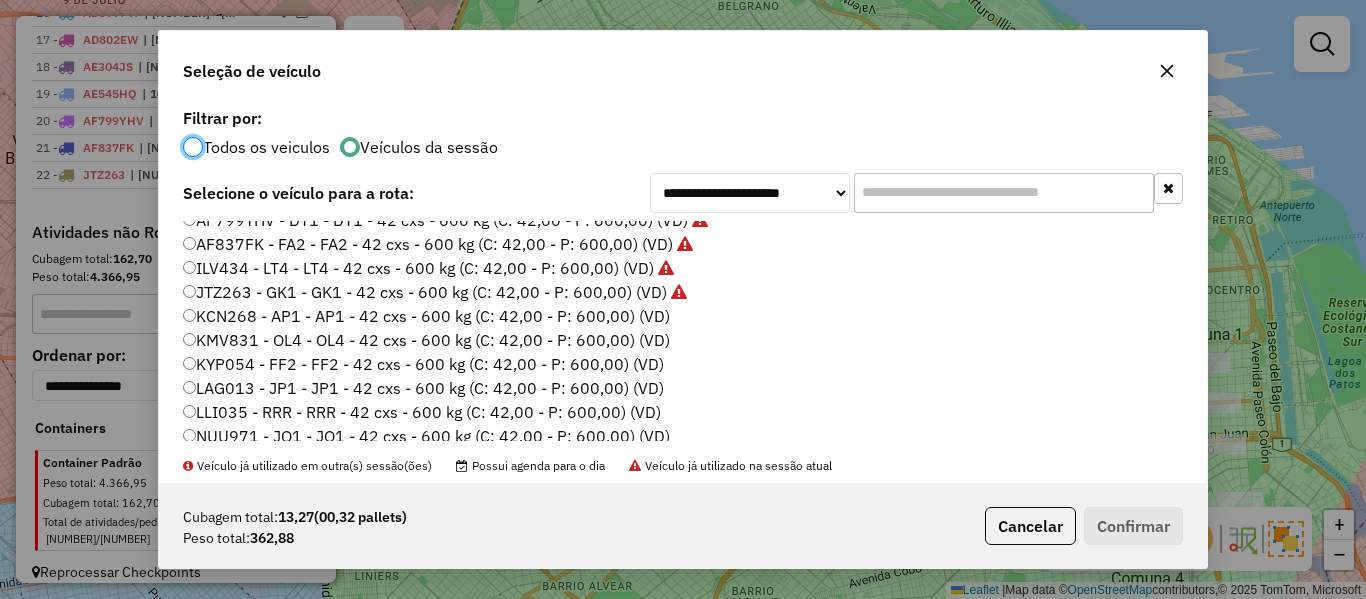click on "KCN268 - AP1 - AP1 - 42 cxs - 600 kg (C: 42,00 - P: 600,00) (VD)" 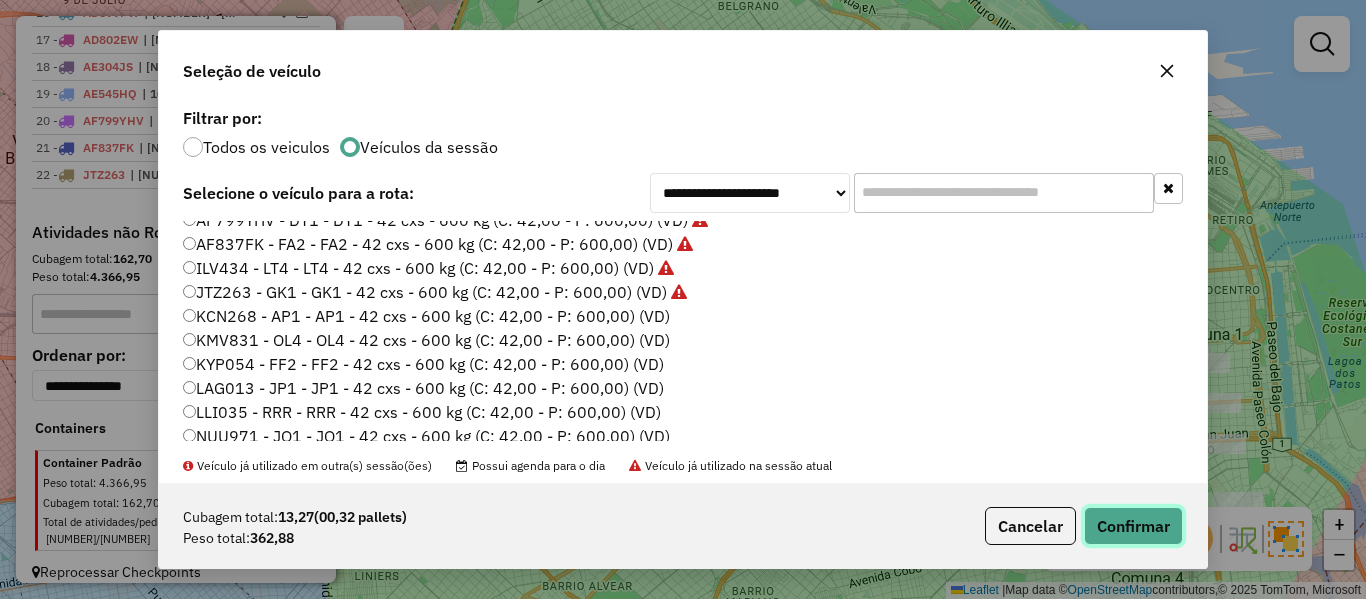 click on "Confirmar" 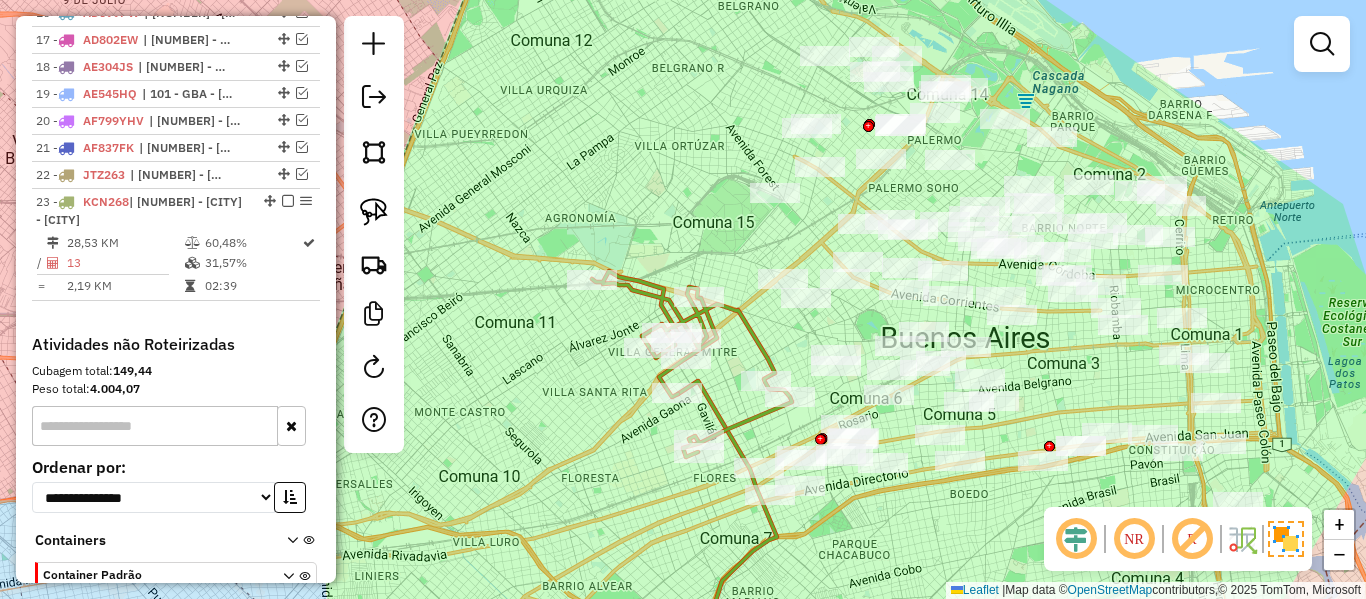 scroll, scrollTop: 1242, scrollLeft: 0, axis: vertical 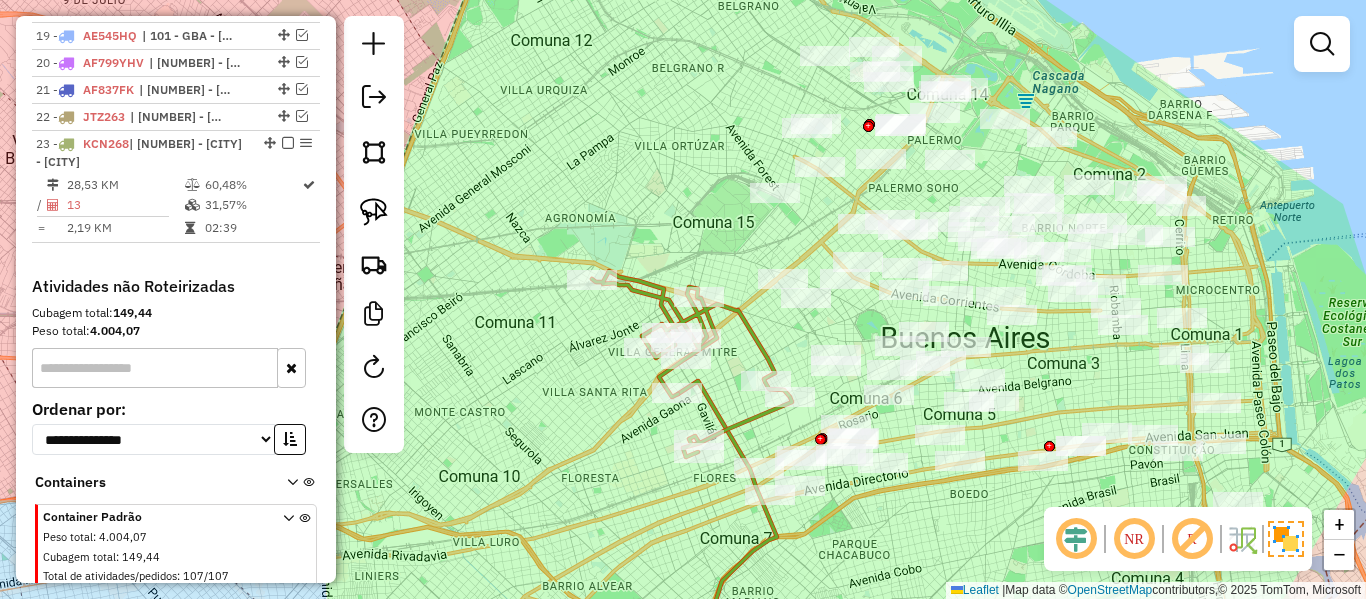 click 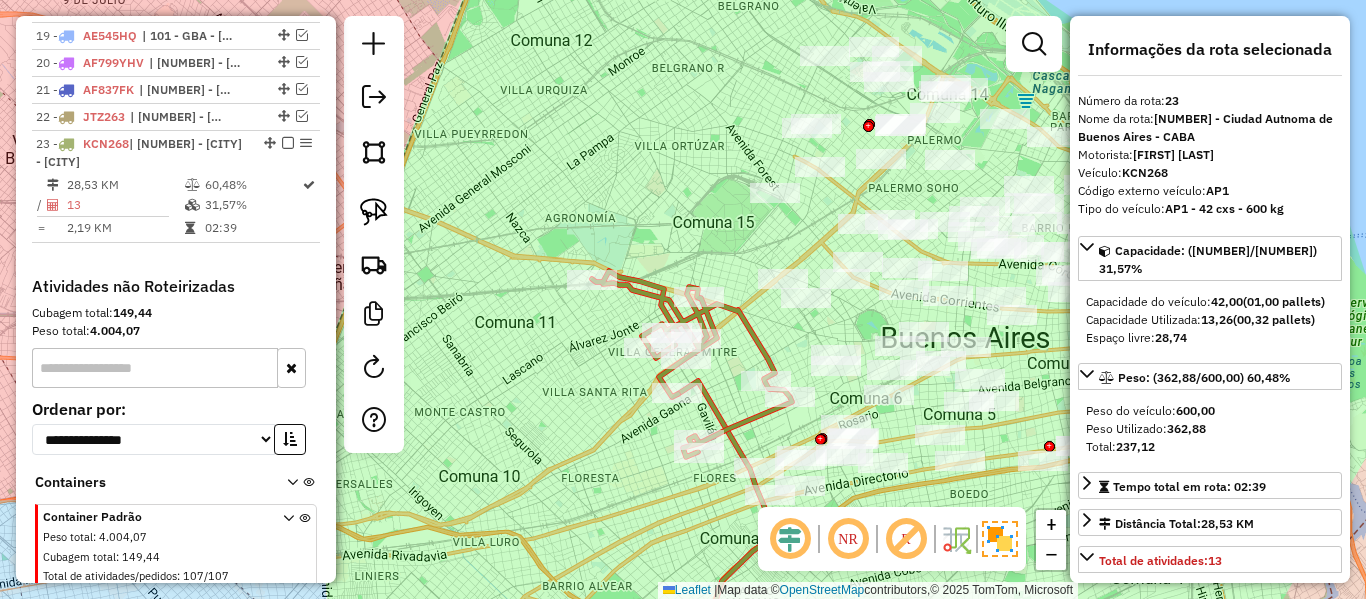 scroll, scrollTop: 1296, scrollLeft: 0, axis: vertical 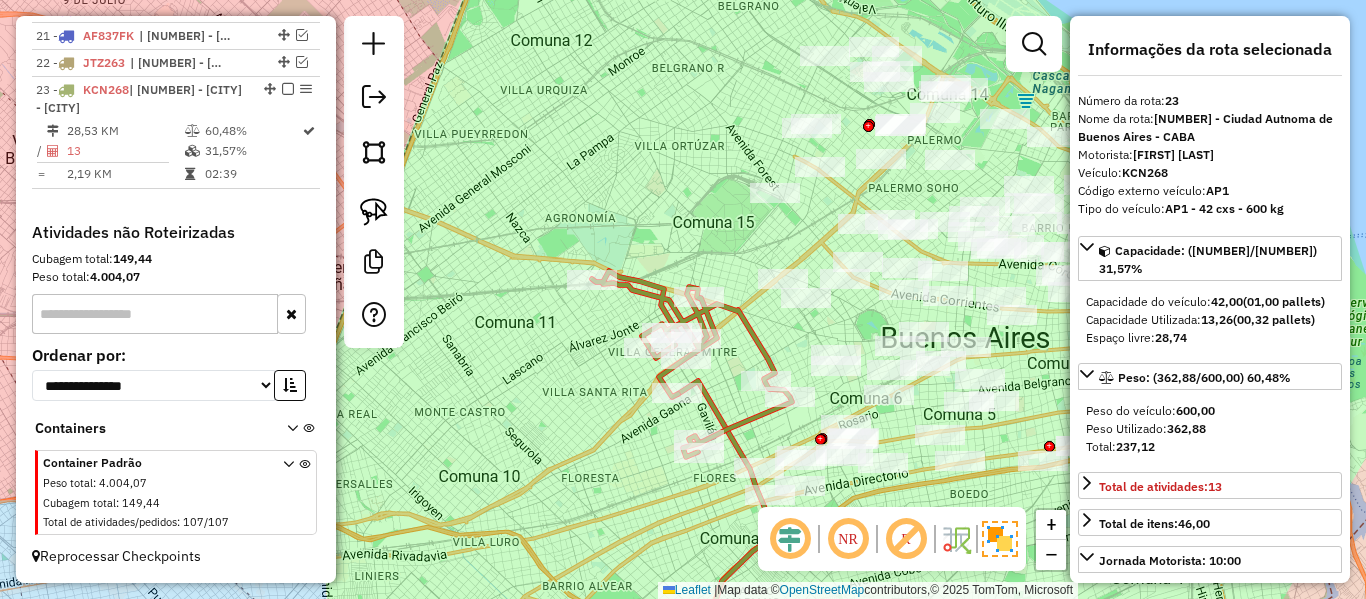 drag, startPoint x: 714, startPoint y: 504, endPoint x: 669, endPoint y: 441, distance: 77.42093 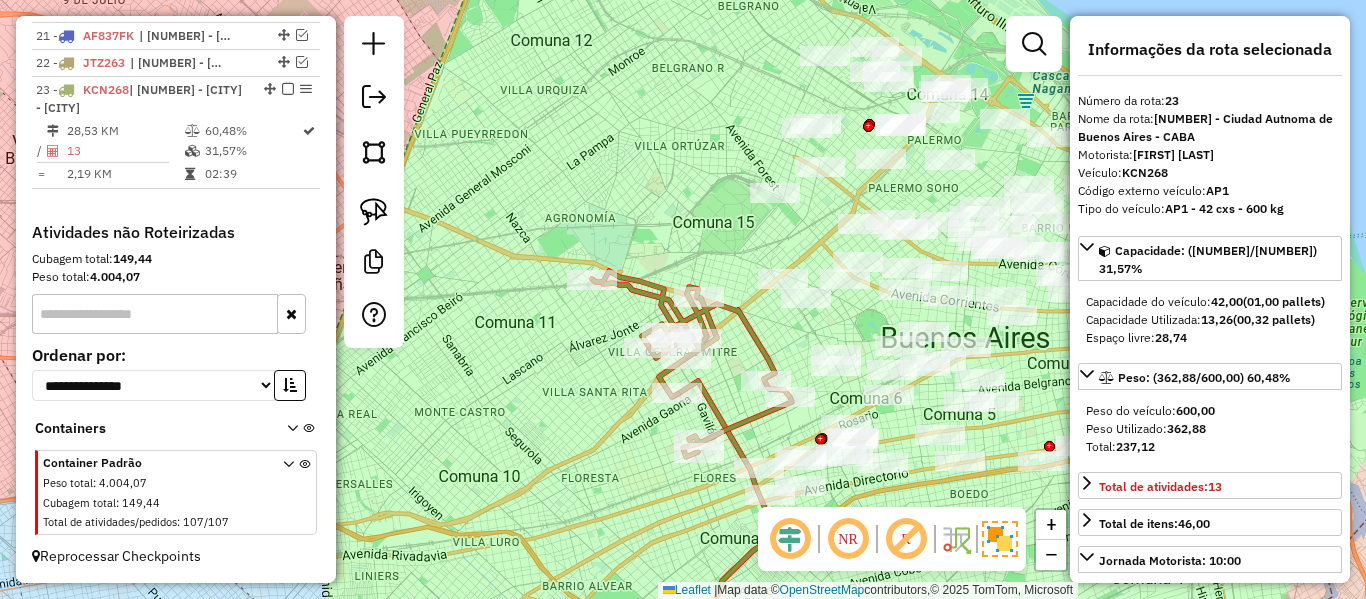 click on "Rota 23 - Placa KCN268  485980 - Pablo Vicente Rota 23 - Placa KCN268  547371 - paula fuertes Janela de atendimento Grade de atendimento Capacidade Transportadoras Veículos Cliente Pedidos  Rotas Selecione os dias de semana para filtrar as janelas de atendimento  Seg   Ter   Qua   Qui   Sex   Sáb   Dom  Informe o período da janela de atendimento: De: Até:  Filtrar exatamente a janela do cliente  Considerar janela de atendimento padrão  Selecione os dias de semana para filtrar as grades de atendimento  Seg   Ter   Qua   Qui   Sex   Sáb   Dom   Considerar clientes sem dia de atendimento cadastrado  Clientes fora do dia de atendimento selecionado Filtrar as atividades entre os valores definidos abaixo:  Peso mínimo:   Peso máximo:   Cubagem mínima:   Cubagem máxima:   De:   Até:  Filtrar as atividades entre o tempo de atendimento definido abaixo:  De:   Até:   Considerar capacidade total dos clientes não roteirizados Transportadora: Selecione um ou mais itens Tipo de veículo: Veículo: Motorista: +" 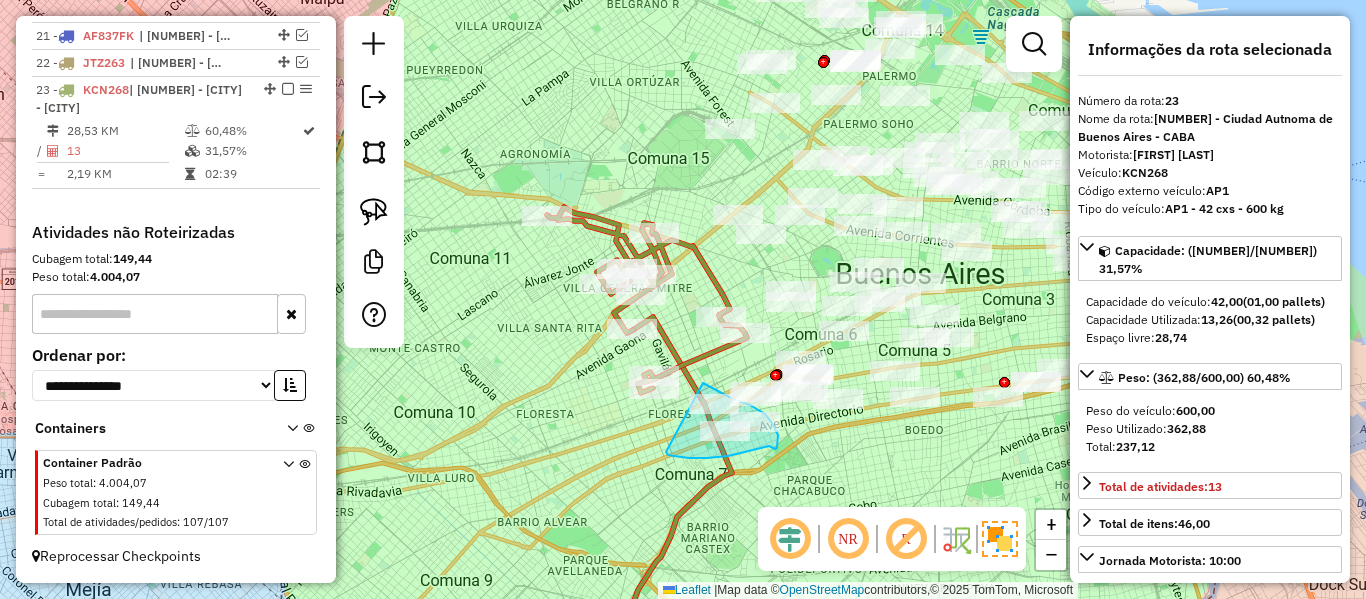drag, startPoint x: 668, startPoint y: 455, endPoint x: 690, endPoint y: 381, distance: 77.201035 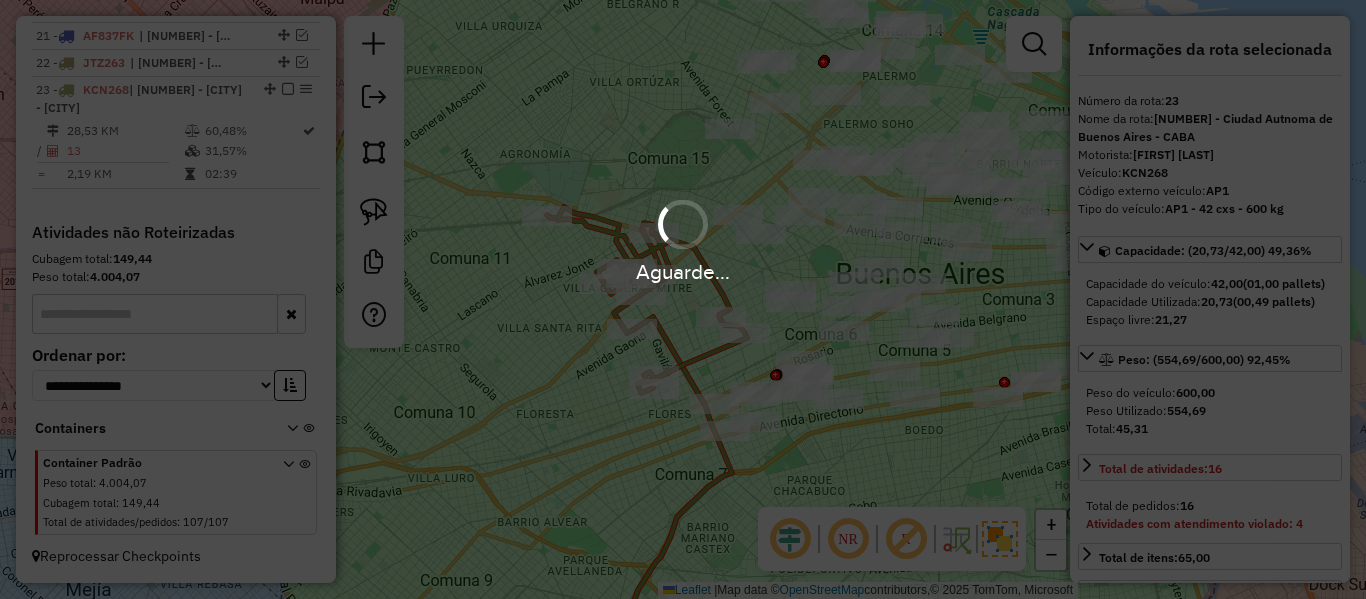 select on "**********" 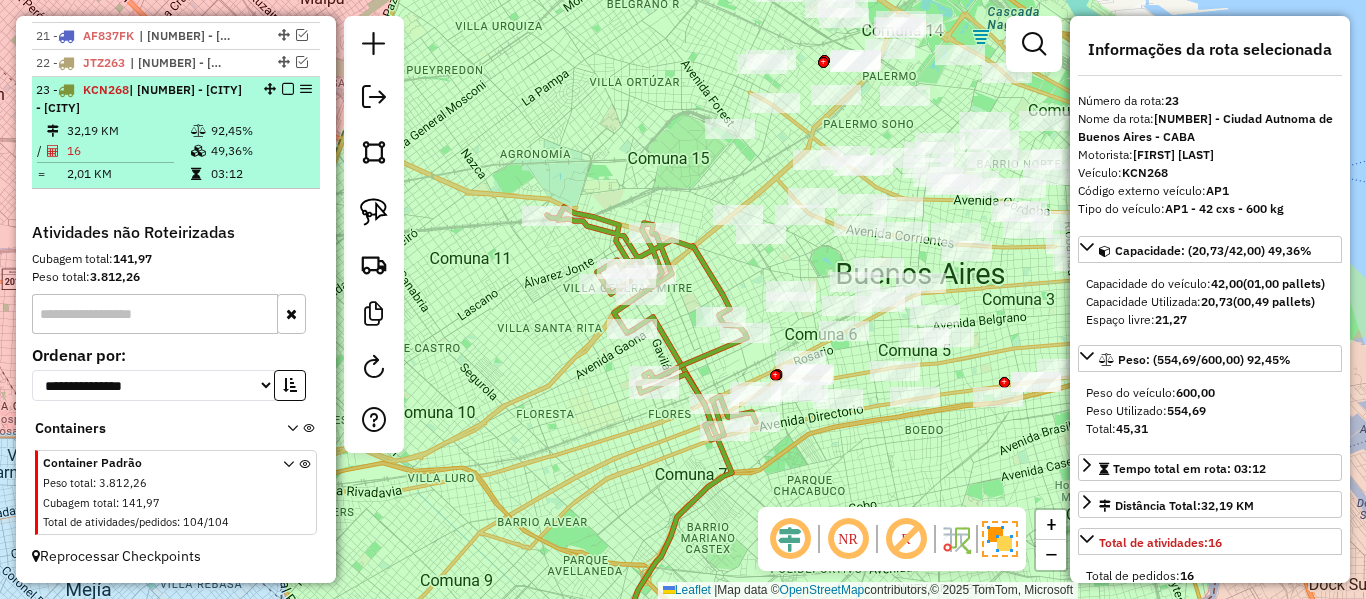 click at bounding box center [288, 89] 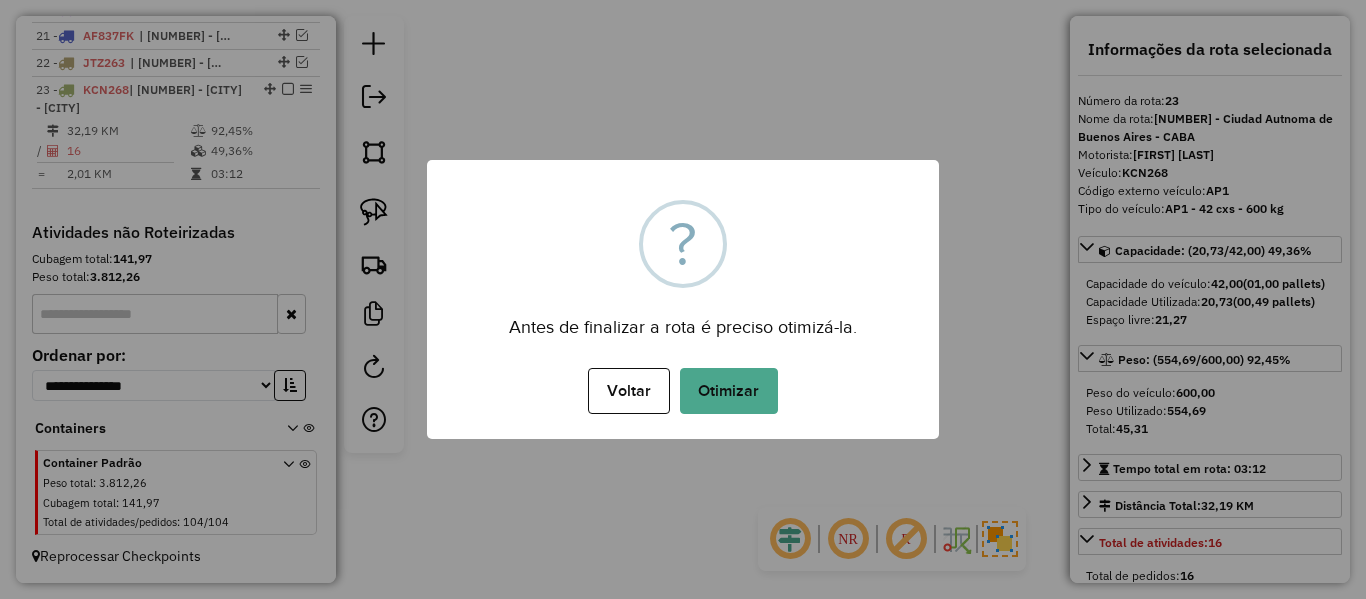 click on "Voltar No Otimizar" at bounding box center [683, 391] 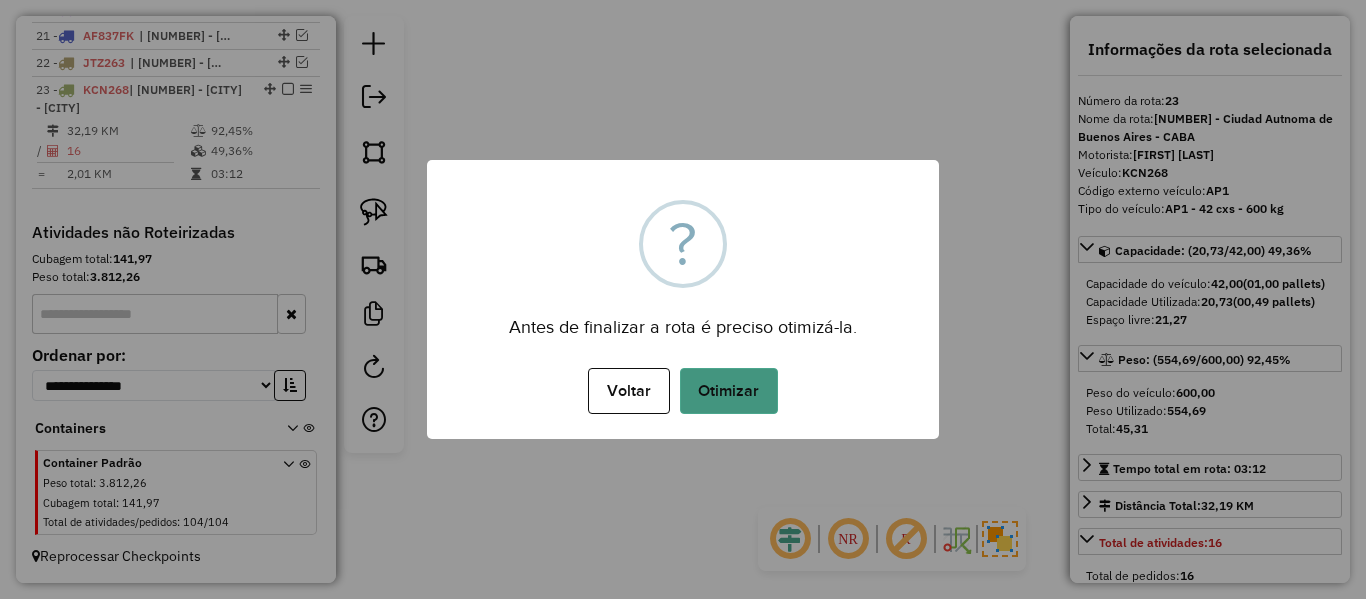 click on "Otimizar" at bounding box center (729, 391) 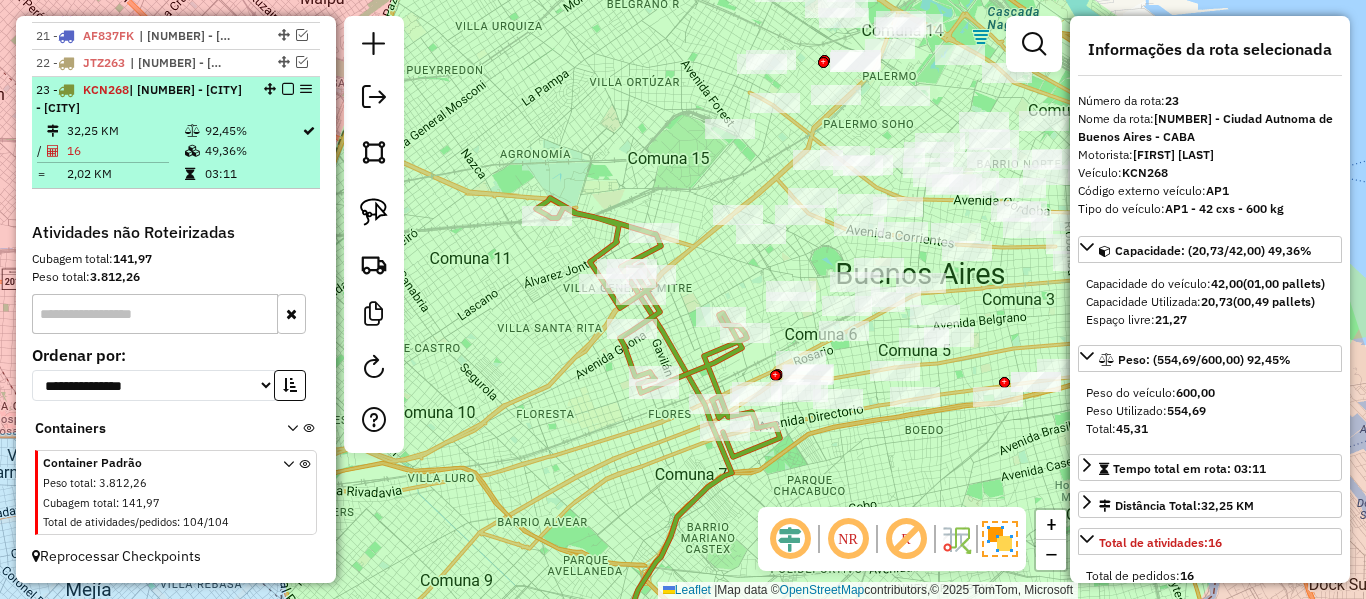 click at bounding box center (288, 89) 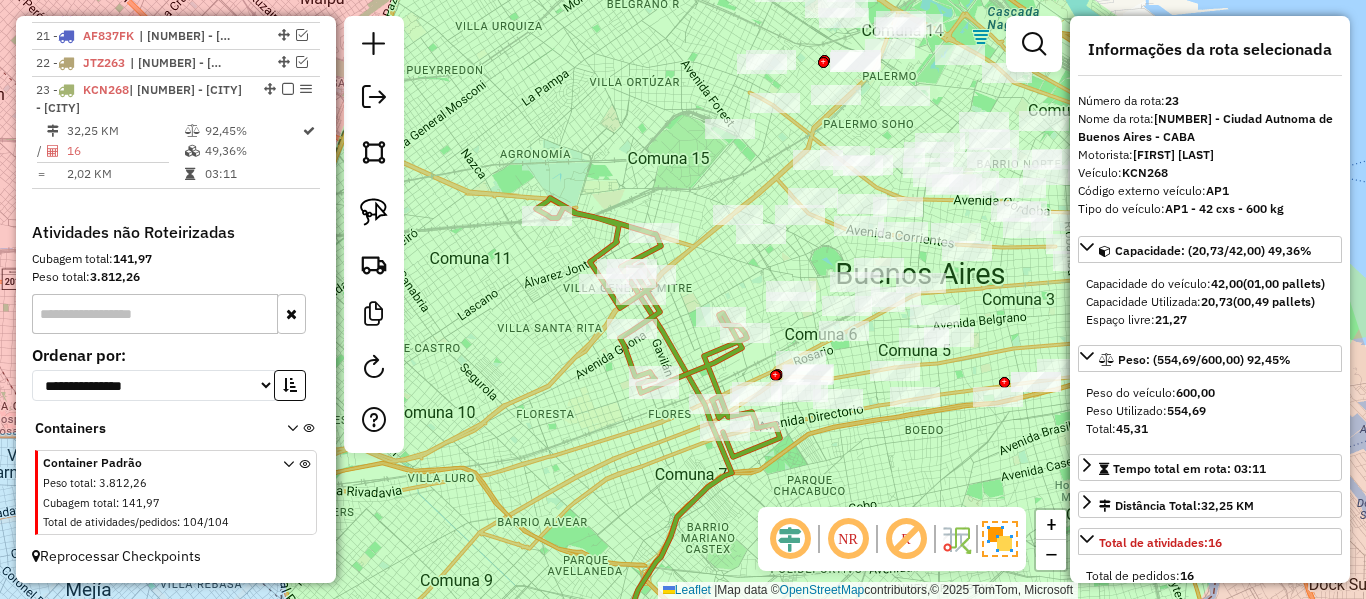 scroll, scrollTop: 1211, scrollLeft: 0, axis: vertical 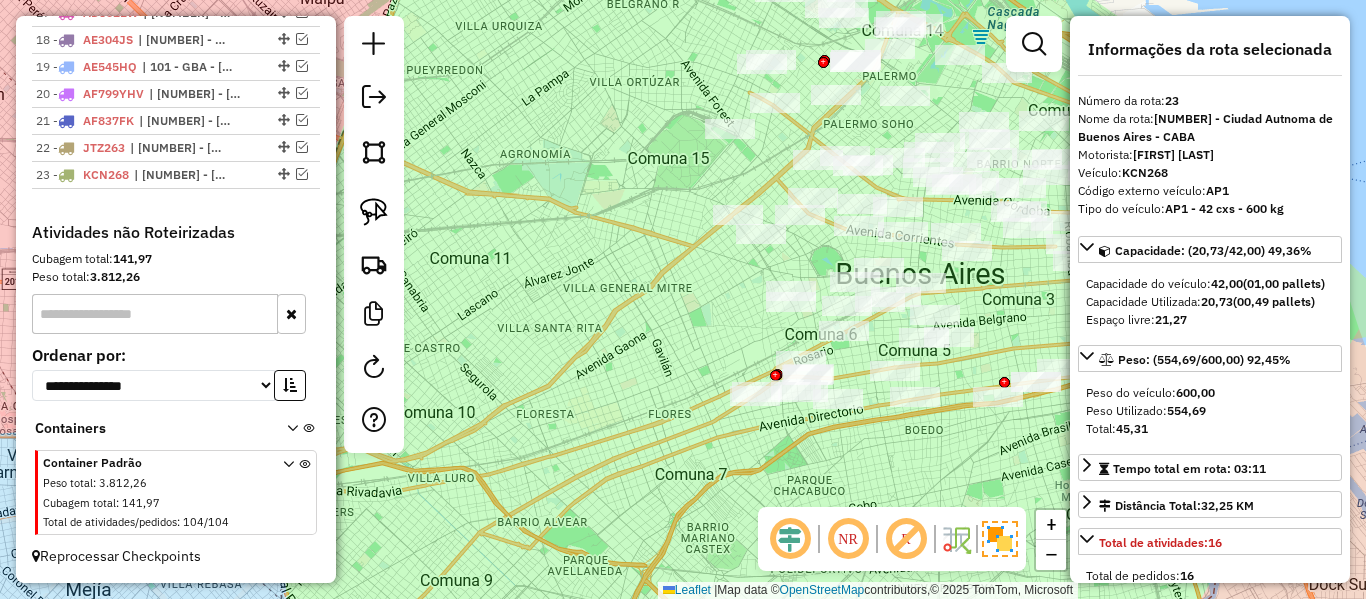 click on "Janela de atendimento Grade de atendimento Capacidade Transportadoras Veículos Cliente Pedidos  Rotas Selecione os dias de semana para filtrar as janelas de atendimento  Seg   Ter   Qua   Qui   Sex   Sáb   Dom  Informe o período da janela de atendimento: De: Até:  Filtrar exatamente a janela do cliente  Considerar janela de atendimento padrão  Selecione os dias de semana para filtrar as grades de atendimento  Seg   Ter   Qua   Qui   Sex   Sáb   Dom   Considerar clientes sem dia de atendimento cadastrado  Clientes fora do dia de atendimento selecionado Filtrar as atividades entre os valores definidos abaixo:  Peso mínimo:   Peso máximo:   Cubagem mínima:   Cubagem máxima:   De:   Até:  Filtrar as atividades entre o tempo de atendimento definido abaixo:  De:   Até:   Considerar capacidade total dos clientes não roteirizados Transportadora: Selecione um ou mais itens Tipo de veículo: Selecione um ou mais itens Veículo: Selecione um ou mais itens Motorista: Selecione um ou mais itens Nome: Rótulo:" 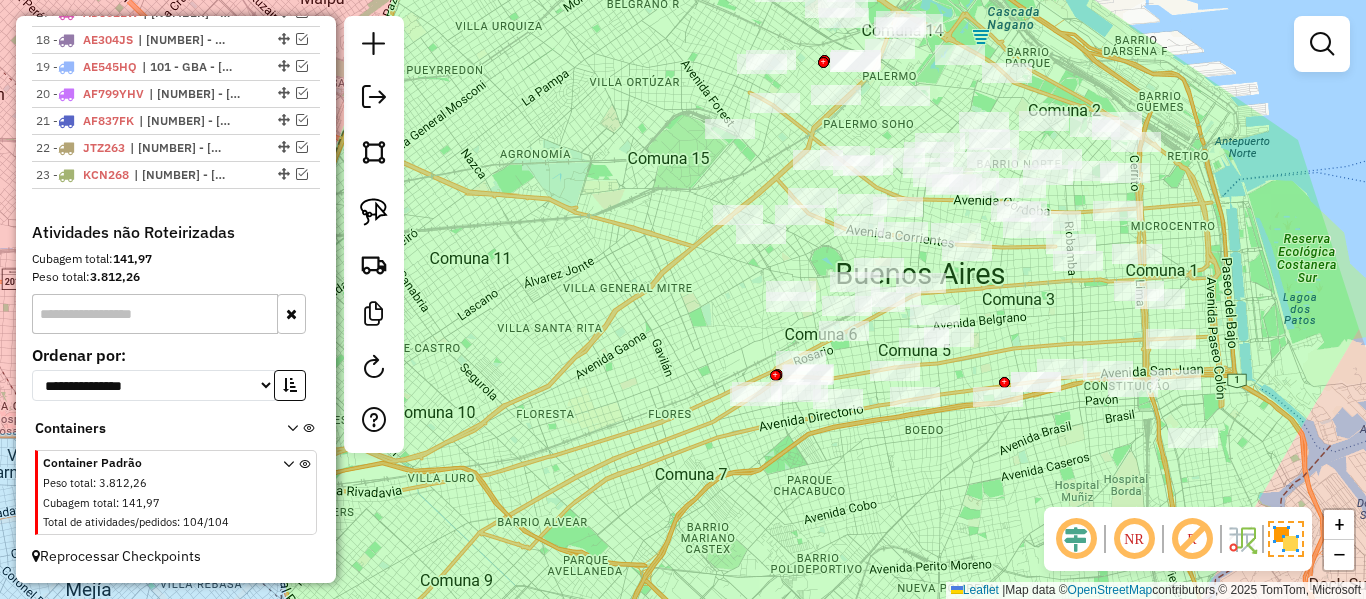 drag, startPoint x: 620, startPoint y: 325, endPoint x: 615, endPoint y: 561, distance: 236.05296 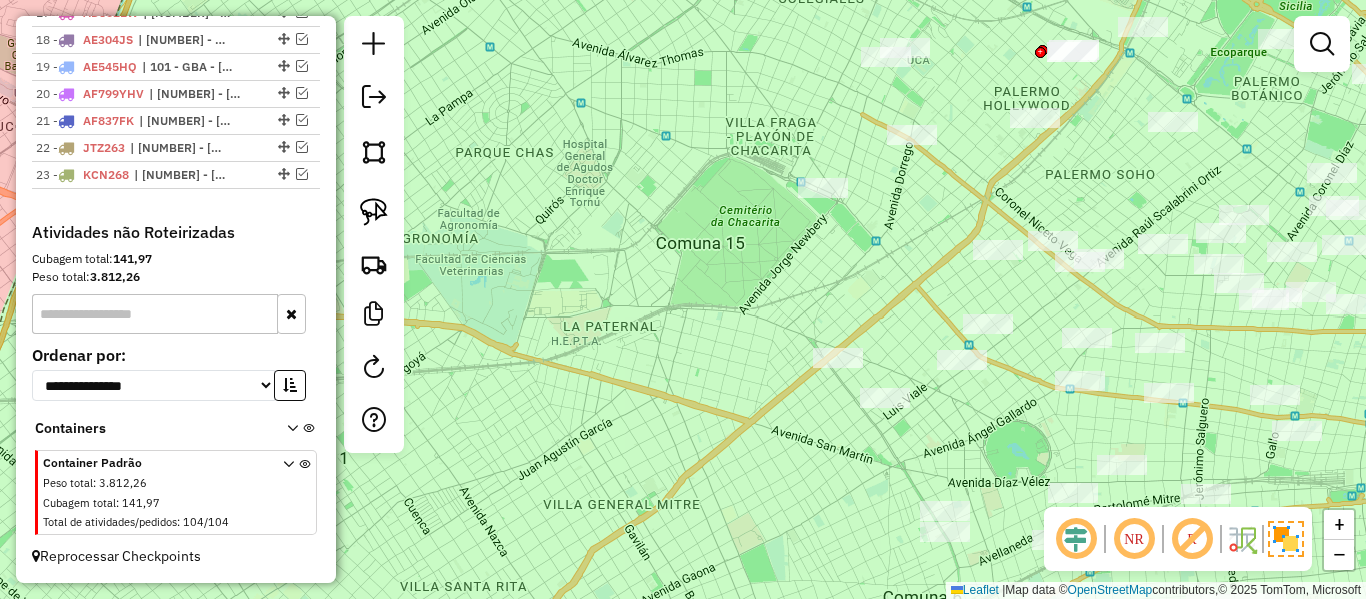 drag, startPoint x: 645, startPoint y: 248, endPoint x: 525, endPoint y: 453, distance: 237.53947 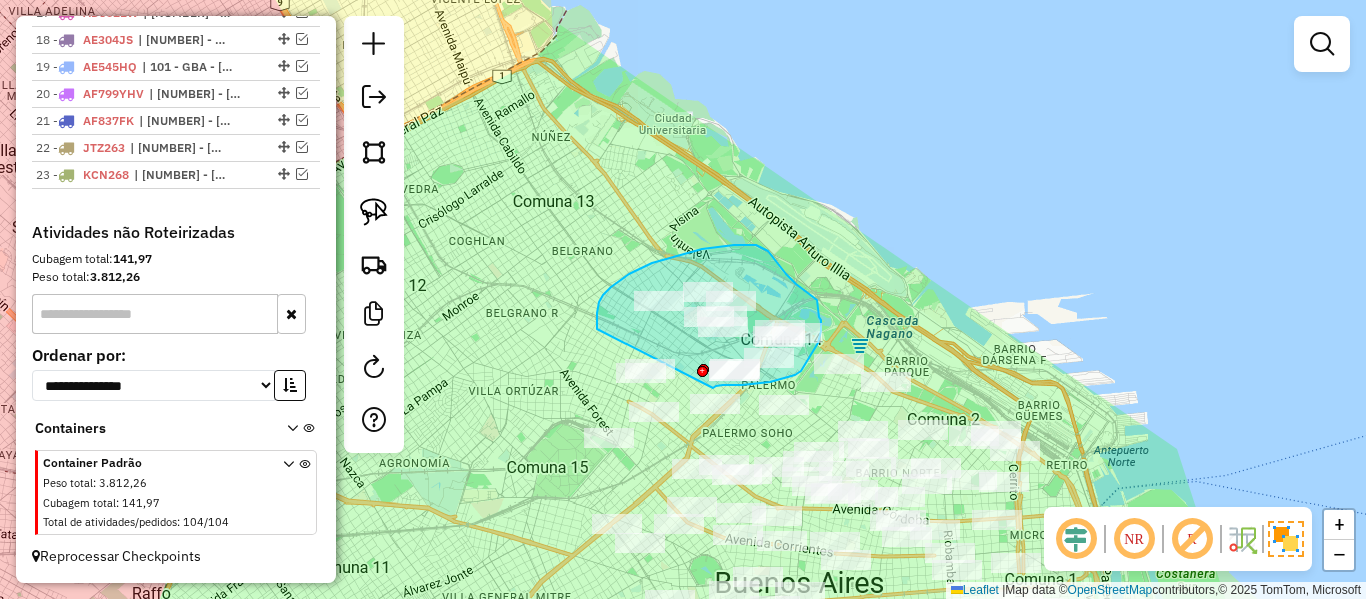 drag, startPoint x: 599, startPoint y: 302, endPoint x: 706, endPoint y: 392, distance: 139.81773 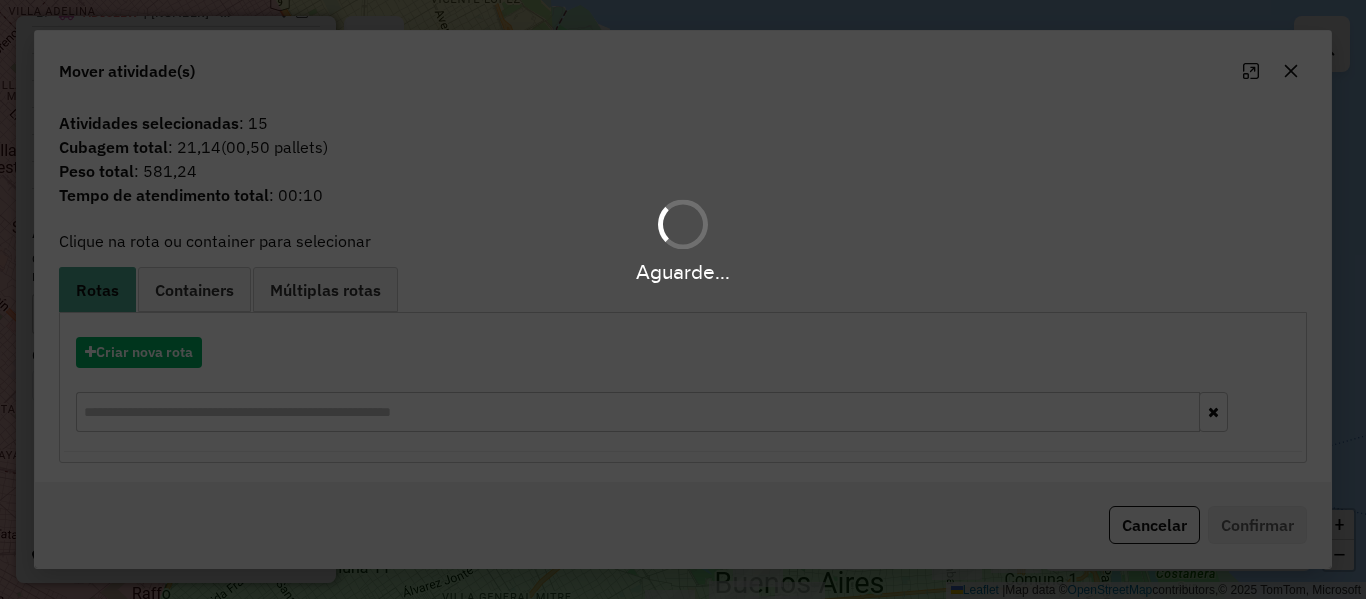 click on "Aguarde..." at bounding box center [683, 299] 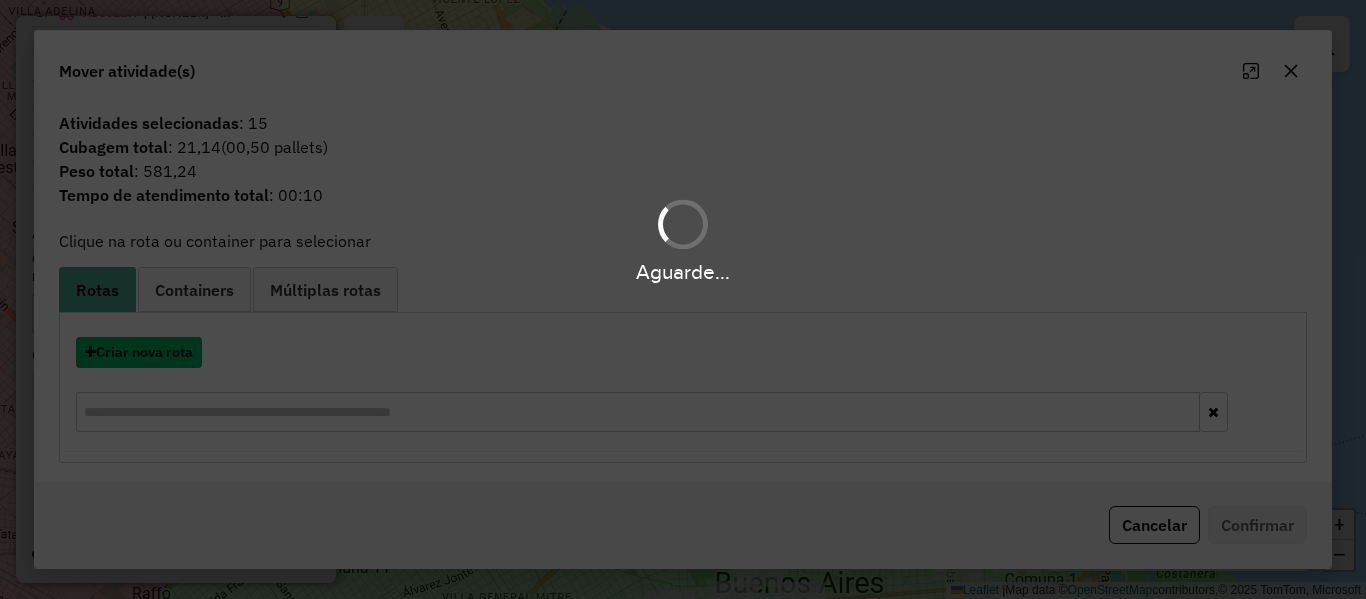 click on "Criar nova rota" at bounding box center (139, 352) 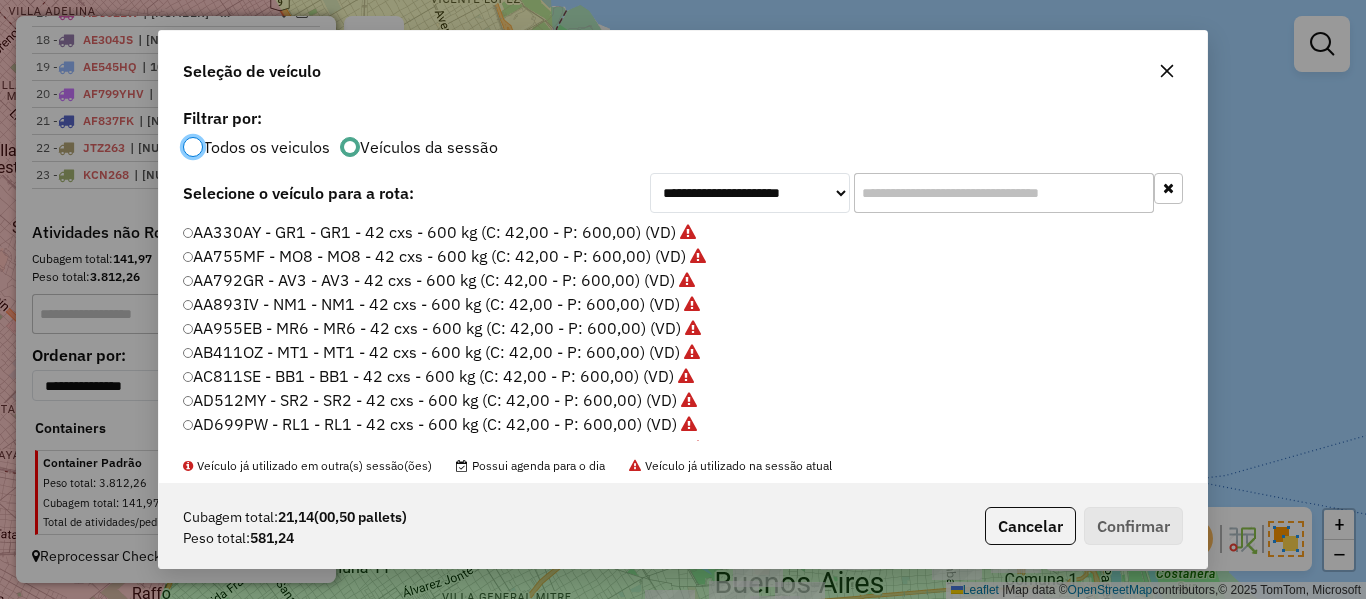 scroll, scrollTop: 11, scrollLeft: 6, axis: both 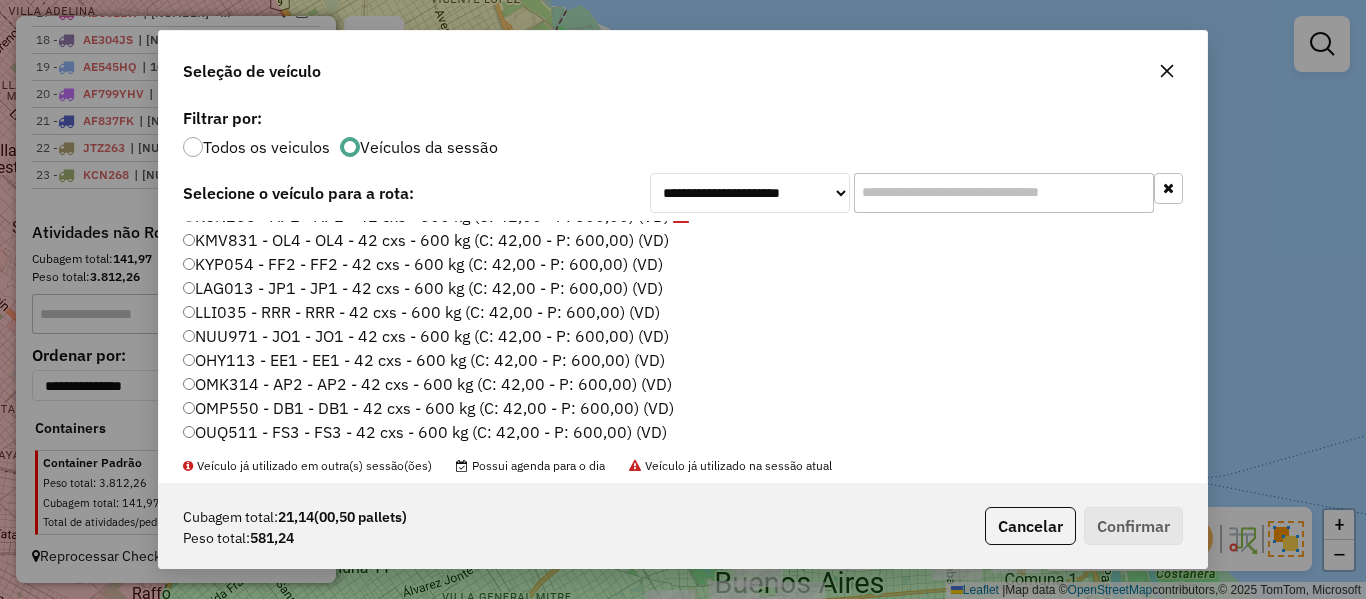 click on "KMV831 - OL4 - OL4 - 42 cxs - 600 kg (C: 42,00 - P: 600,00) (VD)" 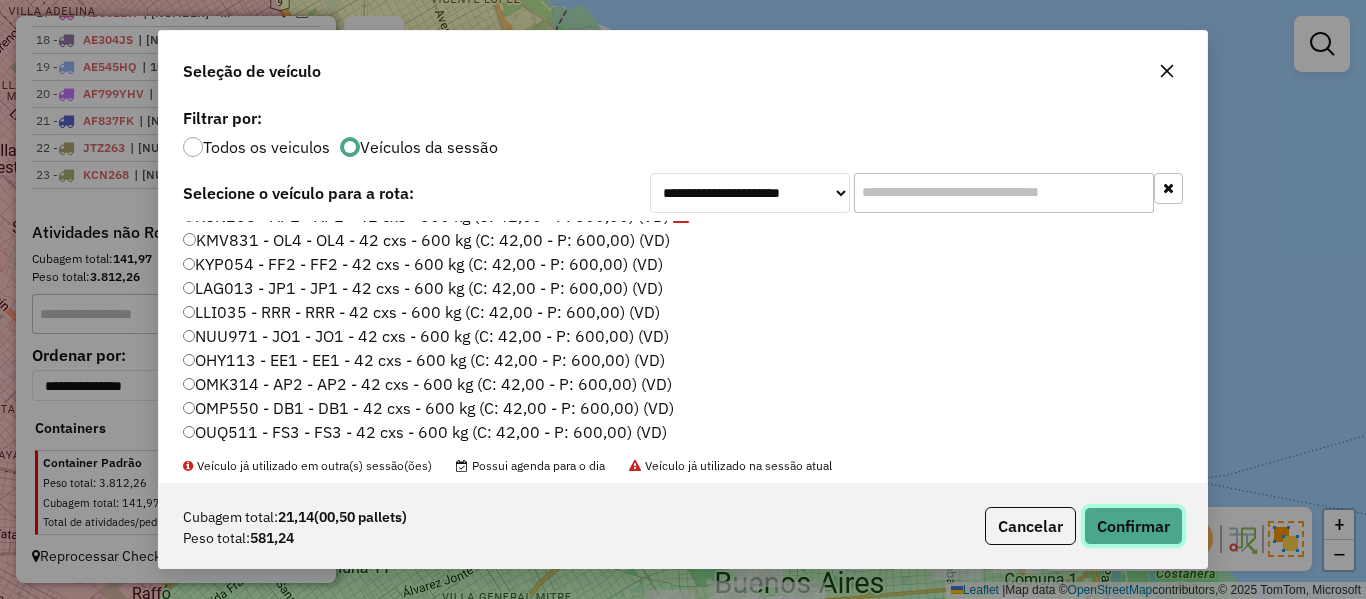 click on "Confirmar" 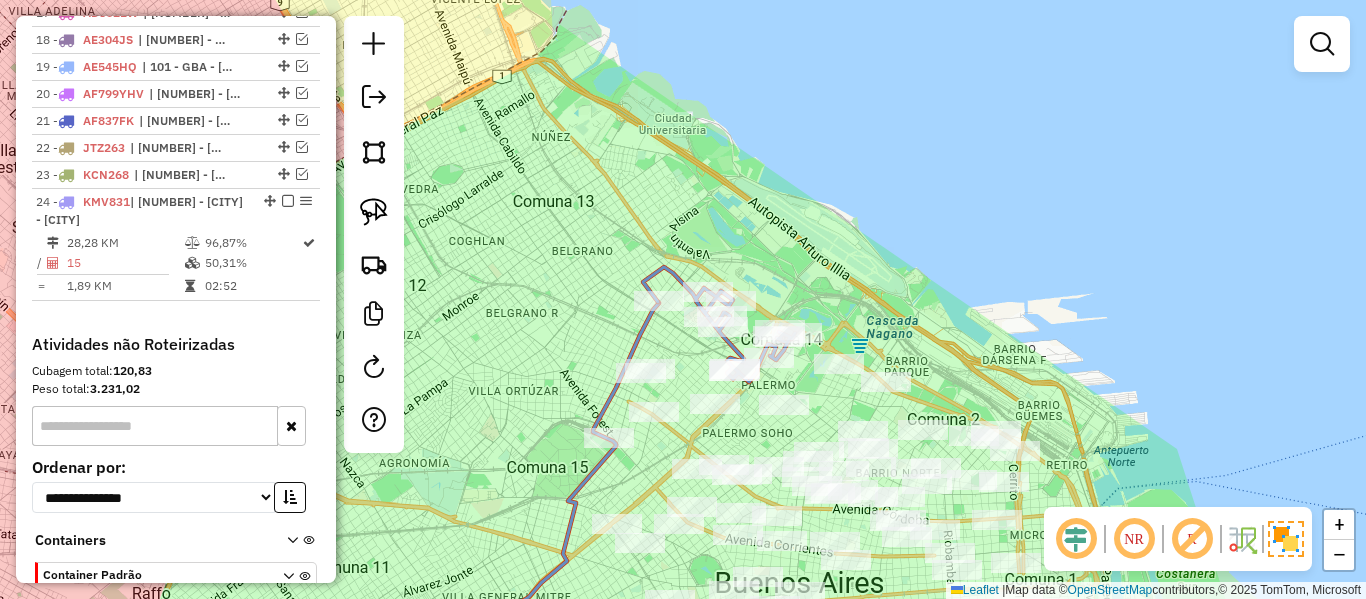 scroll, scrollTop: 1296, scrollLeft: 0, axis: vertical 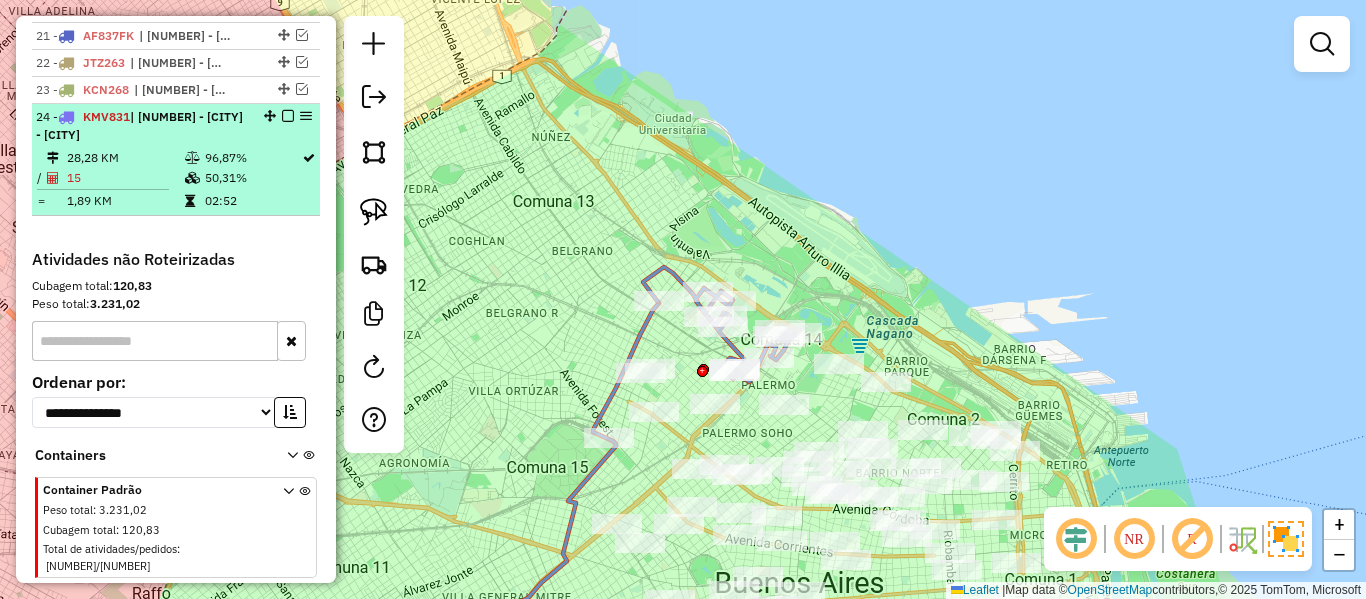 click on "24 -       KMV831   | 107 - Ciudad Autónoma de Buenos Aires - CABA" at bounding box center (176, 126) 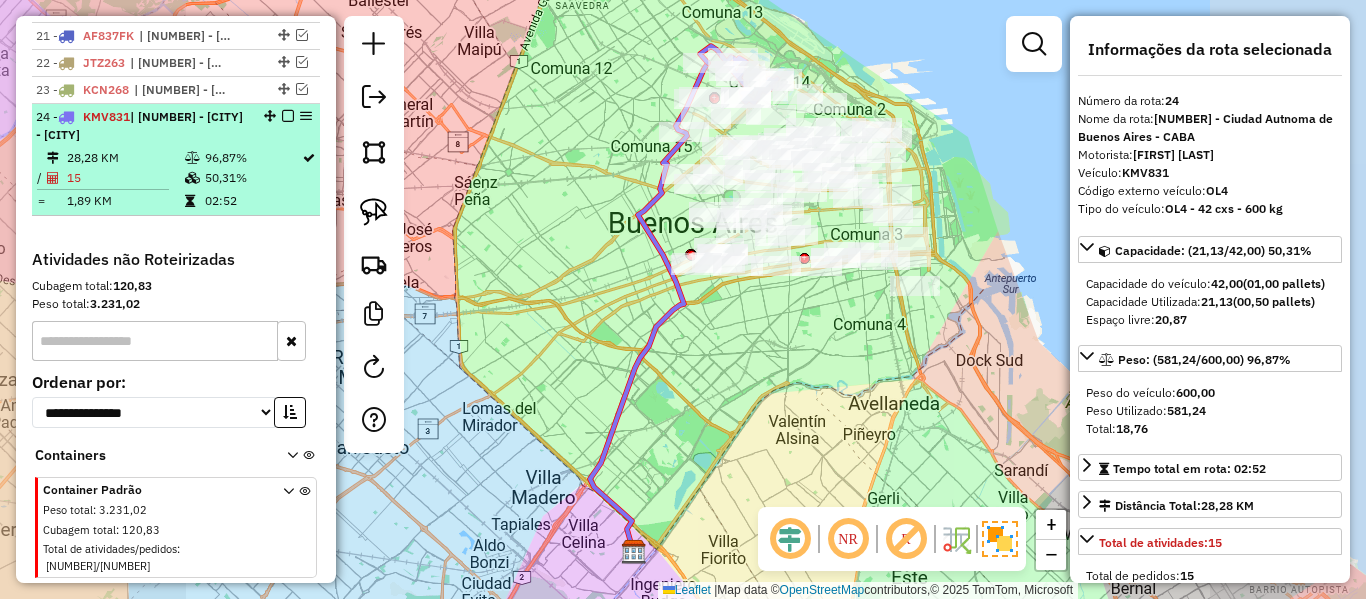 click at bounding box center [282, 116] 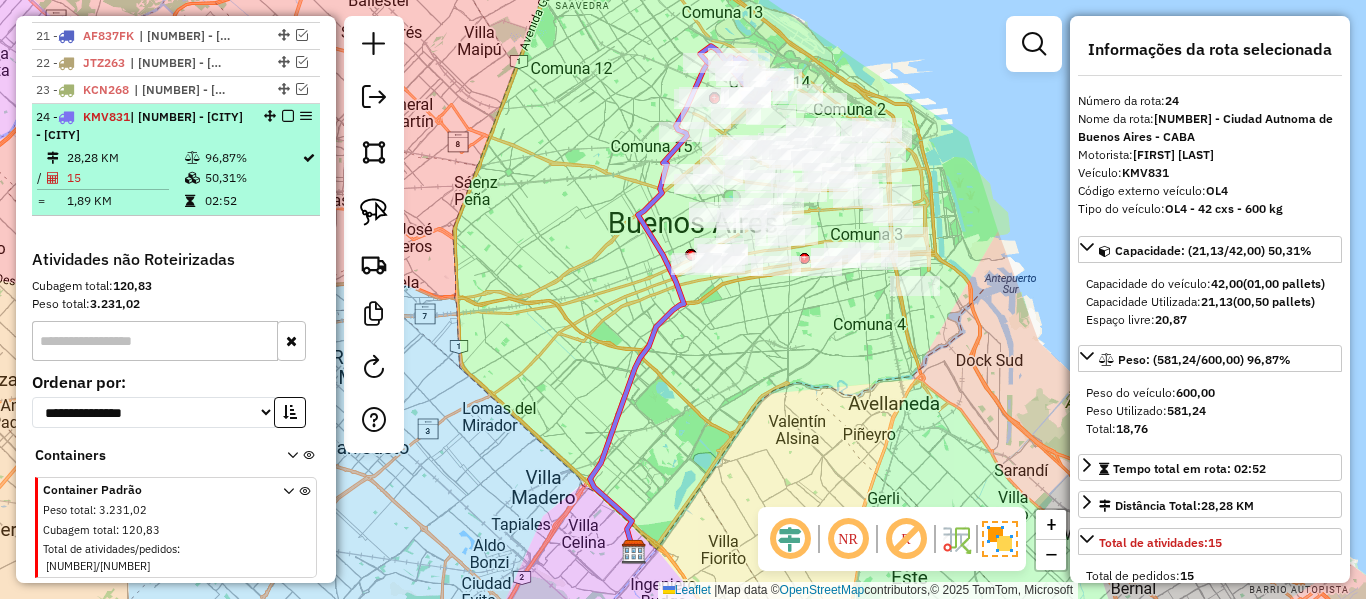 click at bounding box center [288, 116] 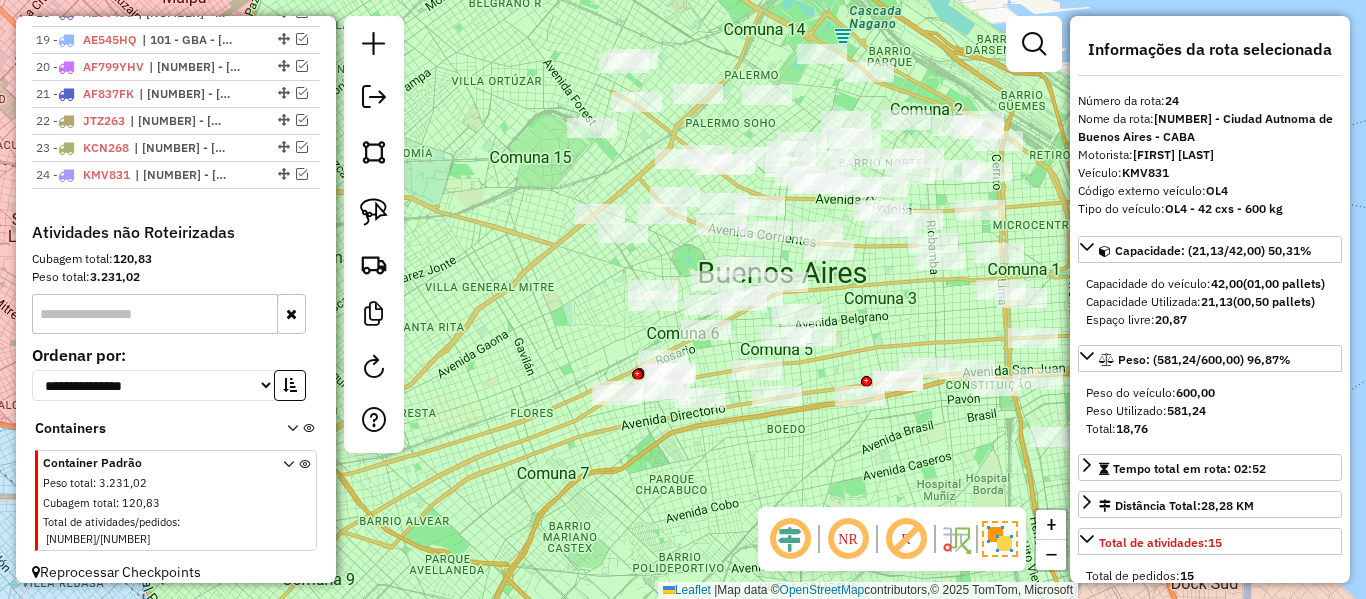 drag, startPoint x: 747, startPoint y: 197, endPoint x: 749, endPoint y: 207, distance: 10.198039 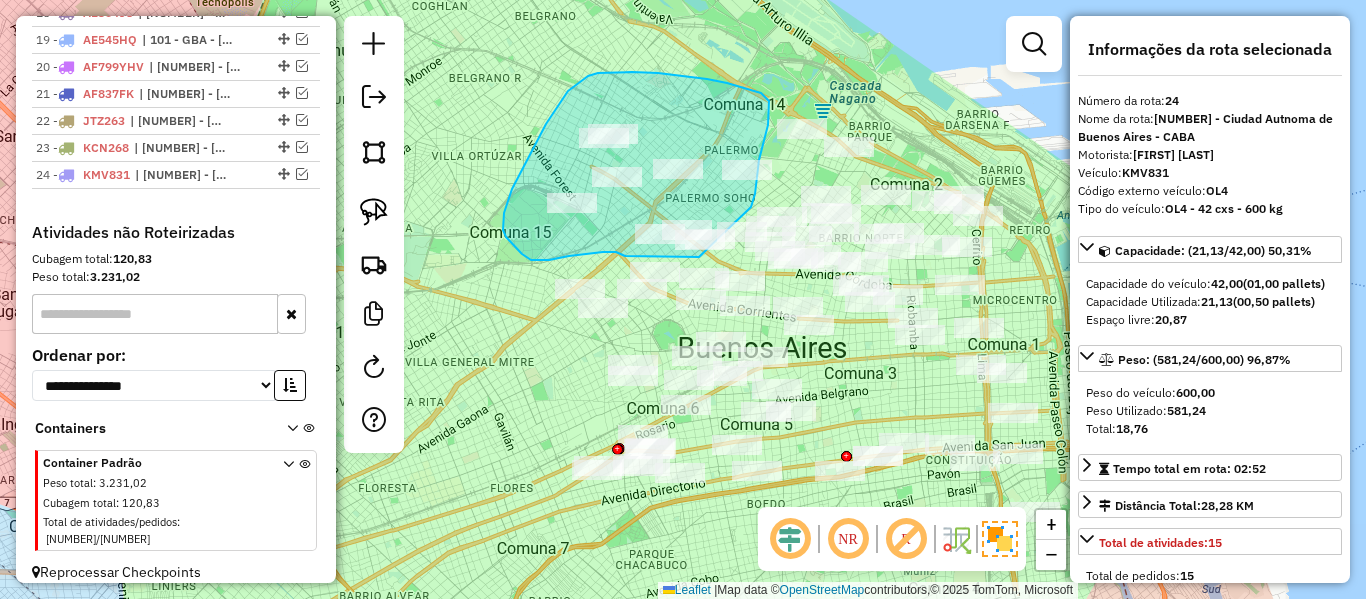 drag, startPoint x: 751, startPoint y: 207, endPoint x: 701, endPoint y: 256, distance: 70.00714 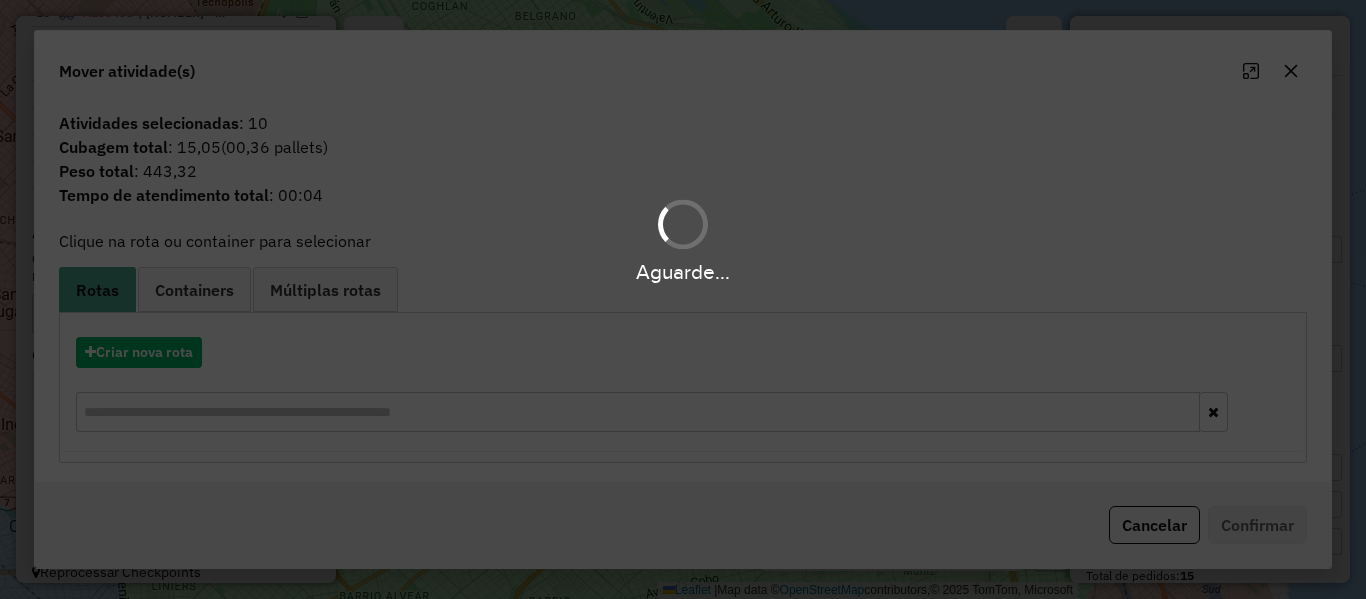 click on "Aguarde..." at bounding box center [683, 299] 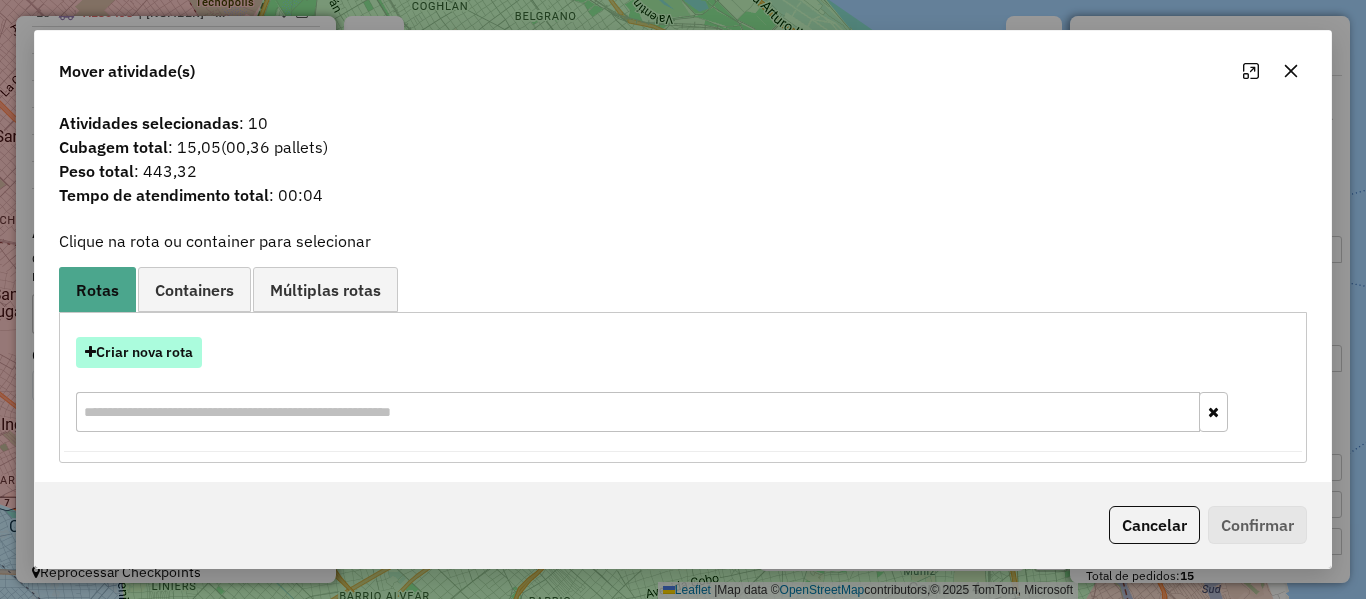 click on "Criar nova rota" at bounding box center [139, 352] 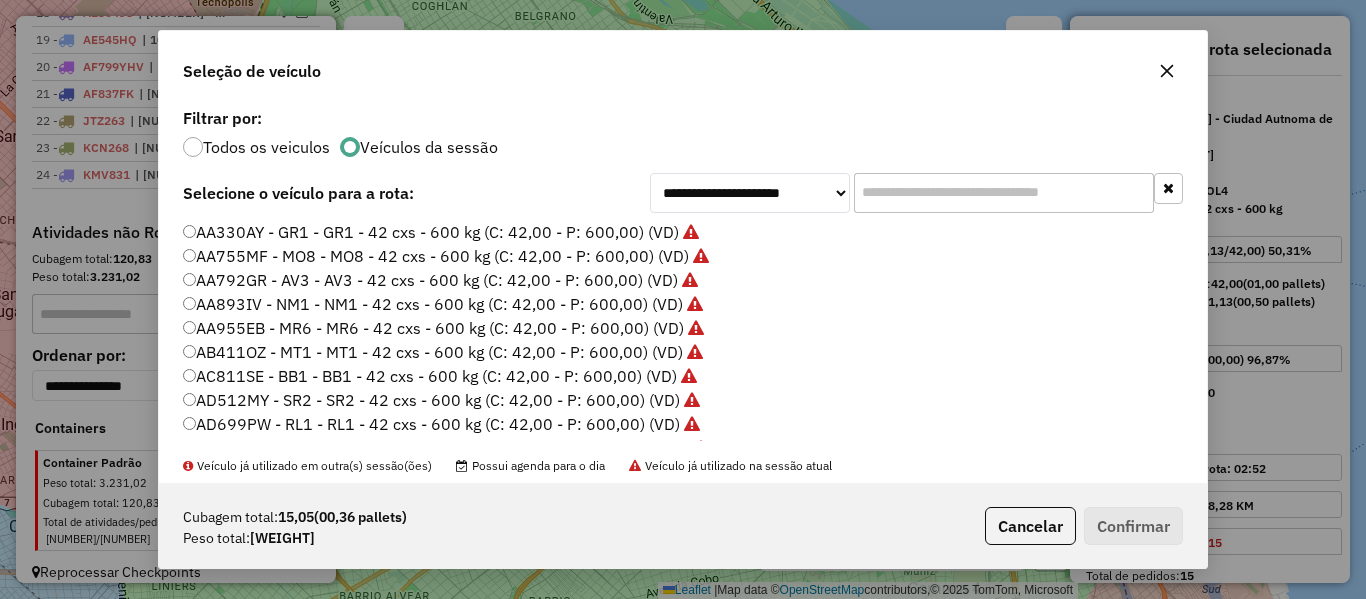 scroll, scrollTop: 11, scrollLeft: 6, axis: both 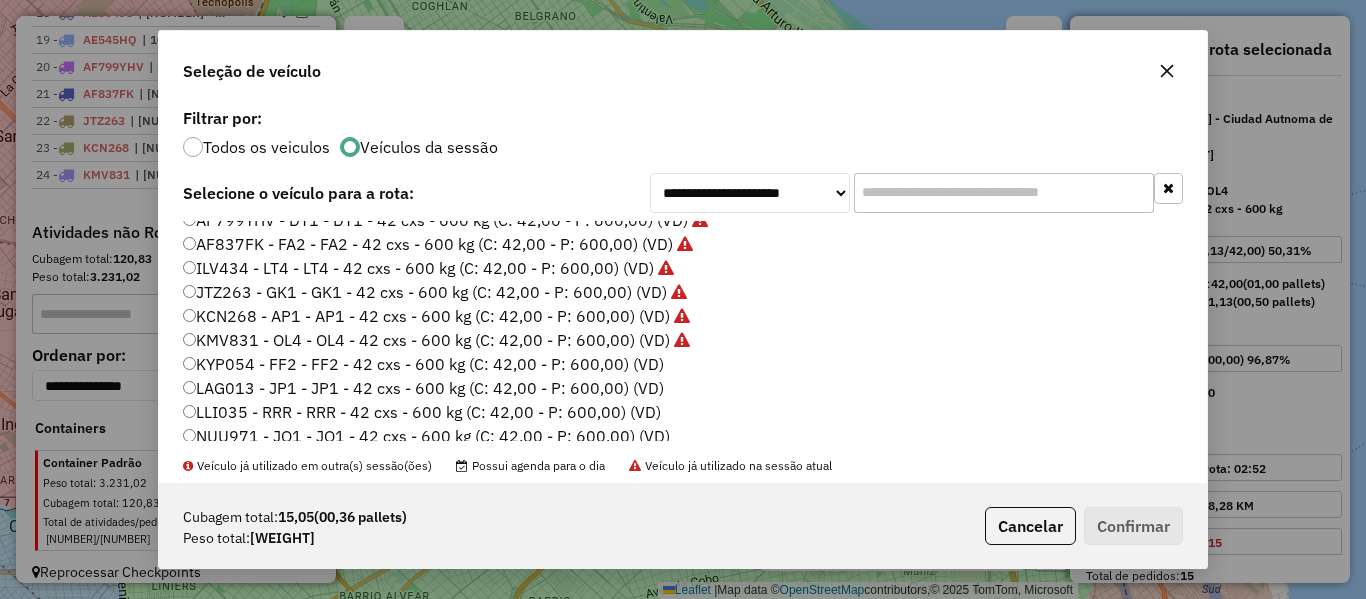click on "KYP054 - FF2 - FF2 - 42 cxs - 600 kg (C: 42,00 - P: 600,00) (VD)" 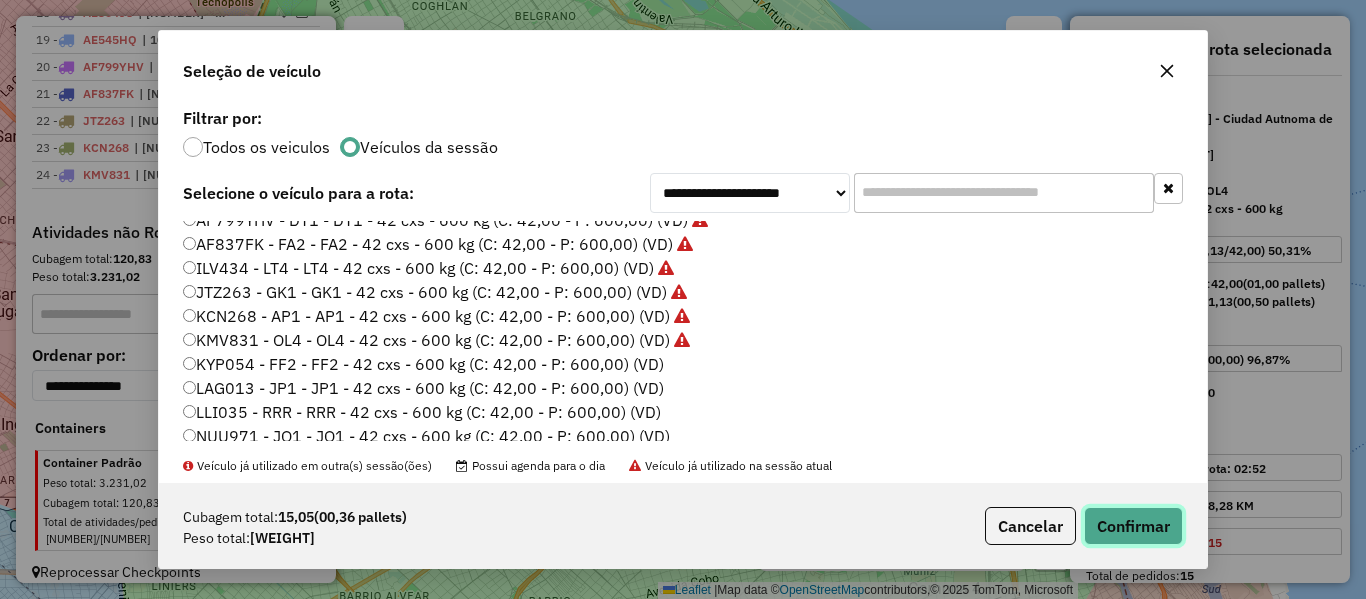 click on "Confirmar" 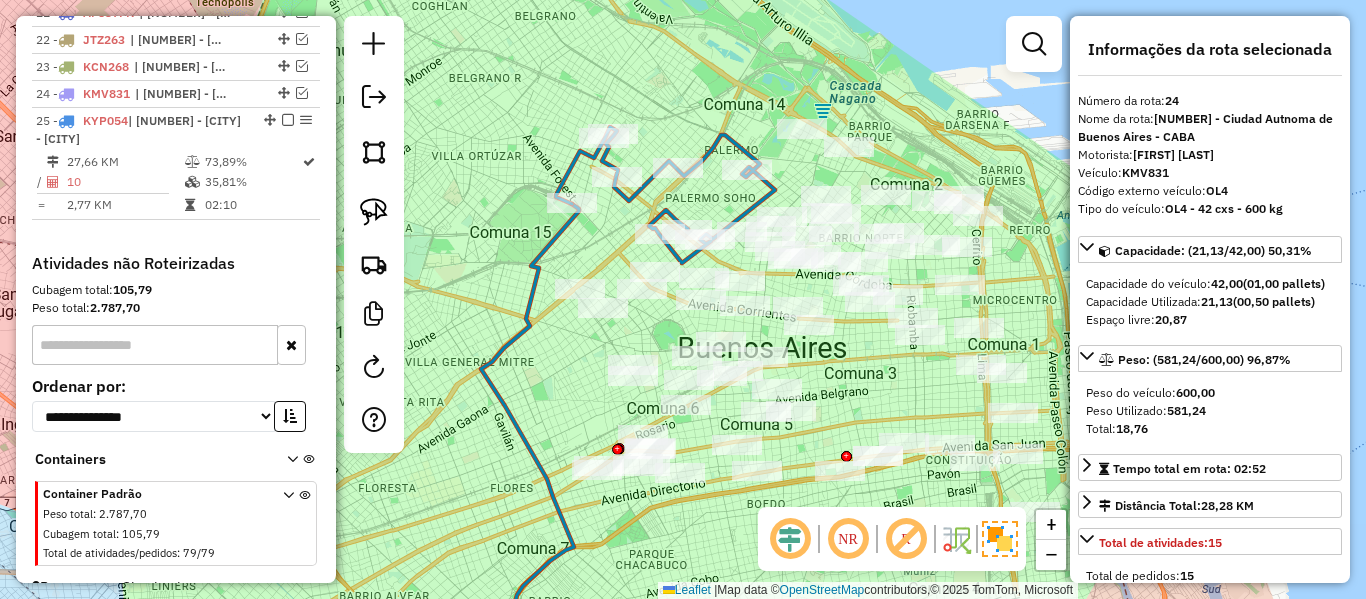 scroll, scrollTop: 1350, scrollLeft: 0, axis: vertical 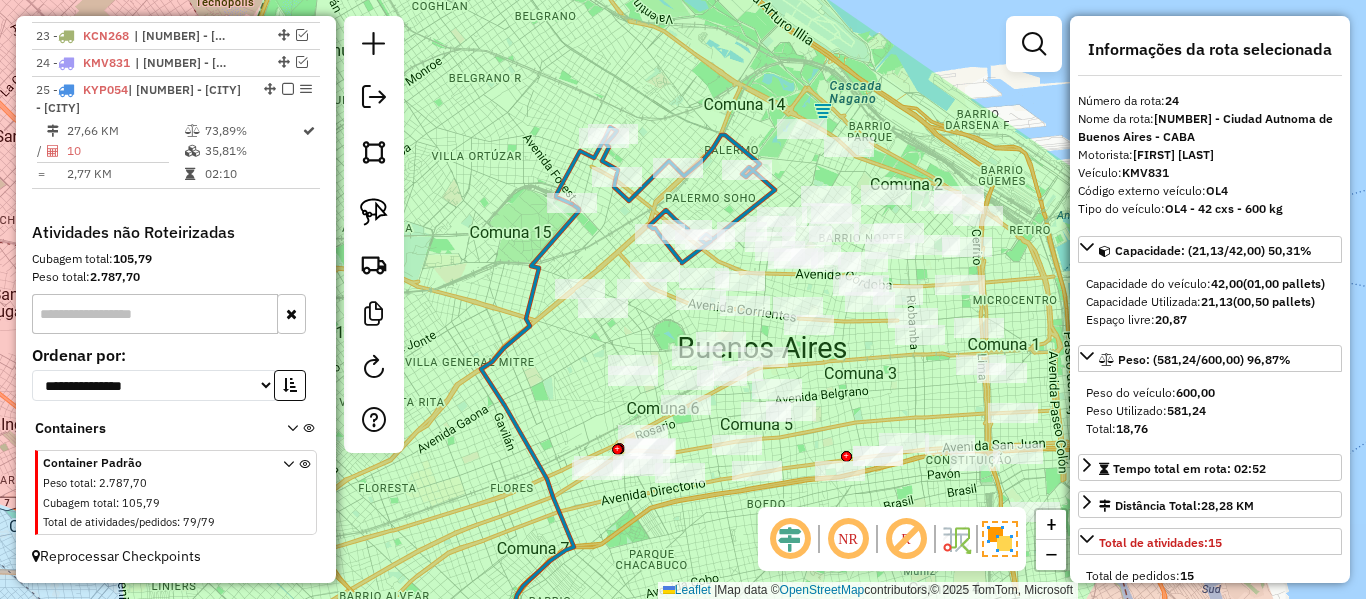 click 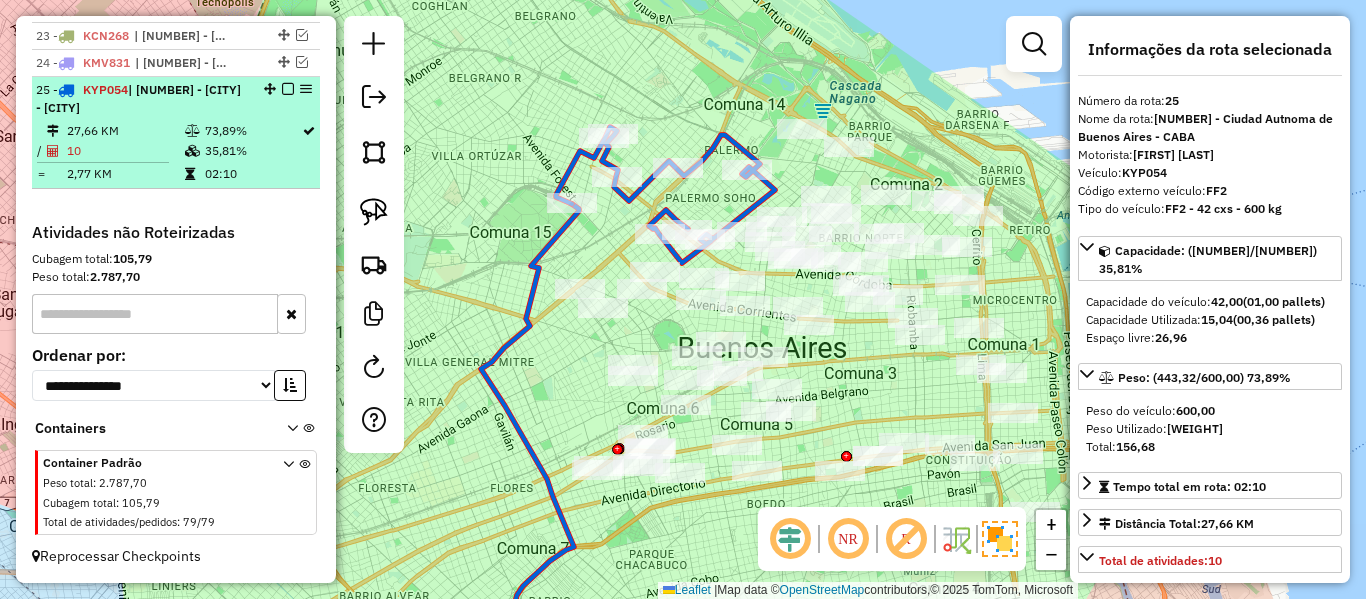 click at bounding box center [288, 89] 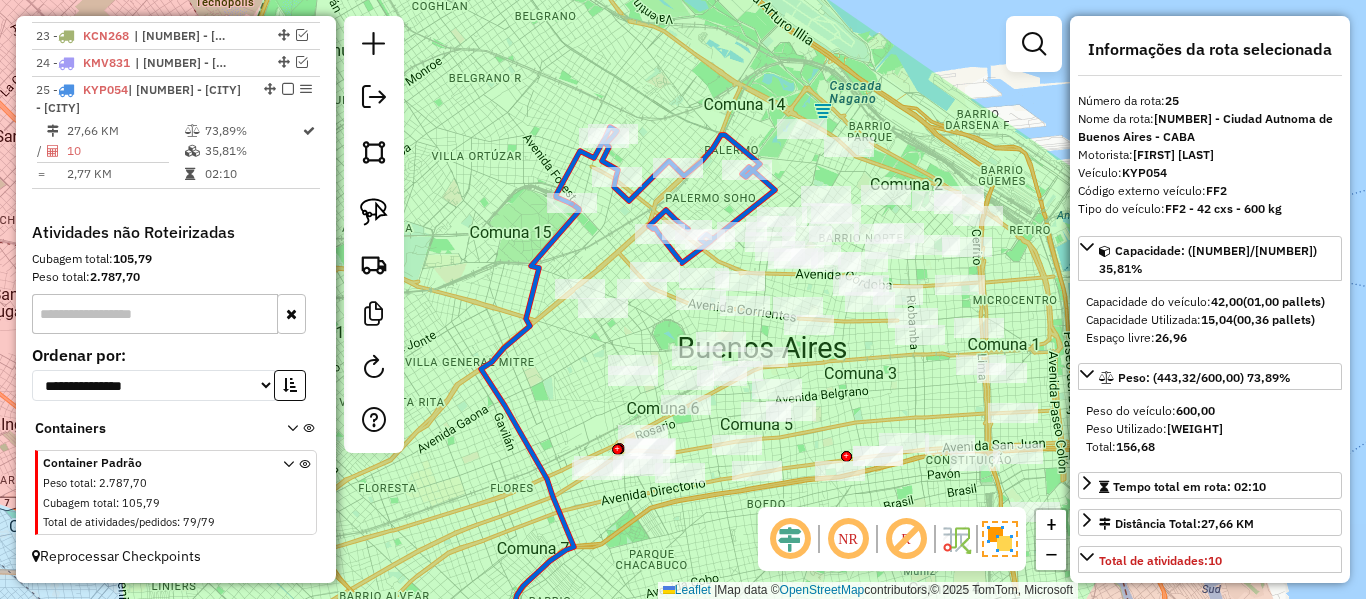 scroll, scrollTop: 1265, scrollLeft: 0, axis: vertical 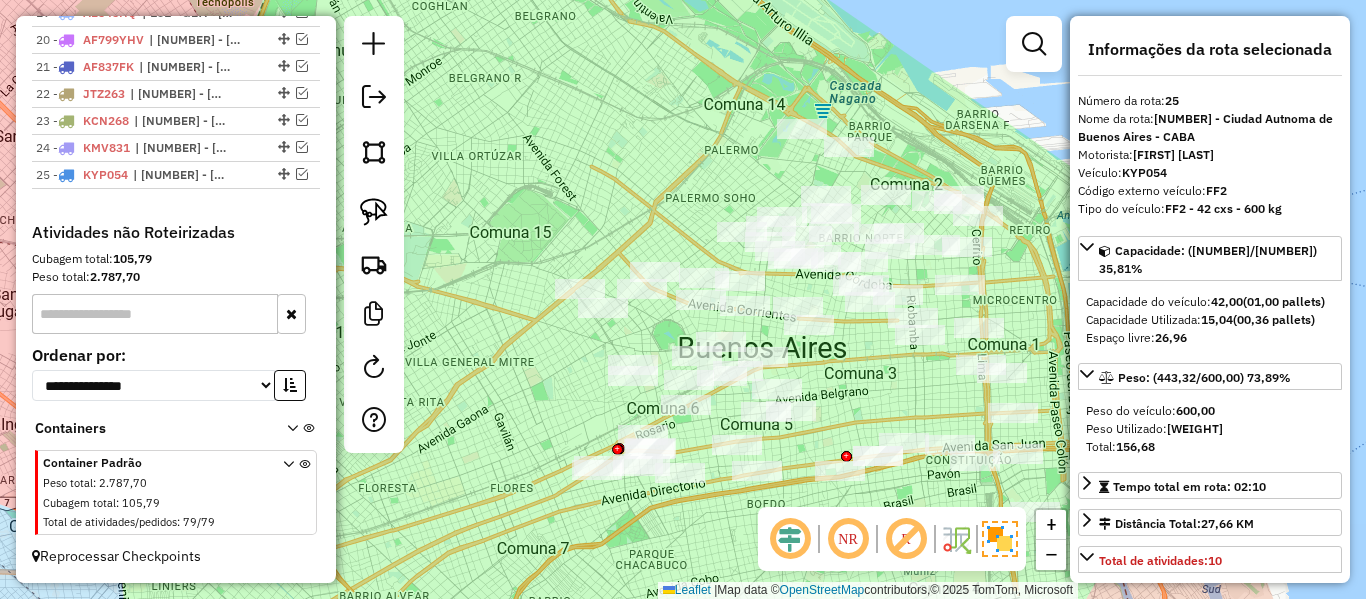 click on "Janela de atendimento Grade de atendimento Capacidade Transportadoras Veículos Cliente Pedidos  Rotas Selecione os dias de semana para filtrar as janelas de atendimento  Seg   Ter   Qua   Qui   Sex   Sáb   Dom  Informe o período da janela de atendimento: De: Até:  Filtrar exatamente a janela do cliente  Considerar janela de atendimento padrão  Selecione os dias de semana para filtrar as grades de atendimento  Seg   Ter   Qua   Qui   Sex   Sáb   Dom   Considerar clientes sem dia de atendimento cadastrado  Clientes fora do dia de atendimento selecionado Filtrar as atividades entre os valores definidos abaixo:  Peso mínimo:   Peso máximo:   Cubagem mínima:   Cubagem máxima:   De:   Até:  Filtrar as atividades entre o tempo de atendimento definido abaixo:  De:   Até:   Considerar capacidade total dos clientes não roteirizados Transportadora: Selecione um ou mais itens Tipo de veículo: Selecione um ou mais itens Veículo: Selecione um ou mais itens Motorista: Selecione um ou mais itens Nome: Rótulo:" 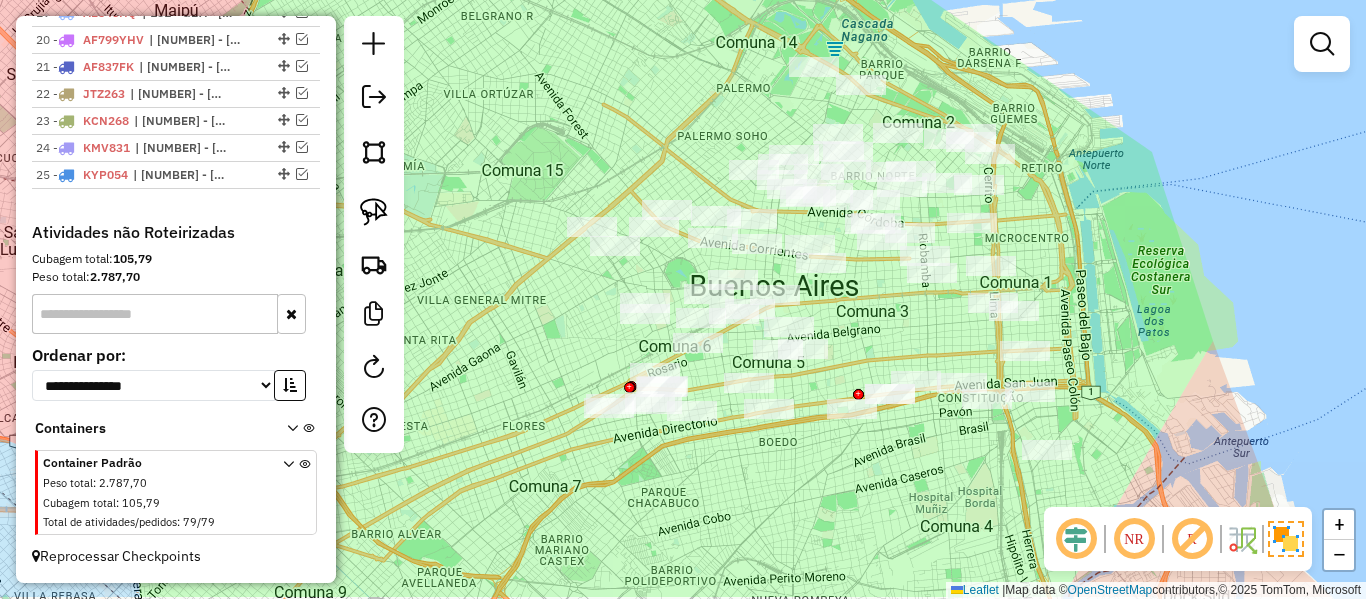 drag, startPoint x: 529, startPoint y: 225, endPoint x: 569, endPoint y: 211, distance: 42.379242 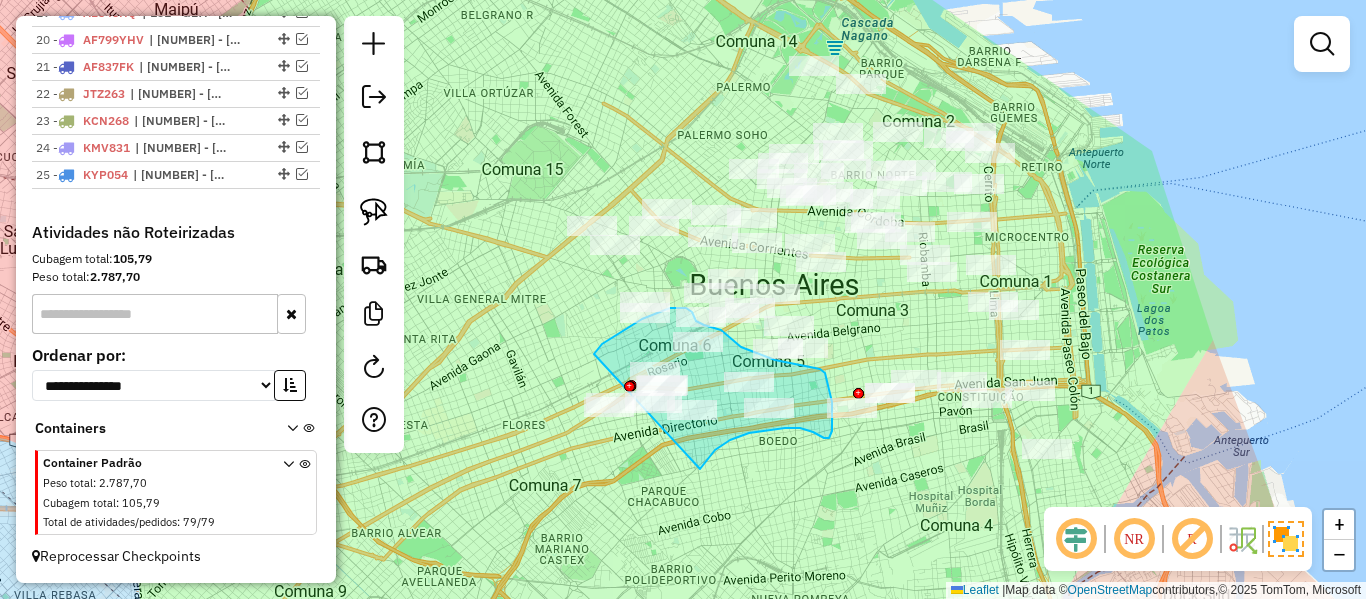 drag, startPoint x: 700, startPoint y: 469, endPoint x: 528, endPoint y: 475, distance: 172.10461 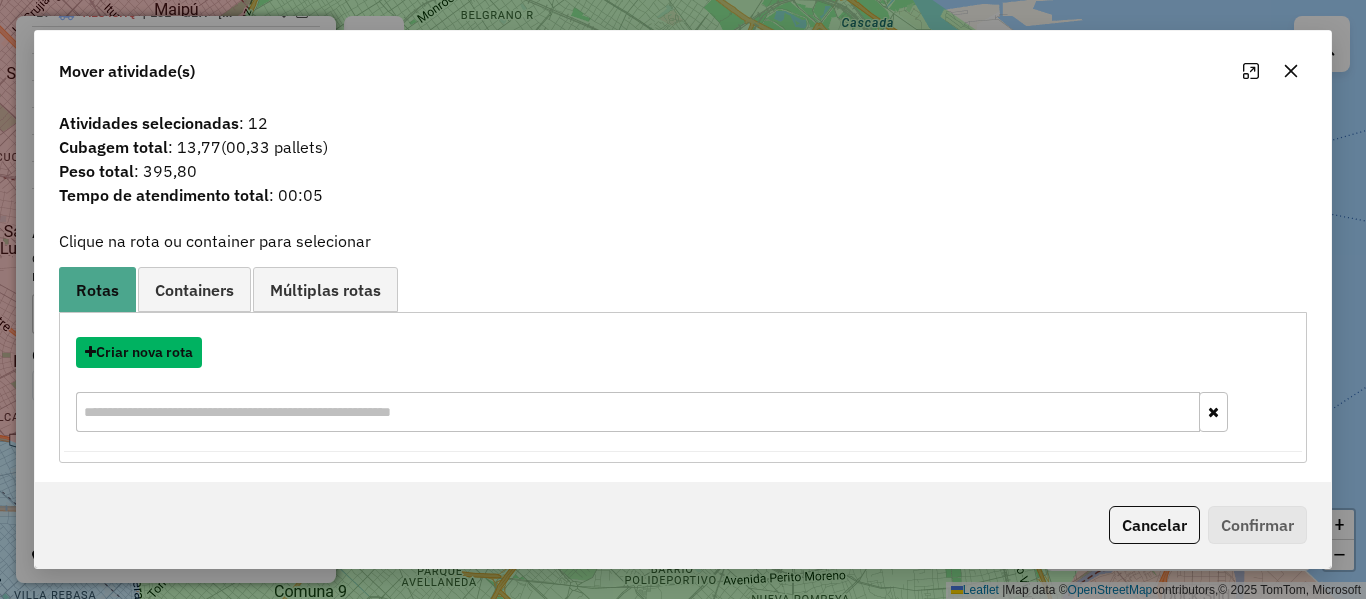 click on "Criar nova rota" at bounding box center (139, 352) 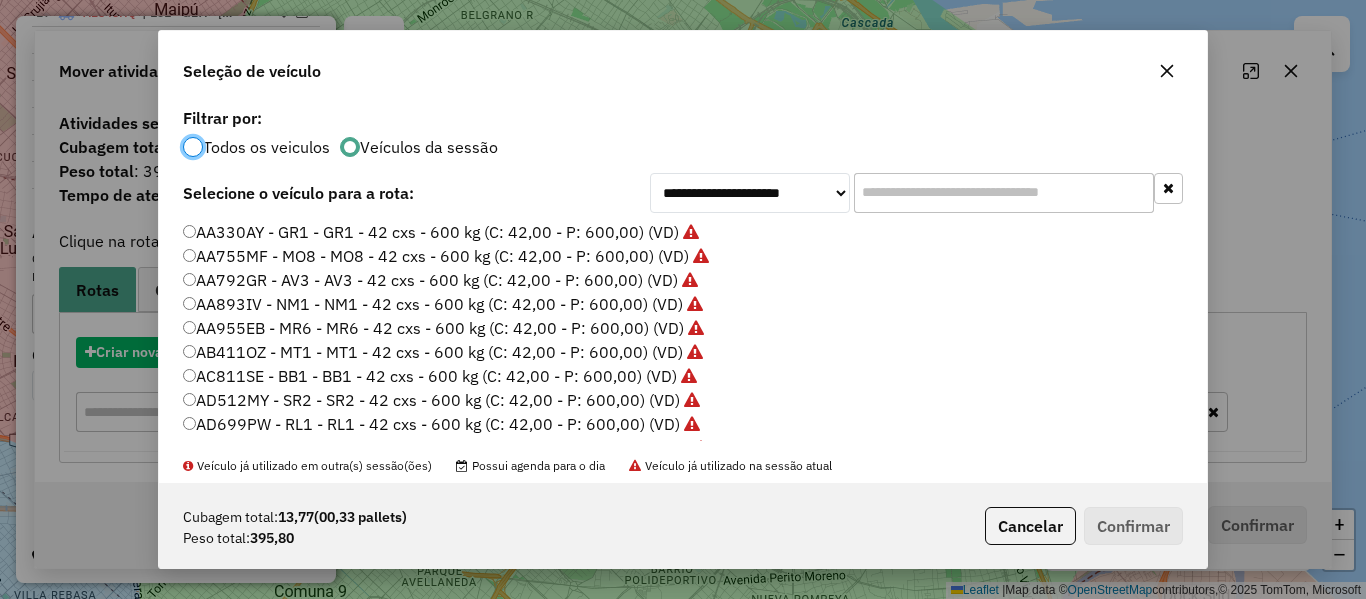 scroll, scrollTop: 11, scrollLeft: 6, axis: both 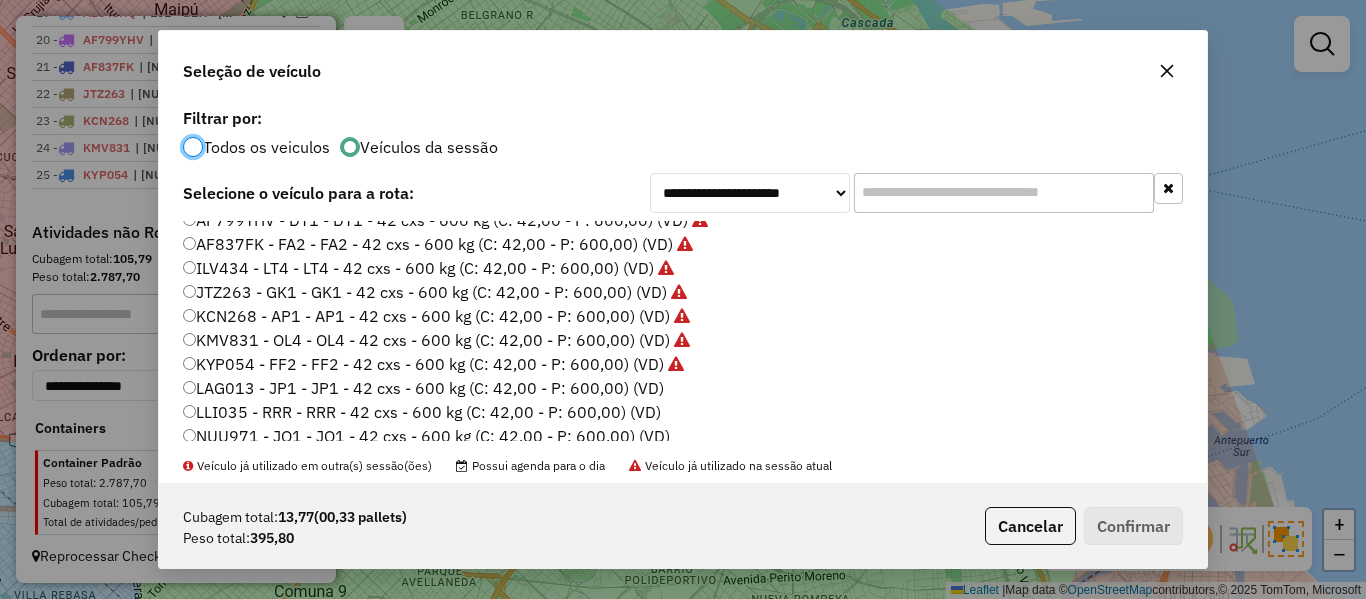 click on "LAG013 - JP1 - JP1 - 42 cxs - 600 kg (C: 42,00 - P: 600,00) (VD)" 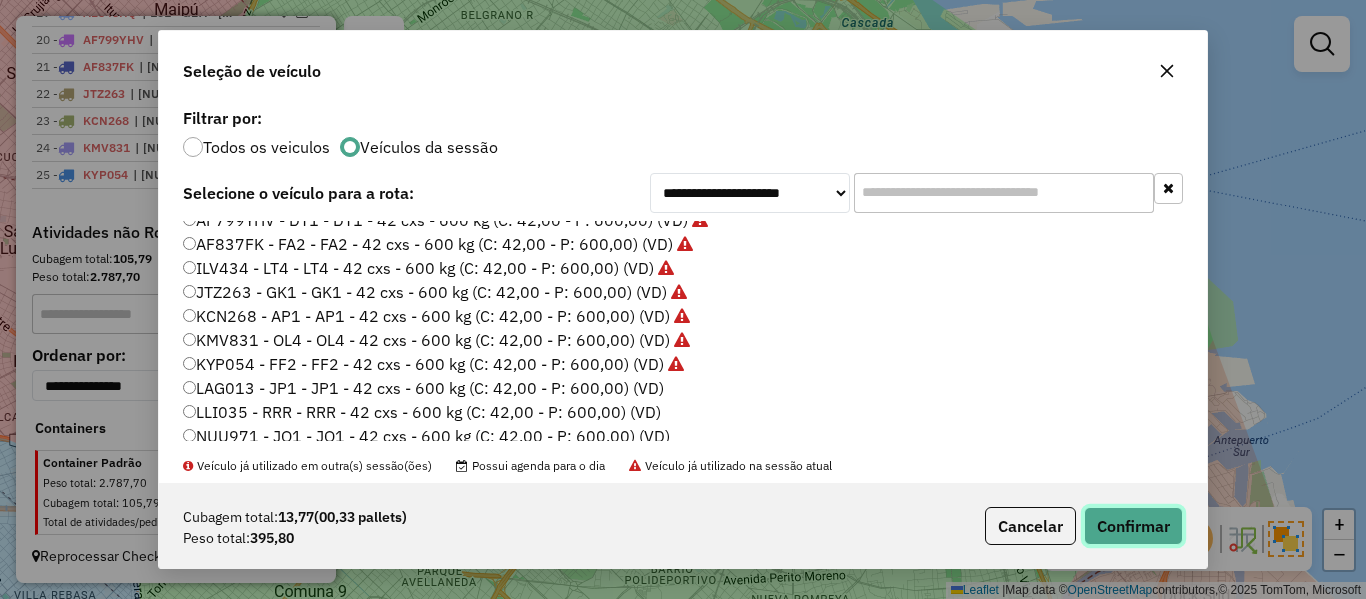 click on "Confirmar" 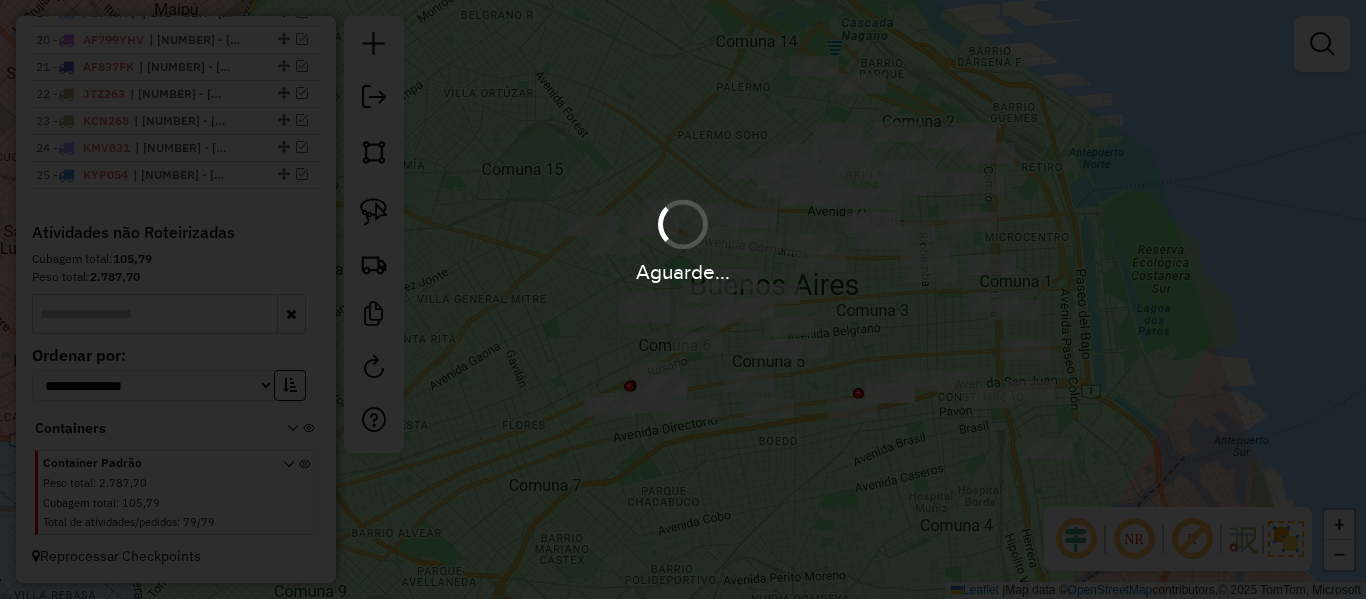 scroll, scrollTop: 1350, scrollLeft: 0, axis: vertical 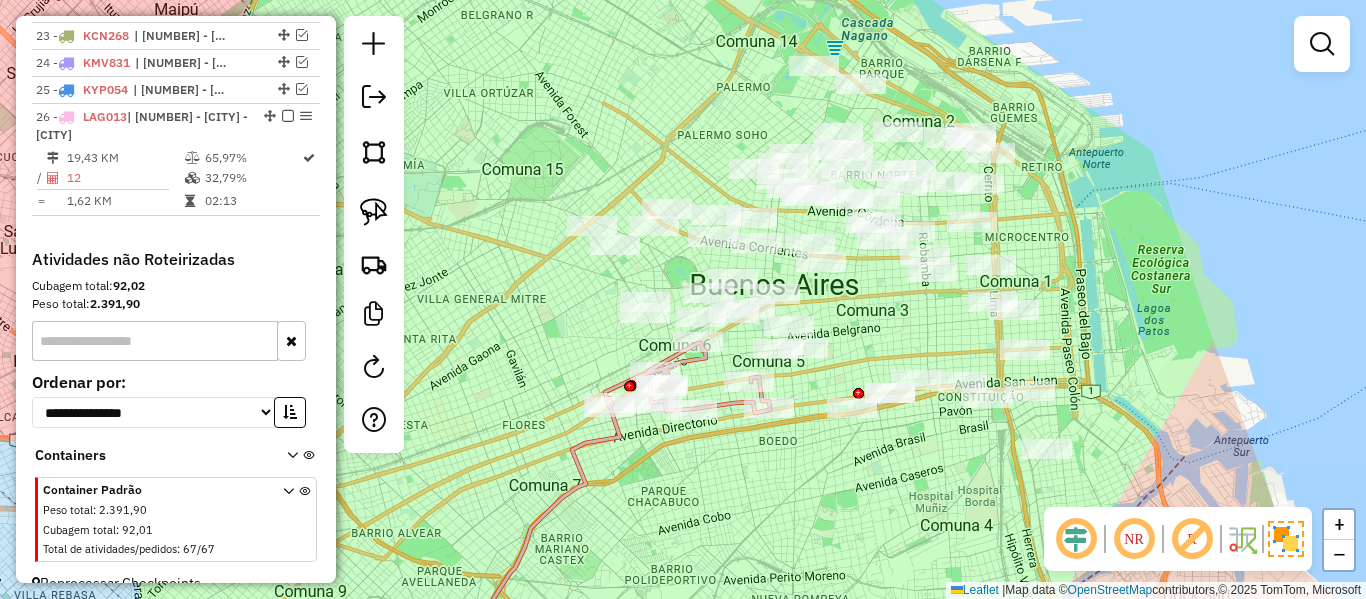 click on "Janela de atendimento Grade de atendimento Capacidade Transportadoras Veículos Cliente Pedidos  Rotas Selecione os dias de semana para filtrar as janelas de atendimento  Seg   Ter   Qua   Qui   Sex   Sáb   Dom  Informe o período da janela de atendimento: De: Até:  Filtrar exatamente a janela do cliente  Considerar janela de atendimento padrão  Selecione os dias de semana para filtrar as grades de atendimento  Seg   Ter   Qua   Qui   Sex   Sáb   Dom   Considerar clientes sem dia de atendimento cadastrado  Clientes fora do dia de atendimento selecionado Filtrar as atividades entre os valores definidos abaixo:  Peso mínimo:   Peso máximo:   Cubagem mínima:   Cubagem máxima:   De:   Até:  Filtrar as atividades entre o tempo de atendimento definido abaixo:  De:   Até:   Considerar capacidade total dos clientes não roteirizados Transportadora: Selecione um ou mais itens Tipo de veículo: Selecione um ou mais itens Veículo: Selecione um ou mais itens Motorista: Selecione um ou mais itens Nome: Rótulo:" 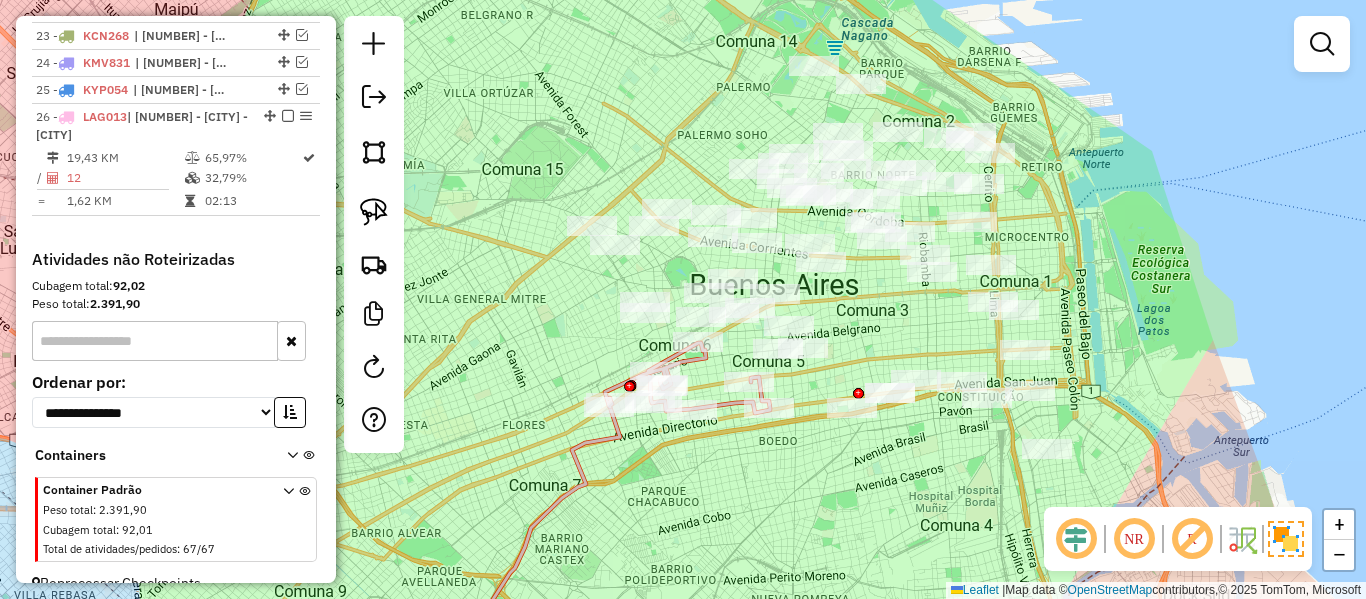 click 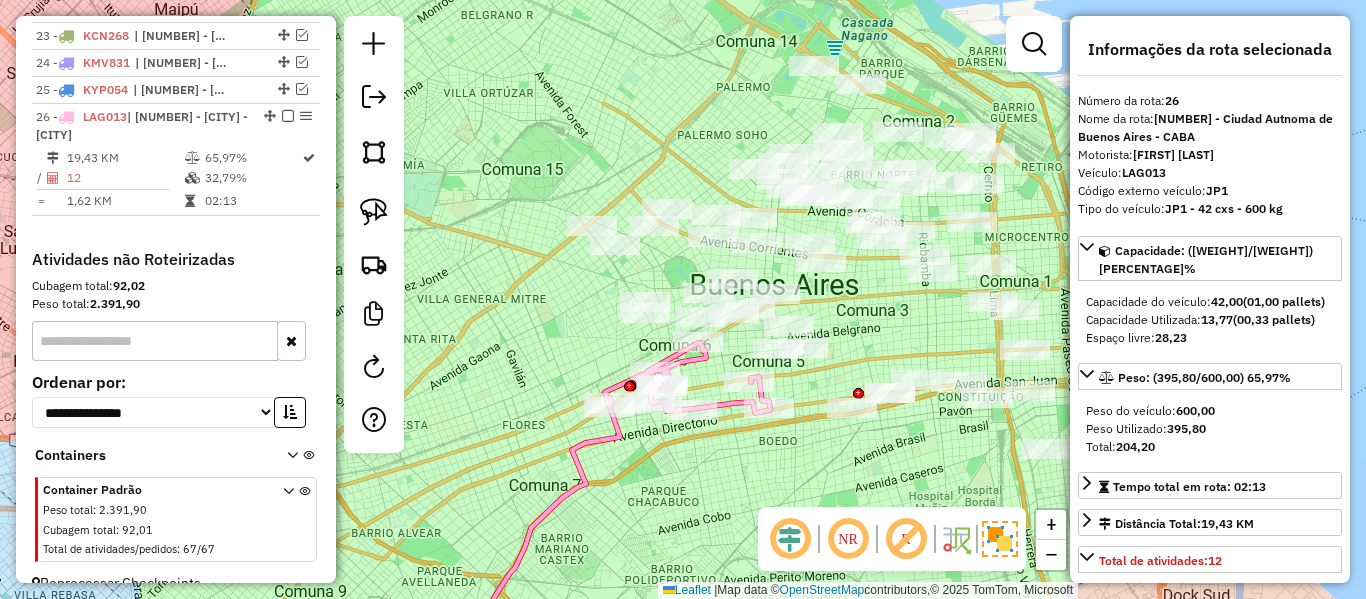 scroll, scrollTop: 1377, scrollLeft: 0, axis: vertical 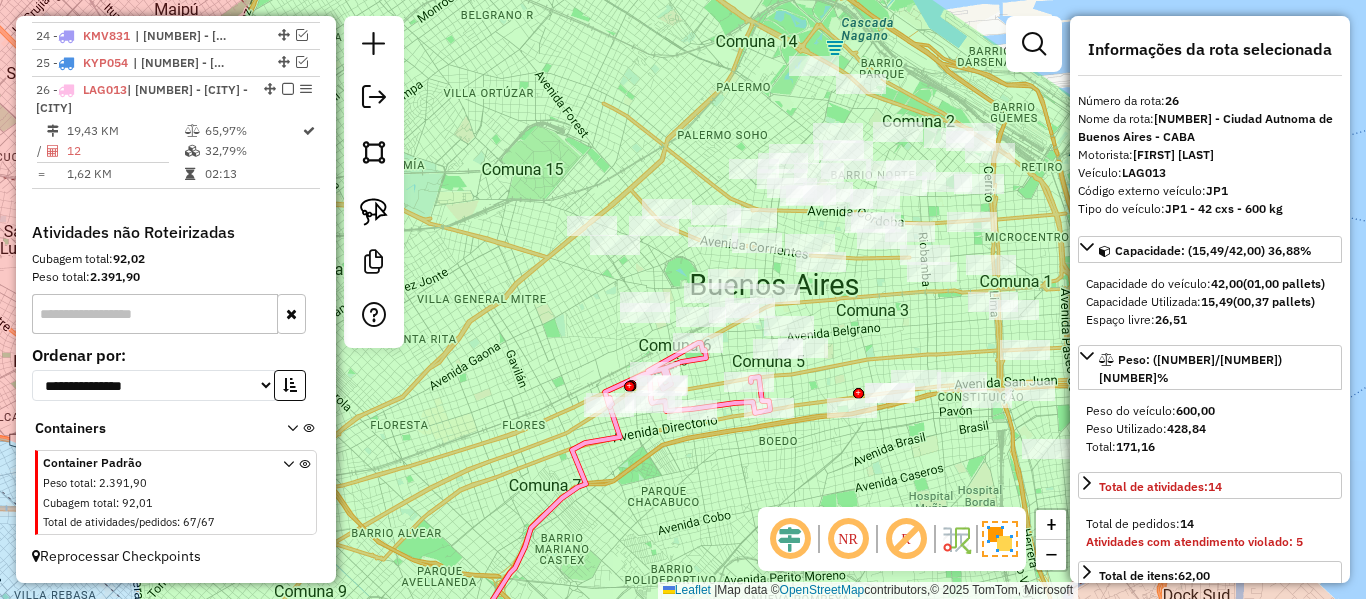select on "**********" 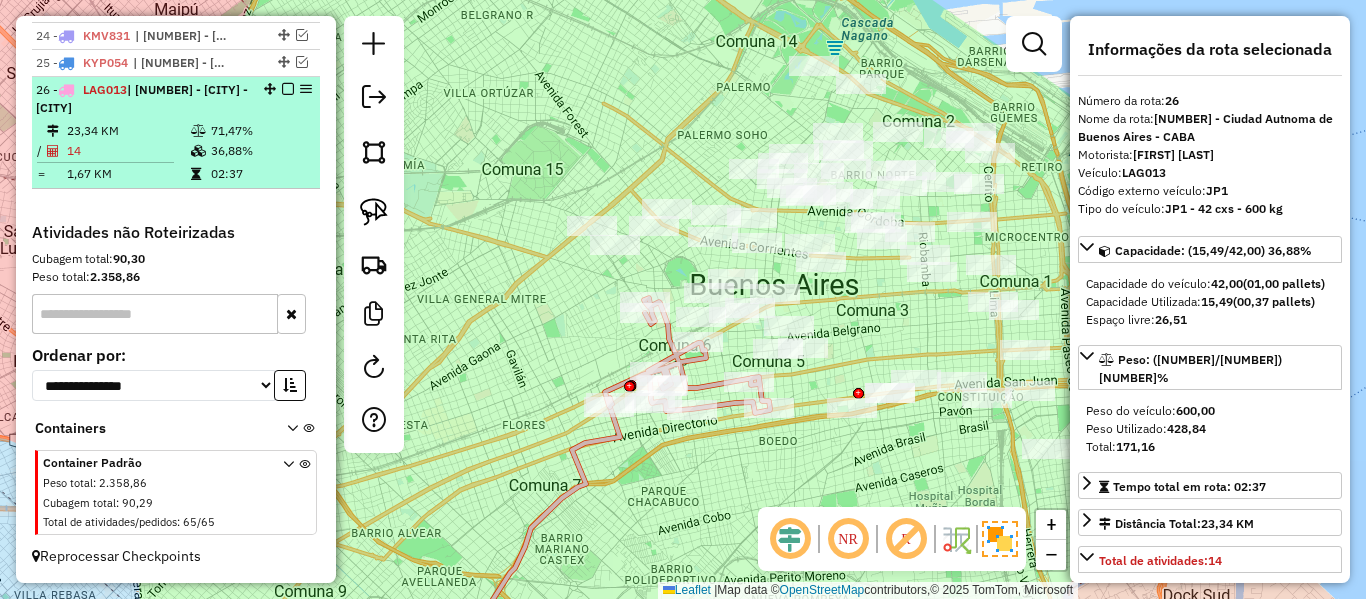 click at bounding box center [288, 89] 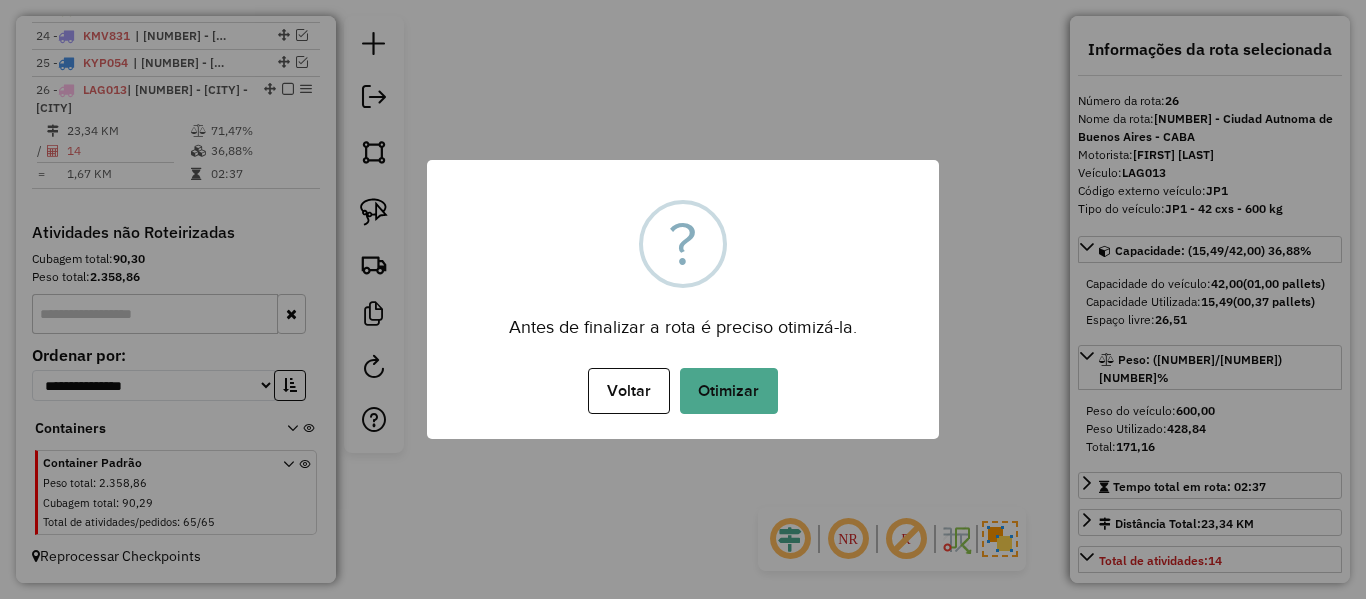 click on "Otimizar" at bounding box center (729, 391) 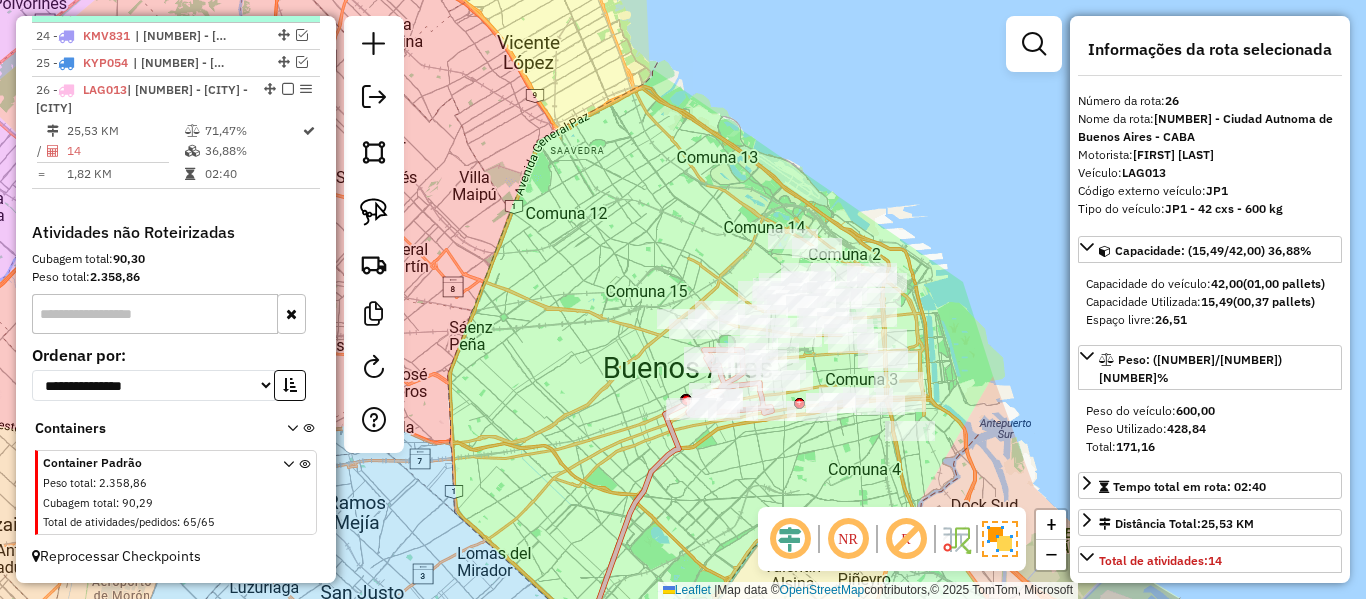 click at bounding box center (288, 89) 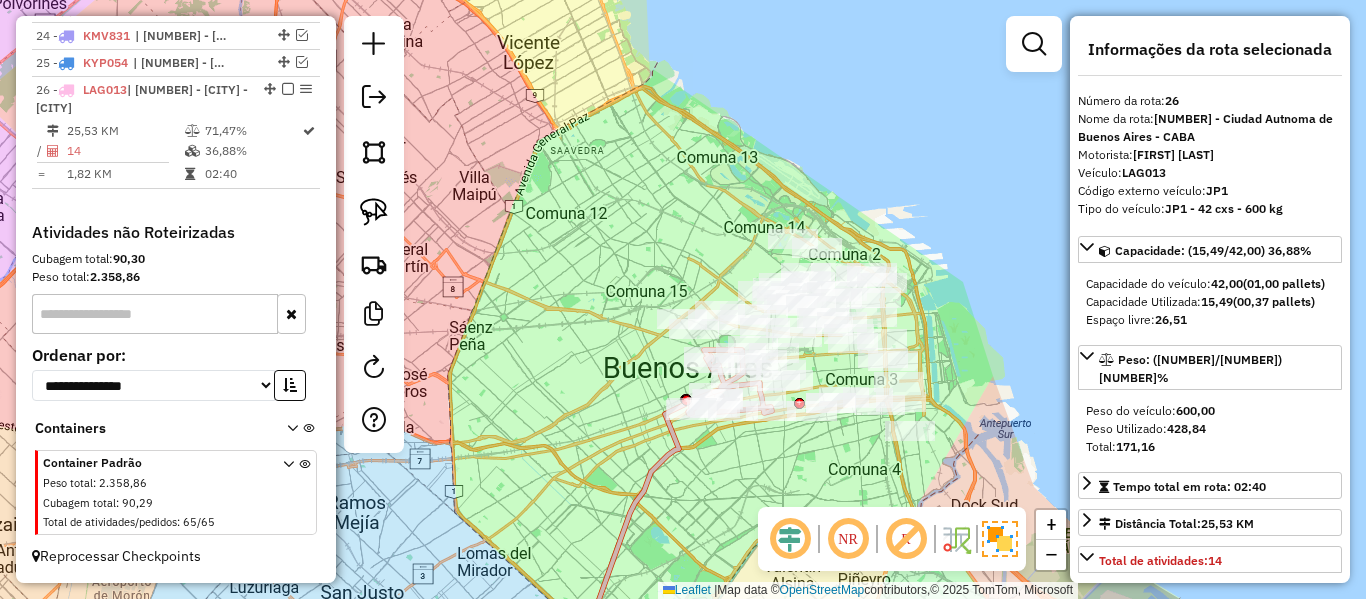 scroll, scrollTop: 1292, scrollLeft: 0, axis: vertical 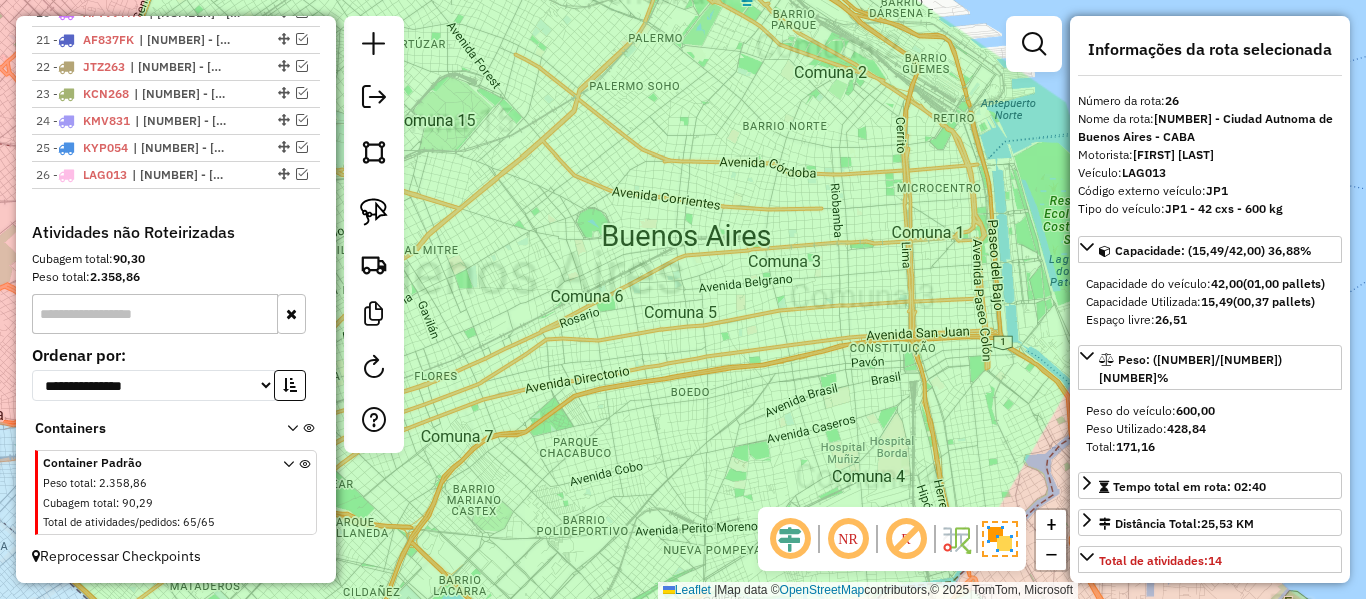 click on "Janela de atendimento Grade de atendimento Capacidade Transportadoras Veículos Cliente Pedidos  Rotas Selecione os dias de semana para filtrar as janelas de atendimento  Seg   Ter   Qua   Qui   Sex   Sáb   Dom  Informe o período da janela de atendimento: De: Até:  Filtrar exatamente a janela do cliente  Considerar janela de atendimento padrão  Selecione os dias de semana para filtrar as grades de atendimento  Seg   Ter   Qua   Qui   Sex   Sáb   Dom   Considerar clientes sem dia de atendimento cadastrado  Clientes fora do dia de atendimento selecionado Filtrar as atividades entre os valores definidos abaixo:  Peso mínimo:   Peso máximo:   Cubagem mínima:   Cubagem máxima:   De:   Até:  Filtrar as atividades entre o tempo de atendimento definido abaixo:  De:   Até:   Considerar capacidade total dos clientes não roteirizados Transportadora: Selecione um ou mais itens Tipo de veículo: Selecione um ou mais itens Veículo: Selecione um ou mais itens Motorista: Selecione um ou mais itens Nome: Rótulo:" 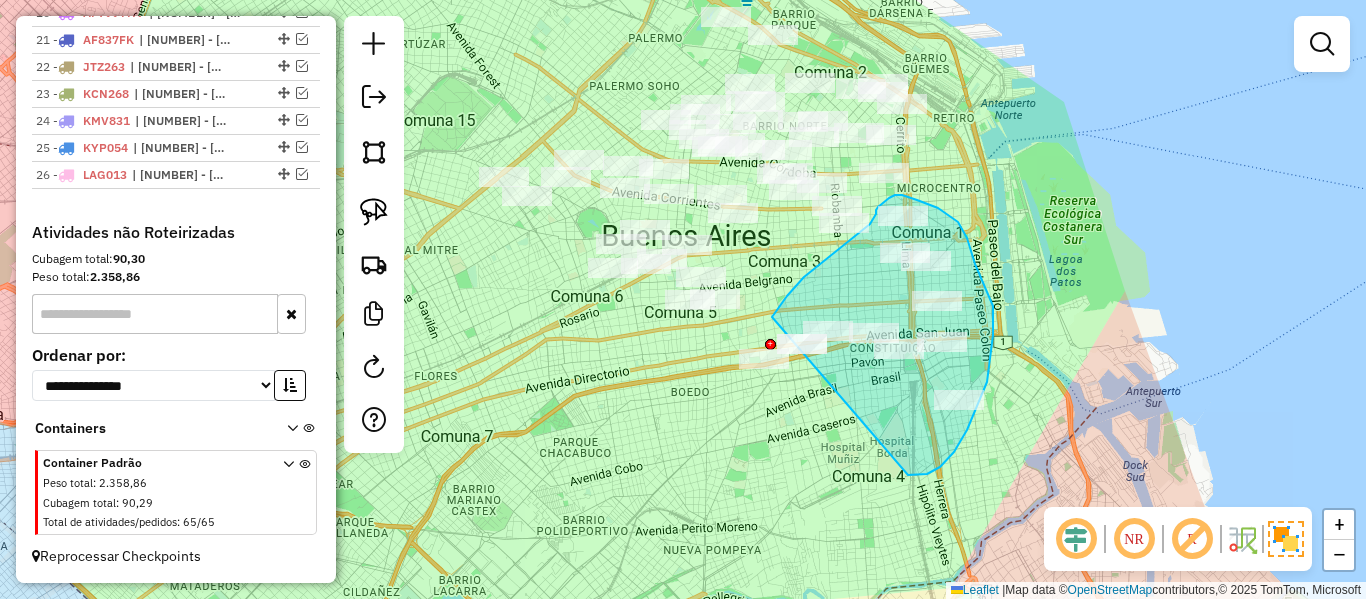 drag, startPoint x: 927, startPoint y: 474, endPoint x: 725, endPoint y: 437, distance: 205.36066 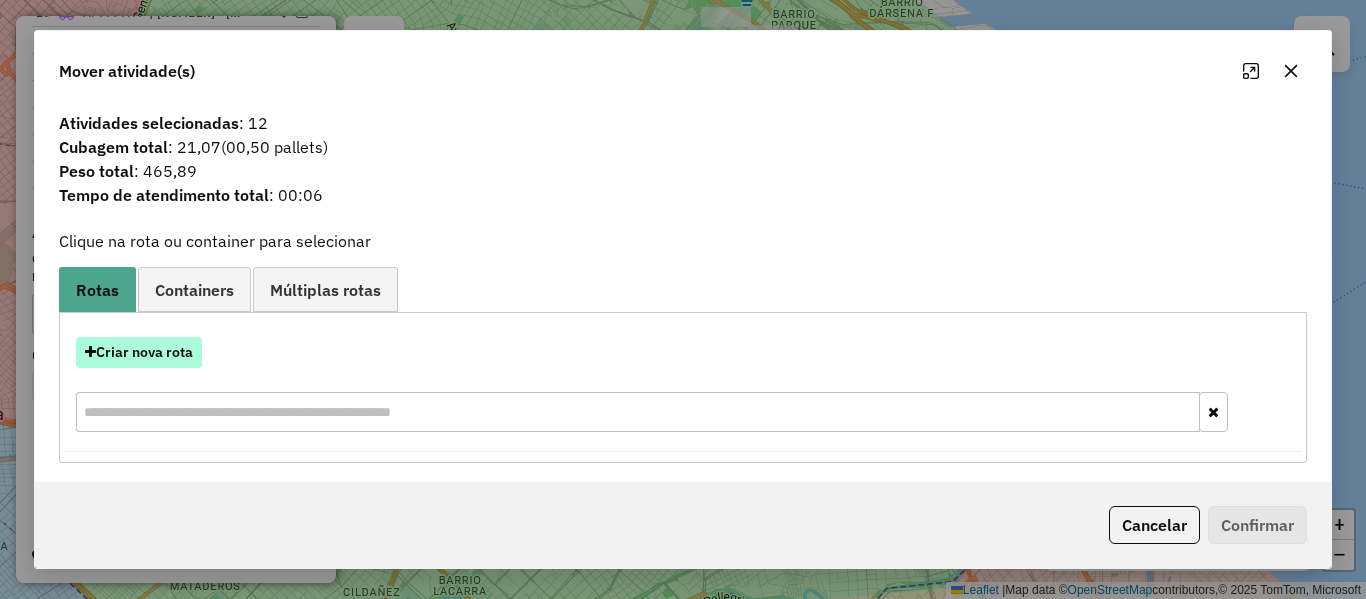 click on "Criar nova rota" at bounding box center (139, 352) 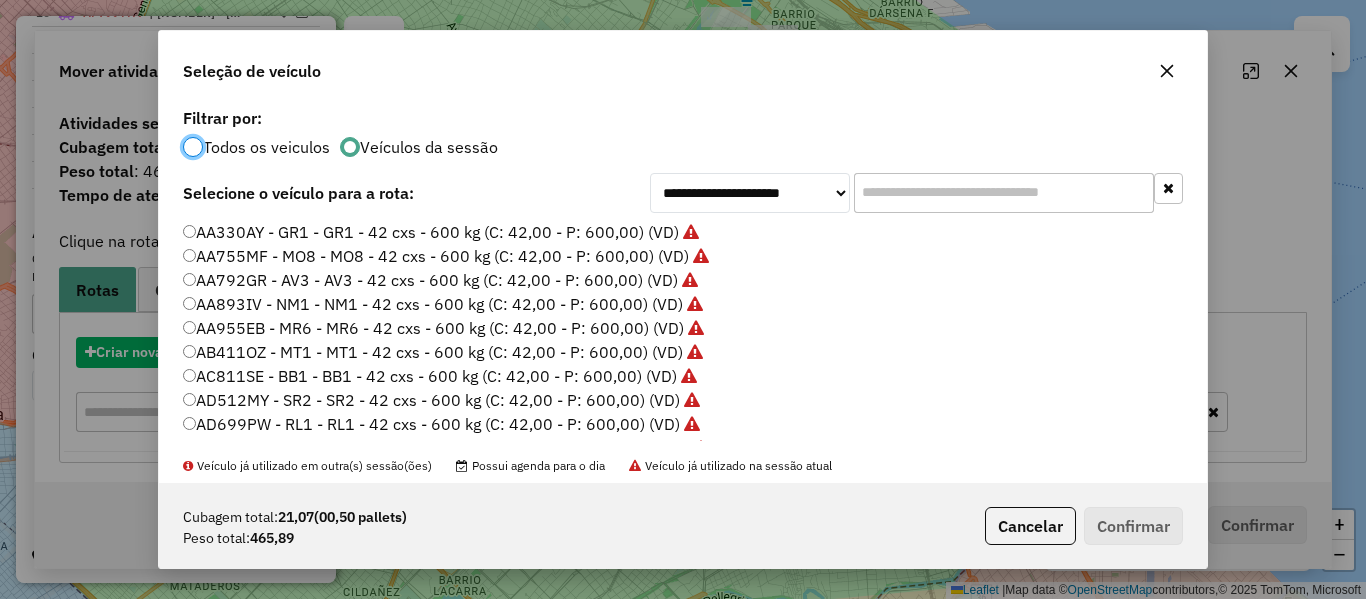 scroll, scrollTop: 11, scrollLeft: 6, axis: both 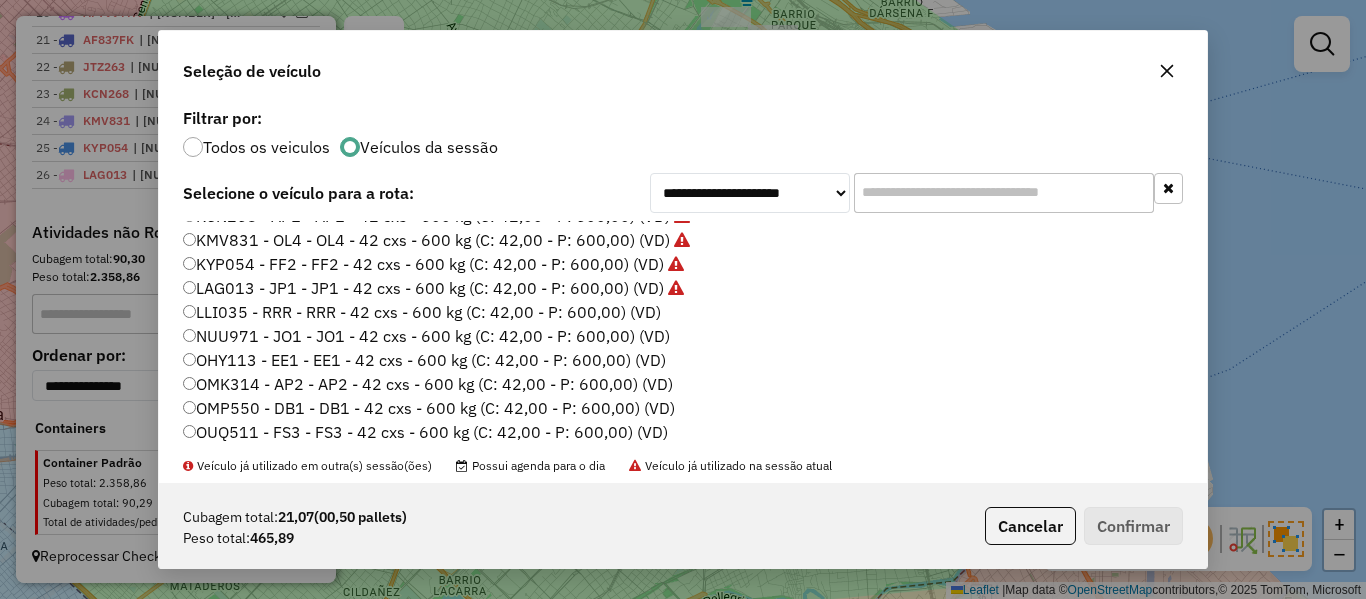 click on "LLI035 - RRR - RRR - 42 cxs - 600 kg (C: 42,00 - P: 600,00) (VD)" 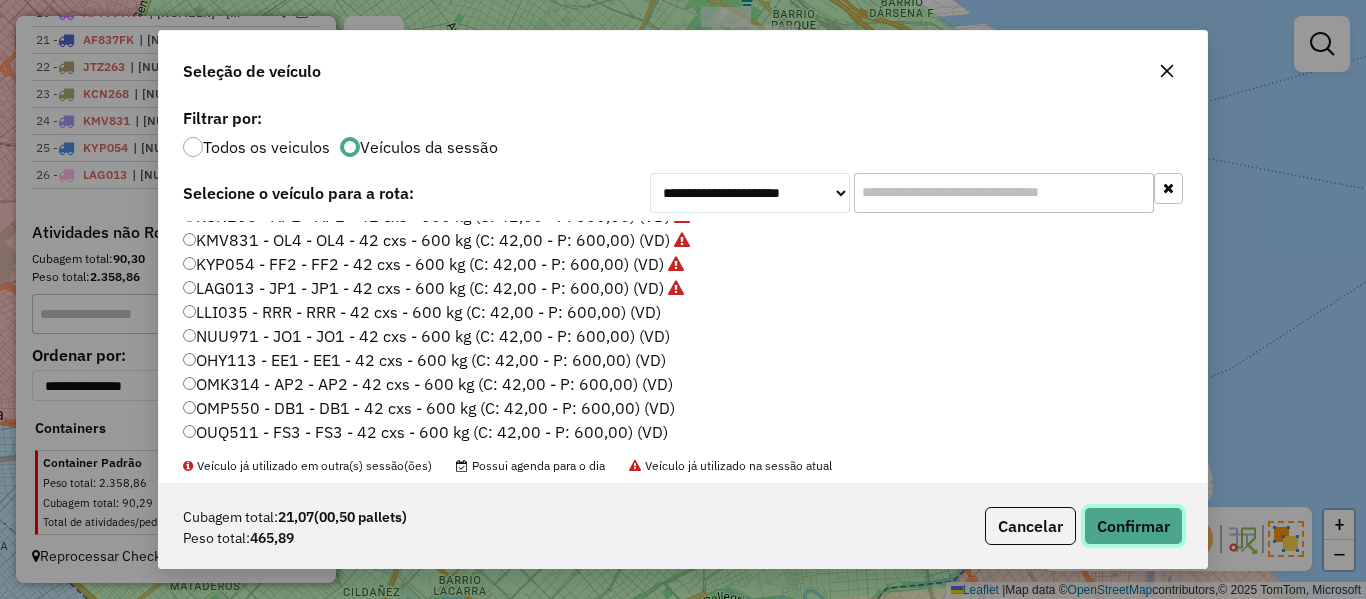 click on "Confirmar" 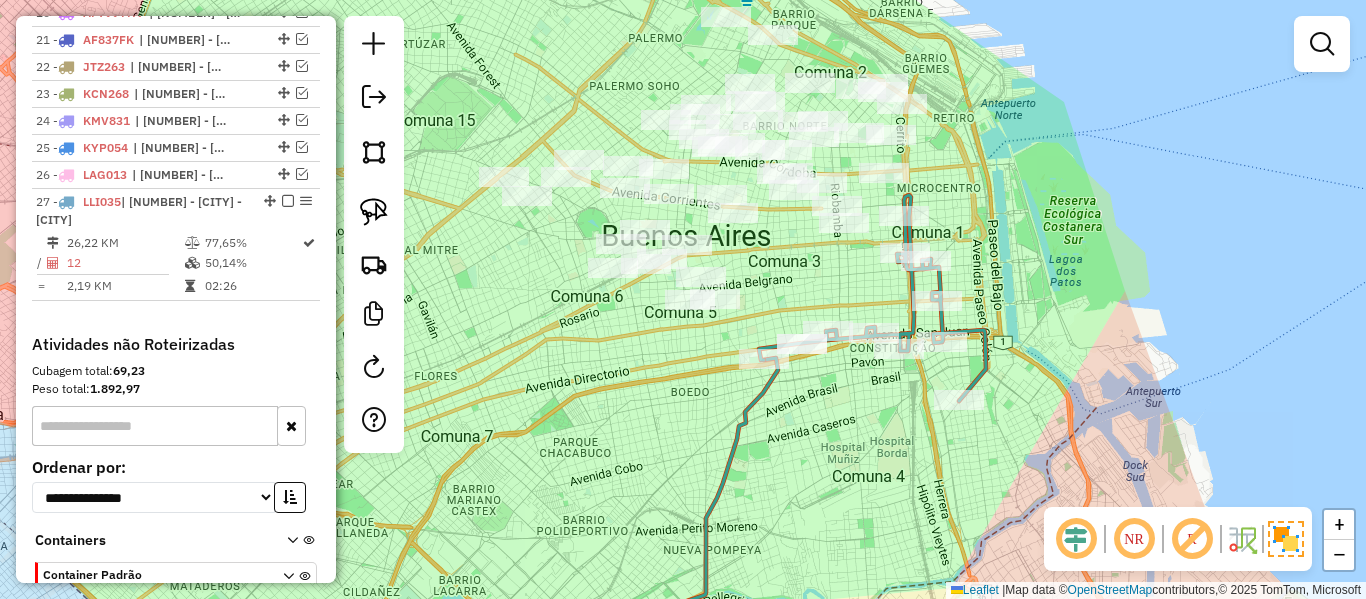 scroll, scrollTop: 1377, scrollLeft: 0, axis: vertical 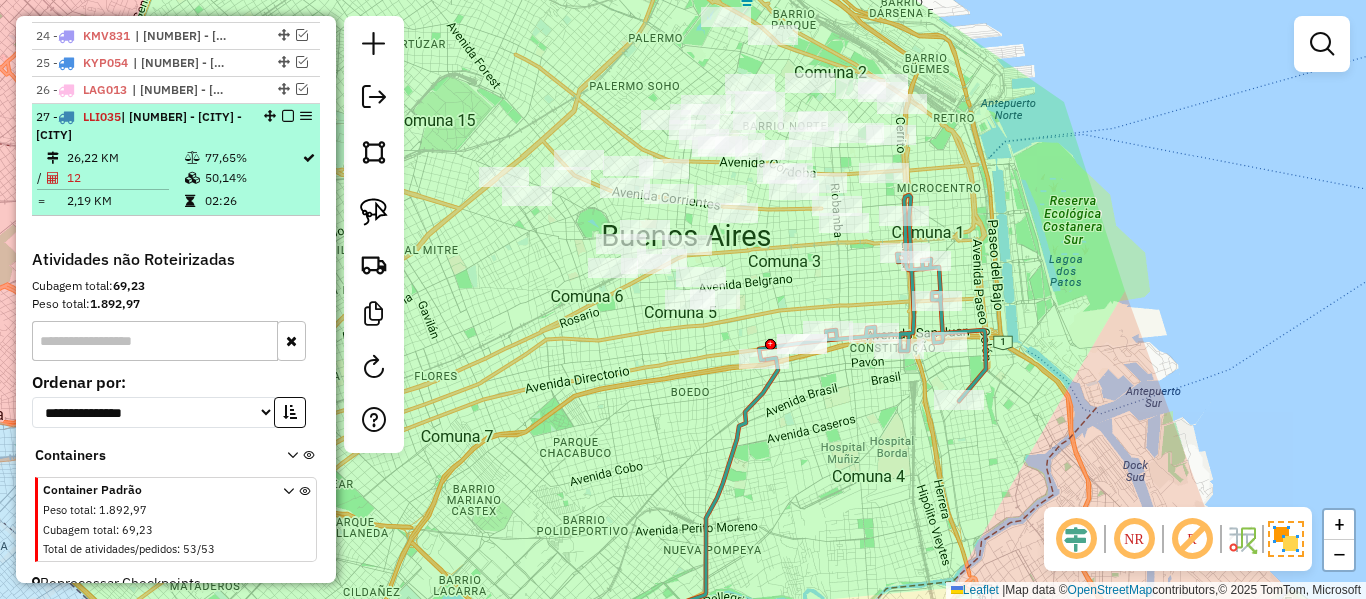 click at bounding box center (288, 116) 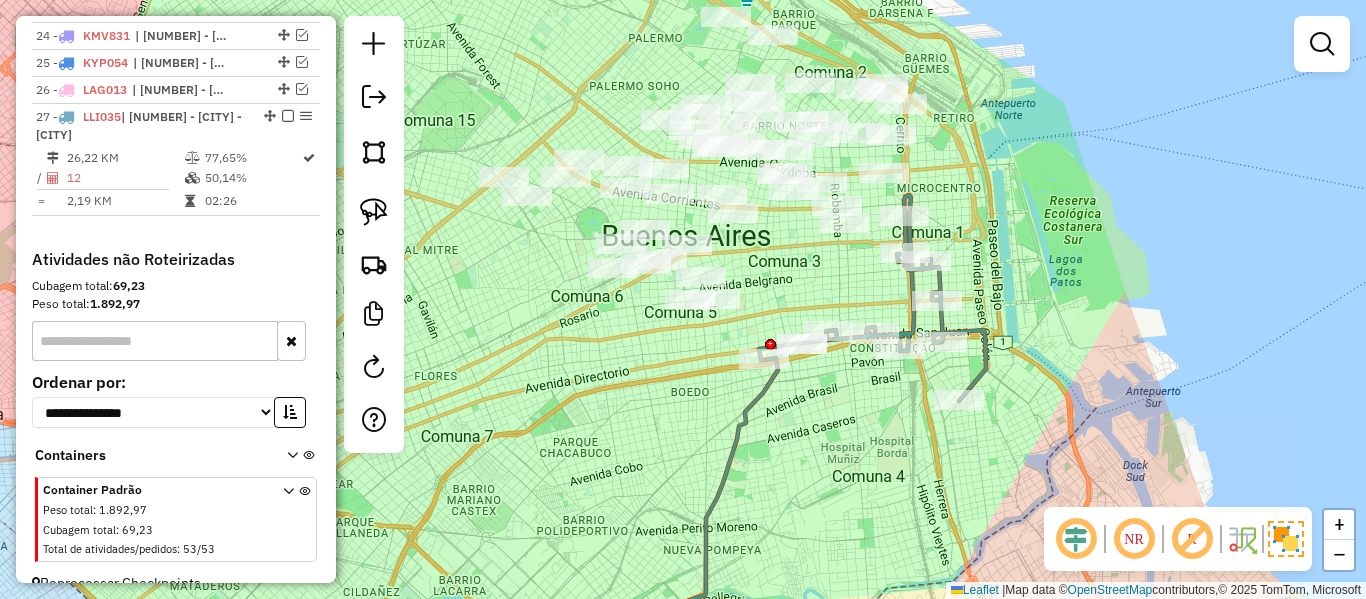 scroll, scrollTop: 1319, scrollLeft: 0, axis: vertical 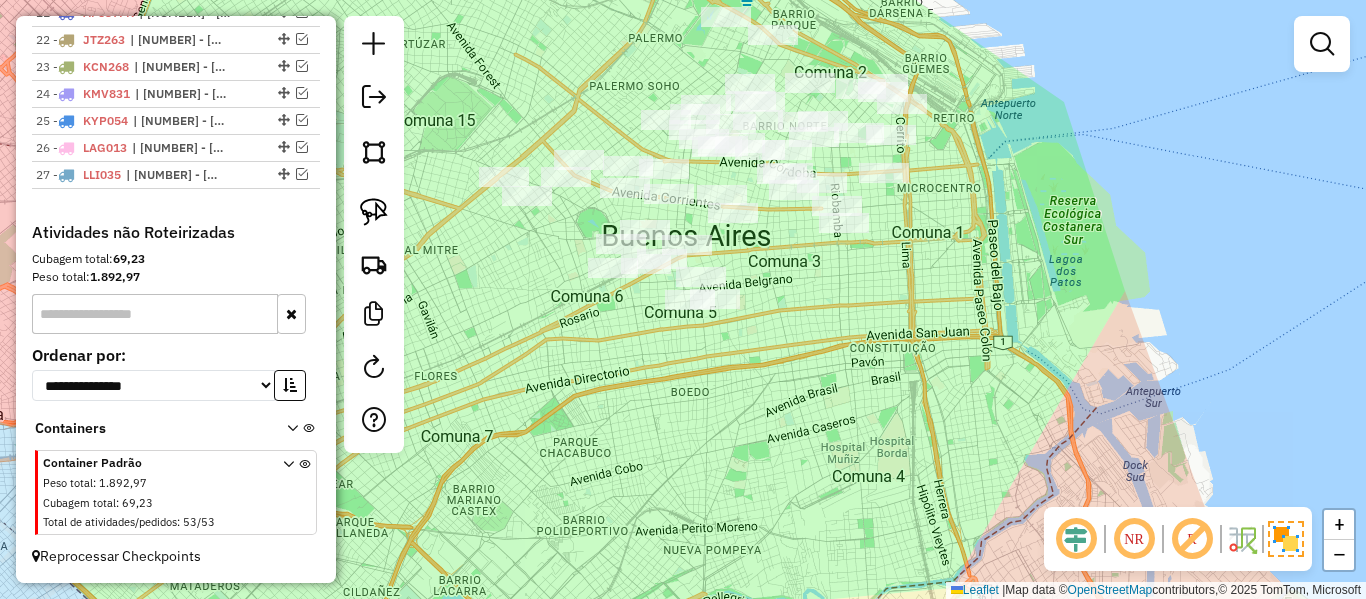 drag, startPoint x: 868, startPoint y: 492, endPoint x: 897, endPoint y: 544, distance: 59.5399 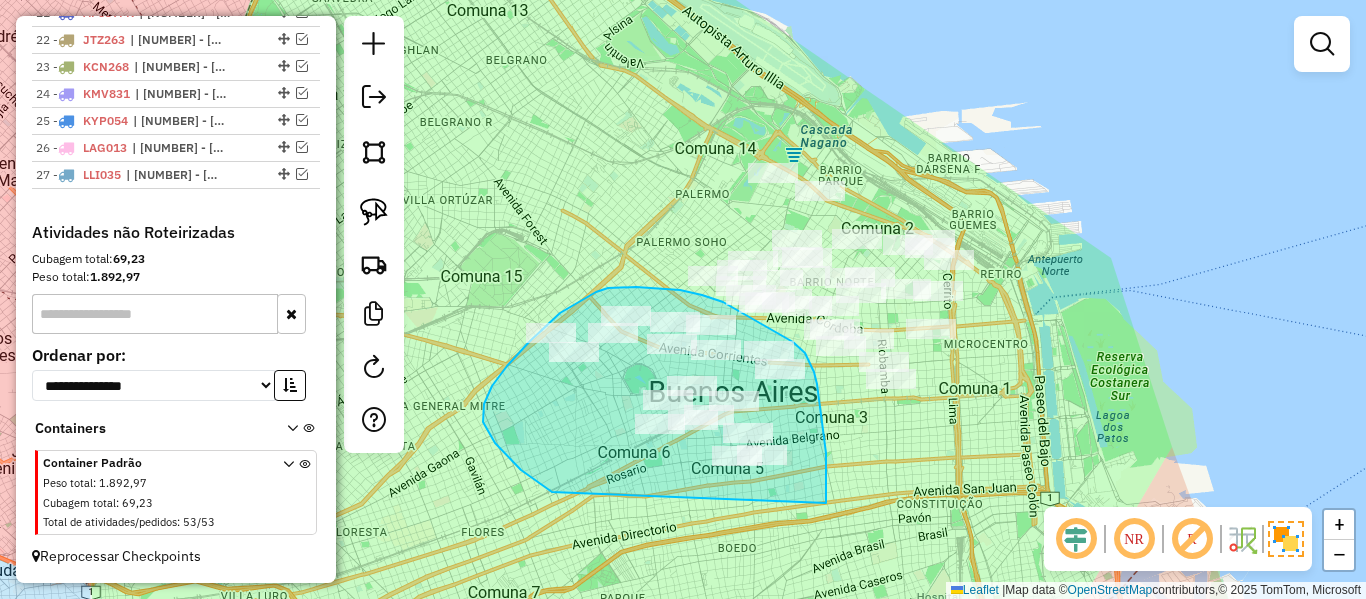 drag, startPoint x: 826, startPoint y: 453, endPoint x: 688, endPoint y: 513, distance: 150.47923 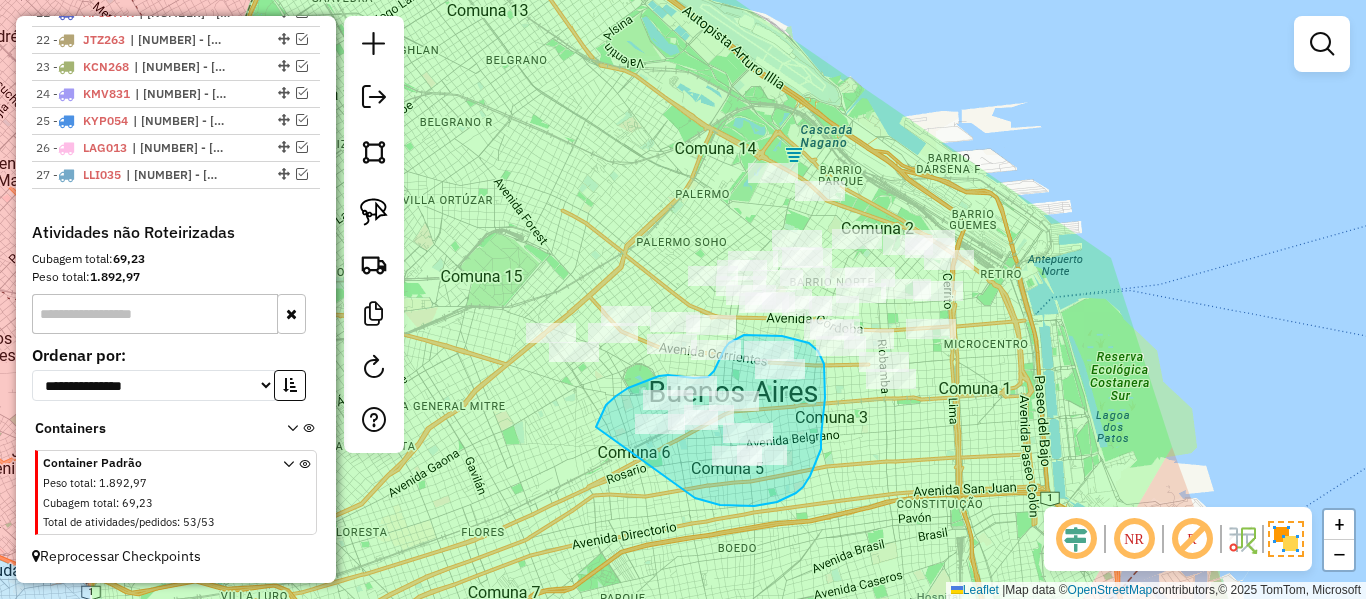 drag, startPoint x: 695, startPoint y: 498, endPoint x: 618, endPoint y: 490, distance: 77.41447 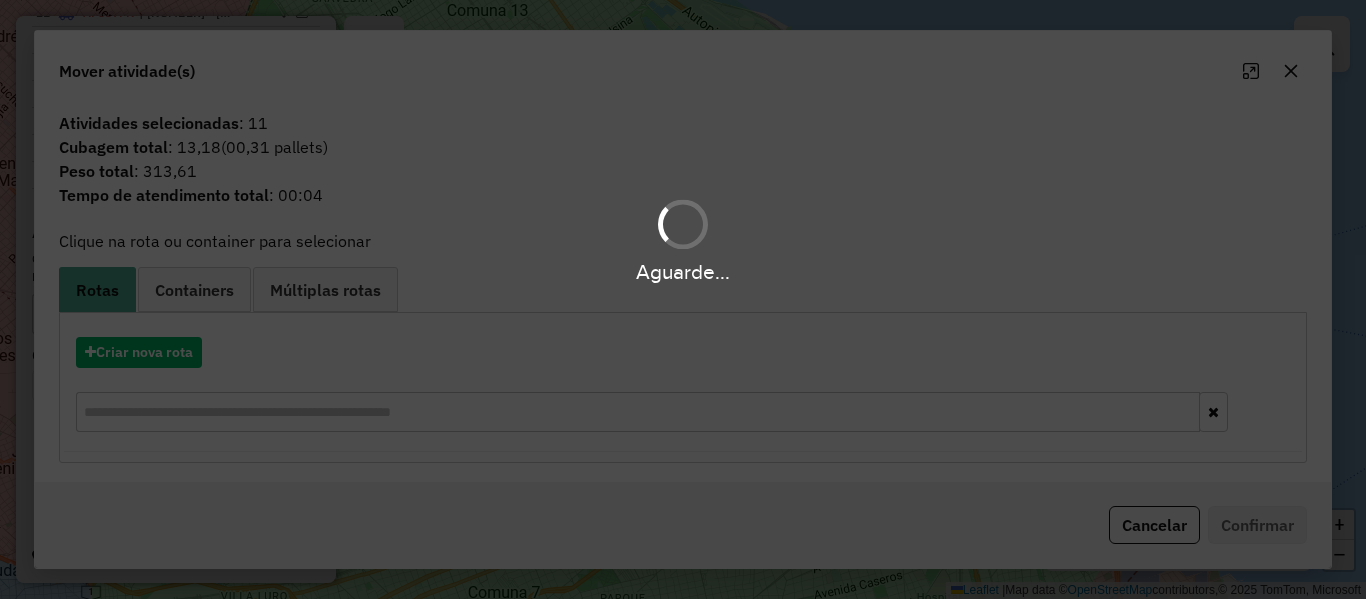 click on "Aguarde..." at bounding box center (683, 299) 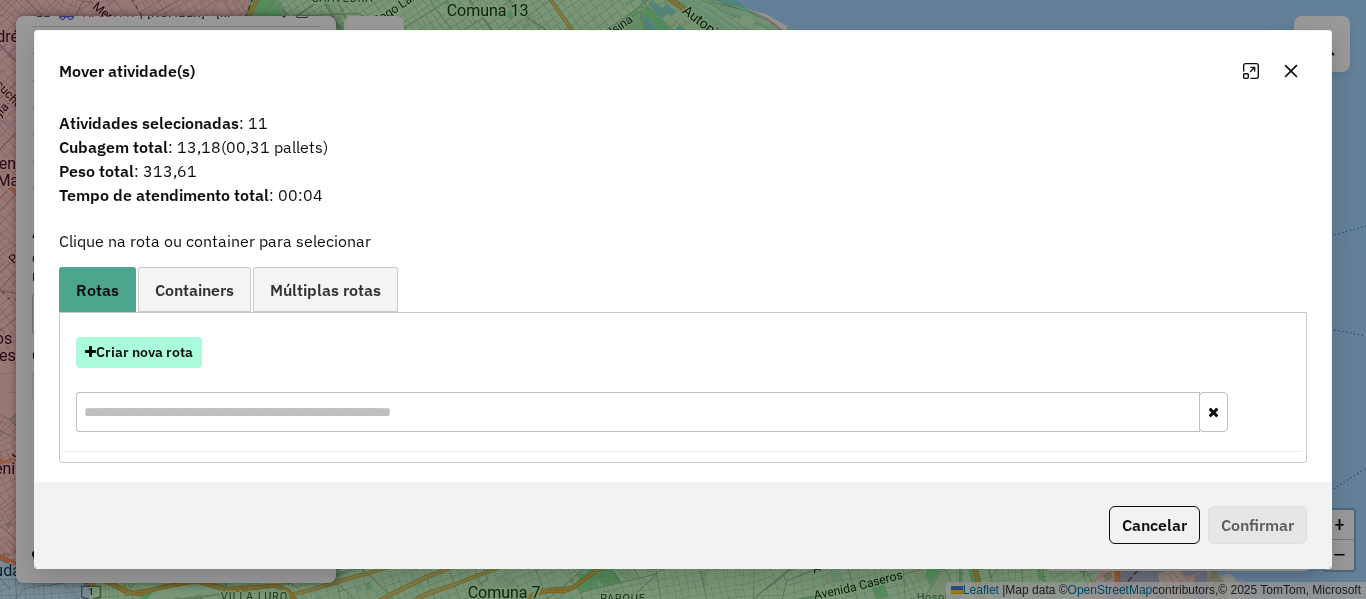 click on "Criar nova rota" at bounding box center [139, 352] 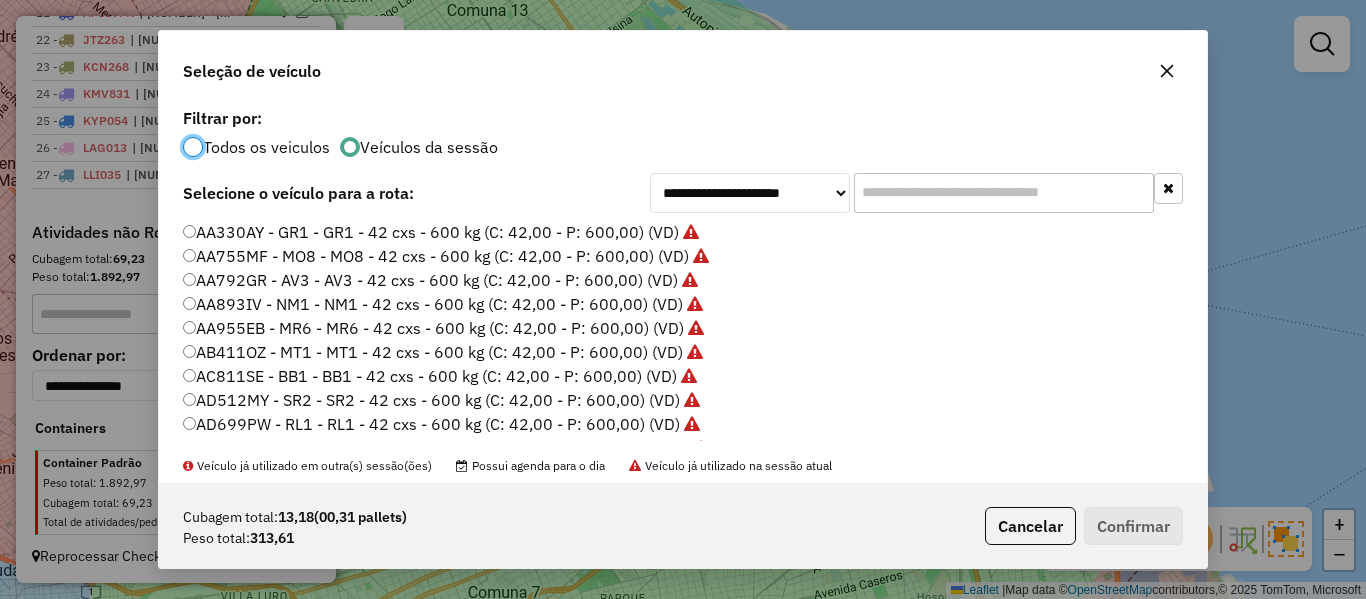 scroll, scrollTop: 11, scrollLeft: 6, axis: both 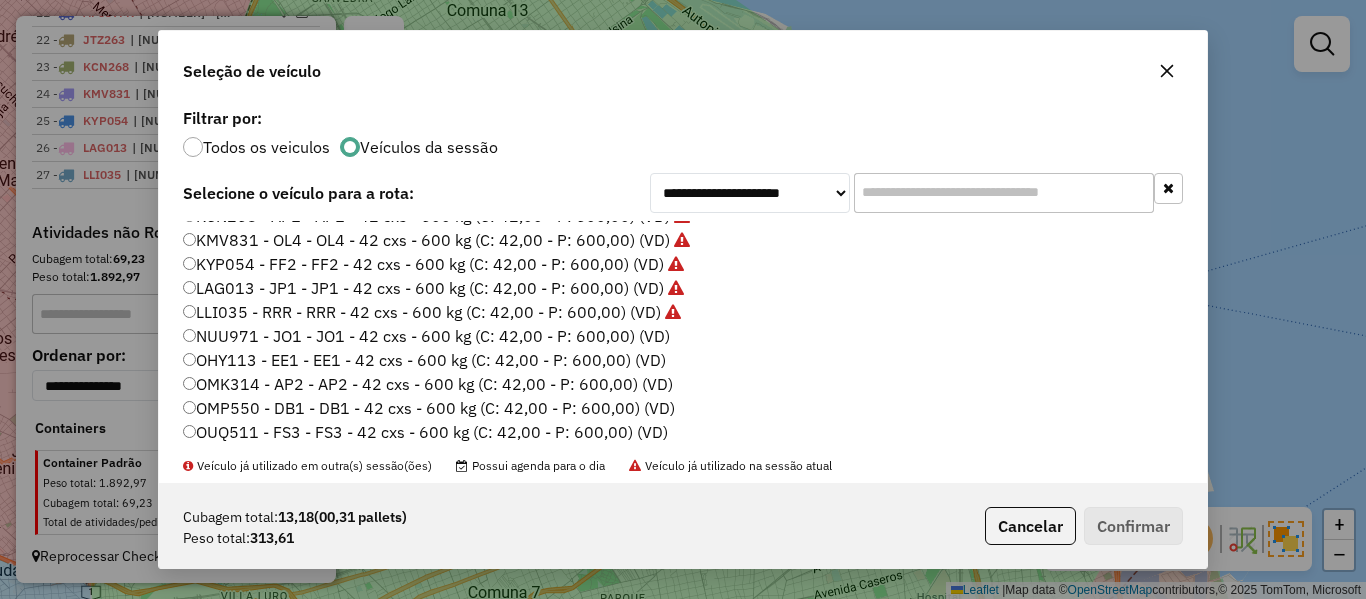 click on "NUU971 - JO1 - JO1 - 42 cxs - 600 kg (C: 42,00 - P: 600,00) (VD)" 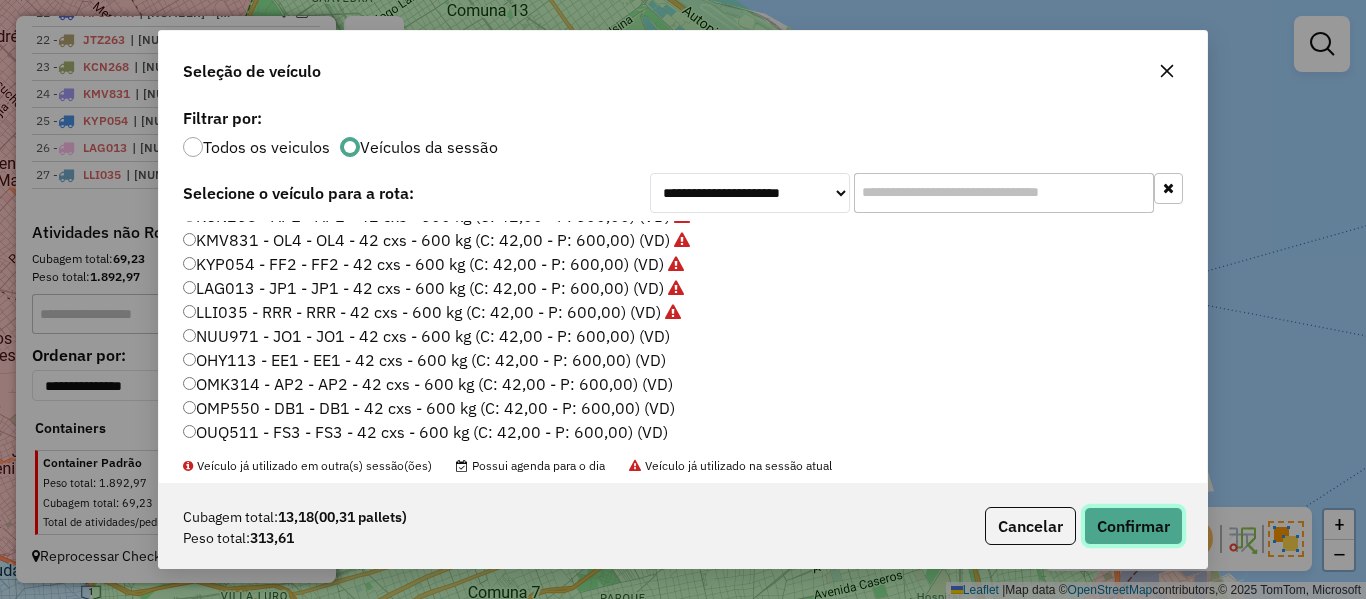 click on "Confirmar" 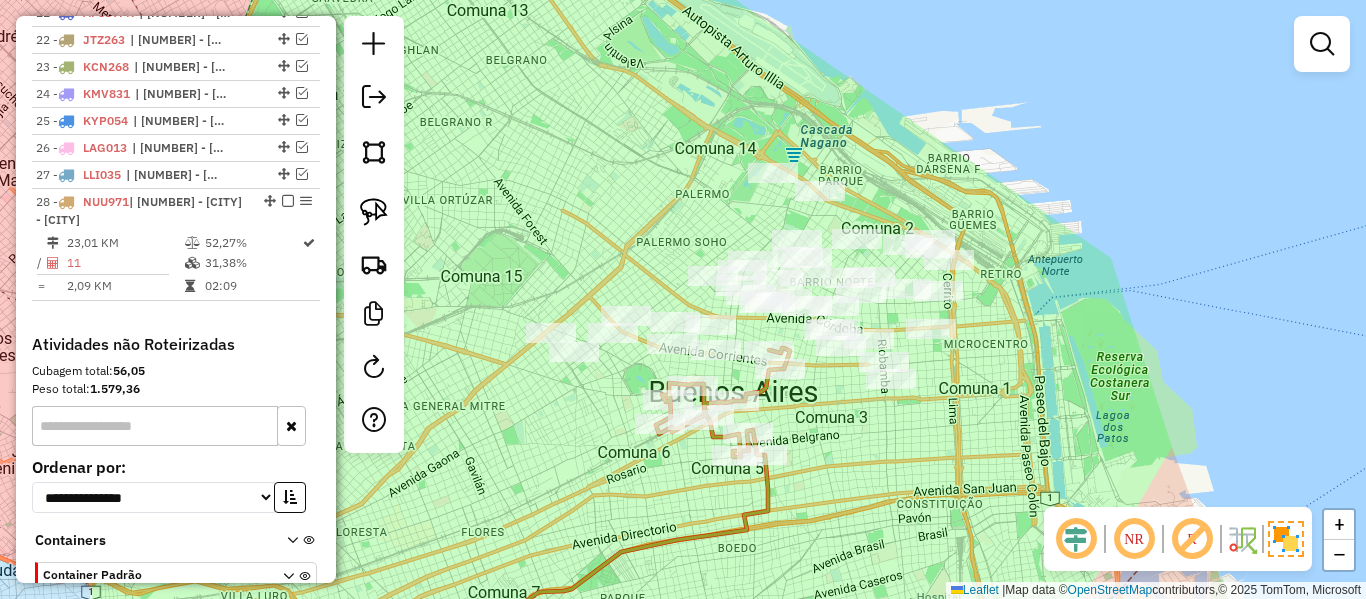 scroll, scrollTop: 1377, scrollLeft: 0, axis: vertical 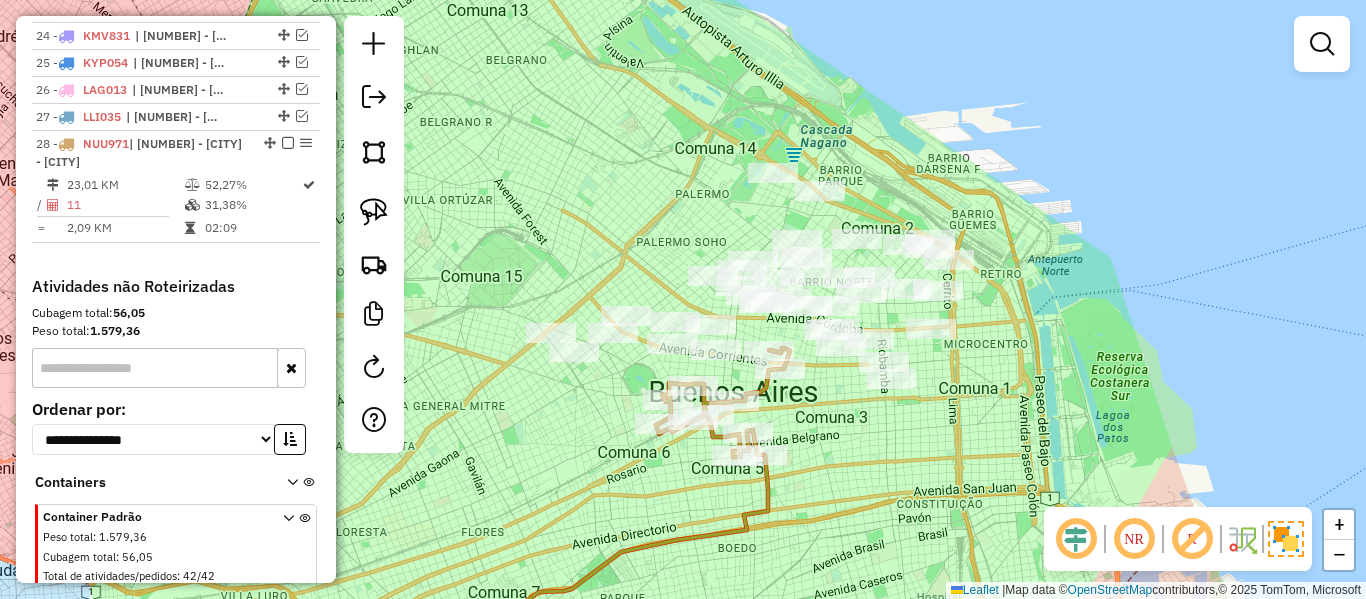 click 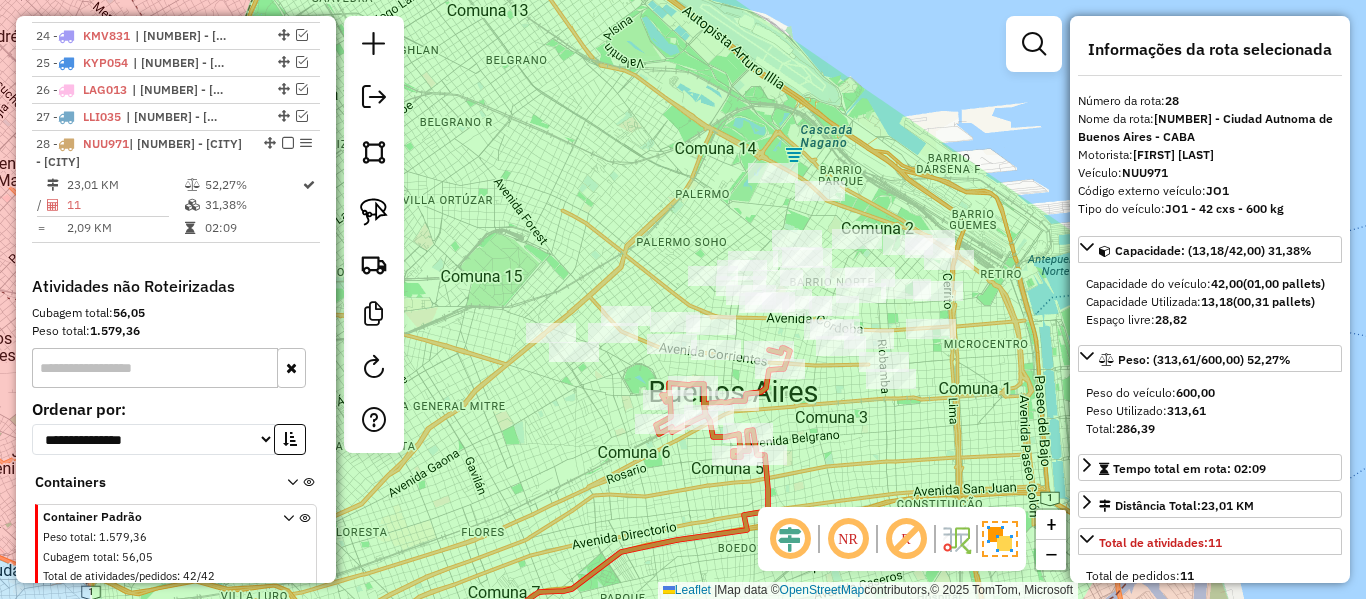 scroll, scrollTop: 1431, scrollLeft: 0, axis: vertical 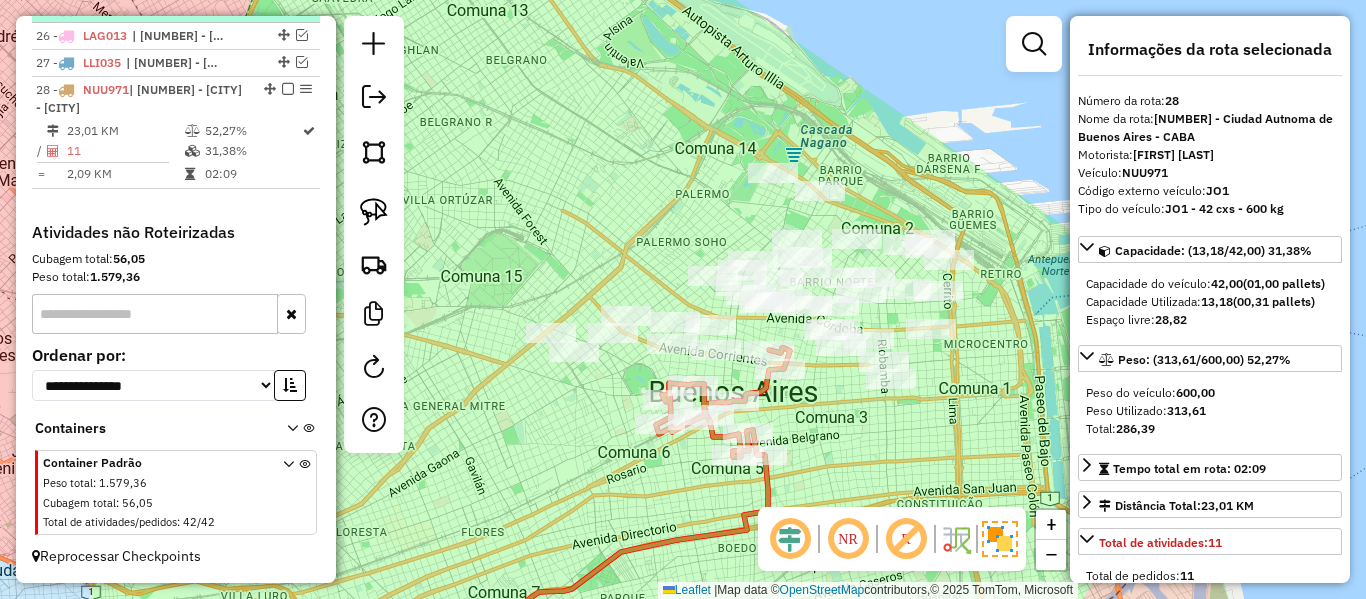 click at bounding box center (288, 89) 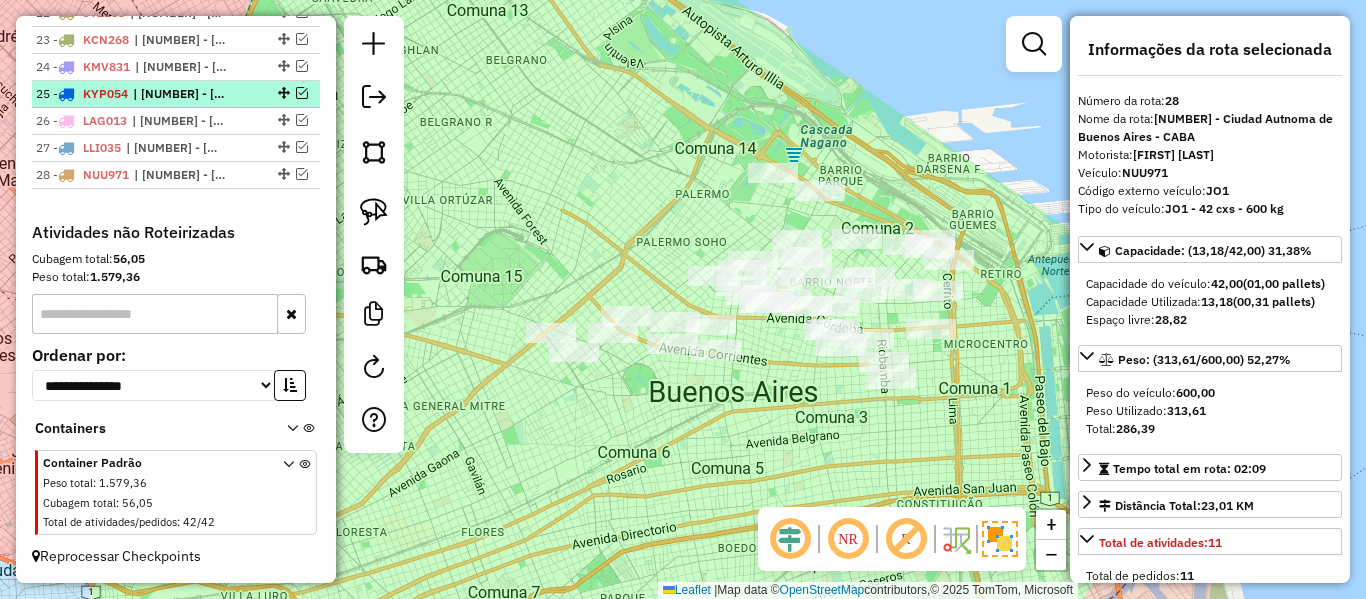 scroll, scrollTop: 1346, scrollLeft: 0, axis: vertical 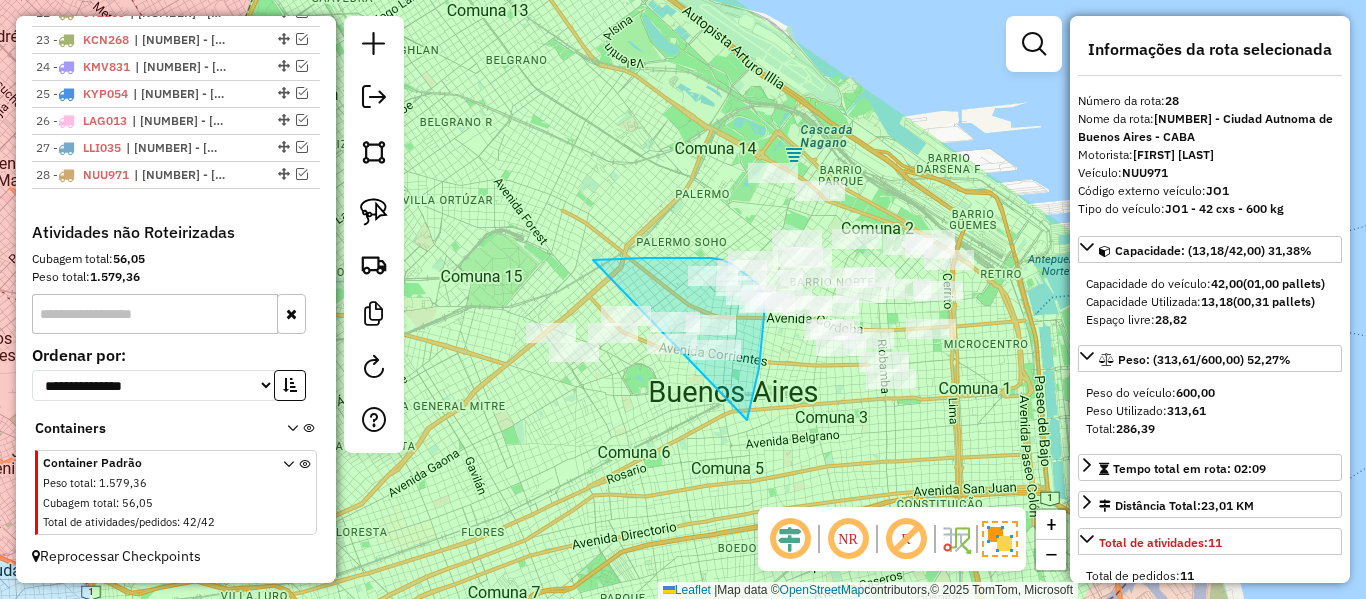 drag, startPoint x: 747, startPoint y: 420, endPoint x: 530, endPoint y: 398, distance: 218.11235 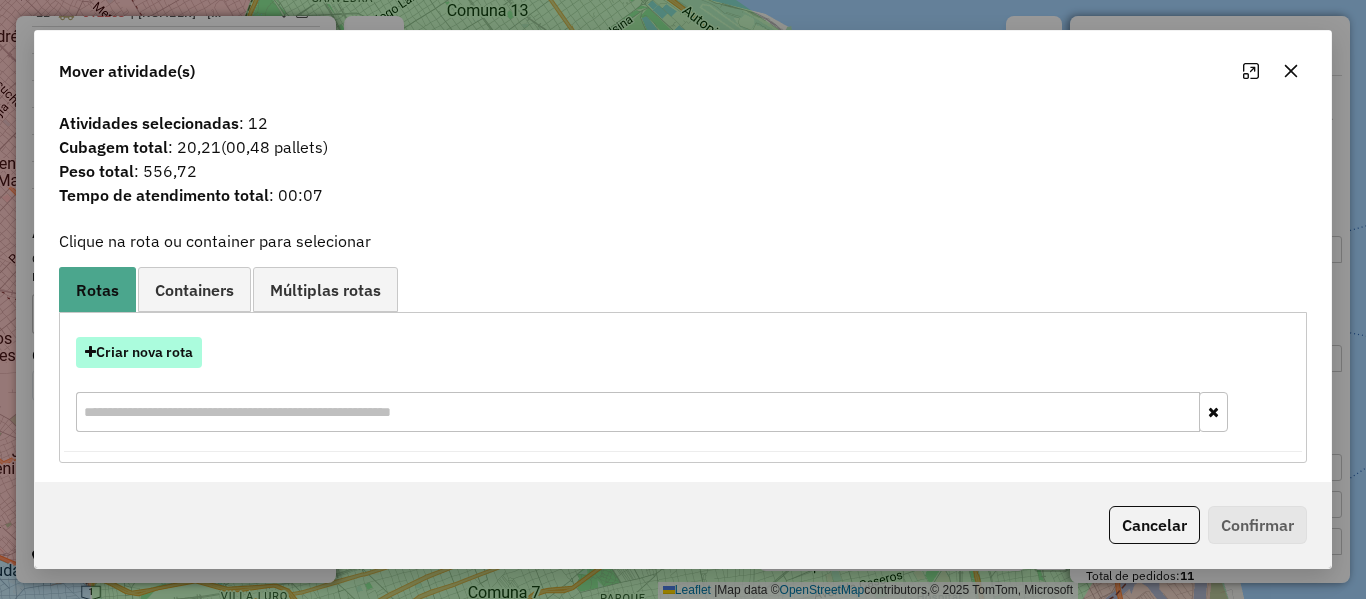 click on "Criar nova rota" at bounding box center (139, 352) 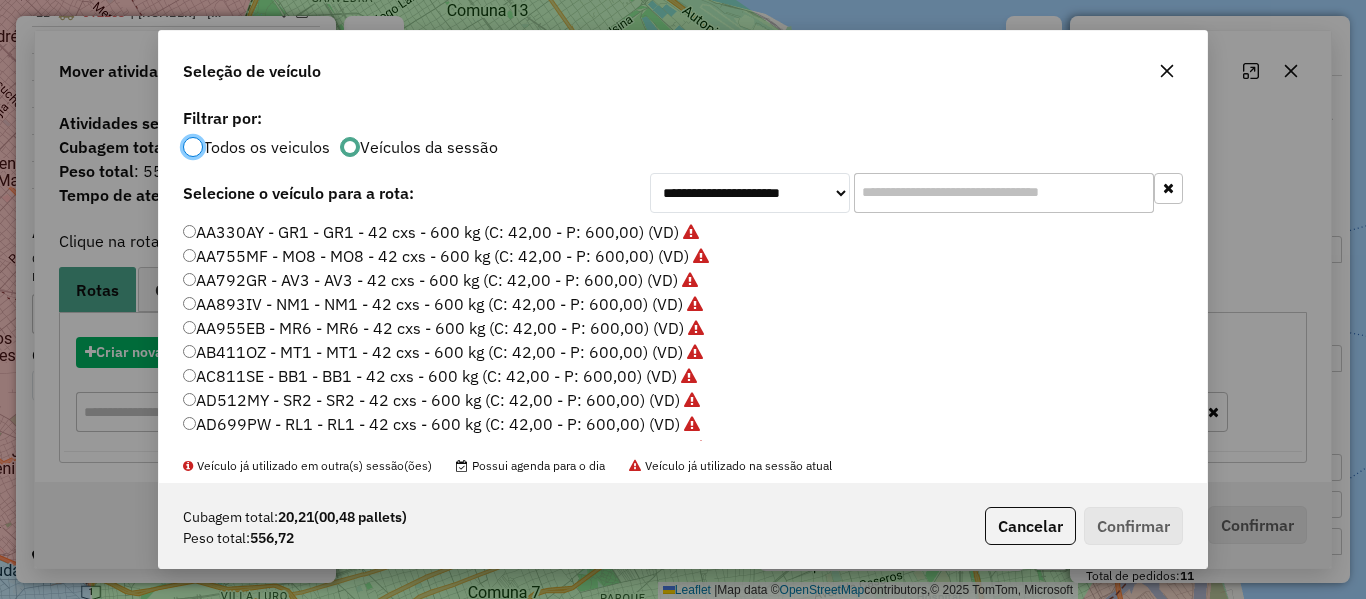 scroll, scrollTop: 11, scrollLeft: 6, axis: both 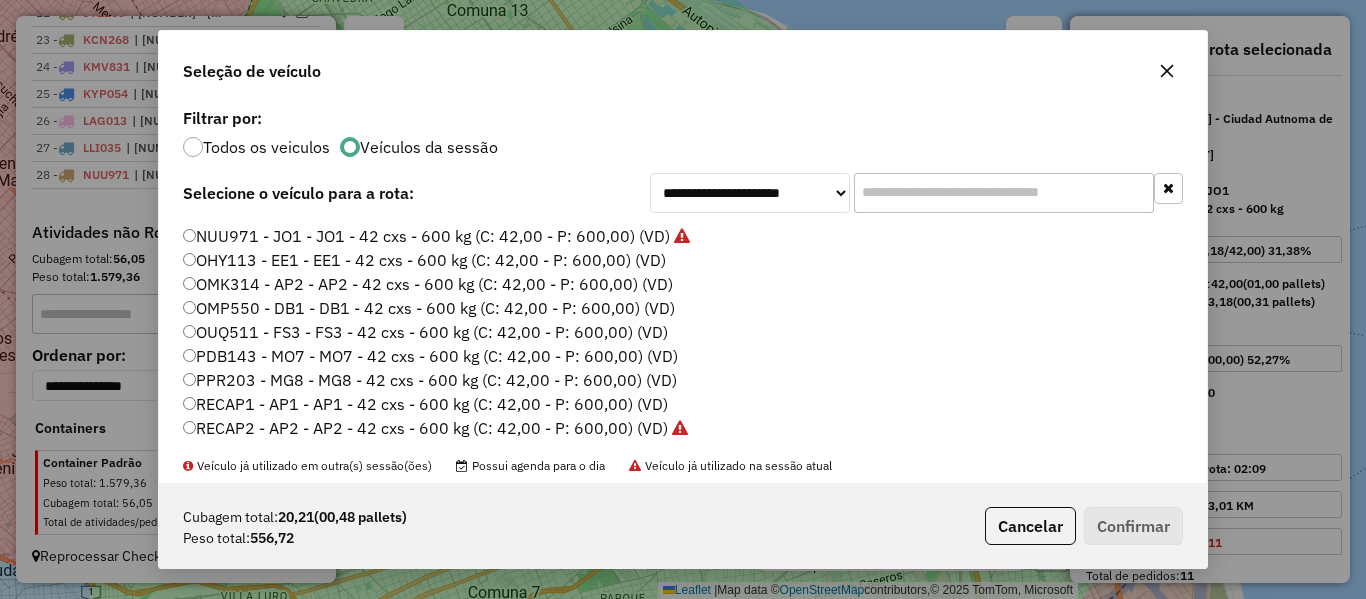 click on "OHY113 - EE1 - EE1 - 42 cxs - 600 kg (C: 42,00 - P: 600,00) (VD)" 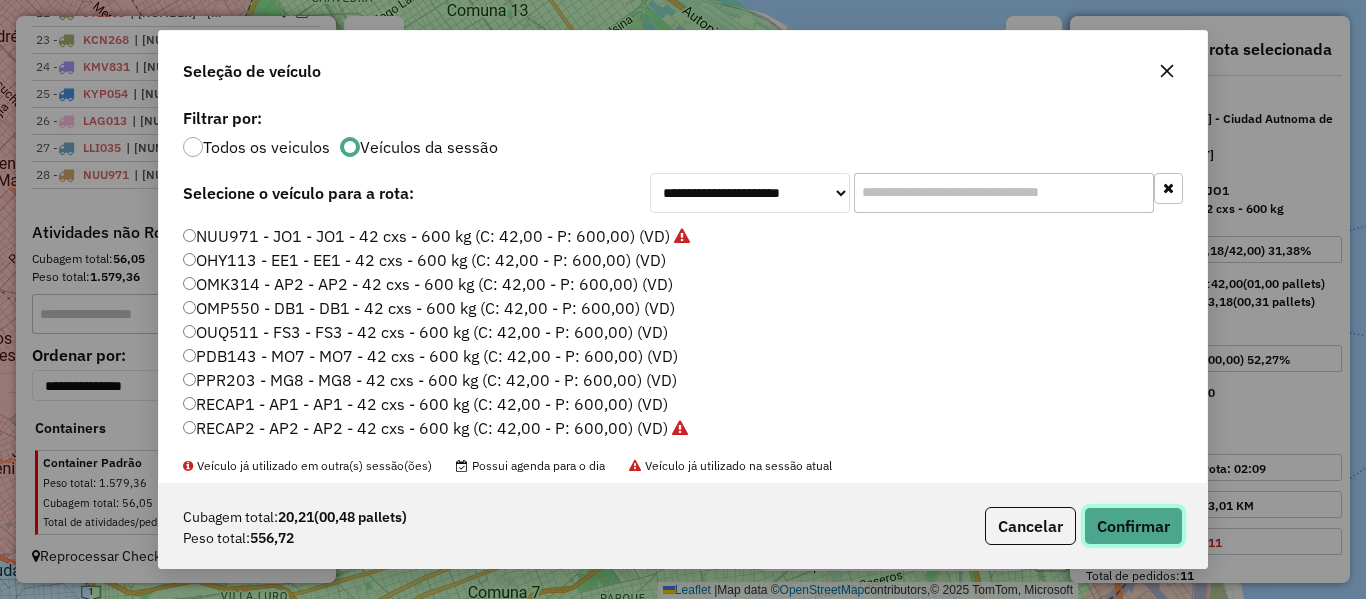 click on "Confirmar" 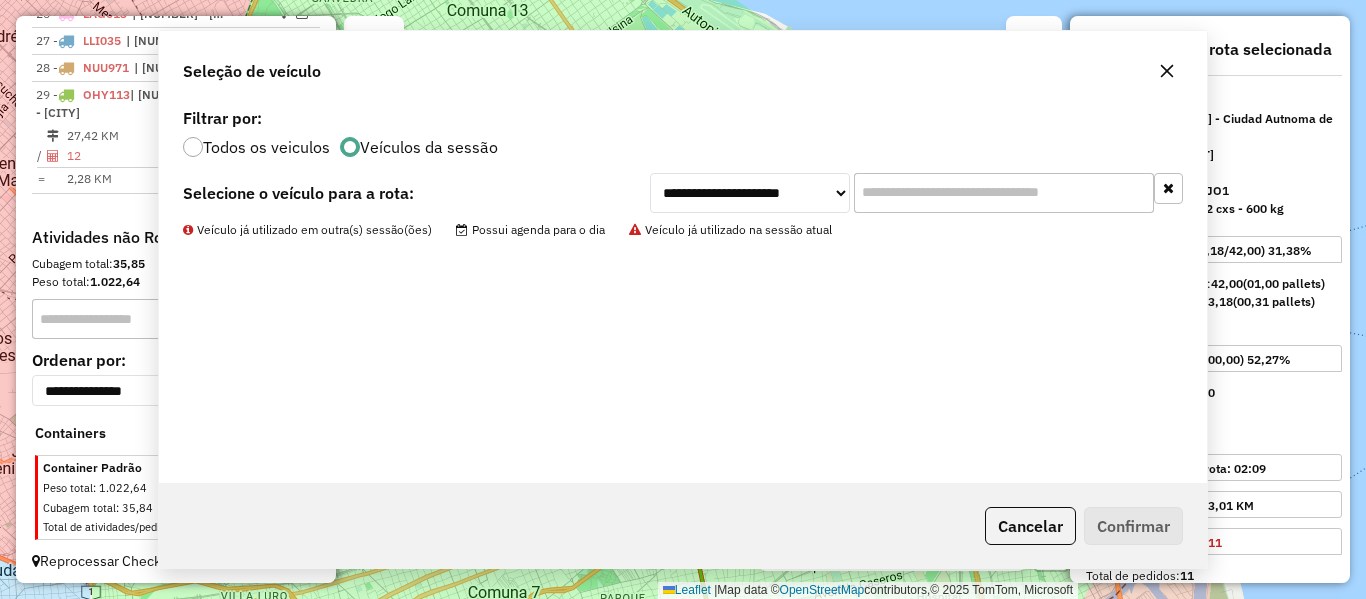 scroll, scrollTop: 1458, scrollLeft: 0, axis: vertical 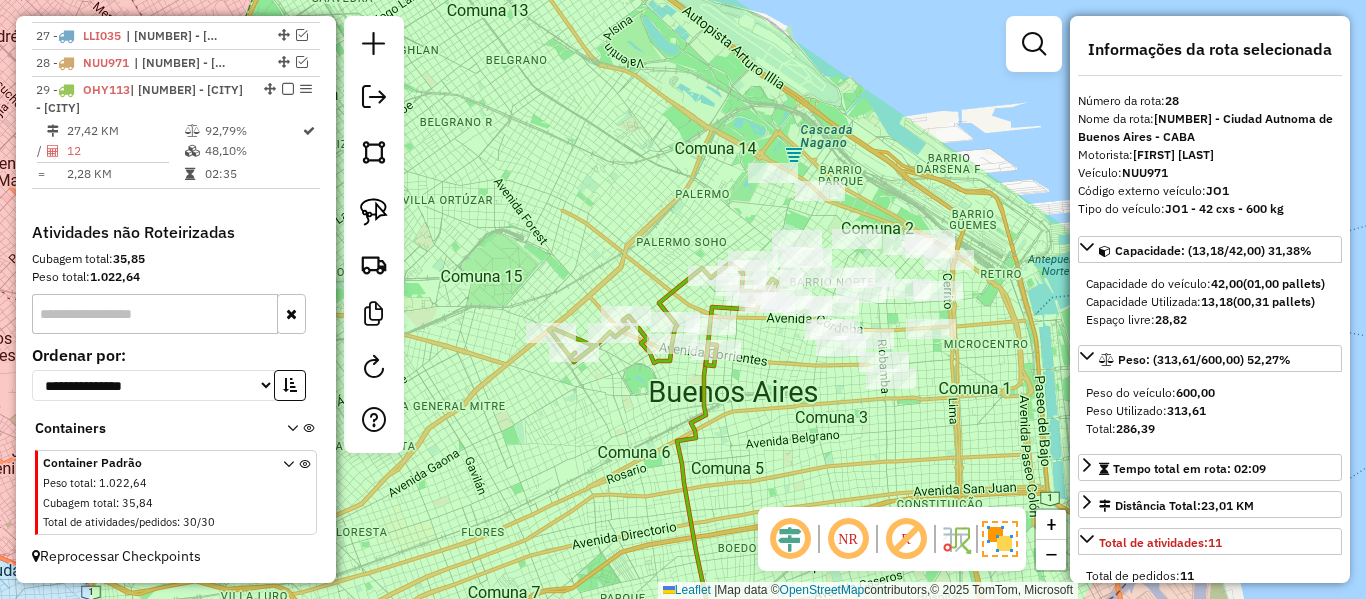 click 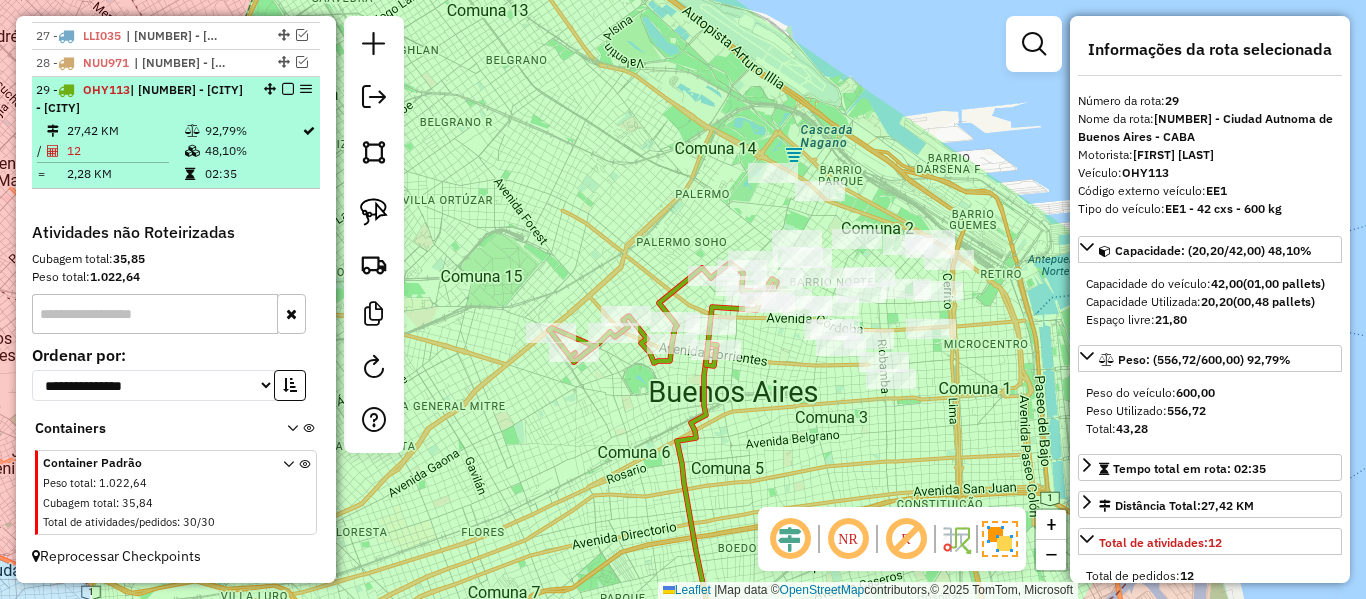 click at bounding box center [288, 89] 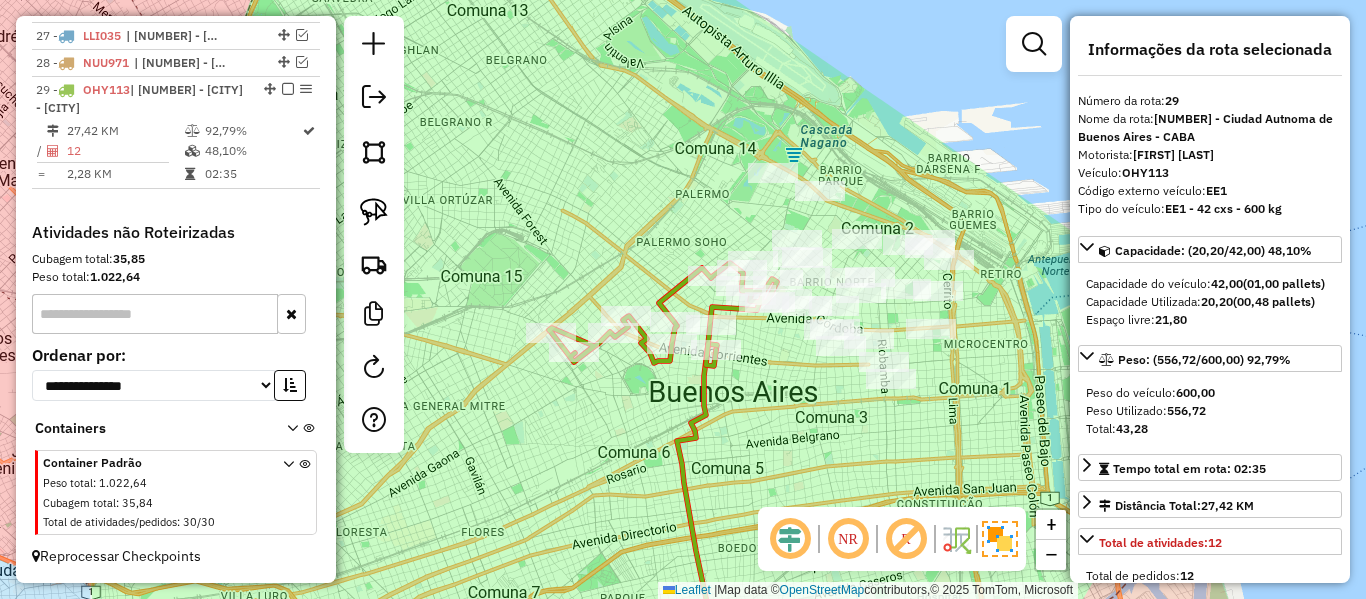 scroll, scrollTop: 1373, scrollLeft: 0, axis: vertical 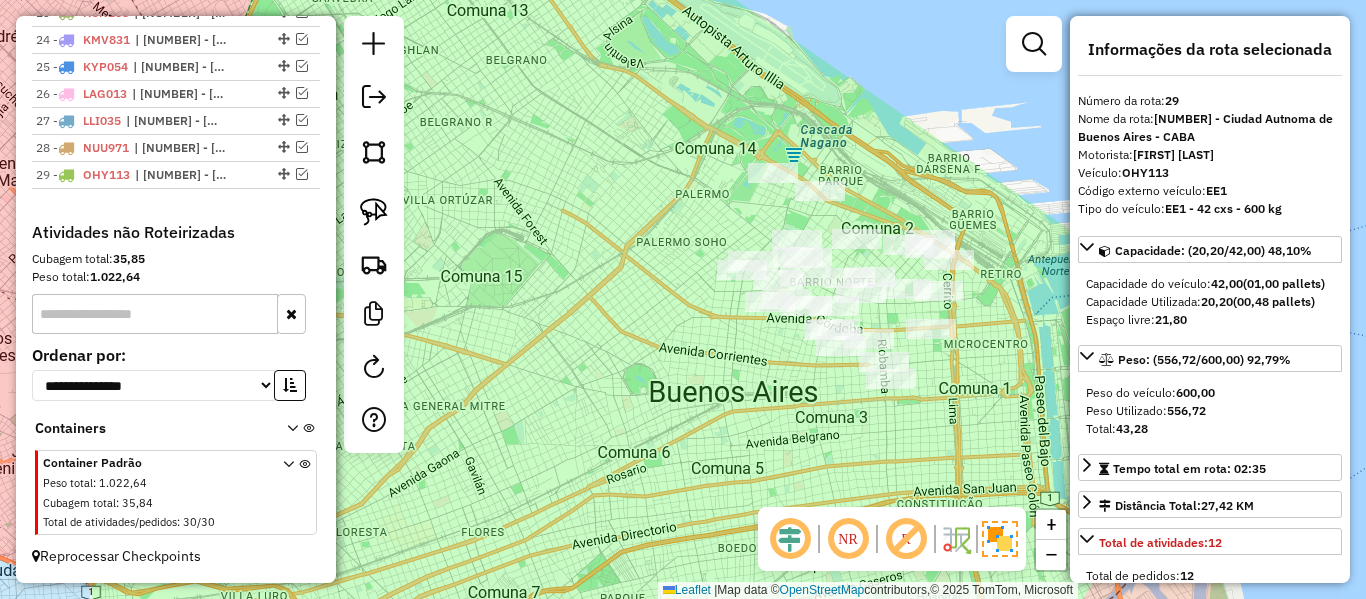 click on "Janela de atendimento Grade de atendimento Capacidade Transportadoras Veículos Cliente Pedidos  Rotas Selecione os dias de semana para filtrar as janelas de atendimento  Seg   Ter   Qua   Qui   Sex   Sáb   Dom  Informe o período da janela de atendimento: De: Até:  Filtrar exatamente a janela do cliente  Considerar janela de atendimento padrão  Selecione os dias de semana para filtrar as grades de atendimento  Seg   Ter   Qua   Qui   Sex   Sáb   Dom   Considerar clientes sem dia de atendimento cadastrado  Clientes fora do dia de atendimento selecionado Filtrar as atividades entre os valores definidos abaixo:  Peso mínimo:   Peso máximo:   Cubagem mínima:   Cubagem máxima:   De:   Até:  Filtrar as atividades entre o tempo de atendimento definido abaixo:  De:   Até:   Considerar capacidade total dos clientes não roteirizados Transportadora: Selecione um ou mais itens Tipo de veículo: Selecione um ou mais itens Veículo: Selecione um ou mais itens Motorista: Selecione um ou mais itens Nome: Rótulo:" 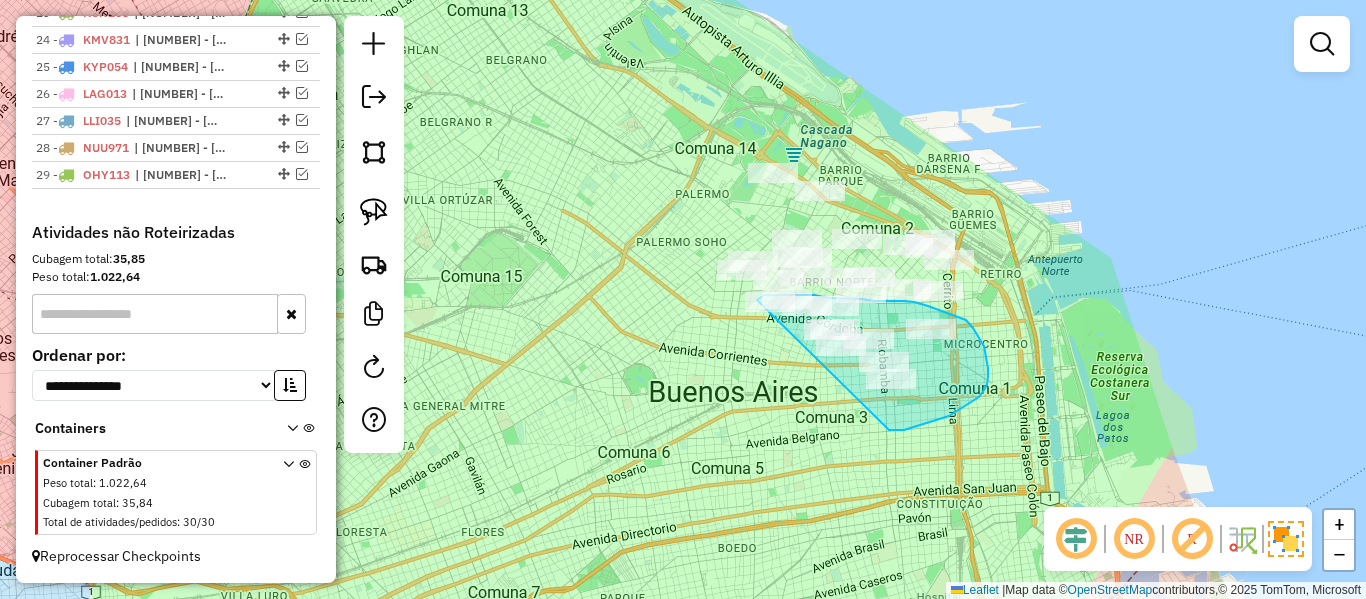 drag, startPoint x: 889, startPoint y: 430, endPoint x: 752, endPoint y: 356, distance: 155.70805 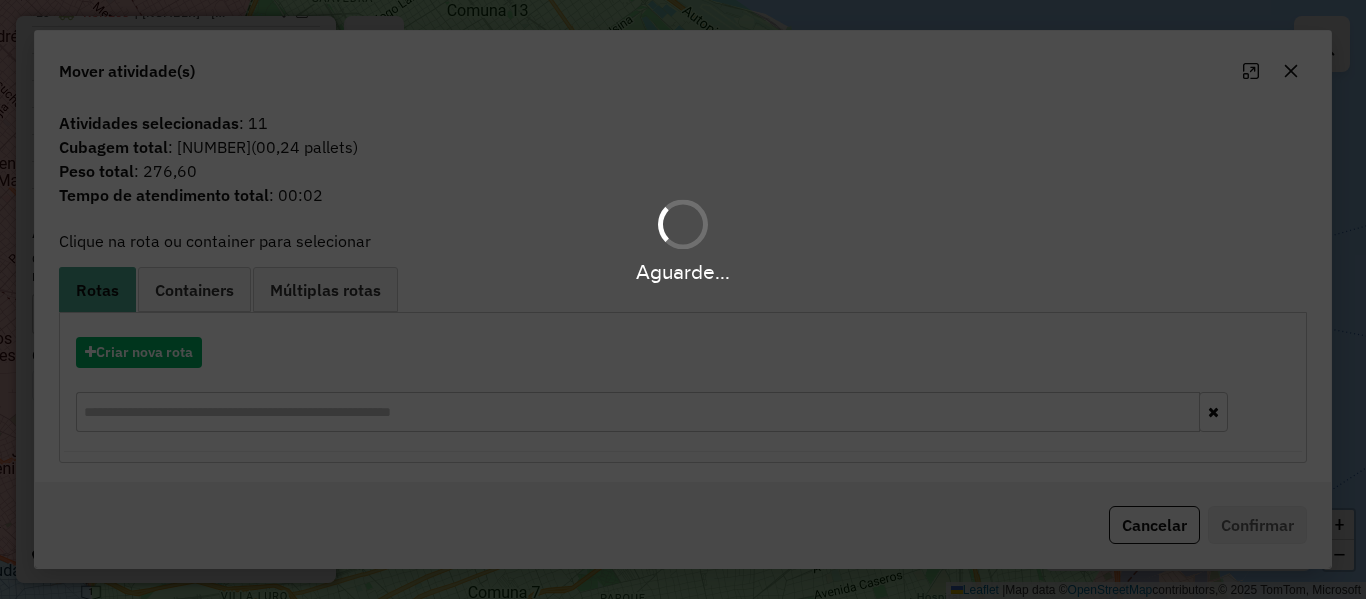 click on "Aguarde..." at bounding box center [683, 299] 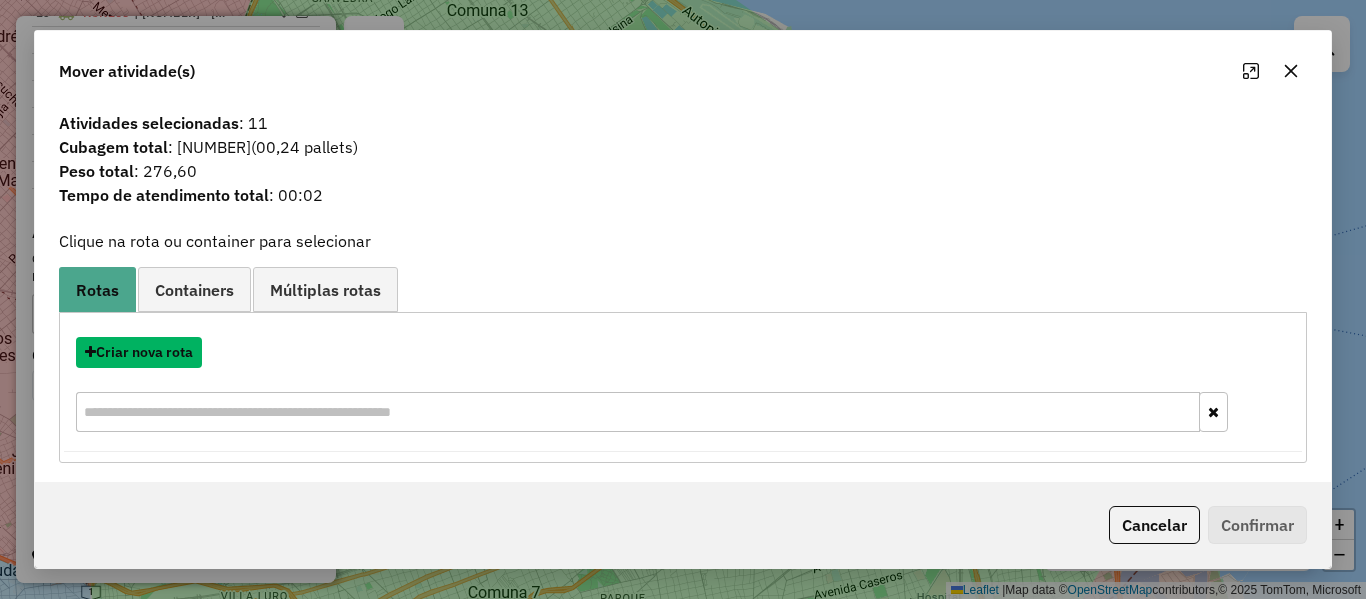 click on "Criar nova rota" at bounding box center (139, 352) 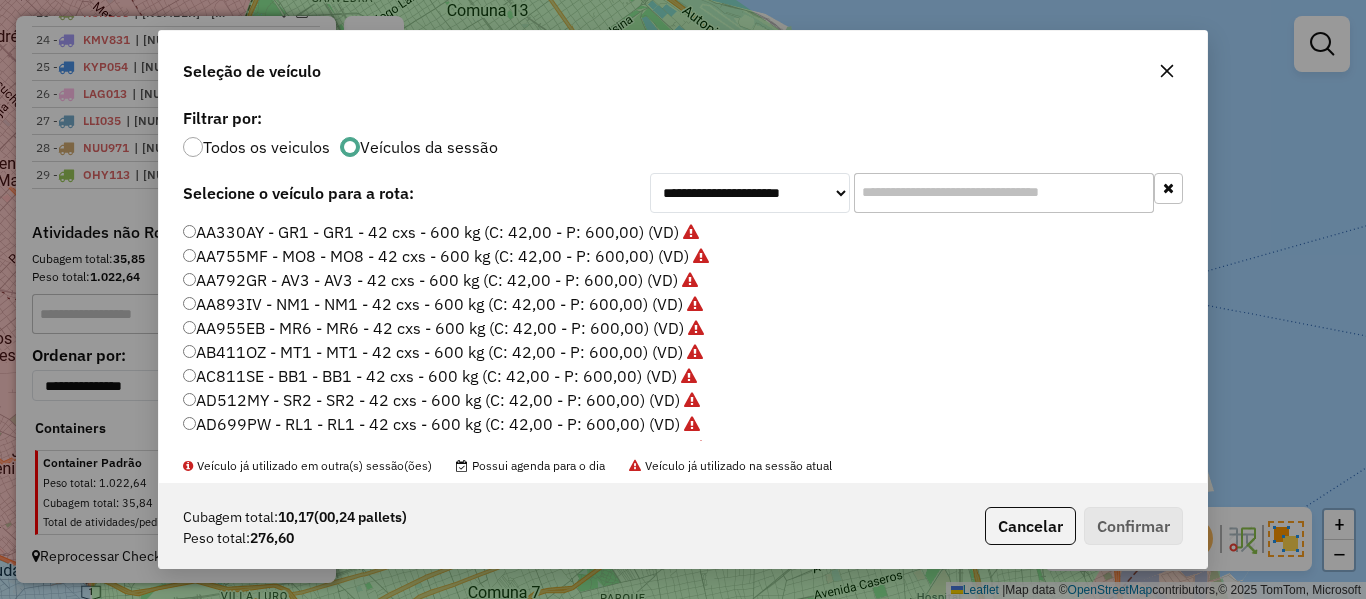 scroll, scrollTop: 11, scrollLeft: 6, axis: both 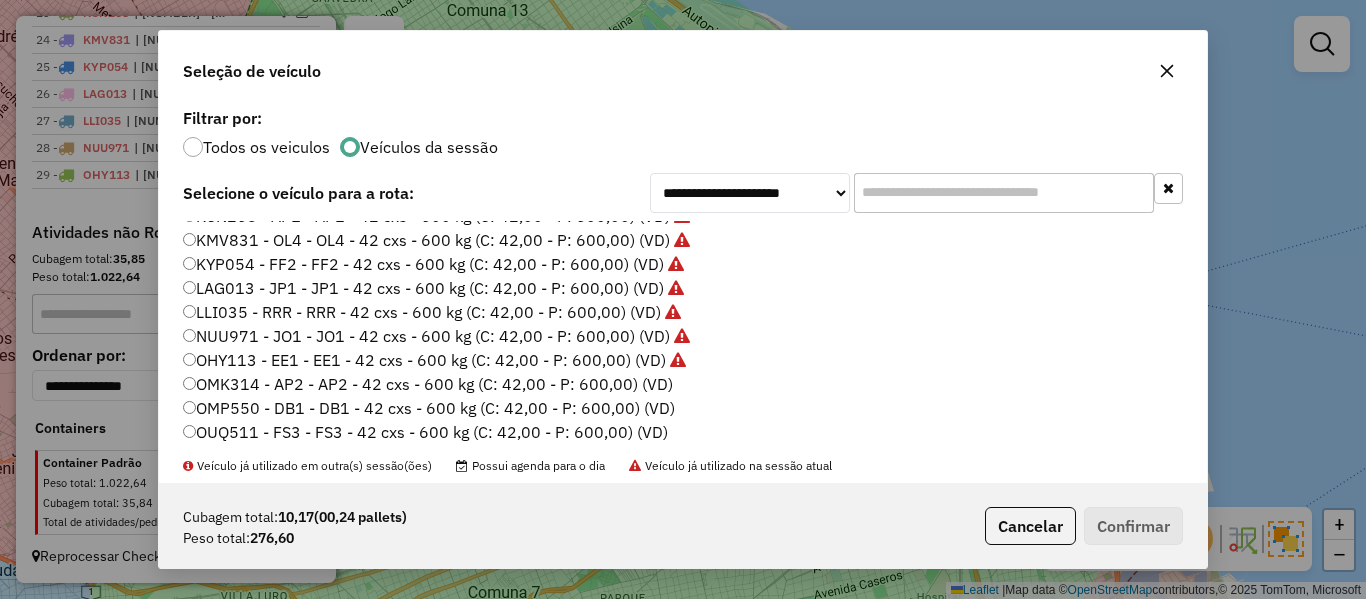 click on "OMK314 - AP2 - AP2 - 42 cxs - 600 kg (C: 42,00 - P: 600,00) (VD)" 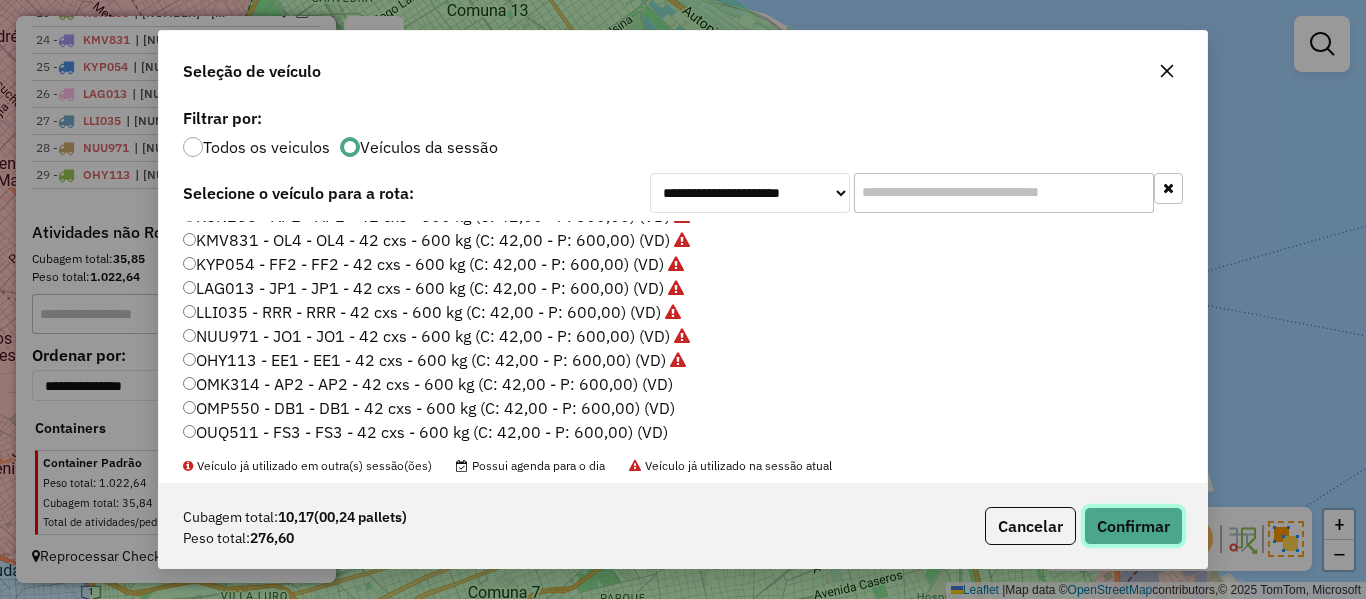 click on "Confirmar" 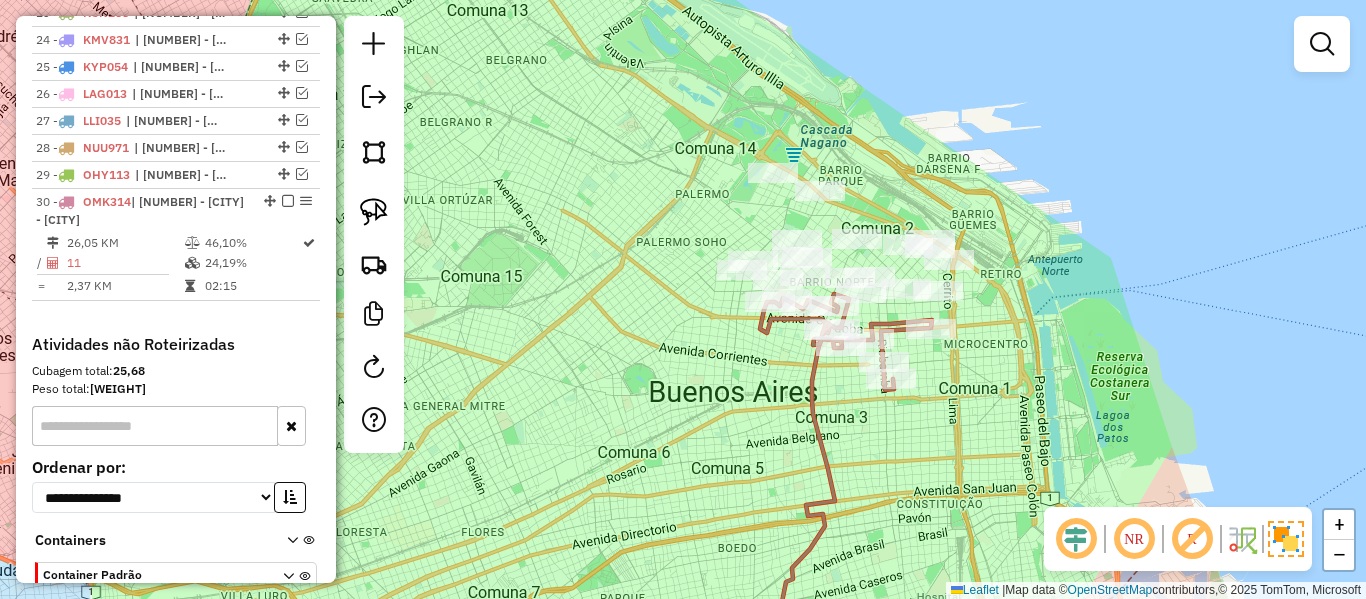 scroll, scrollTop: 1458, scrollLeft: 0, axis: vertical 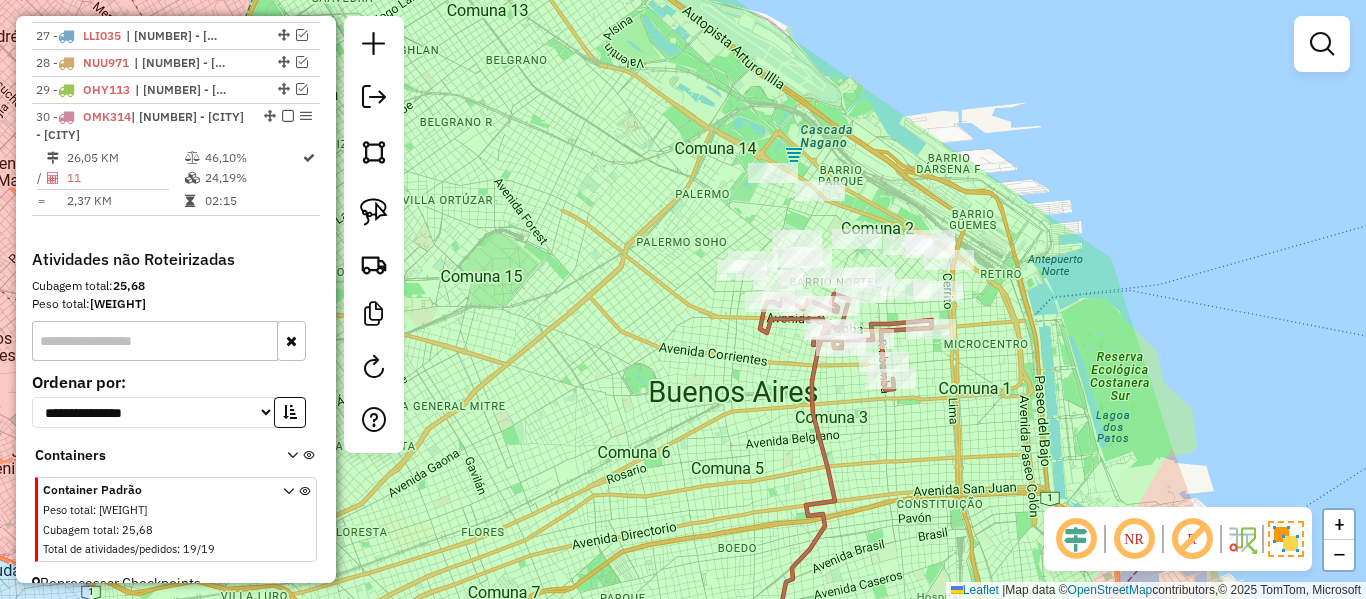click 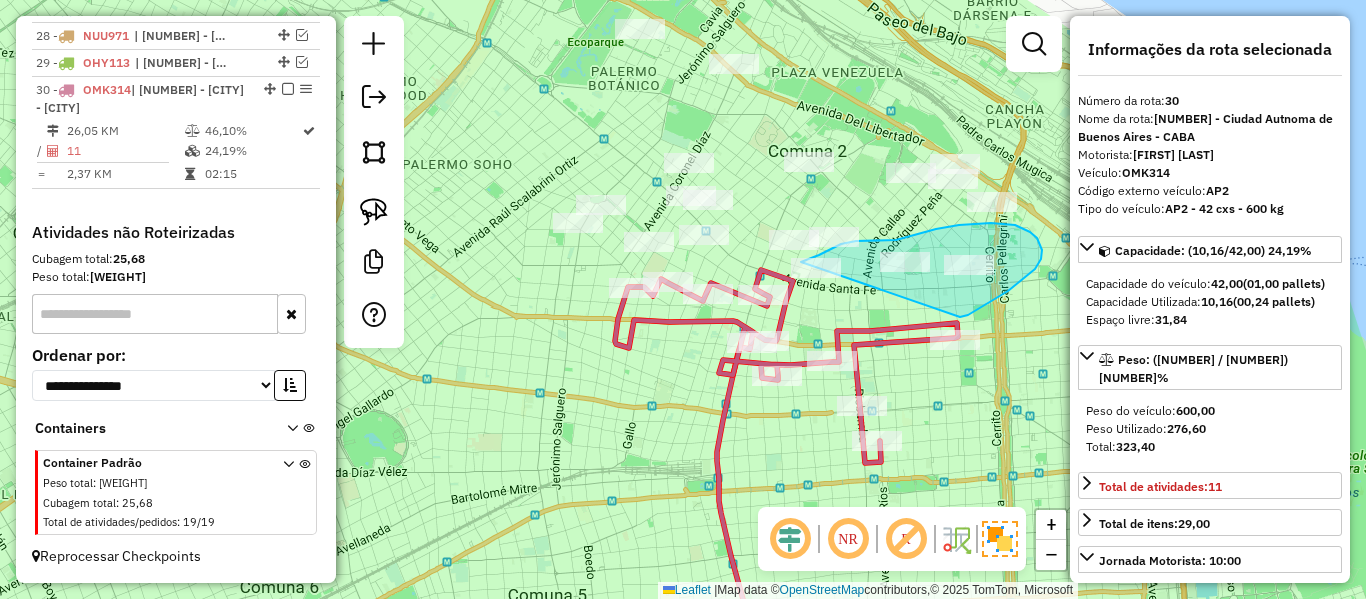 click 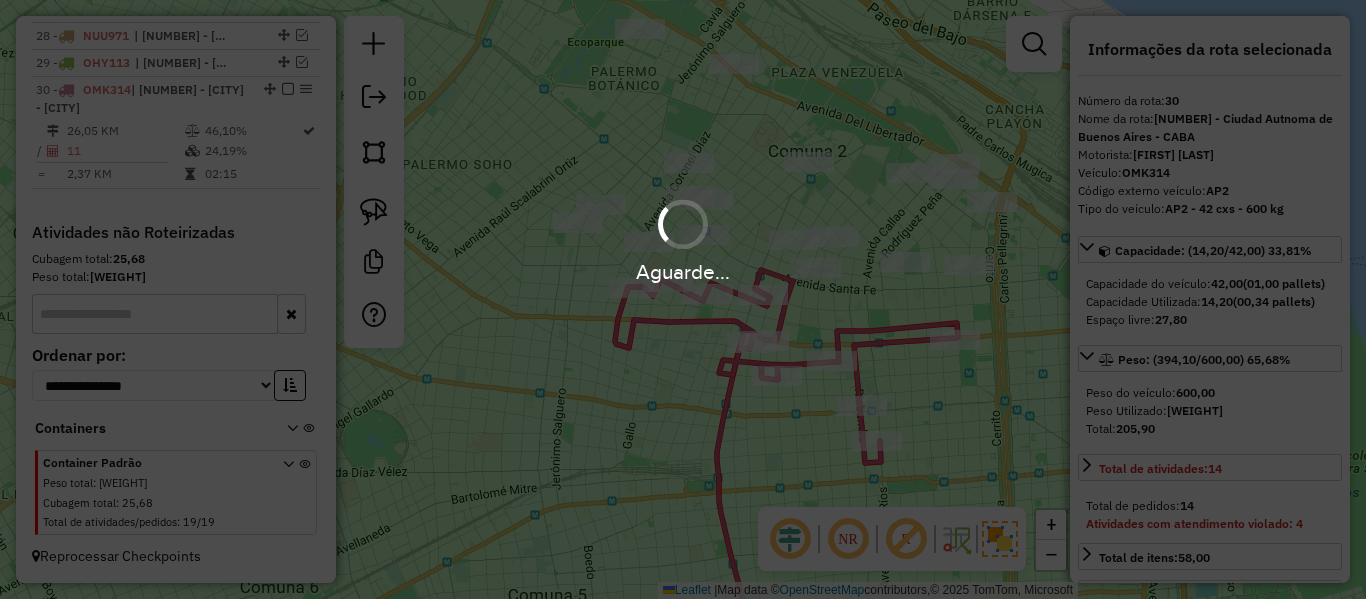 select on "**********" 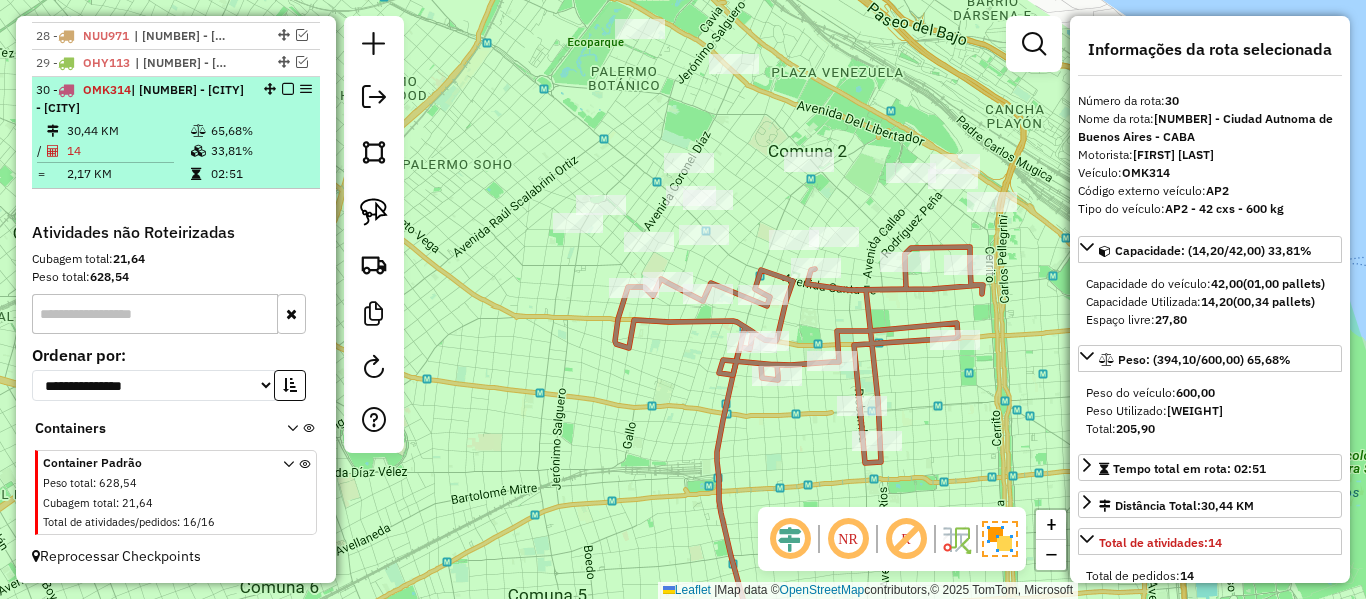 click at bounding box center (282, 89) 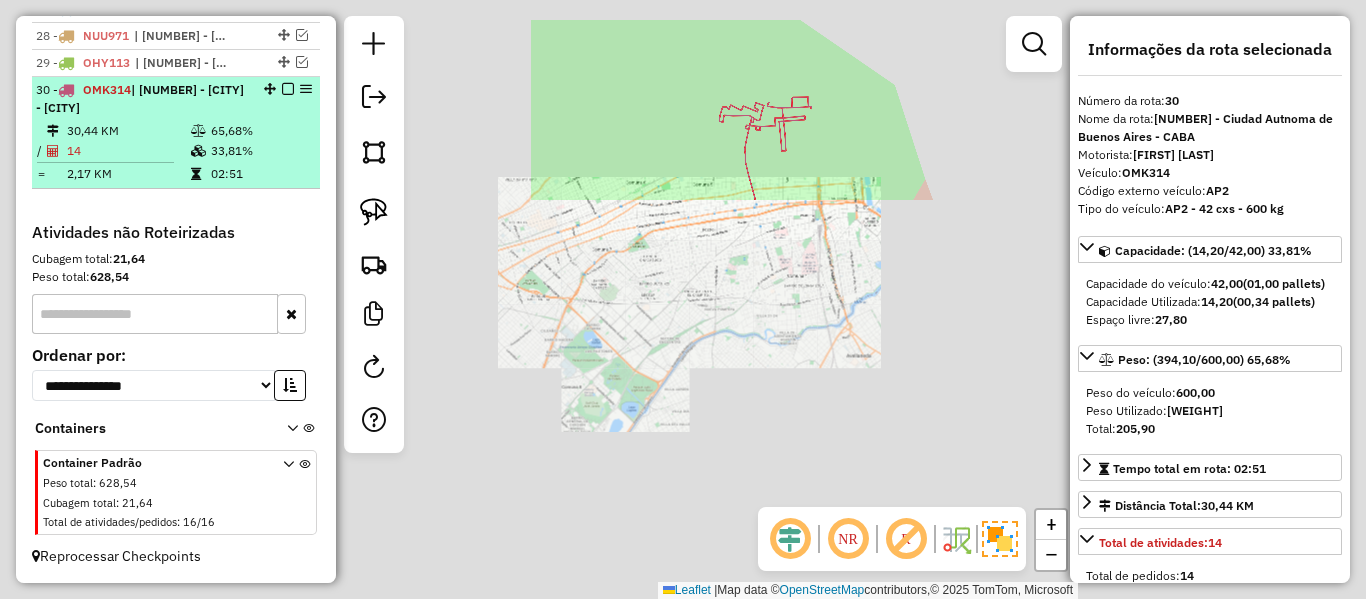 click at bounding box center [288, 89] 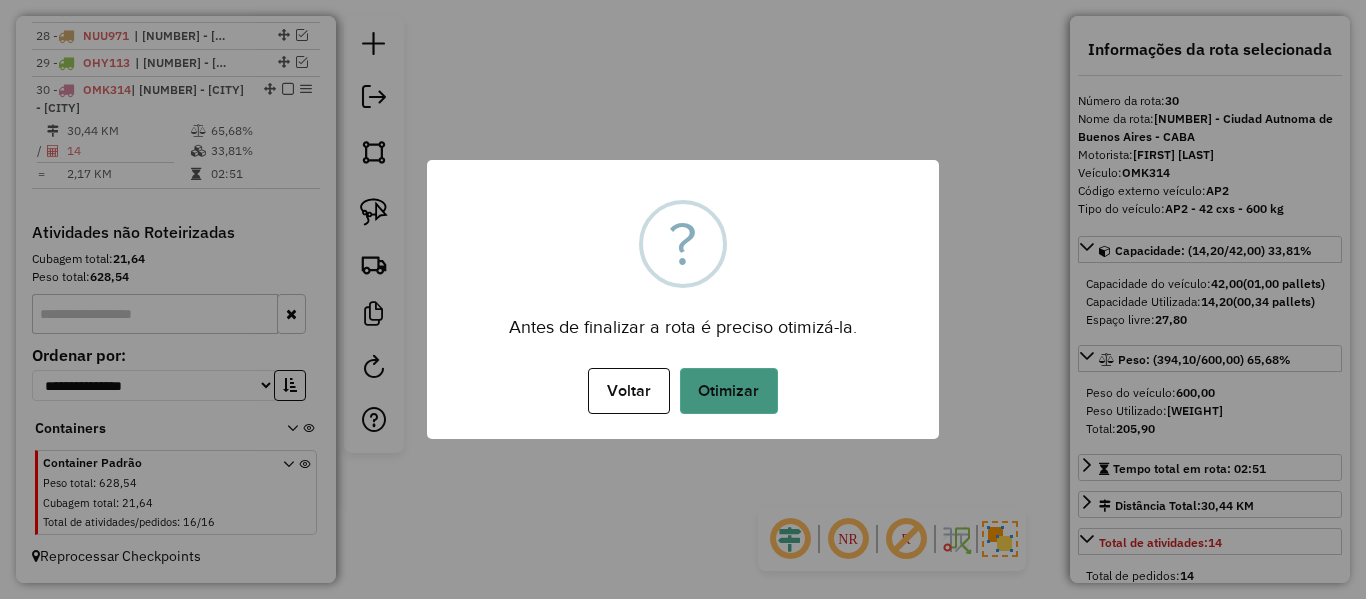 click on "Otimizar" at bounding box center [729, 391] 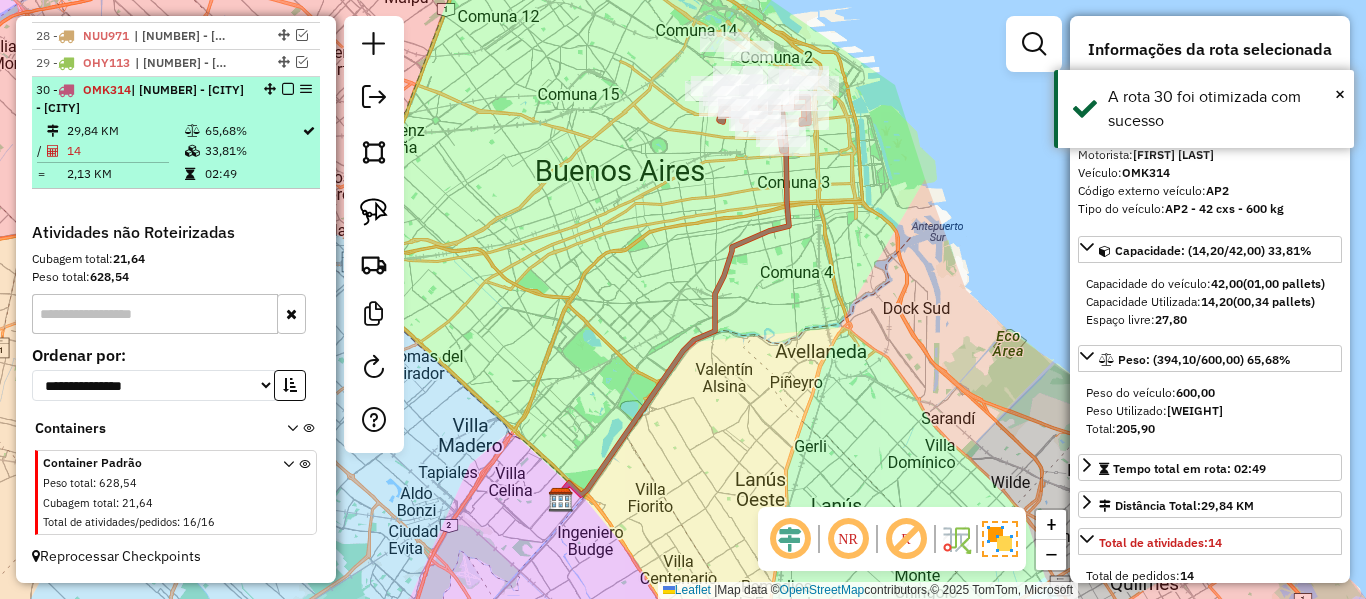 click at bounding box center [288, 89] 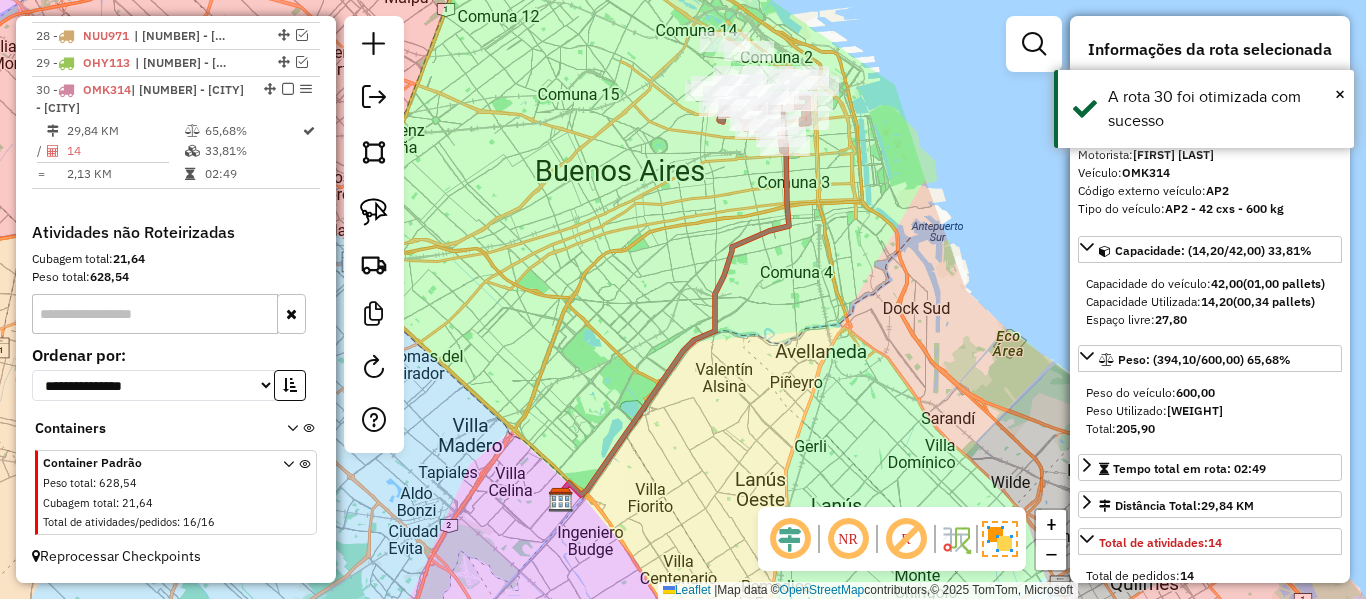scroll, scrollTop: 1400, scrollLeft: 0, axis: vertical 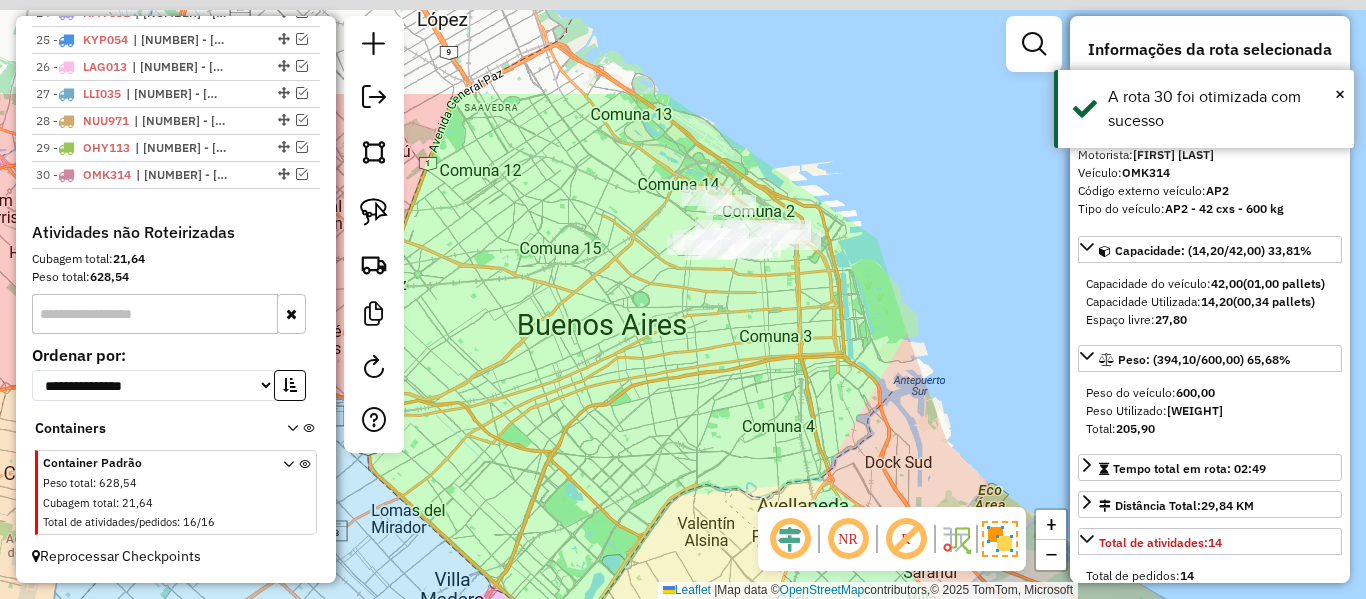 drag, startPoint x: 735, startPoint y: 279, endPoint x: 722, endPoint y: 354, distance: 76.11833 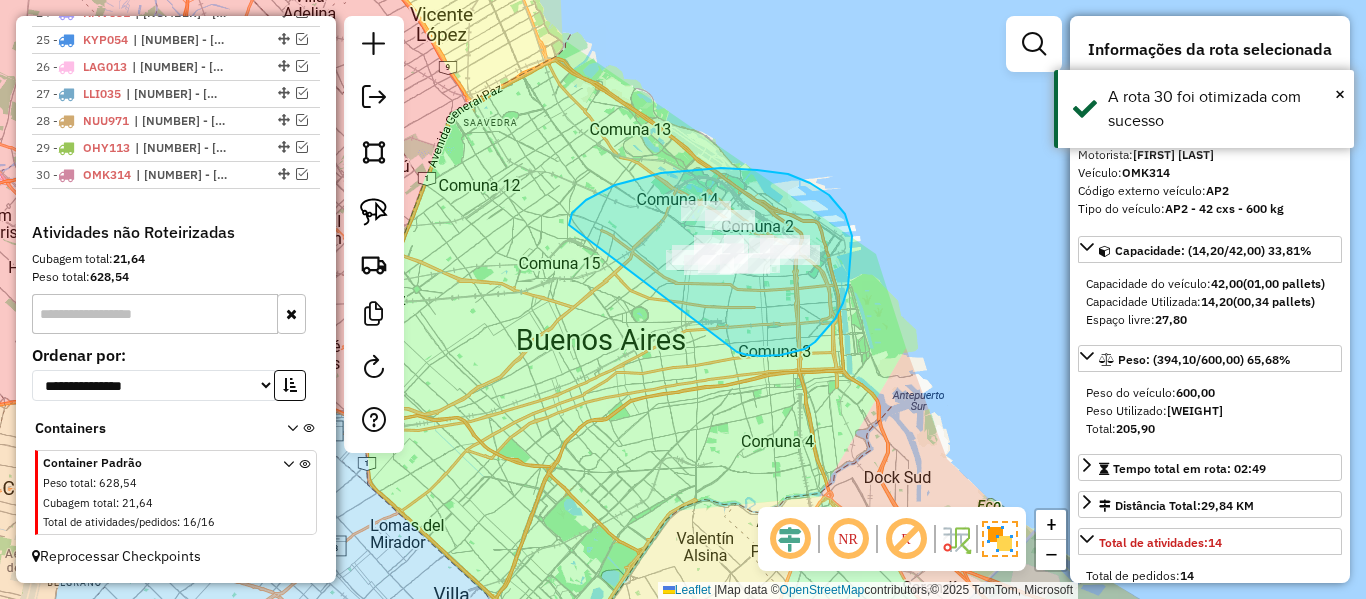 drag, startPoint x: 815, startPoint y: 342, endPoint x: 589, endPoint y: 302, distance: 229.51253 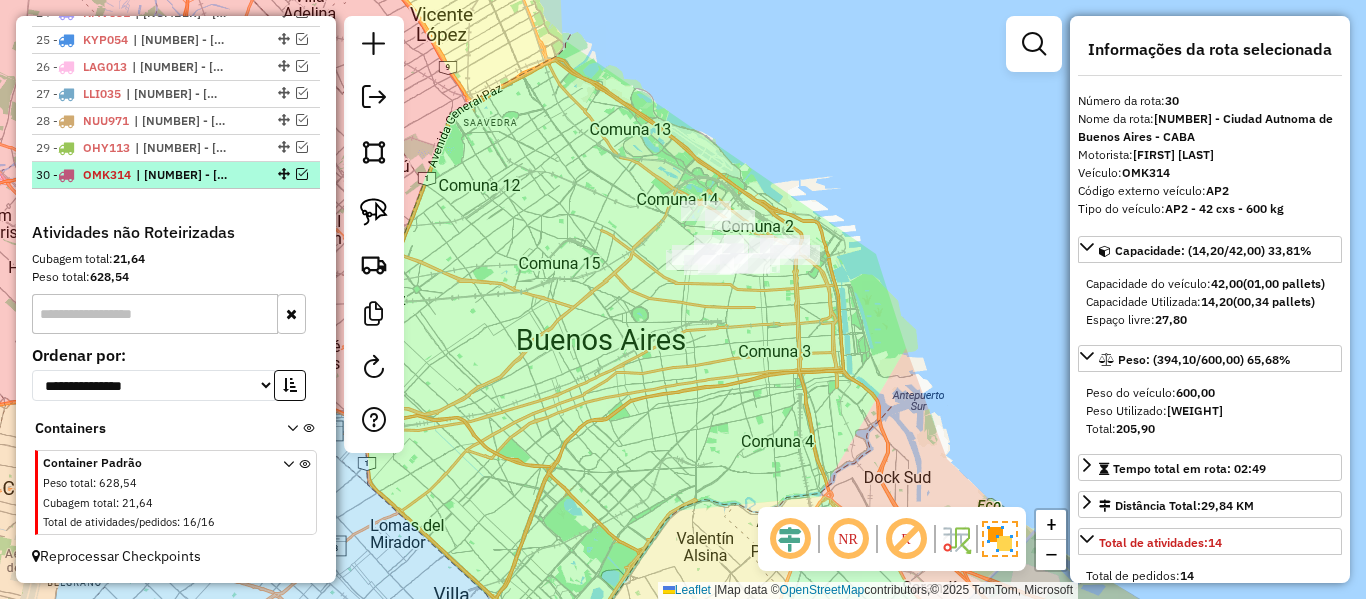 click at bounding box center [302, 174] 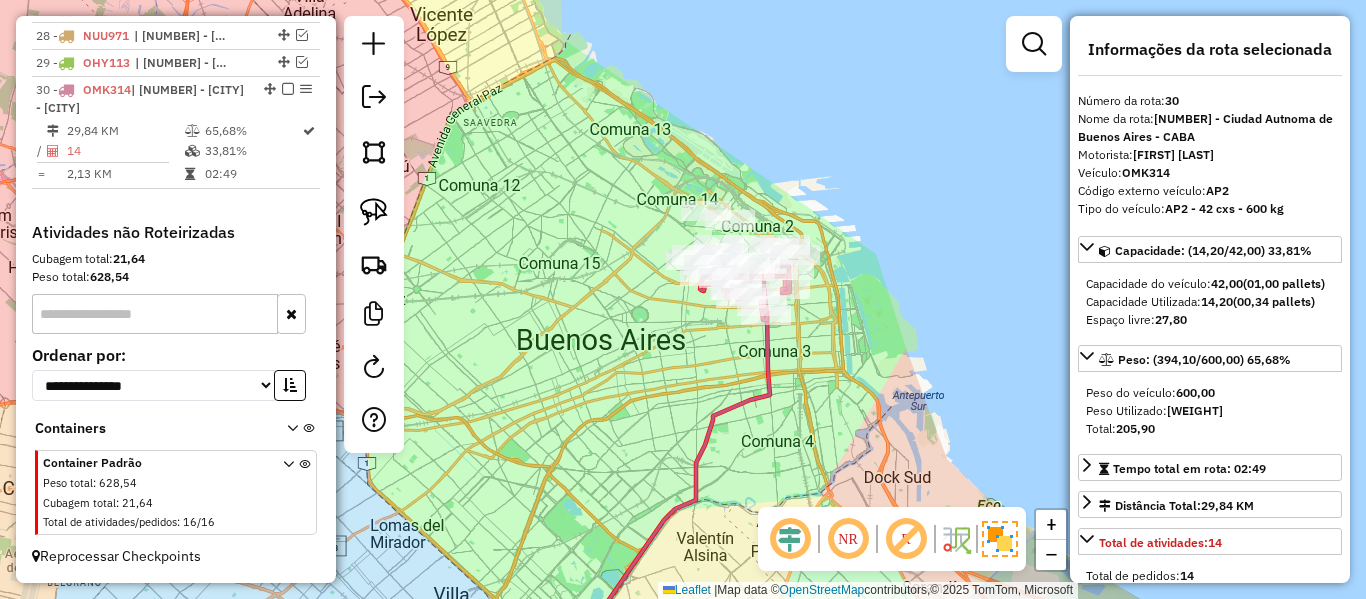 click 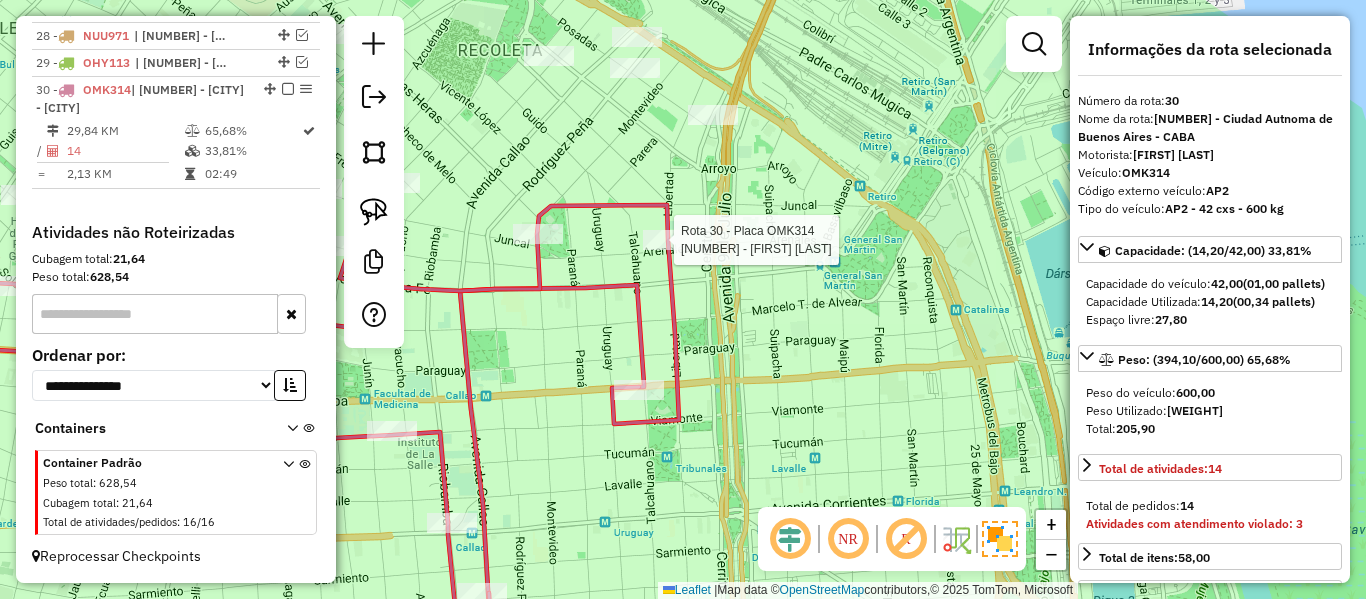 select on "**********" 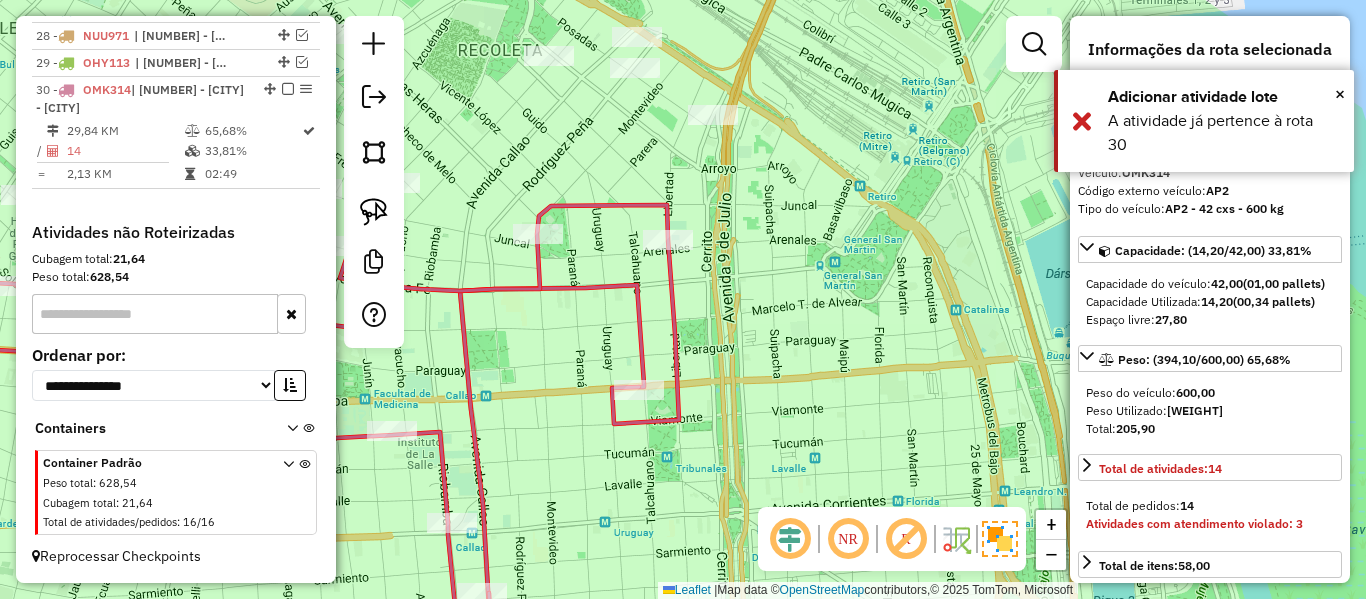 drag, startPoint x: 744, startPoint y: 262, endPoint x: 757, endPoint y: 270, distance: 15.264338 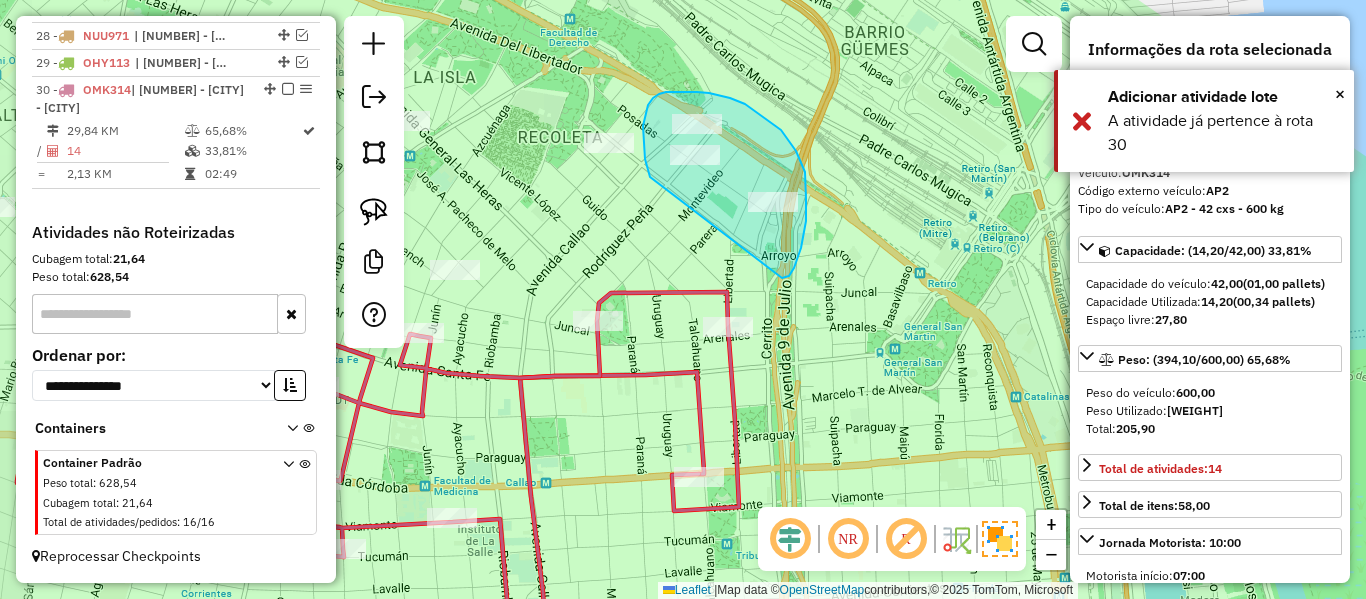 drag, startPoint x: 805, startPoint y: 172, endPoint x: 669, endPoint y: 214, distance: 142.33763 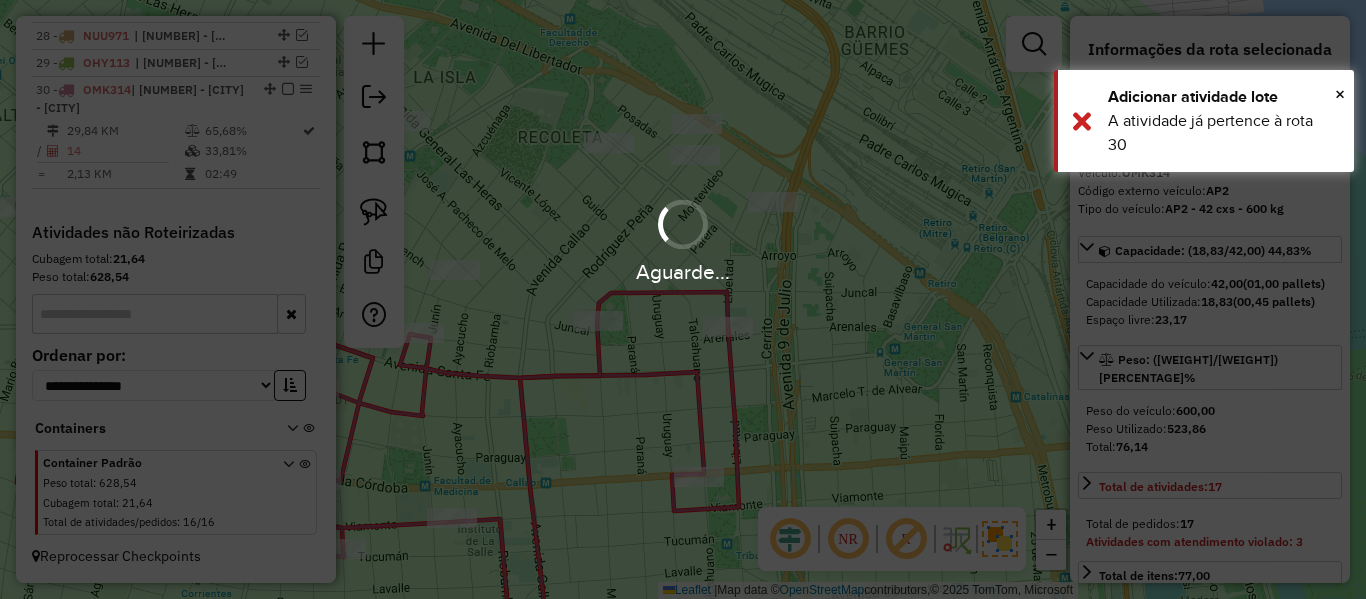 select on "**********" 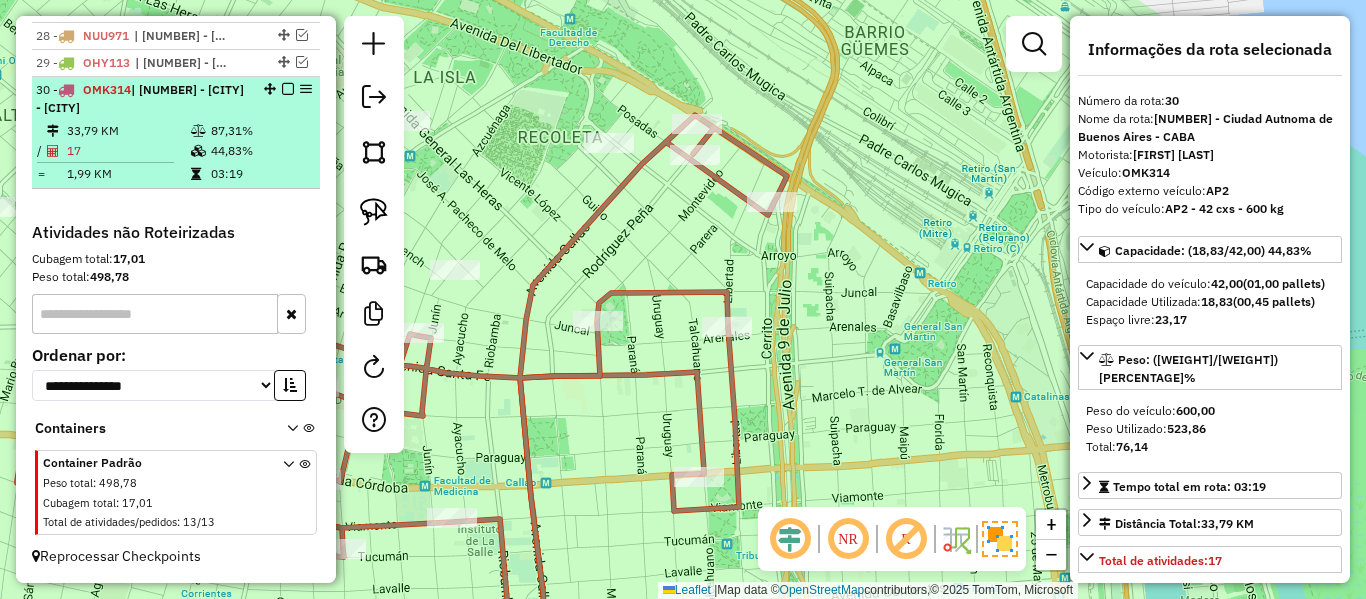 click on "30 -       OMK314   | 107 - Ciudad Autónoma de Buenos Aires - CABA" at bounding box center (176, 99) 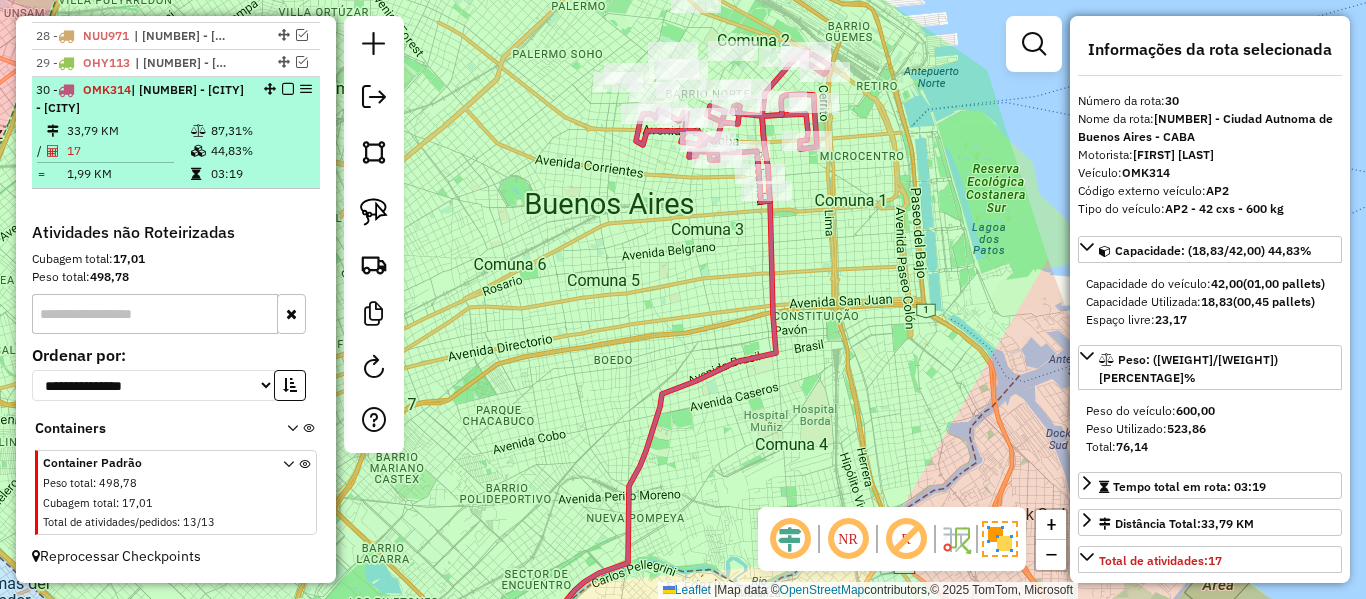 click at bounding box center [288, 89] 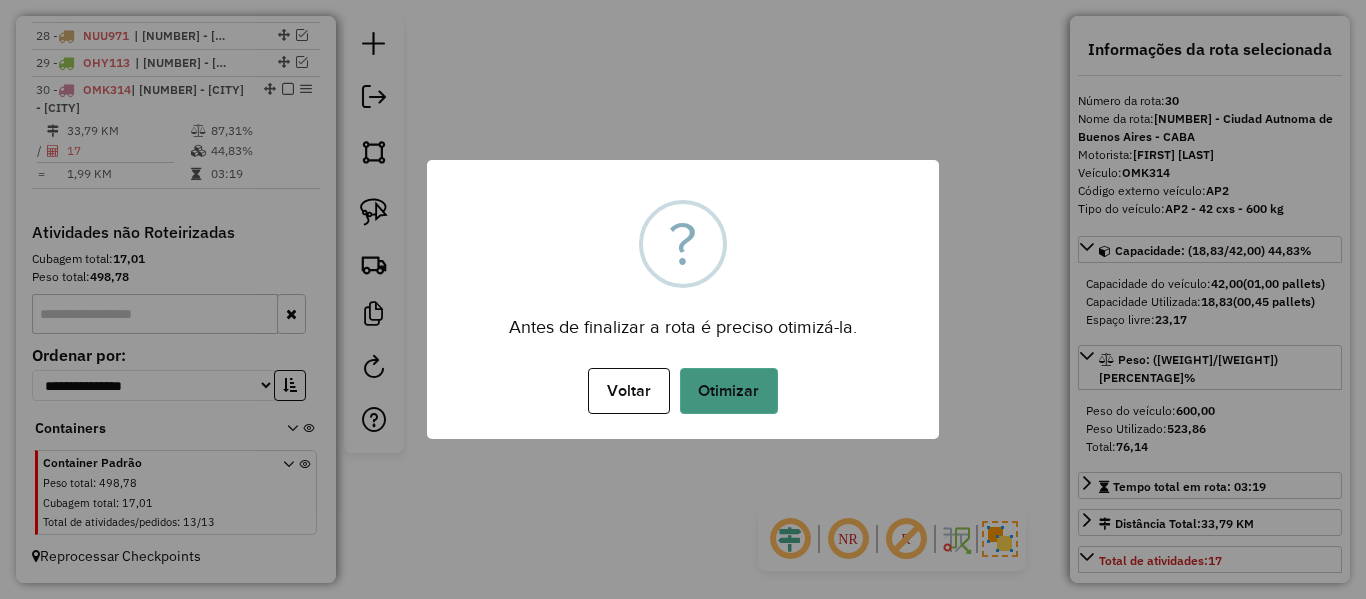 click on "Otimizar" at bounding box center [729, 391] 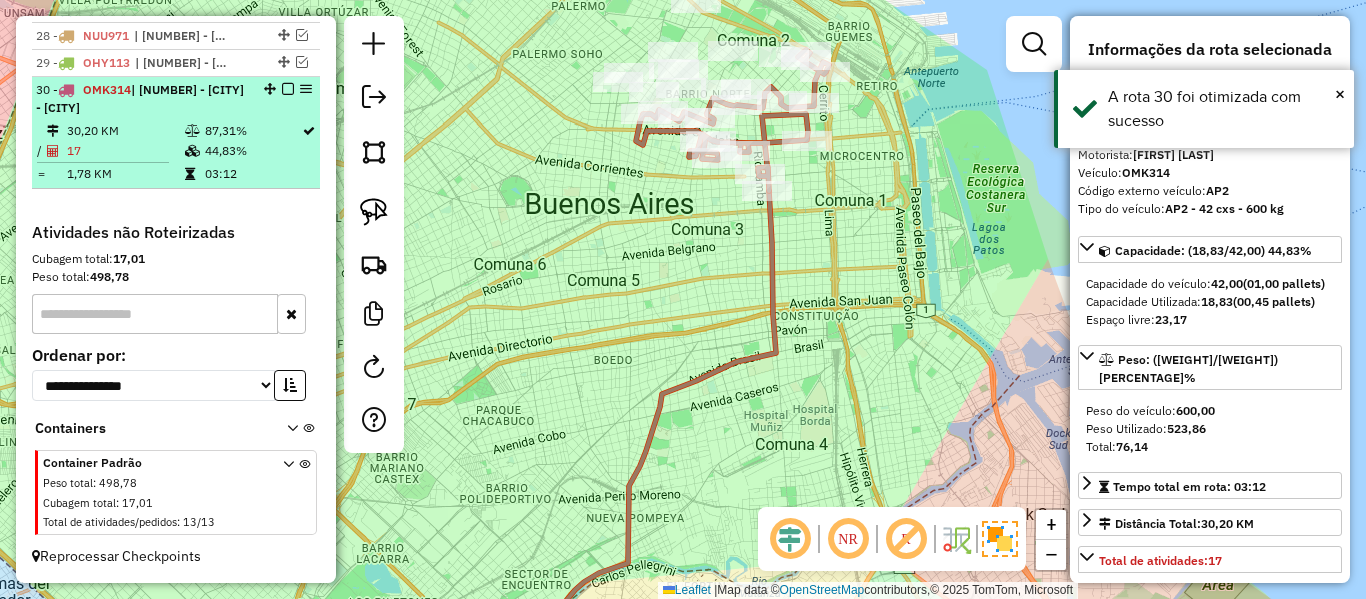 click at bounding box center (288, 89) 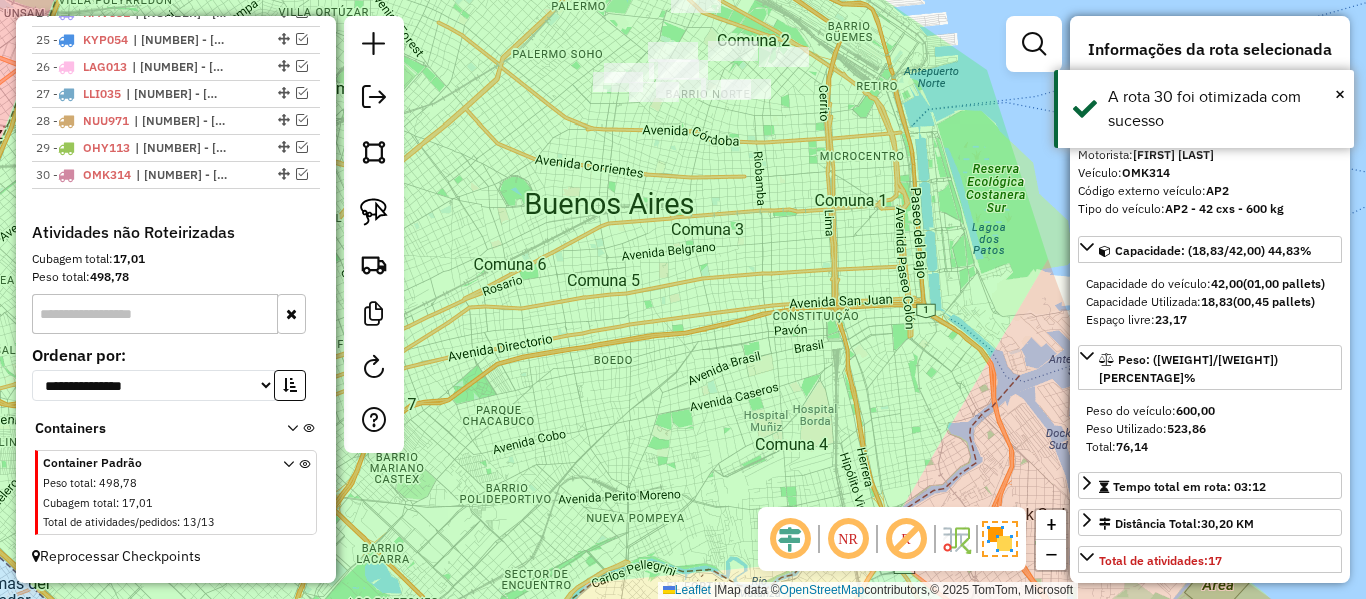 scroll, scrollTop: 1400, scrollLeft: 0, axis: vertical 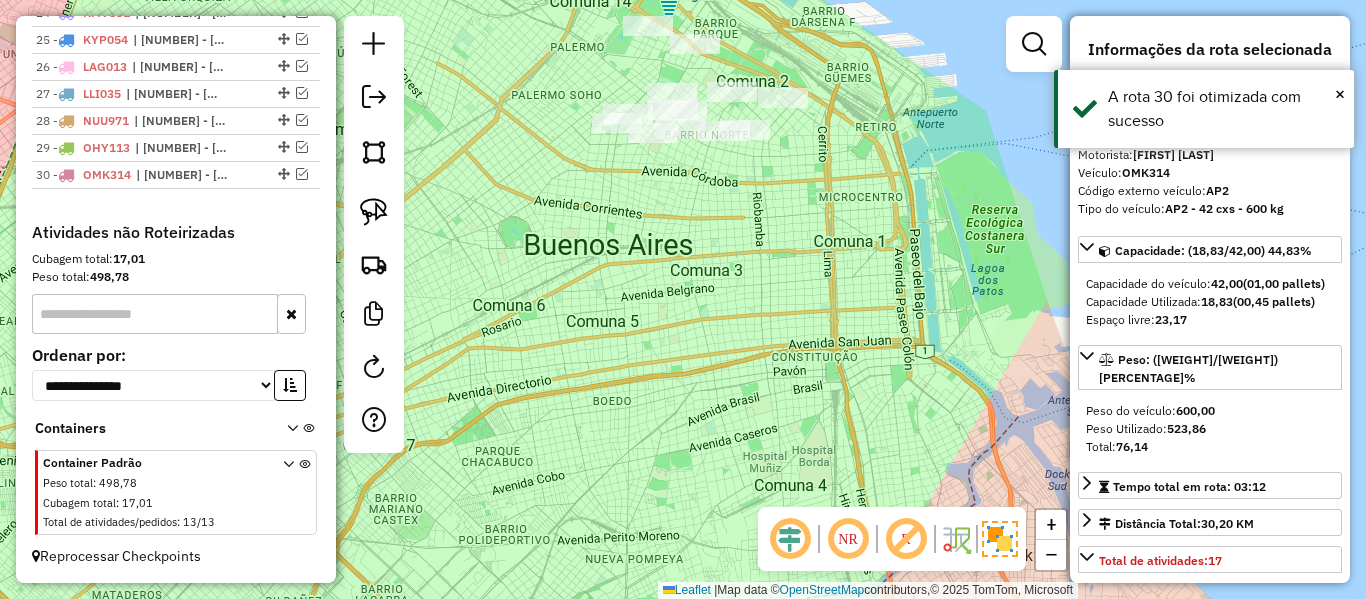 drag, startPoint x: 813, startPoint y: 279, endPoint x: 815, endPoint y: 355, distance: 76.02631 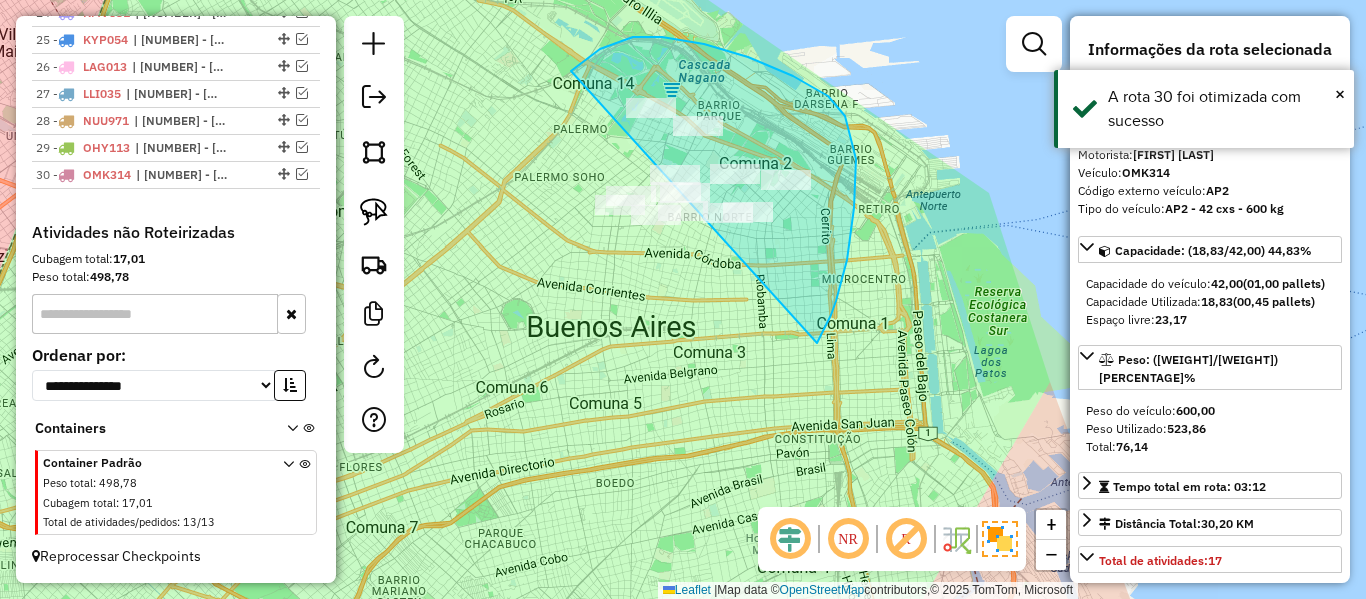 drag, startPoint x: 748, startPoint y: 57, endPoint x: 581, endPoint y: 268, distance: 269.09106 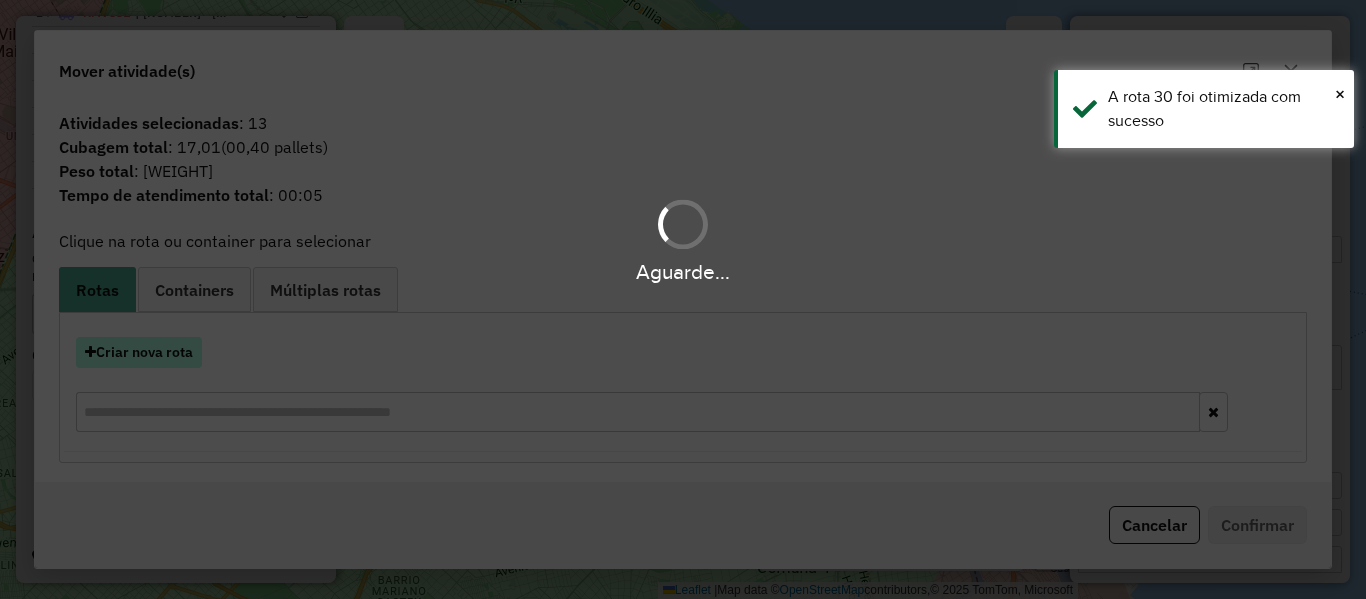 click on "Criar nova rota" at bounding box center [139, 352] 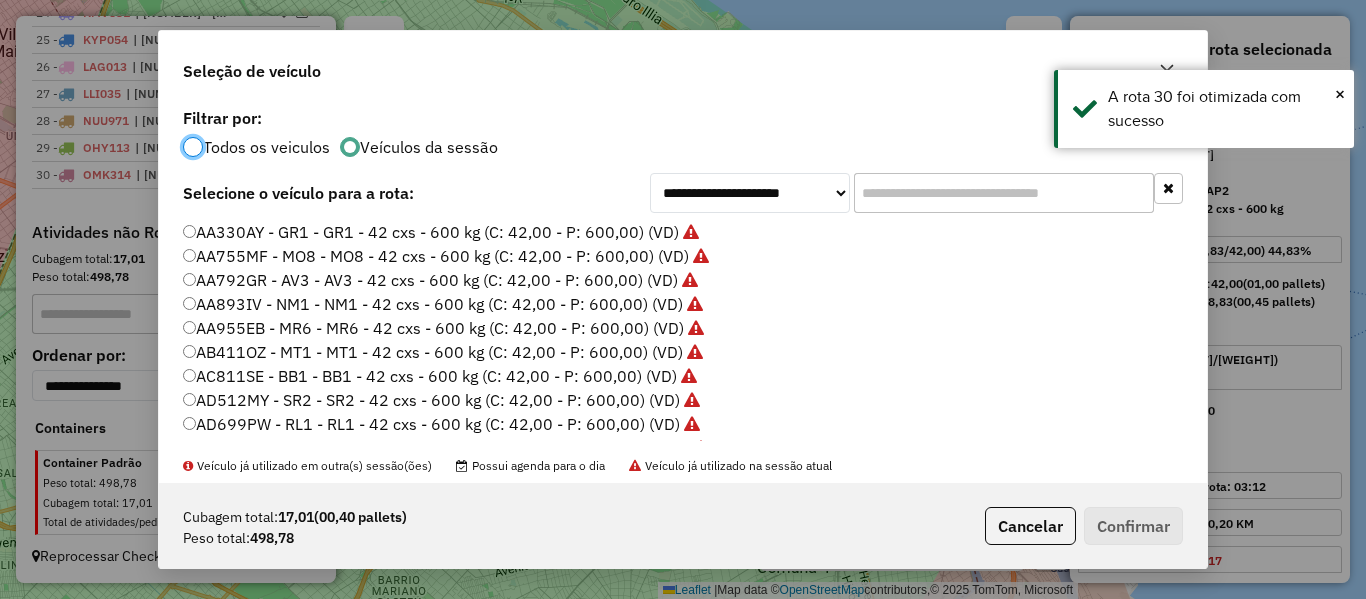 scroll, scrollTop: 11, scrollLeft: 6, axis: both 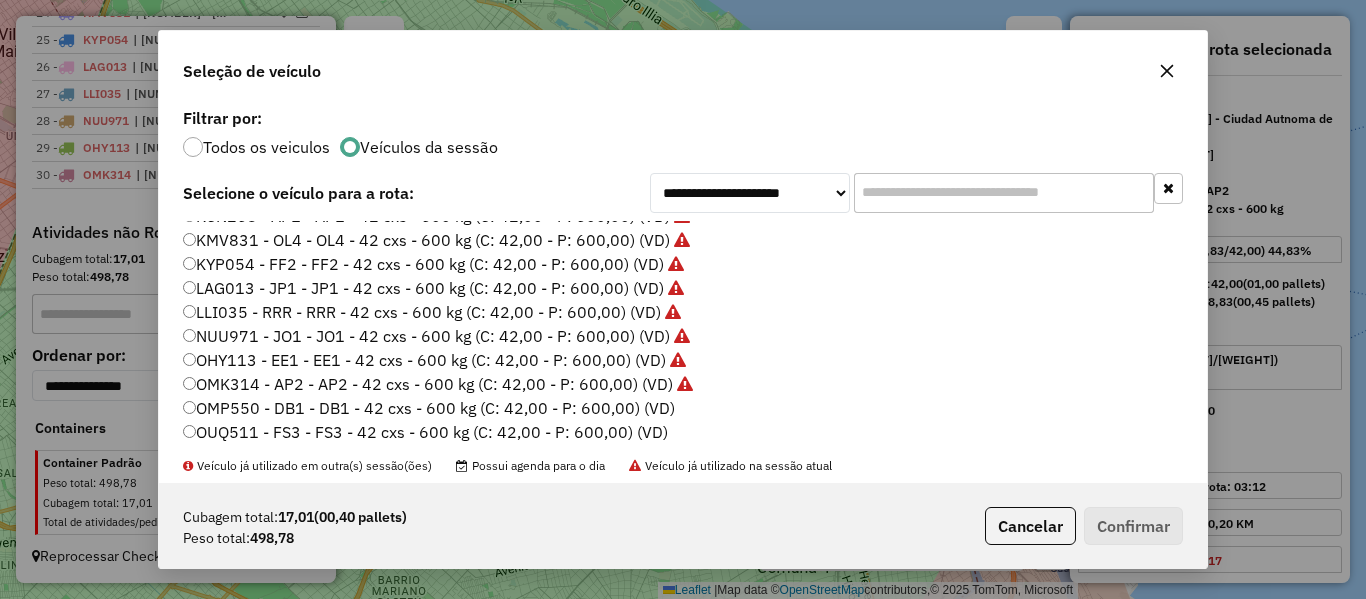 click on "OMP550 - DB1 - DB1 - 42 cxs - 600 kg (C: 42,00 - P: 600,00) (VD)" 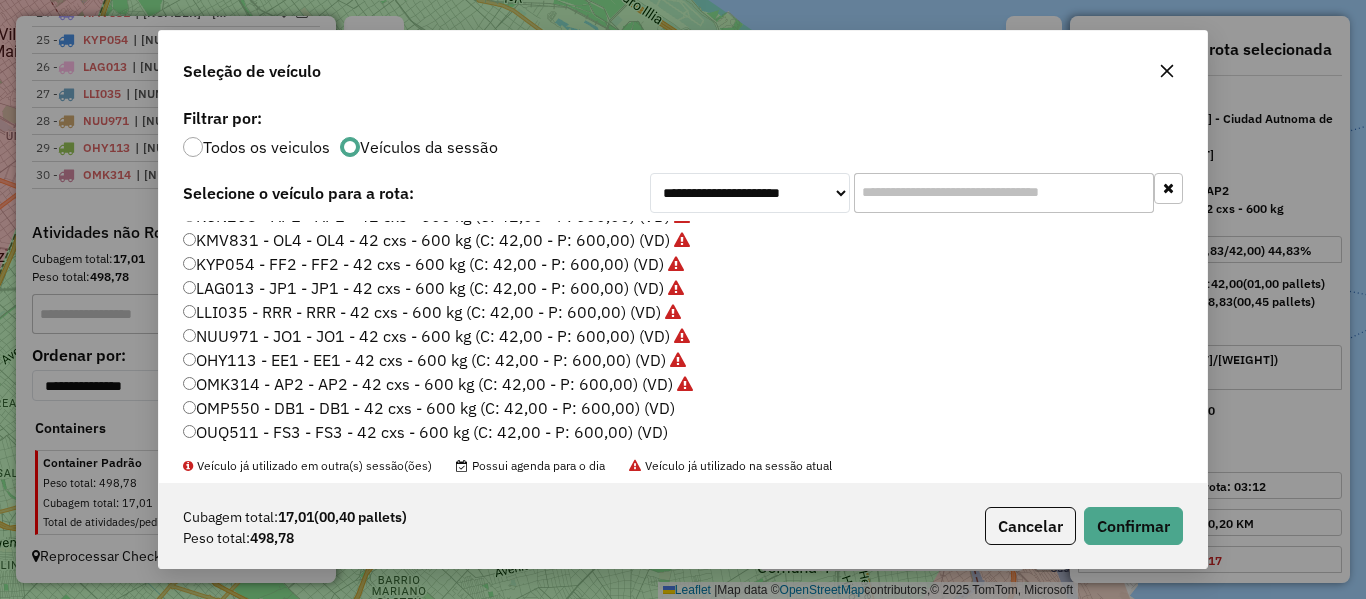 click on "**********" 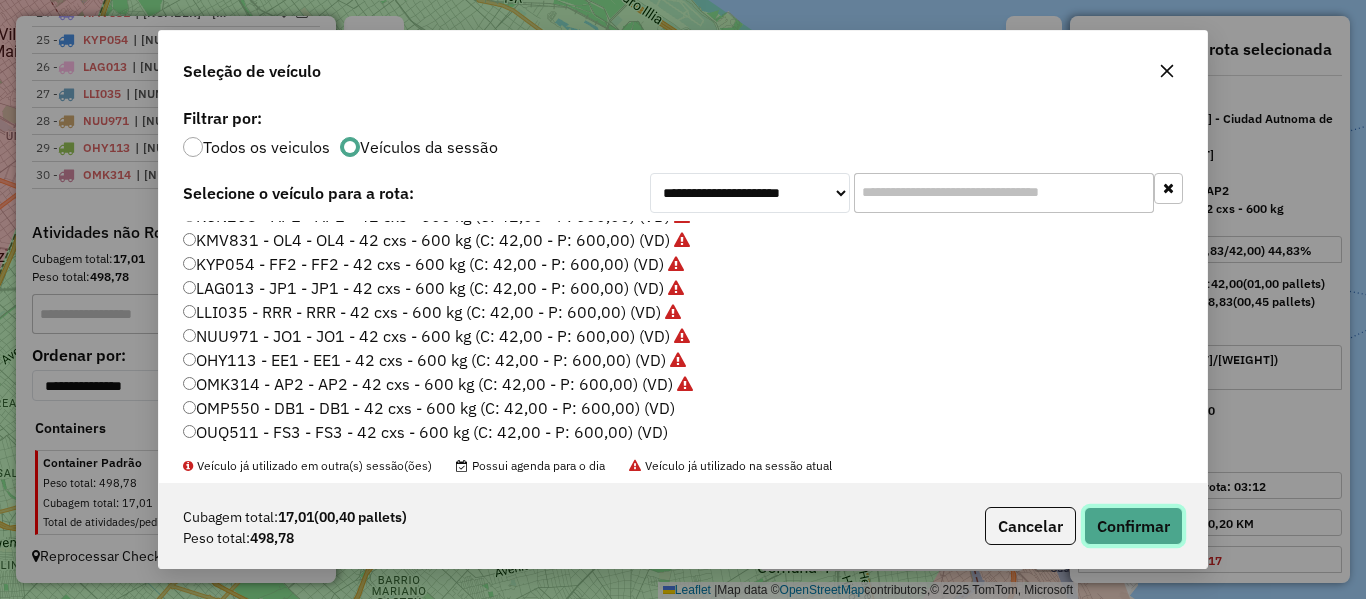 click on "Confirmar" 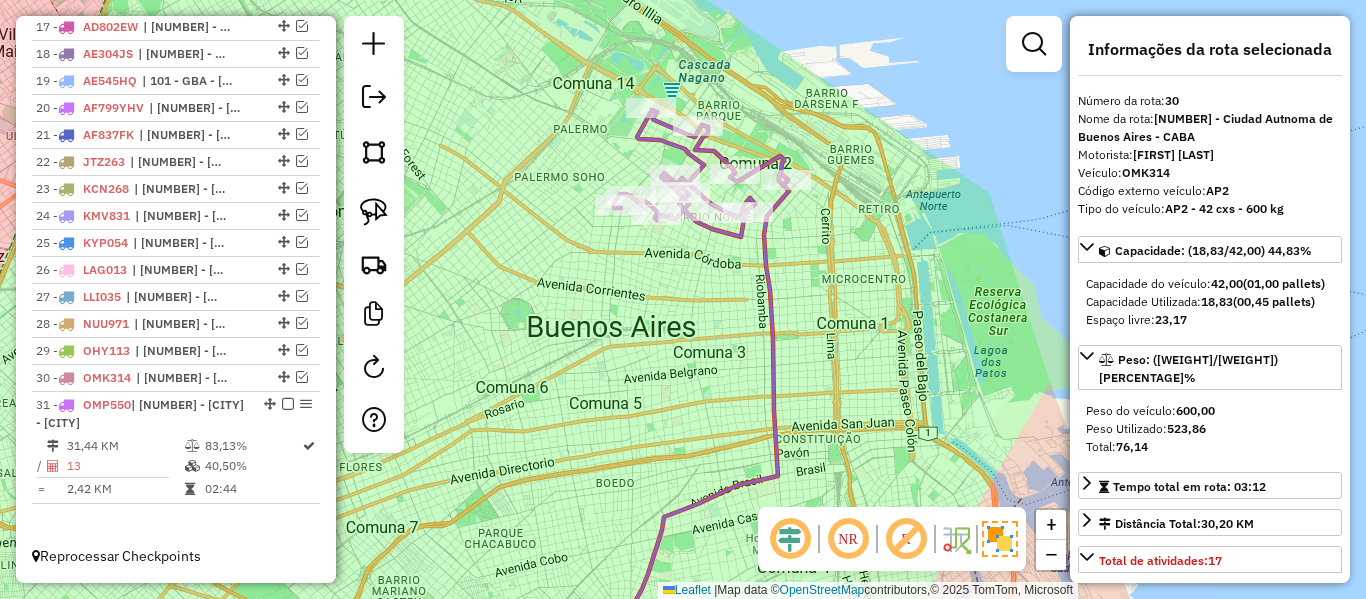 scroll, scrollTop: 1197, scrollLeft: 0, axis: vertical 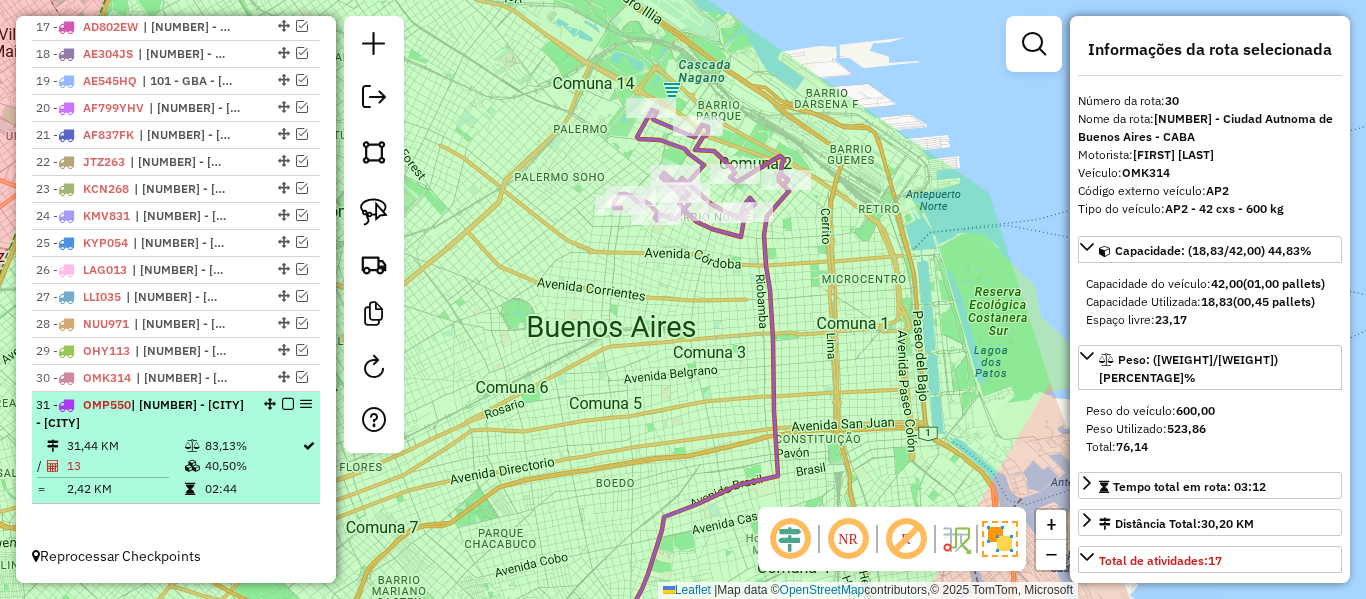 click at bounding box center (288, 404) 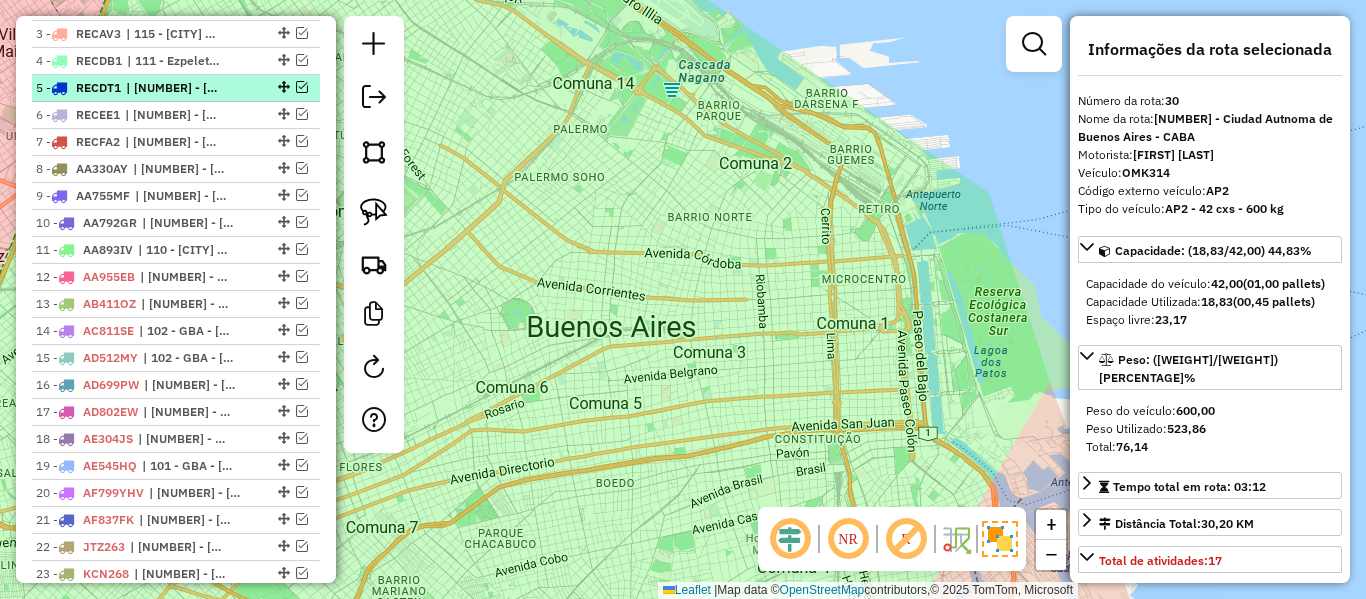 scroll, scrollTop: 512, scrollLeft: 0, axis: vertical 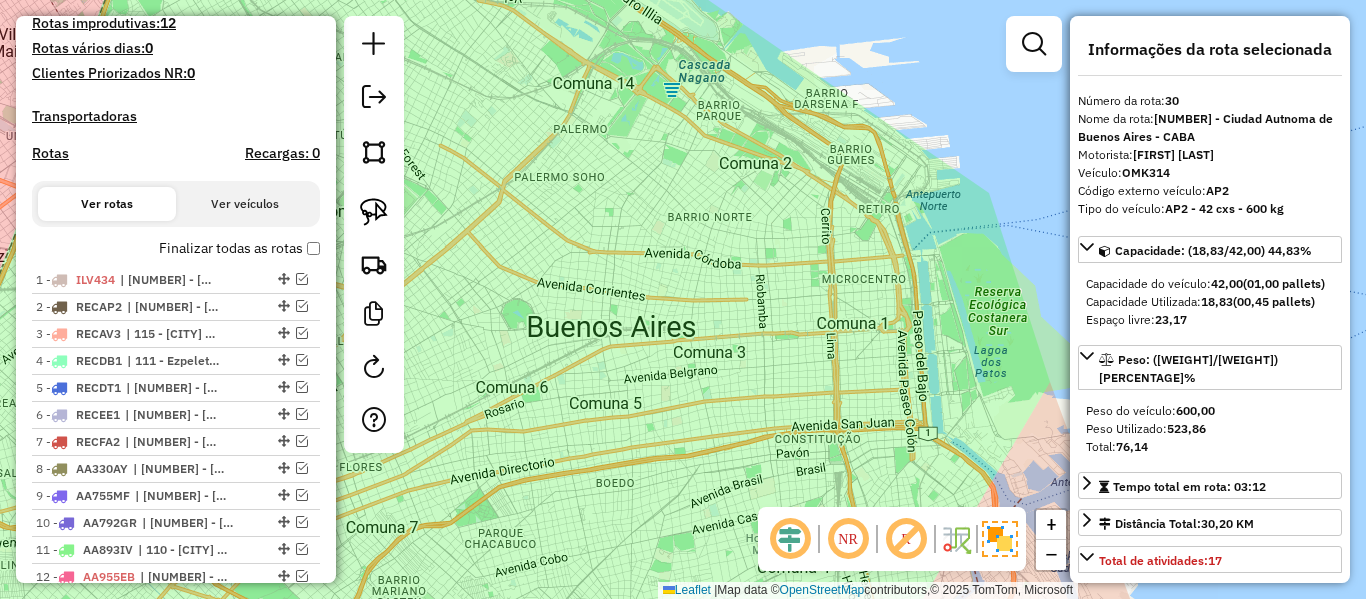 click on "Finalizar todas as rotas" at bounding box center [239, 248] 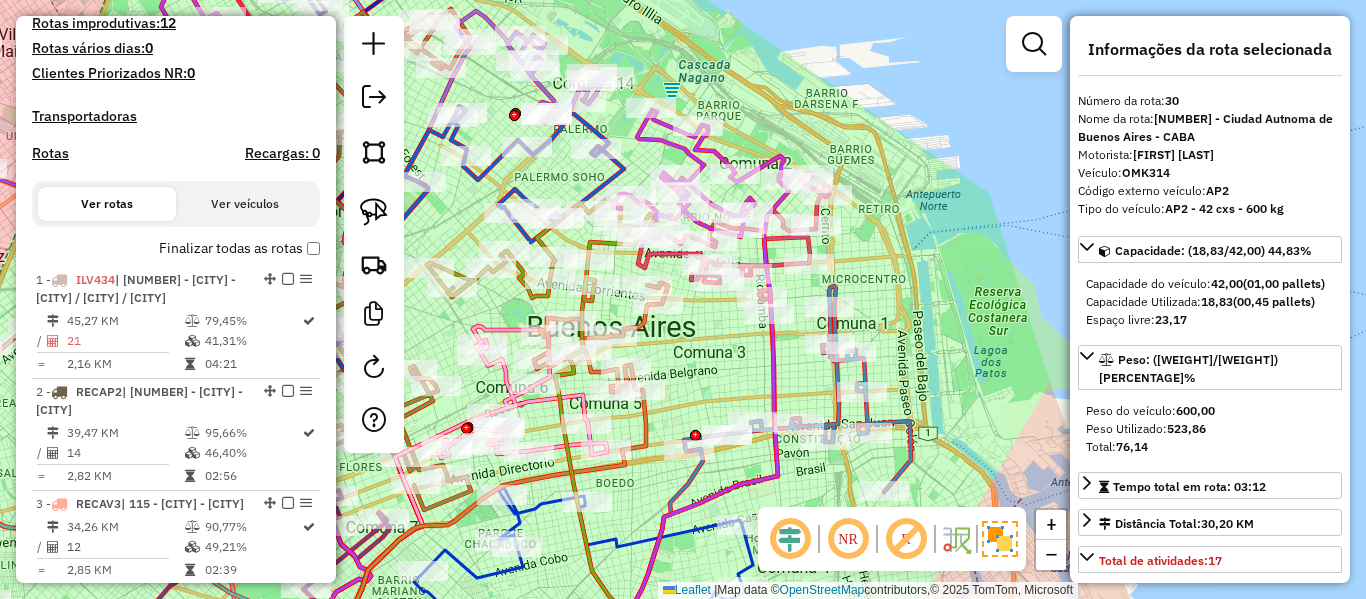 click on "Rotas" at bounding box center [50, 153] 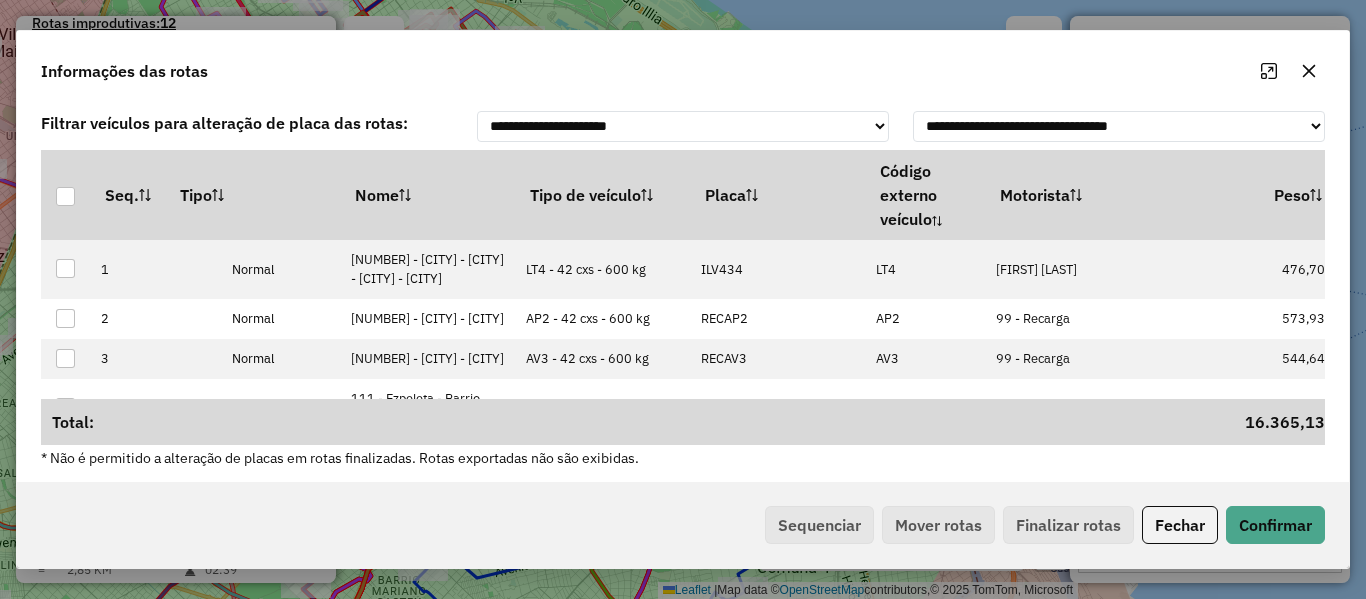 click on "Placa" at bounding box center (778, 195) 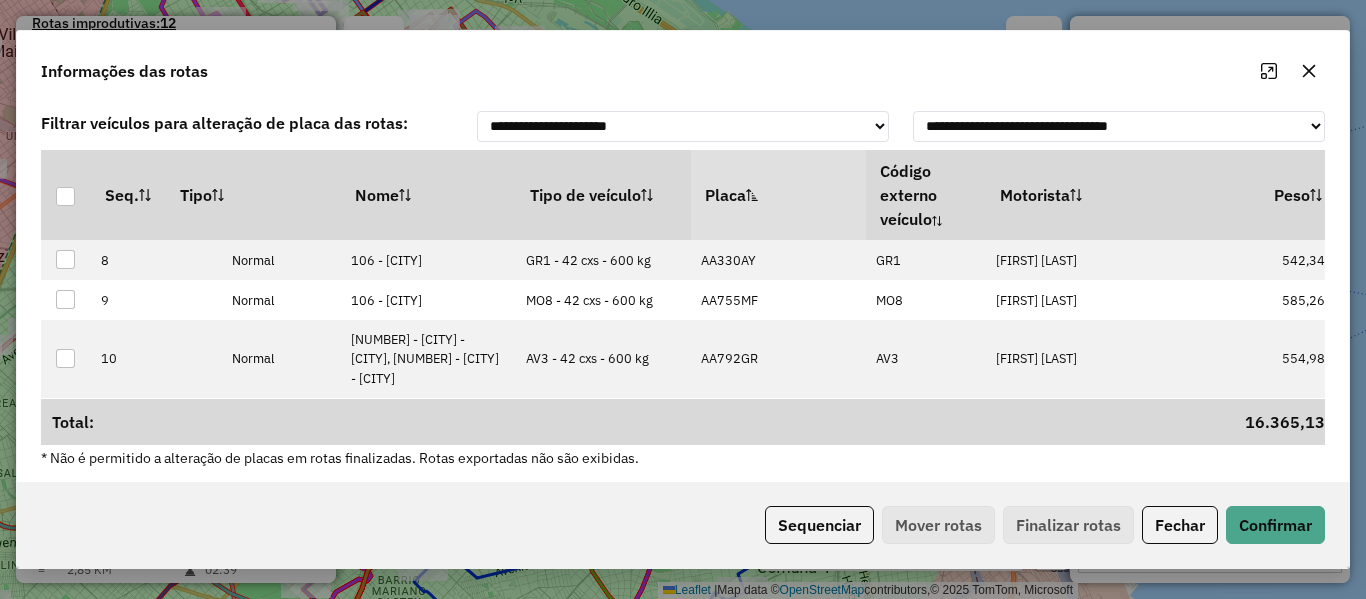 click on "Placa" at bounding box center [778, 195] 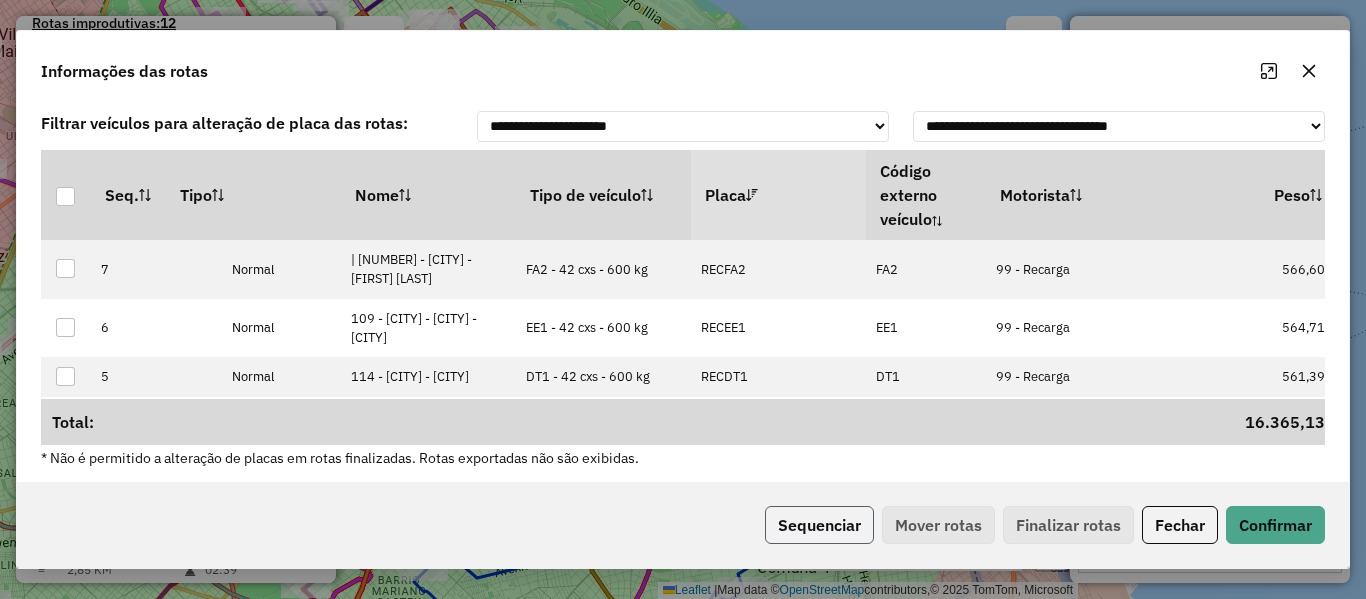 click on "Sequenciar" 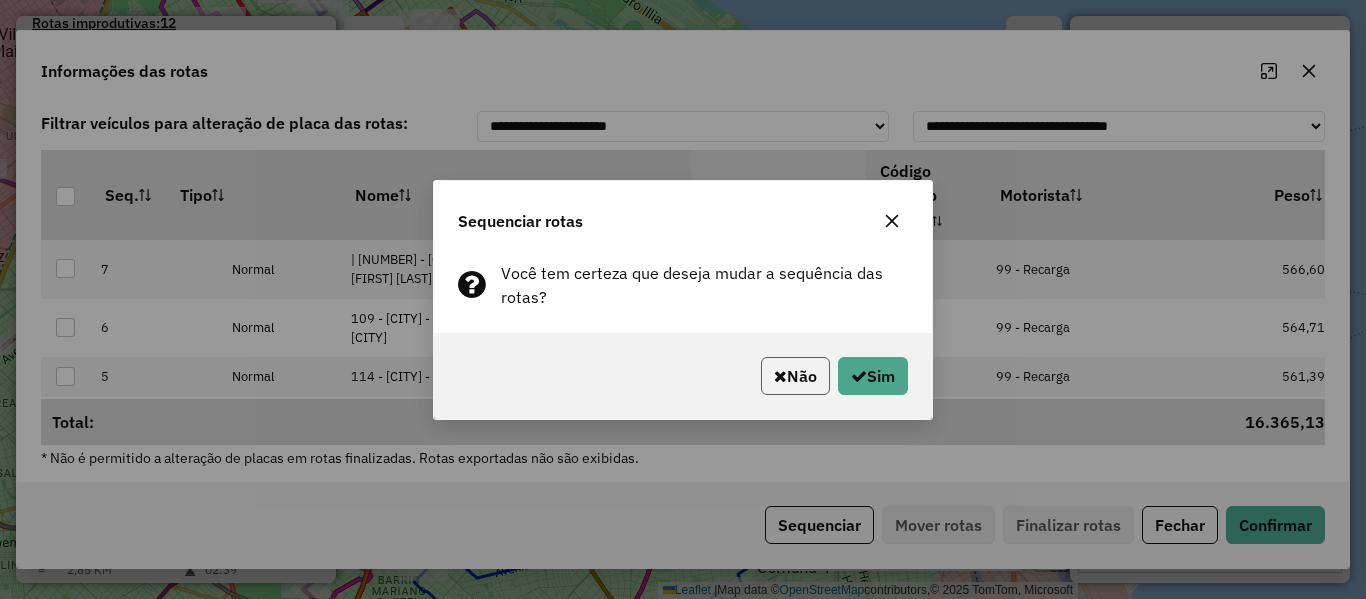 click on "Não" 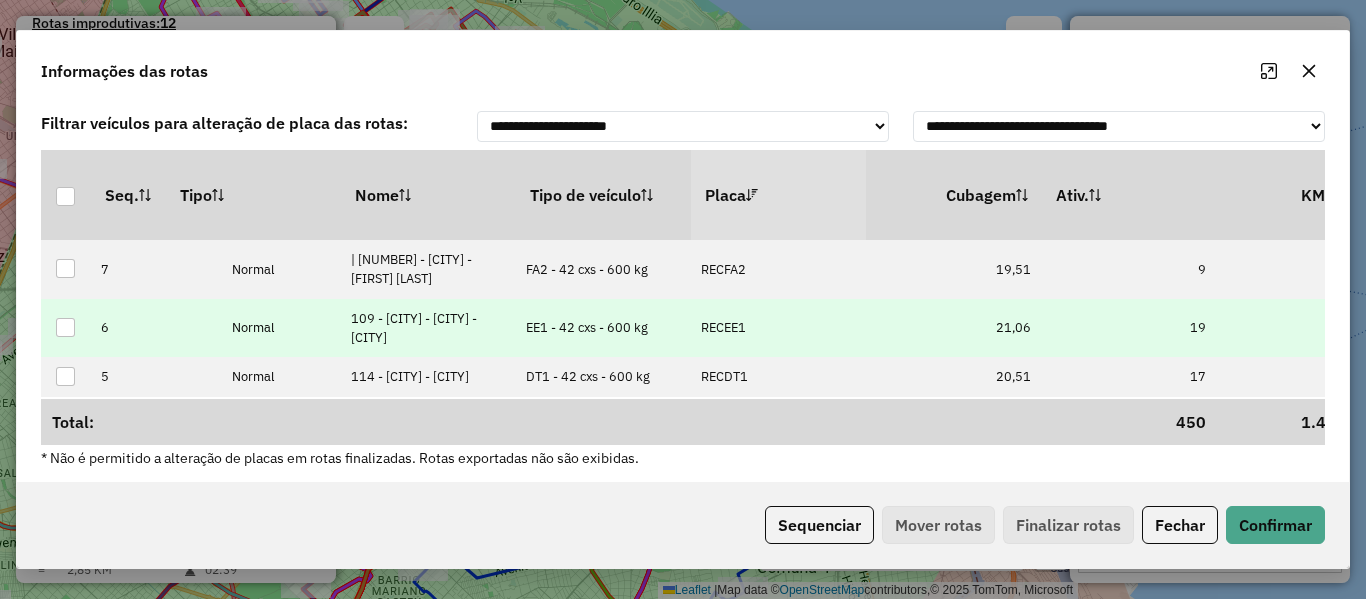 drag, startPoint x: 949, startPoint y: 340, endPoint x: 1005, endPoint y: 341, distance: 56.008926 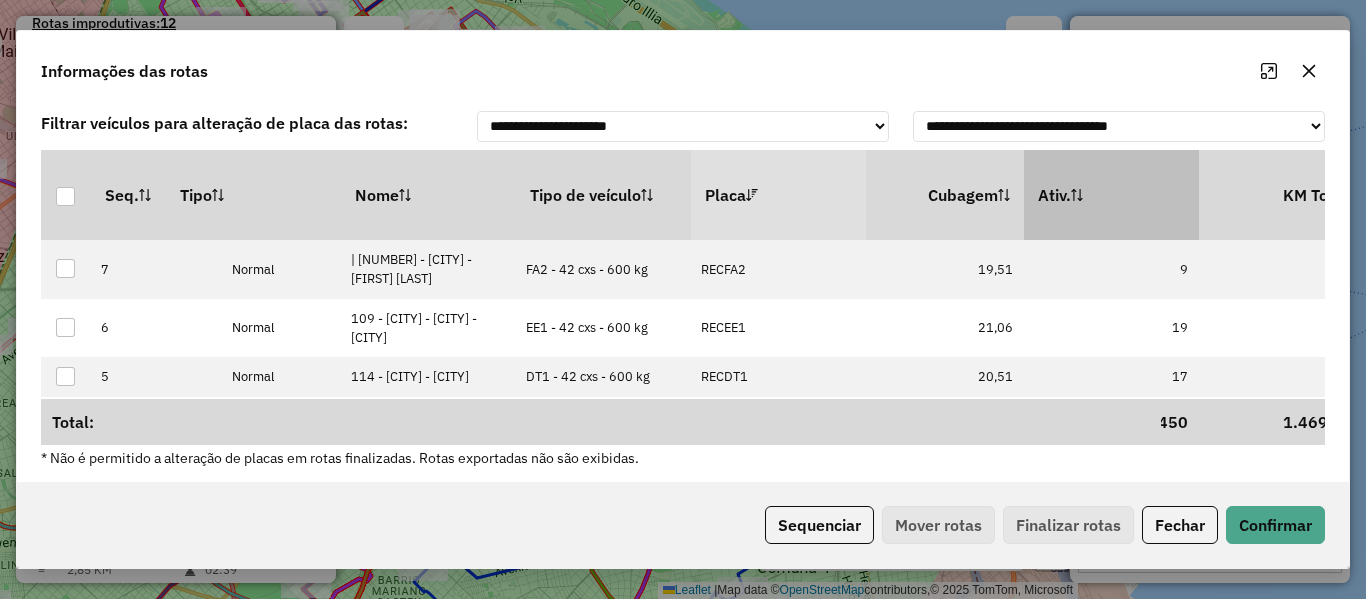 click on "Ativ." at bounding box center [1111, 195] 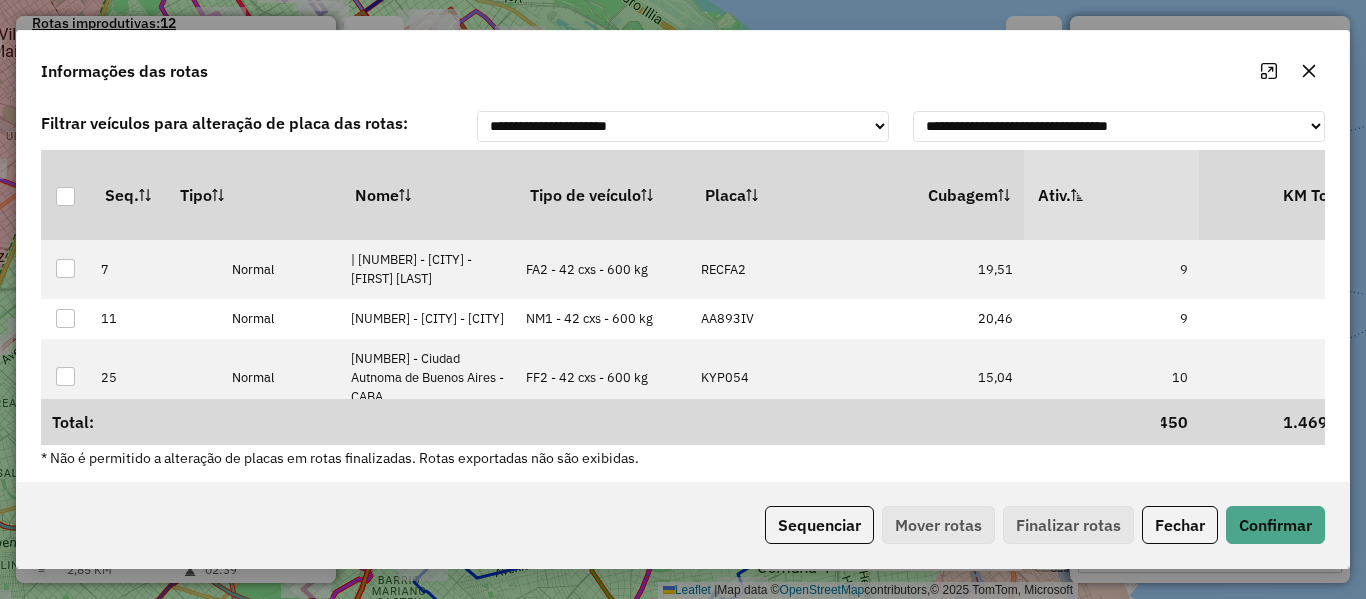 click on "Ativ." at bounding box center [1111, 195] 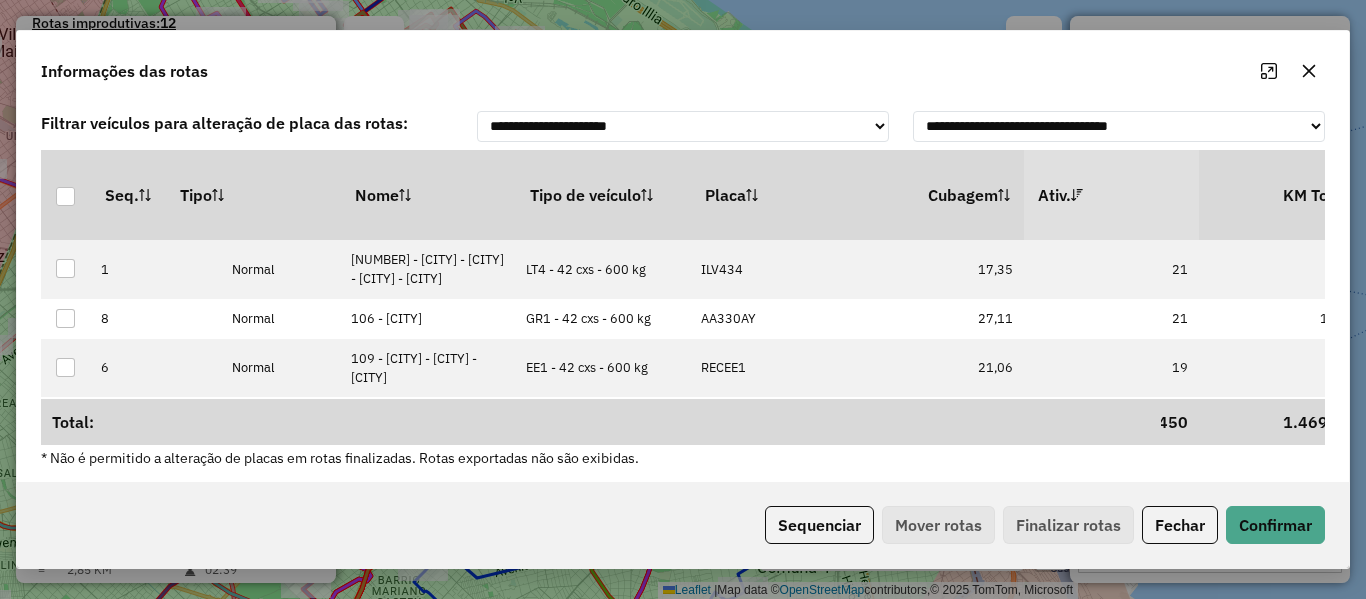 click on "Sequenciar   Mover rotas   Finalizar rotas   Fechar   Confirmar" 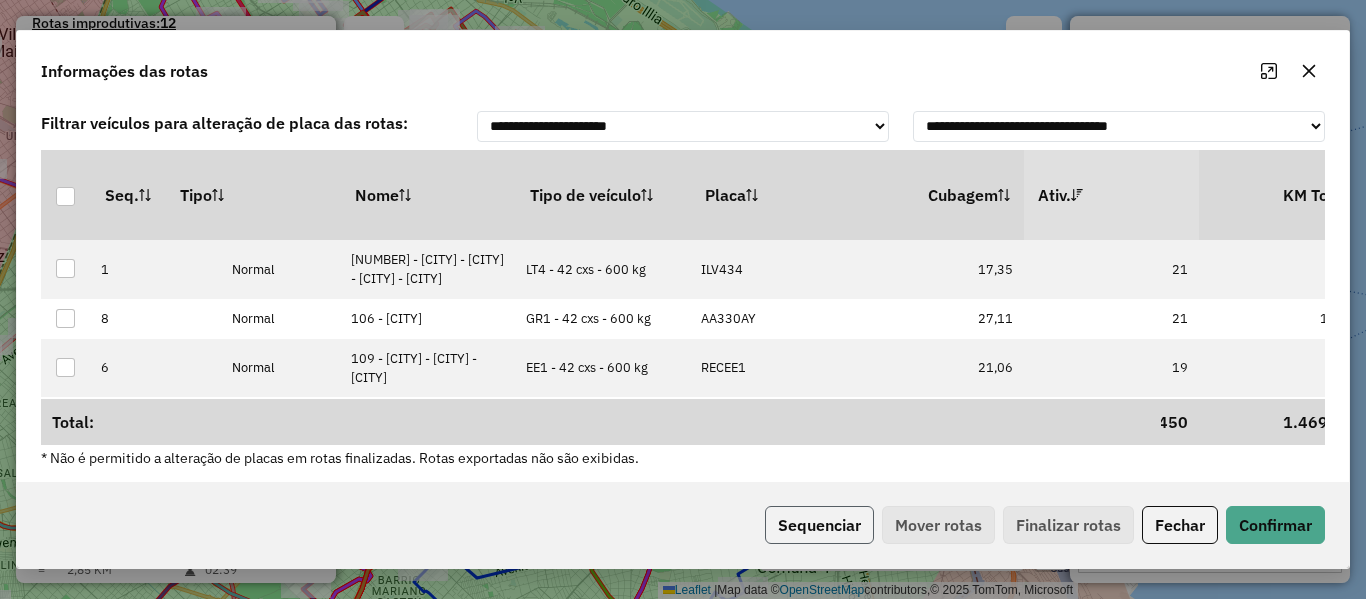 click on "Sequenciar" 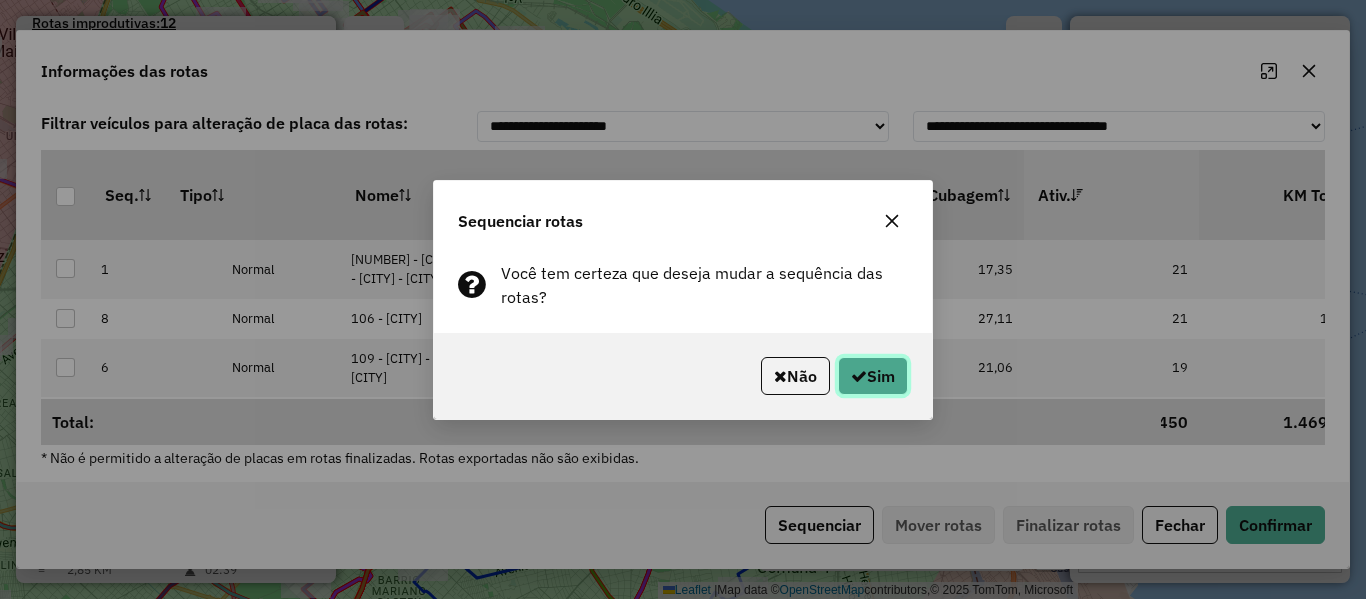click on "Sim" 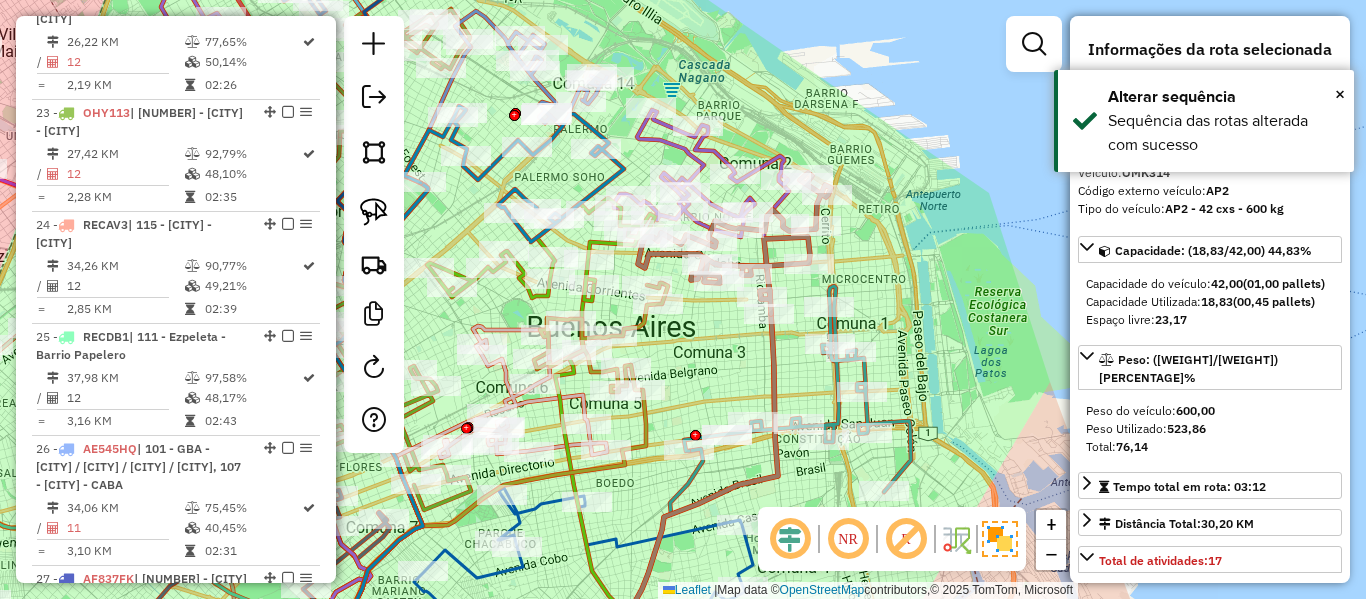 scroll, scrollTop: 0, scrollLeft: 0, axis: both 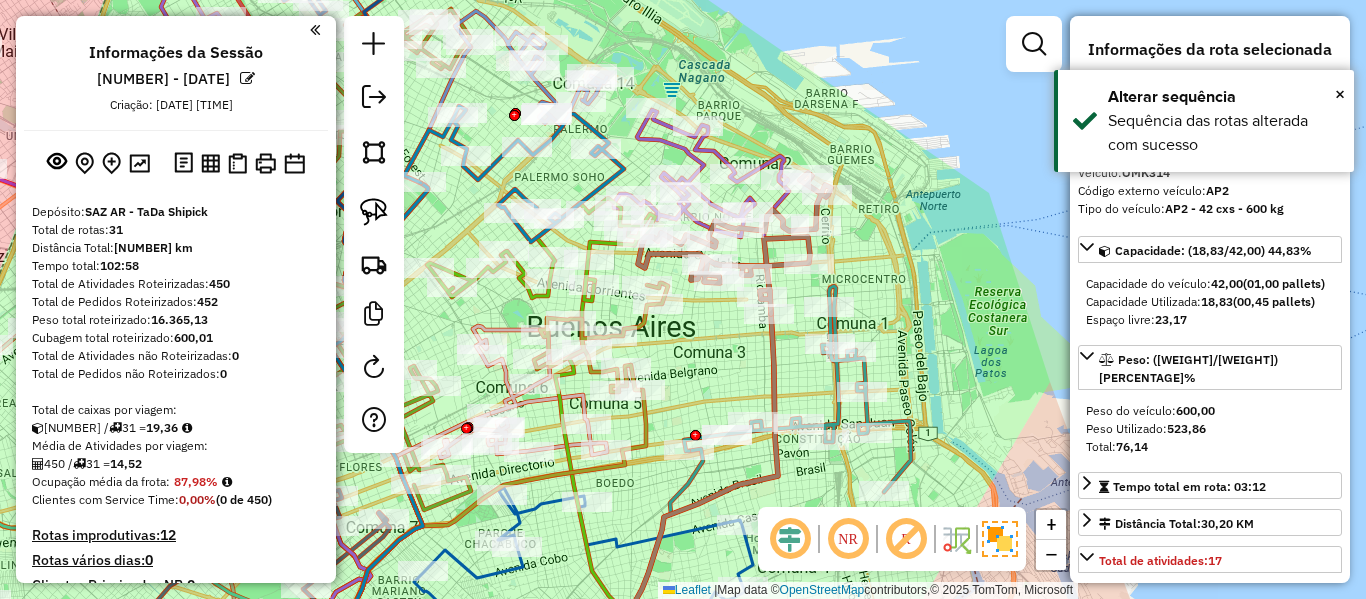 drag, startPoint x: 246, startPoint y: 198, endPoint x: 249, endPoint y: -36, distance: 234.01923 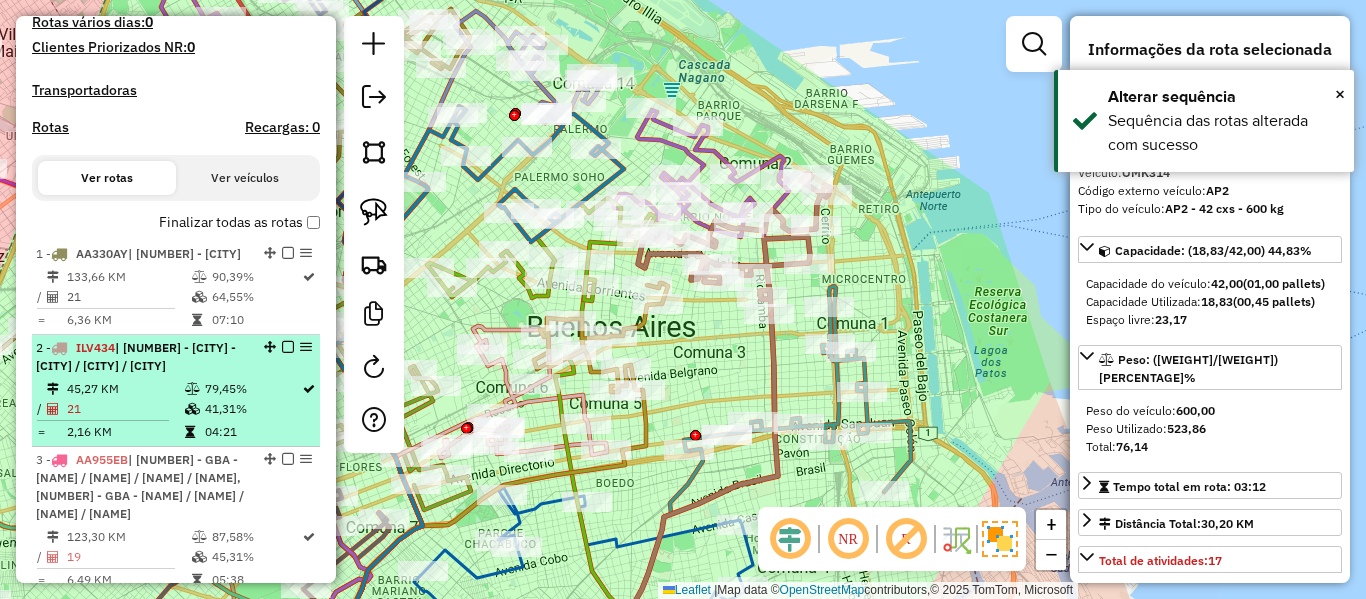 scroll, scrollTop: 600, scrollLeft: 0, axis: vertical 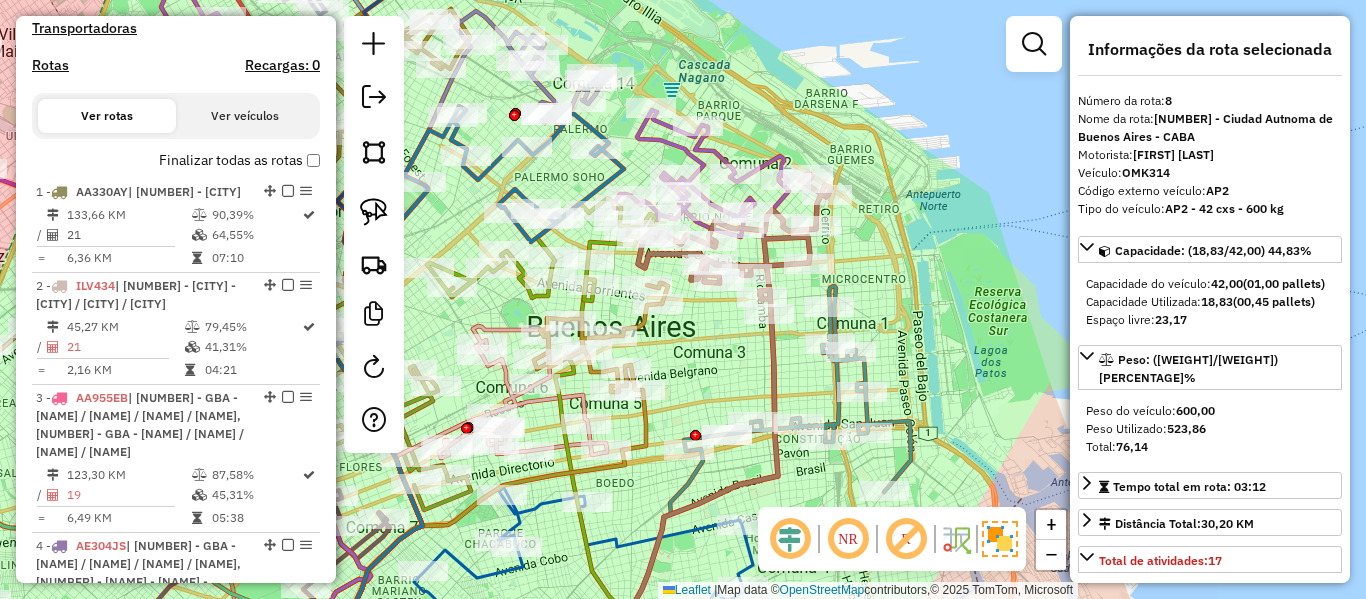 click on "Finalizar todas as rotas" at bounding box center [239, 160] 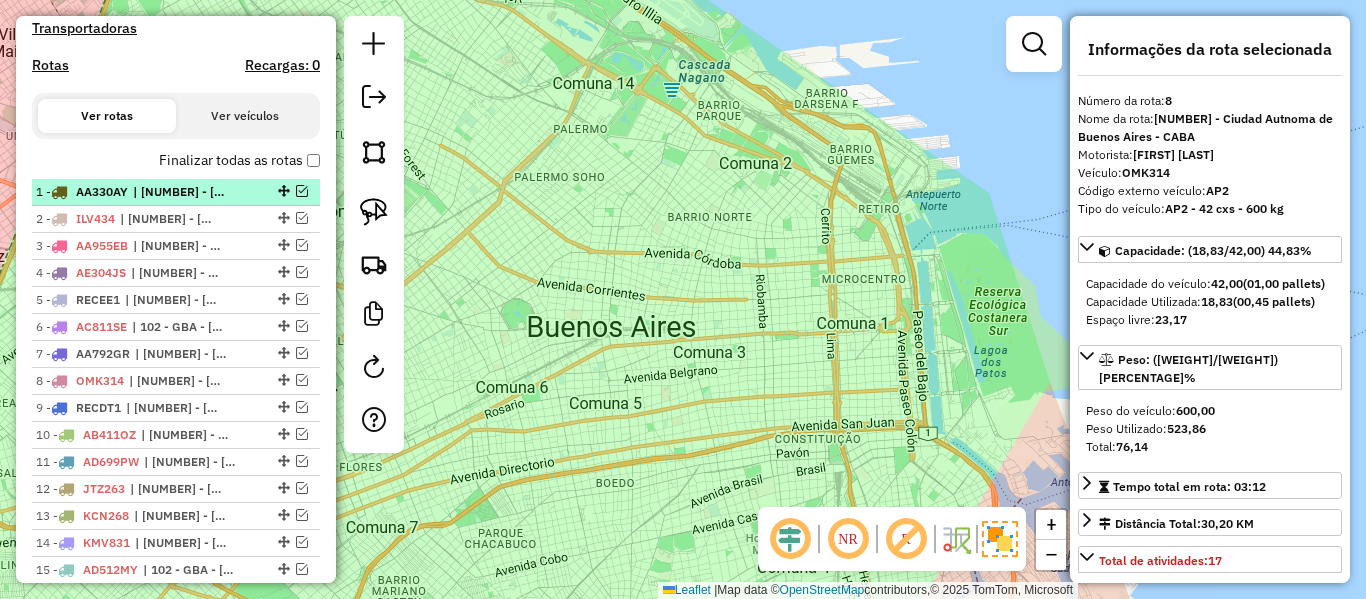 click at bounding box center [282, 191] 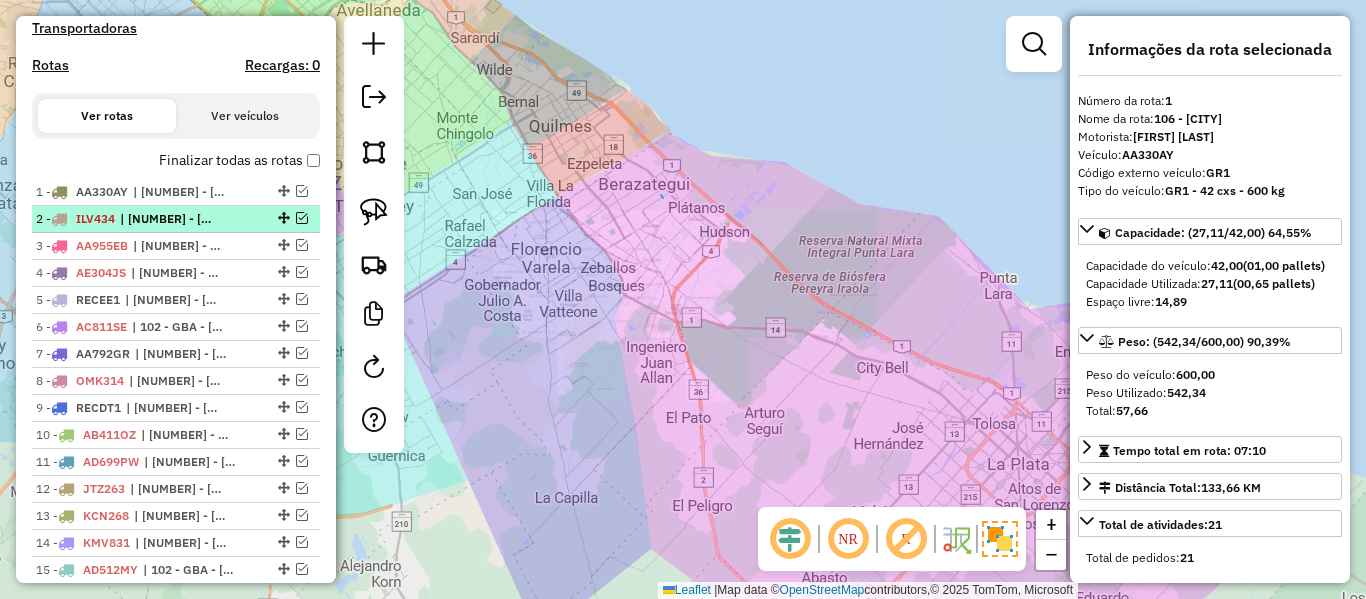 click on "2 -       ILV434   | 103 - GBA - Boulogne Sur / Villa Adelina / Villa Udaondo / Caseros" at bounding box center (176, 219) 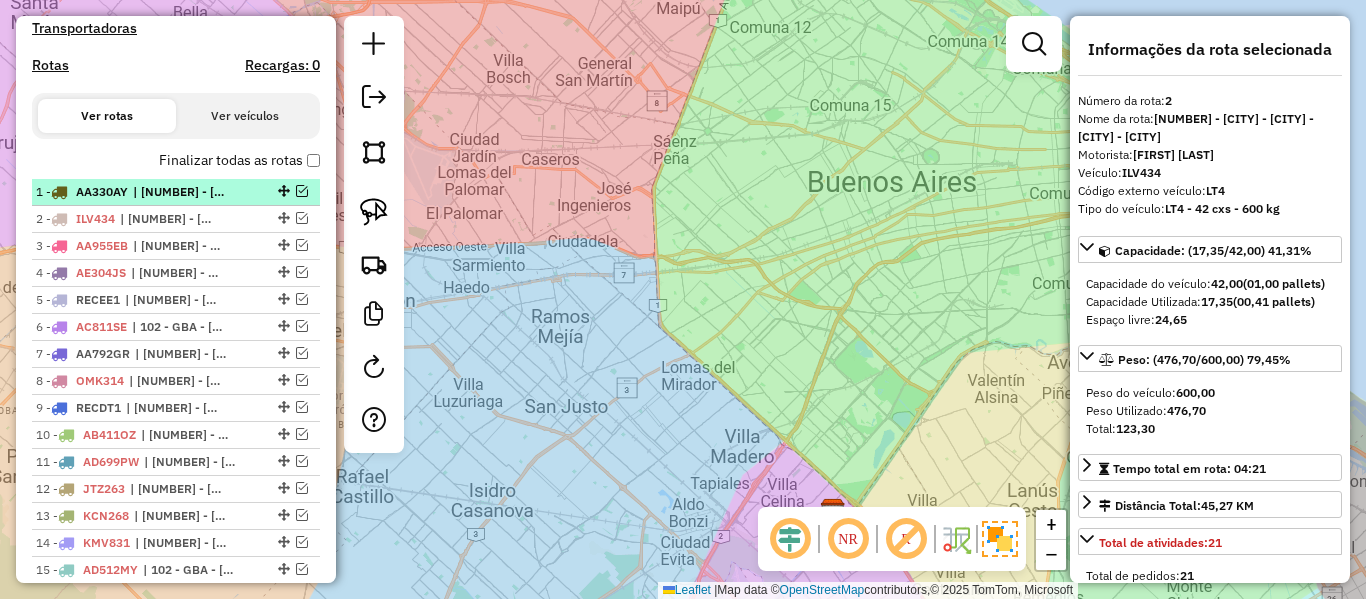 drag, startPoint x: 299, startPoint y: 213, endPoint x: 297, endPoint y: 201, distance: 12.165525 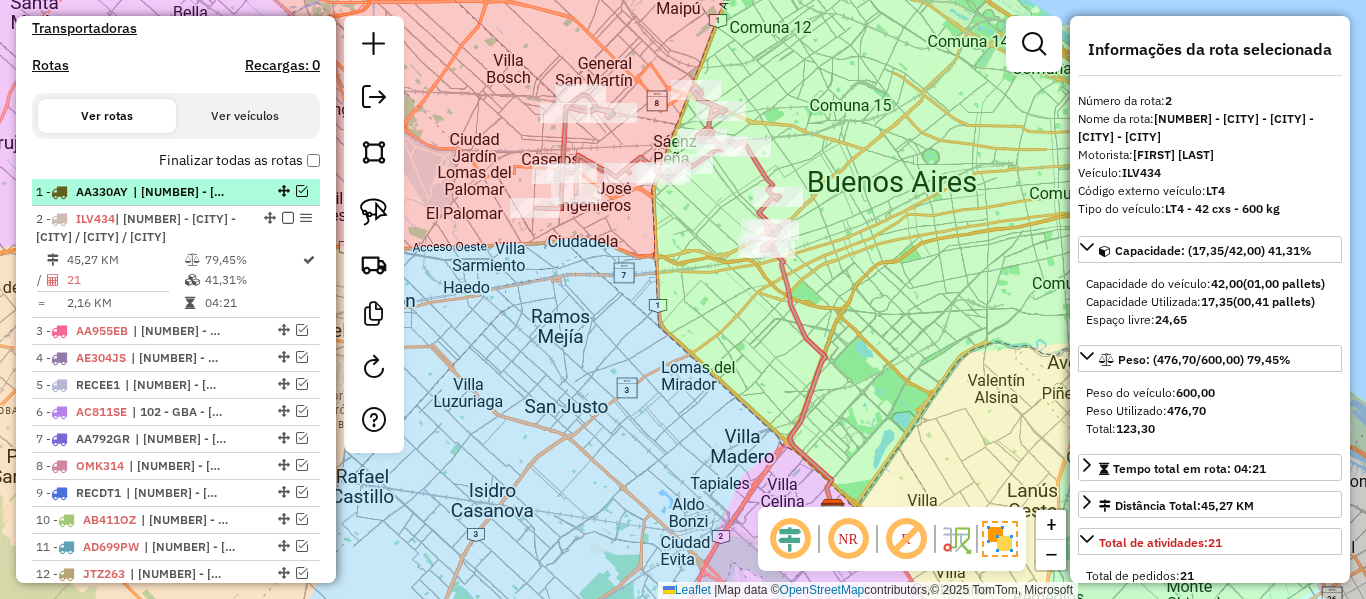 click at bounding box center (302, 191) 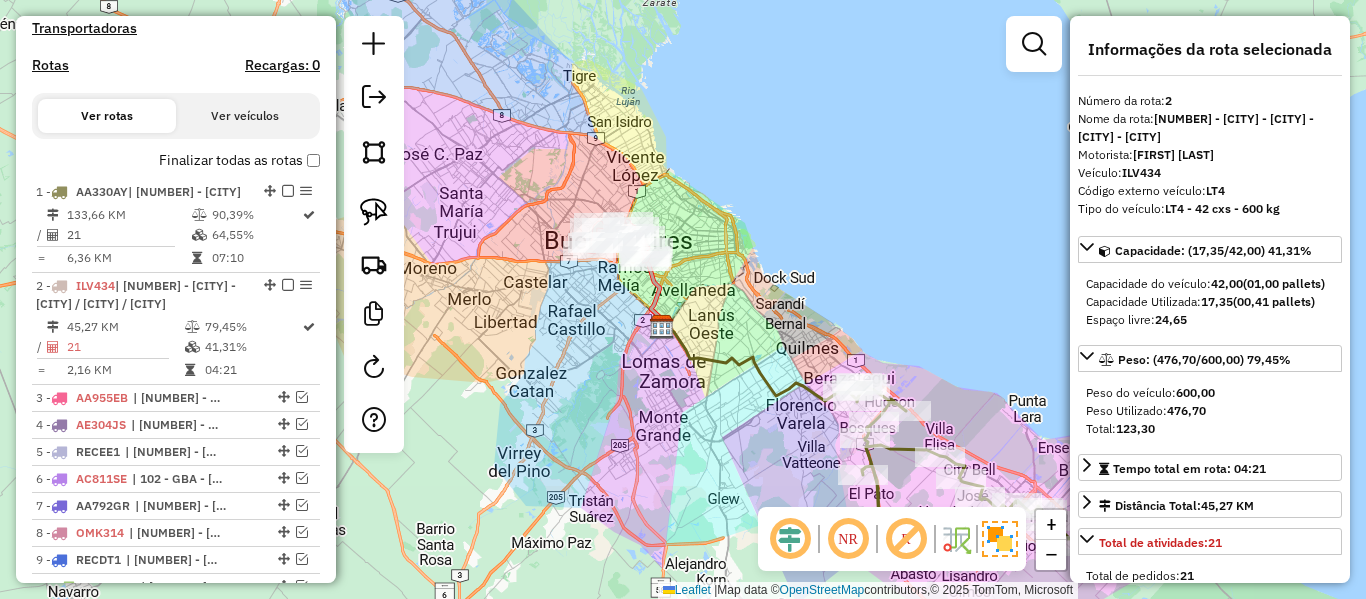 drag, startPoint x: 814, startPoint y: 275, endPoint x: 683, endPoint y: 286, distance: 131.46101 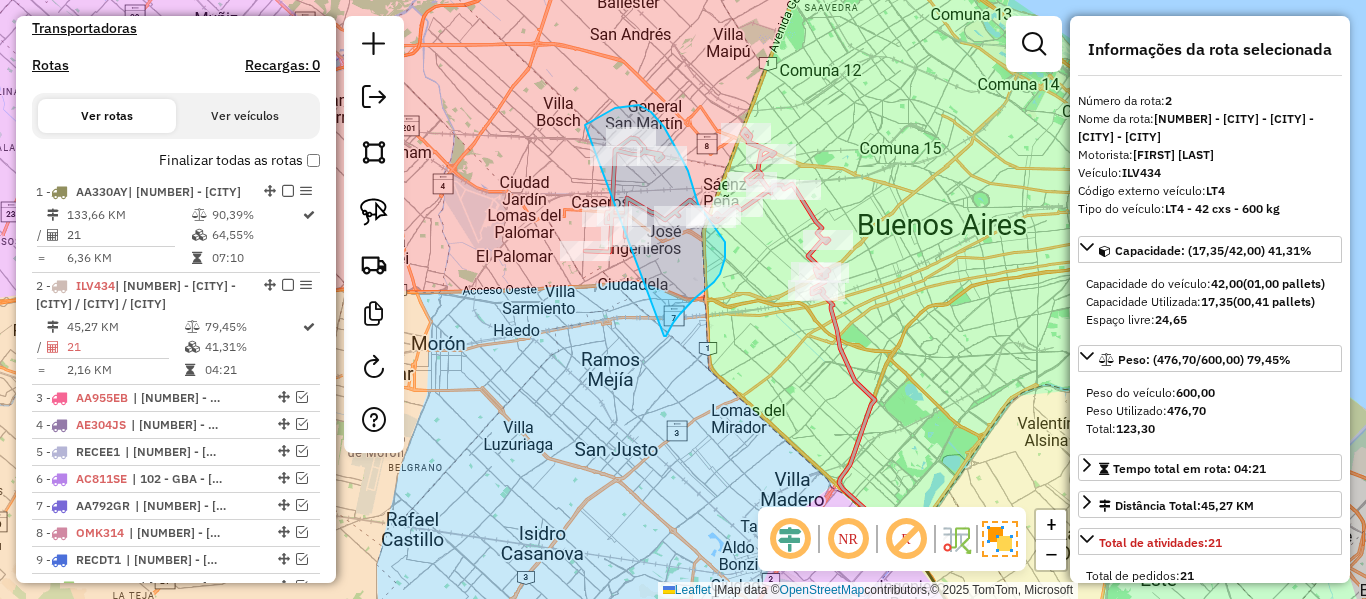 drag, startPoint x: 664, startPoint y: 336, endPoint x: 583, endPoint y: 310, distance: 85.07056 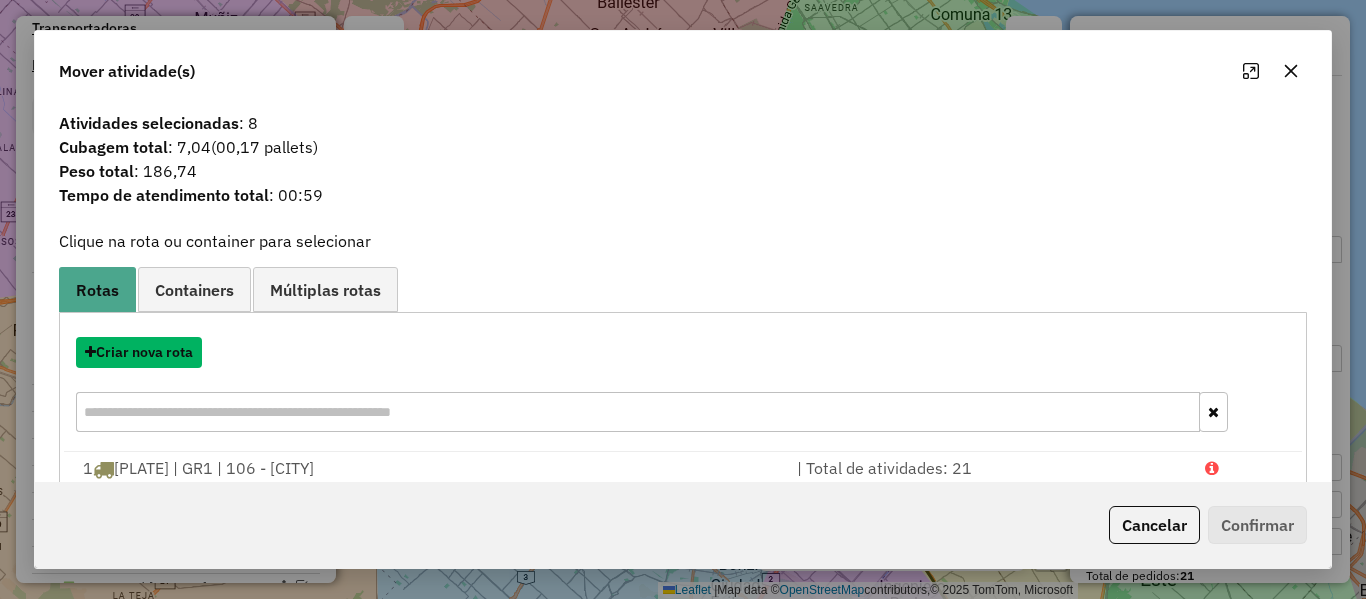 click on "Criar nova rota" at bounding box center [139, 352] 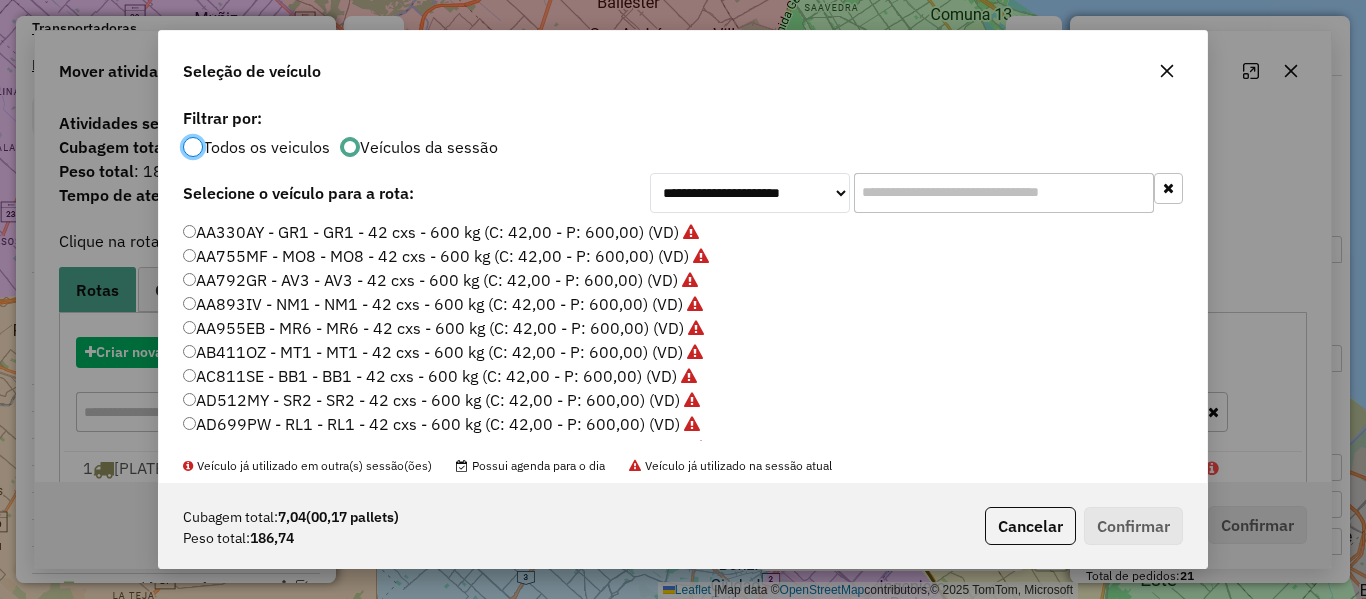 scroll, scrollTop: 11, scrollLeft: 6, axis: both 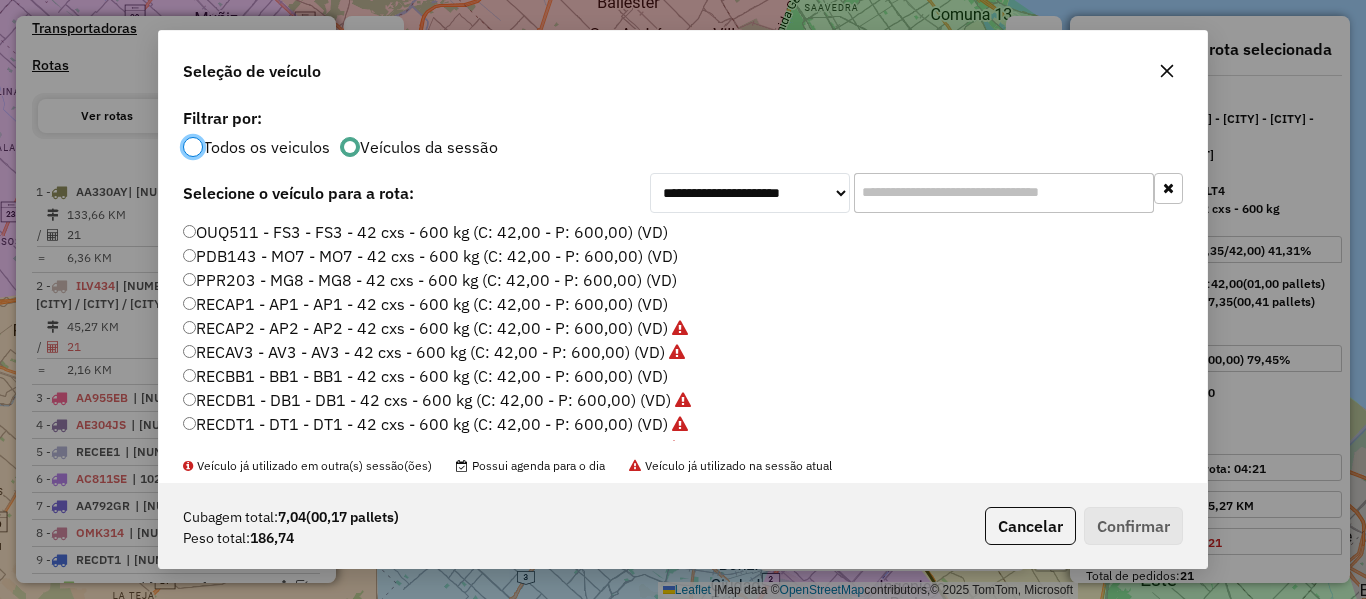 click on "**********" 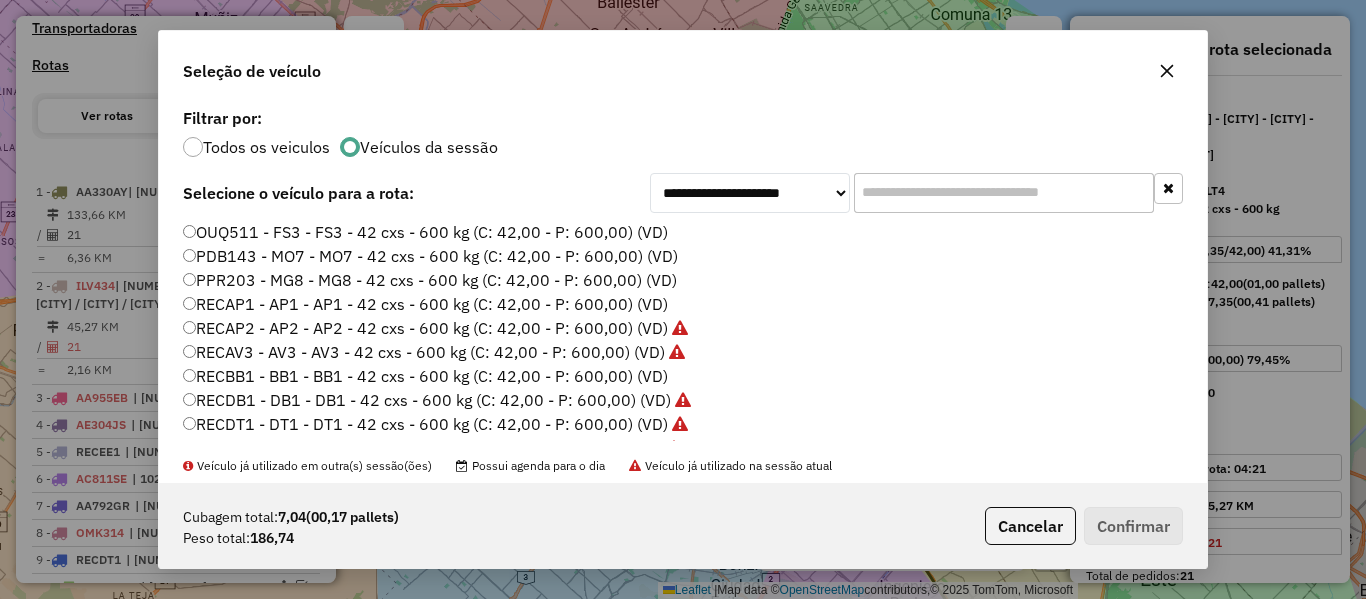 click on "OUQ511 - FS3 - FS3 - 42 cxs - 600 kg (C: 42,00 - P: 600,00) (VD)" 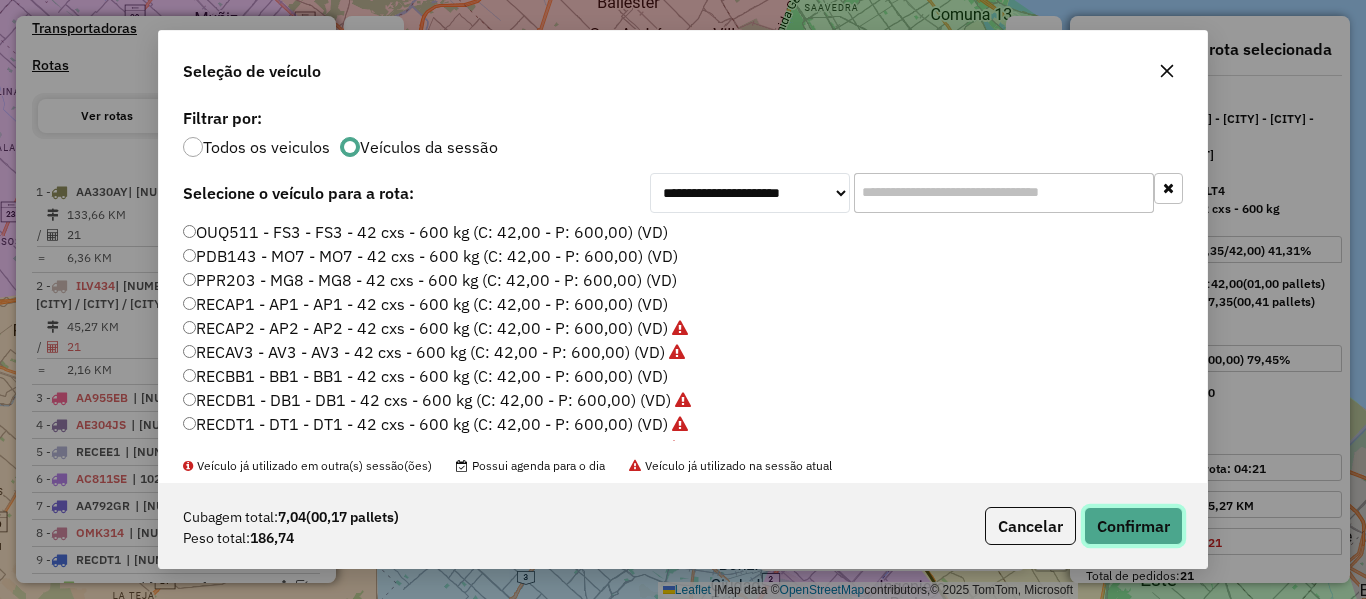 click on "Confirmar" 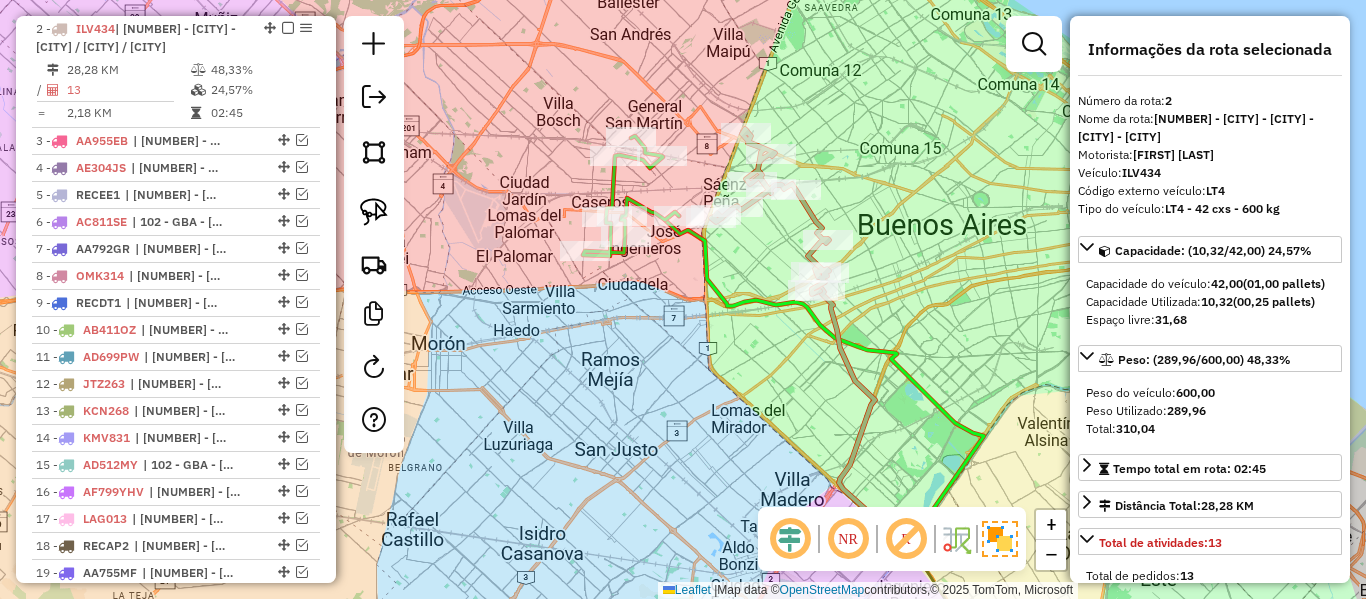 click 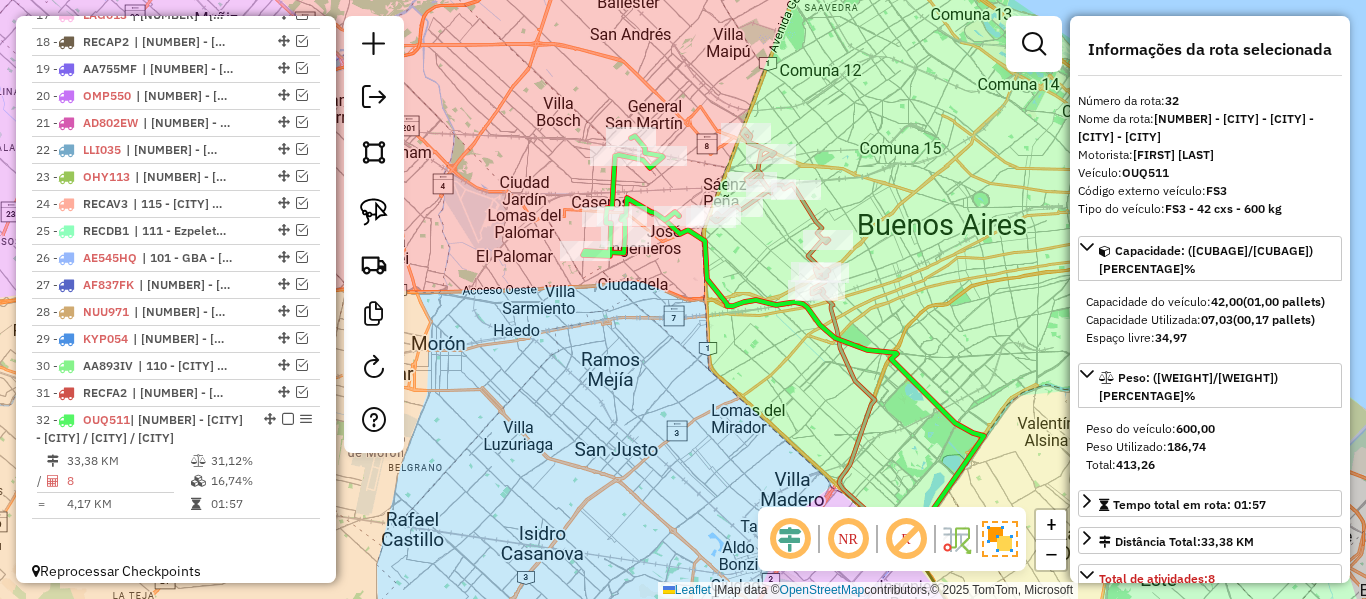 scroll, scrollTop: 1412, scrollLeft: 0, axis: vertical 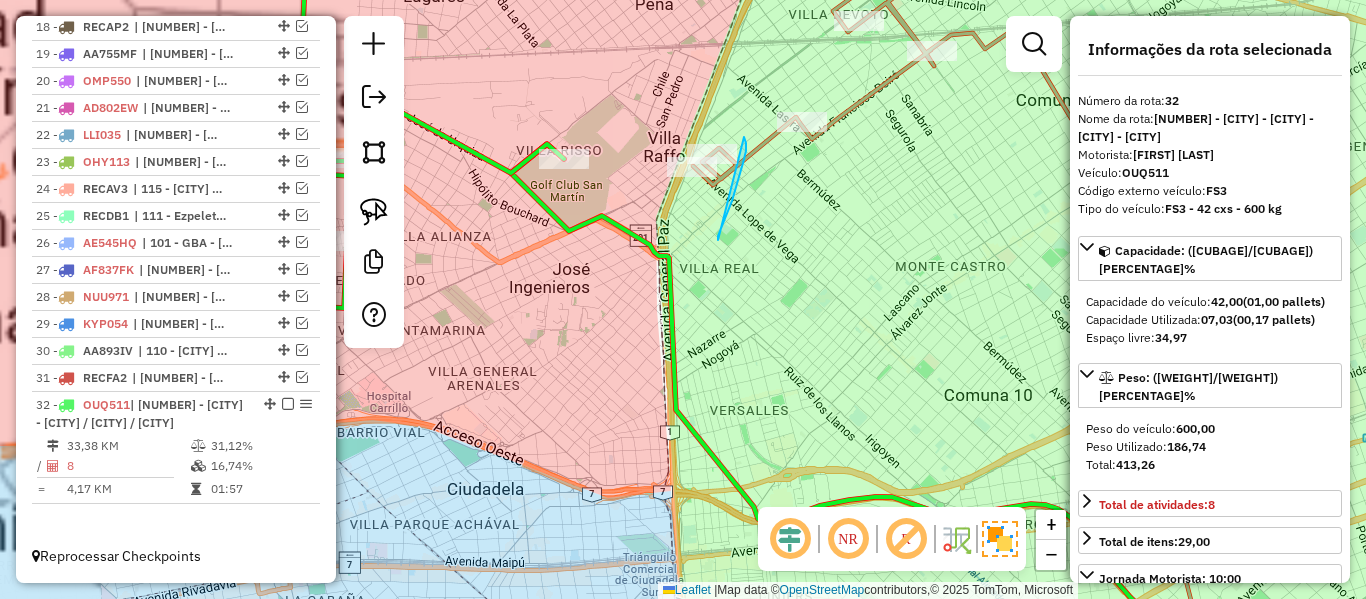 drag, startPoint x: 724, startPoint y: 220, endPoint x: 632, endPoint y: 225, distance: 92.13577 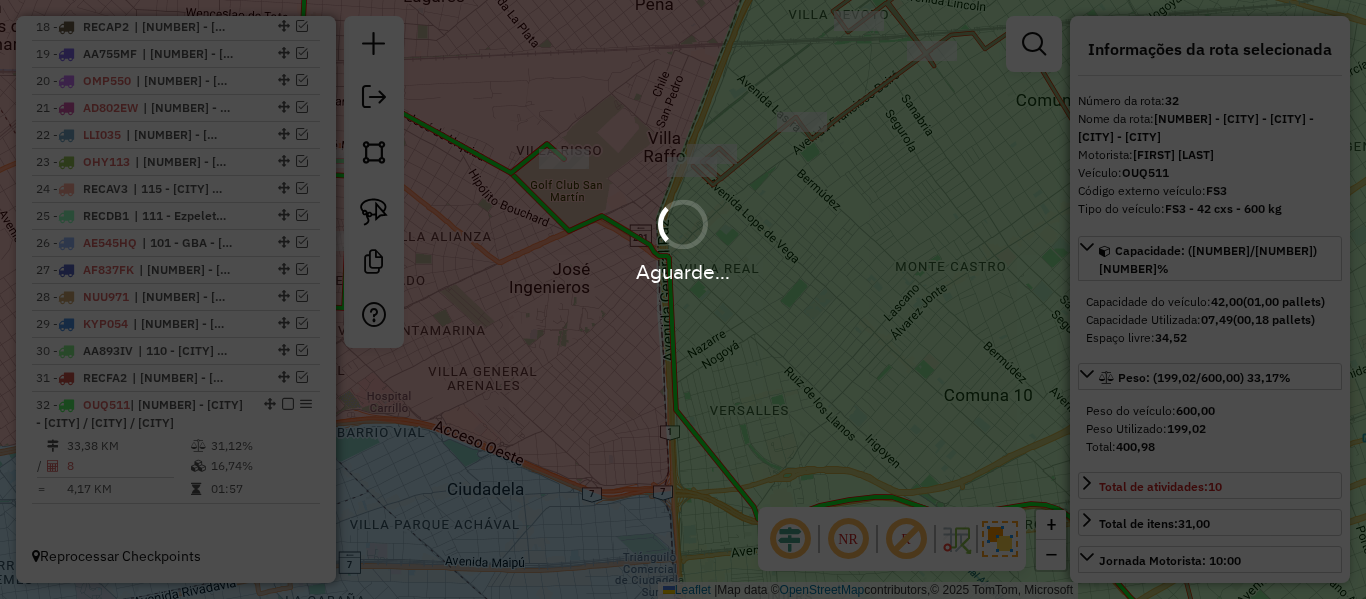 select on "**********" 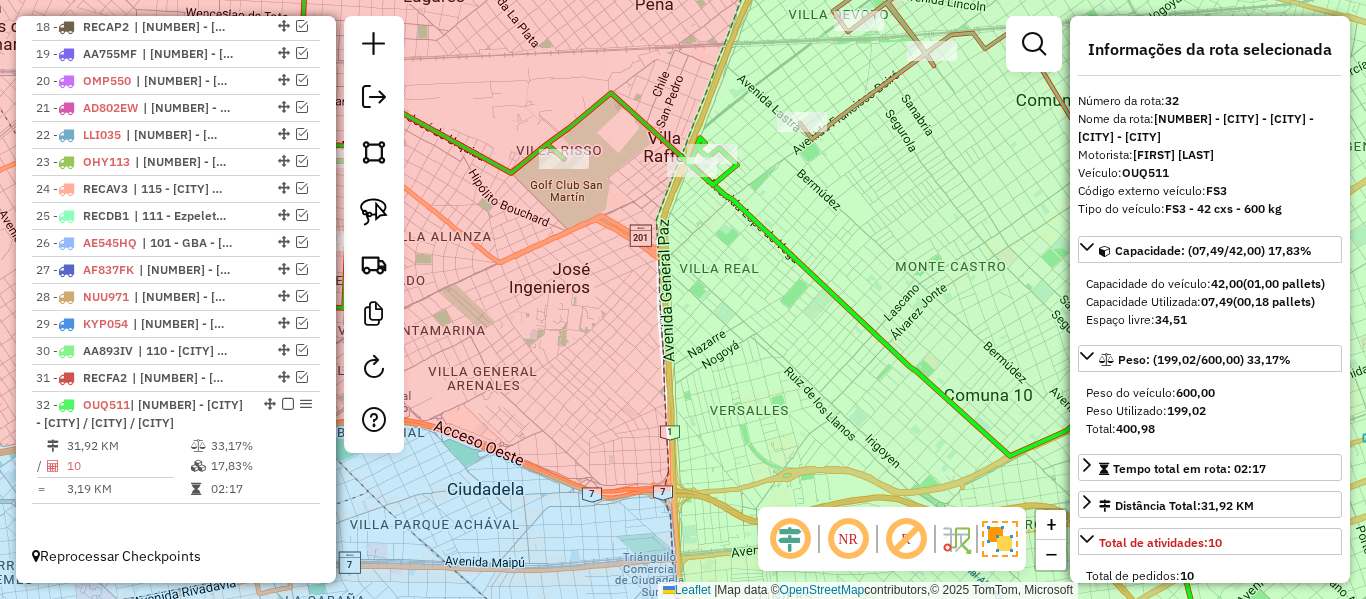 click 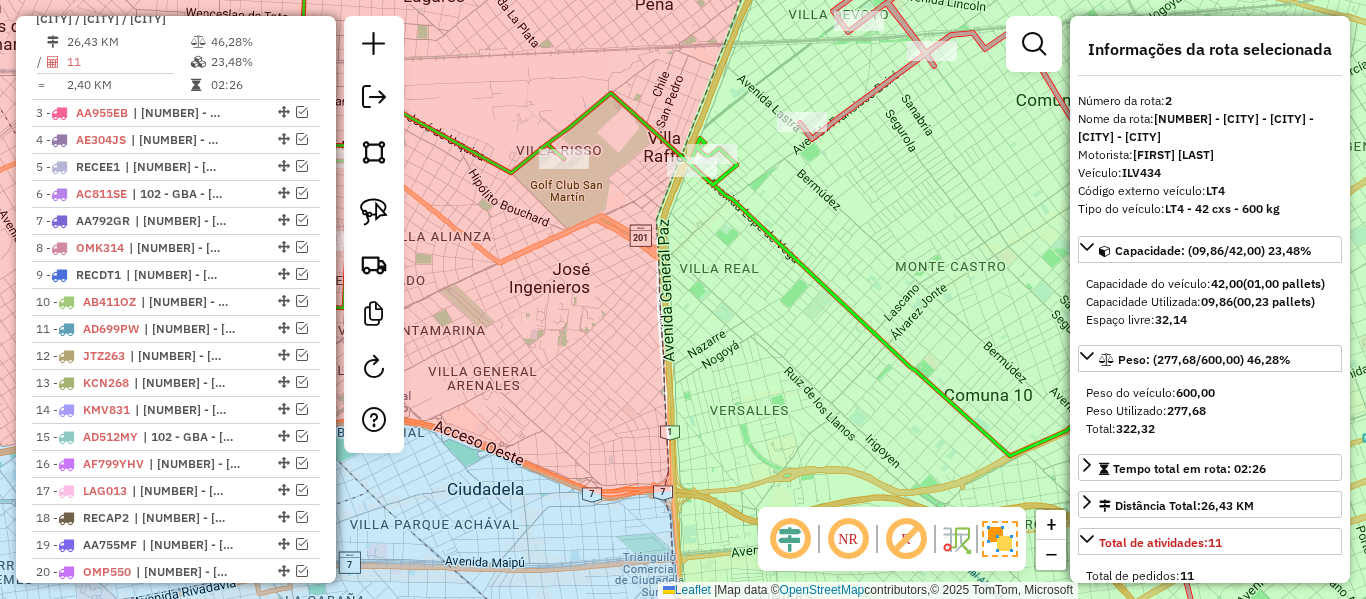 scroll, scrollTop: 857, scrollLeft: 0, axis: vertical 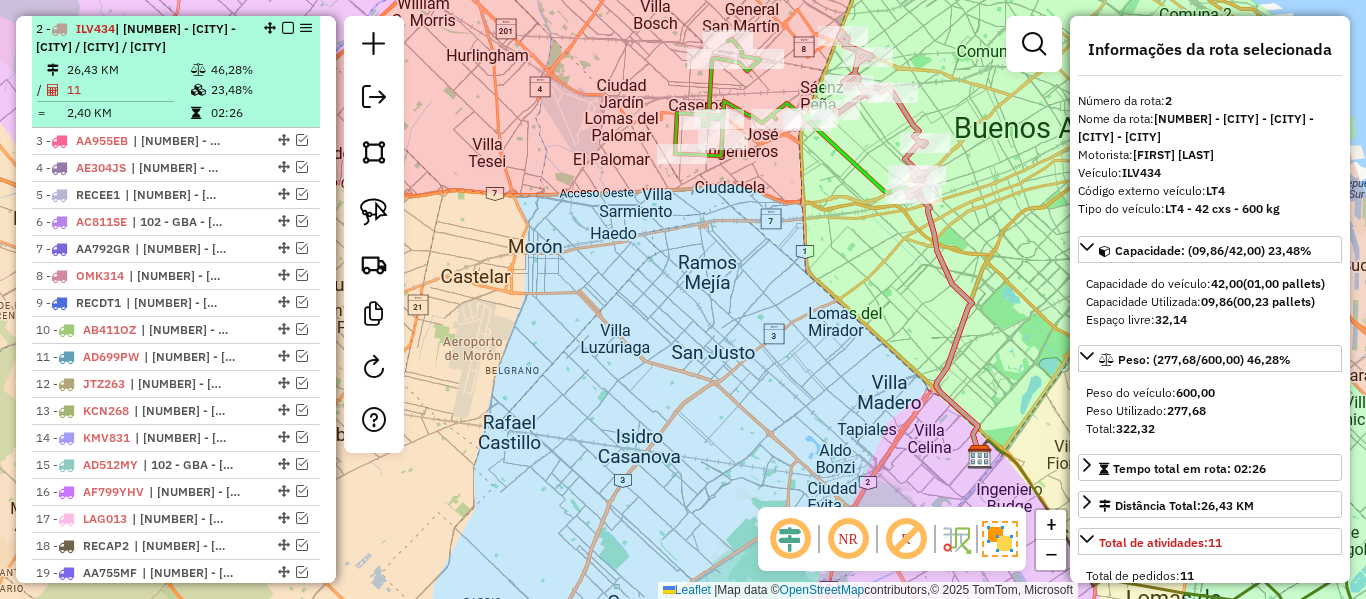 click at bounding box center (288, 28) 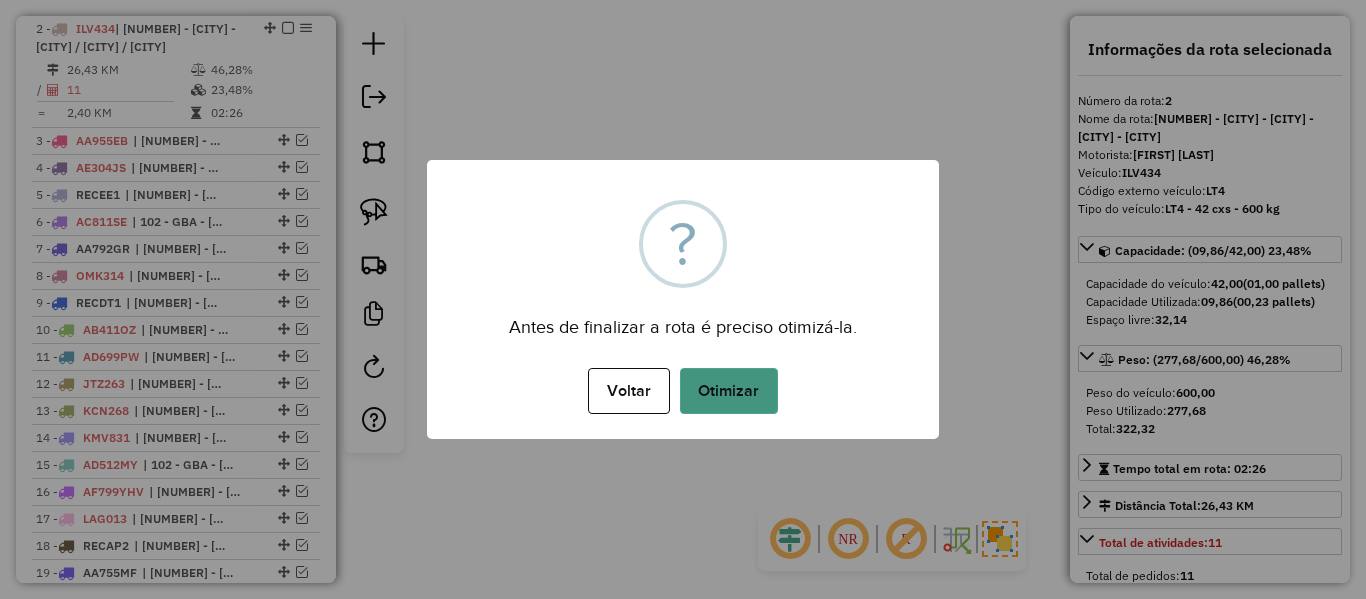 click on "Otimizar" at bounding box center (729, 391) 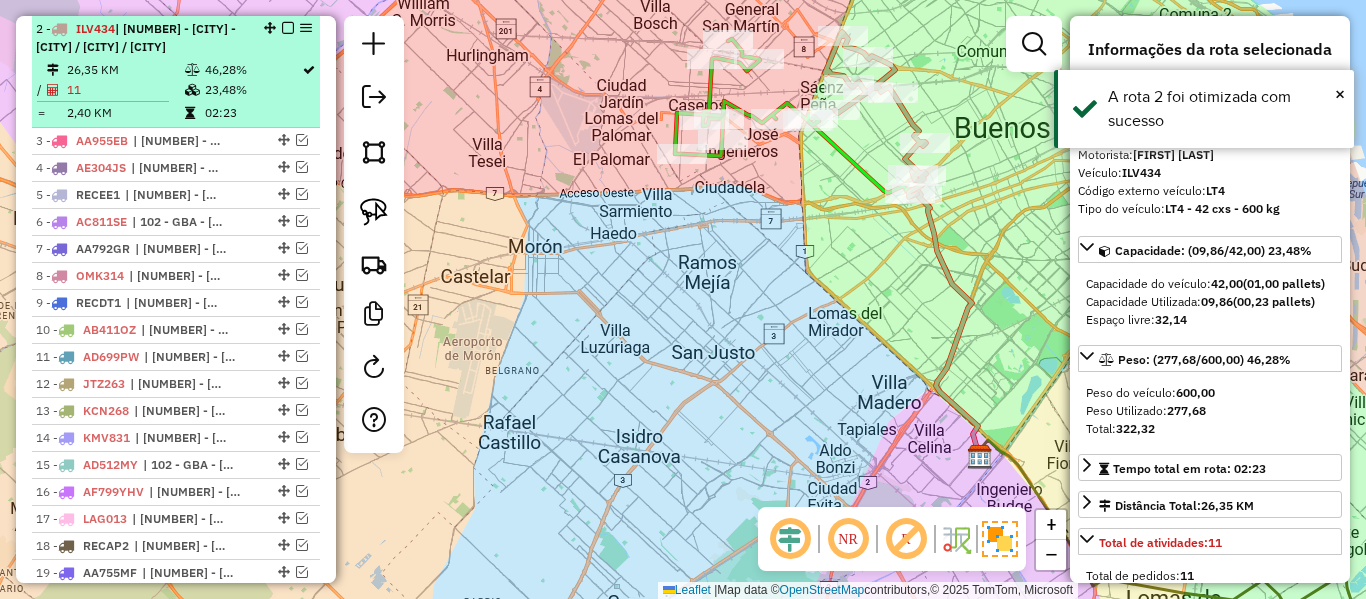 drag, startPoint x: 280, startPoint y: 24, endPoint x: 643, endPoint y: 101, distance: 371.0768 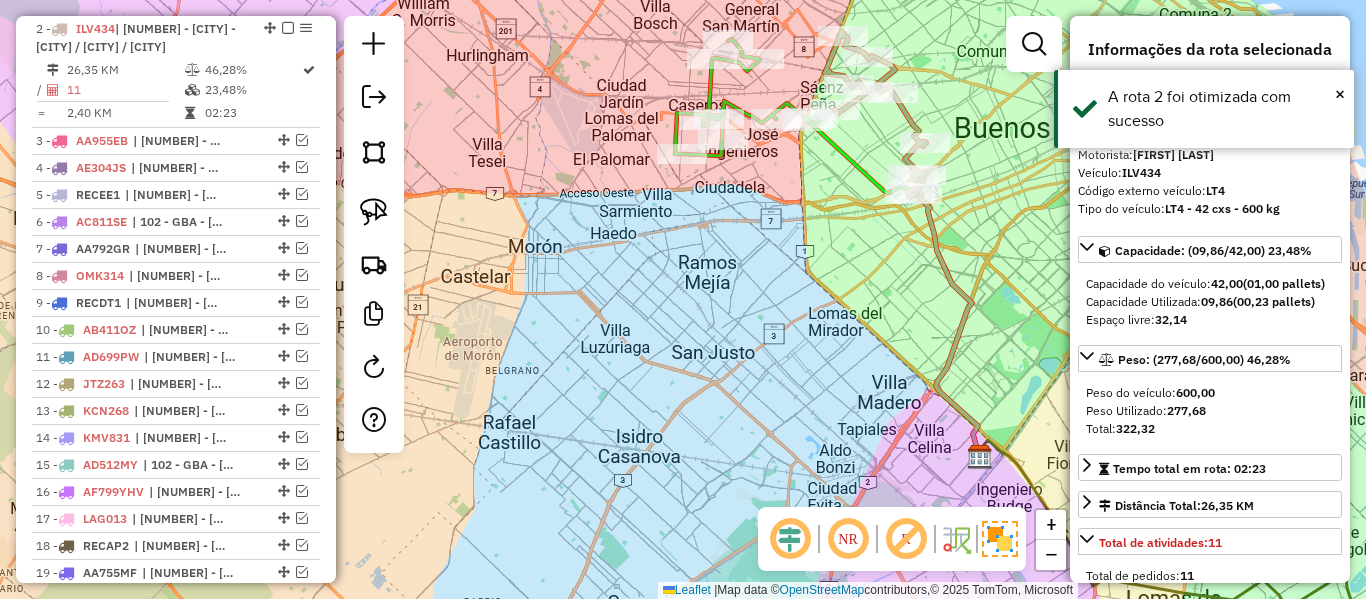 click at bounding box center [288, 28] 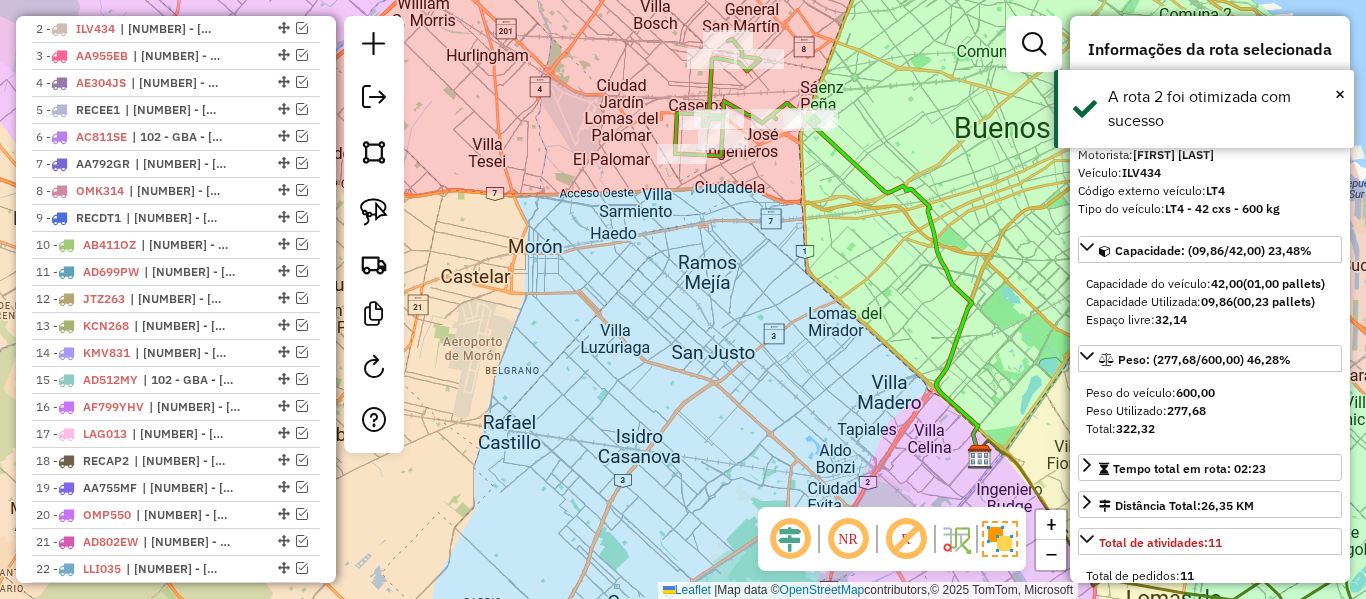 click on "Janela de atendimento Grade de atendimento Capacidade Transportadoras Veículos Cliente Pedidos  Rotas Selecione os dias de semana para filtrar as janelas de atendimento  Seg   Ter   Qua   Qui   Sex   Sáb   Dom  Informe o período da janela de atendimento: De: Até:  Filtrar exatamente a janela do cliente  Considerar janela de atendimento padrão  Selecione os dias de semana para filtrar as grades de atendimento  Seg   Ter   Qua   Qui   Sex   Sáb   Dom   Considerar clientes sem dia de atendimento cadastrado  Clientes fora do dia de atendimento selecionado Filtrar as atividades entre os valores definidos abaixo:  Peso mínimo:   Peso máximo:   Cubagem mínima:   Cubagem máxima:   De:   Até:  Filtrar as atividades entre o tempo de atendimento definido abaixo:  De:   Até:   Considerar capacidade total dos clientes não roteirizados Transportadora: Selecione um ou mais itens Tipo de veículo: Selecione um ou mais itens Veículo: Selecione um ou mais itens Motorista: Selecione um ou mais itens Nome: Rótulo:" 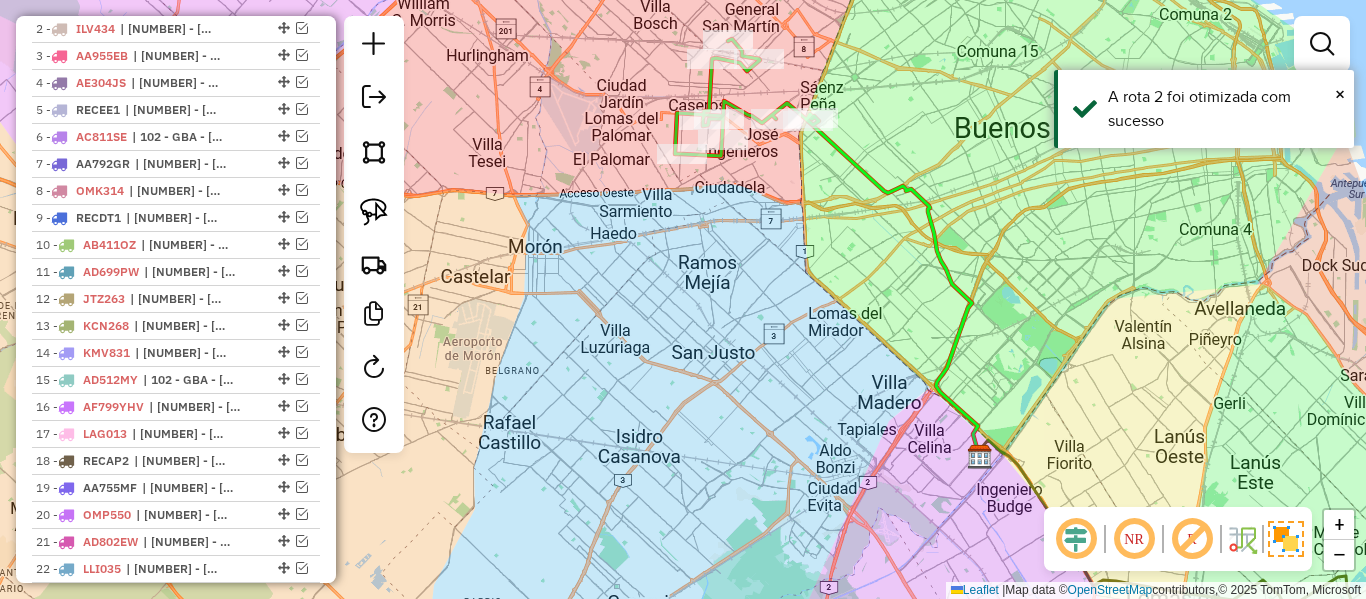 click 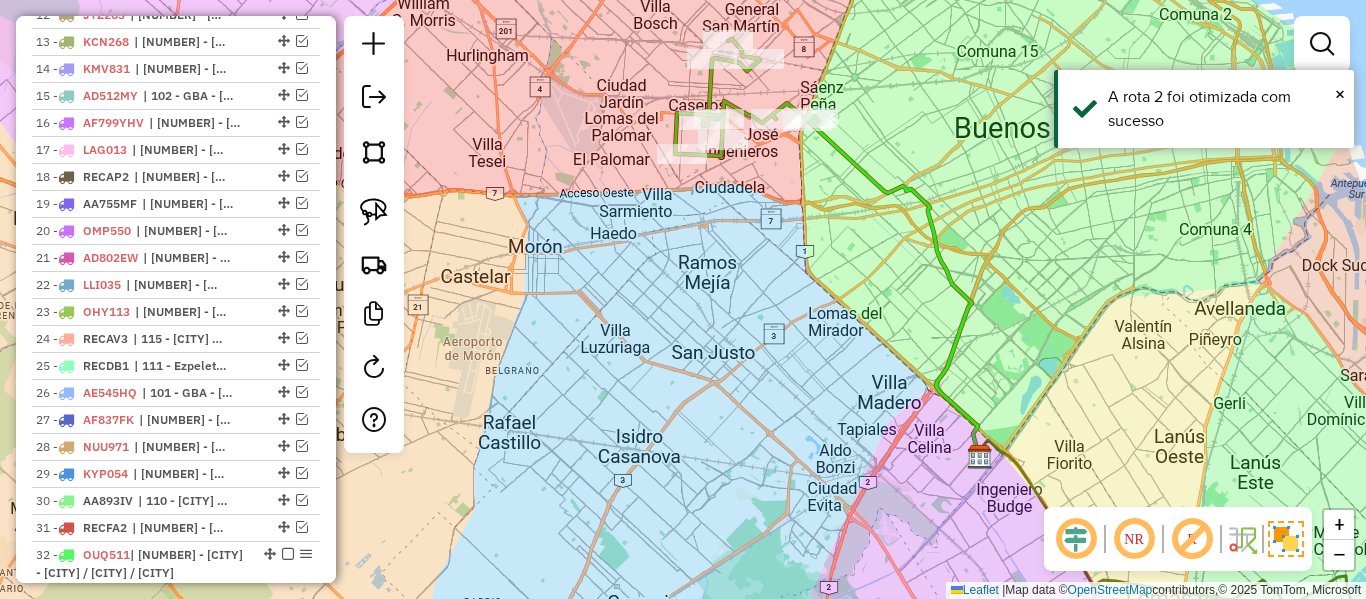 select on "**********" 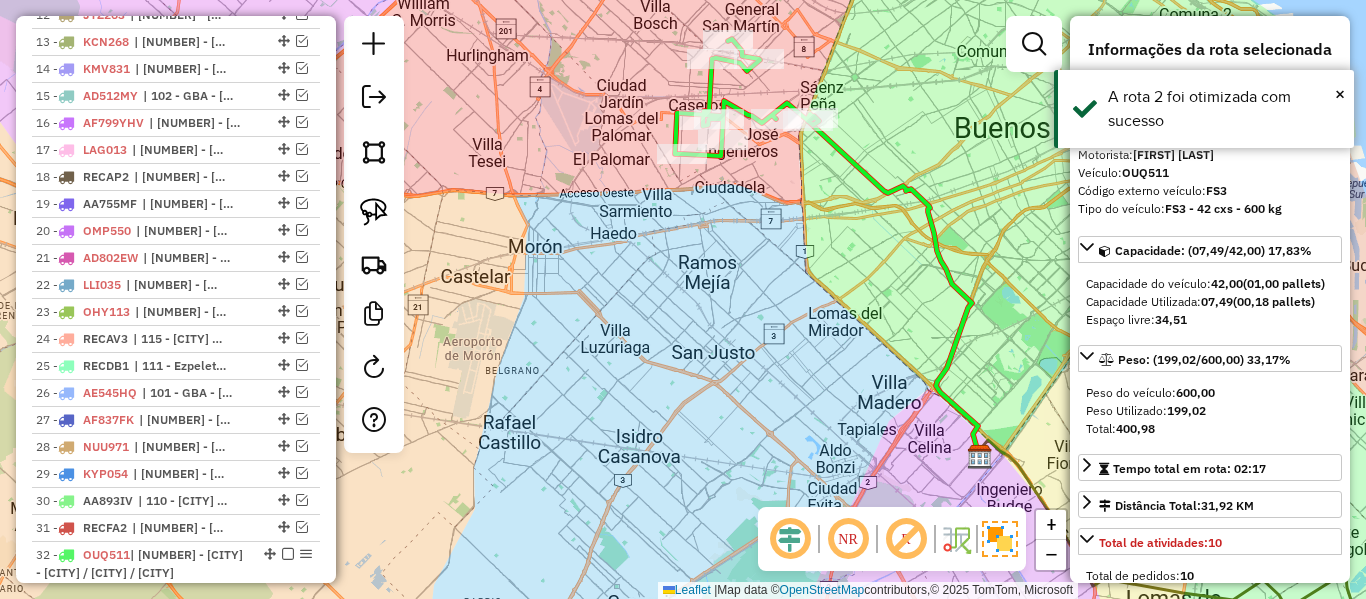 scroll, scrollTop: 1309, scrollLeft: 0, axis: vertical 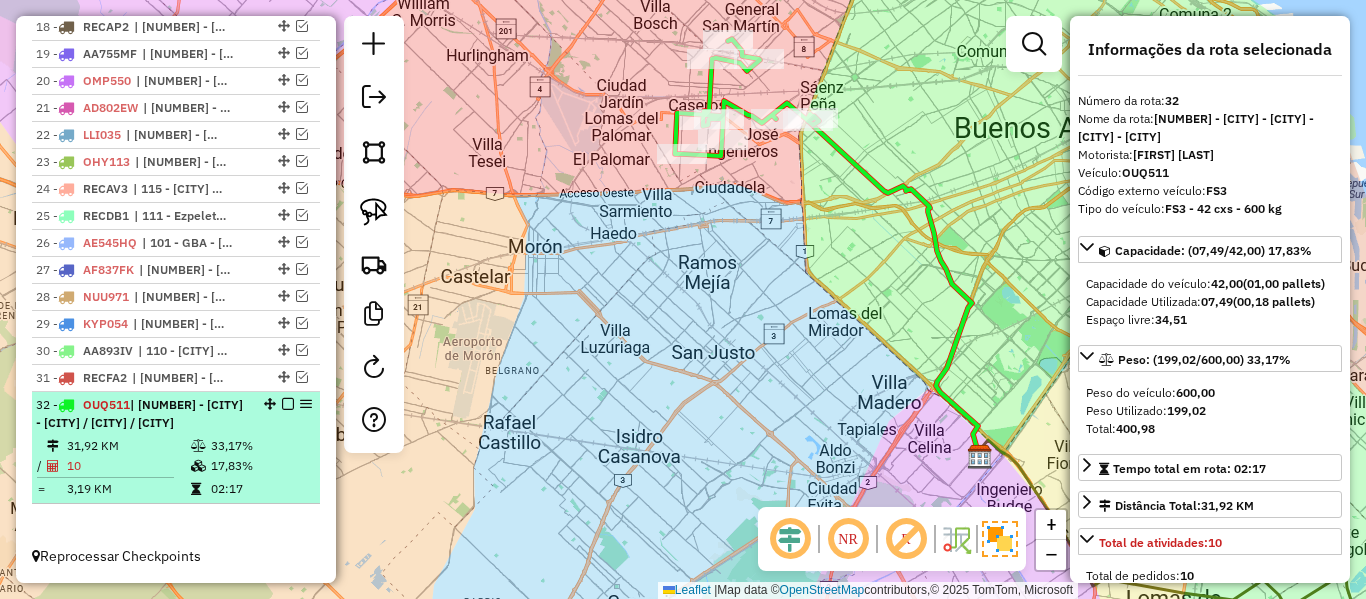 click at bounding box center (288, 404) 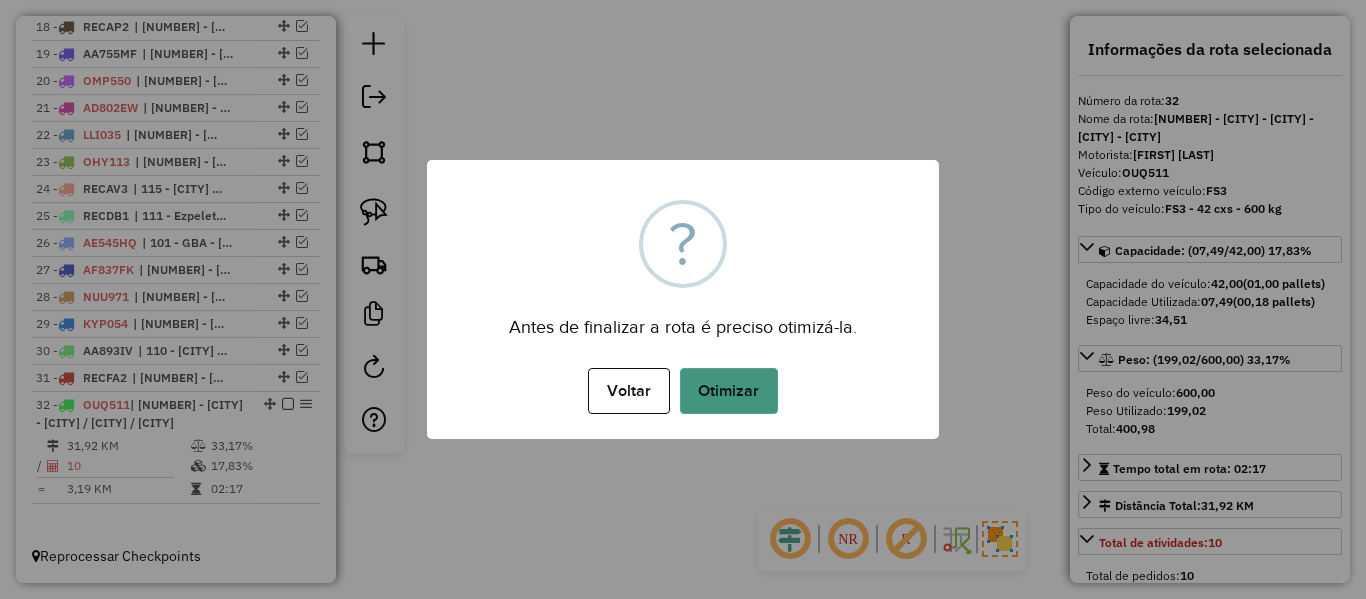 click on "Otimizar" at bounding box center (729, 391) 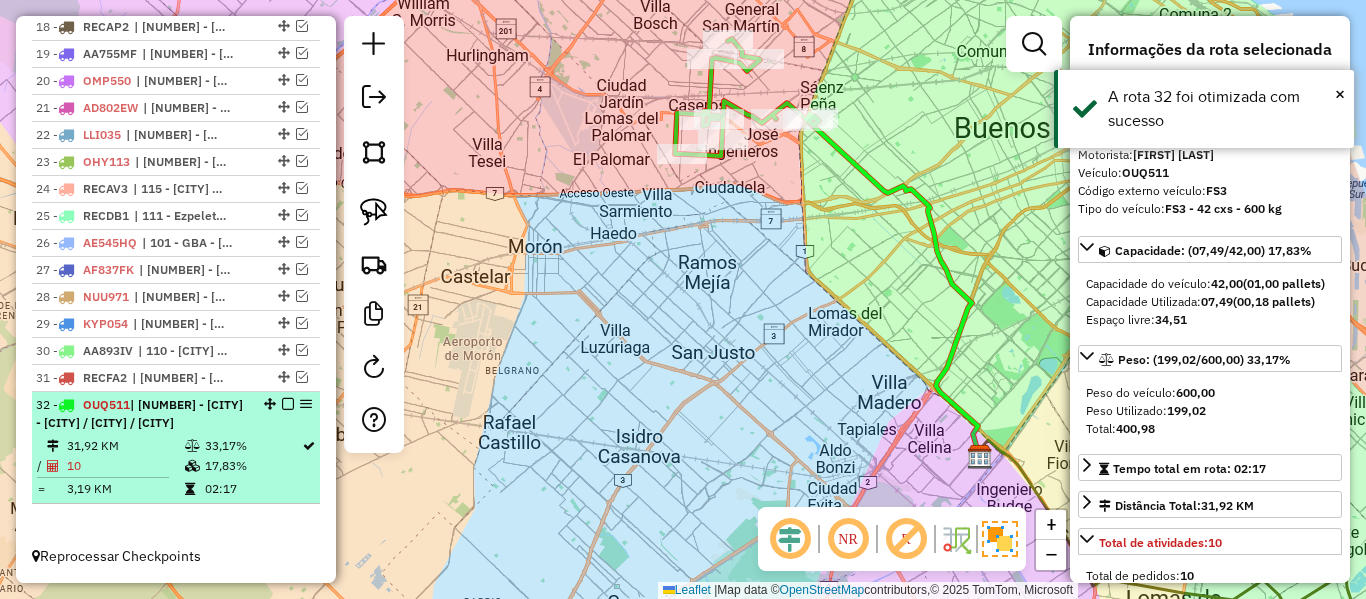 click at bounding box center [288, 404] 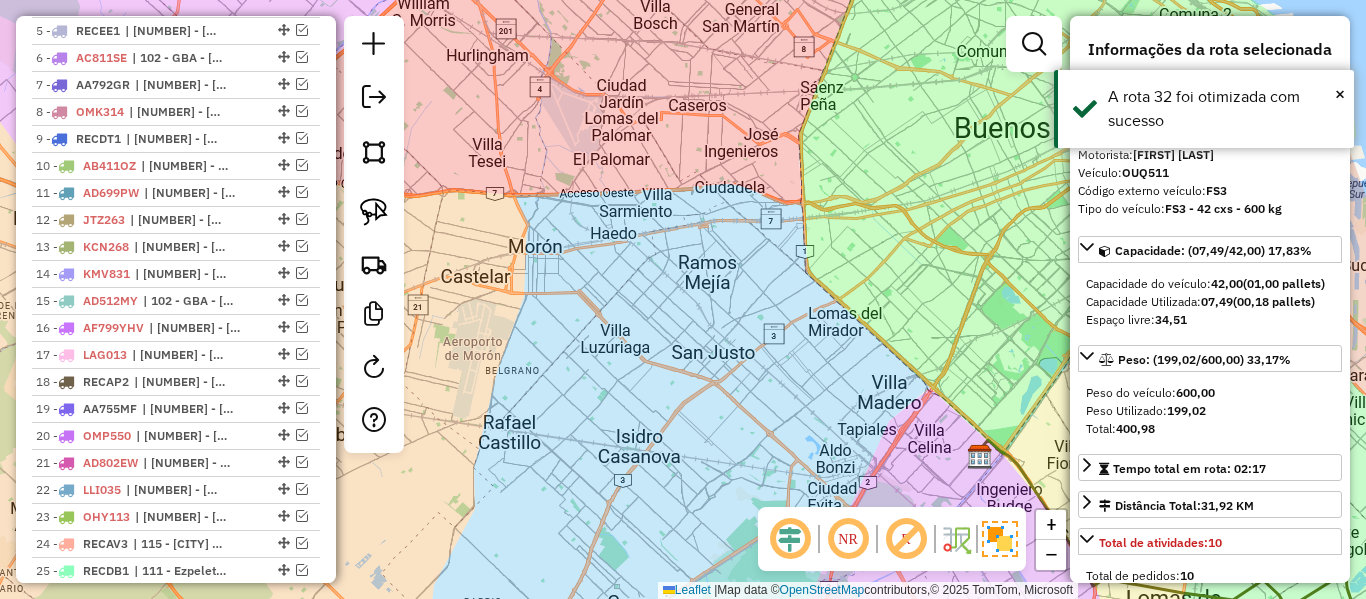 scroll, scrollTop: 0, scrollLeft: 0, axis: both 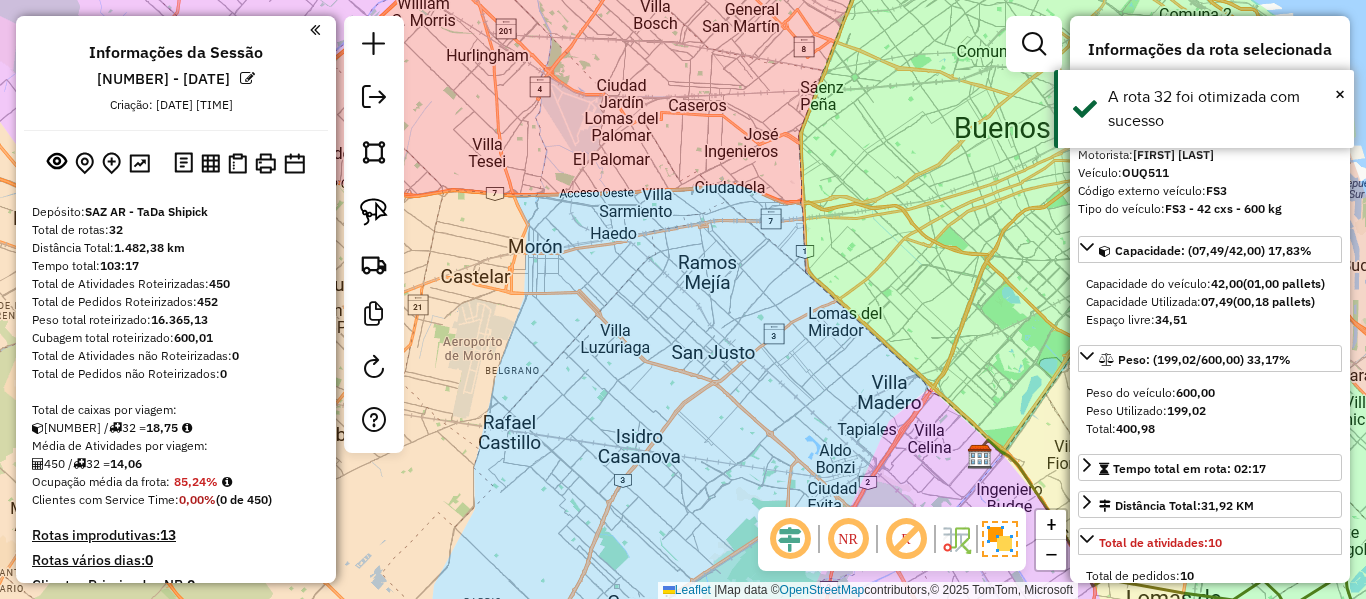 drag, startPoint x: 219, startPoint y: 460, endPoint x: 225, endPoint y: 176, distance: 284.0634 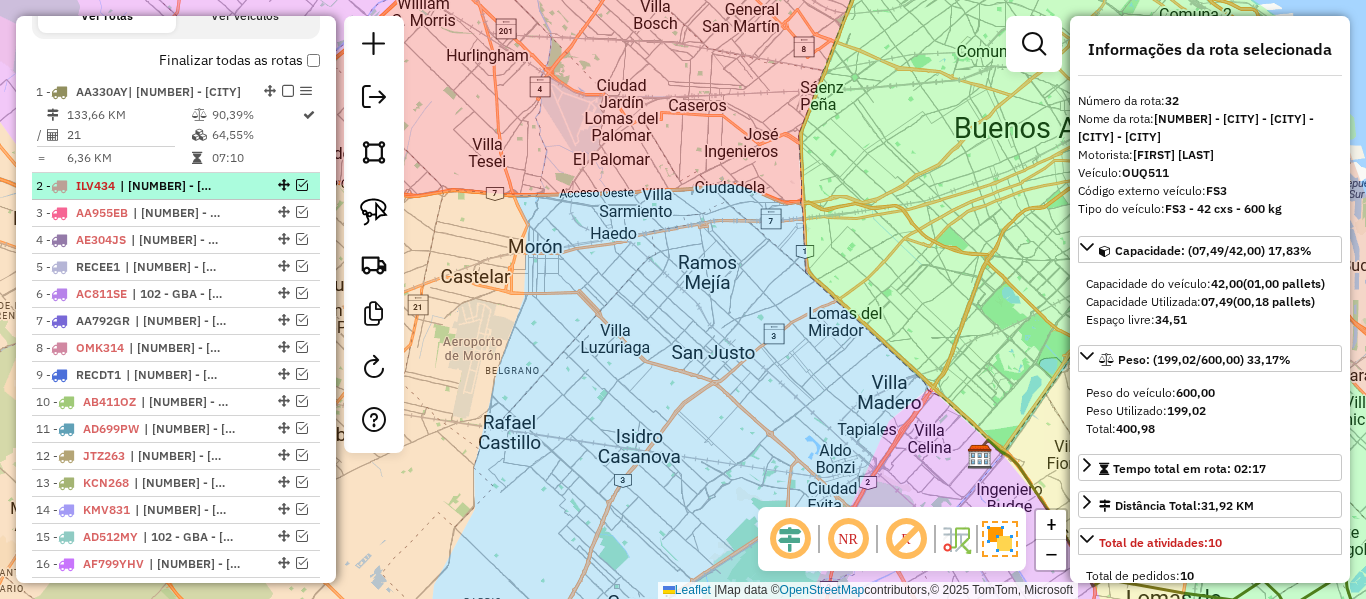 click at bounding box center (302, 185) 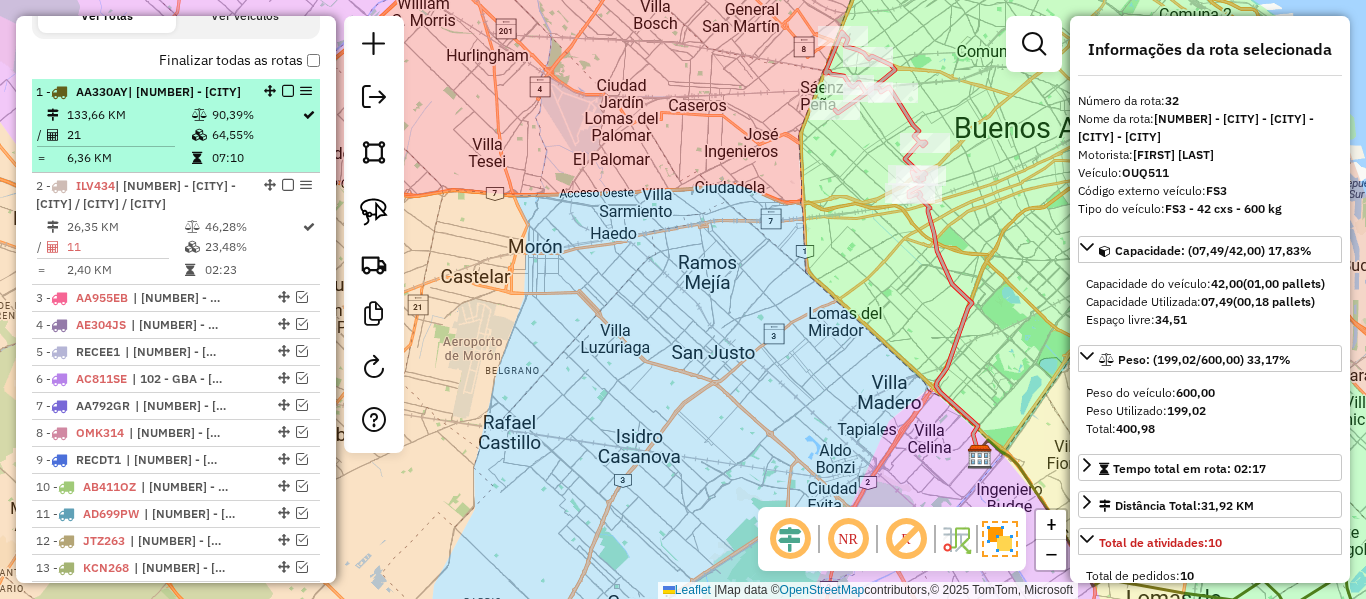 click on "64,55%" at bounding box center (256, 135) 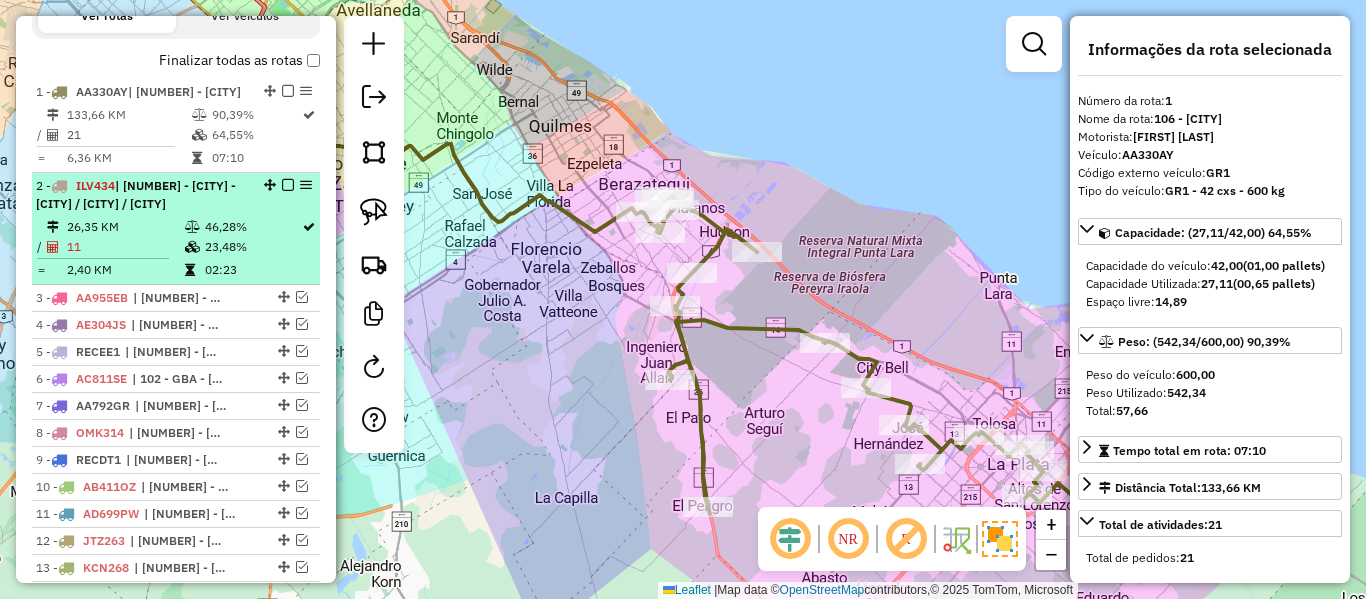 click at bounding box center (282, 185) 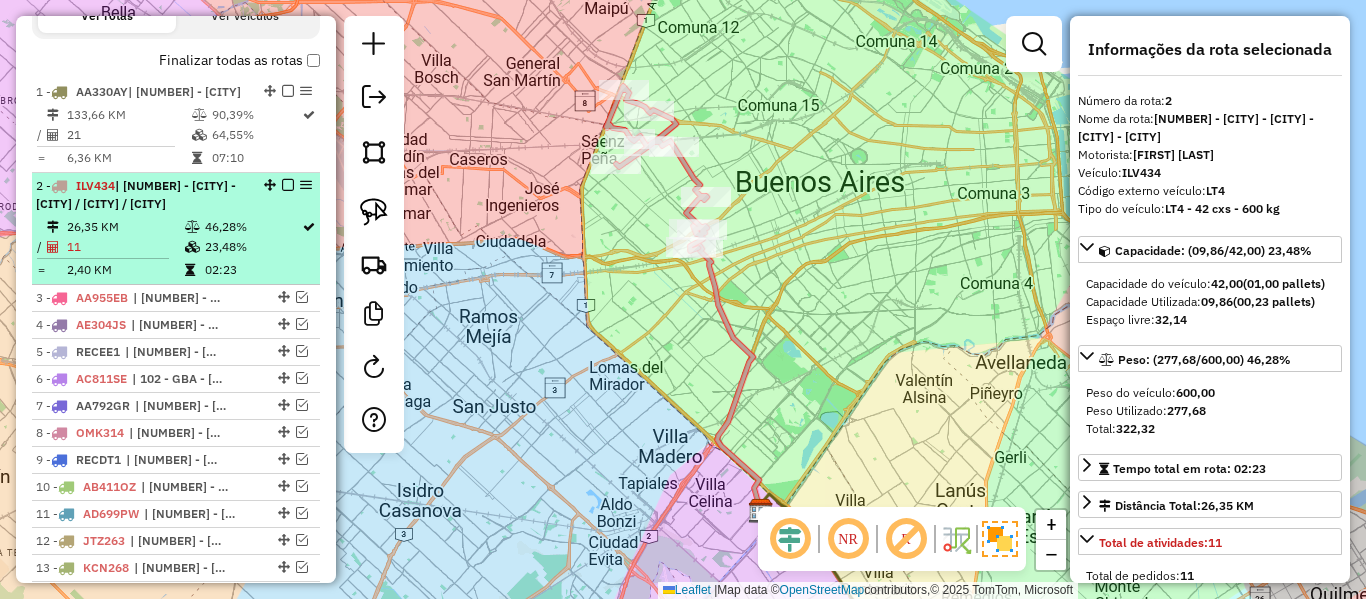 click at bounding box center [288, 185] 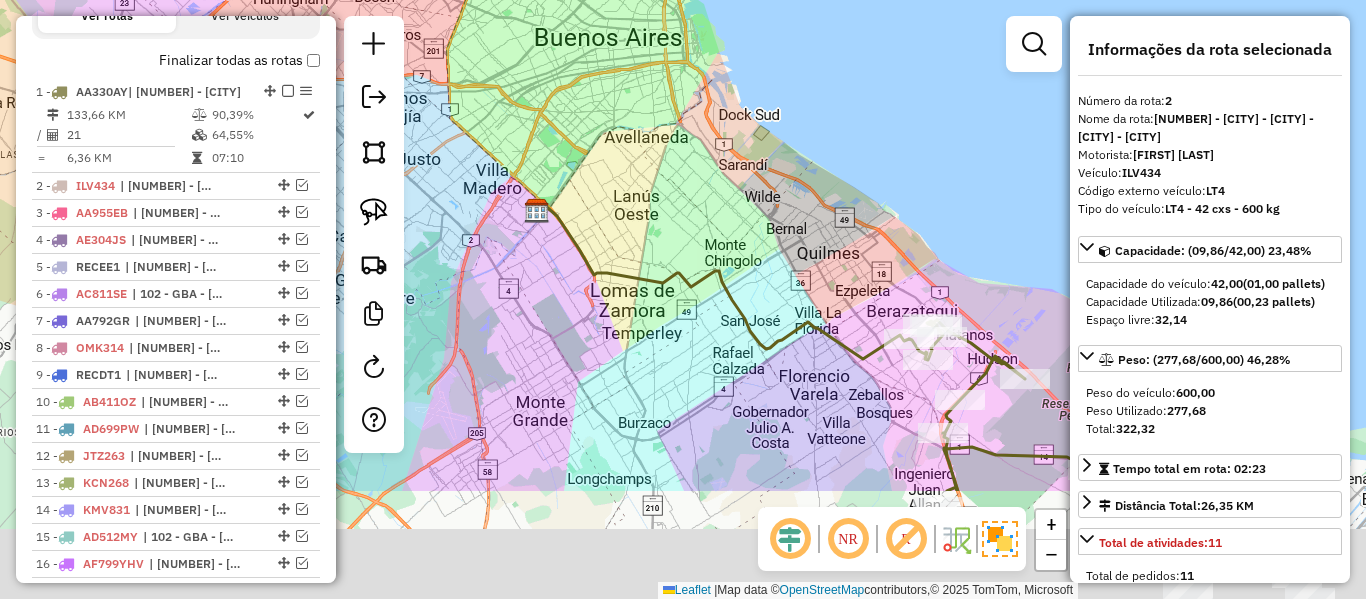 drag, startPoint x: 629, startPoint y: 152, endPoint x: 555, endPoint y: 74, distance: 107.51744 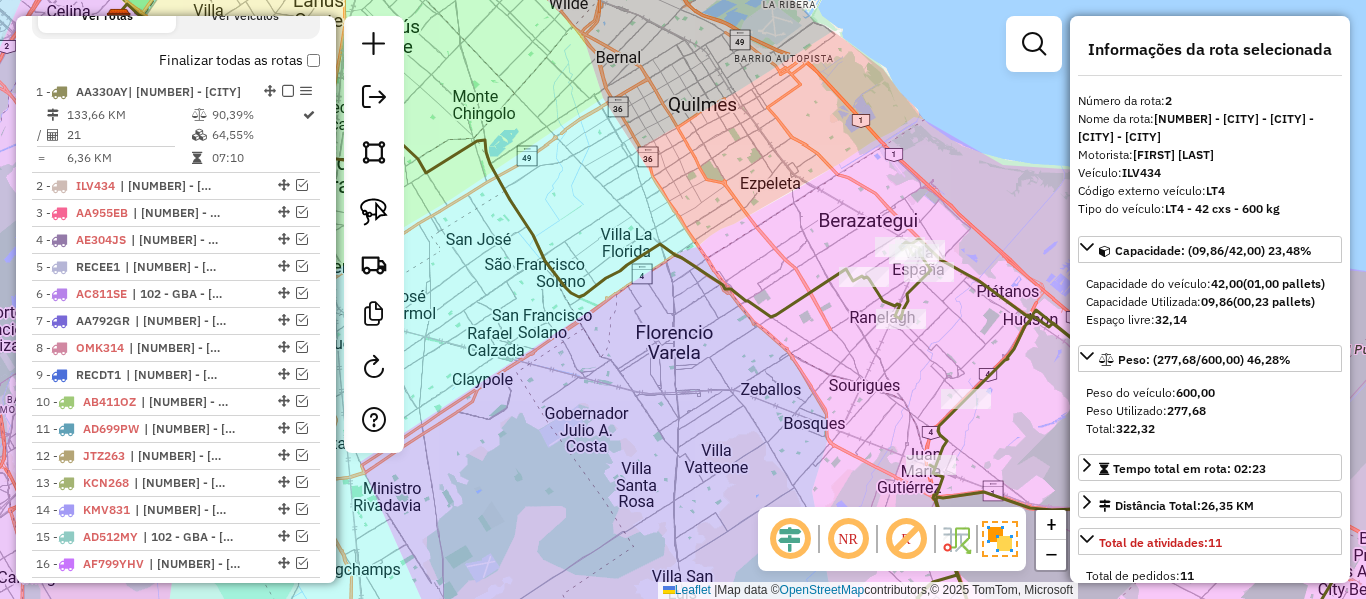drag, startPoint x: 776, startPoint y: 299, endPoint x: 484, endPoint y: 146, distance: 329.65588 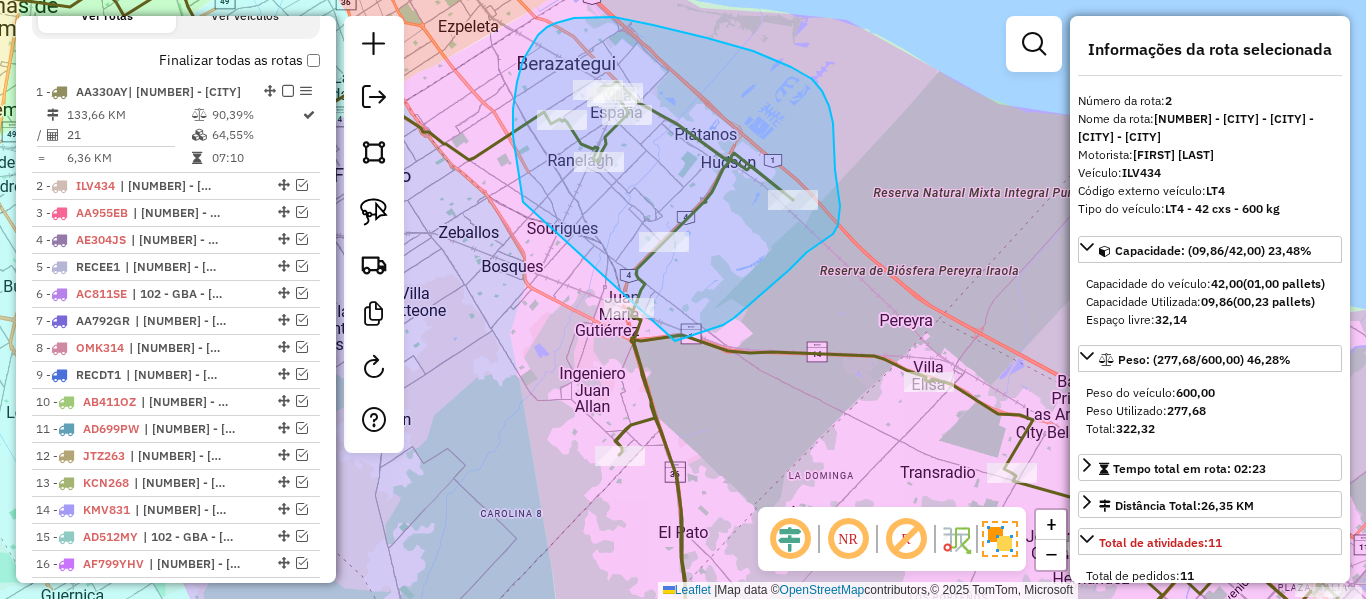 drag, startPoint x: 523, startPoint y: 202, endPoint x: 523, endPoint y: 349, distance: 147 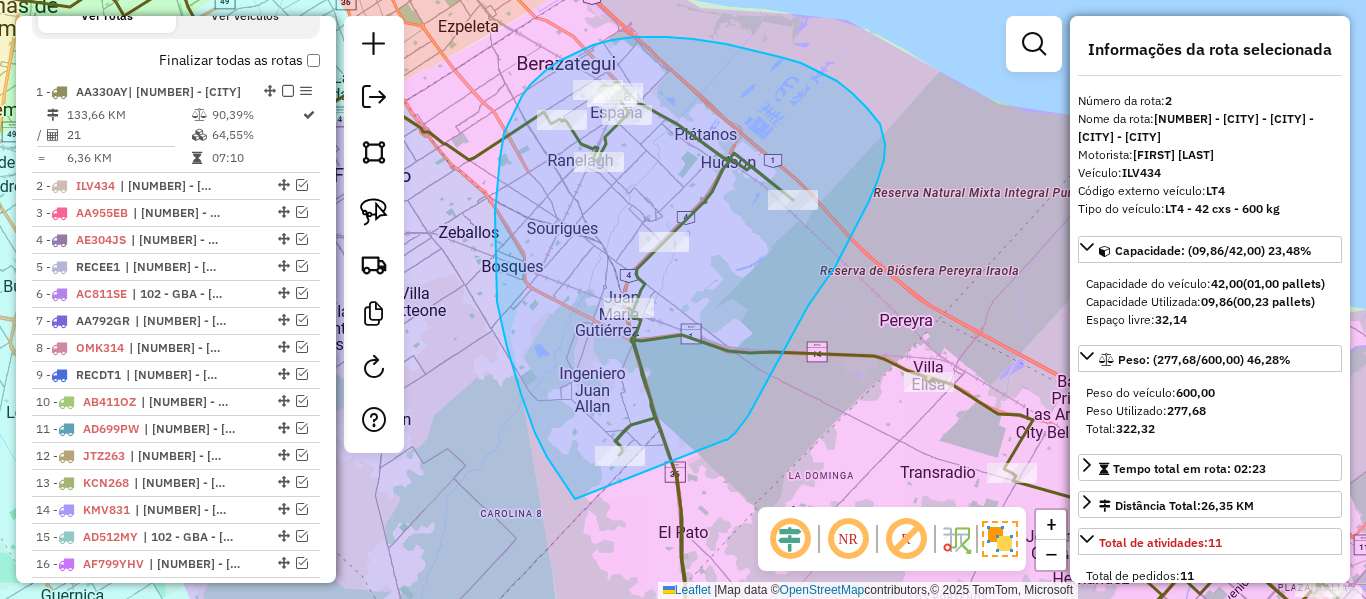 drag, startPoint x: 727, startPoint y: 440, endPoint x: 586, endPoint y: 517, distance: 160.6549 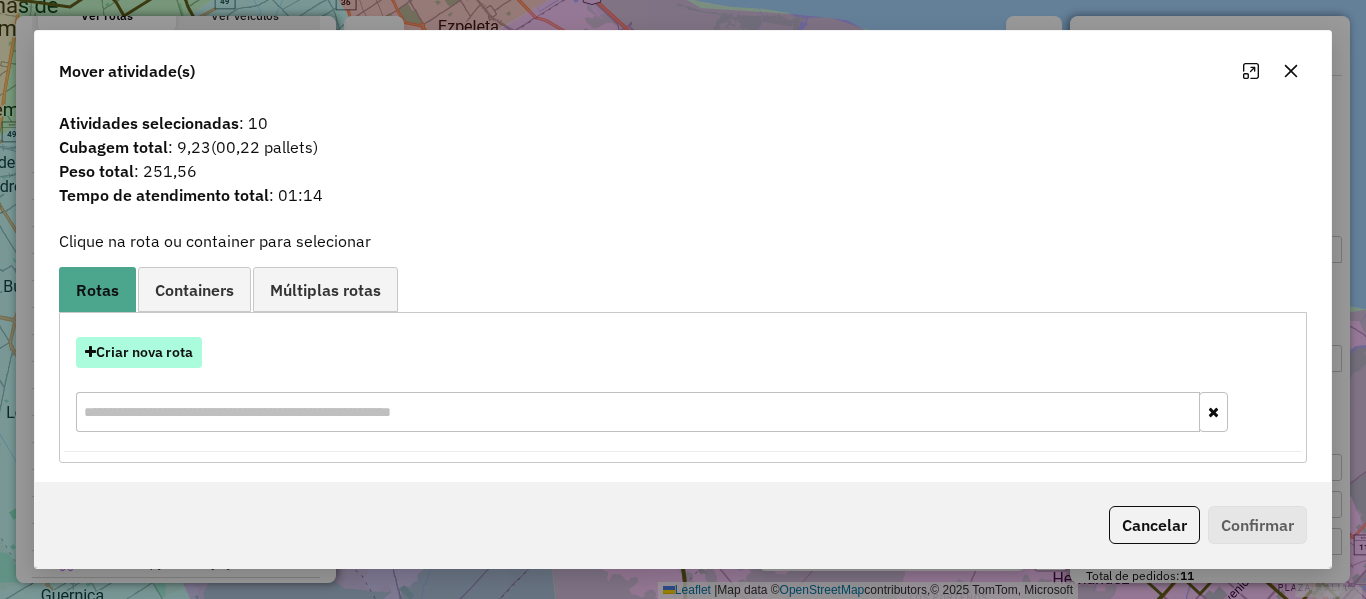 click on "Criar nova rota" at bounding box center [139, 352] 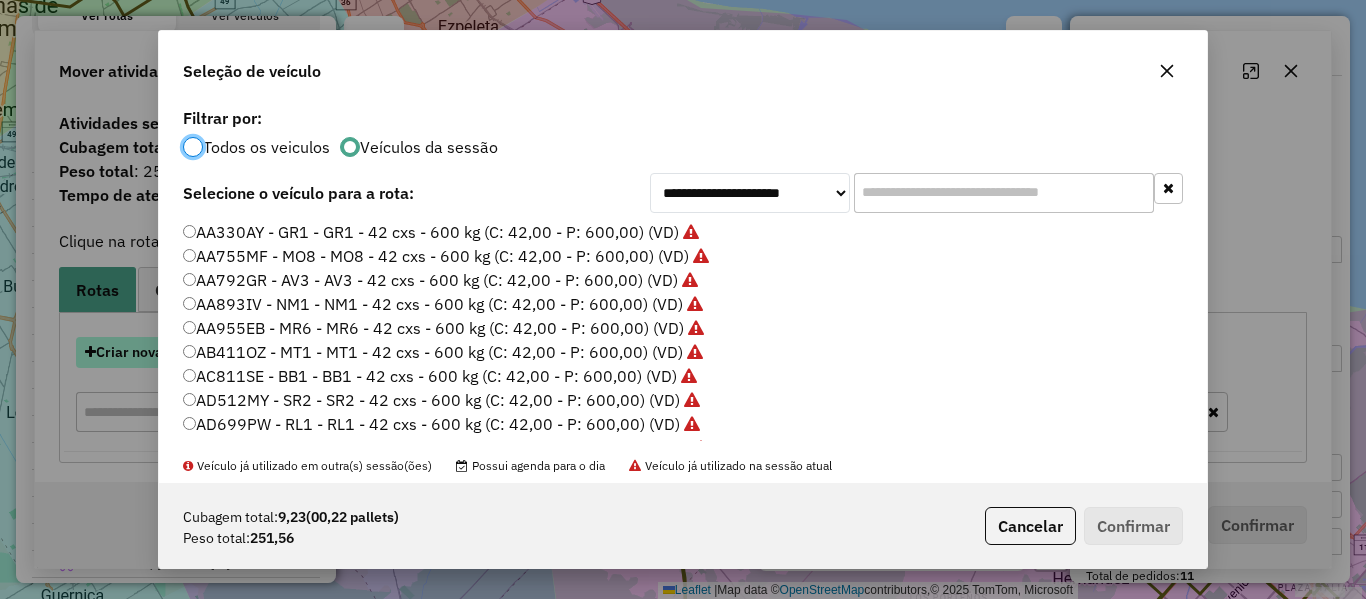 scroll, scrollTop: 11, scrollLeft: 6, axis: both 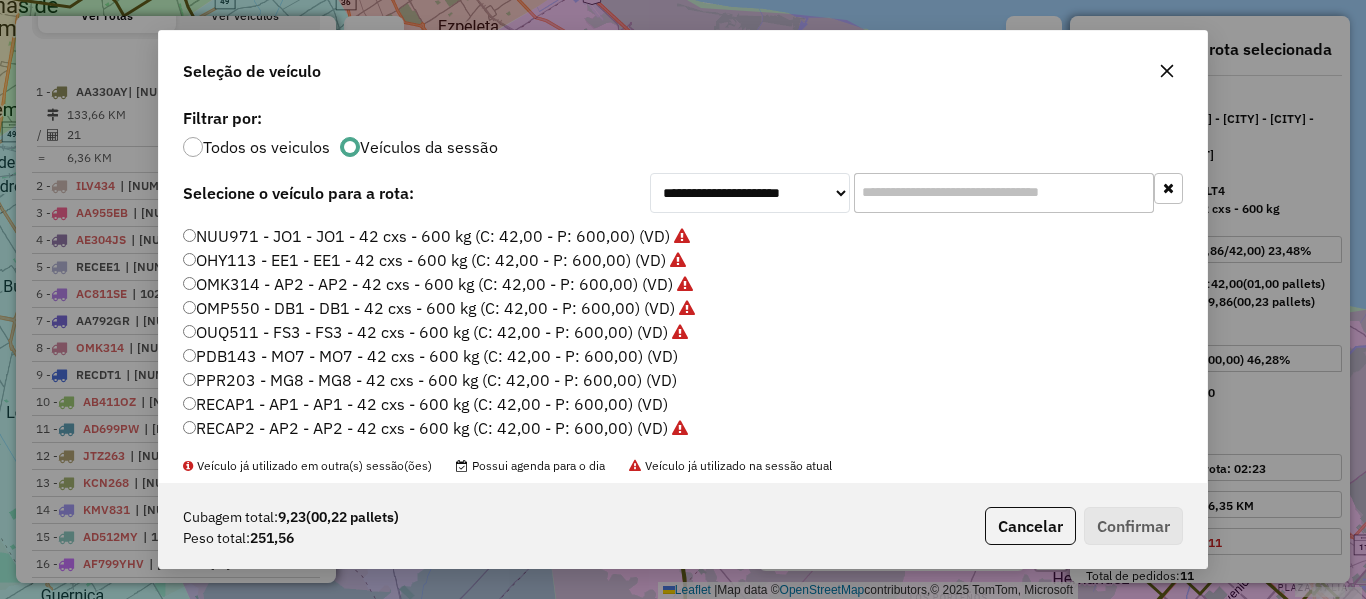 click on "PDB143 - MO7 - MO7 - 42 cxs - 600 kg (C: 42,00 - P: 600,00) (VD)" 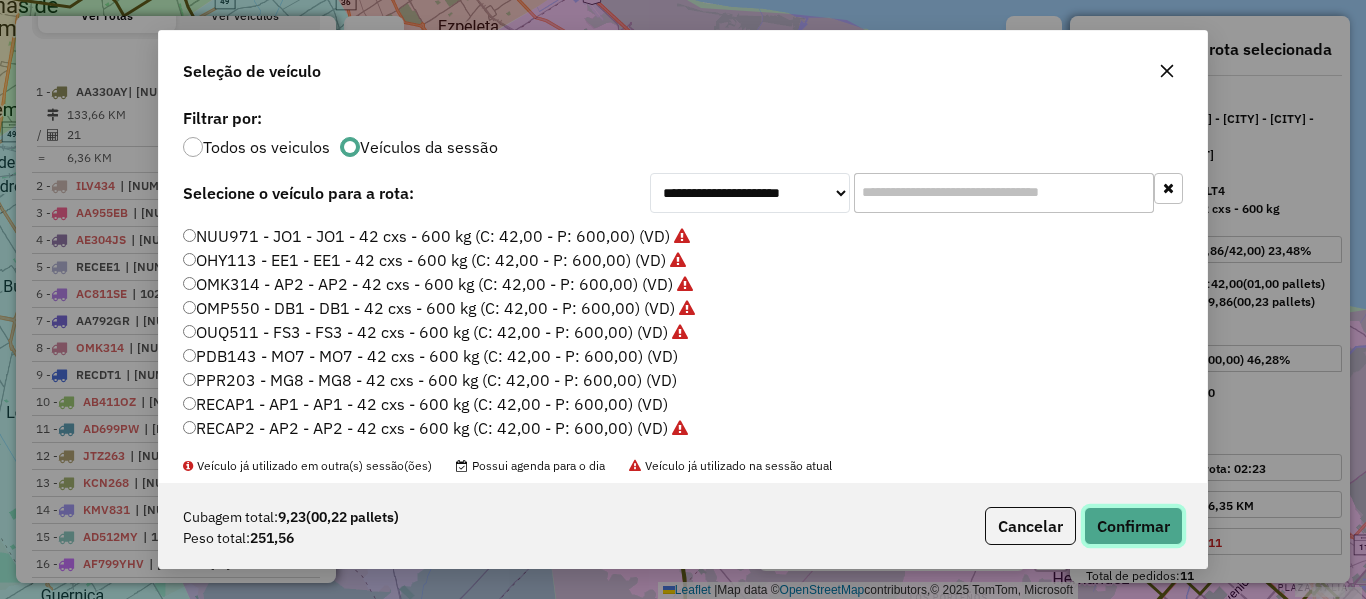 click on "Confirmar" 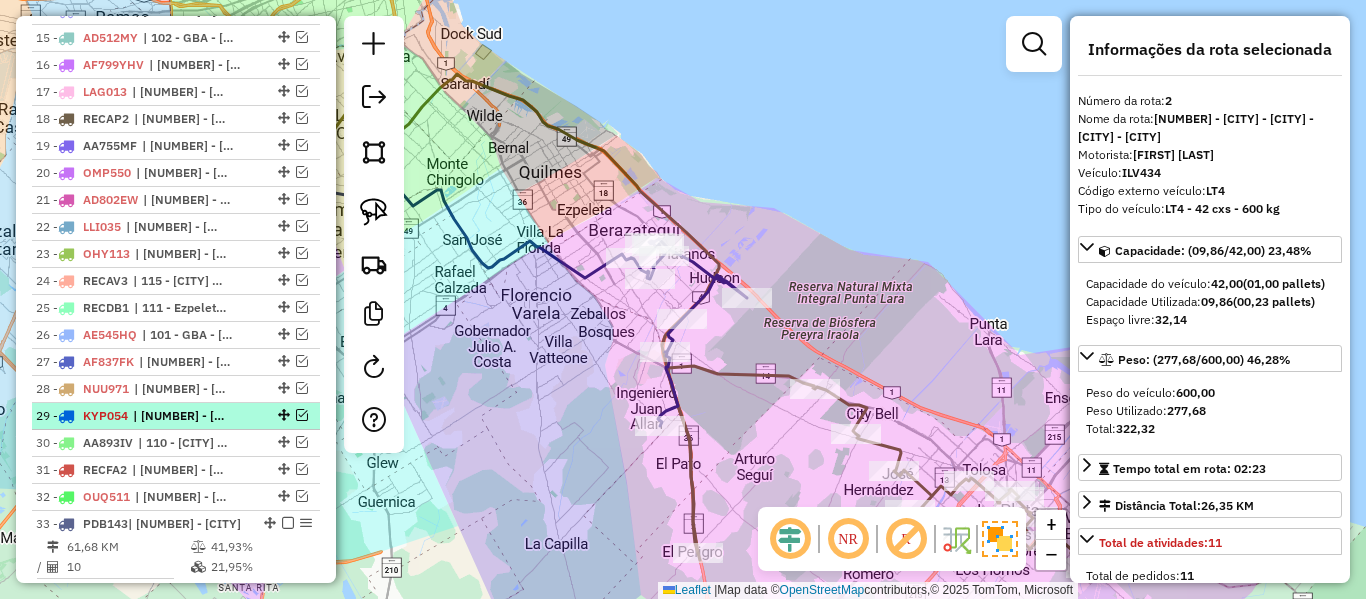 scroll, scrollTop: 1257, scrollLeft: 0, axis: vertical 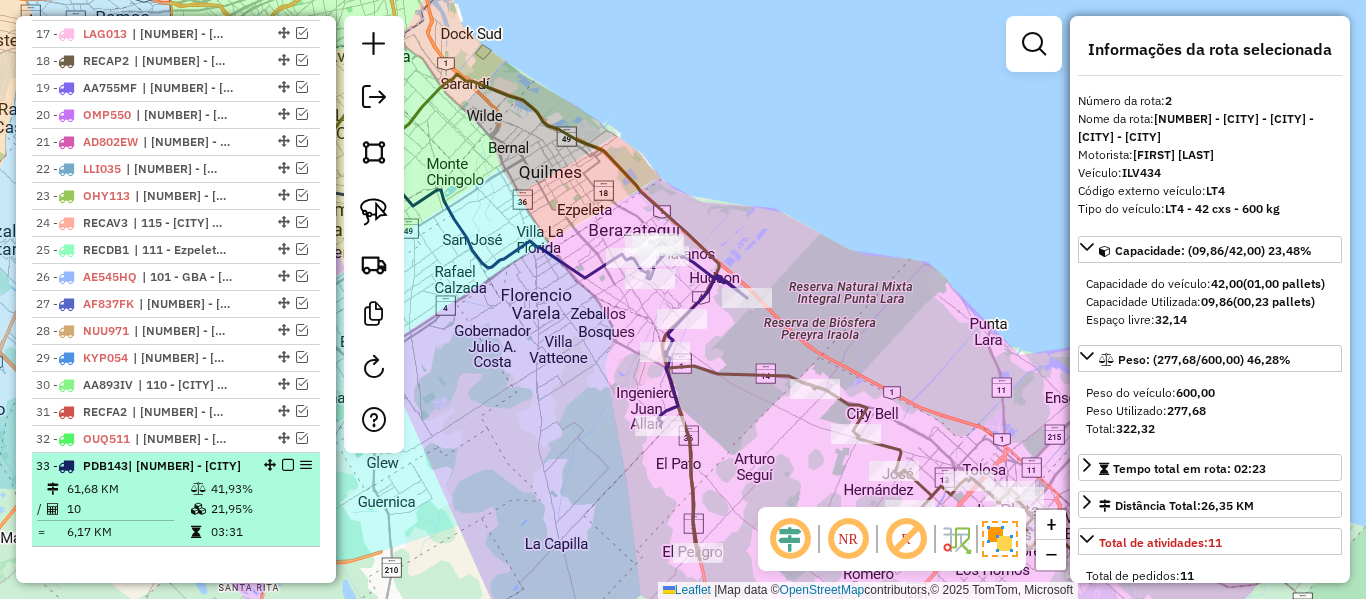 click at bounding box center [288, 465] 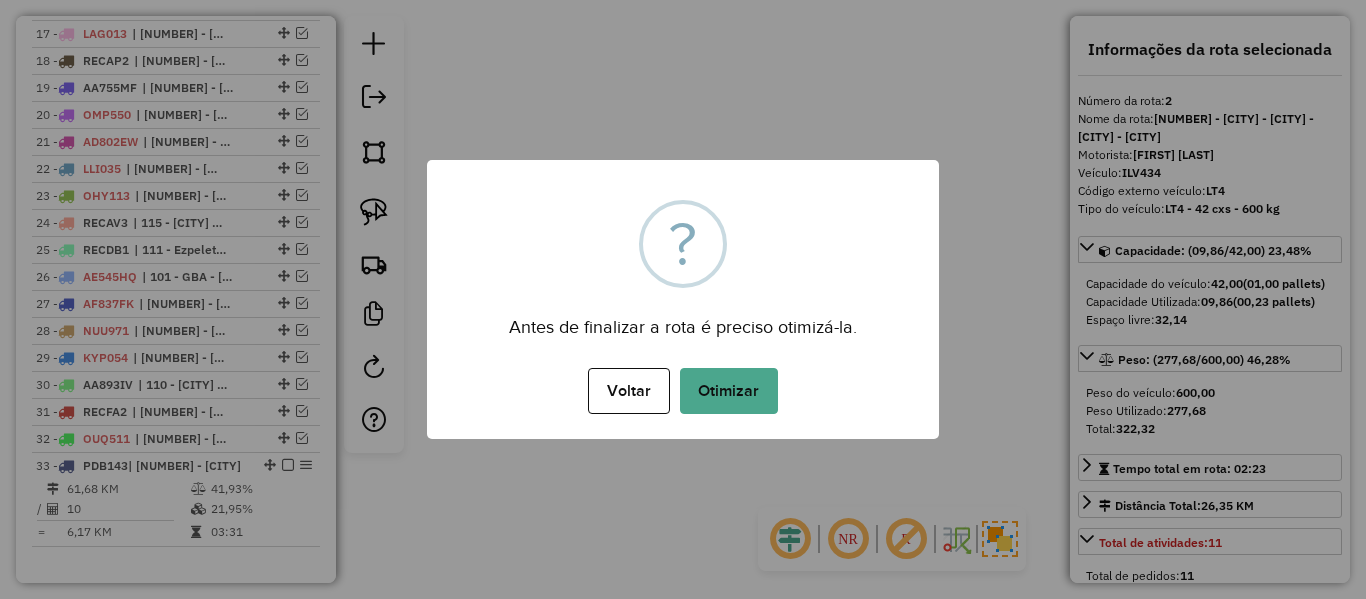 drag, startPoint x: 731, startPoint y: 367, endPoint x: 730, endPoint y: 392, distance: 25.019993 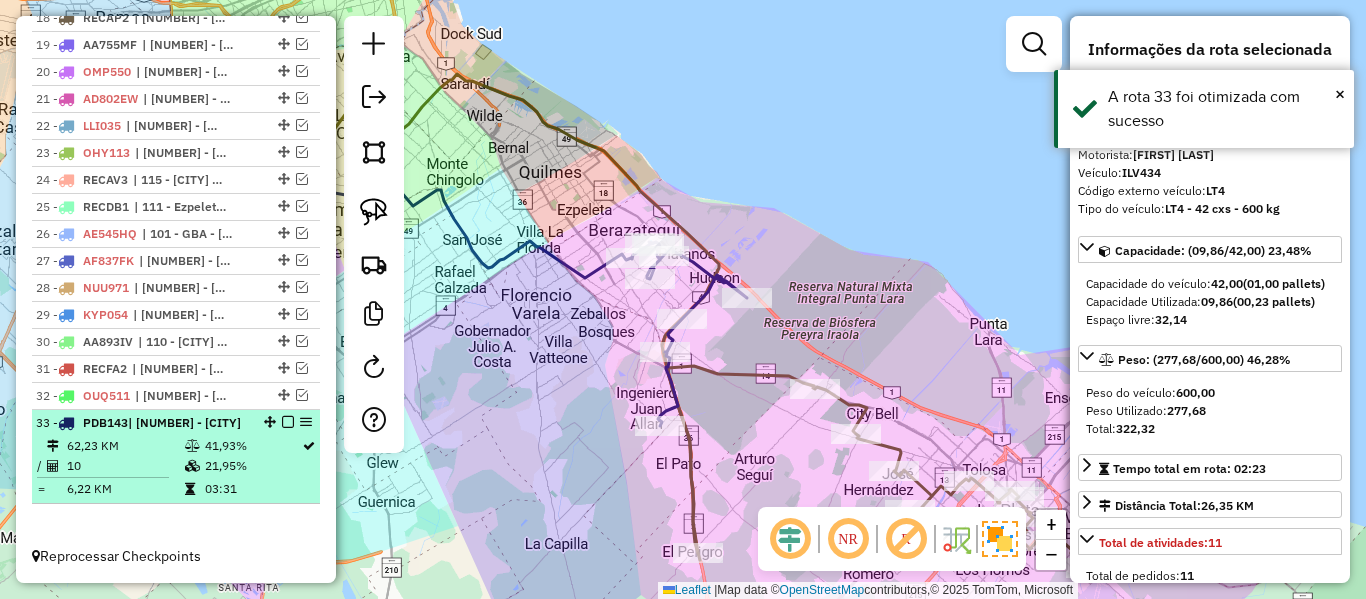 click at bounding box center [288, 422] 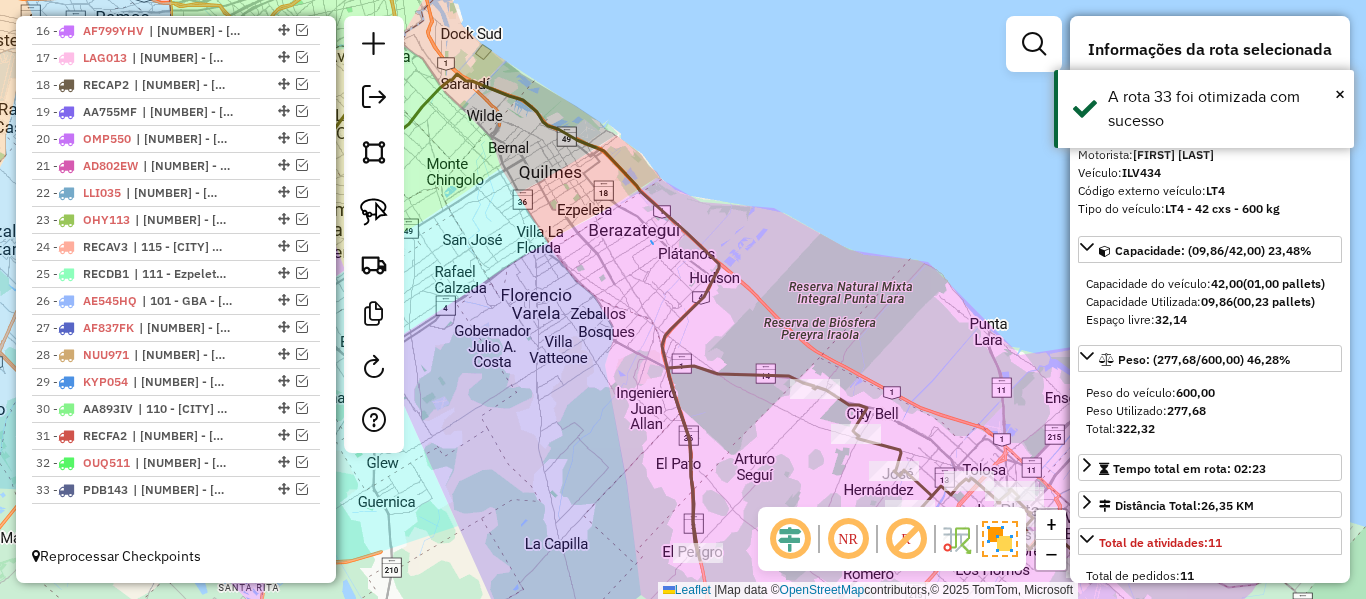 click 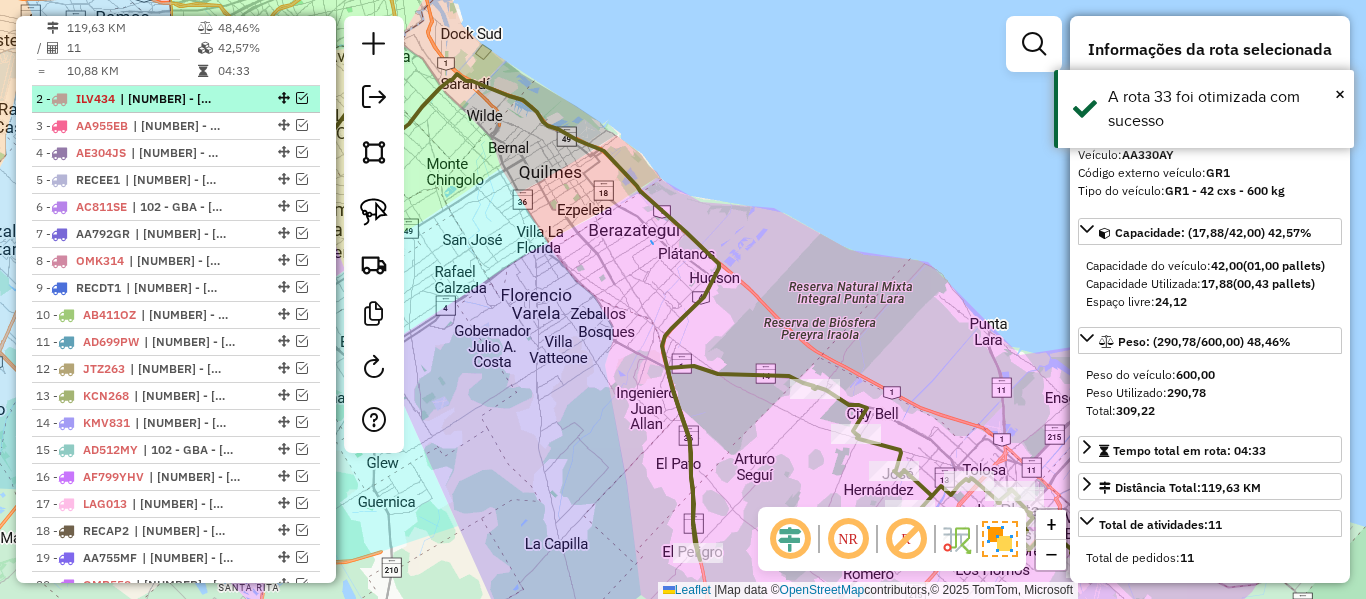 scroll, scrollTop: 763, scrollLeft: 0, axis: vertical 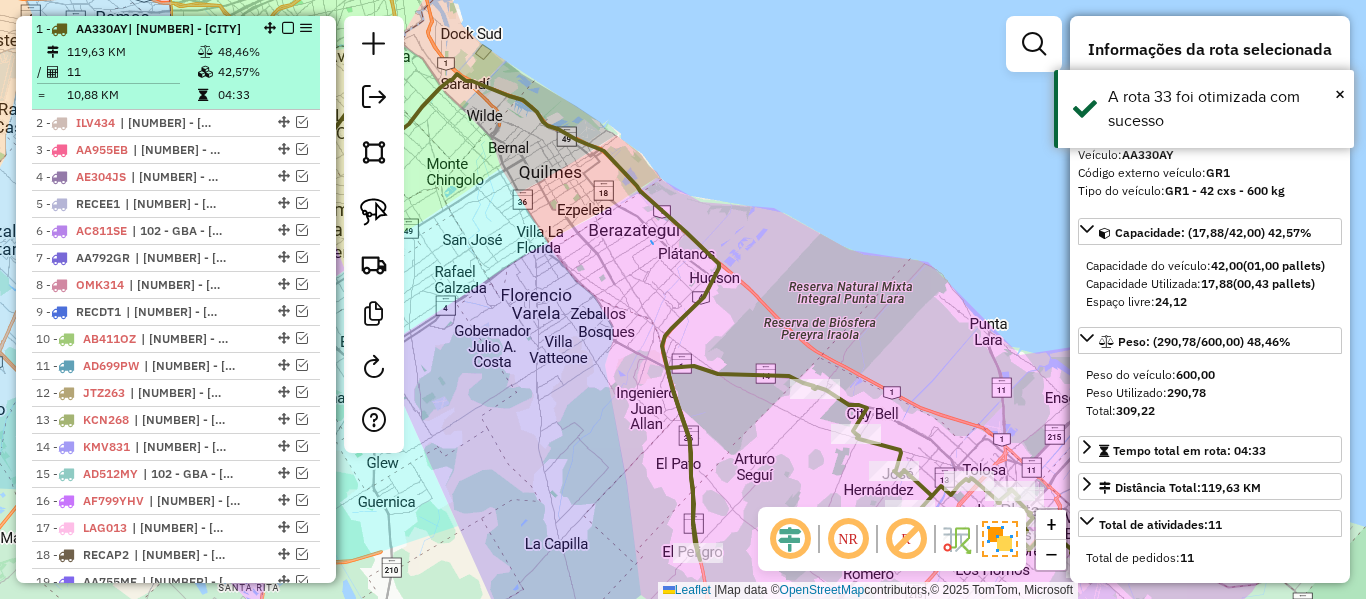 click on "1 -       AA330AY   | 106 - La Plata" at bounding box center [176, 29] 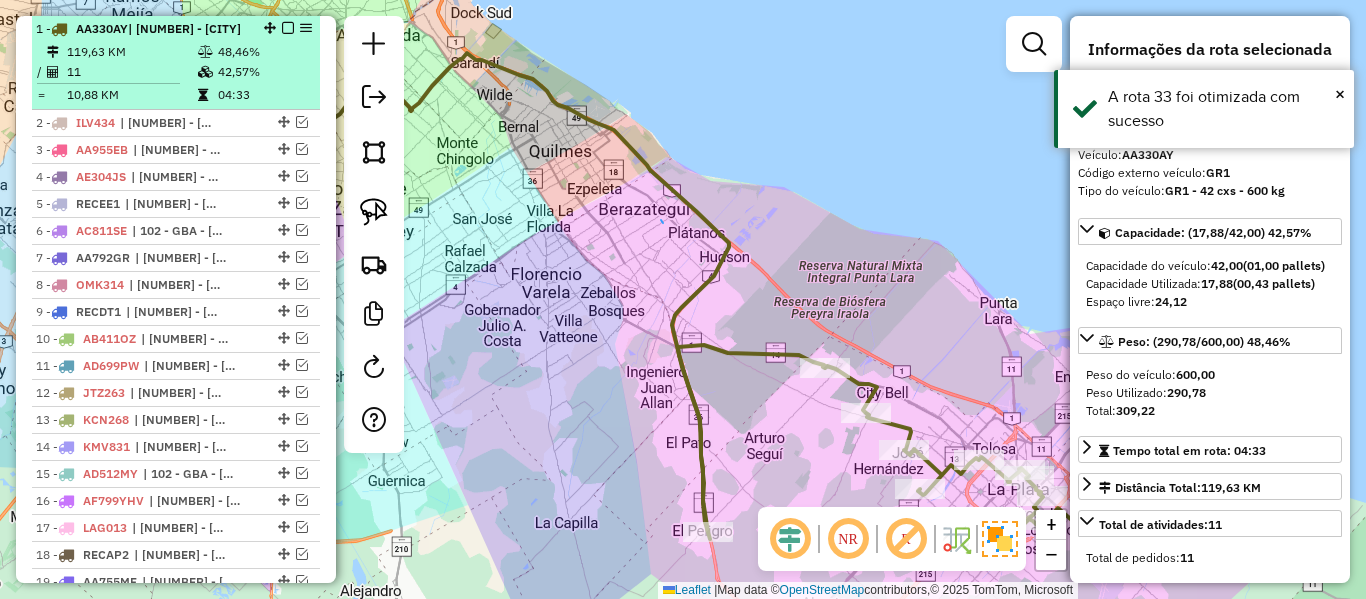 click at bounding box center [288, 28] 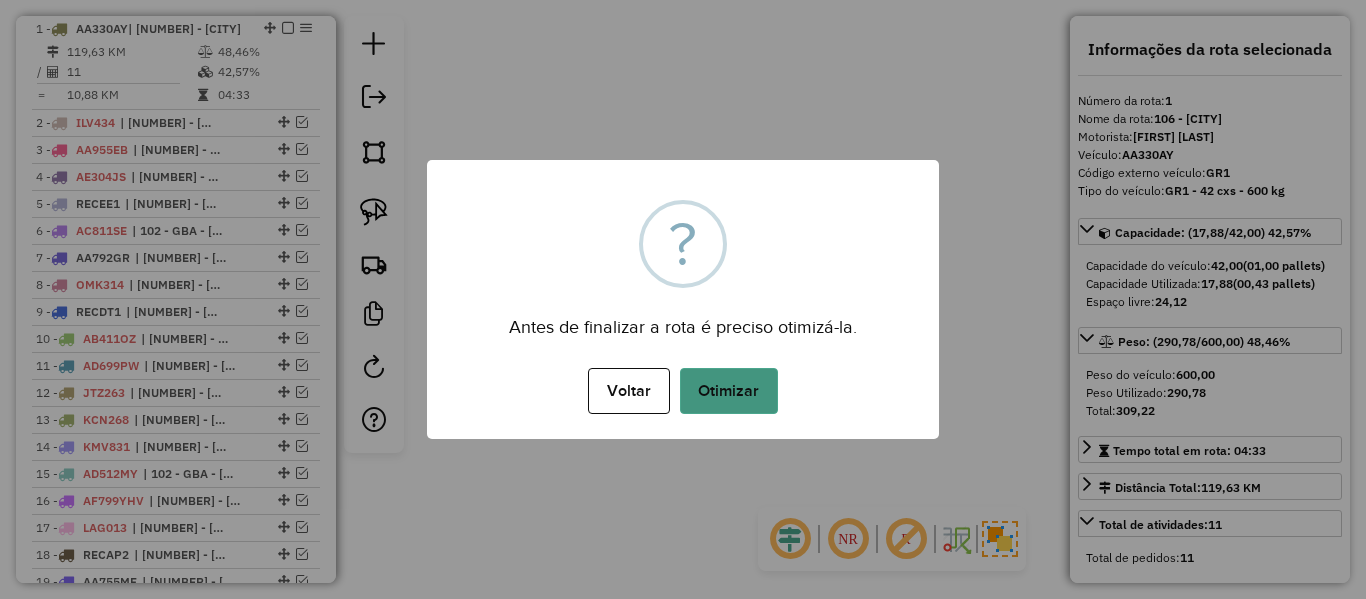 click on "Otimizar" at bounding box center (729, 391) 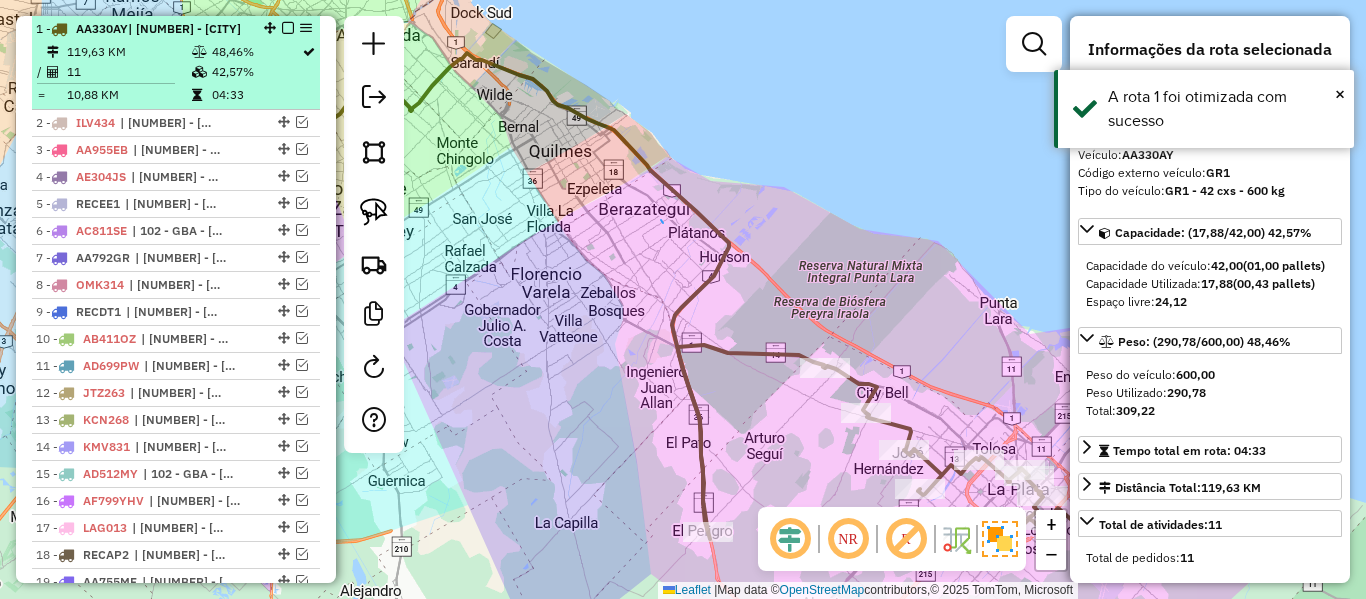 click at bounding box center (288, 28) 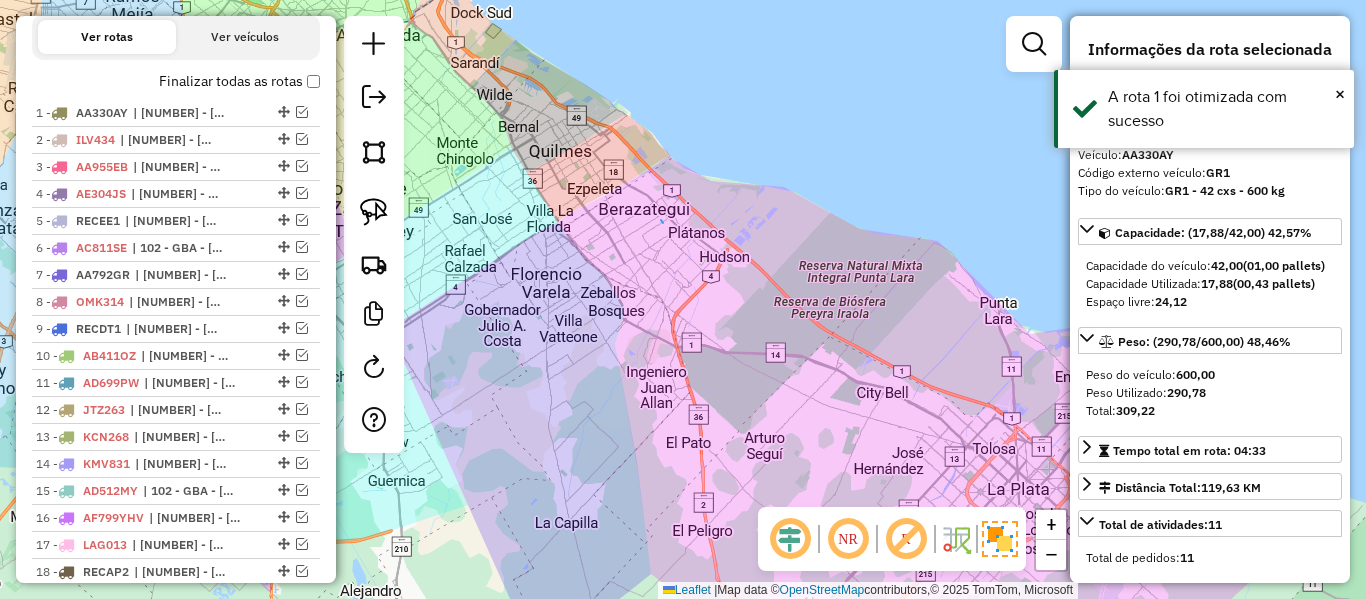 scroll, scrollTop: 248, scrollLeft: 0, axis: vertical 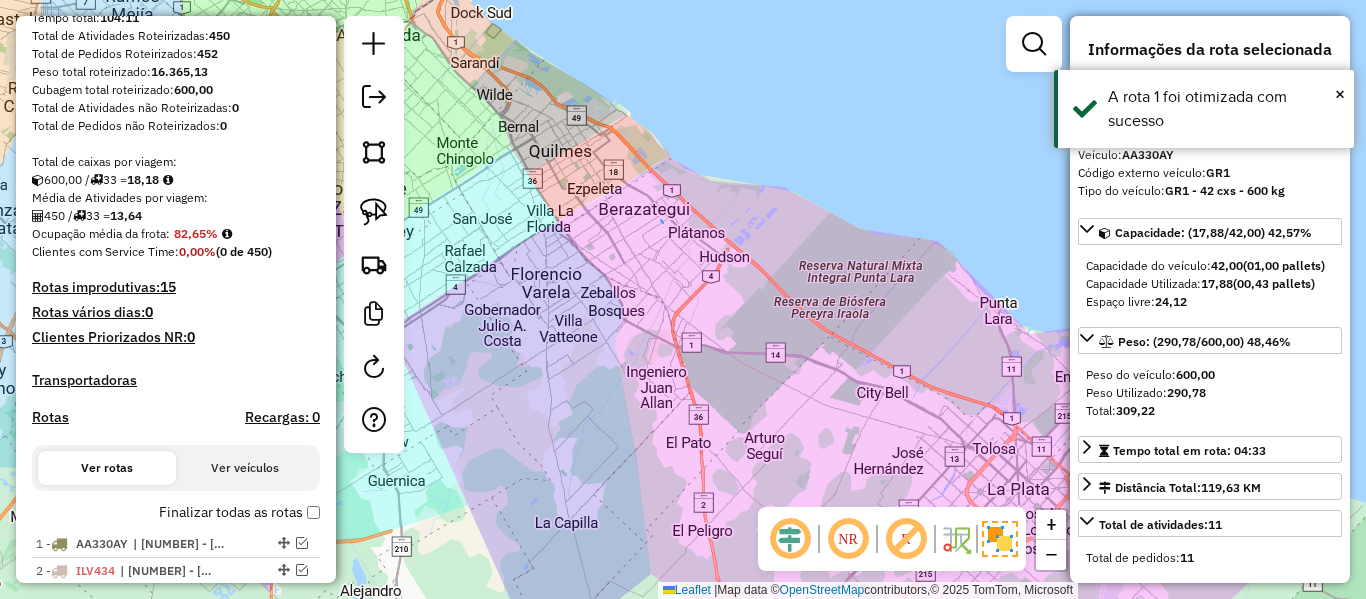 drag, startPoint x: 263, startPoint y: 93, endPoint x: 286, endPoint y: -95, distance: 189.40169 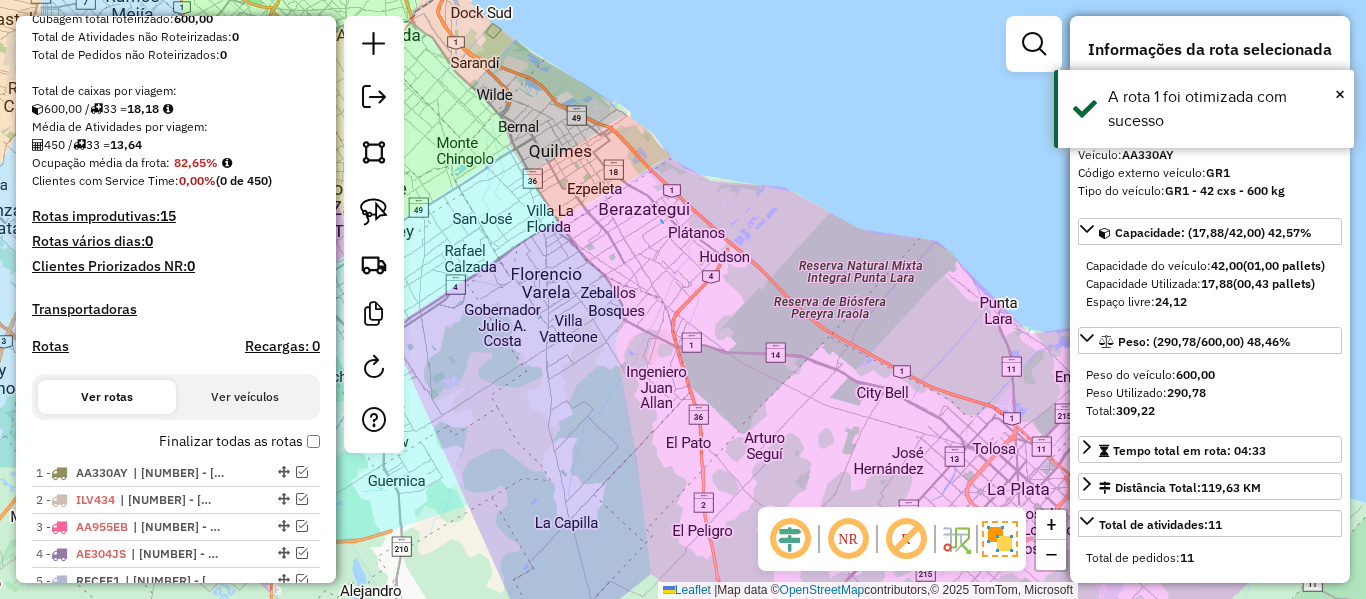 scroll, scrollTop: 600, scrollLeft: 0, axis: vertical 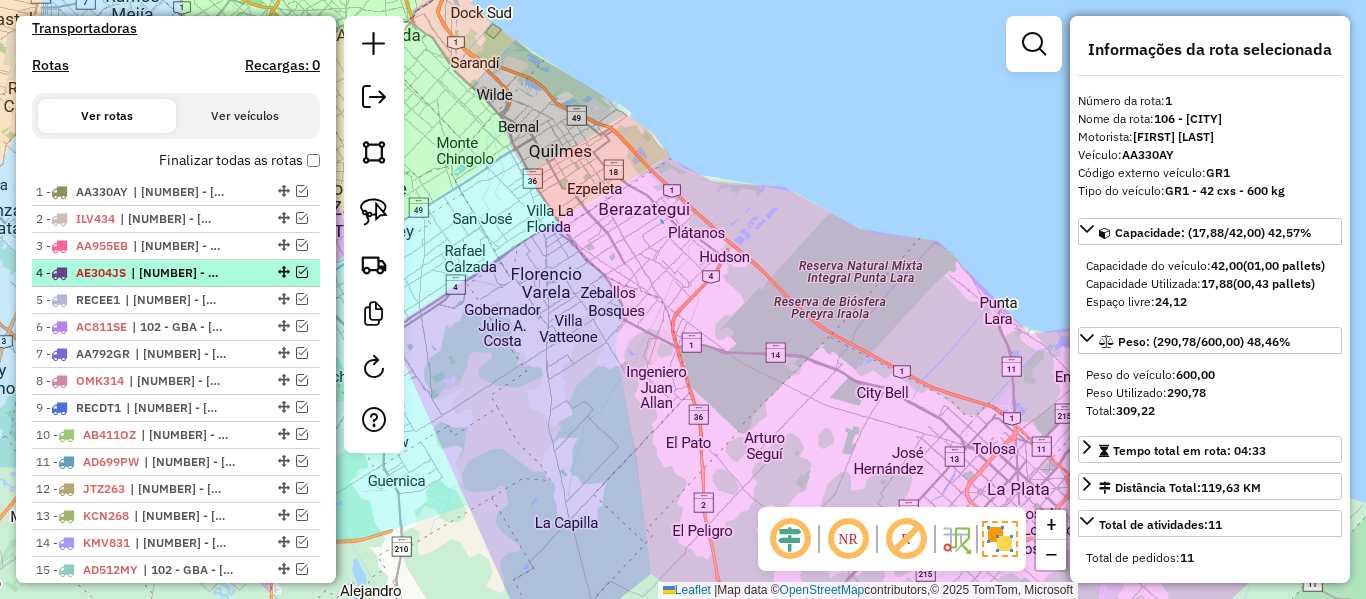 click at bounding box center [302, 272] 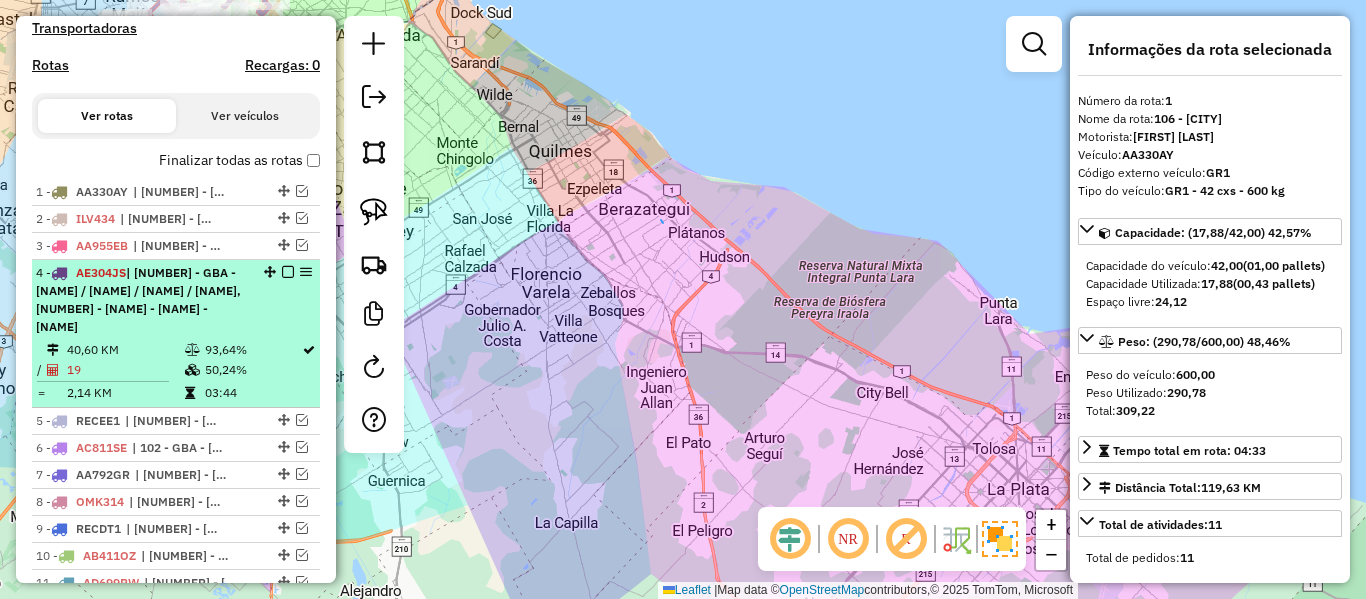 click on "4 -       AE304JS   | 105 - GBA - Morón / Villa Madero / Gonzalez Catan / Virrey Del Pino, 107 - Ciudad Autónoma de Buenos Aires - CABA" at bounding box center [142, 300] 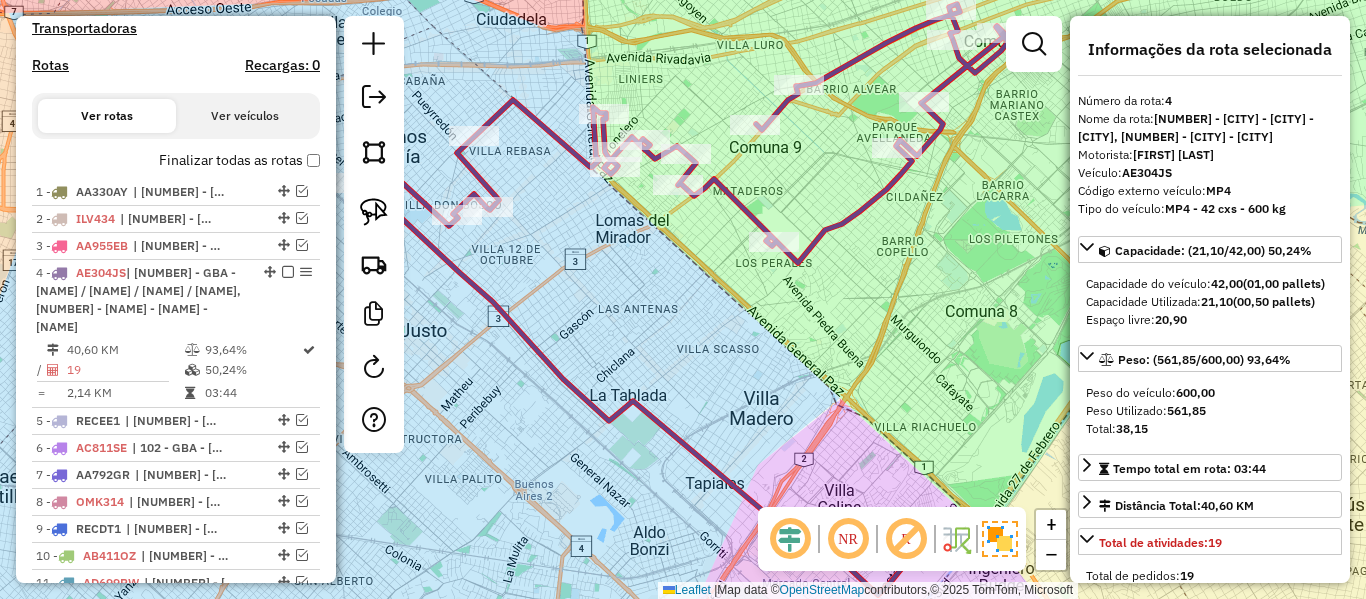 drag, startPoint x: 634, startPoint y: 251, endPoint x: 701, endPoint y: 273, distance: 70.5195 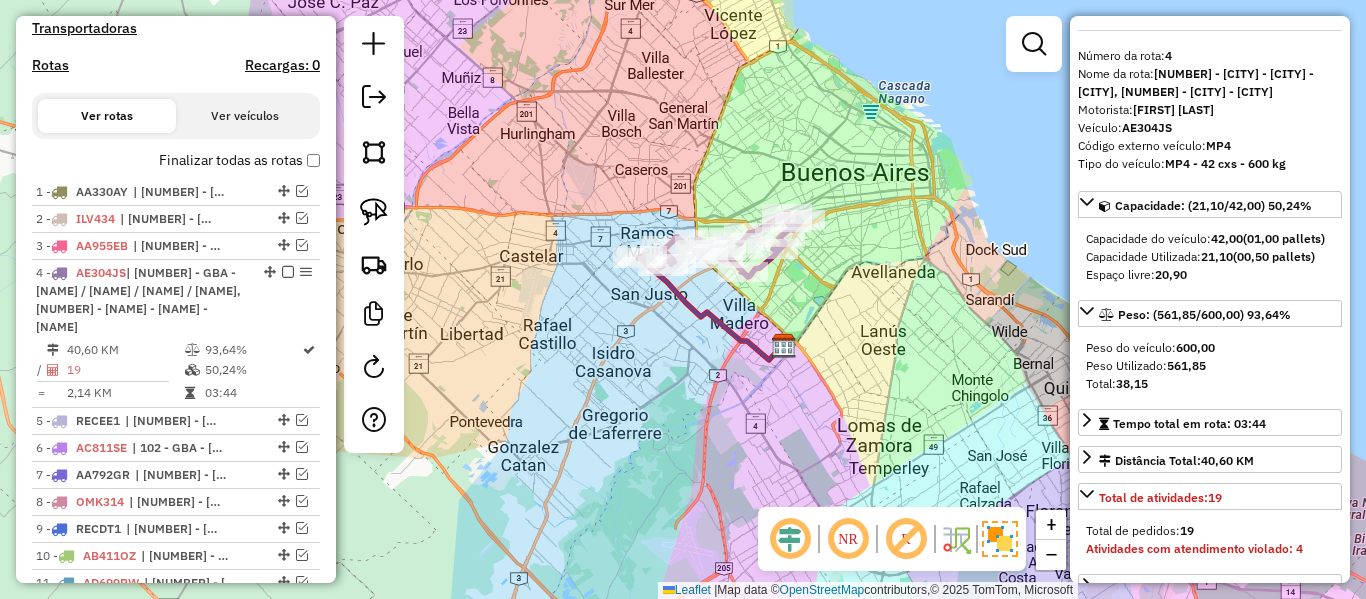 scroll, scrollTop: 0, scrollLeft: 0, axis: both 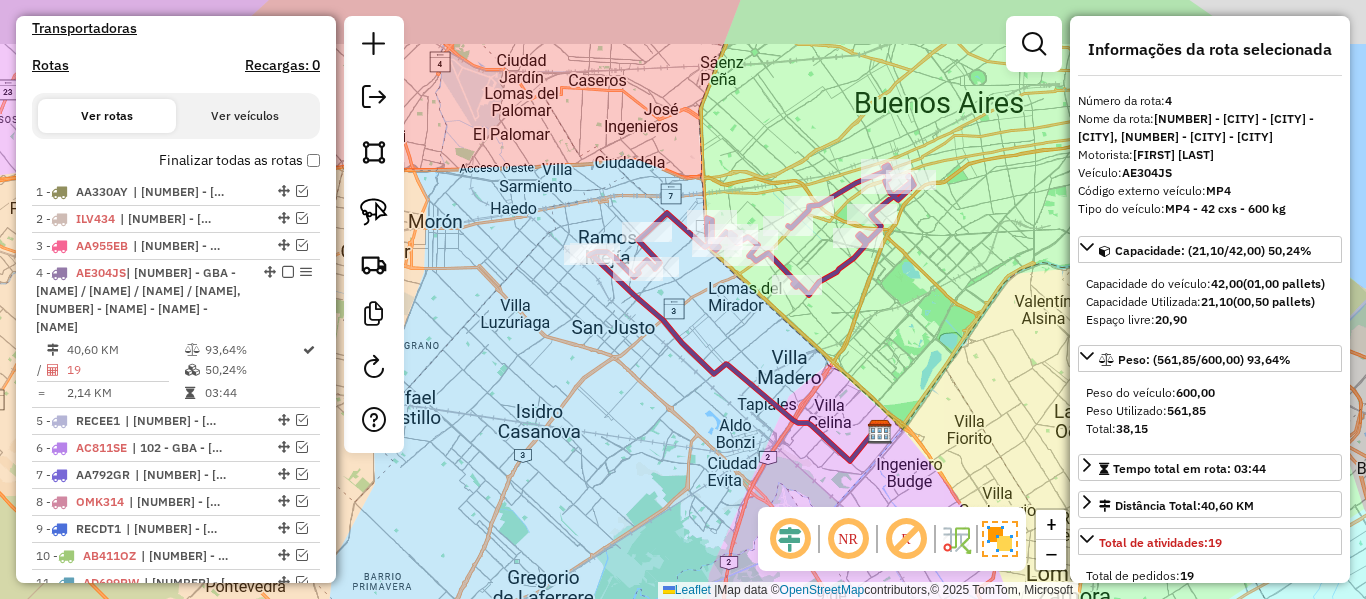 drag, startPoint x: 702, startPoint y: 323, endPoint x: 709, endPoint y: 351, distance: 28.86174 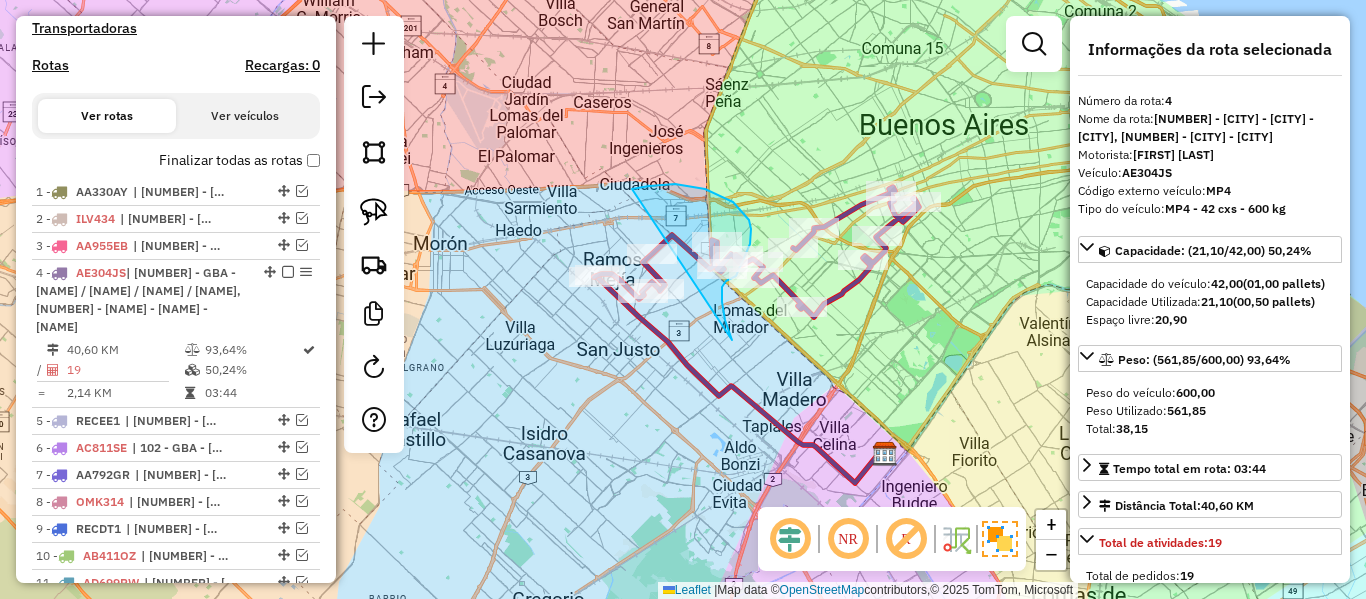 drag, startPoint x: 732, startPoint y: 340, endPoint x: 550, endPoint y: 352, distance: 182.39517 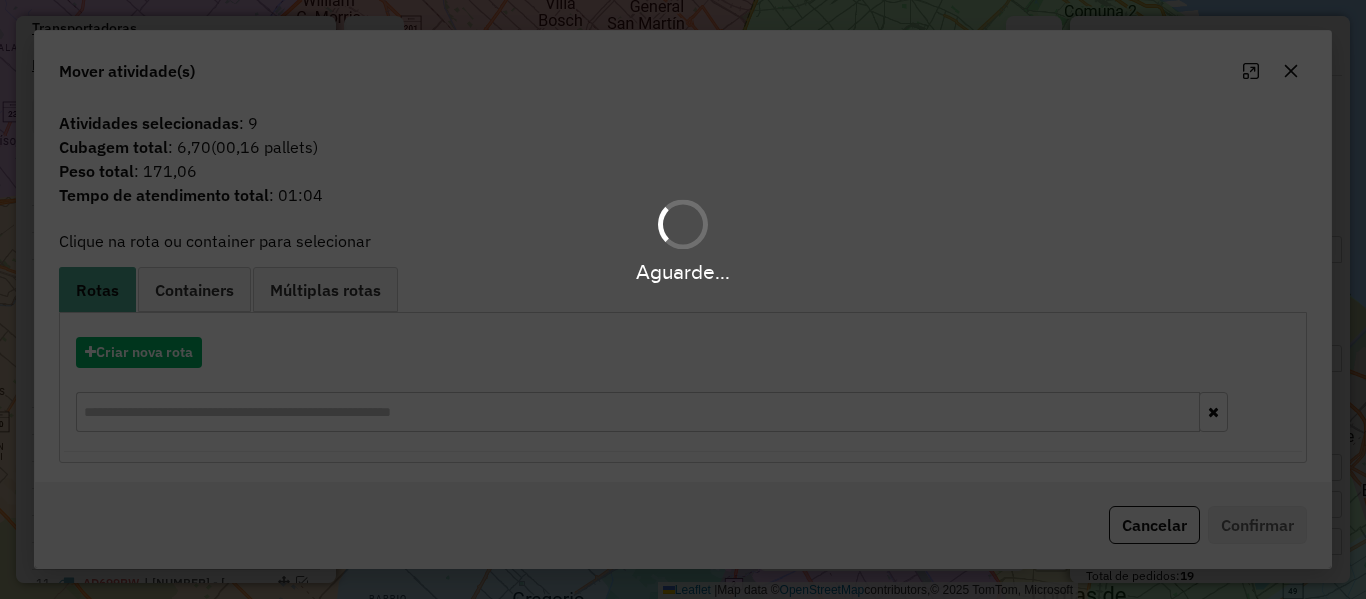 click on "Aguarde..." at bounding box center (683, 299) 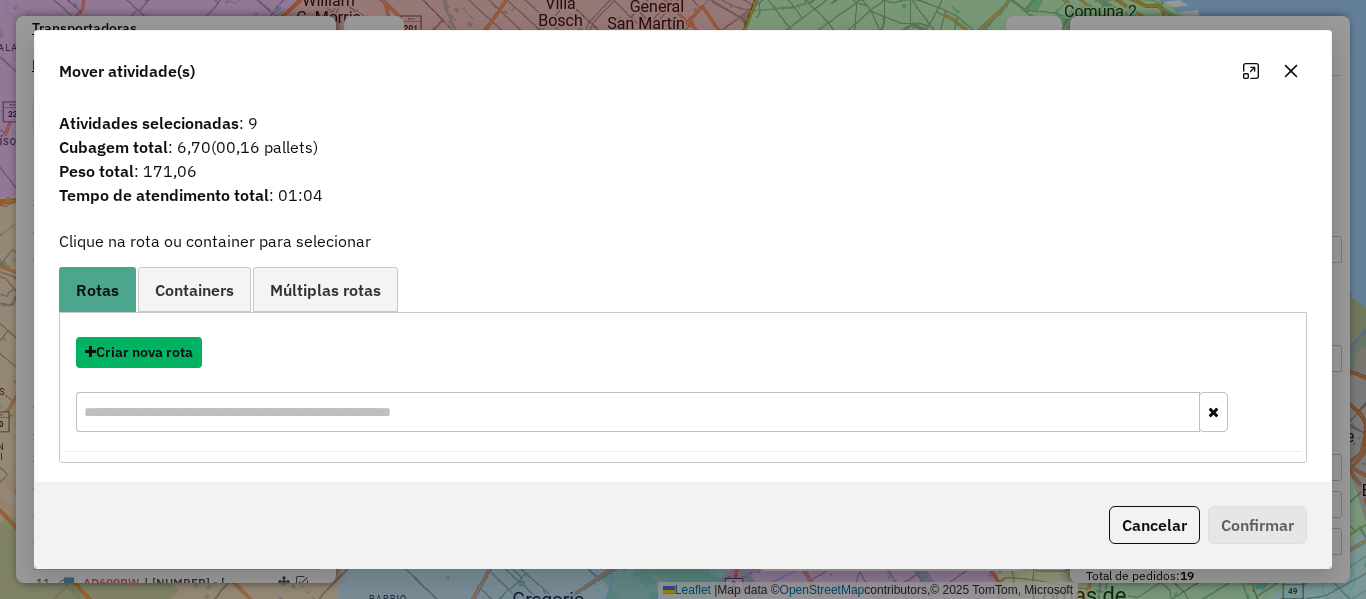 click on "Criar nova rota" at bounding box center (139, 352) 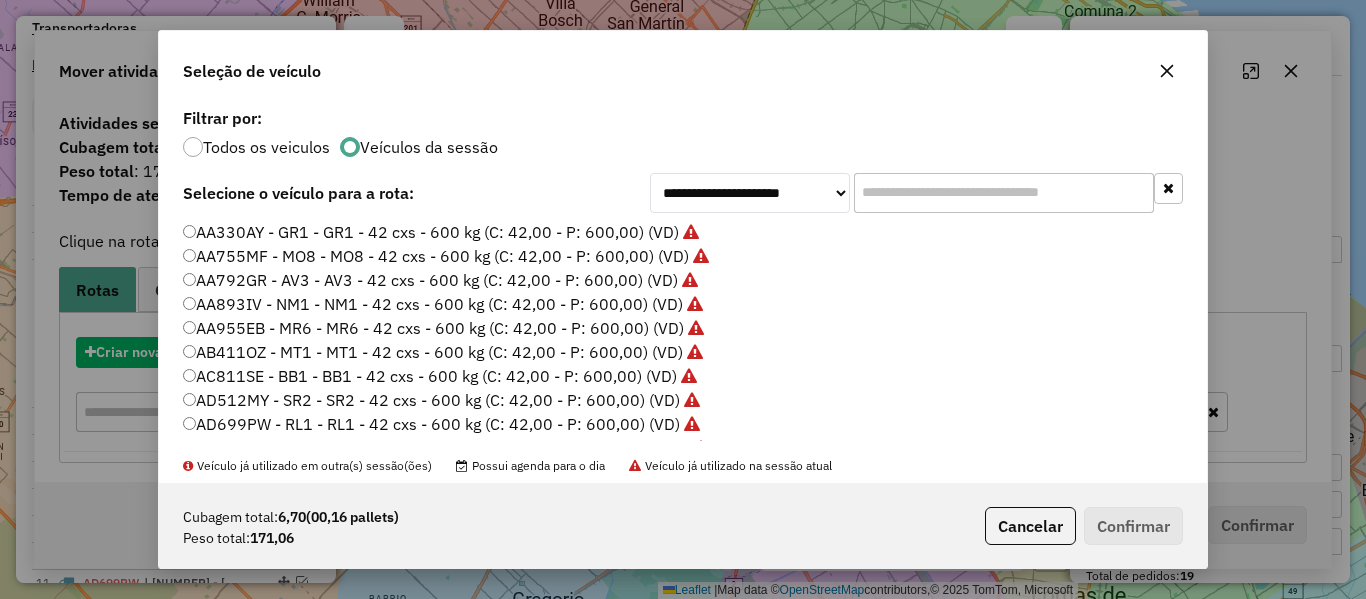 click on "**********" 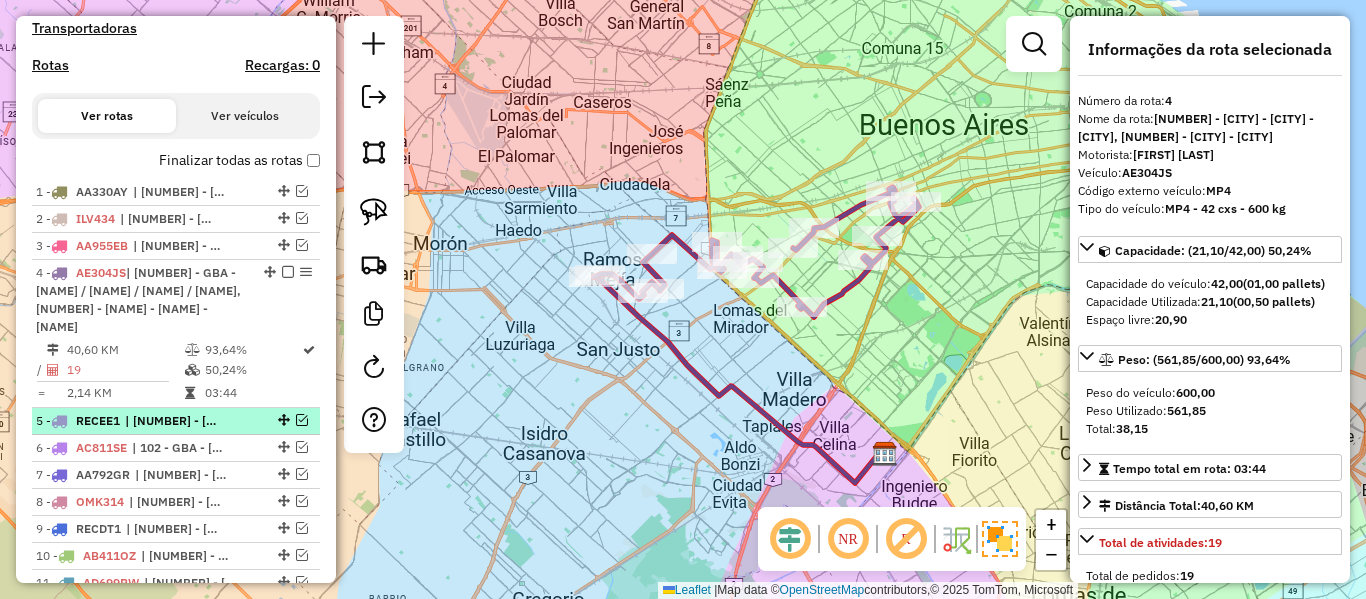 click at bounding box center (302, 420) 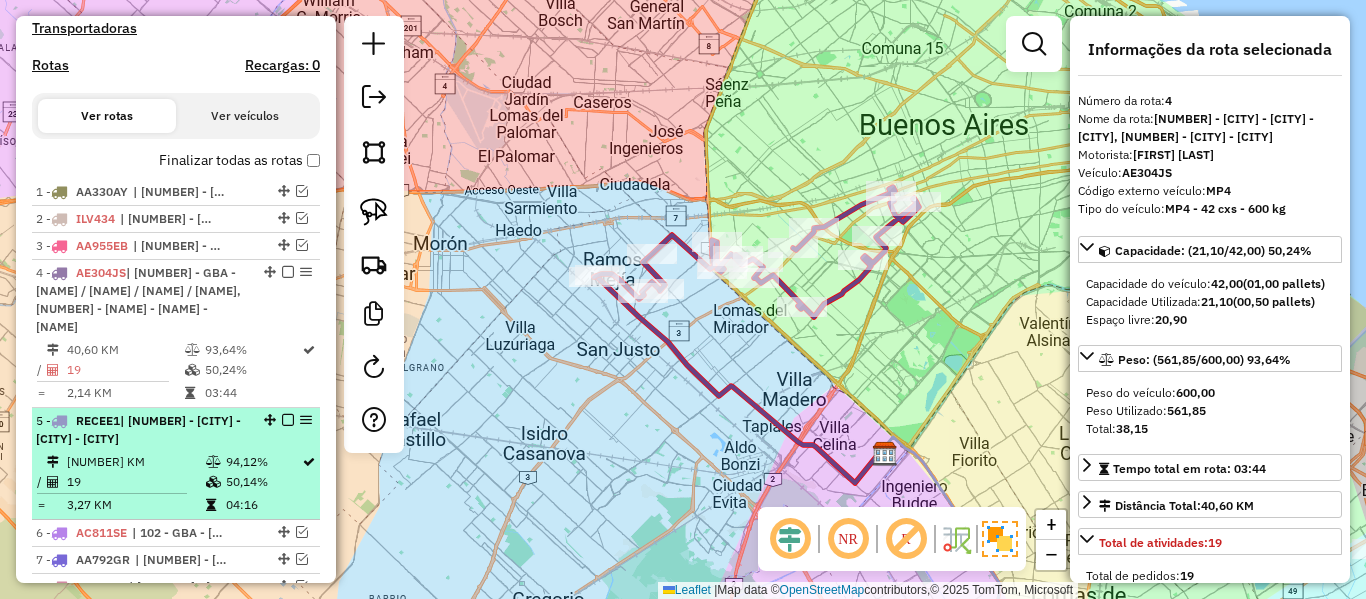 click on "5 -       RECEE1   | 109 - San Vicente - Alejandro Korn - Glew" at bounding box center [142, 430] 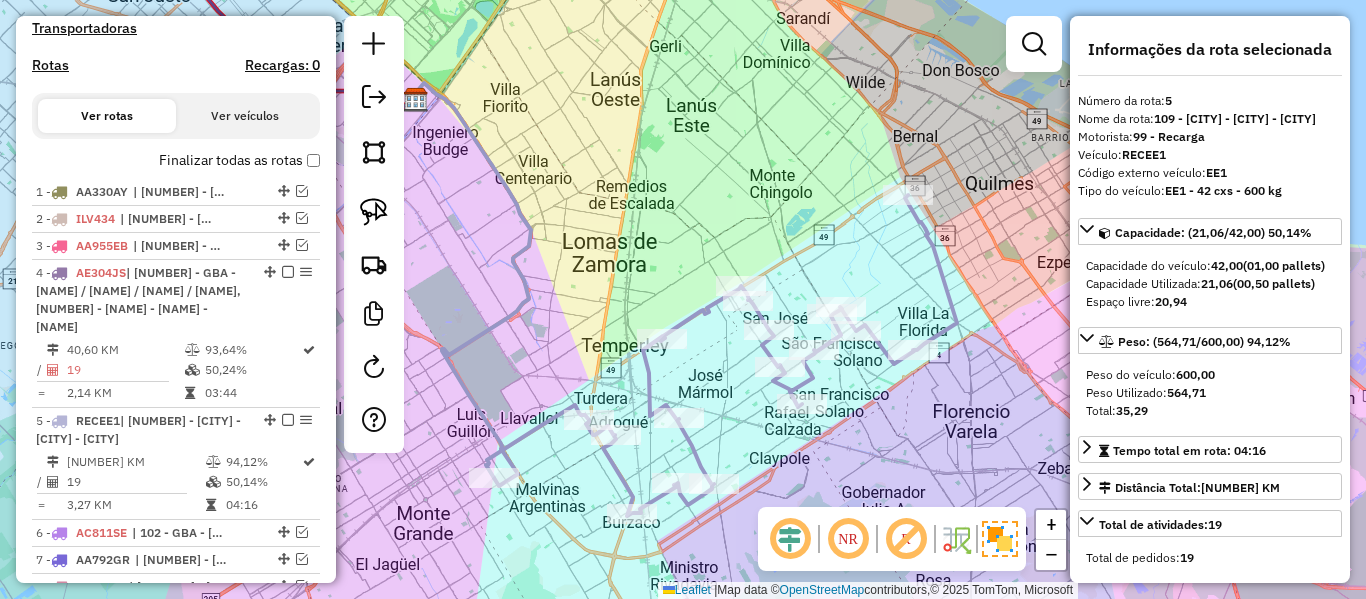 drag, startPoint x: 772, startPoint y: 451, endPoint x: 787, endPoint y: 416, distance: 38.078865 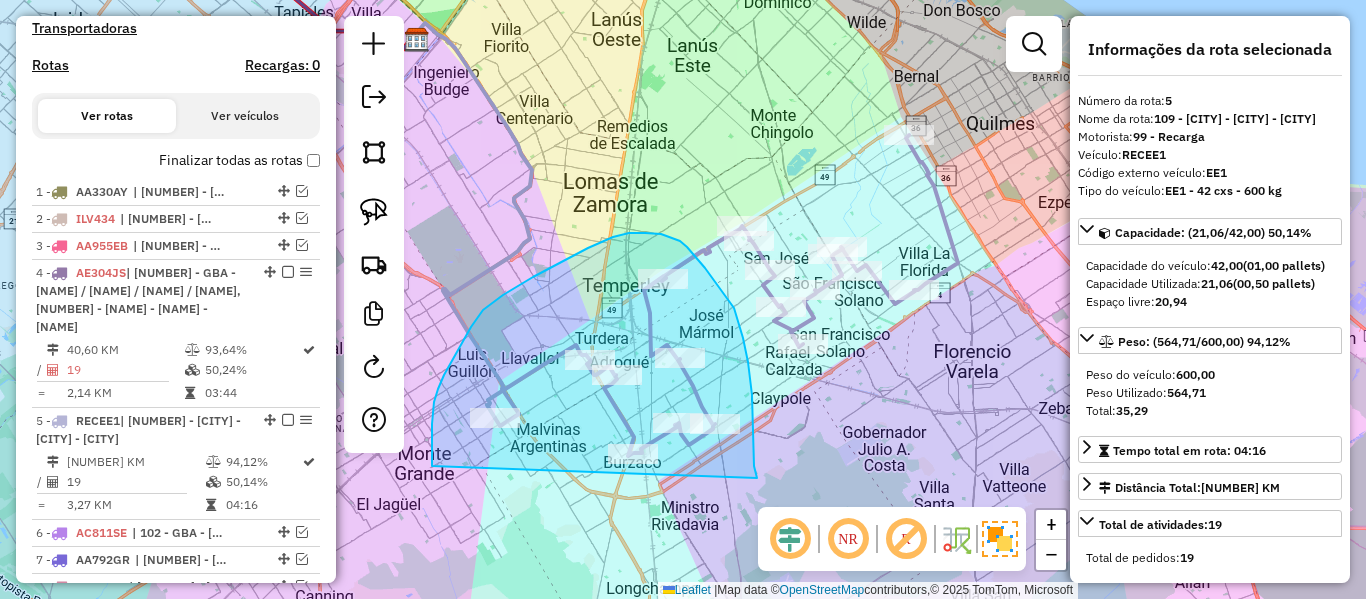 drag, startPoint x: 757, startPoint y: 478, endPoint x: 499, endPoint y: 544, distance: 266.3081 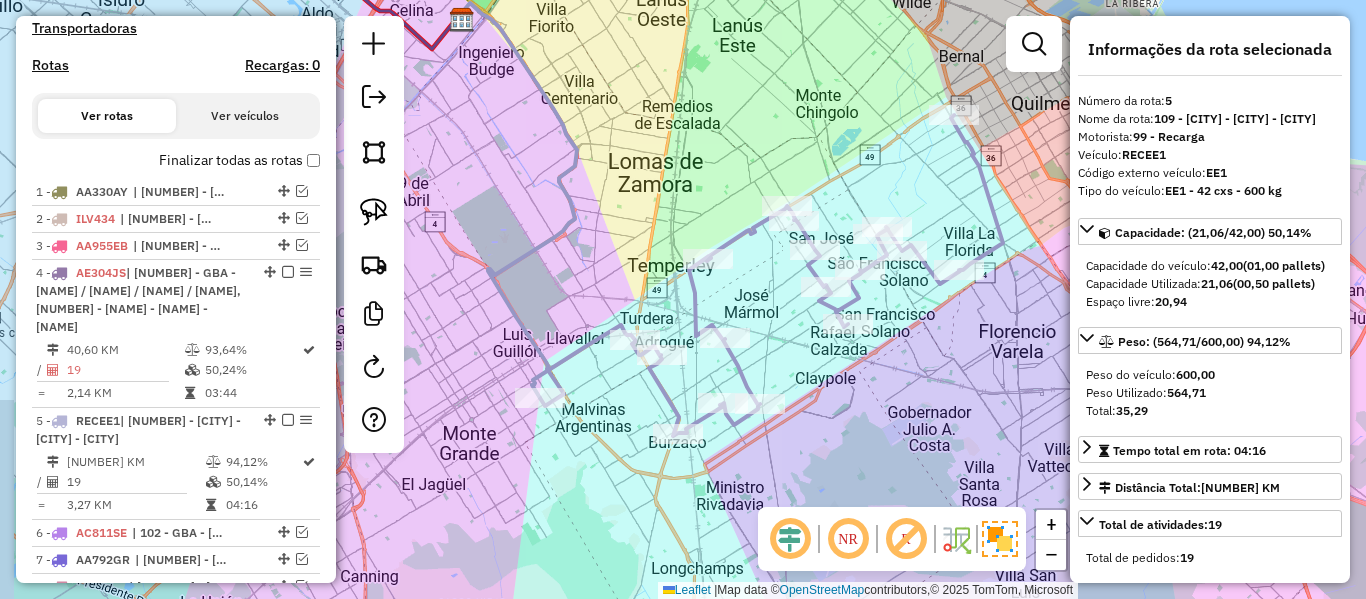 drag, startPoint x: 793, startPoint y: 453, endPoint x: 864, endPoint y: 425, distance: 76.321686 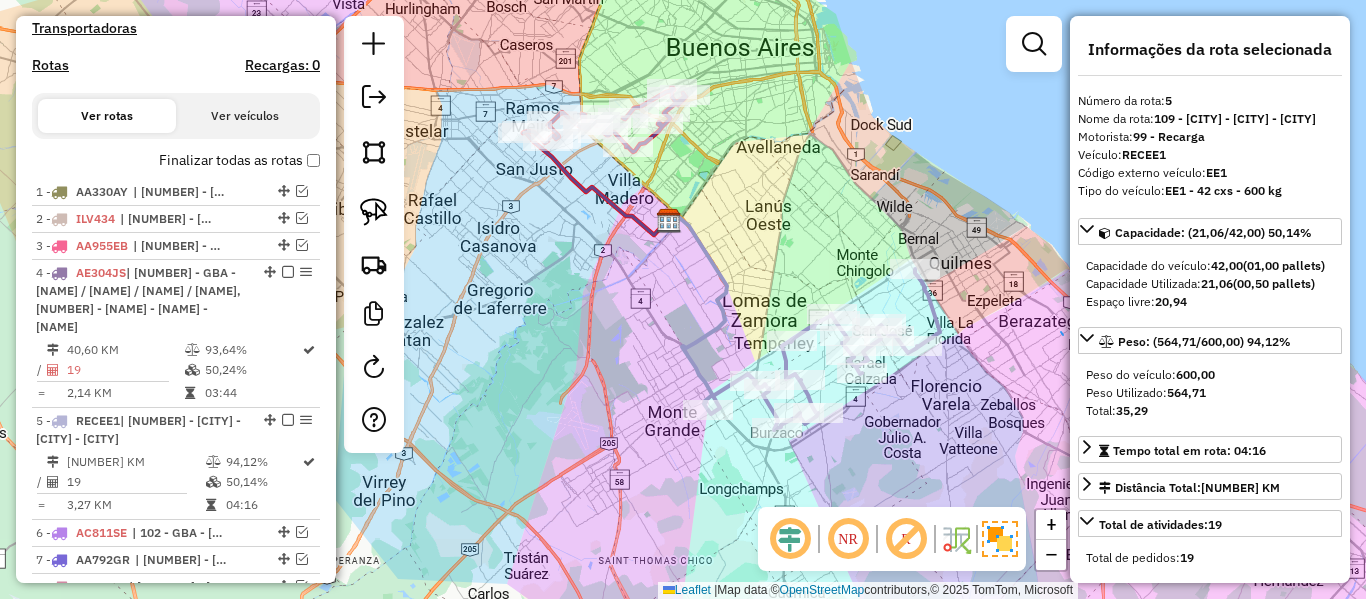 click 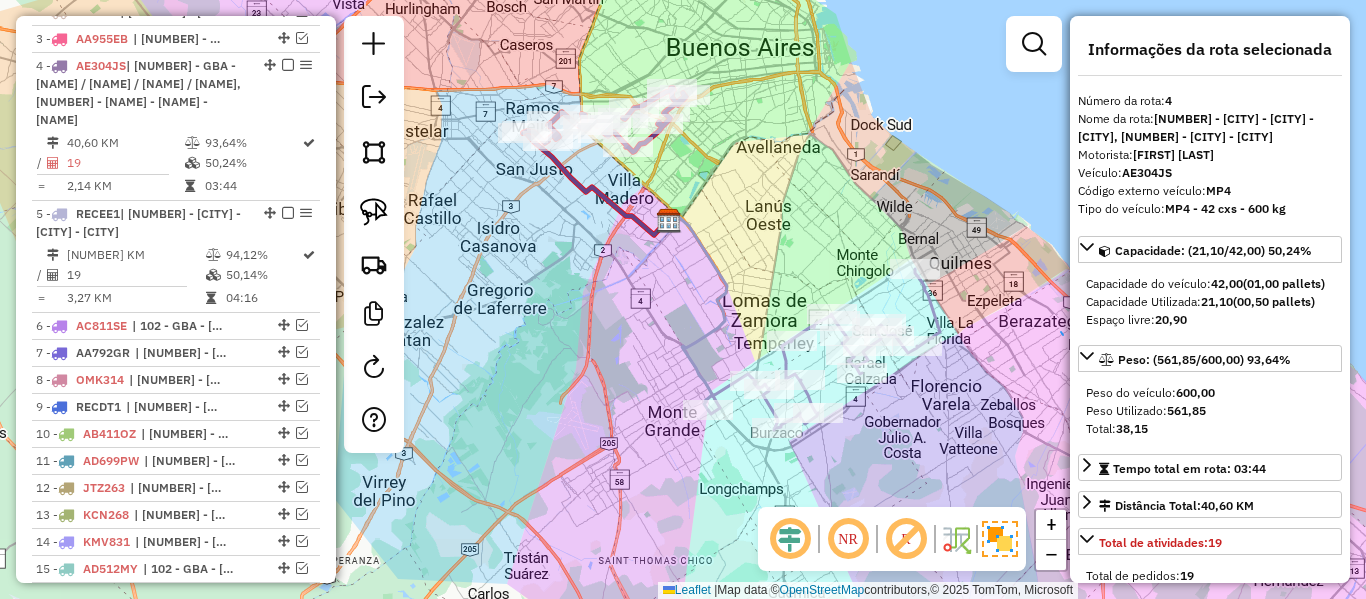 scroll, scrollTop: 844, scrollLeft: 0, axis: vertical 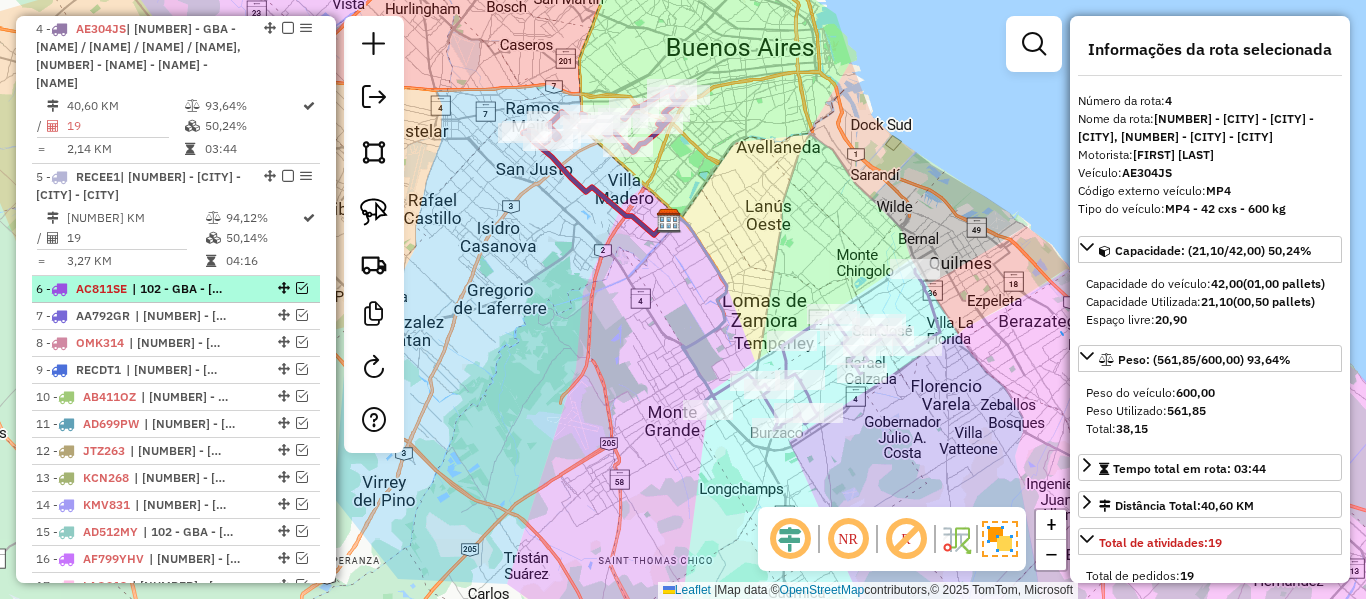 click at bounding box center [302, 288] 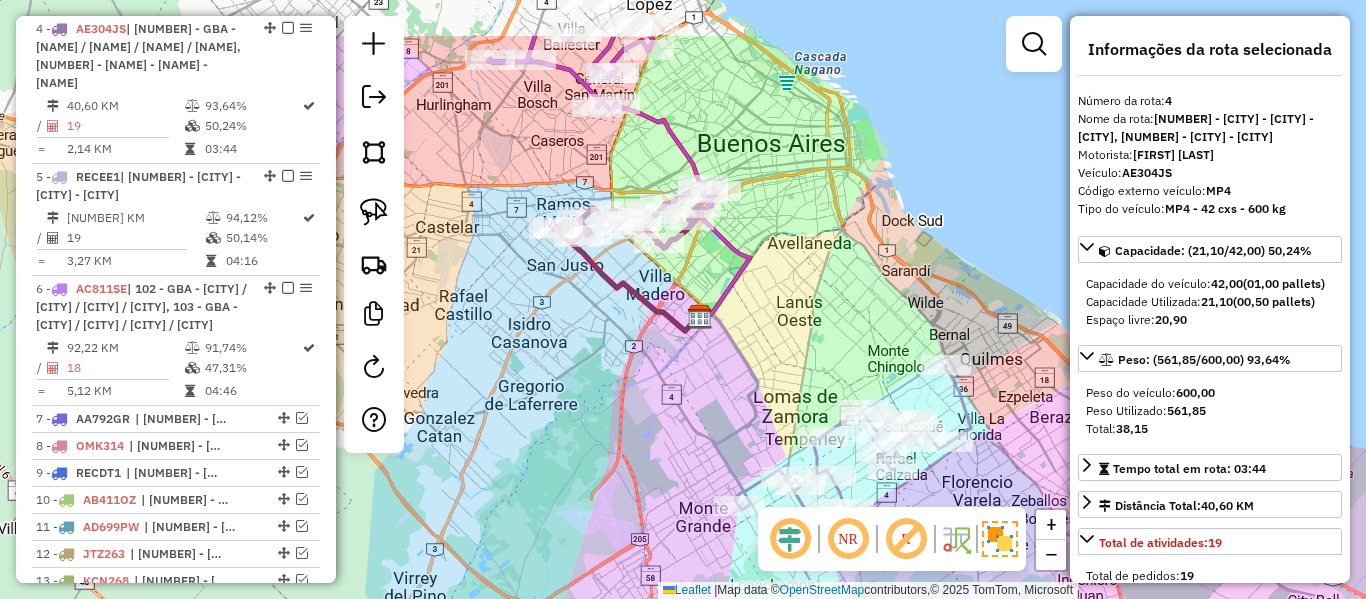 drag, startPoint x: 521, startPoint y: 382, endPoint x: 534, endPoint y: 456, distance: 75.13322 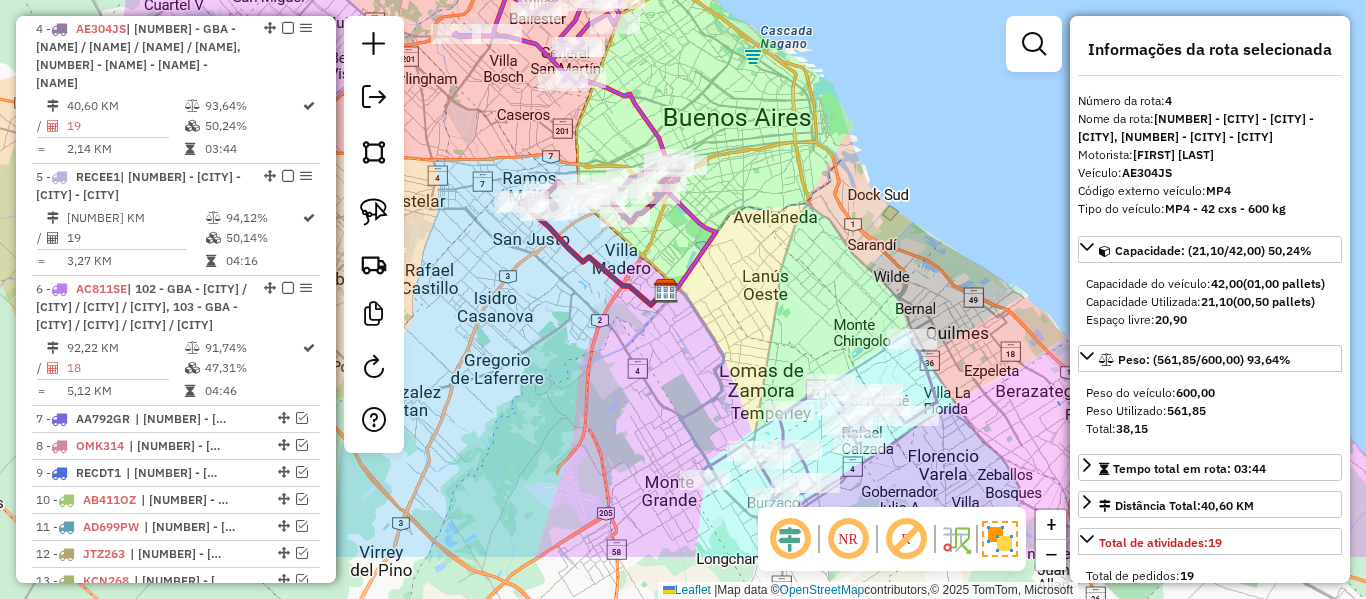drag, startPoint x: 613, startPoint y: 501, endPoint x: 518, endPoint y: 349, distance: 179.24564 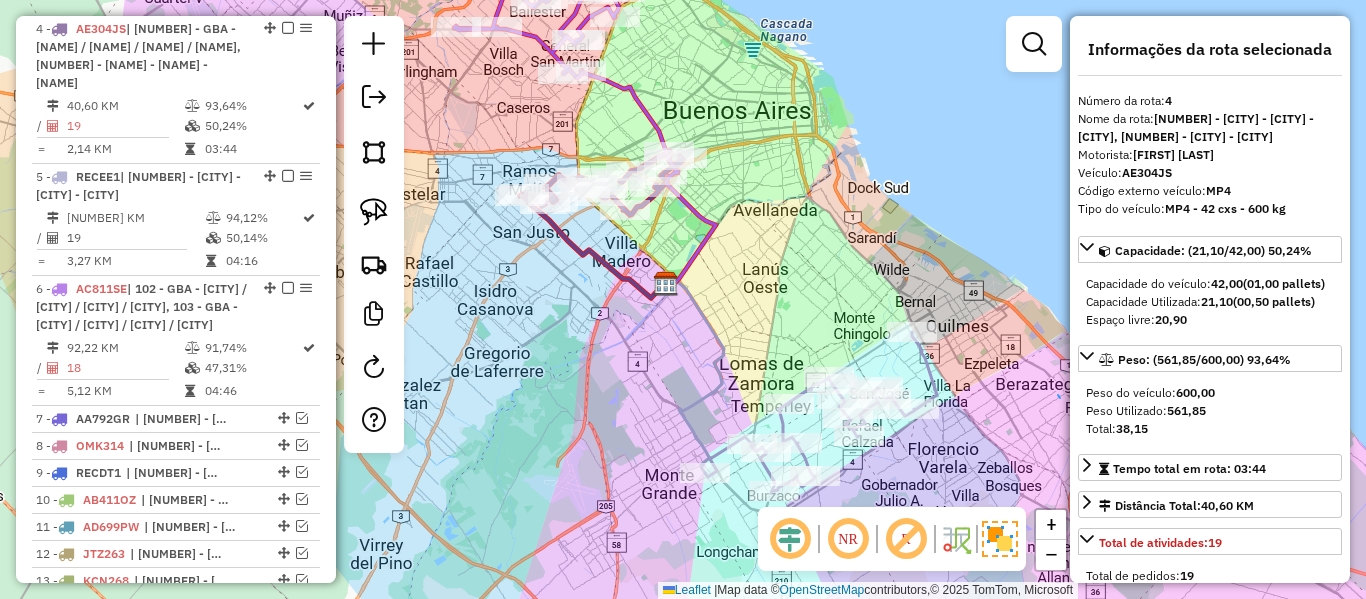 drag, startPoint x: 912, startPoint y: 456, endPoint x: 917, endPoint y: 372, distance: 84.14868 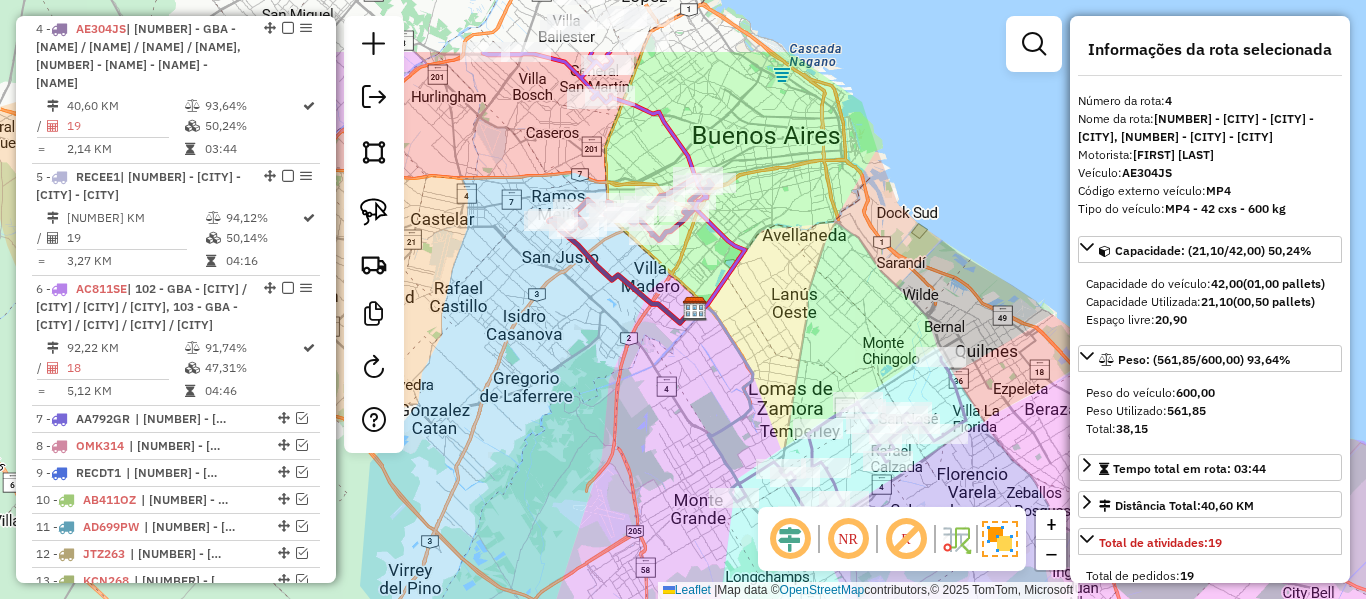 drag, startPoint x: 583, startPoint y: 342, endPoint x: 635, endPoint y: 313, distance: 59.5399 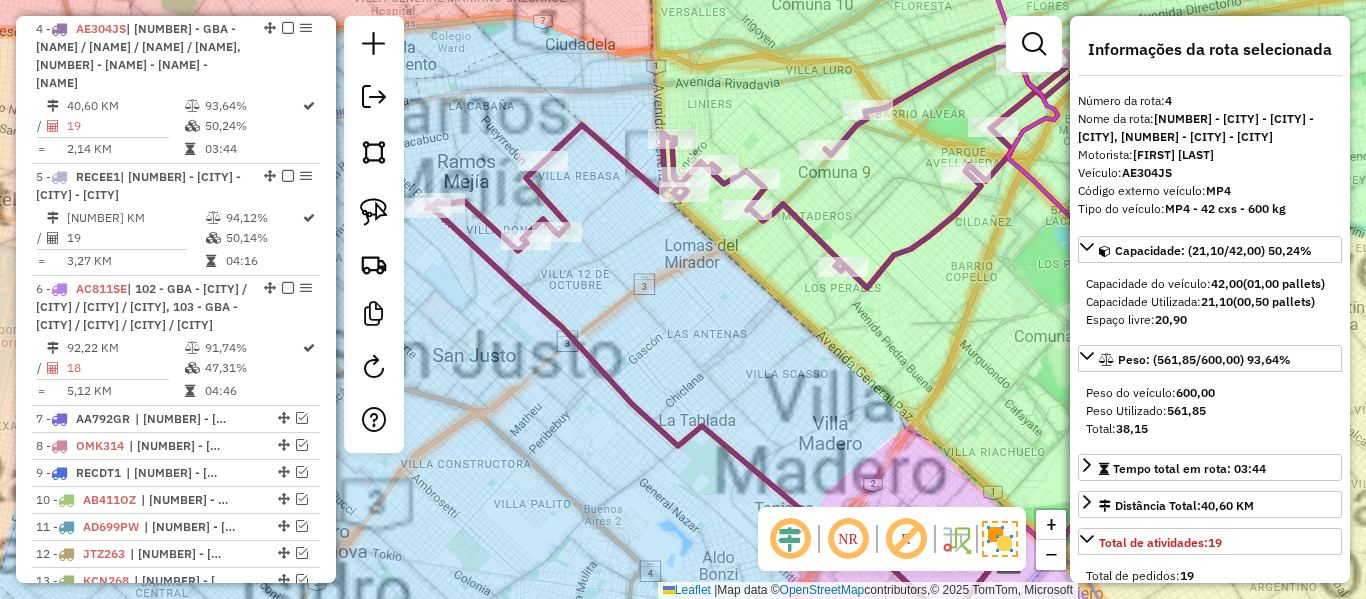 drag, startPoint x: 662, startPoint y: 388, endPoint x: 739, endPoint y: 414, distance: 81.27115 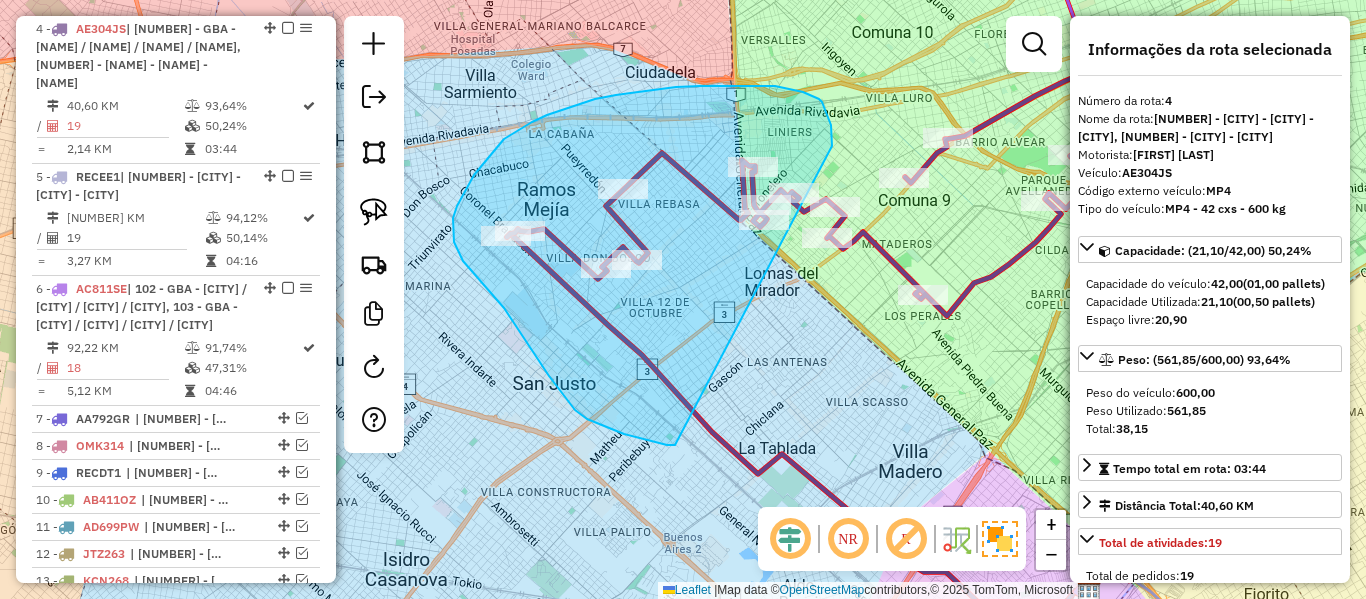 drag, startPoint x: 527, startPoint y: 344, endPoint x: 808, endPoint y: 216, distance: 308.77985 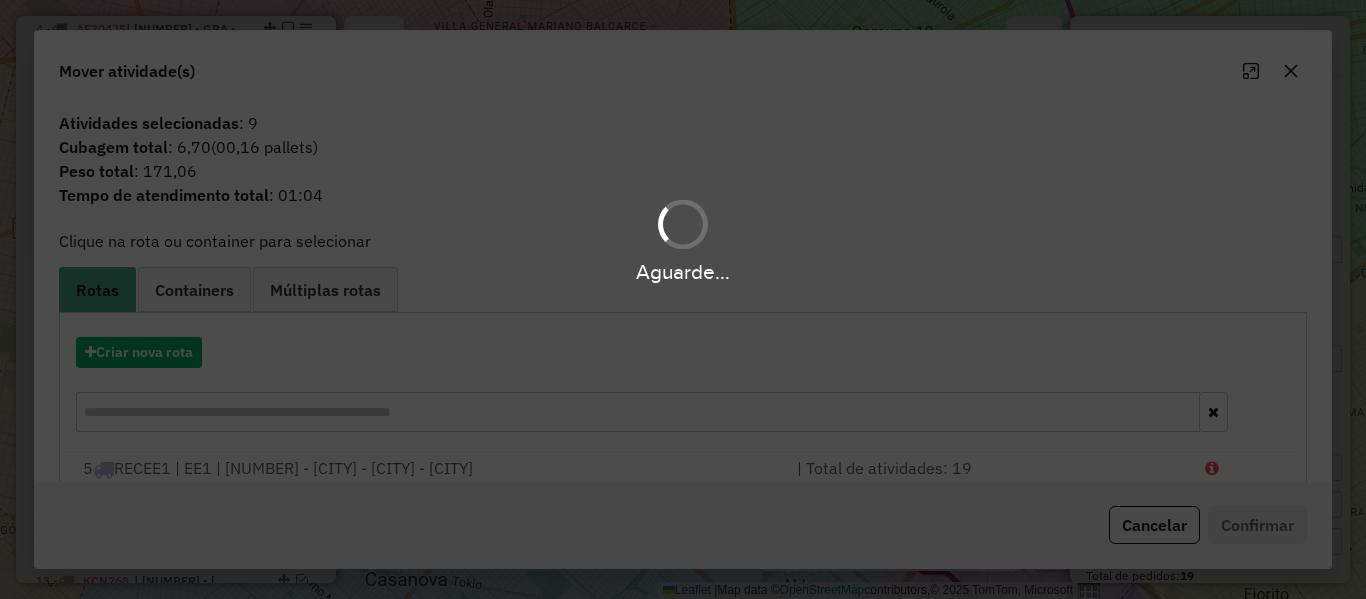 click on "Aguarde...  Pop-up bloqueado!  Seu navegador bloqueou automáticamente a abertura de uma nova janela.   Acesse as configurações e adicione o endereço do sistema a lista de permissão.   Fechar  Informações da Sessão 1190568 - 16/07/2025     Criação: 15/07/2025 13:10   Depósito:  SAZ AR - TaDa Shipick   Total de rotas:  33  Distância Total:  1.530,58 km  Tempo total:  104:11  Total de Atividades Roteirizadas:  450  Total de Pedidos Roteirizados:  452  Peso total roteirizado:  16.365,13  Cubagem total roteirizado:  600,00  Total de Atividades não Roteirizadas:  0  Total de Pedidos não Roteirizados:  0 Total de caixas por viagem:  600,00 /   33 =  18,18 Média de Atividades por viagem:  450 /   33 =  13,64 Ocupação média da frota:  82,65%  Clientes com Service Time:  0,00%   (0 de 450)   Rotas improdutivas:  15  Rotas vários dias:  0  Clientes Priorizados NR:  0  Transportadoras  Rotas  Recargas: 0   Ver rotas   Ver veículos  Finalizar todas as rotas   1 -       AA330AY   | 106 - La Plata  / =" at bounding box center [683, 299] 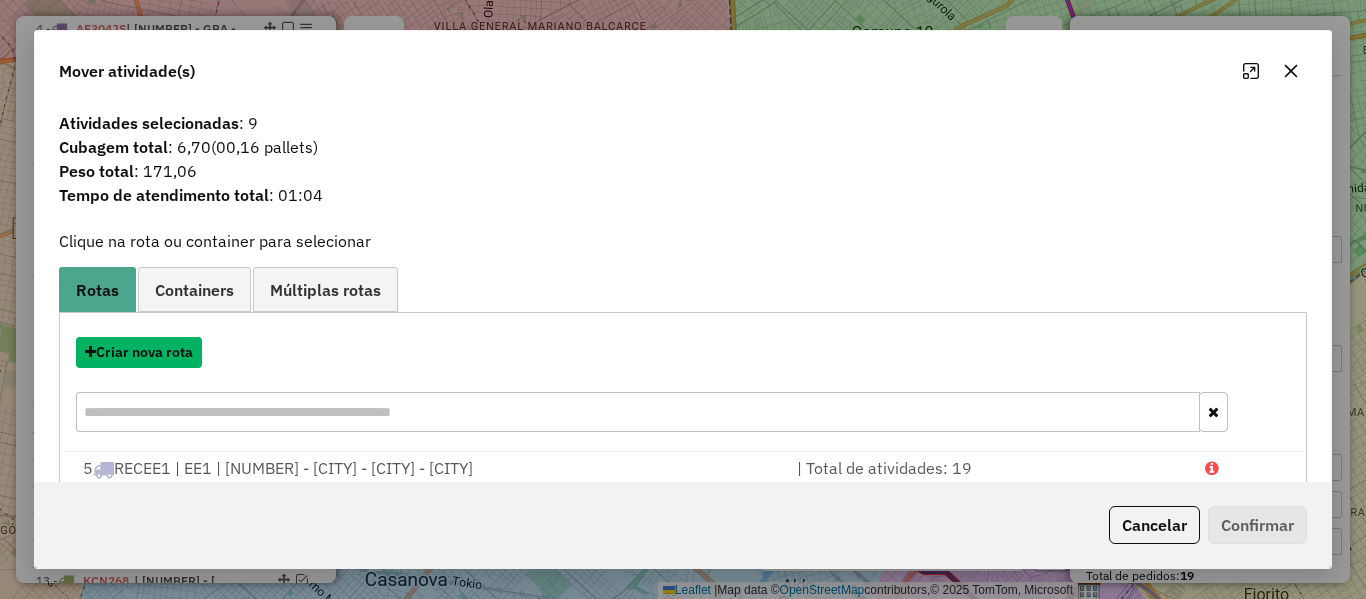 click on "Criar nova rota" at bounding box center [139, 352] 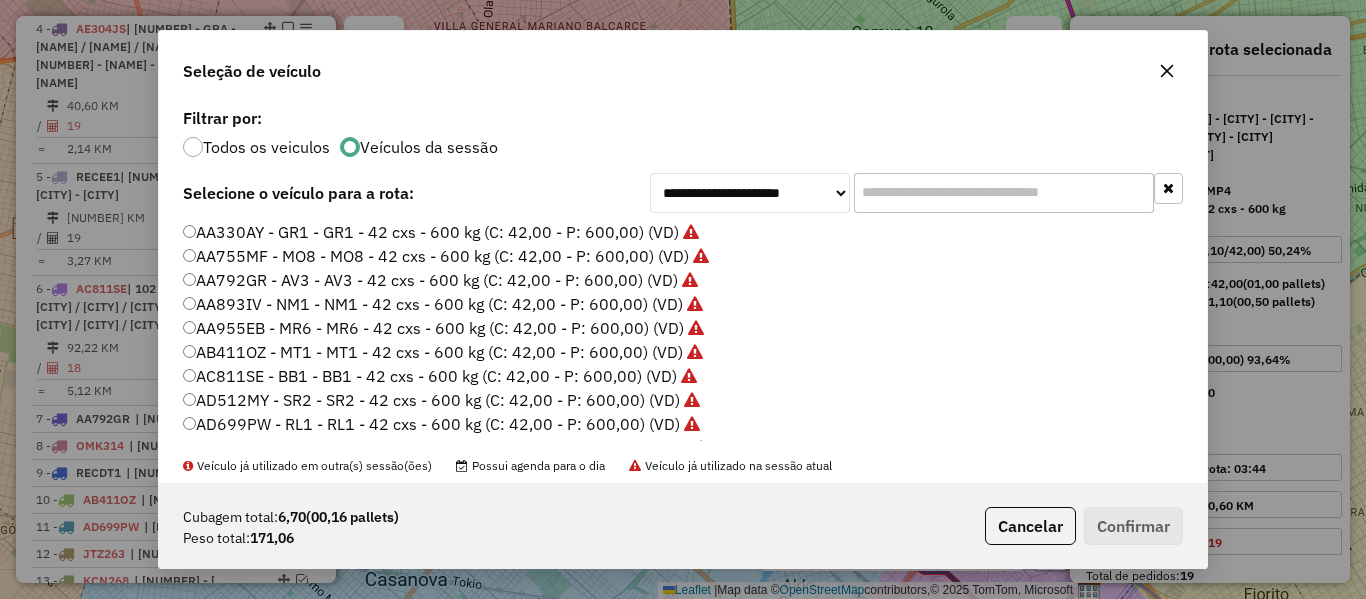 scroll, scrollTop: 11, scrollLeft: 6, axis: both 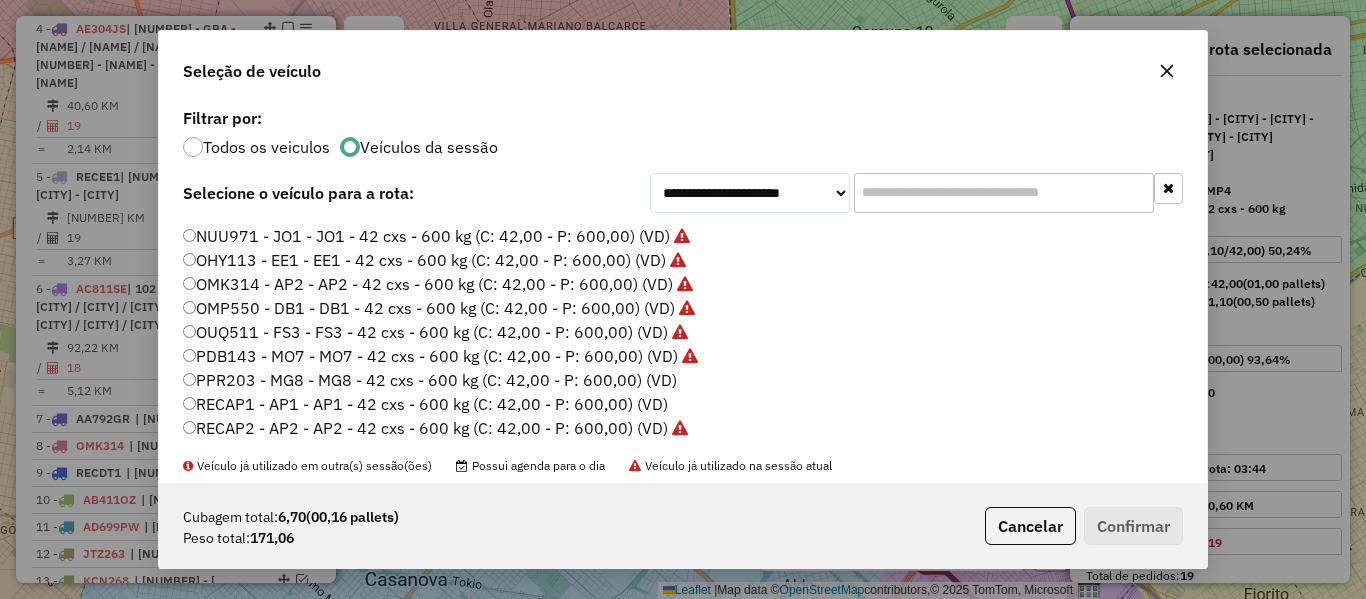 click on "PPR203 - MG8 - MG8 - 42 cxs - 600 kg (C: 42,00 - P: 600,00) (VD)" 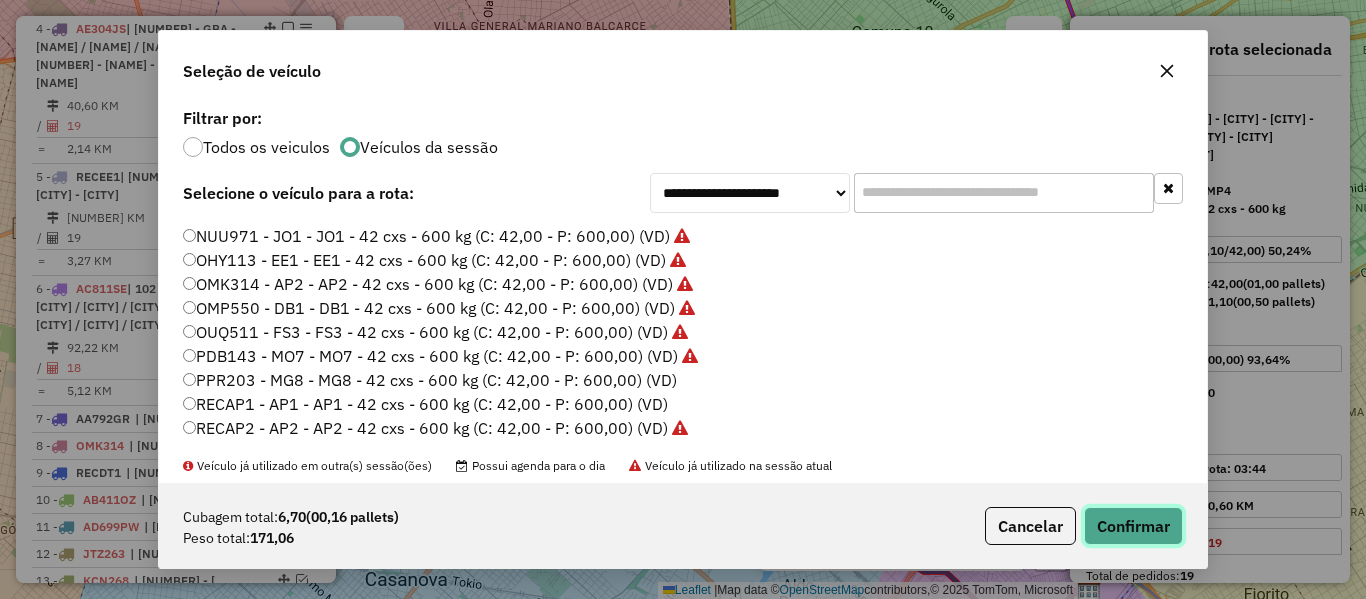 click on "Confirmar" 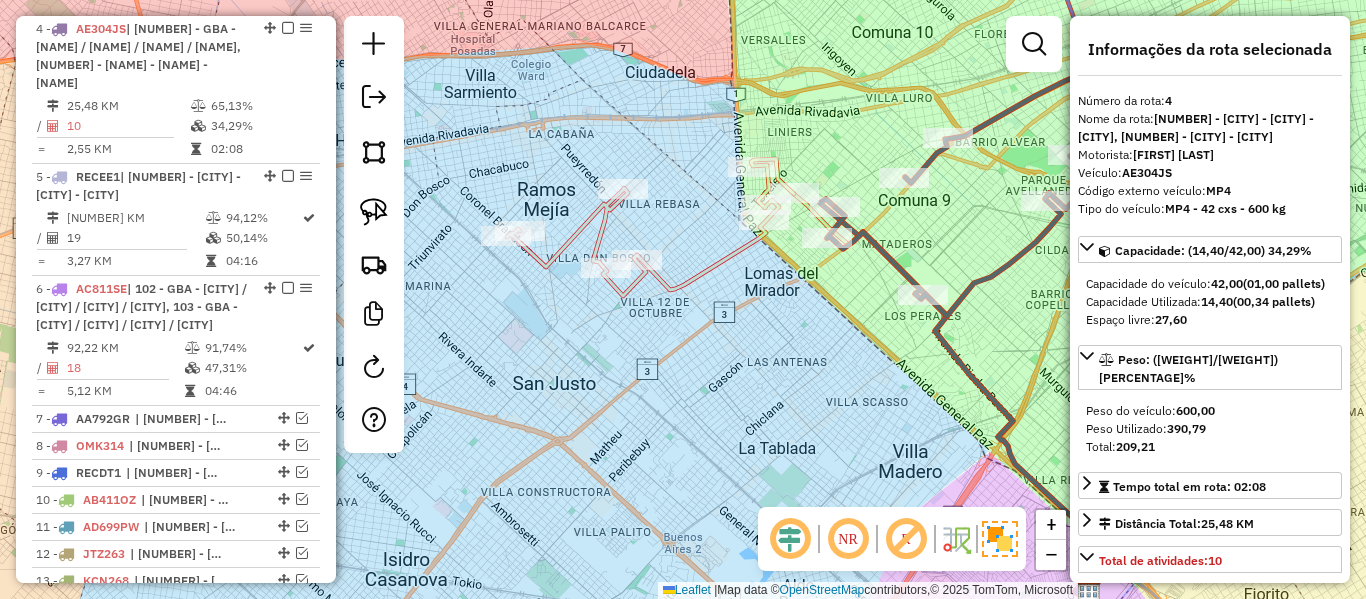 click 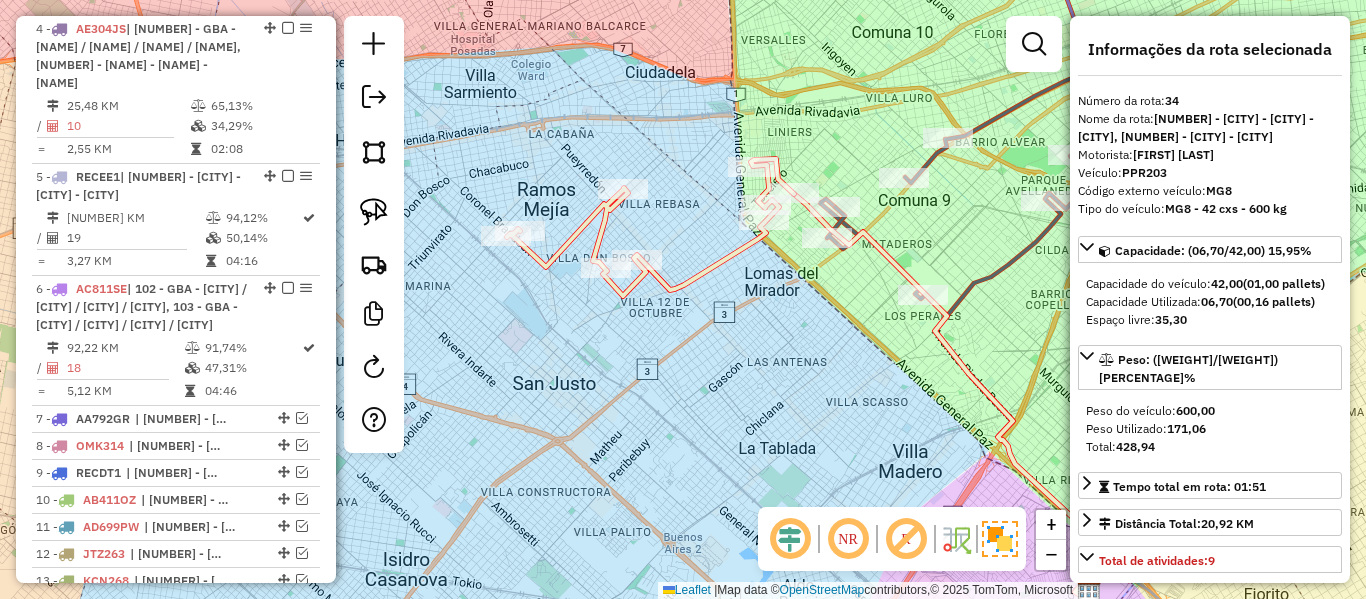 scroll, scrollTop: 1641, scrollLeft: 0, axis: vertical 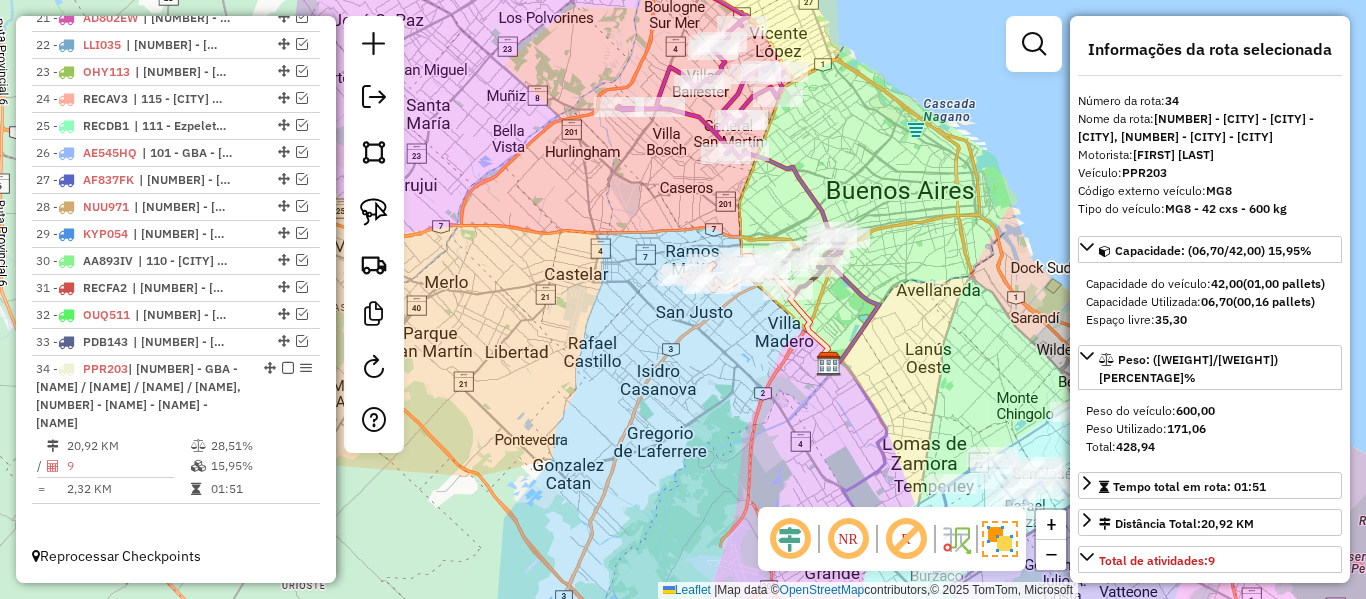 drag, startPoint x: 790, startPoint y: 388, endPoint x: 762, endPoint y: 324, distance: 69.856995 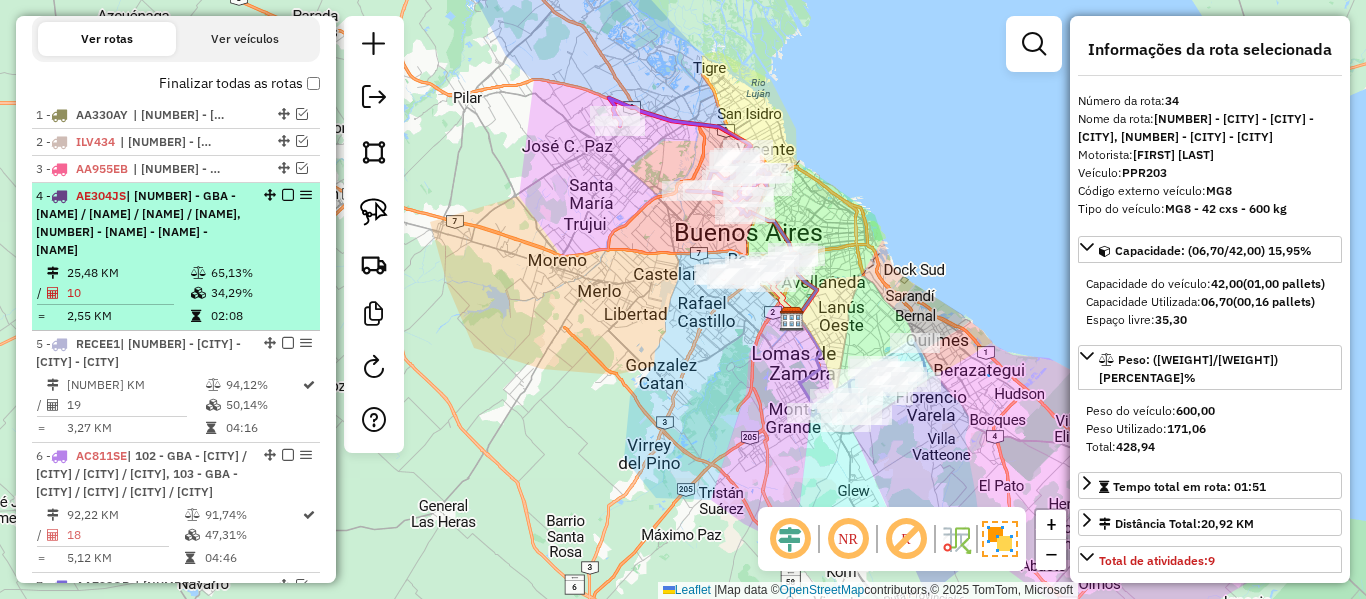 scroll, scrollTop: 541, scrollLeft: 0, axis: vertical 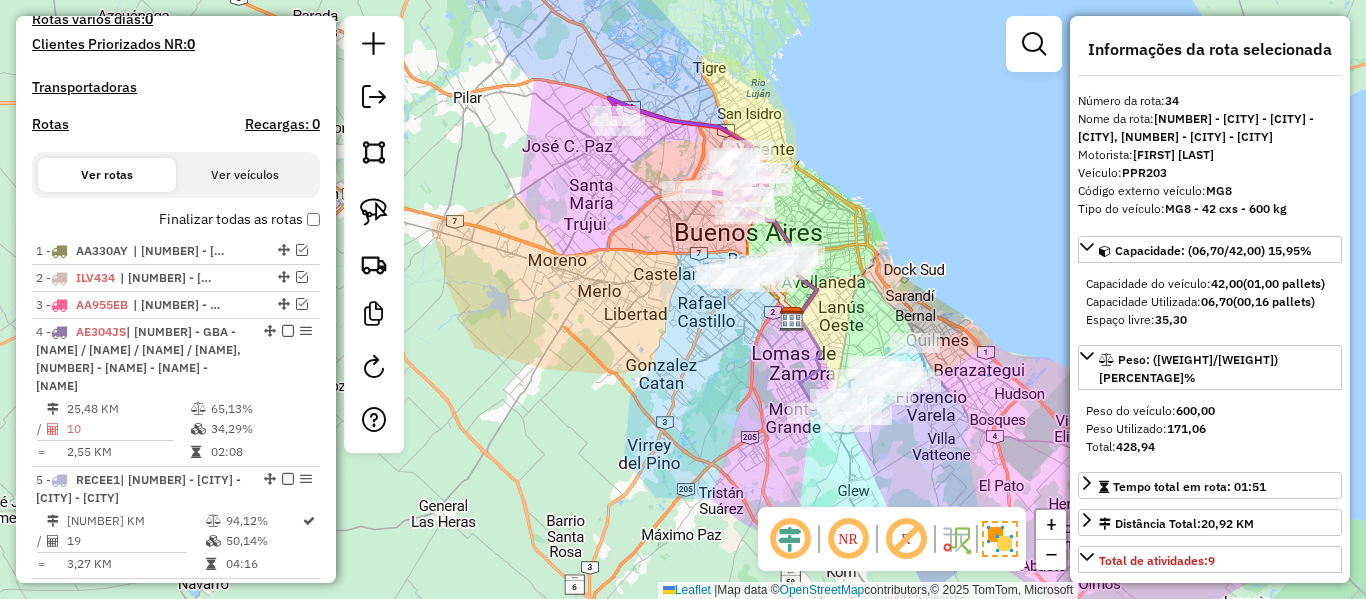 click on "Finalizar todas as rotas" at bounding box center [239, 219] 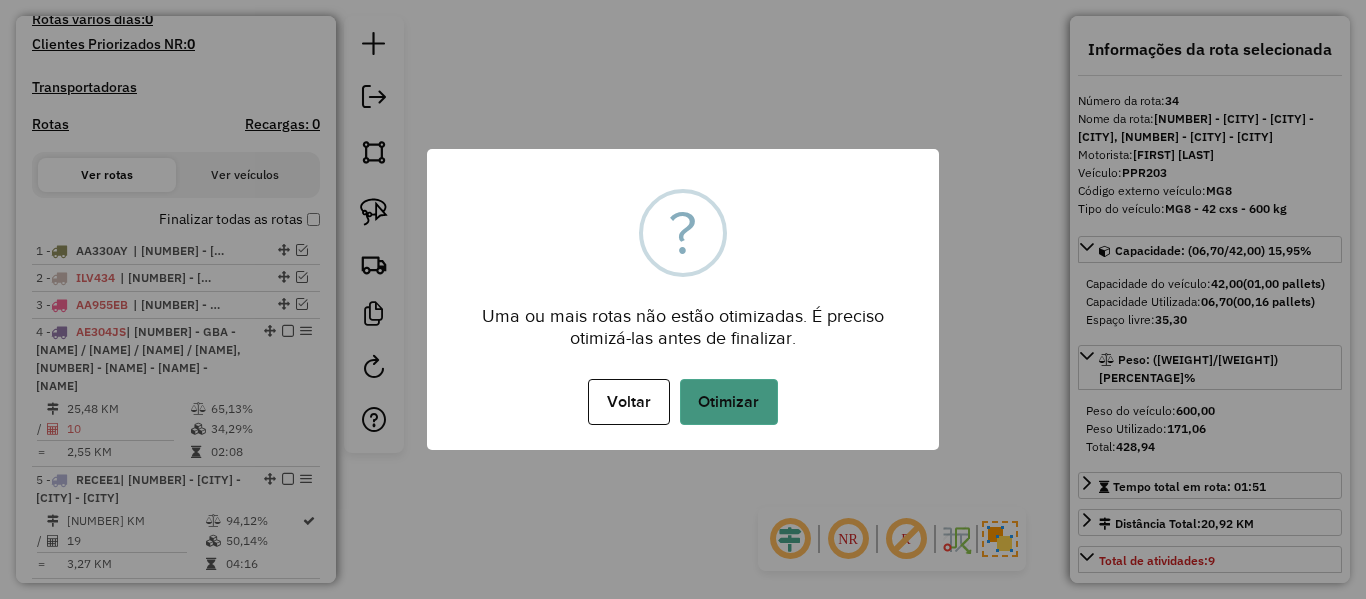 click on "Otimizar" at bounding box center [729, 402] 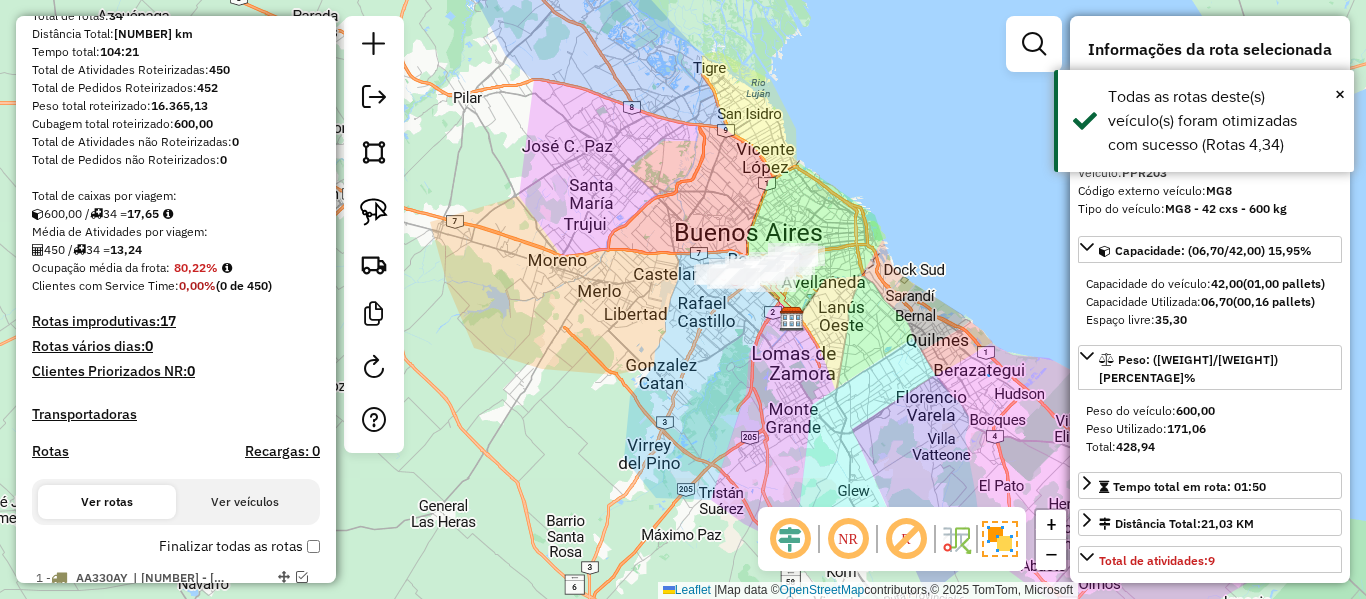 scroll, scrollTop: 0, scrollLeft: 0, axis: both 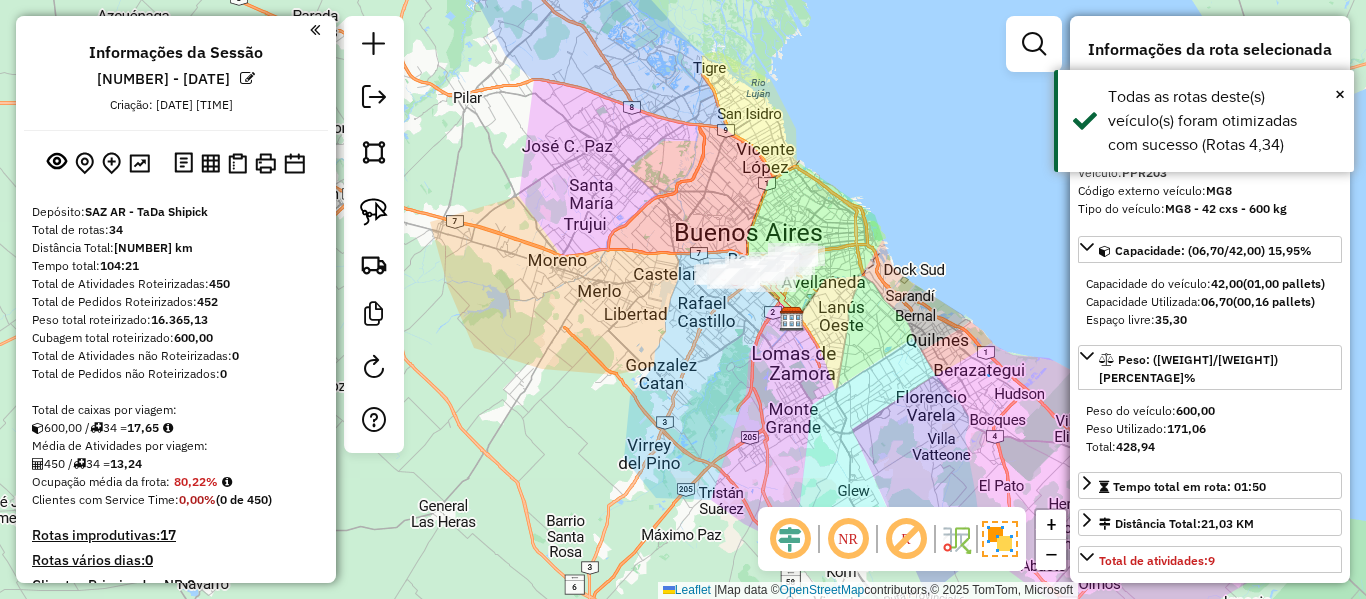 drag, startPoint x: 245, startPoint y: 303, endPoint x: 230, endPoint y: 95, distance: 208.54016 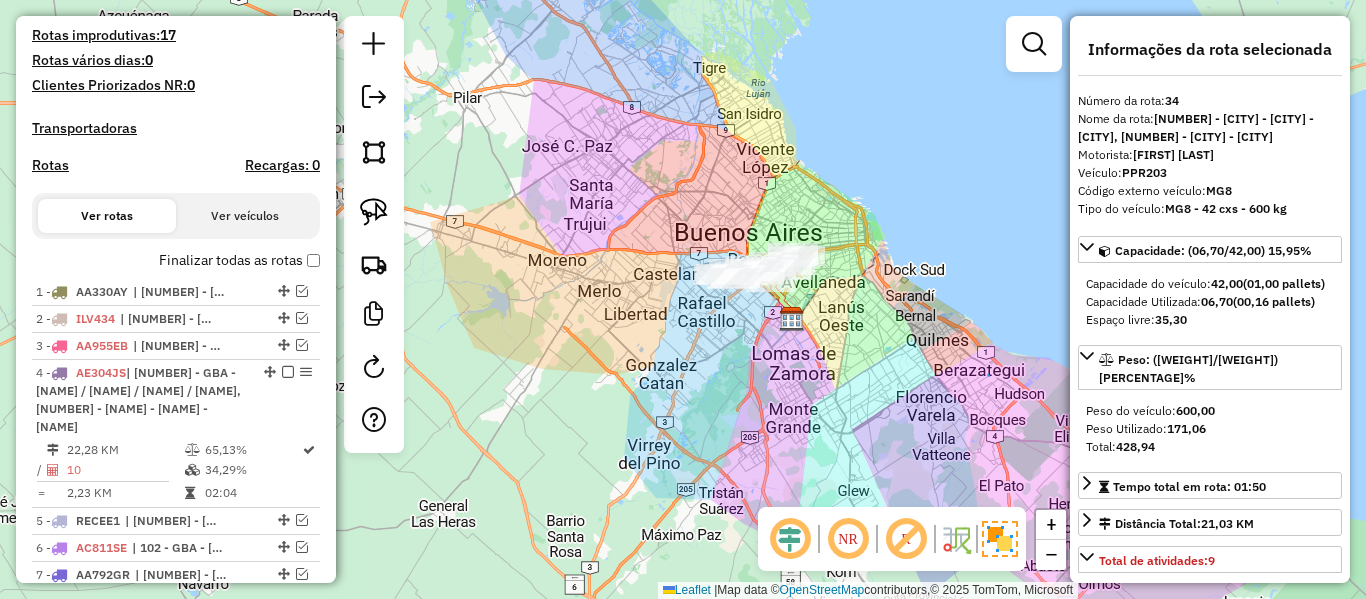 click on "Finalizar todas as rotas" at bounding box center (239, 260) 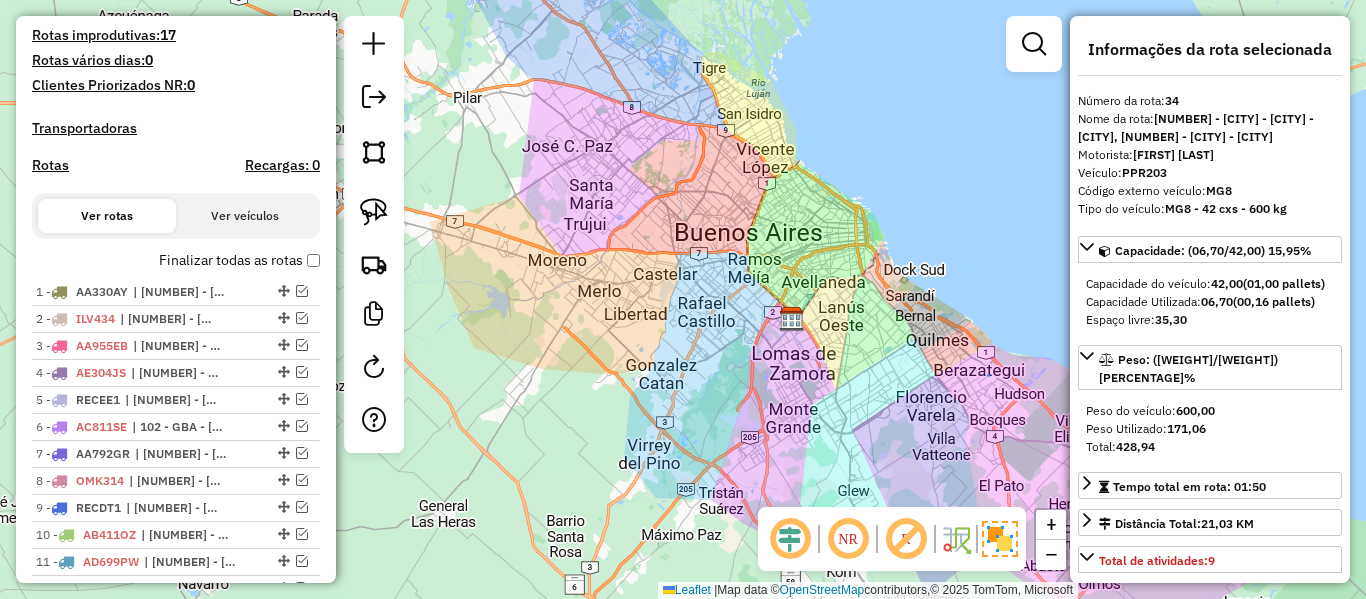 click on "Finalizar todas as rotas" at bounding box center (239, 260) 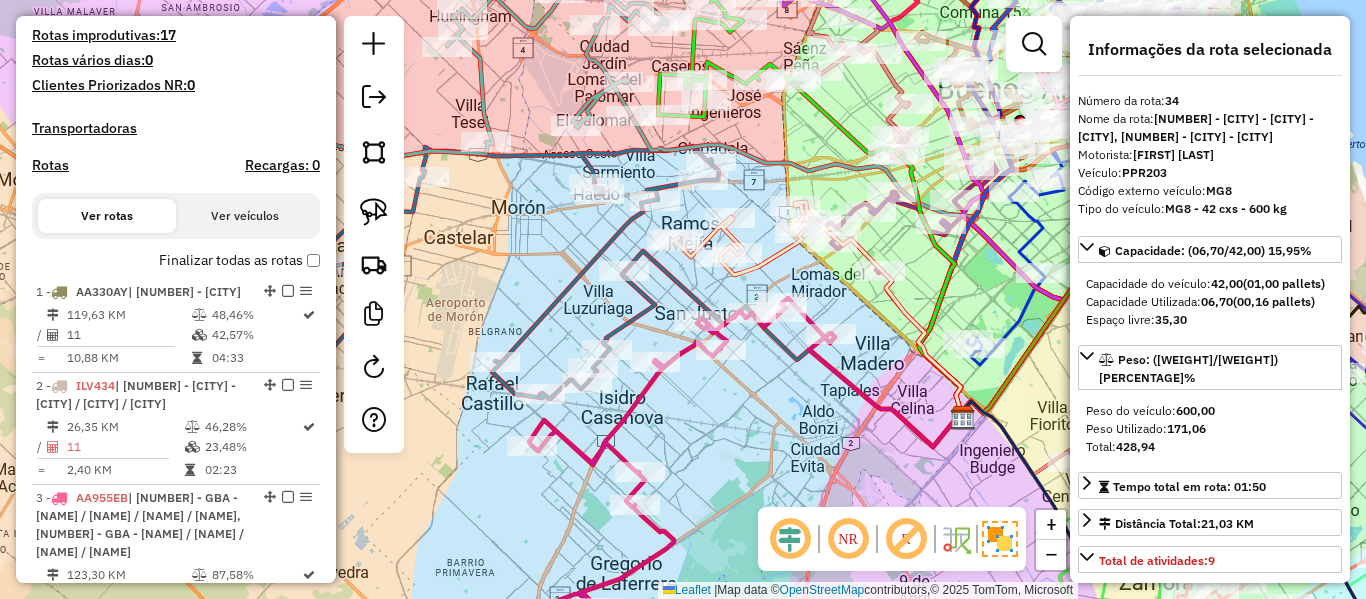 click 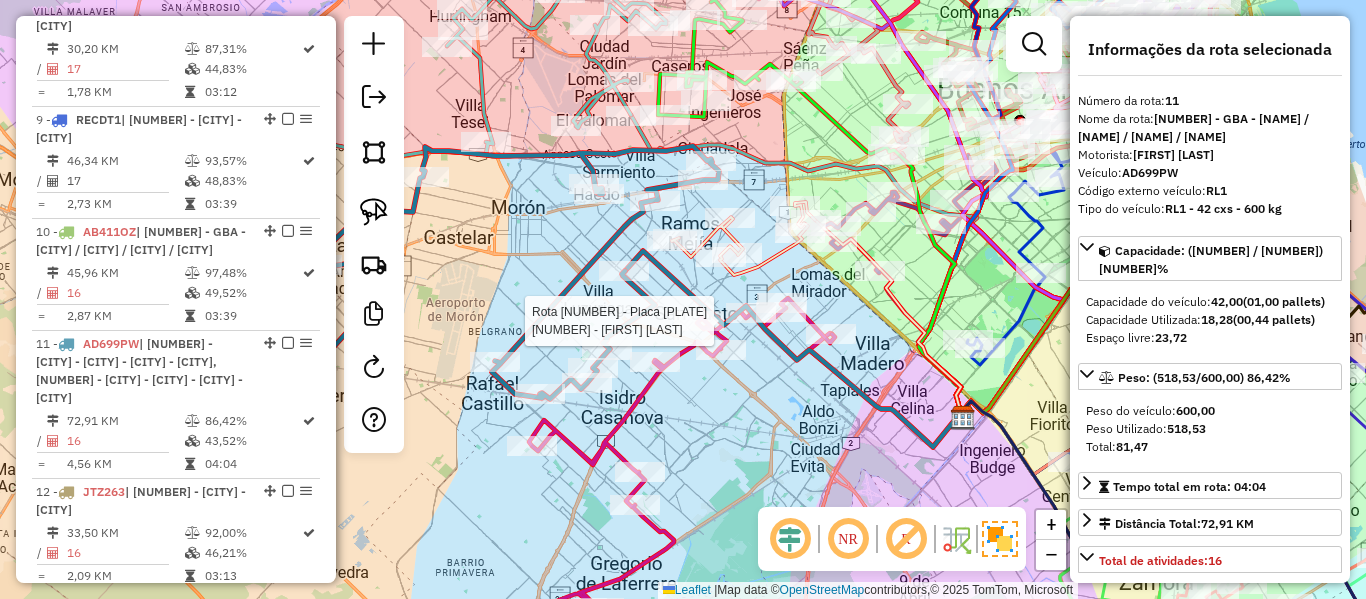 scroll, scrollTop: 2045, scrollLeft: 0, axis: vertical 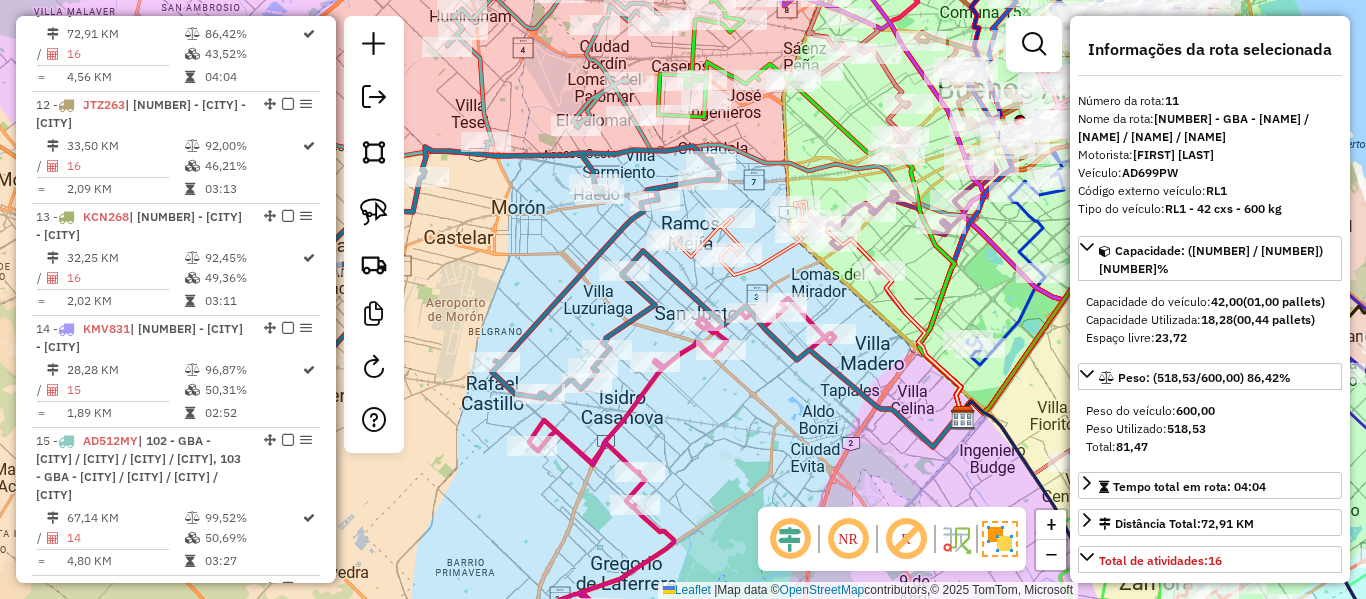 click 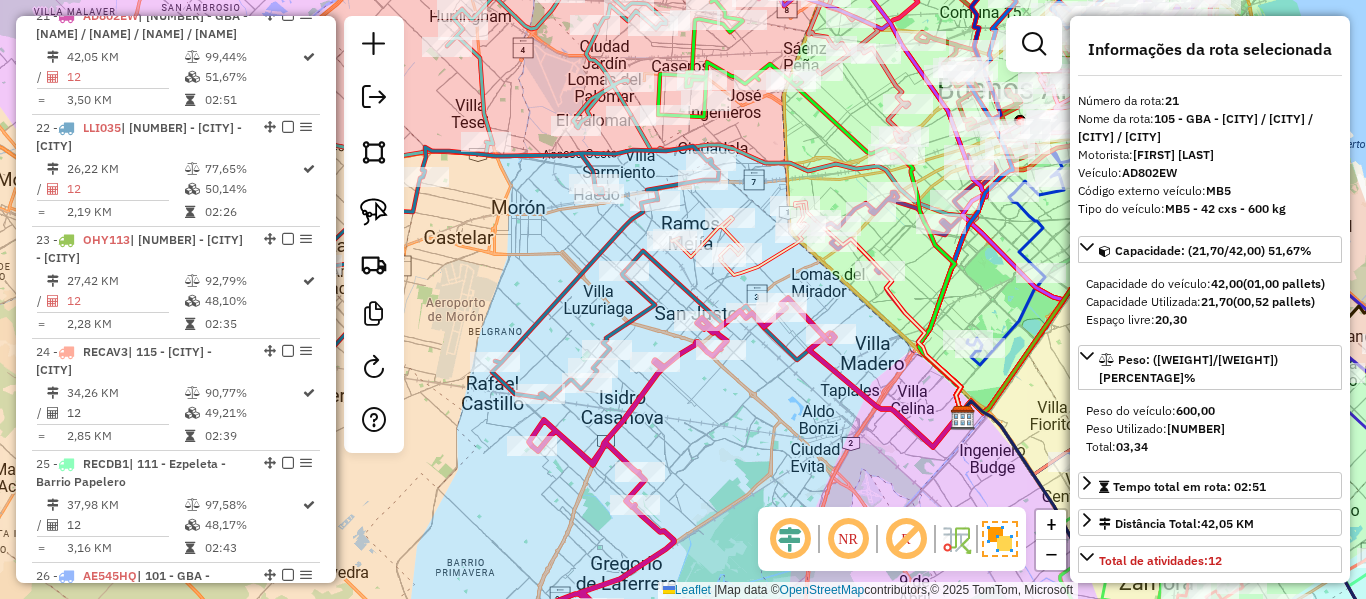 scroll, scrollTop: 3237, scrollLeft: 0, axis: vertical 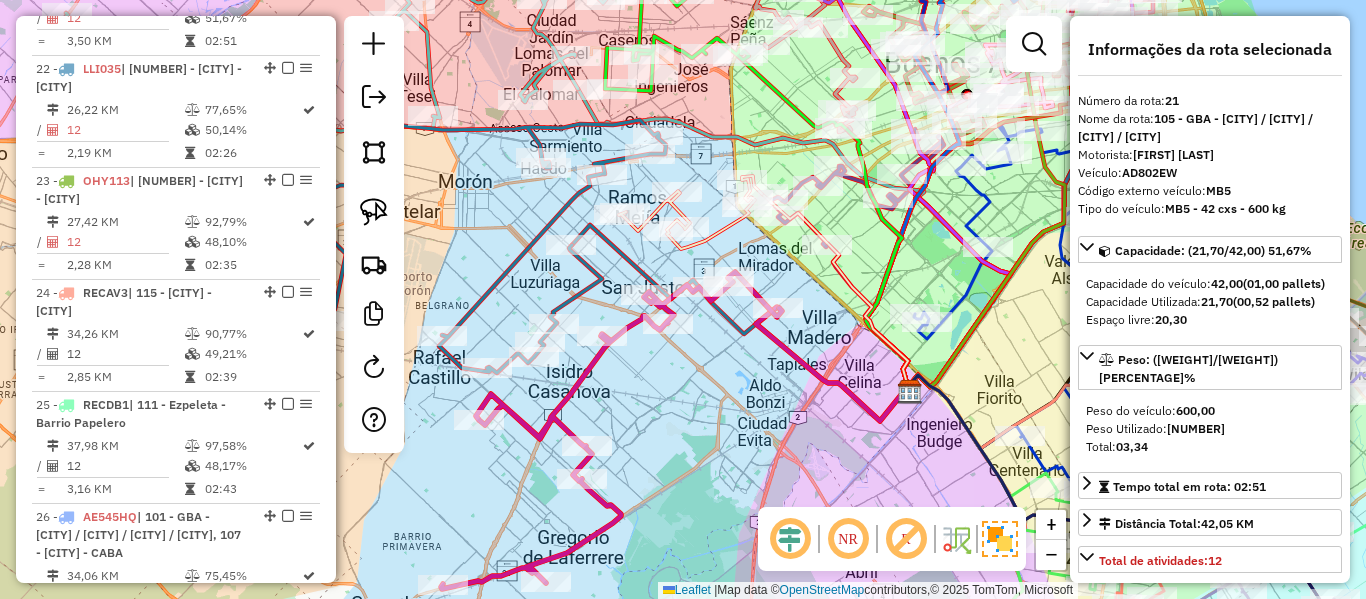 drag, startPoint x: 765, startPoint y: 400, endPoint x: 686, endPoint y: 370, distance: 84.50444 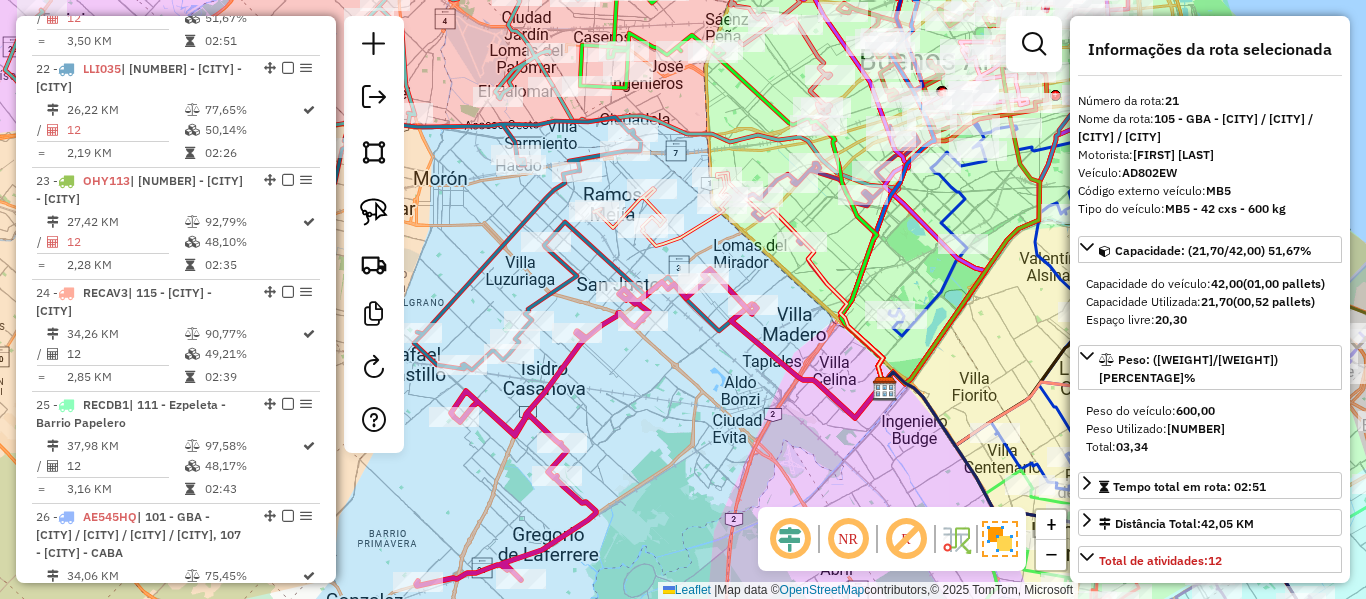 click 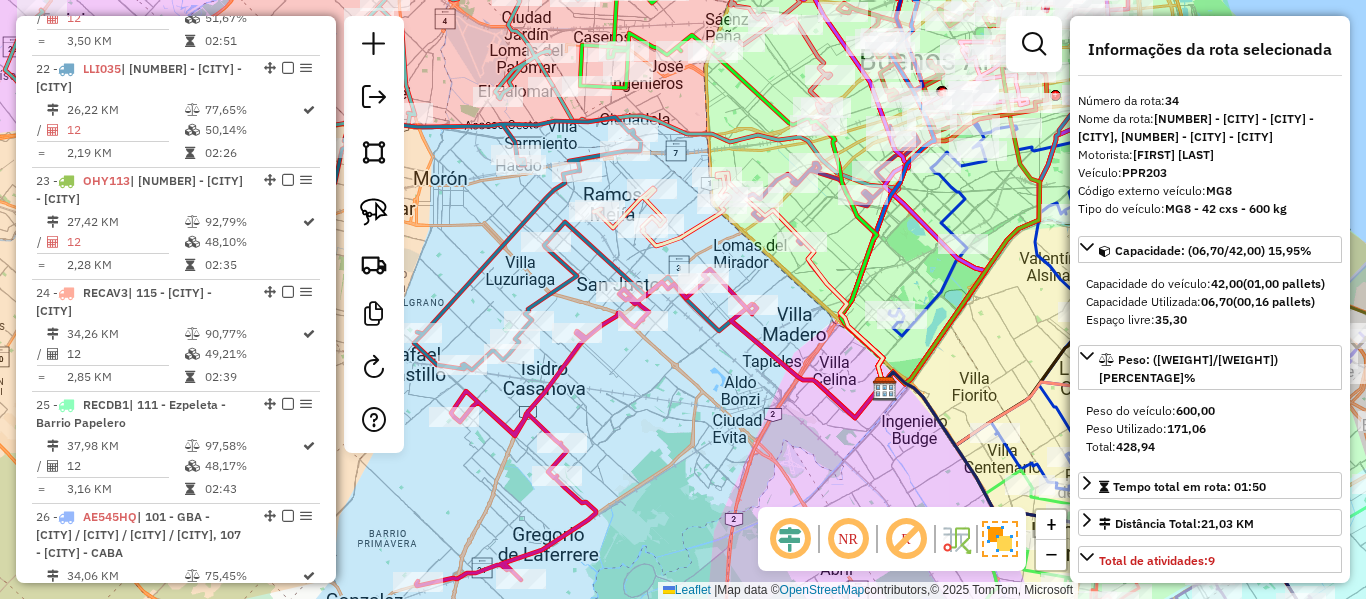 scroll, scrollTop: 4407, scrollLeft: 0, axis: vertical 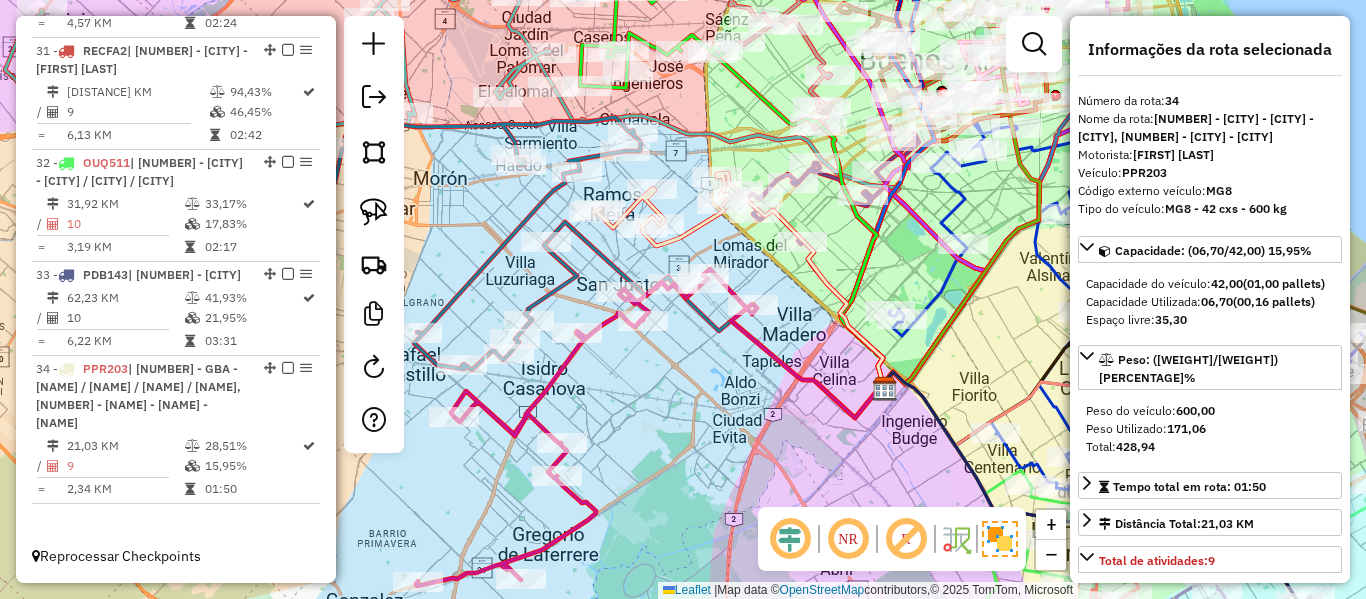 click on "Rota 34 - Placa PPR203  485749 - Lorena Kulhner Janela de atendimento Grade de atendimento Capacidade Transportadoras Veículos Cliente Pedidos  Rotas Selecione os dias de semana para filtrar as janelas de atendimento  Seg   Ter   Qua   Qui   Sex   Sáb   Dom  Informe o período da janela de atendimento: De: Até:  Filtrar exatamente a janela do cliente  Considerar janela de atendimento padrão  Selecione os dias de semana para filtrar as grades de atendimento  Seg   Ter   Qua   Qui   Sex   Sáb   Dom   Considerar clientes sem dia de atendimento cadastrado  Clientes fora do dia de atendimento selecionado Filtrar as atividades entre os valores definidos abaixo:  Peso mínimo:   Peso máximo:   Cubagem mínima:   Cubagem máxima:   De:   Até:  Filtrar as atividades entre o tempo de atendimento definido abaixo:  De:   Até:   Considerar capacidade total dos clientes não roteirizados Transportadora: Selecione um ou mais itens Tipo de veículo: Selecione um ou mais itens Veículo: Selecione um ou mais itens De:" 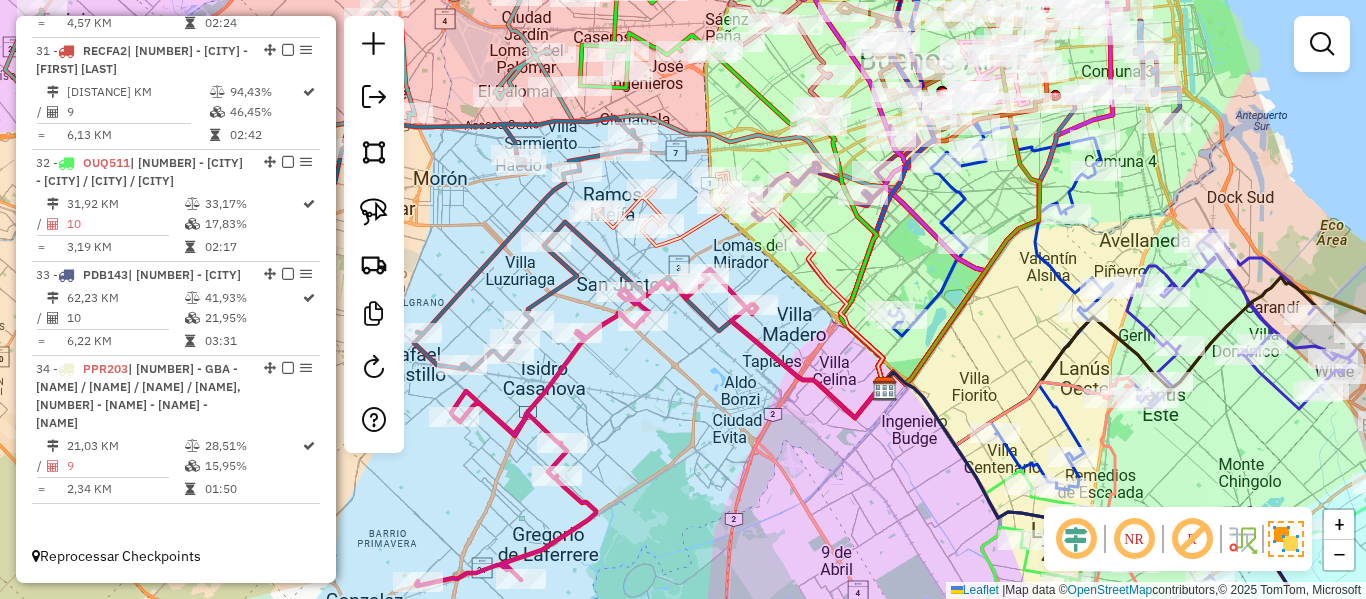 click 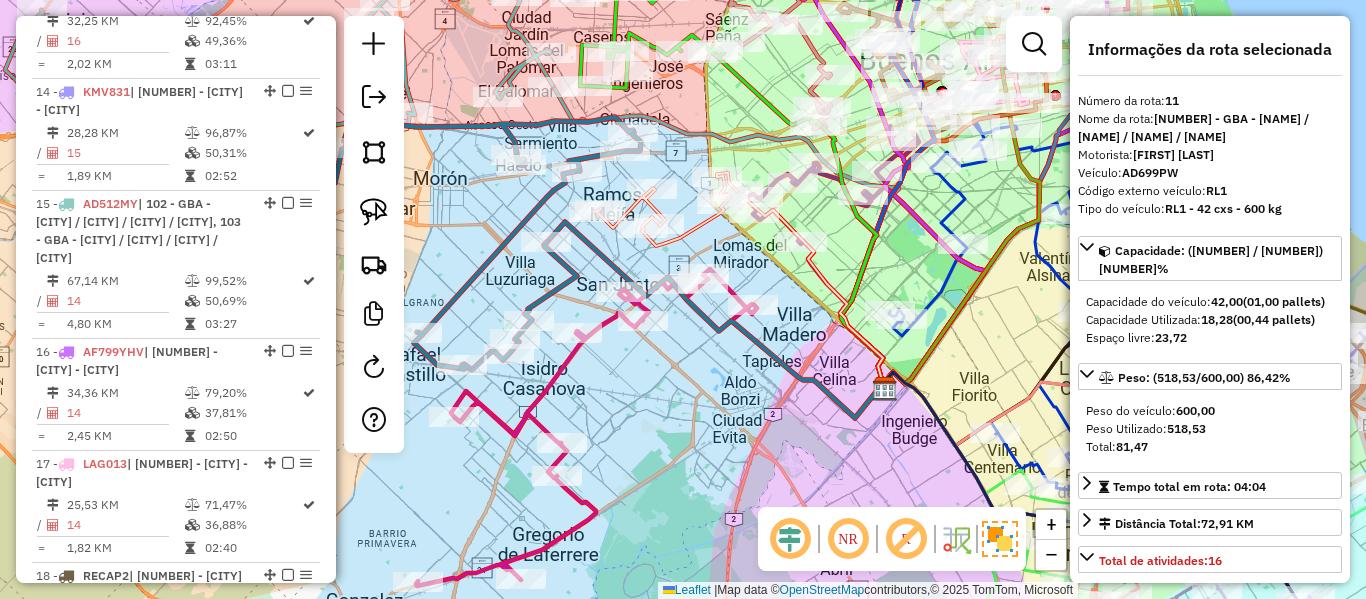 scroll, scrollTop: 2045, scrollLeft: 0, axis: vertical 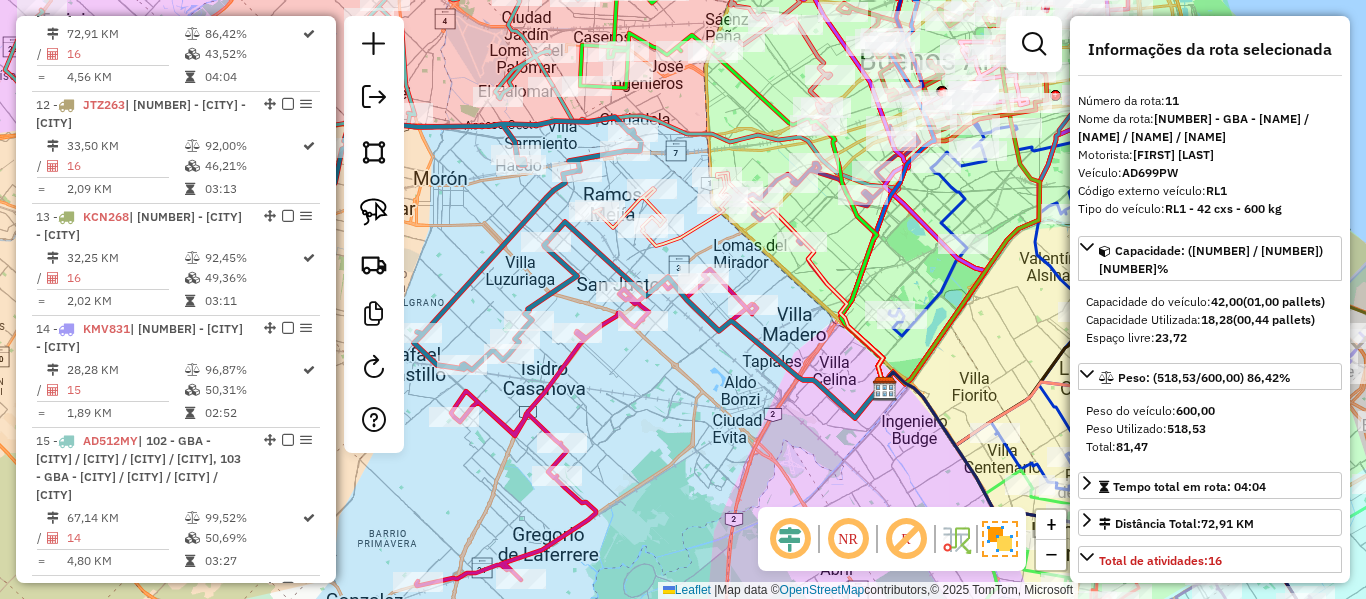 click 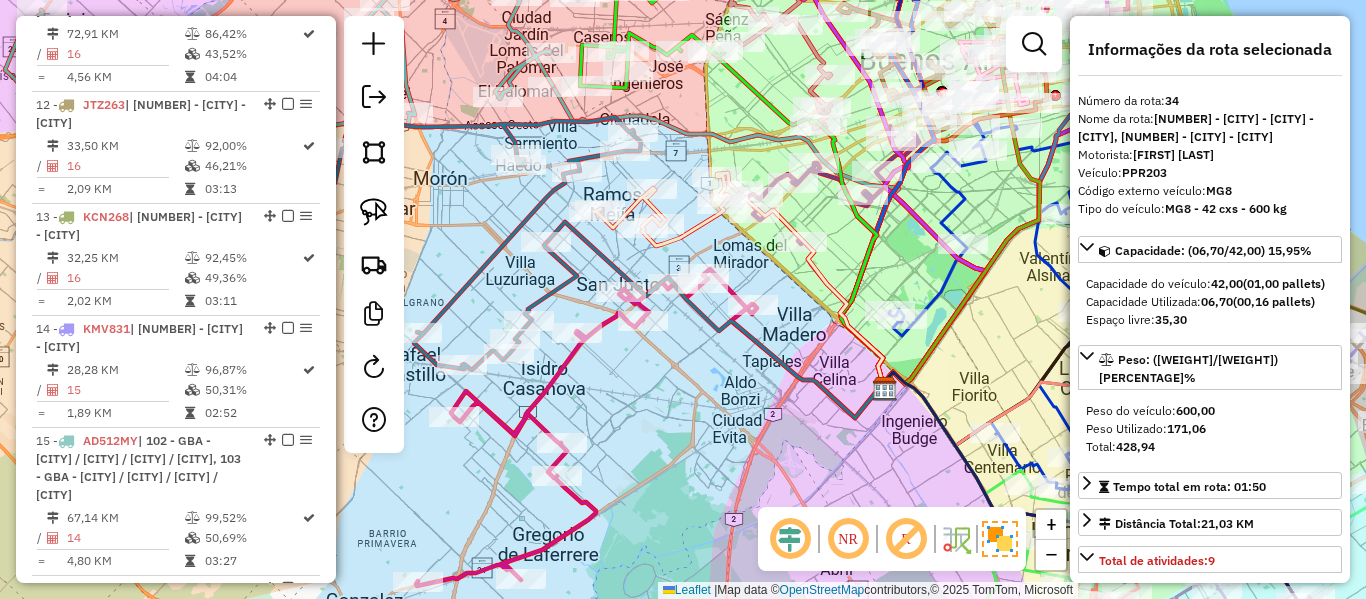 scroll, scrollTop: 4407, scrollLeft: 0, axis: vertical 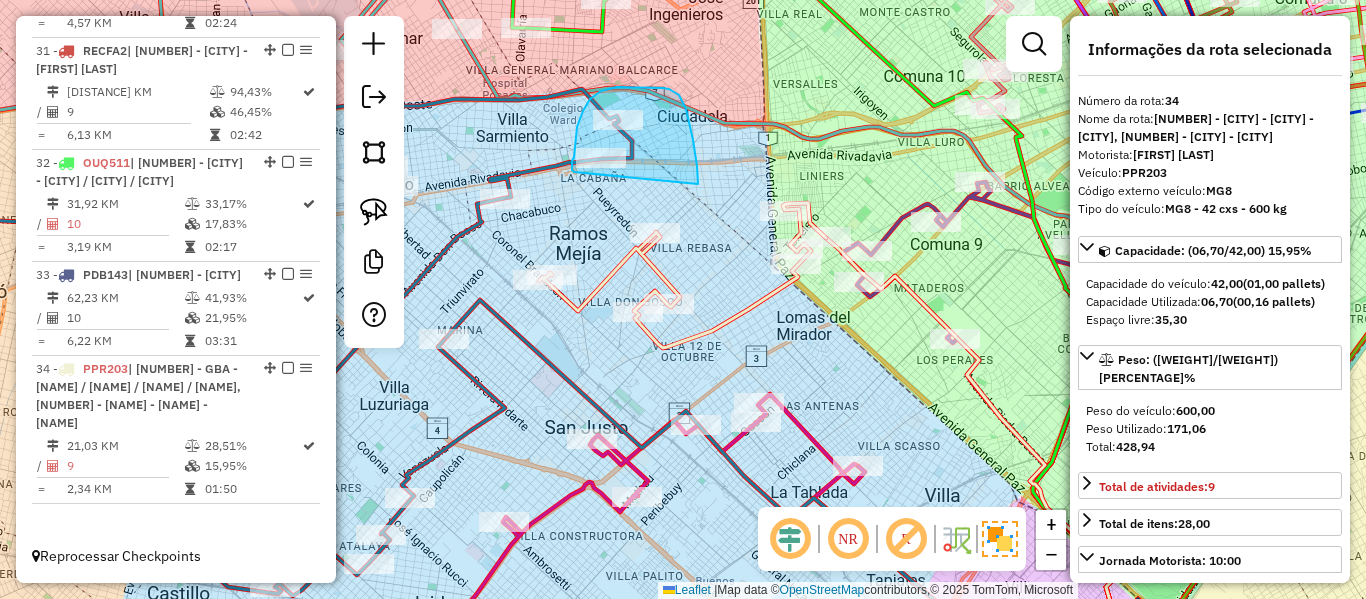 drag, startPoint x: 698, startPoint y: 181, endPoint x: 596, endPoint y: 195, distance: 102.9563 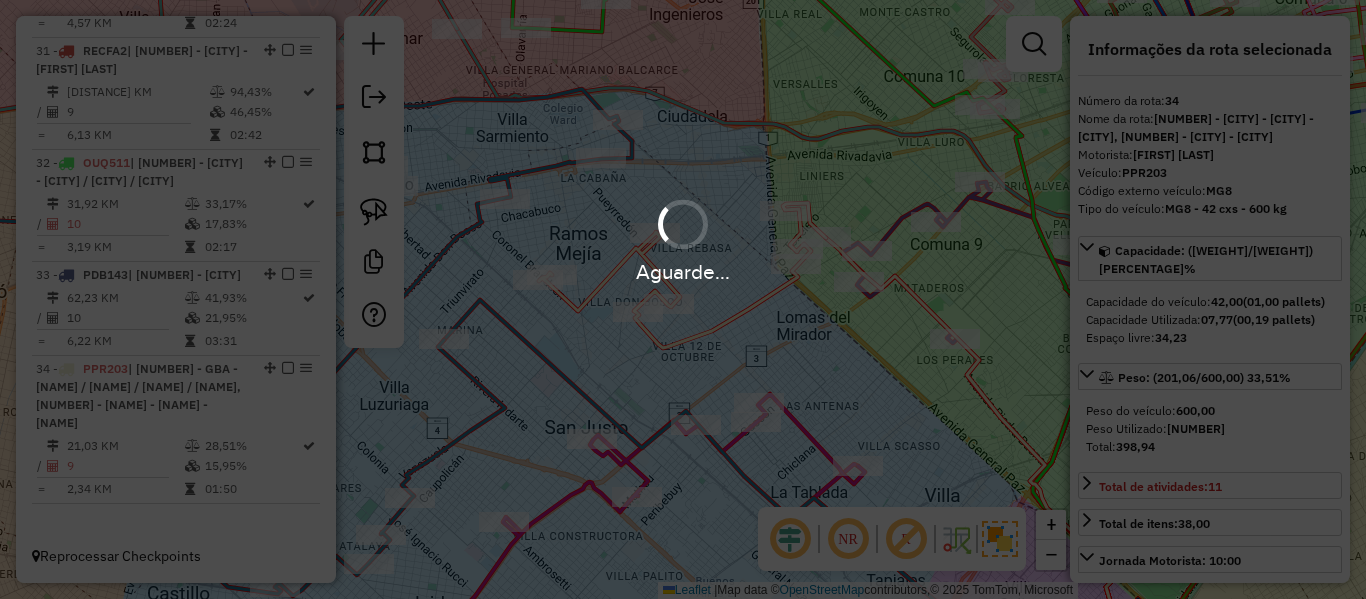 select on "**********" 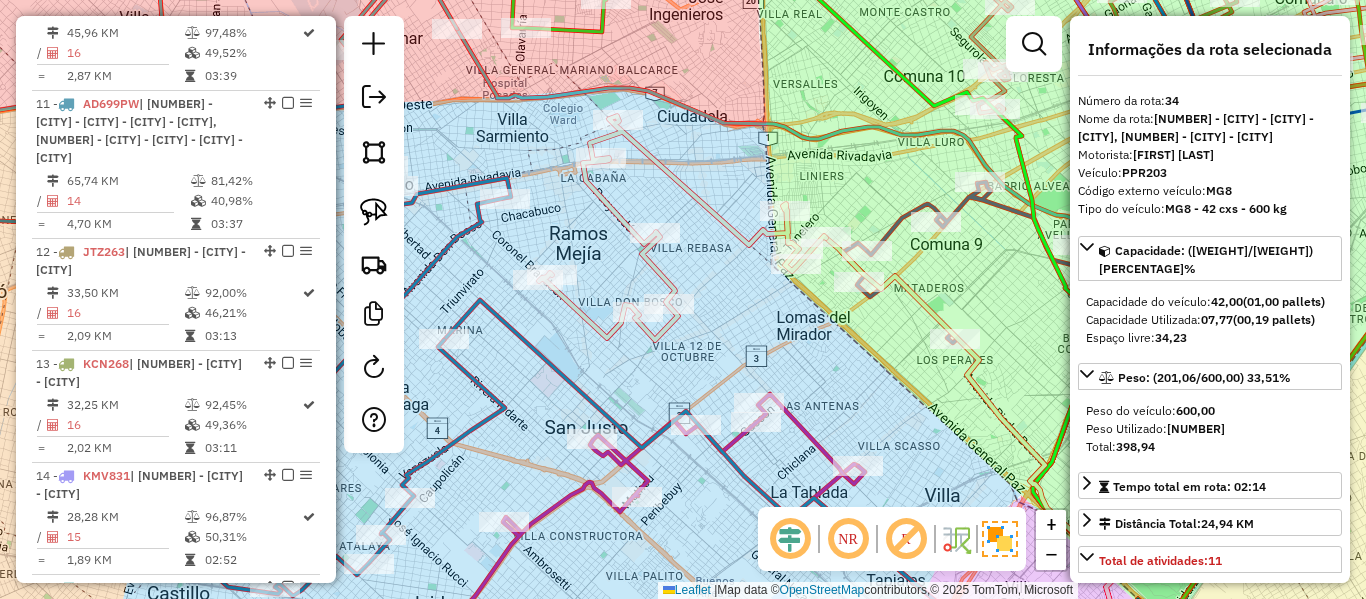 scroll, scrollTop: 0, scrollLeft: 0, axis: both 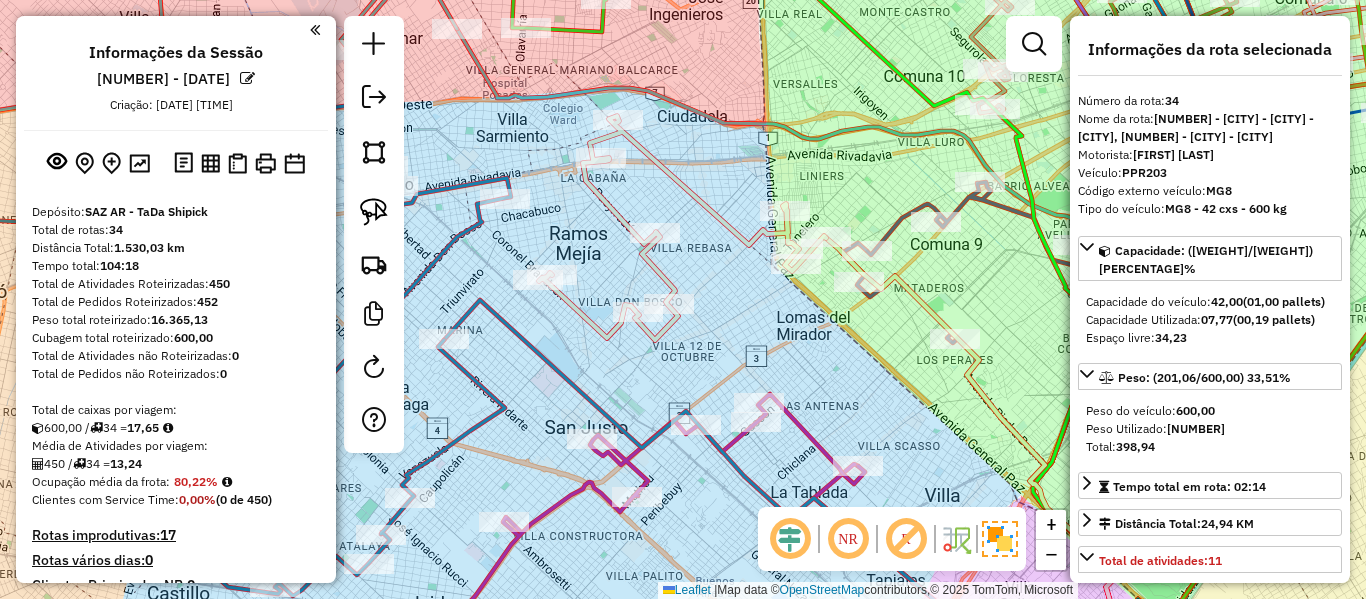 drag, startPoint x: 229, startPoint y: 244, endPoint x: 274, endPoint y: -14, distance: 261.89502 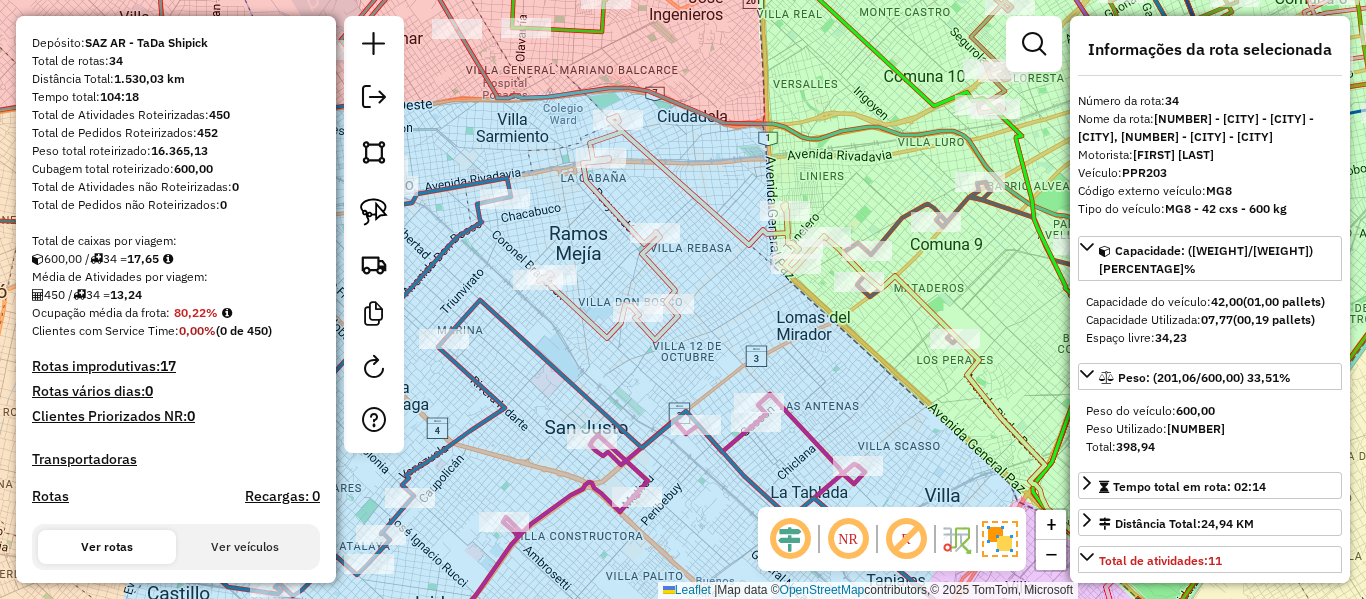 scroll, scrollTop: 300, scrollLeft: 0, axis: vertical 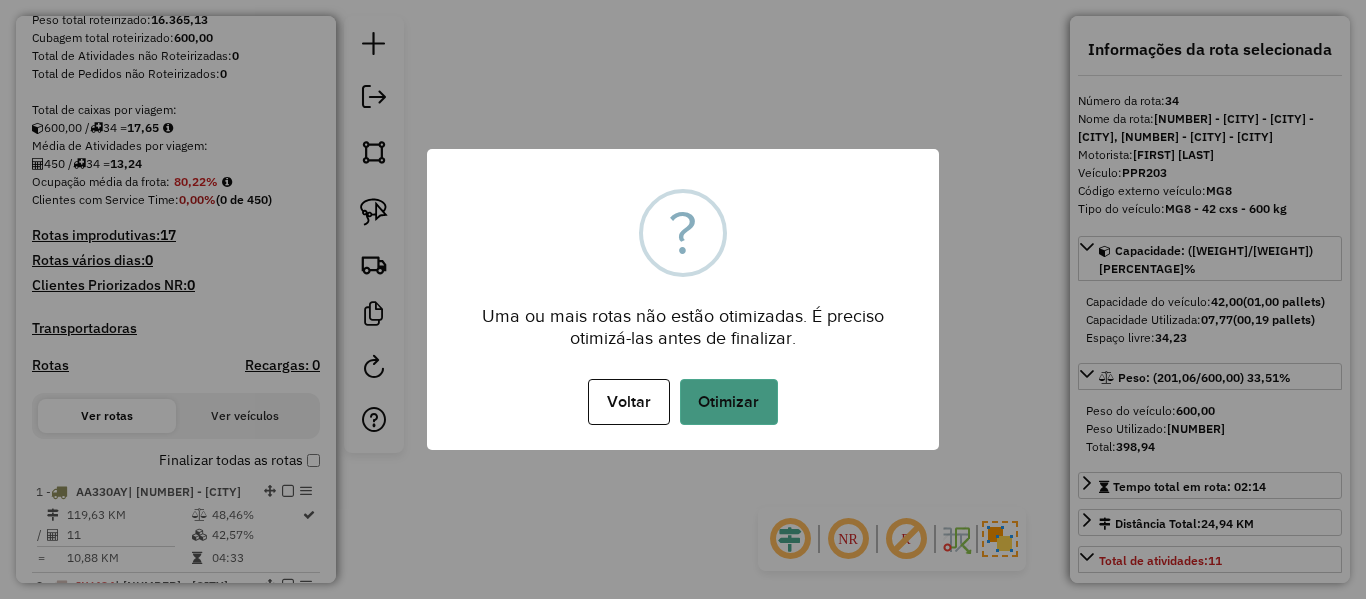 click on "Otimizar" at bounding box center [729, 402] 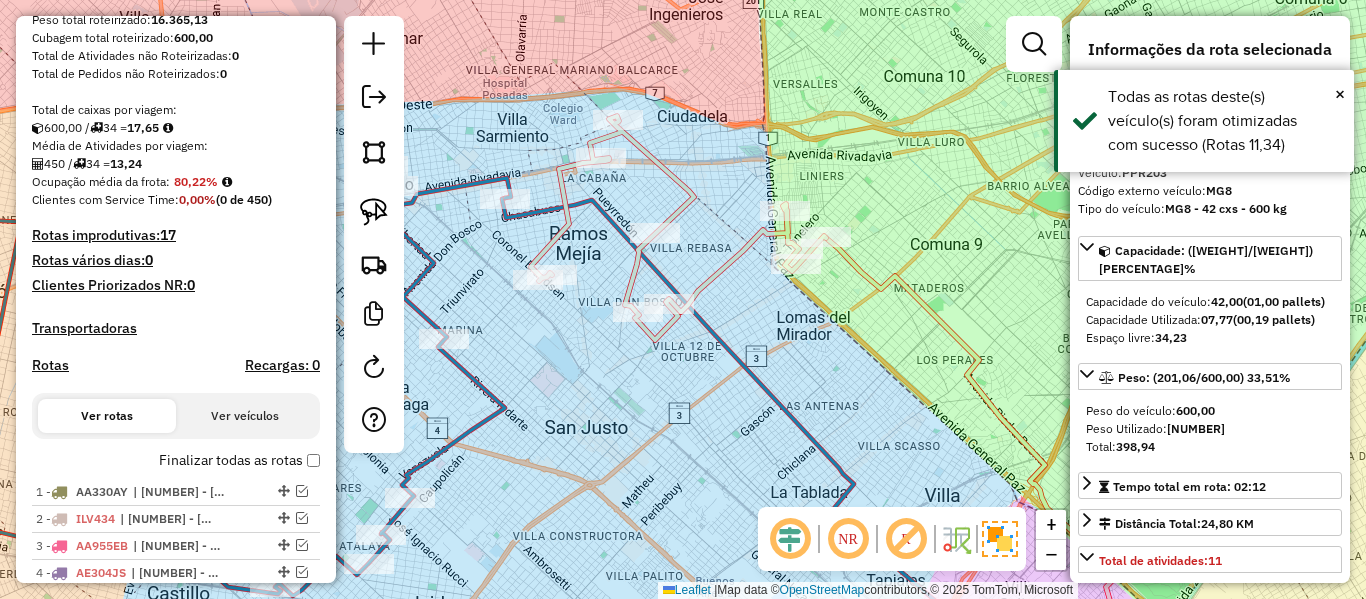 scroll, scrollTop: 1453, scrollLeft: 0, axis: vertical 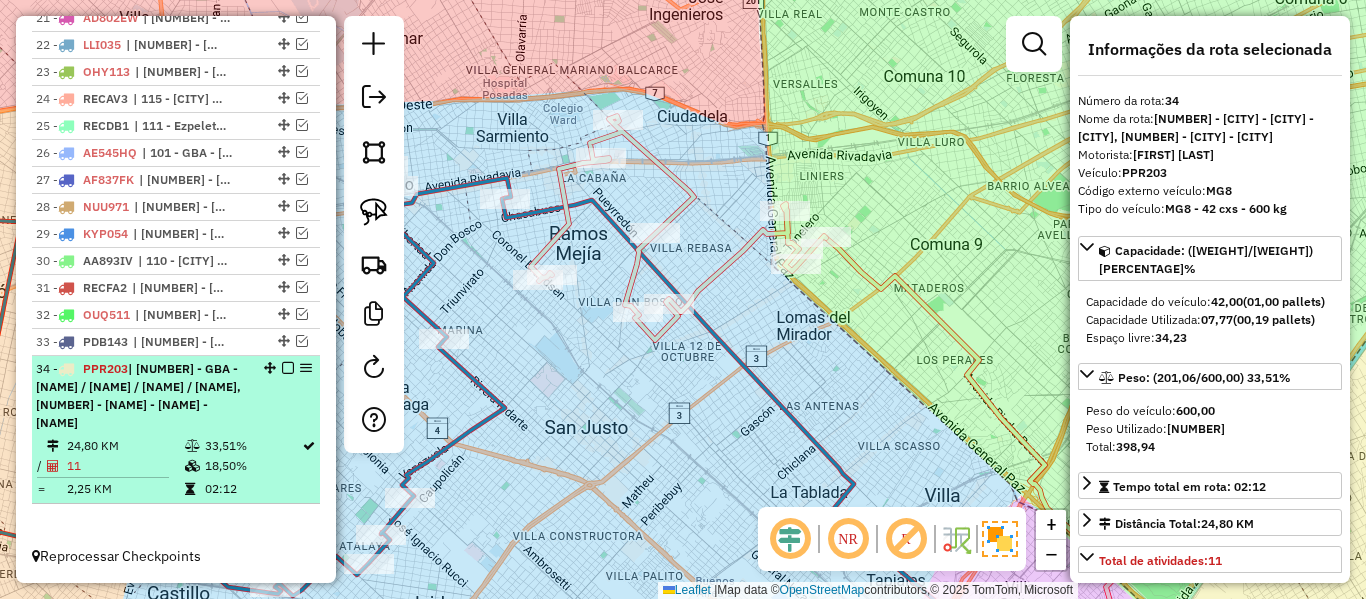 click at bounding box center (288, 368) 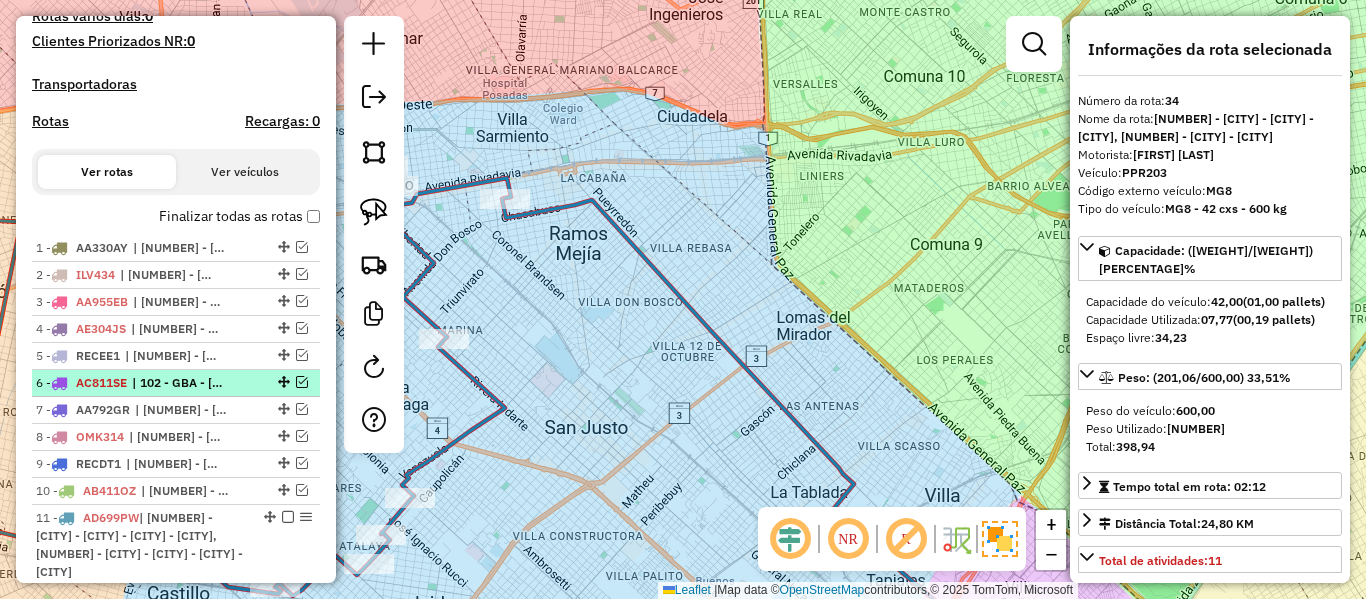 scroll, scrollTop: 432, scrollLeft: 0, axis: vertical 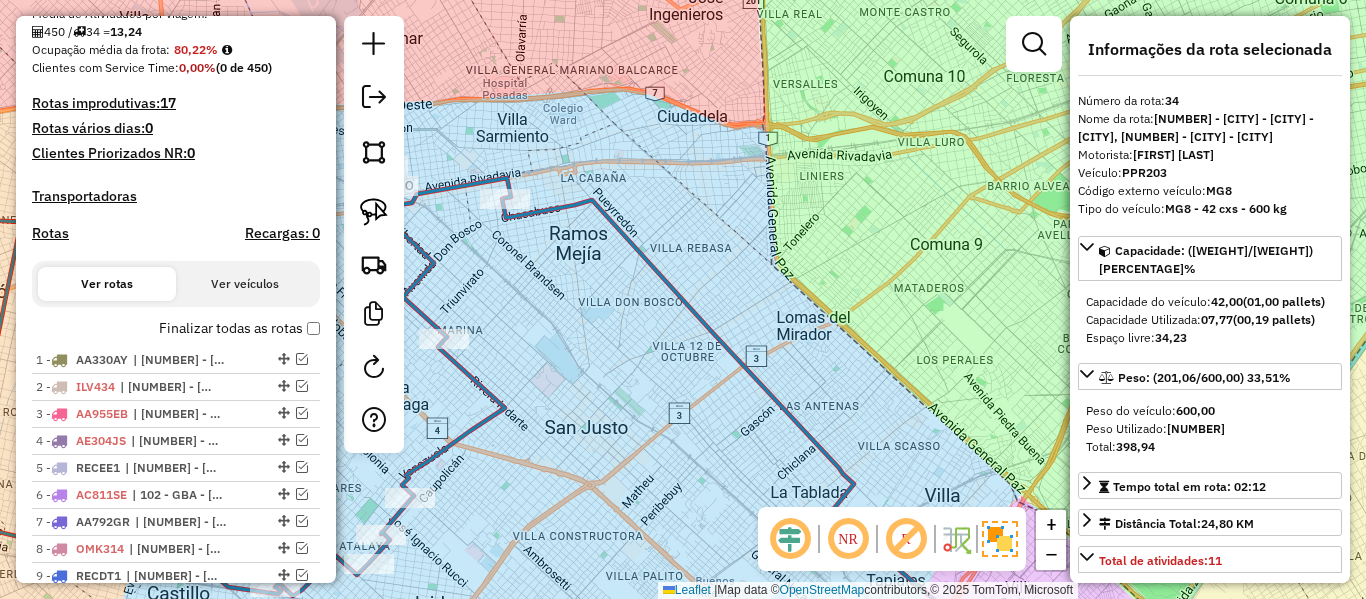 click on "Finalizar todas as rotas" at bounding box center (239, 328) 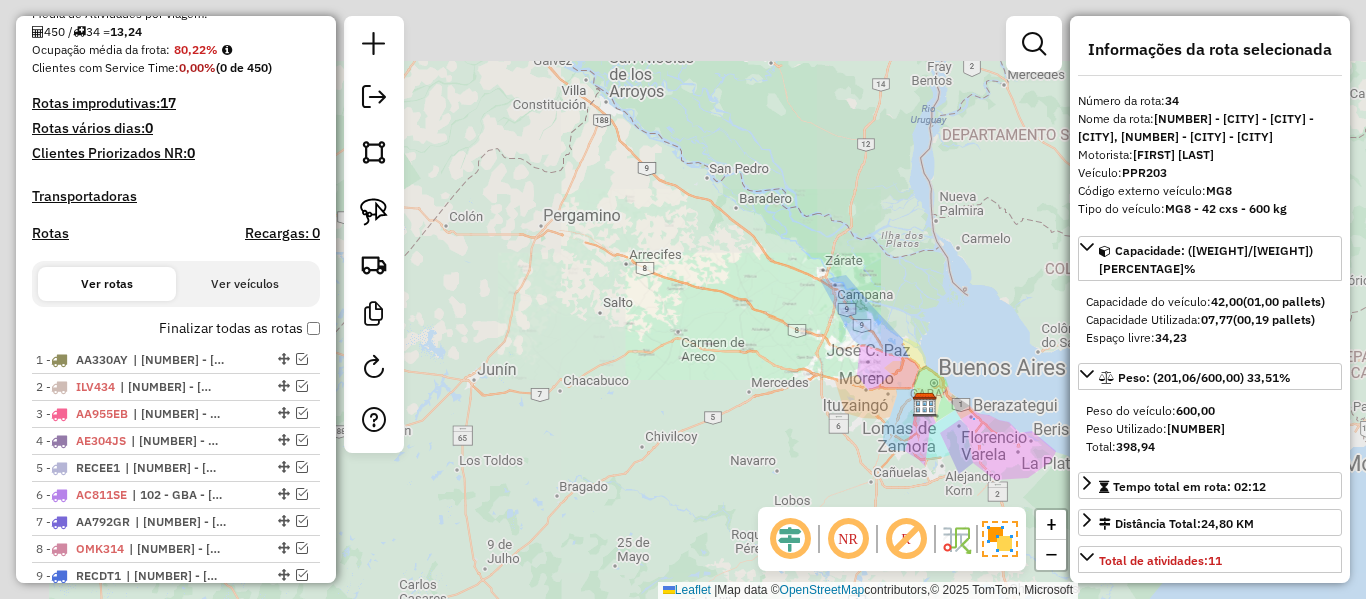 drag, startPoint x: 647, startPoint y: 238, endPoint x: 618, endPoint y: 228, distance: 30.675724 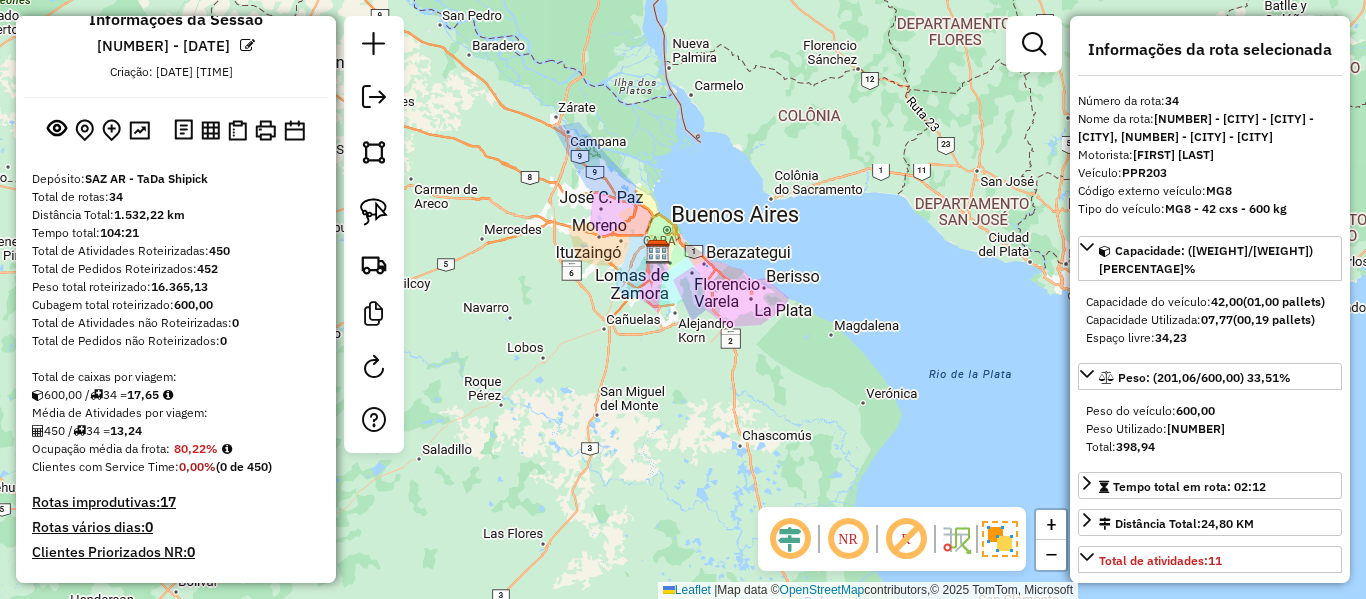scroll, scrollTop: 0, scrollLeft: 0, axis: both 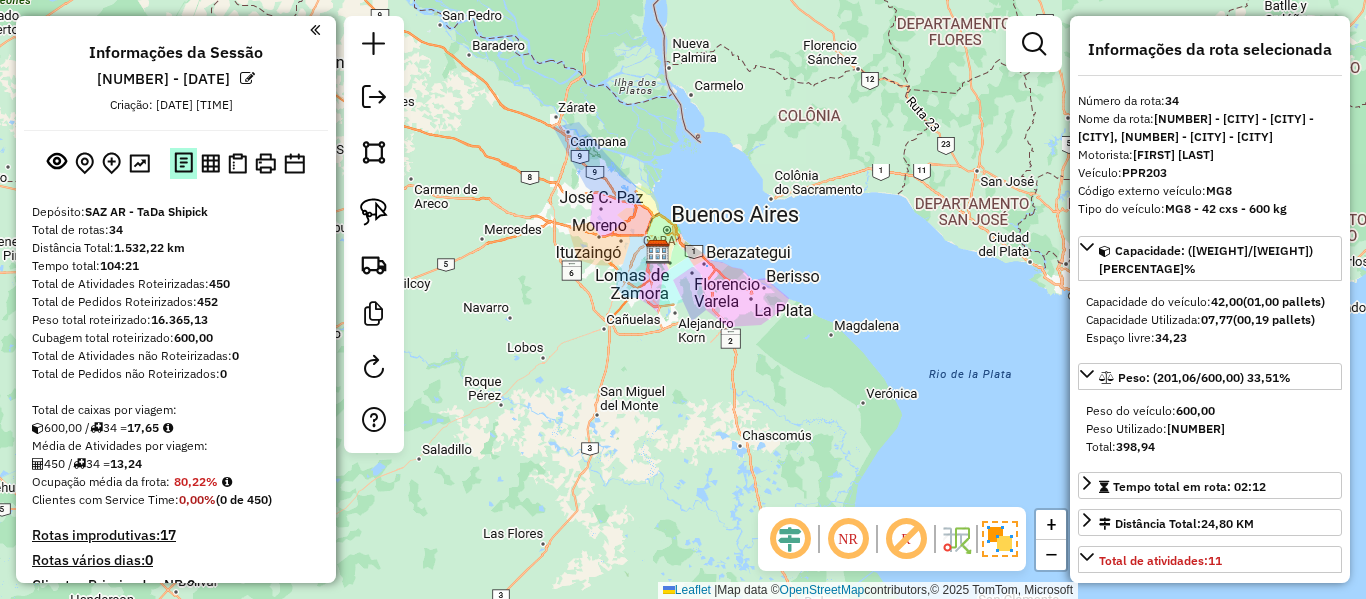 click at bounding box center (183, 163) 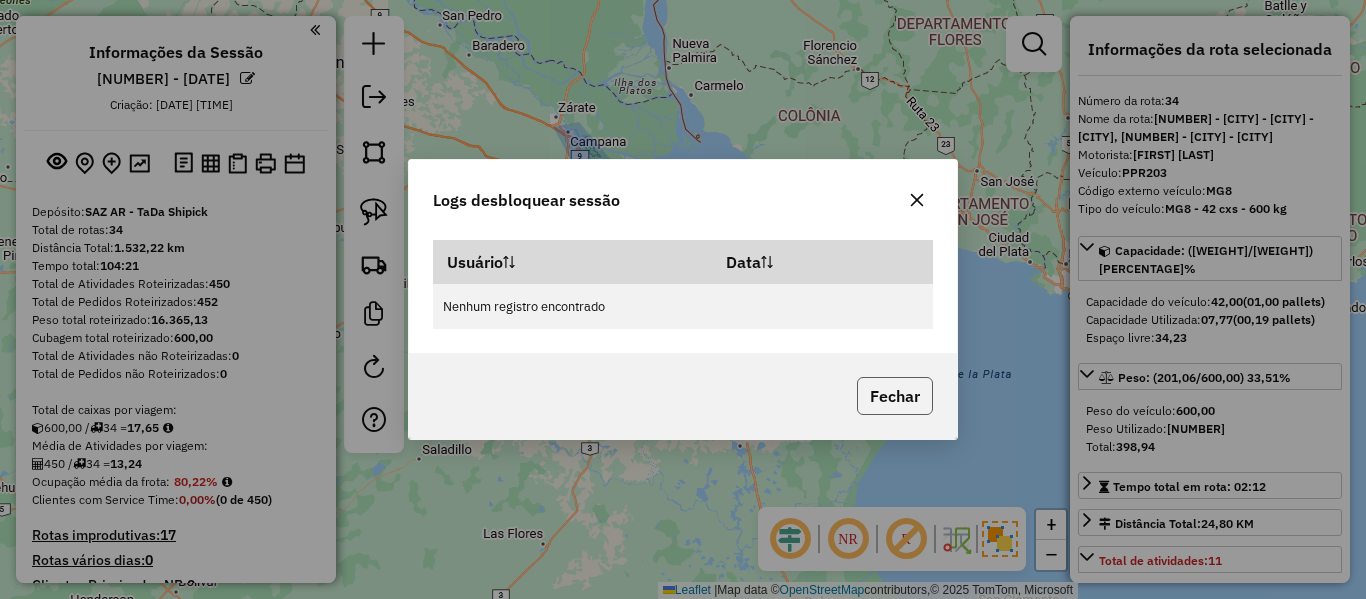 click on "Fechar" 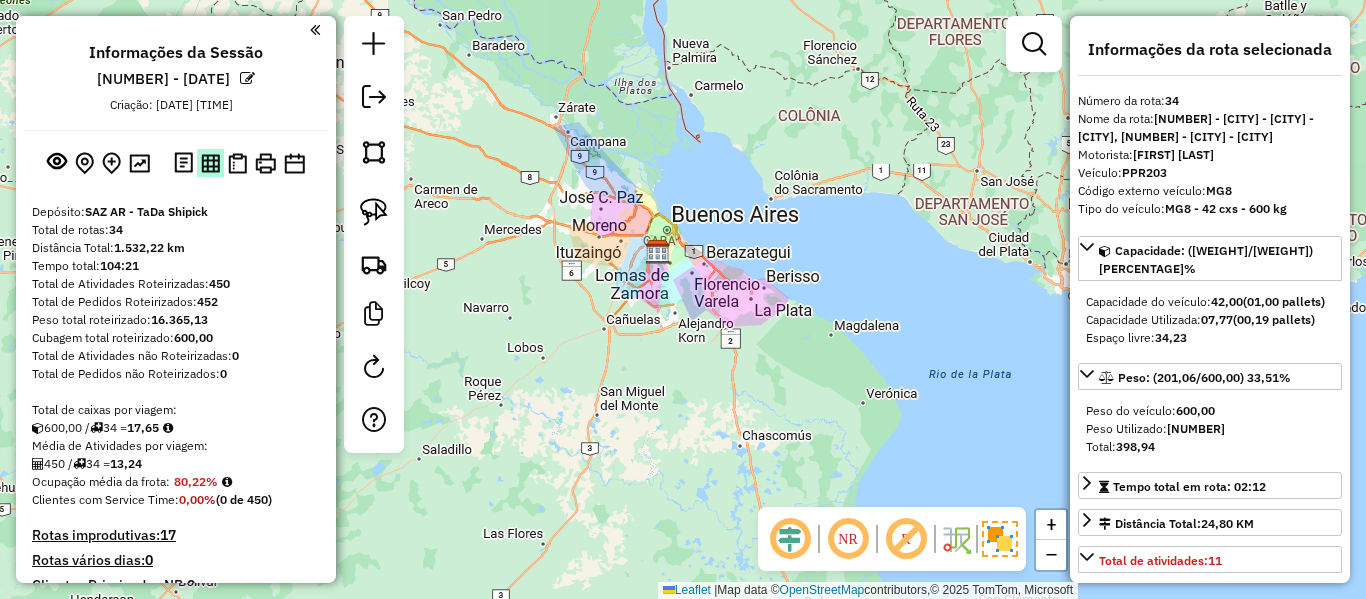 click at bounding box center [210, 163] 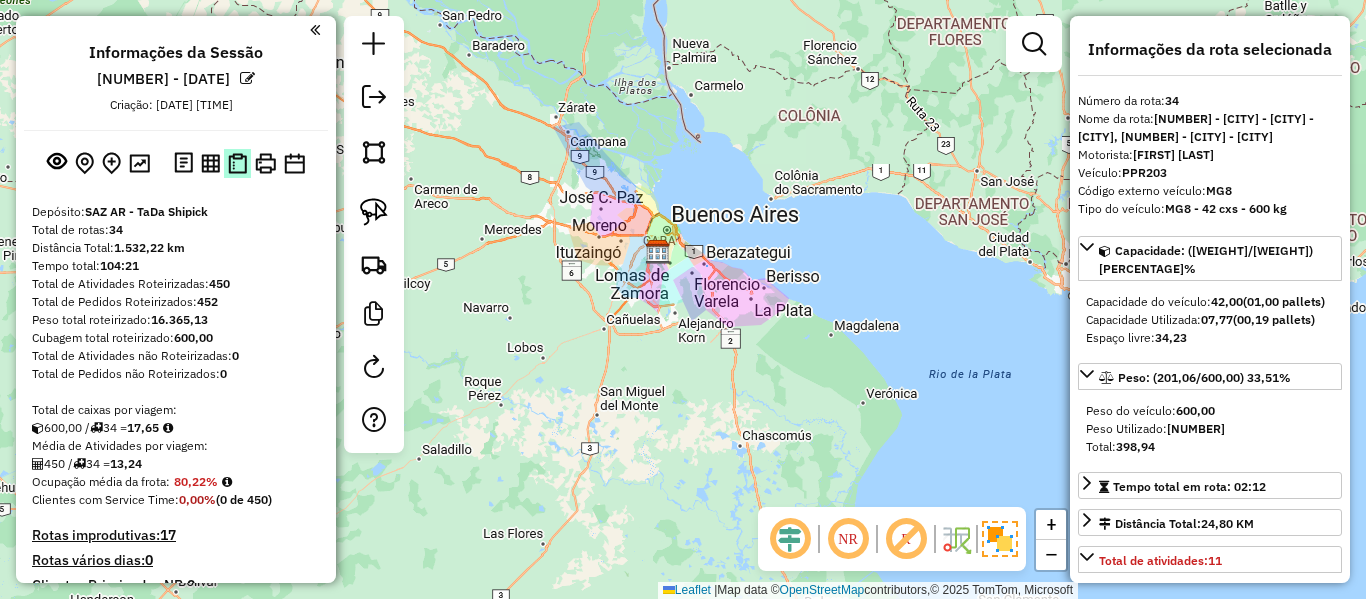 click at bounding box center (237, 163) 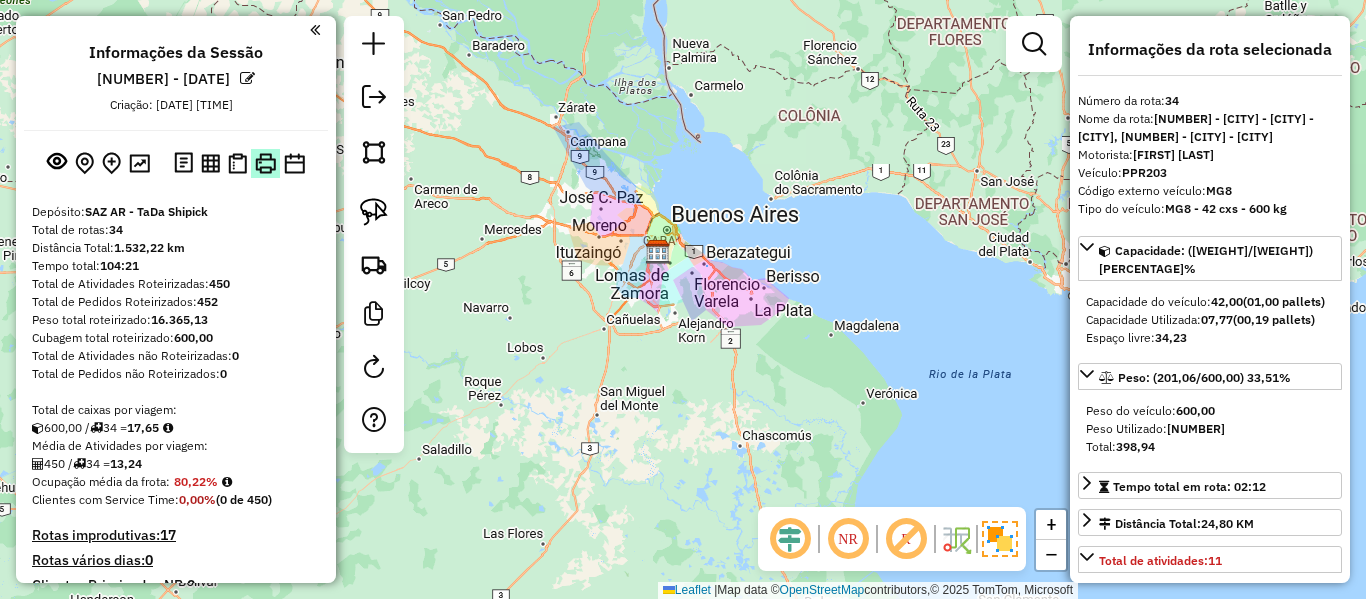click at bounding box center [265, 163] 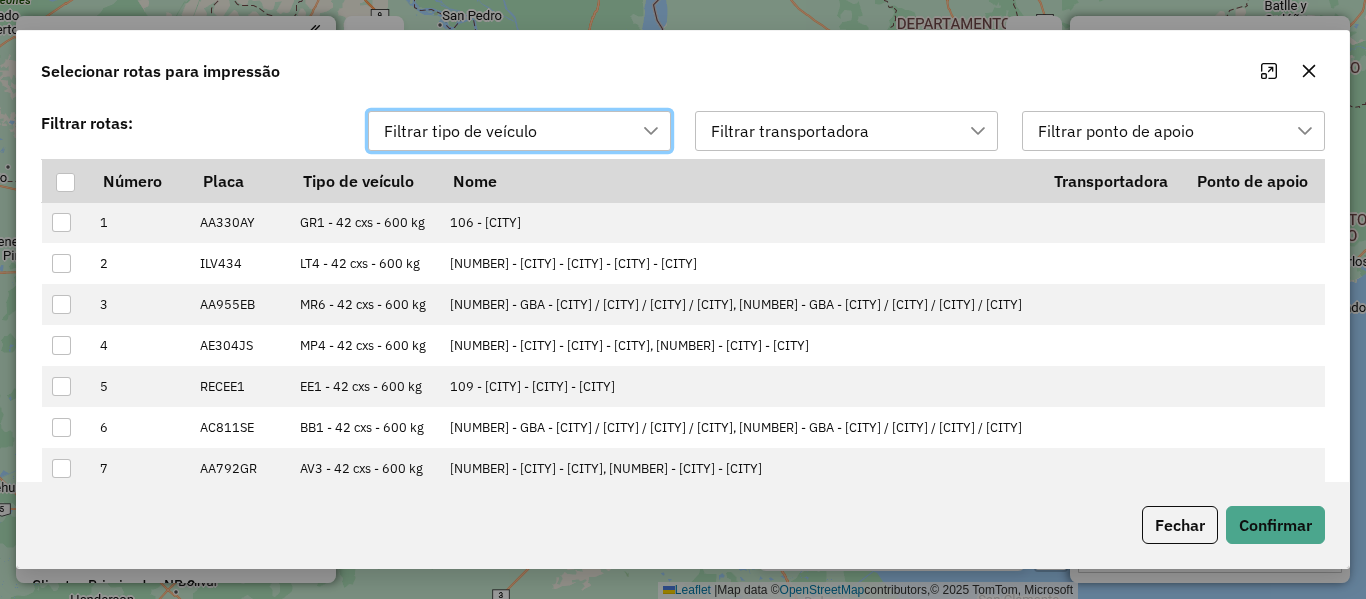 scroll, scrollTop: 15, scrollLeft: 91, axis: both 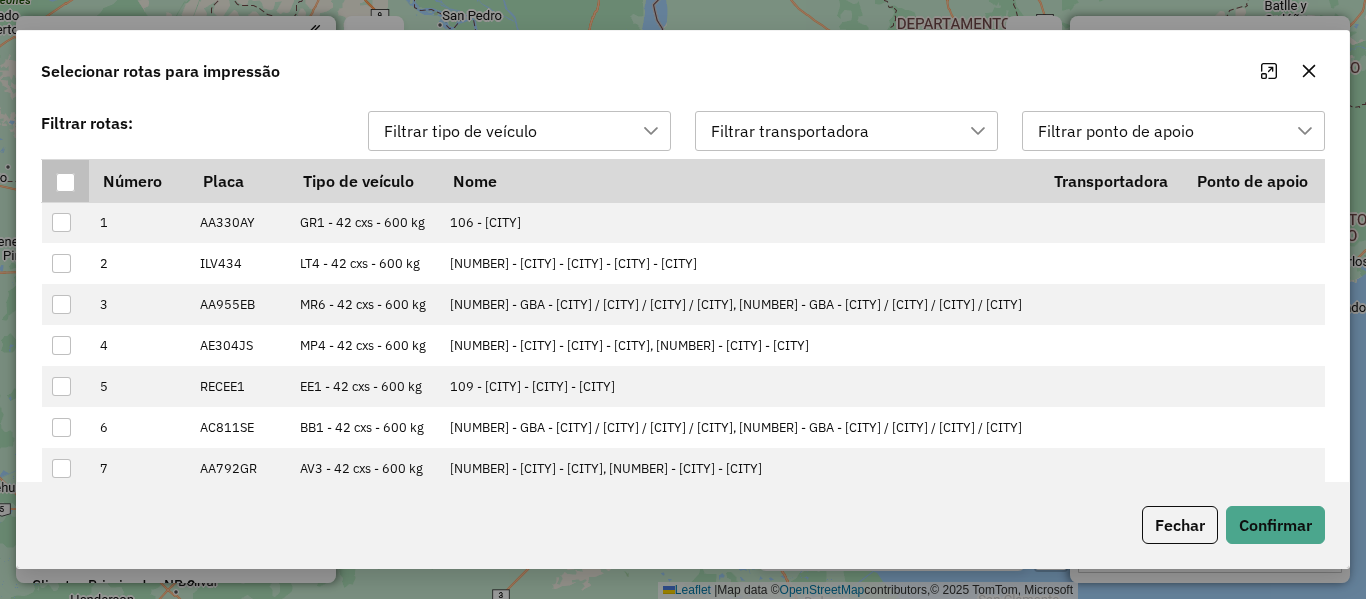 click at bounding box center (65, 182) 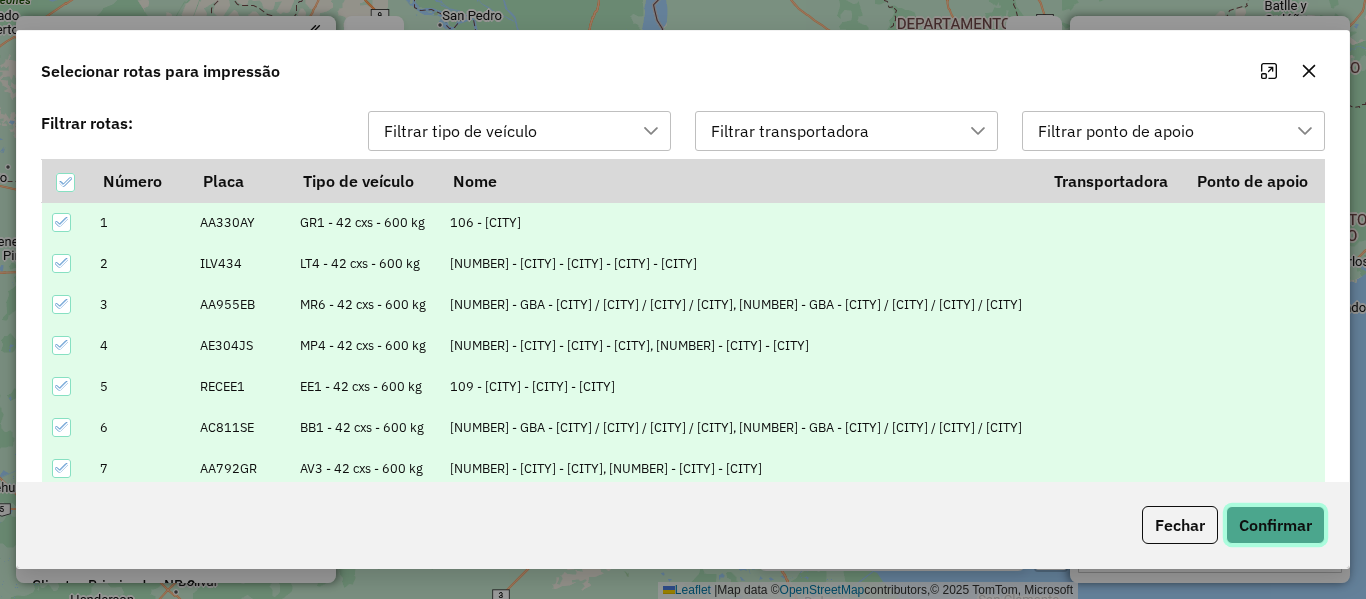 click on "Confirmar" 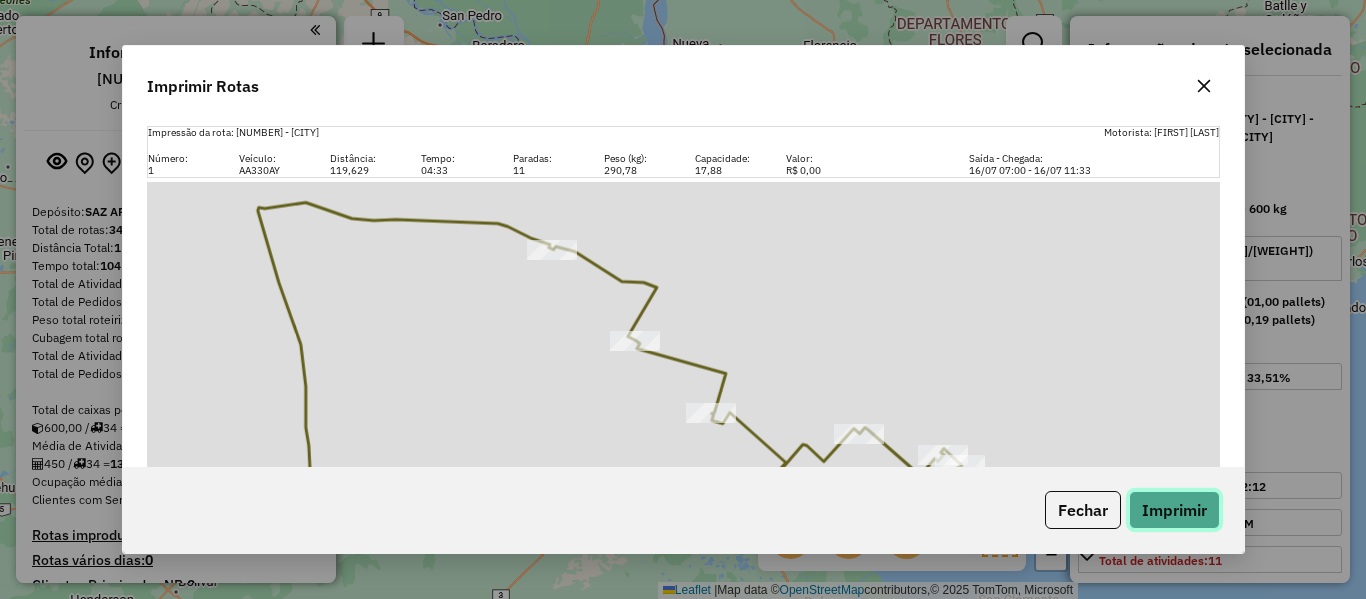 click on "Imprimir" 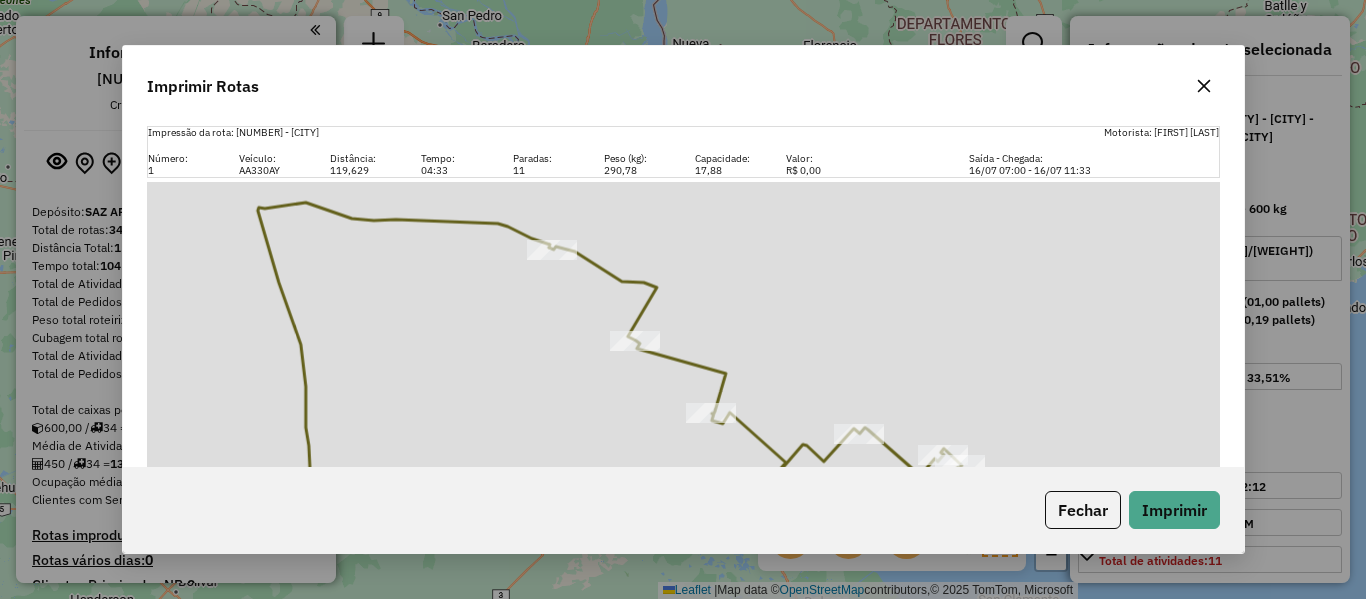 click 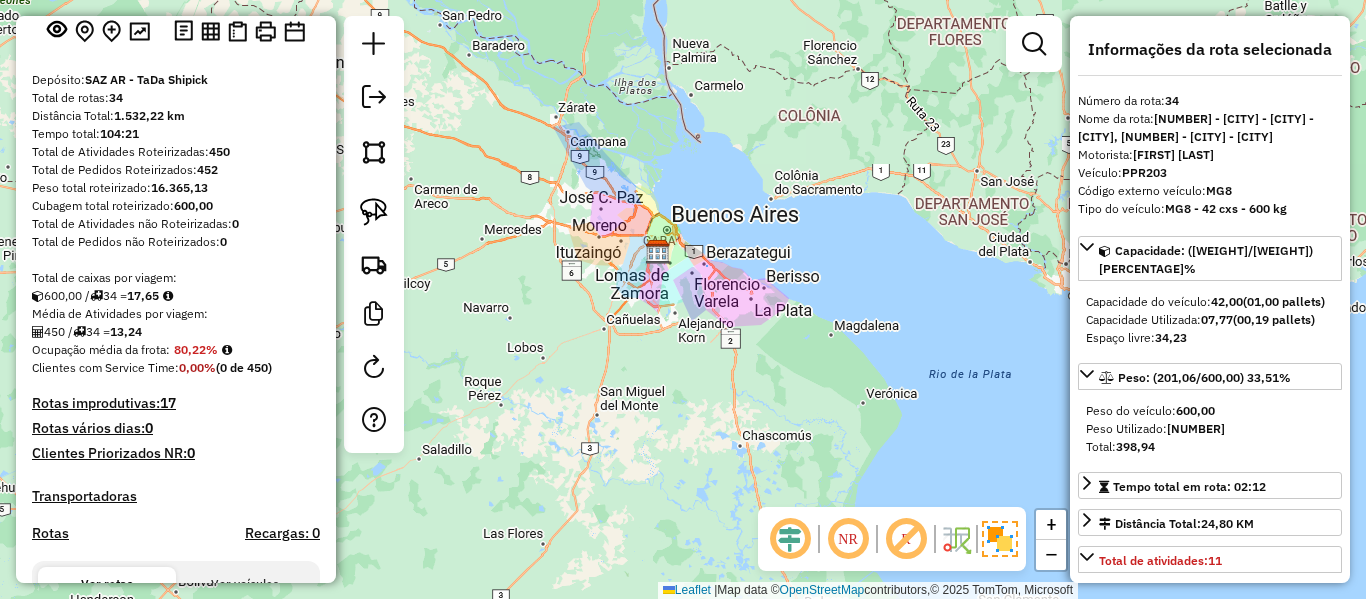 scroll, scrollTop: 0, scrollLeft: 0, axis: both 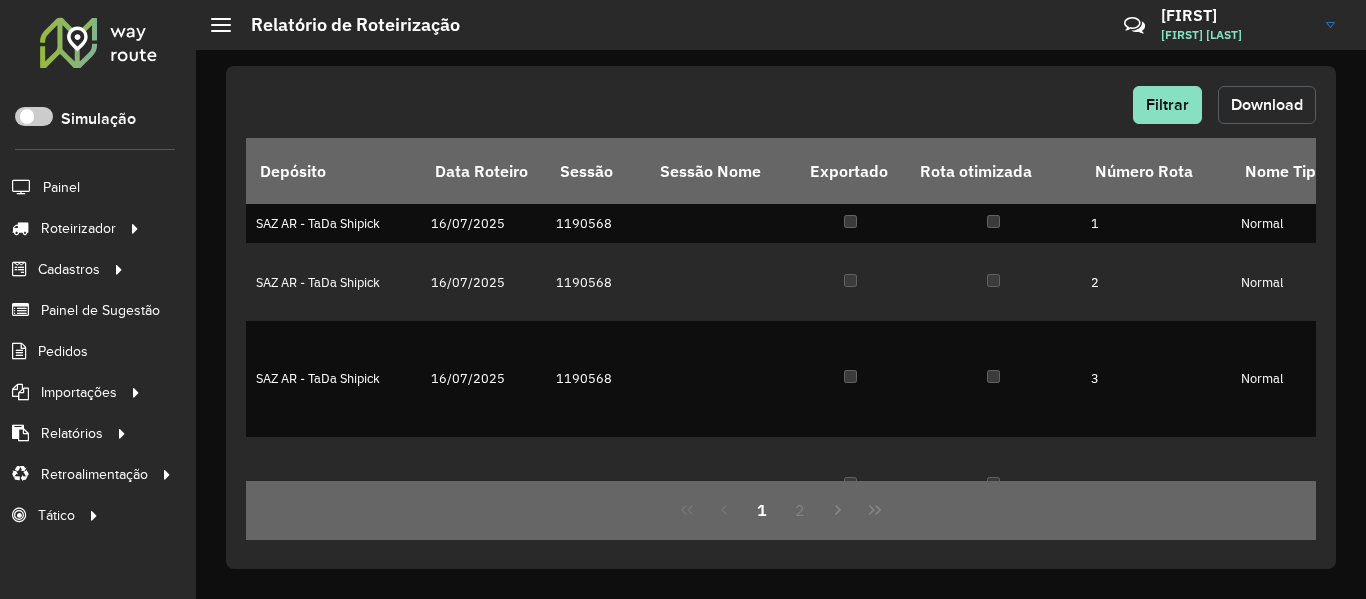 click on "Download" 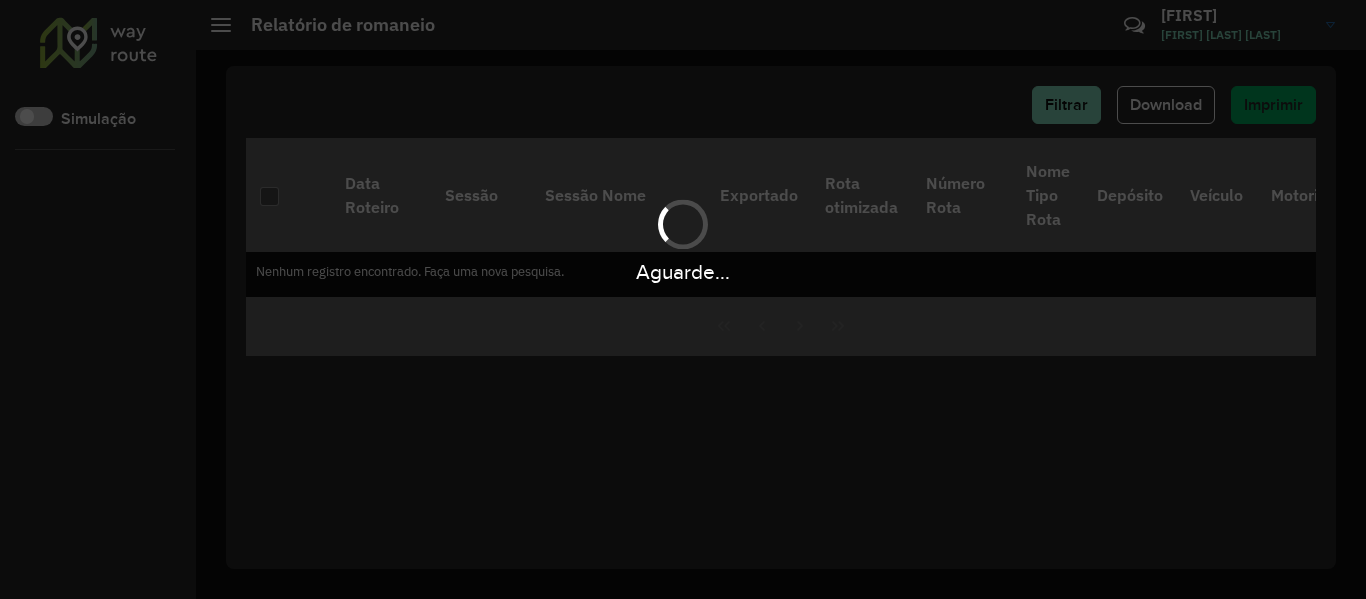 scroll, scrollTop: 0, scrollLeft: 0, axis: both 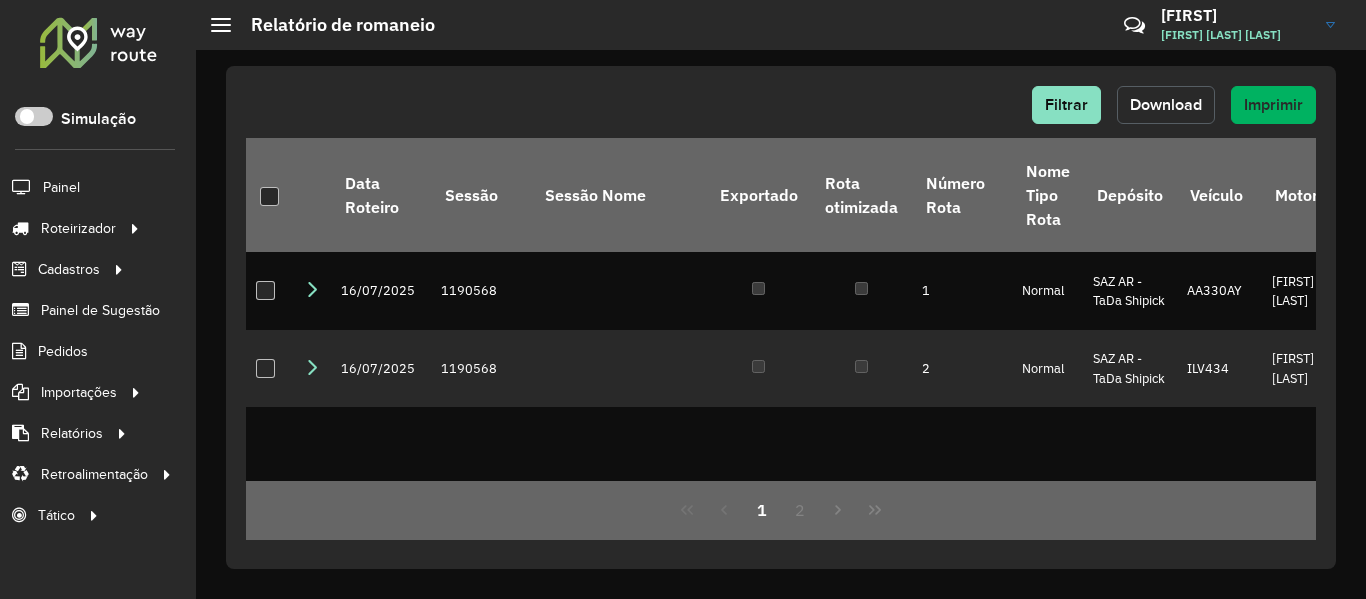 click on "Download" 